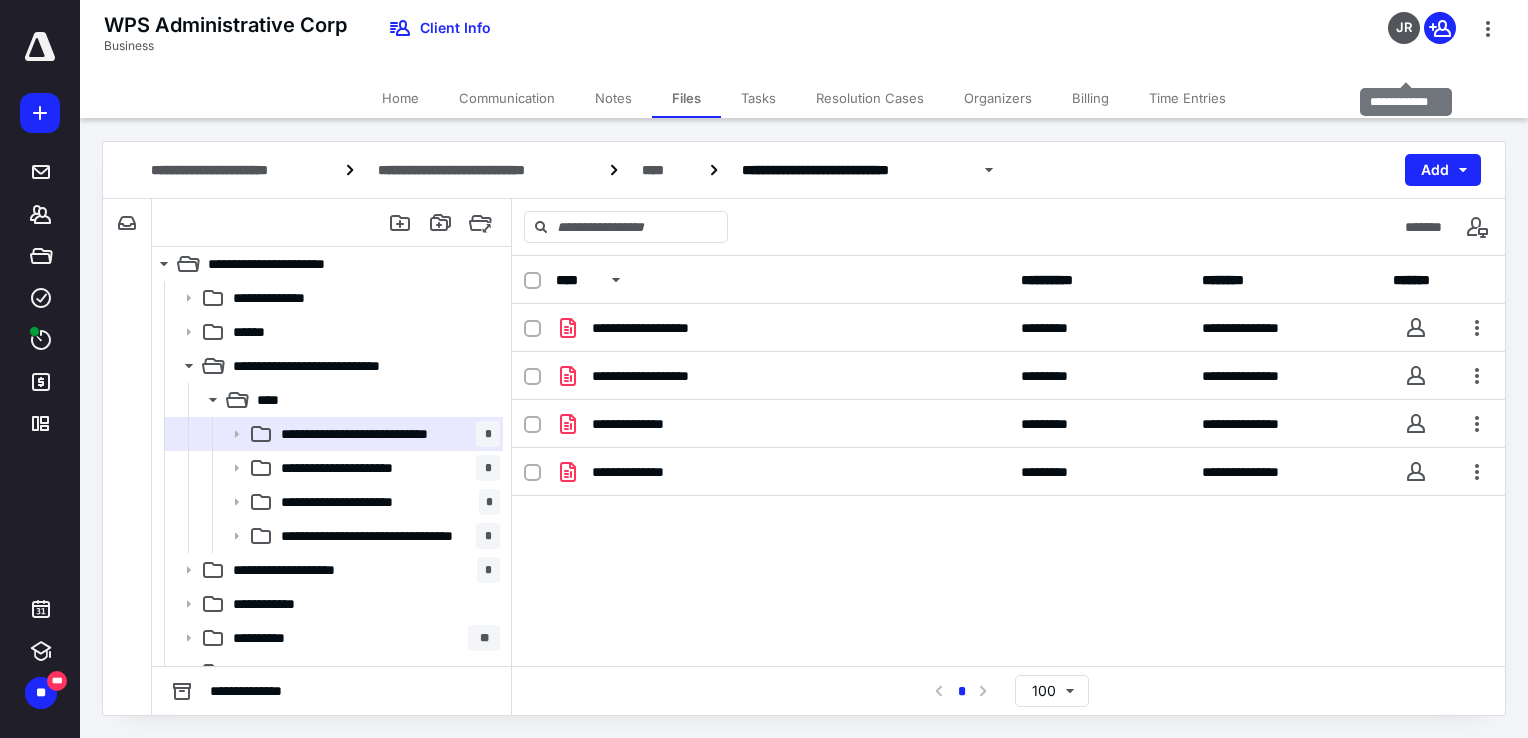 scroll, scrollTop: 0, scrollLeft: 0, axis: both 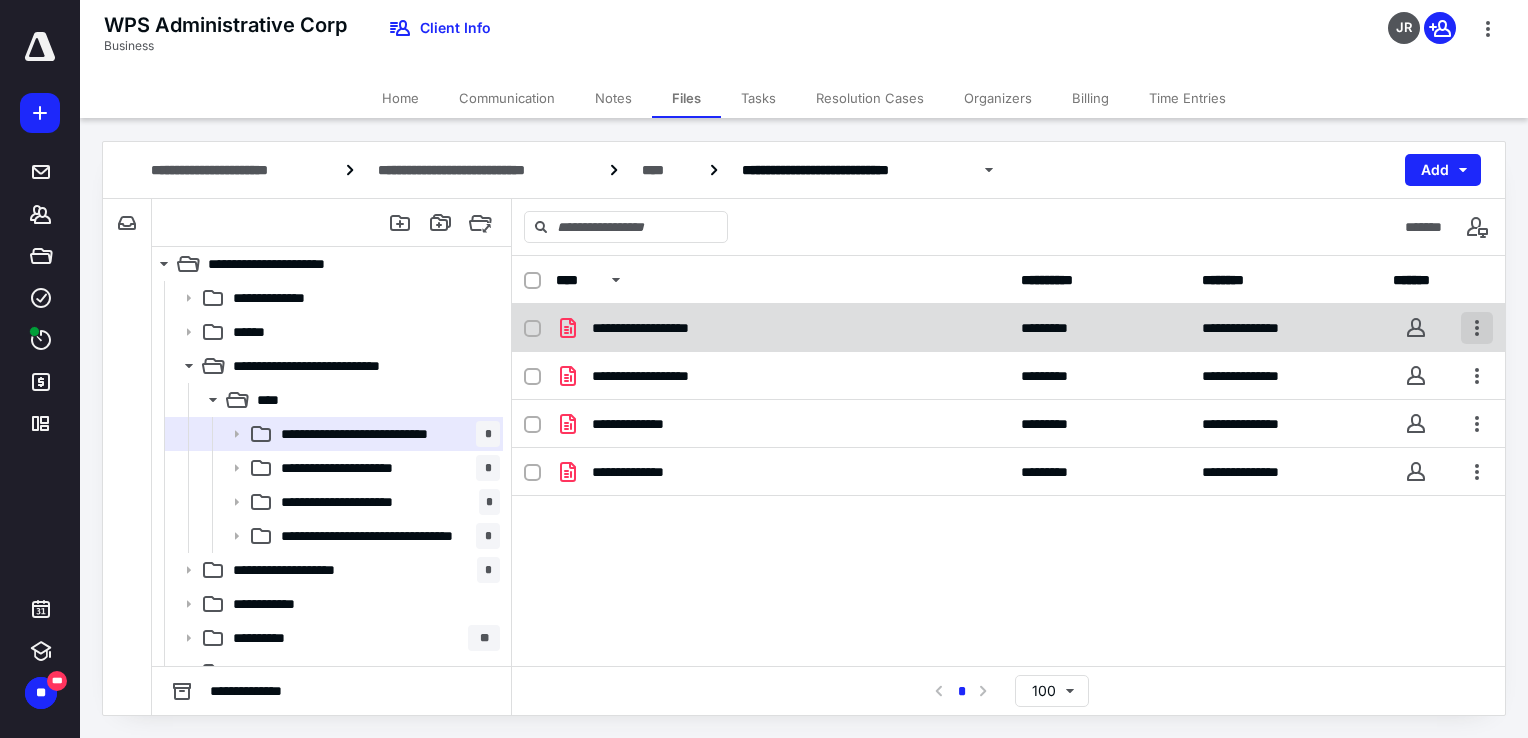 click at bounding box center [1477, 328] 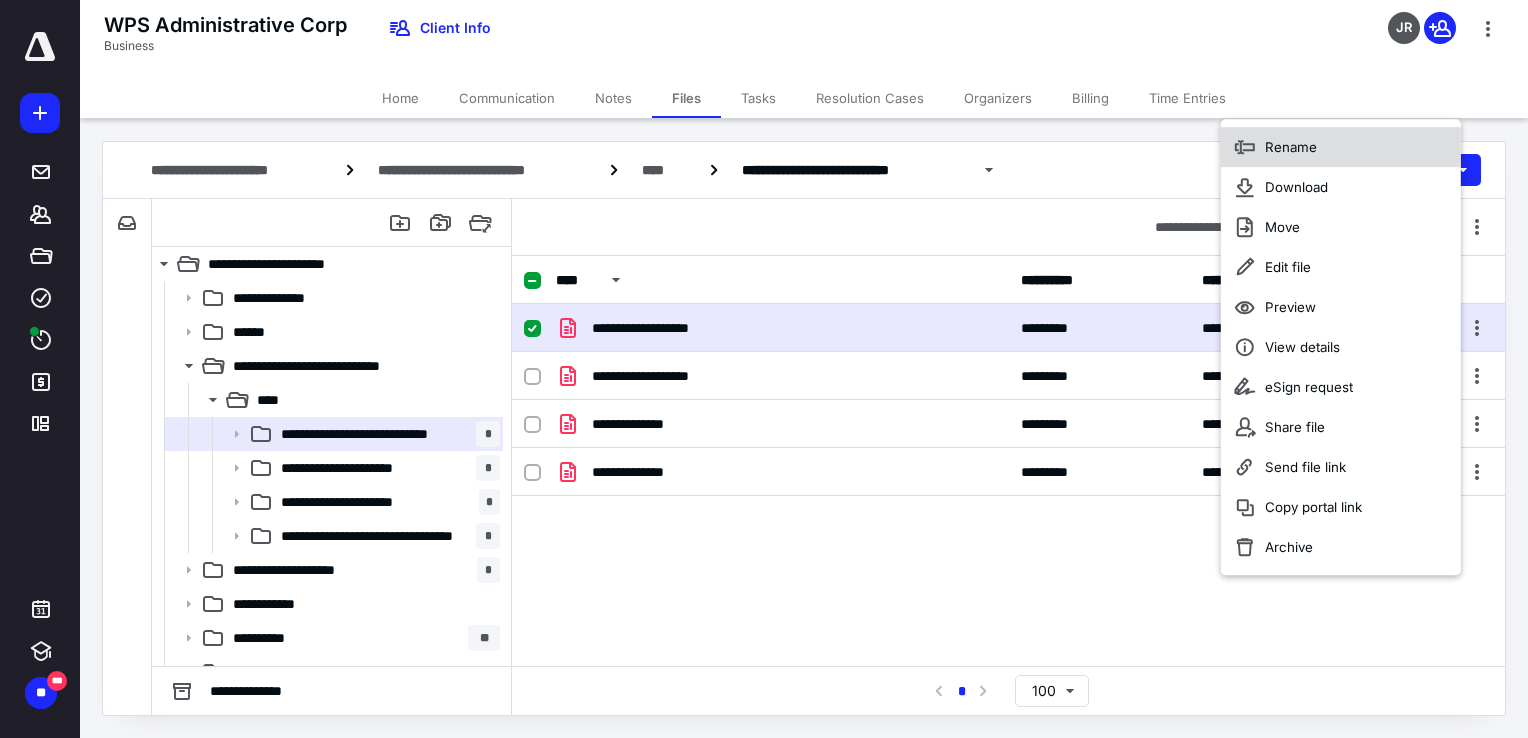 click on "Rename" at bounding box center (1291, 147) 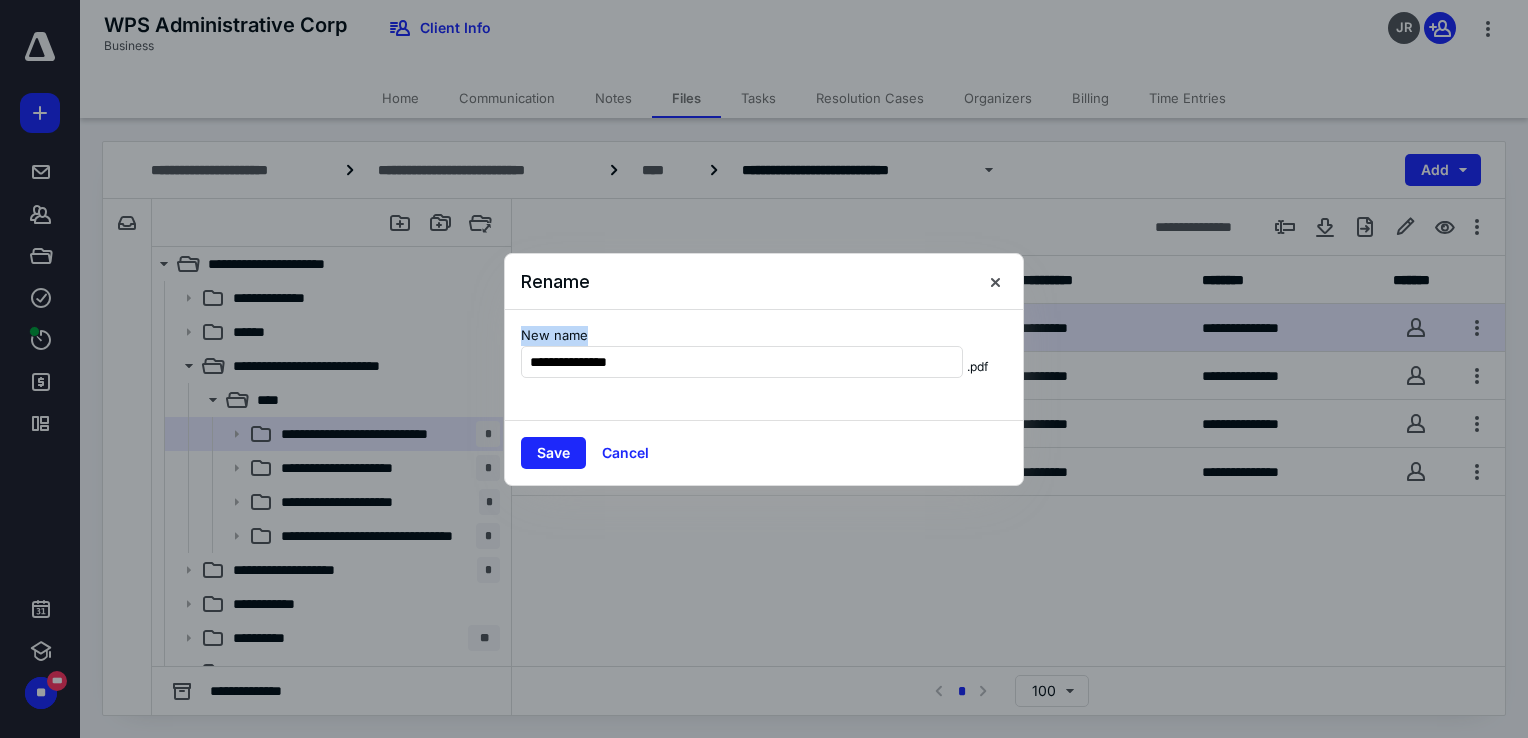 drag, startPoint x: 817, startPoint y: 268, endPoint x: 857, endPoint y: 333, distance: 76.321686 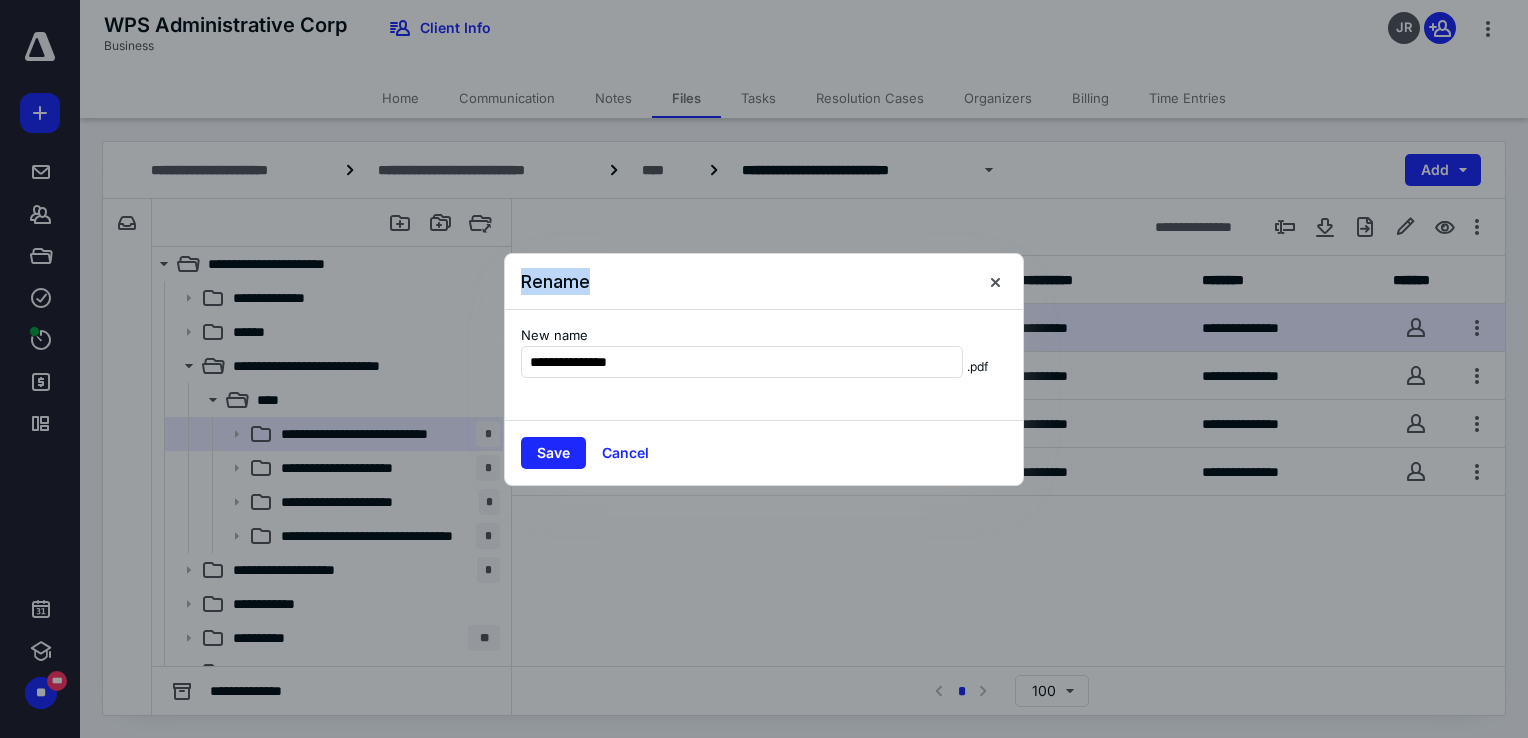 drag, startPoint x: 857, startPoint y: 333, endPoint x: 874, endPoint y: 226, distance: 108.34205 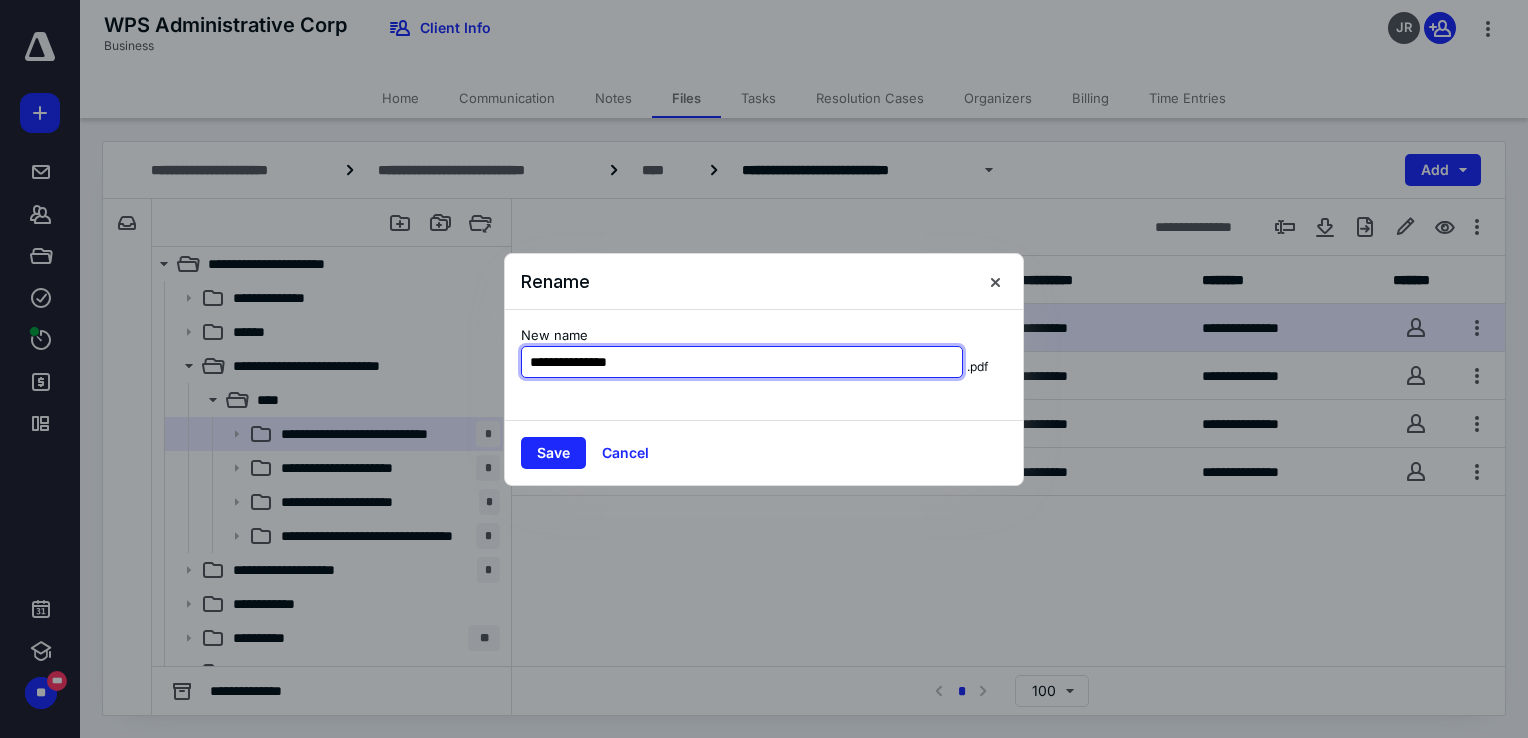 drag, startPoint x: 566, startPoint y: 362, endPoint x: 102, endPoint y: 409, distance: 466.3743 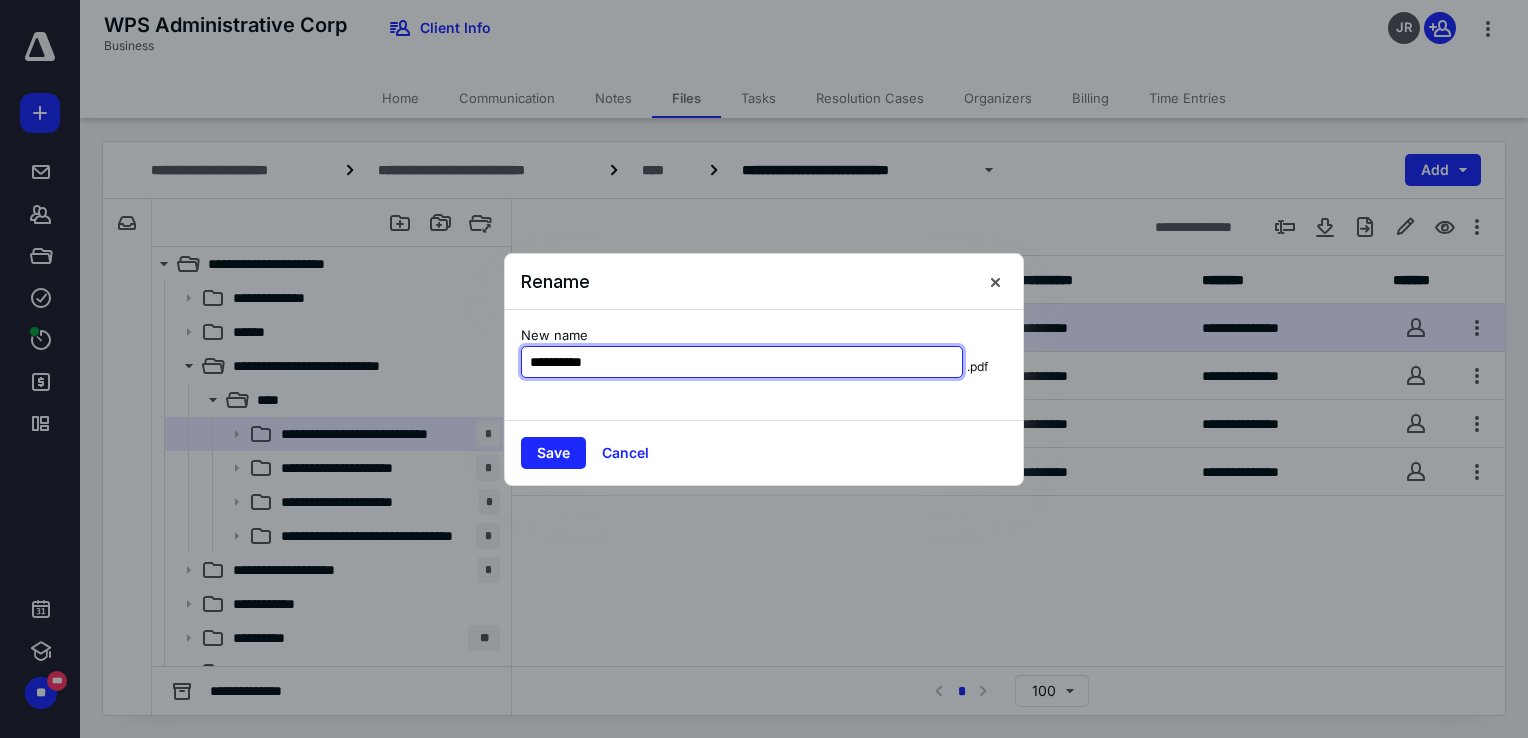 type on "**********" 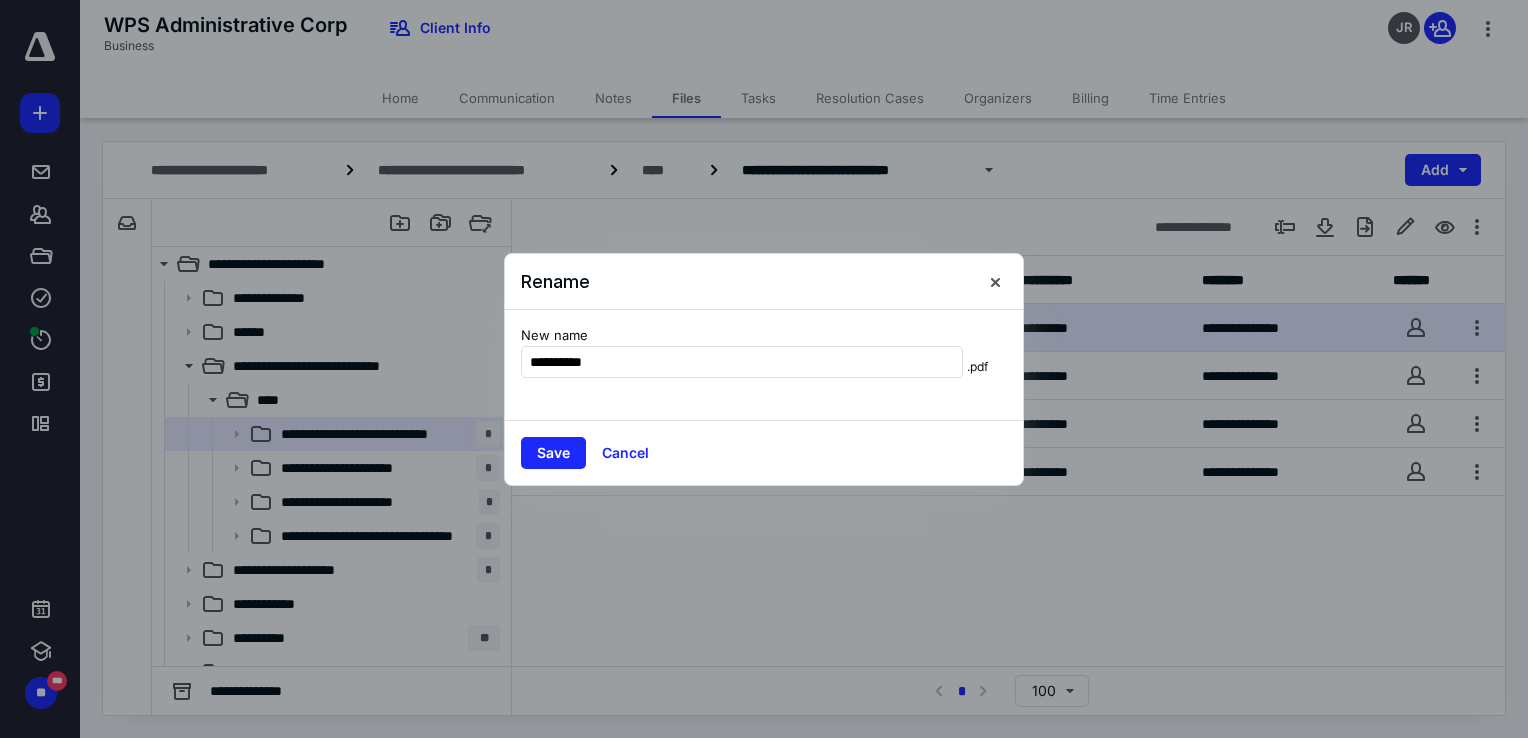click on "Save Cancel" at bounding box center (764, 452) 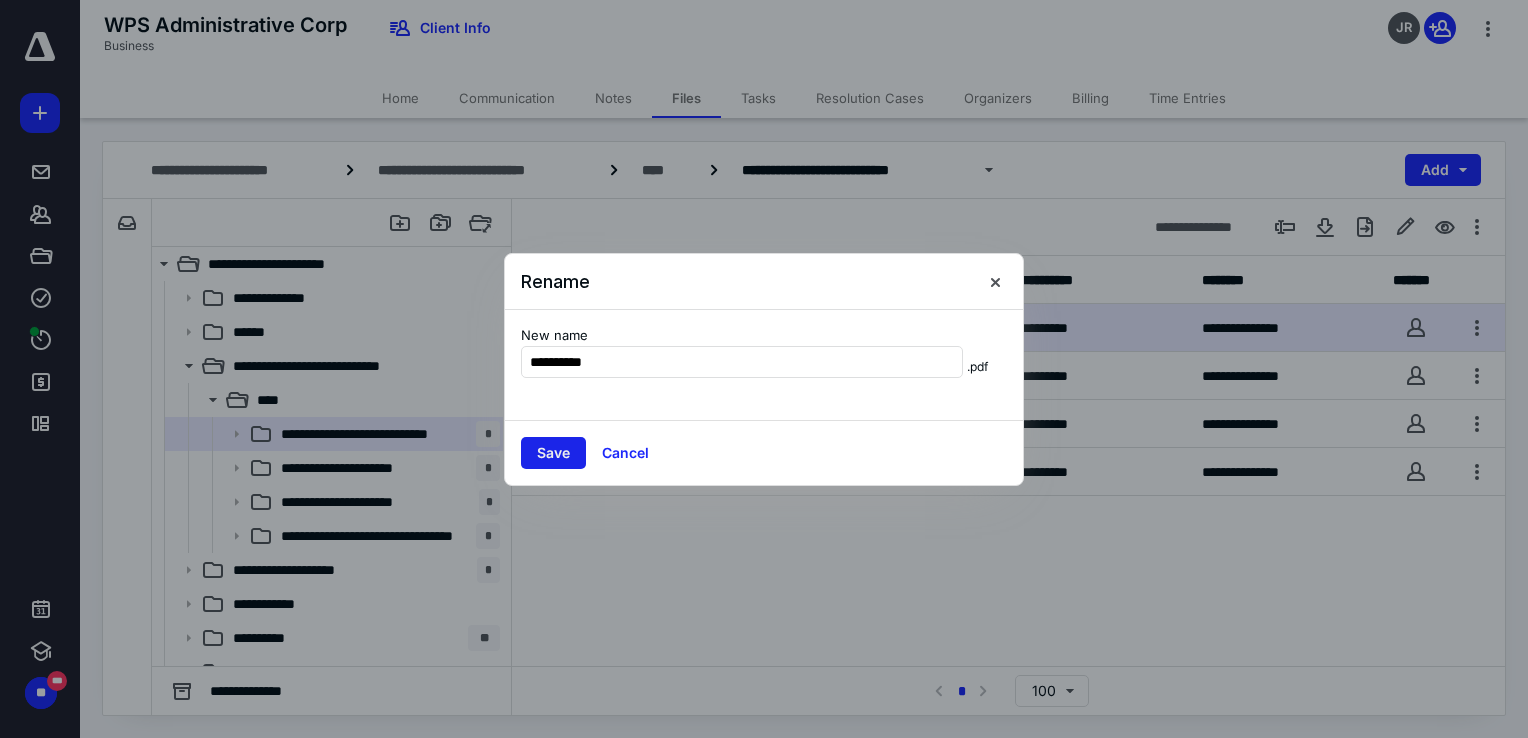 click on "Save" at bounding box center [553, 453] 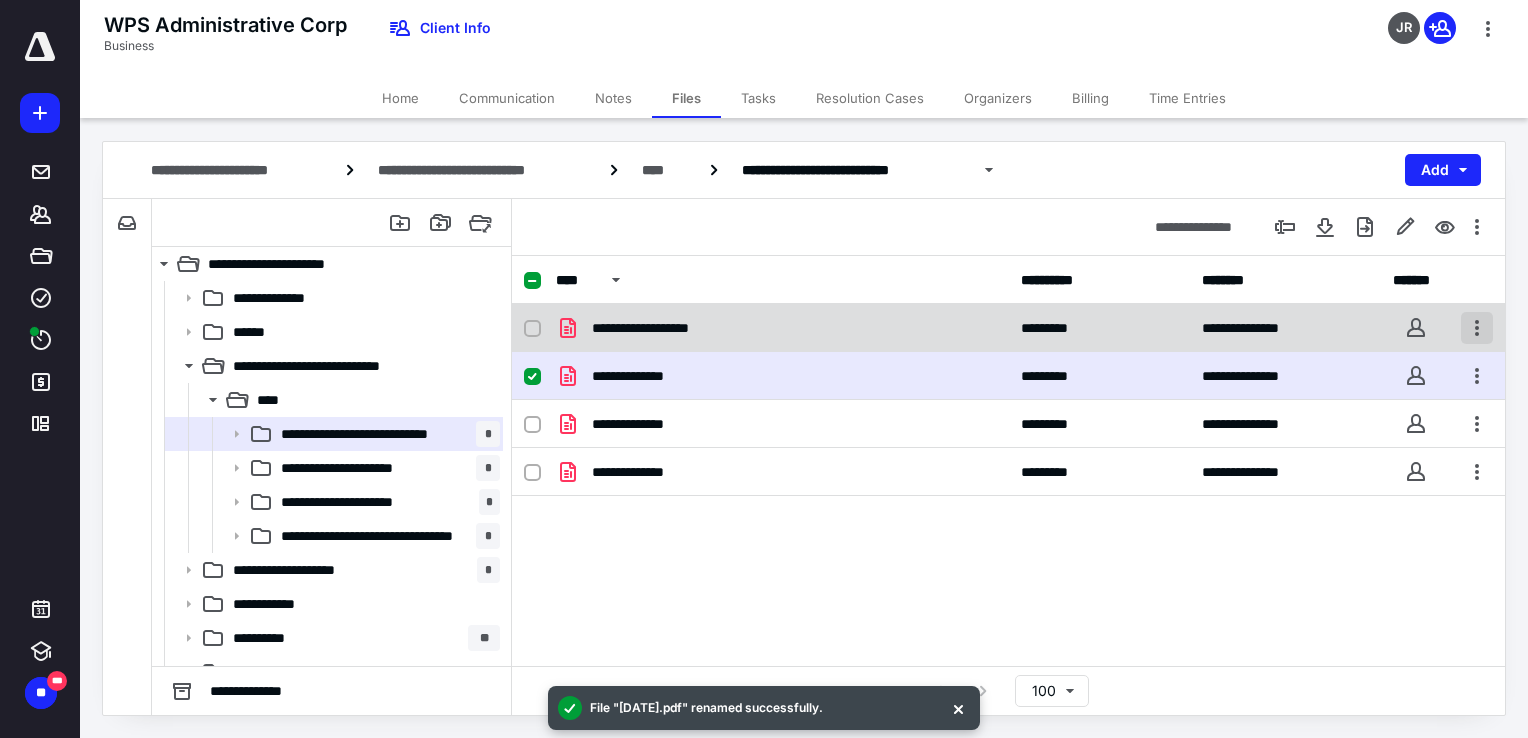 click at bounding box center (1477, 328) 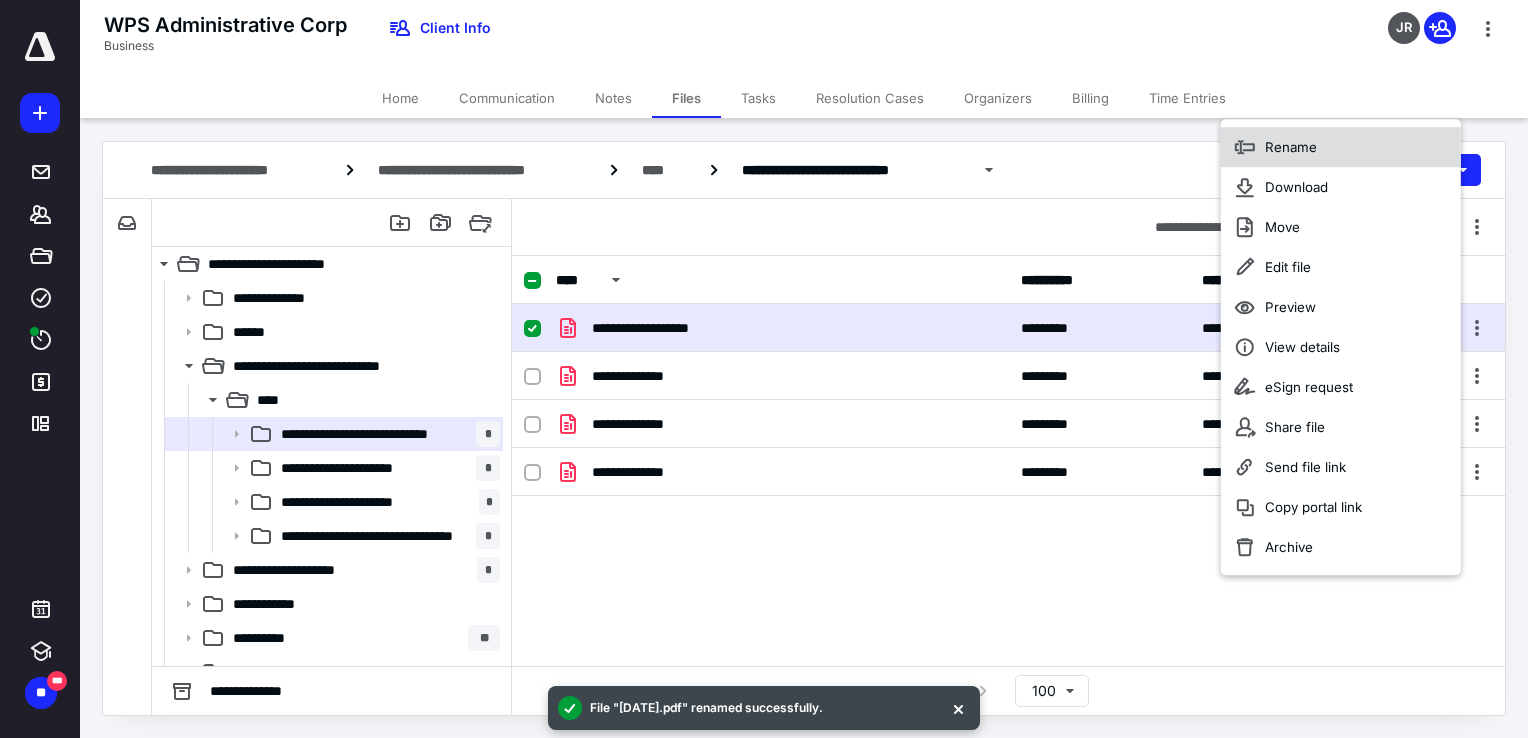 click 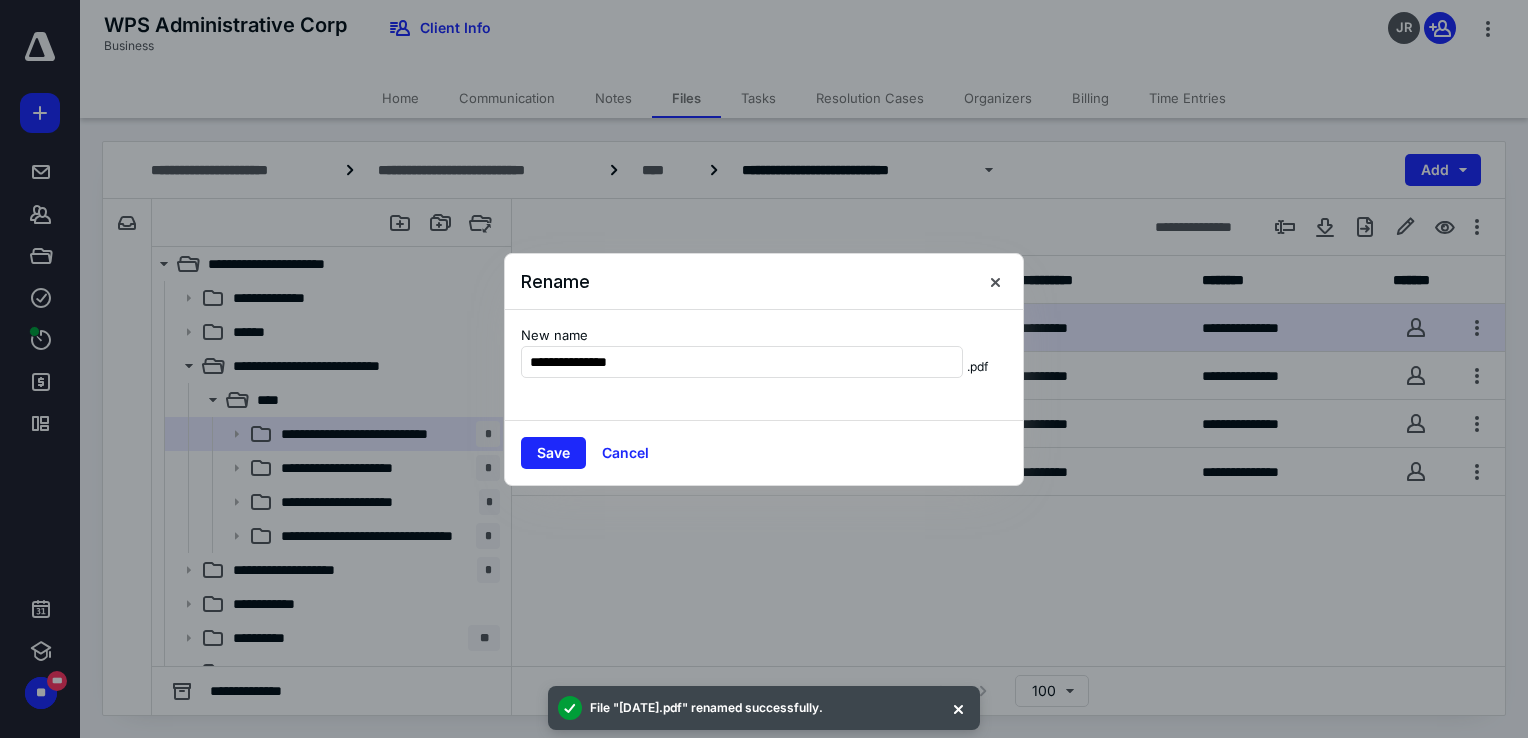 click on "**********" at bounding box center [764, 365] 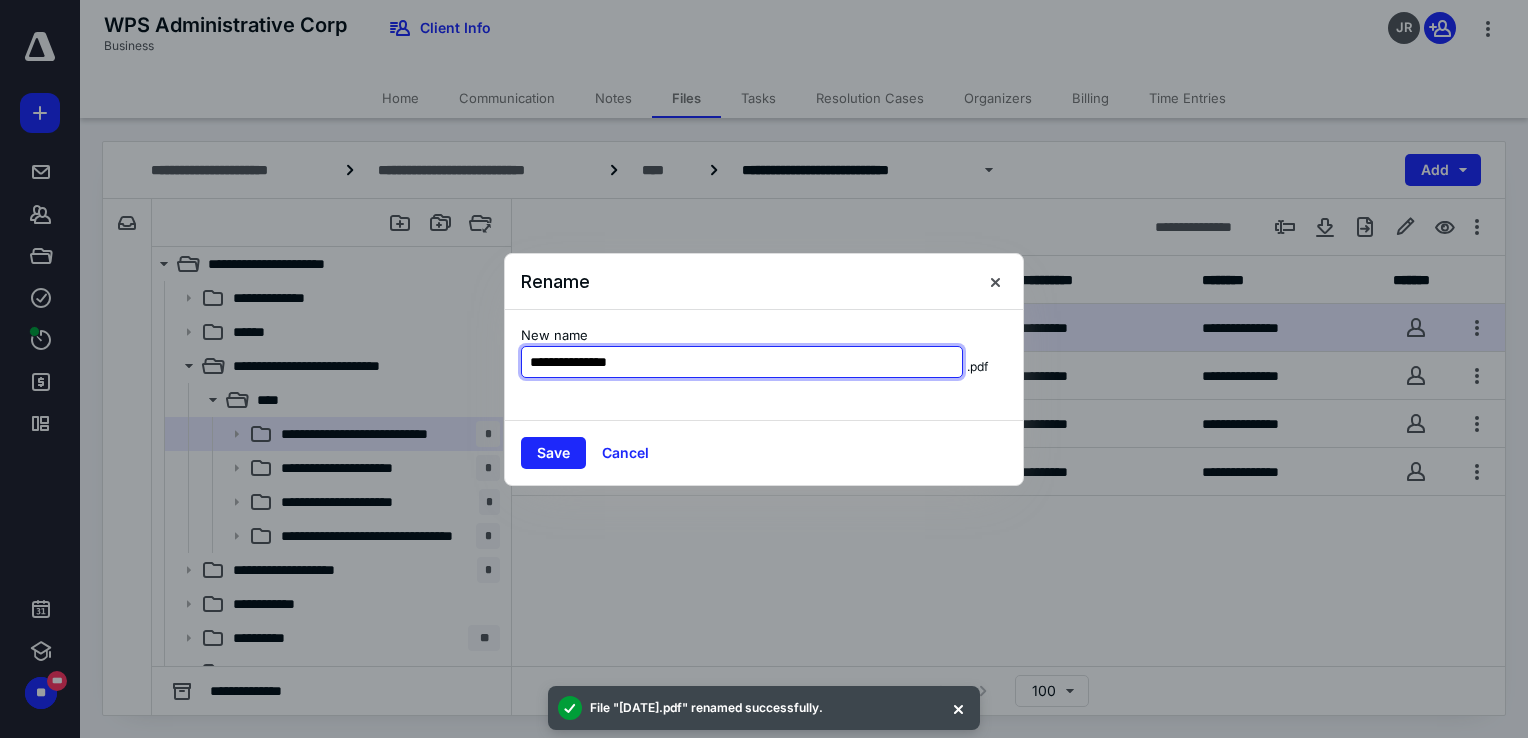 drag, startPoint x: 567, startPoint y: 364, endPoint x: 152, endPoint y: 370, distance: 415.04337 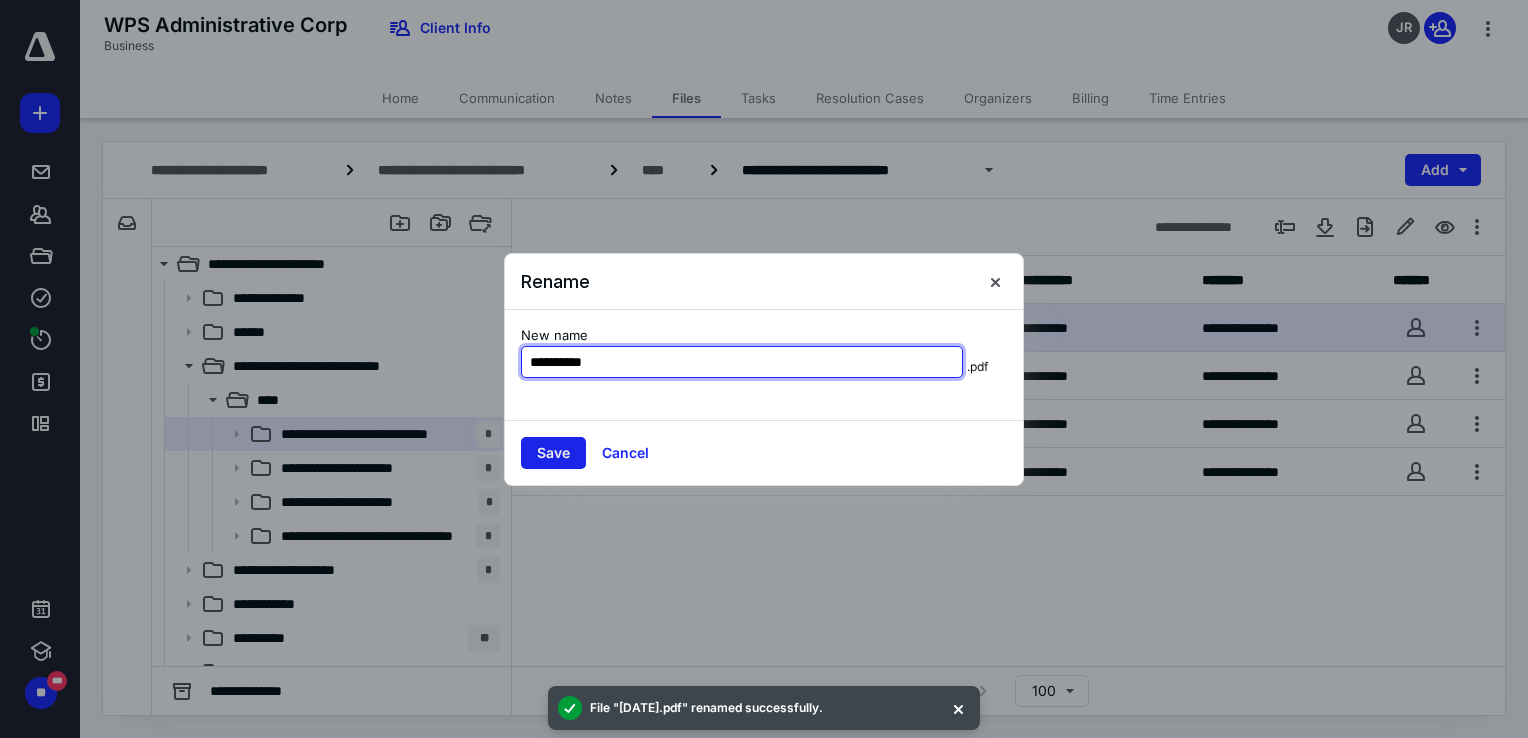 type on "**********" 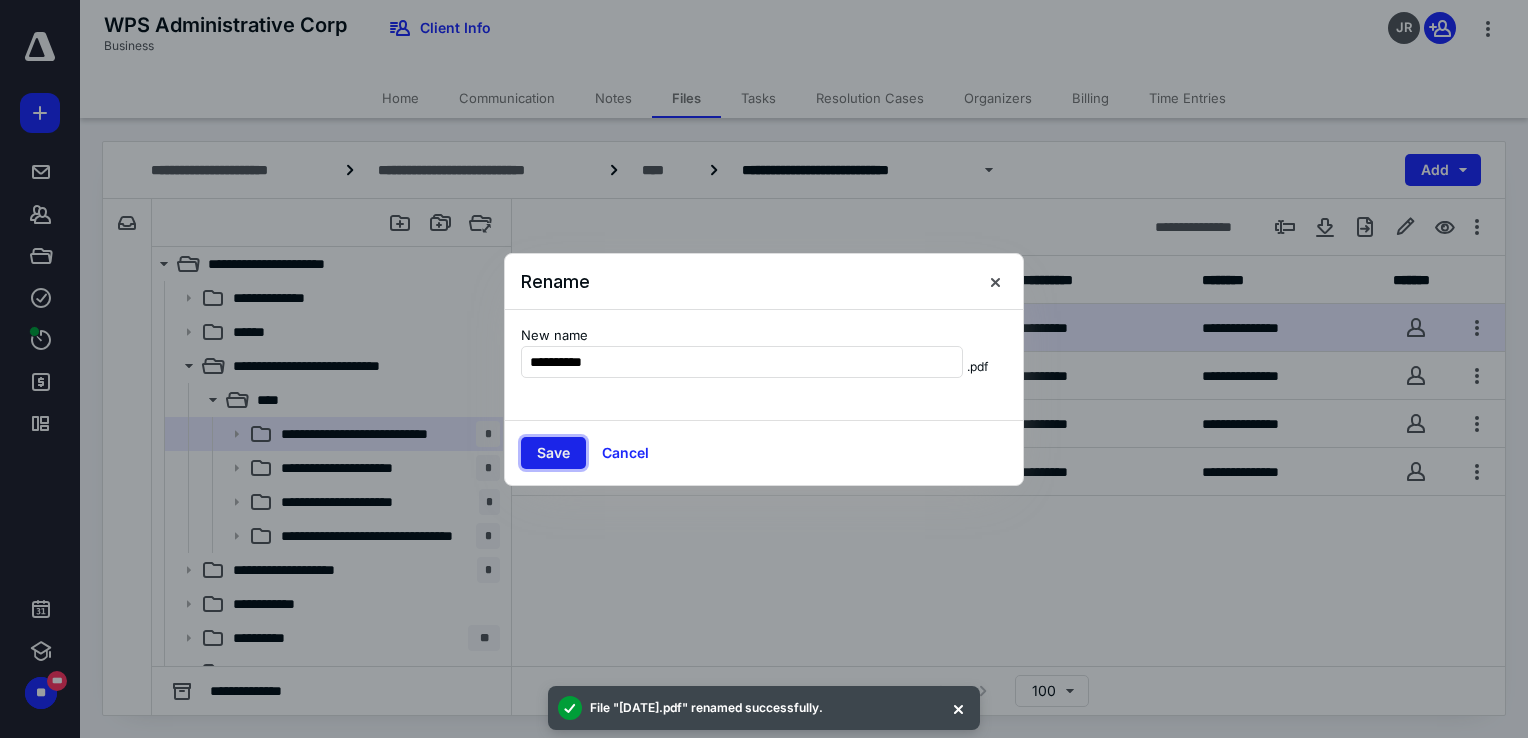 click on "Save" at bounding box center (553, 453) 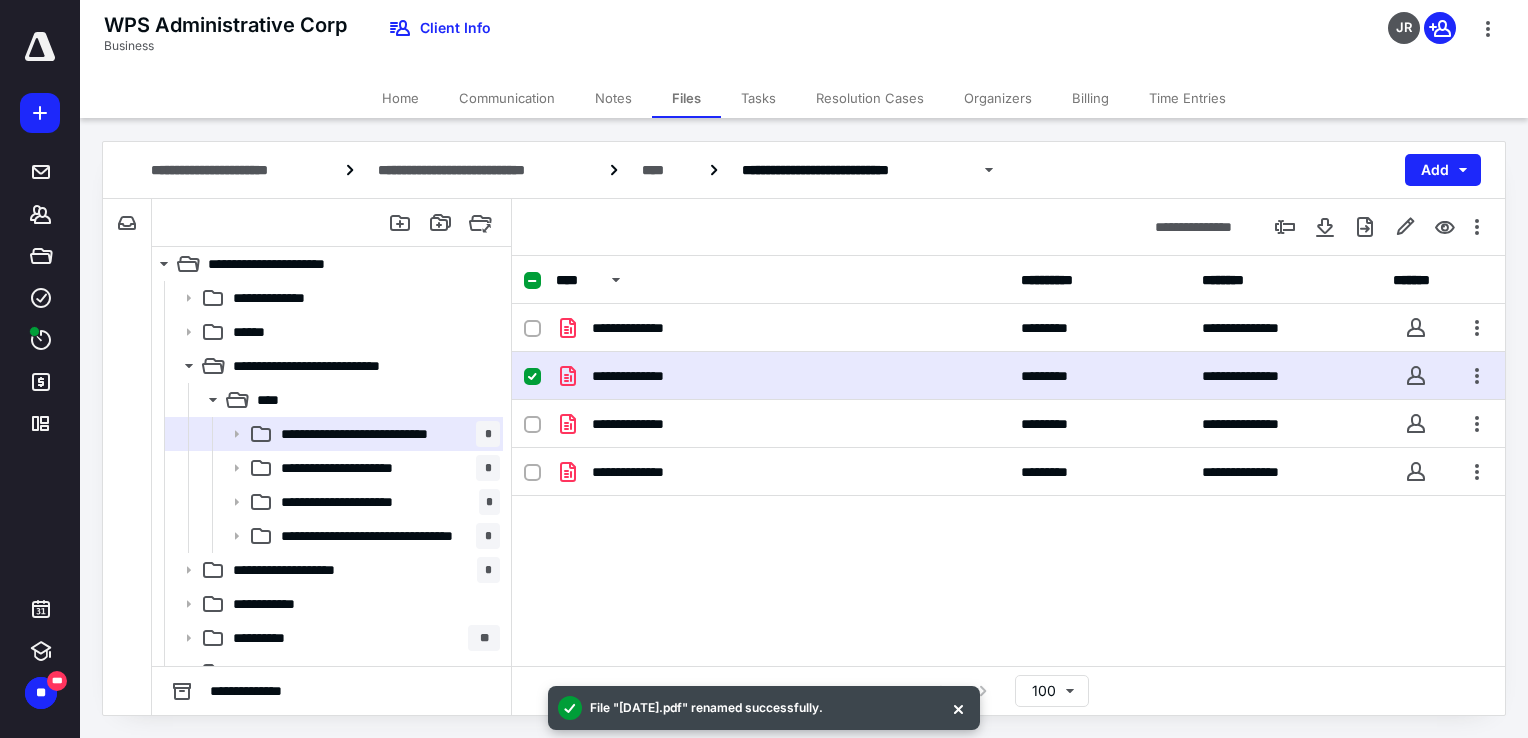 click on "**********" at bounding box center [1008, 454] 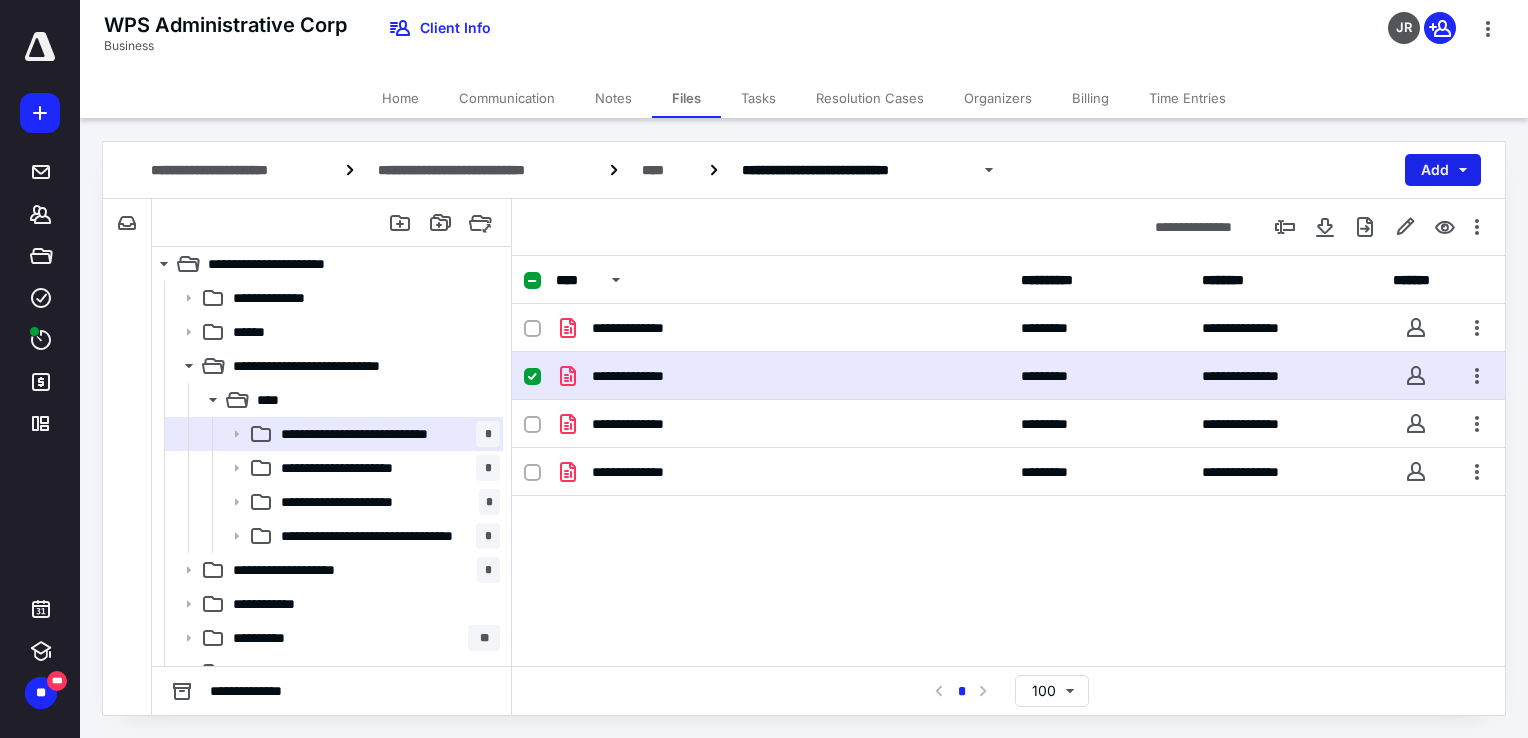 click on "Add" at bounding box center [1443, 170] 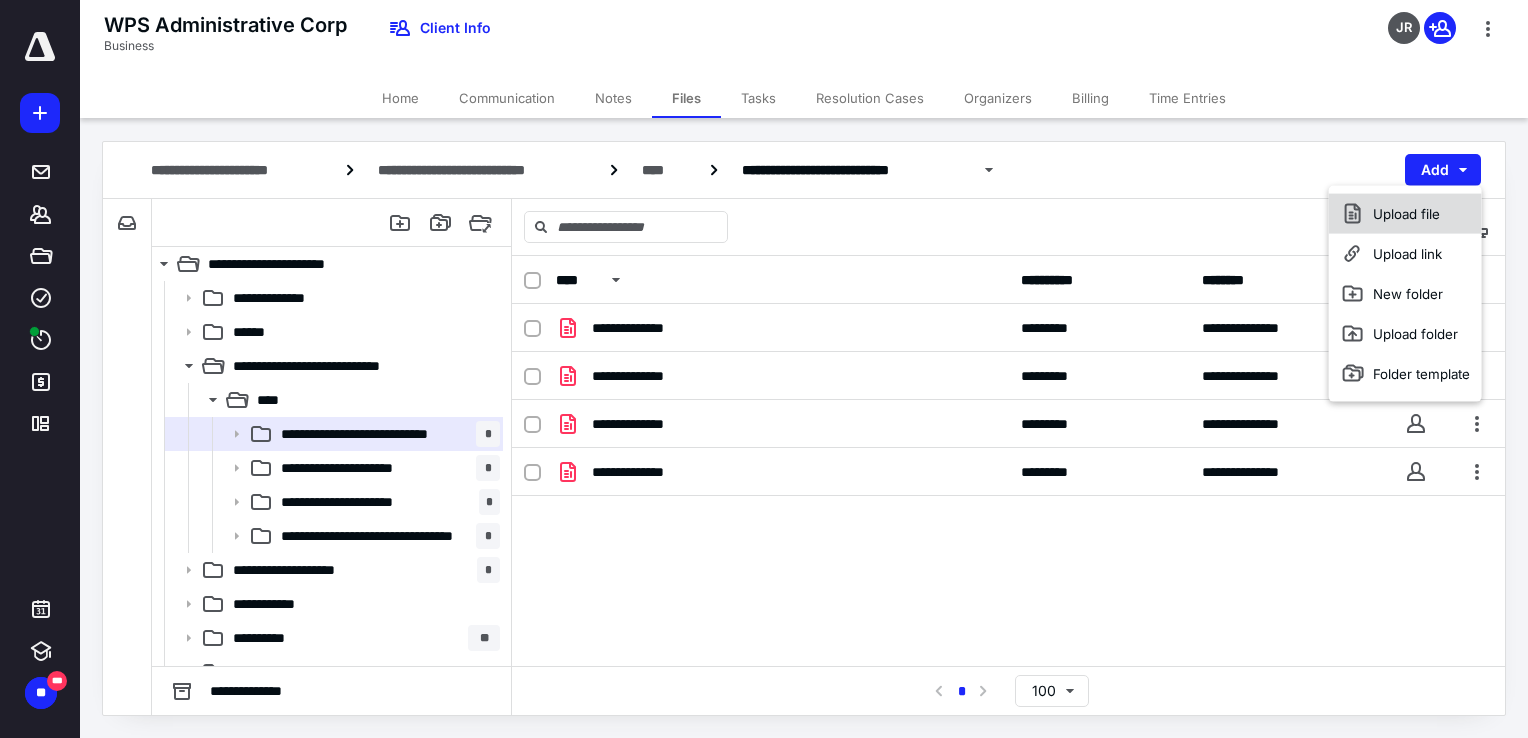 click on "Upload file" at bounding box center [1405, 214] 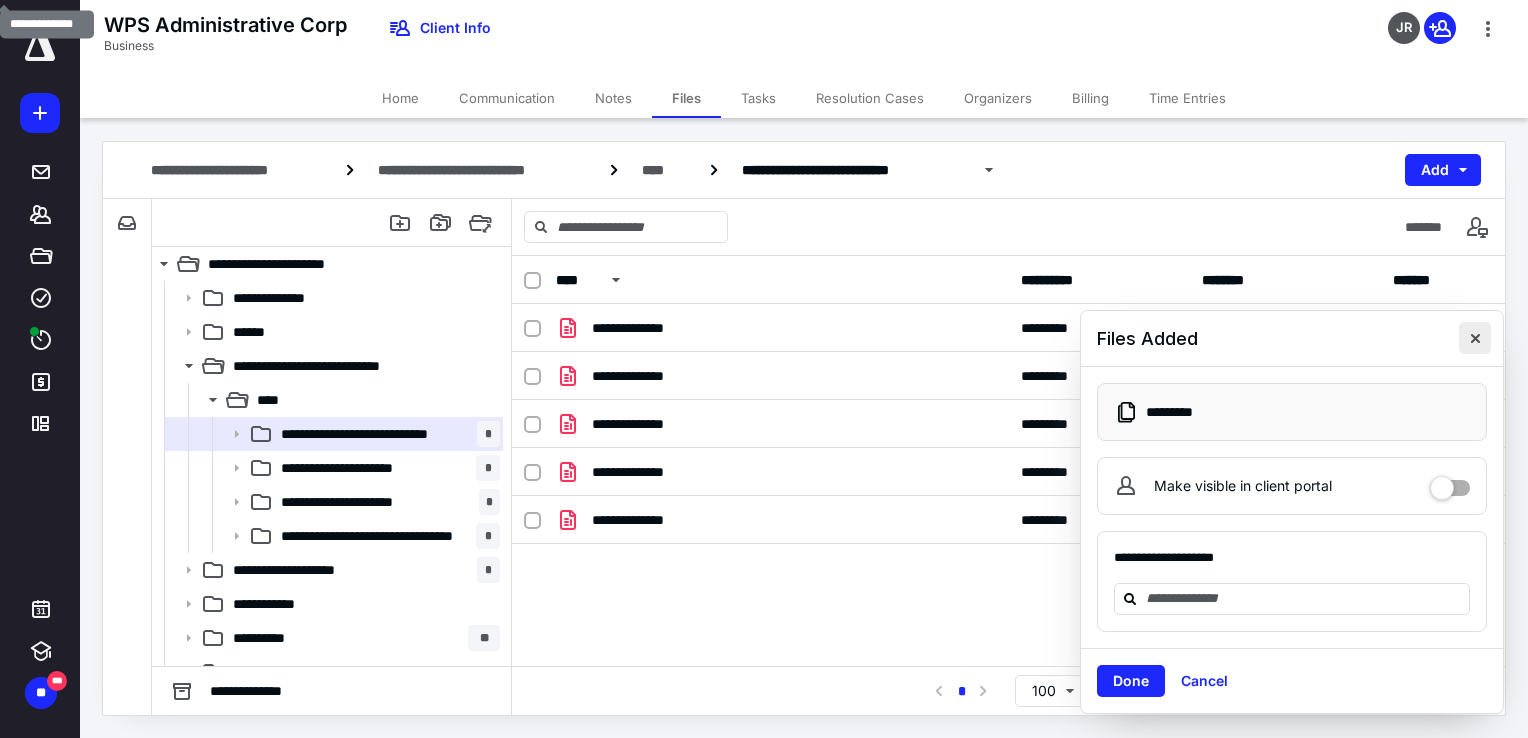 click at bounding box center (1475, 338) 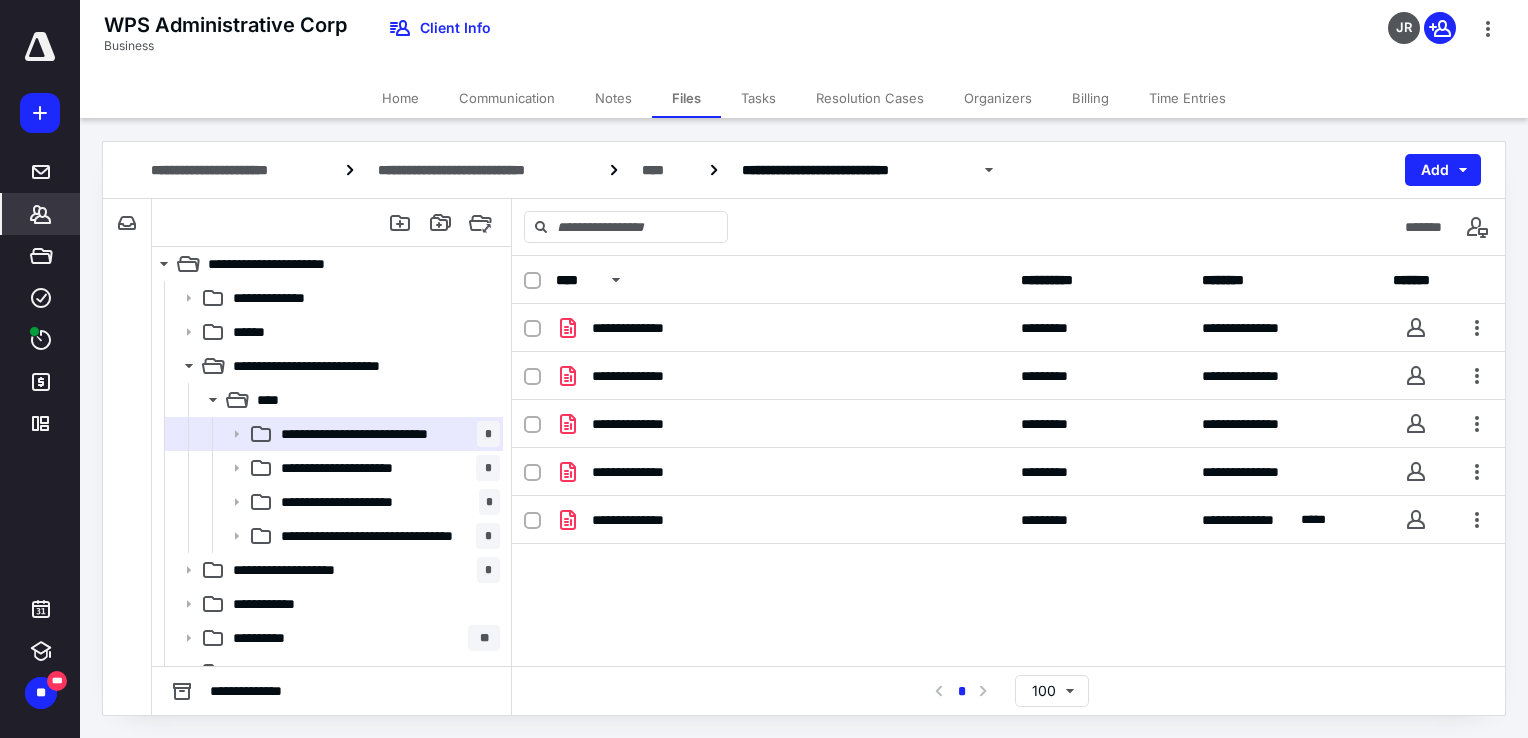 click 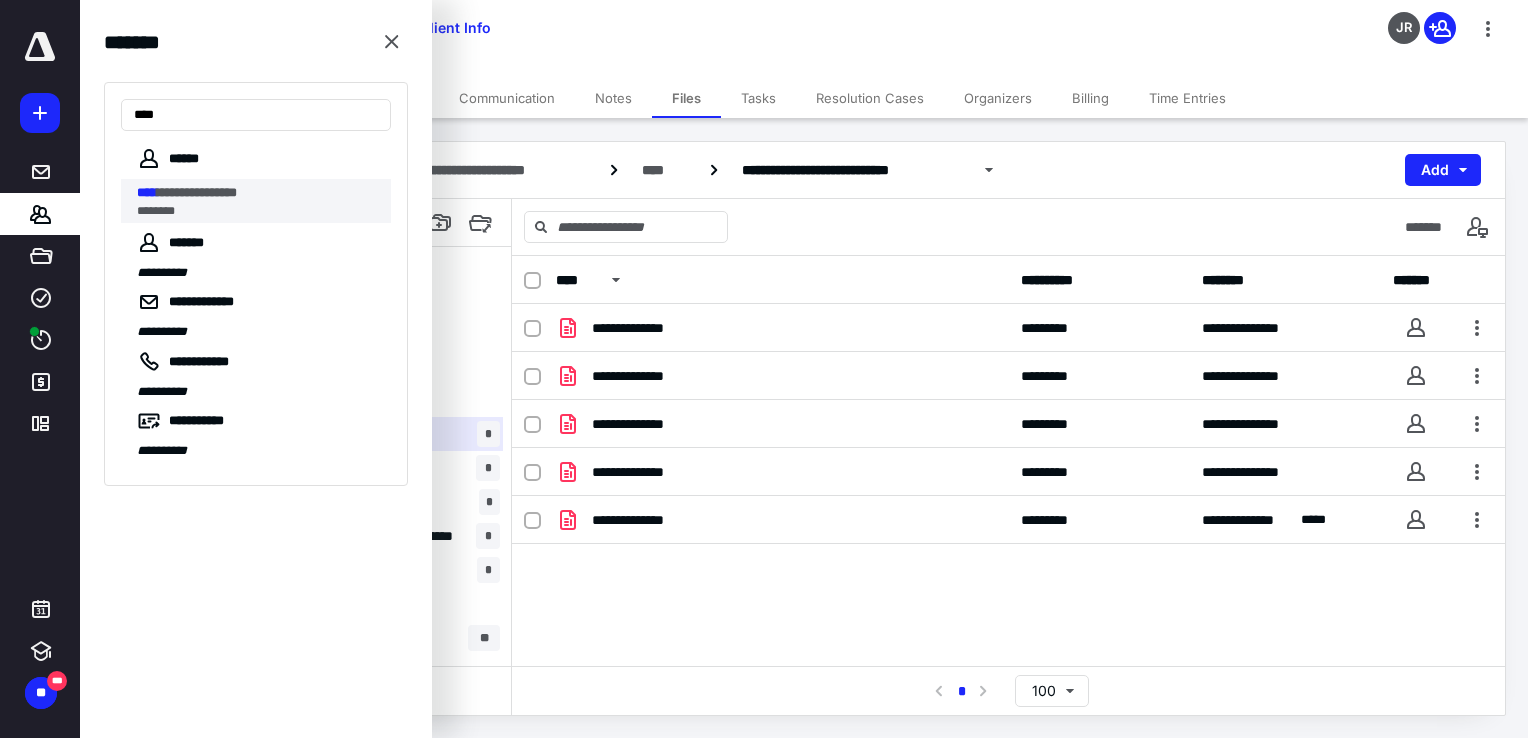 type on "****" 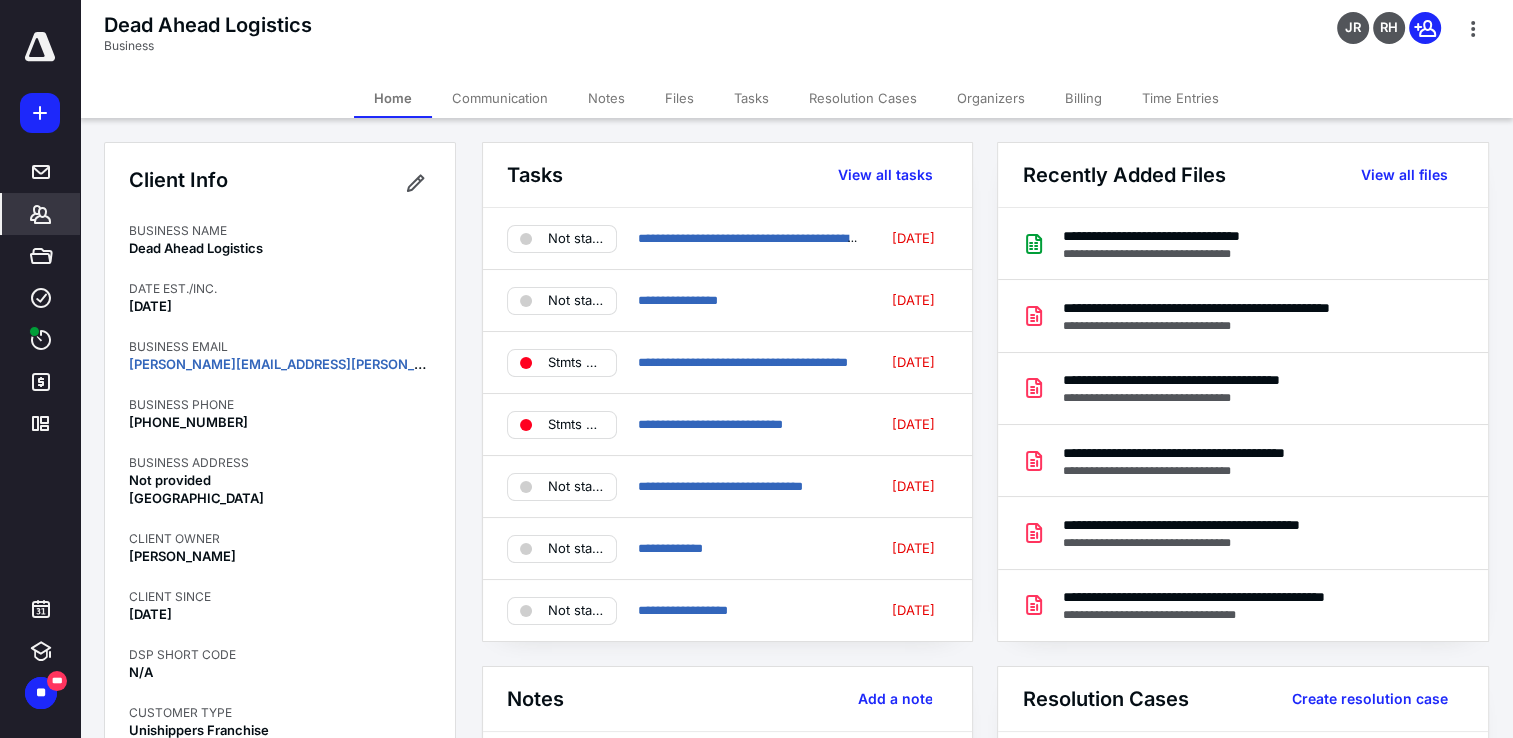 click on "Files" at bounding box center (679, 98) 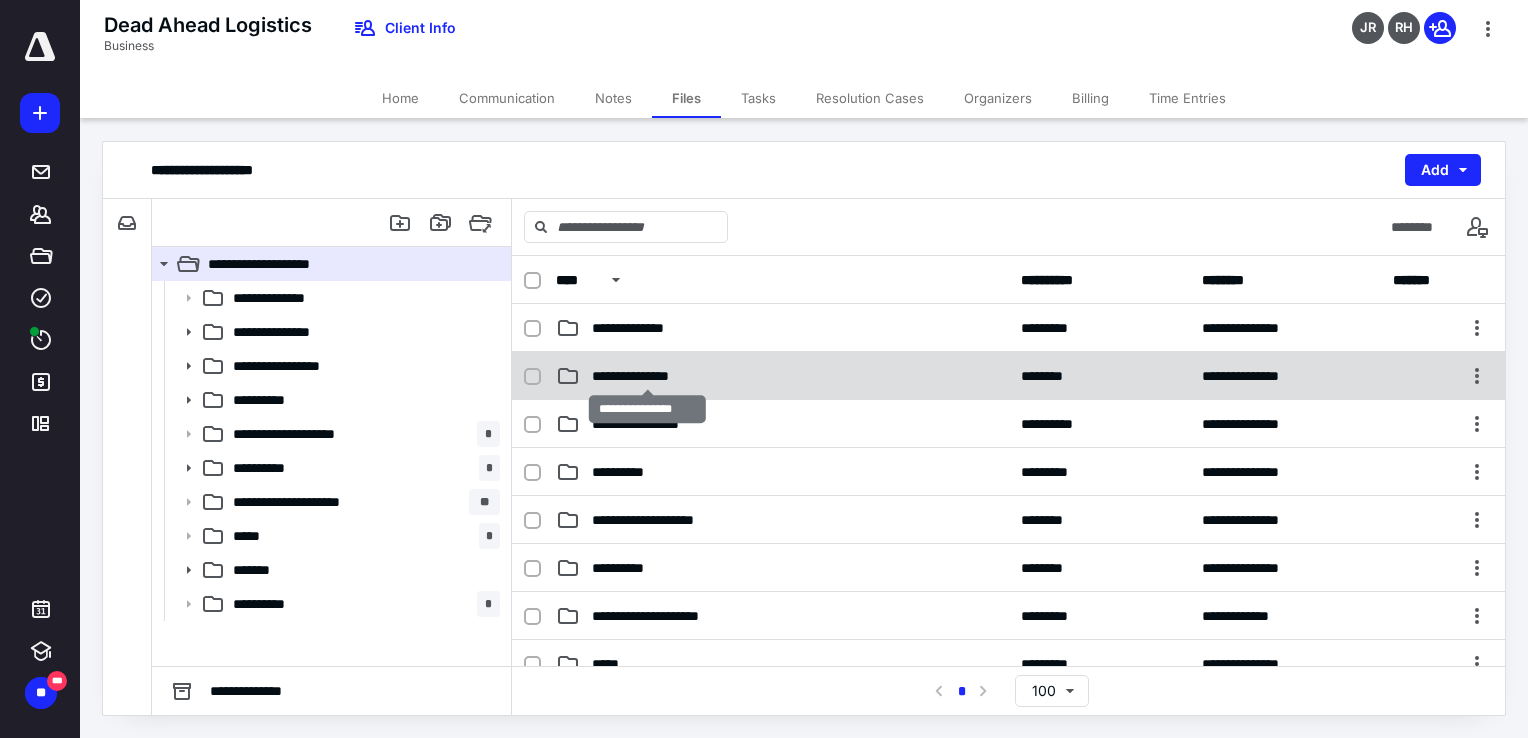 click on "**********" at bounding box center (648, 376) 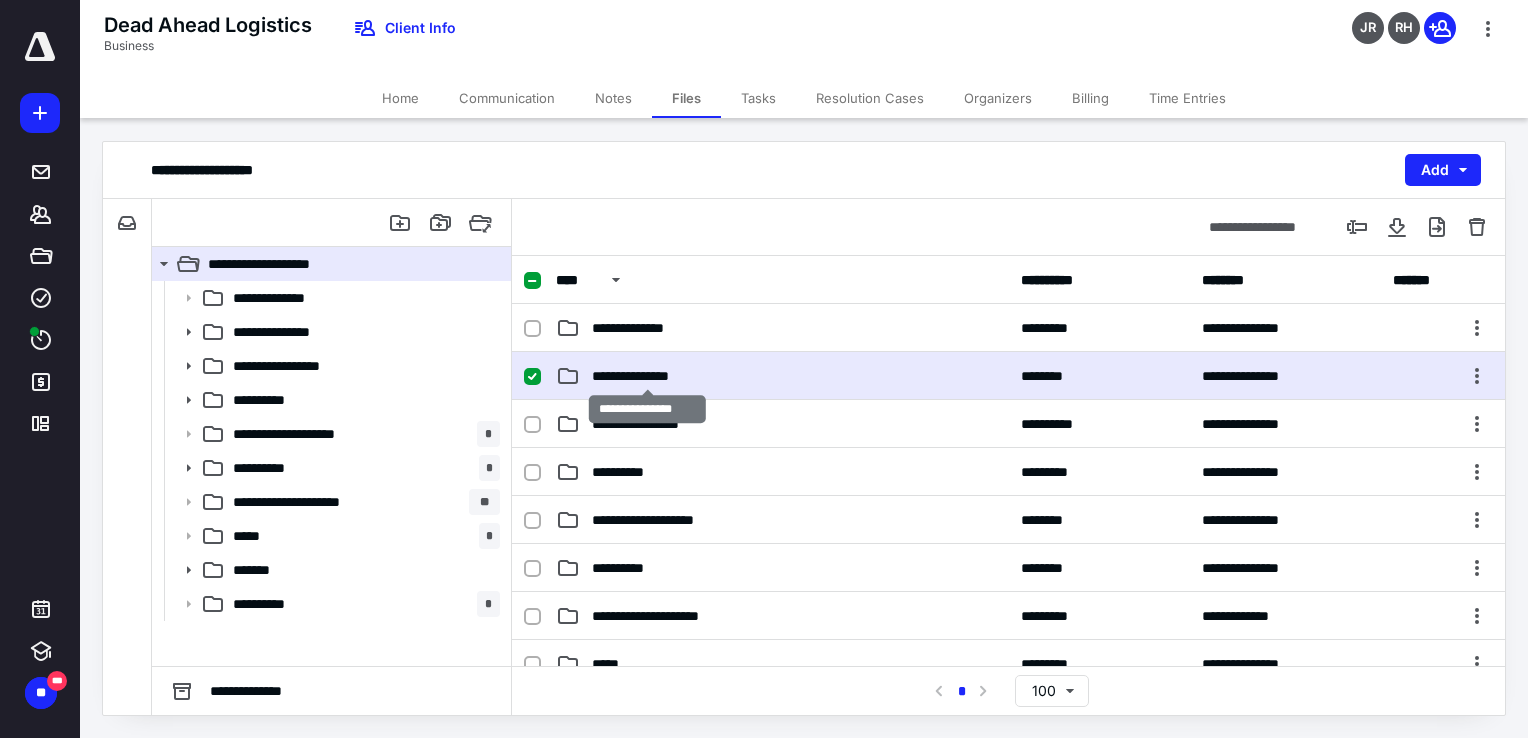 click on "**********" at bounding box center [648, 376] 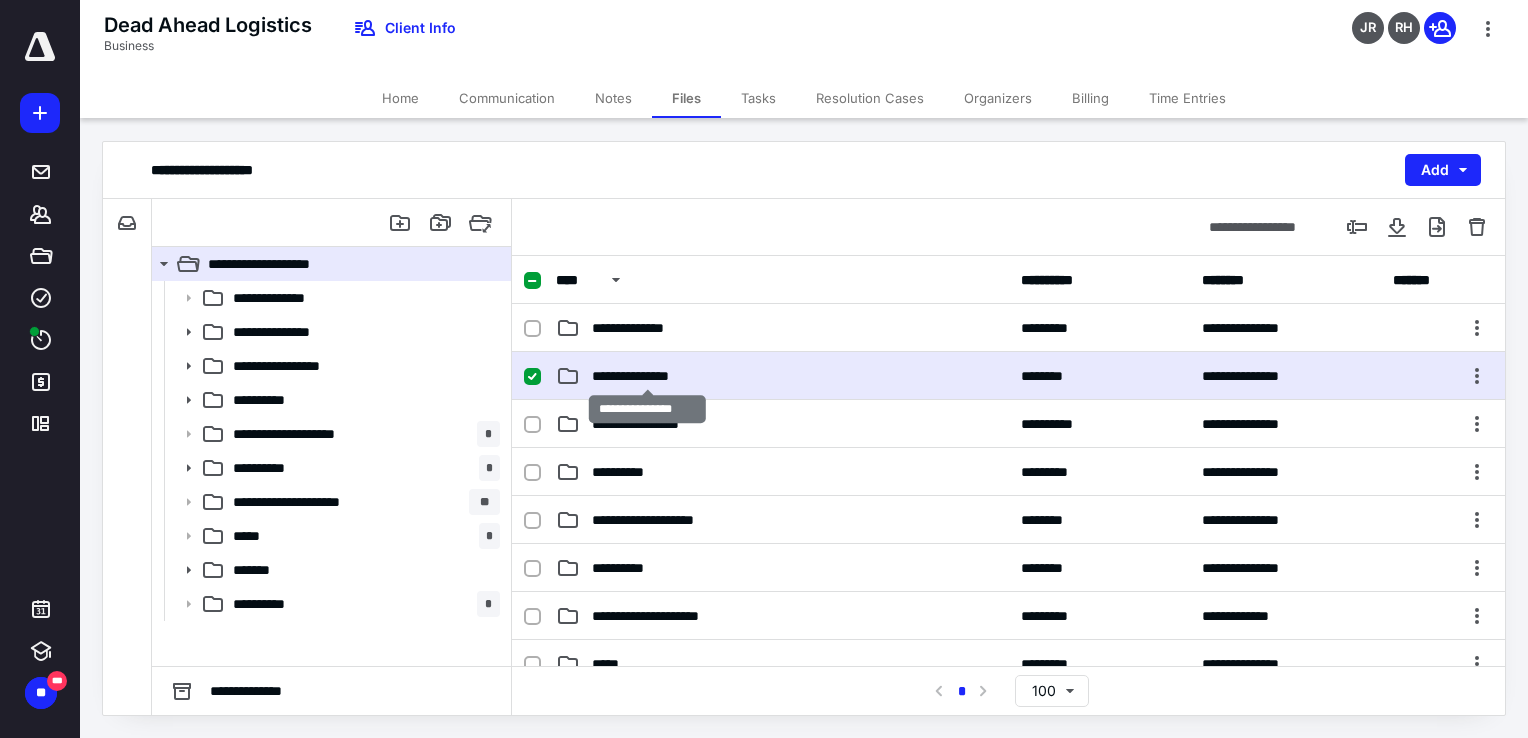 click on "**********" at bounding box center (648, 376) 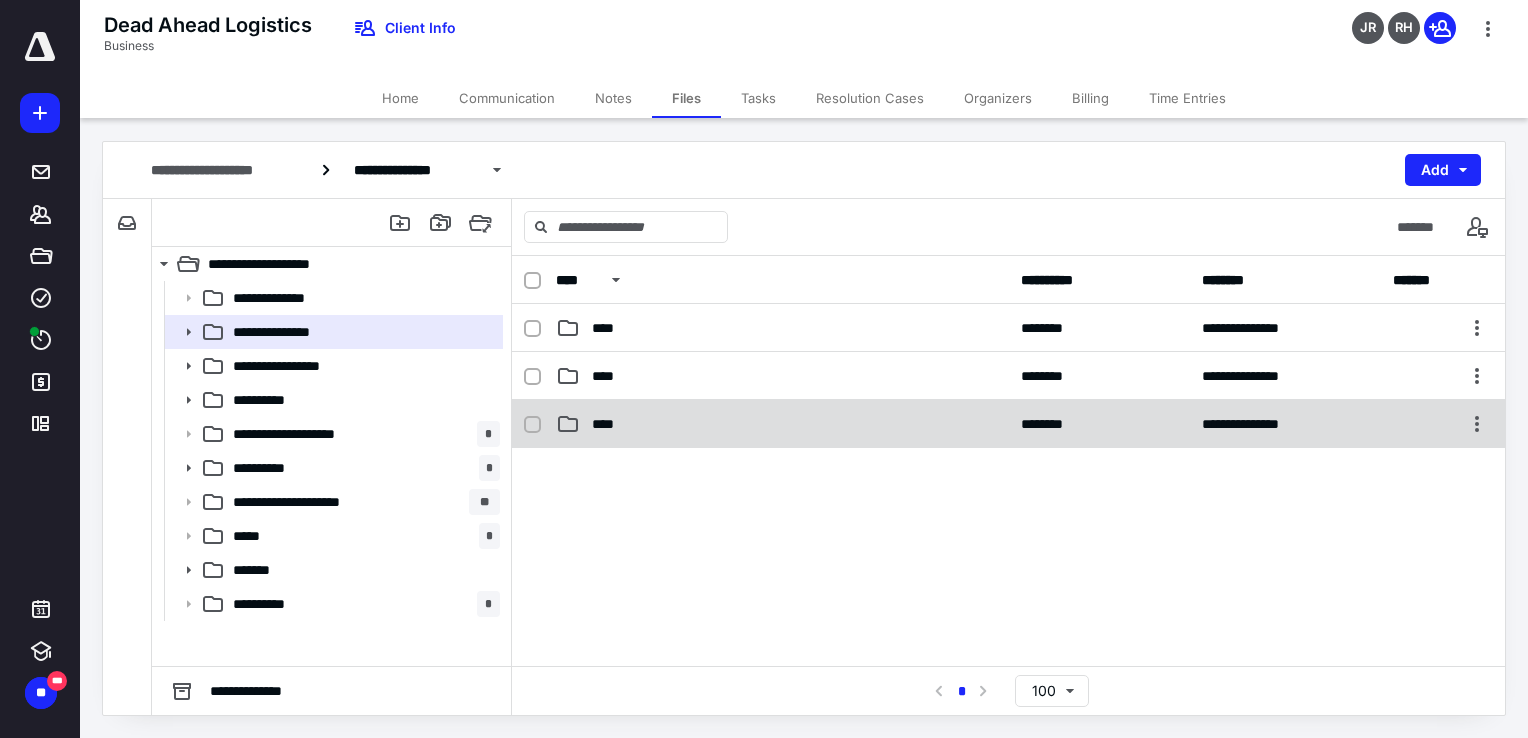 click on "****" at bounding box center [609, 424] 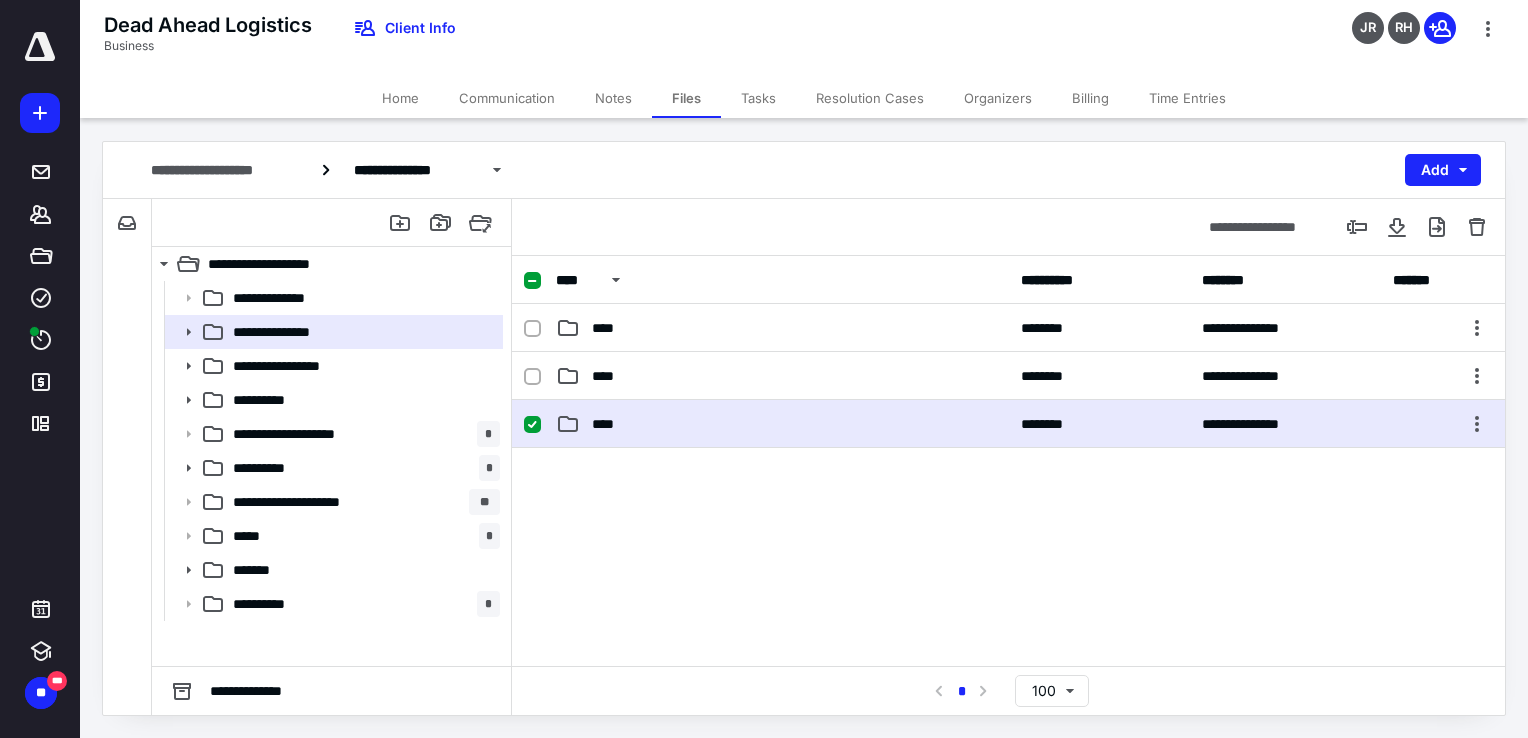 click on "****" at bounding box center [609, 424] 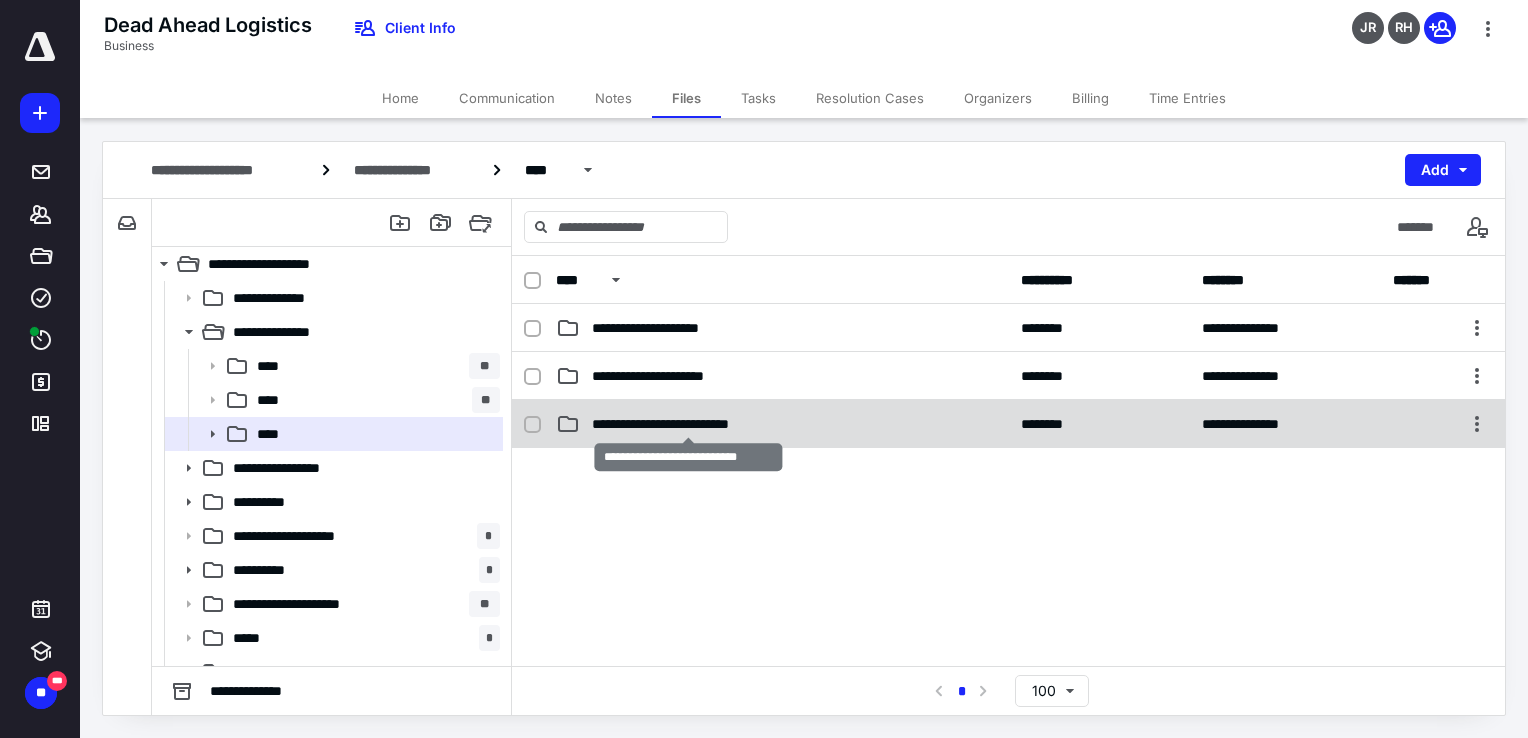 click on "**********" at bounding box center (689, 424) 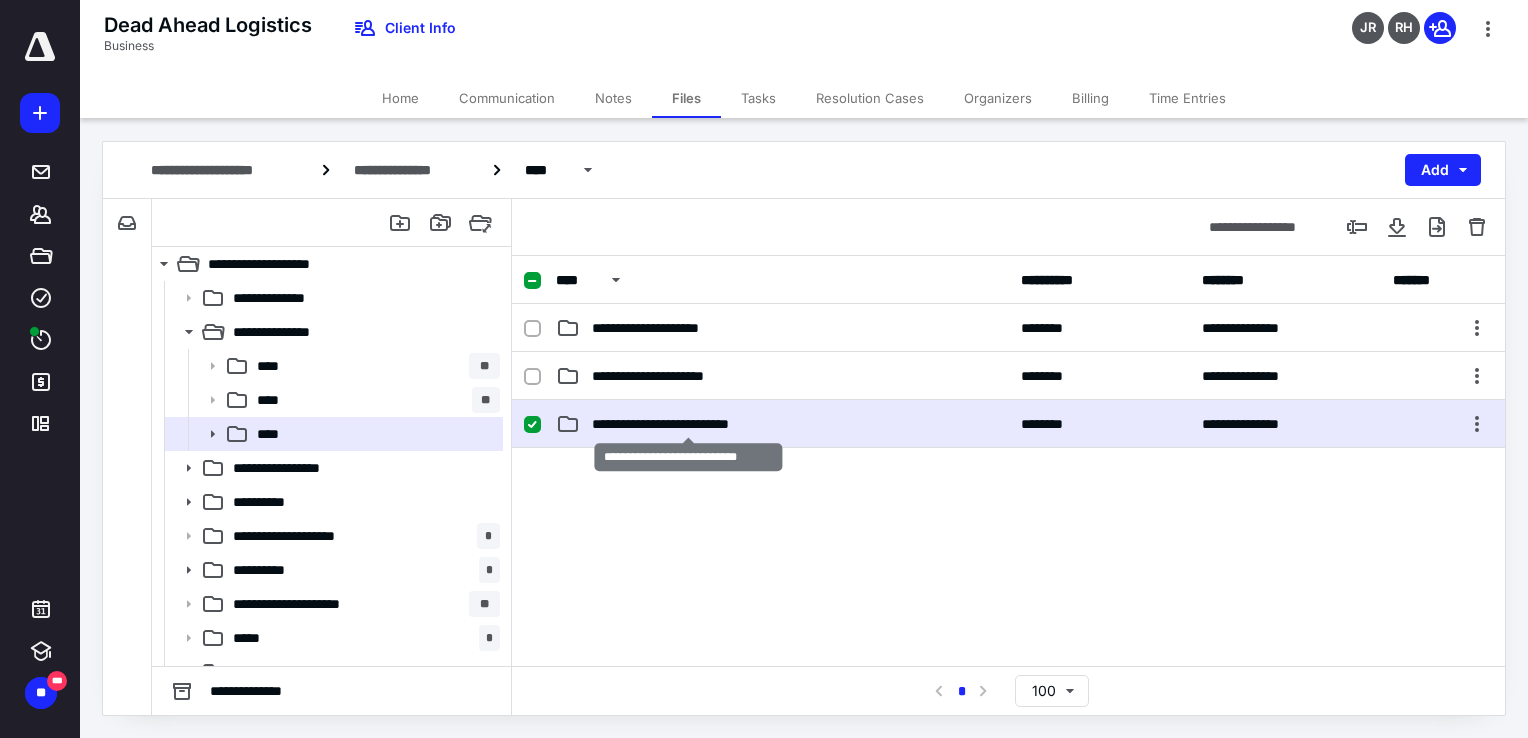 click on "**********" at bounding box center [689, 424] 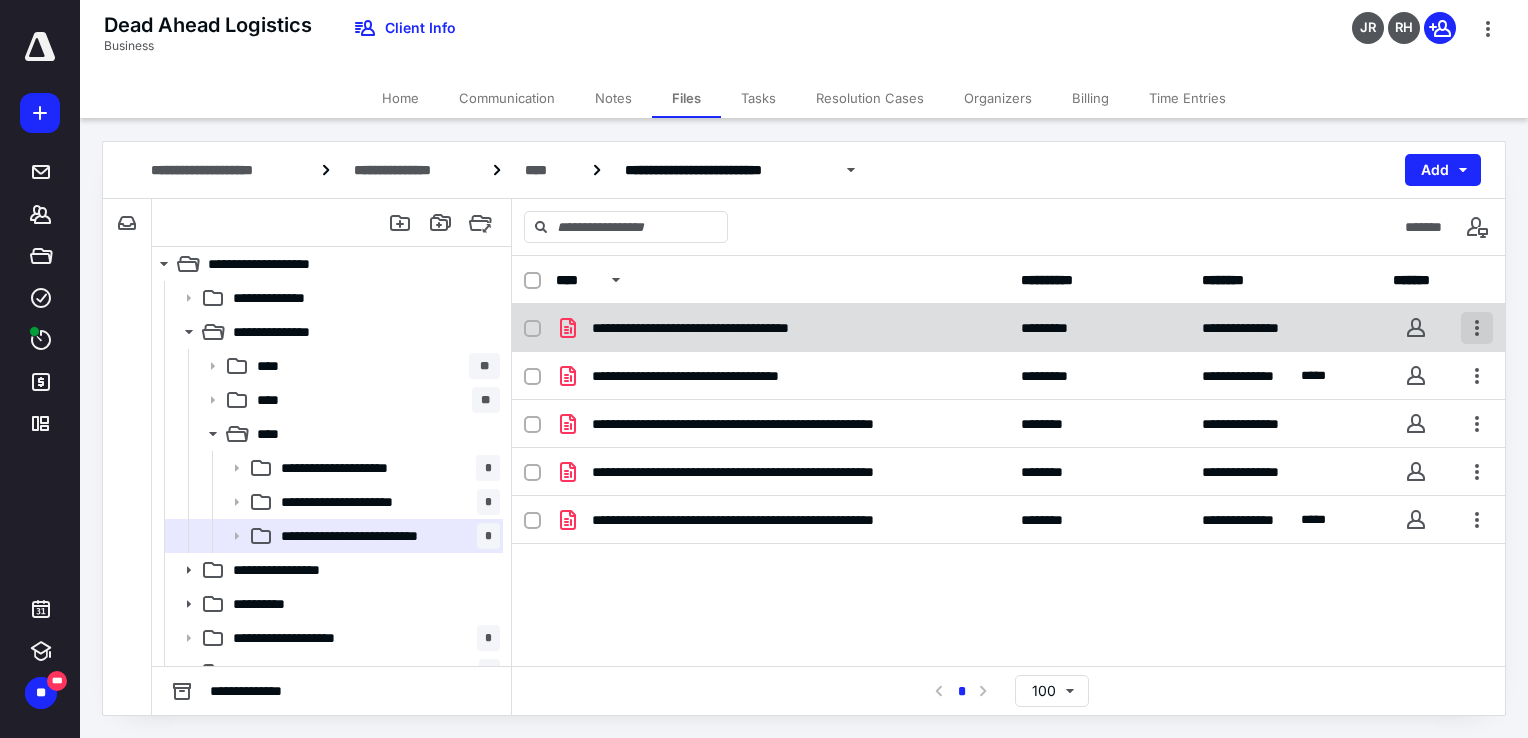 click at bounding box center [1477, 328] 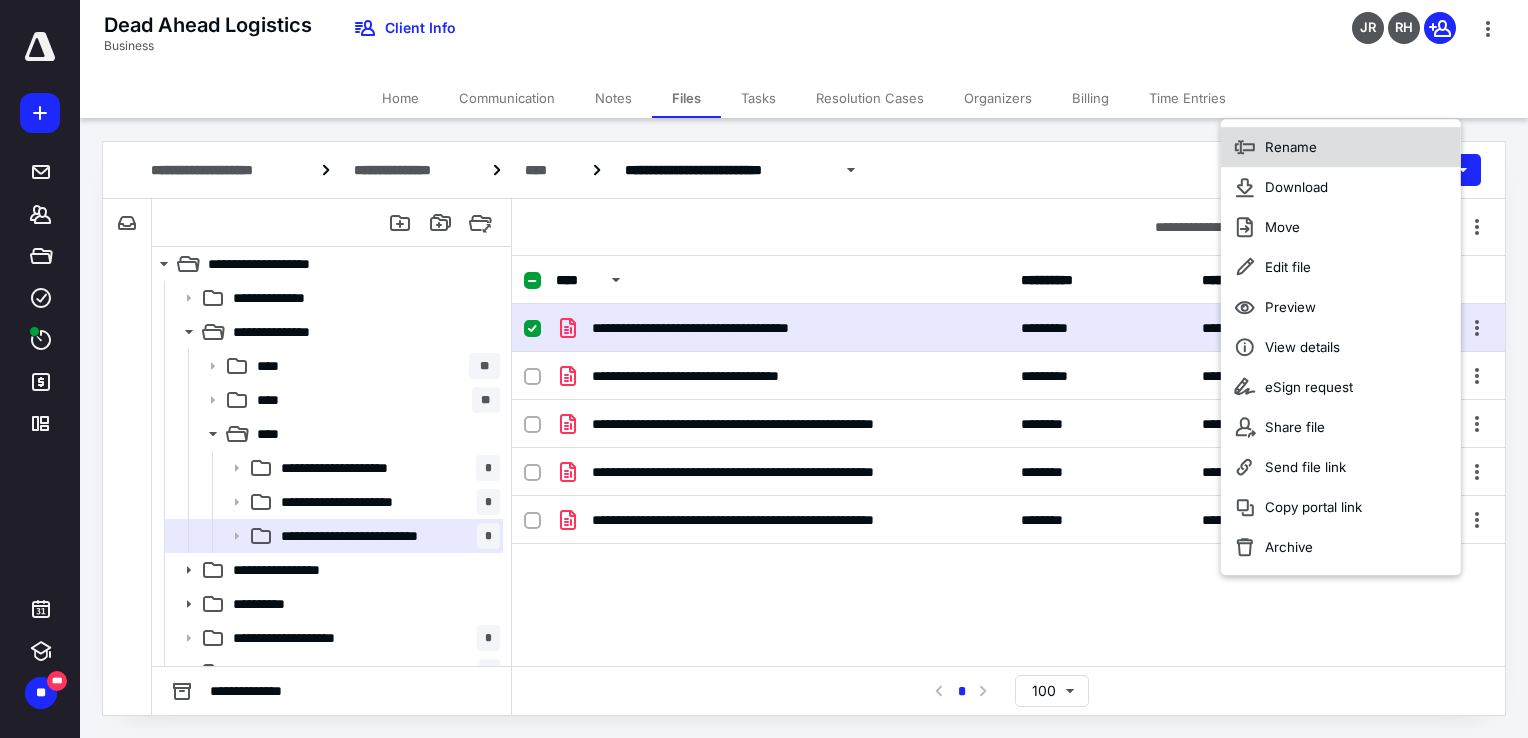 click on "Rename" at bounding box center (1291, 147) 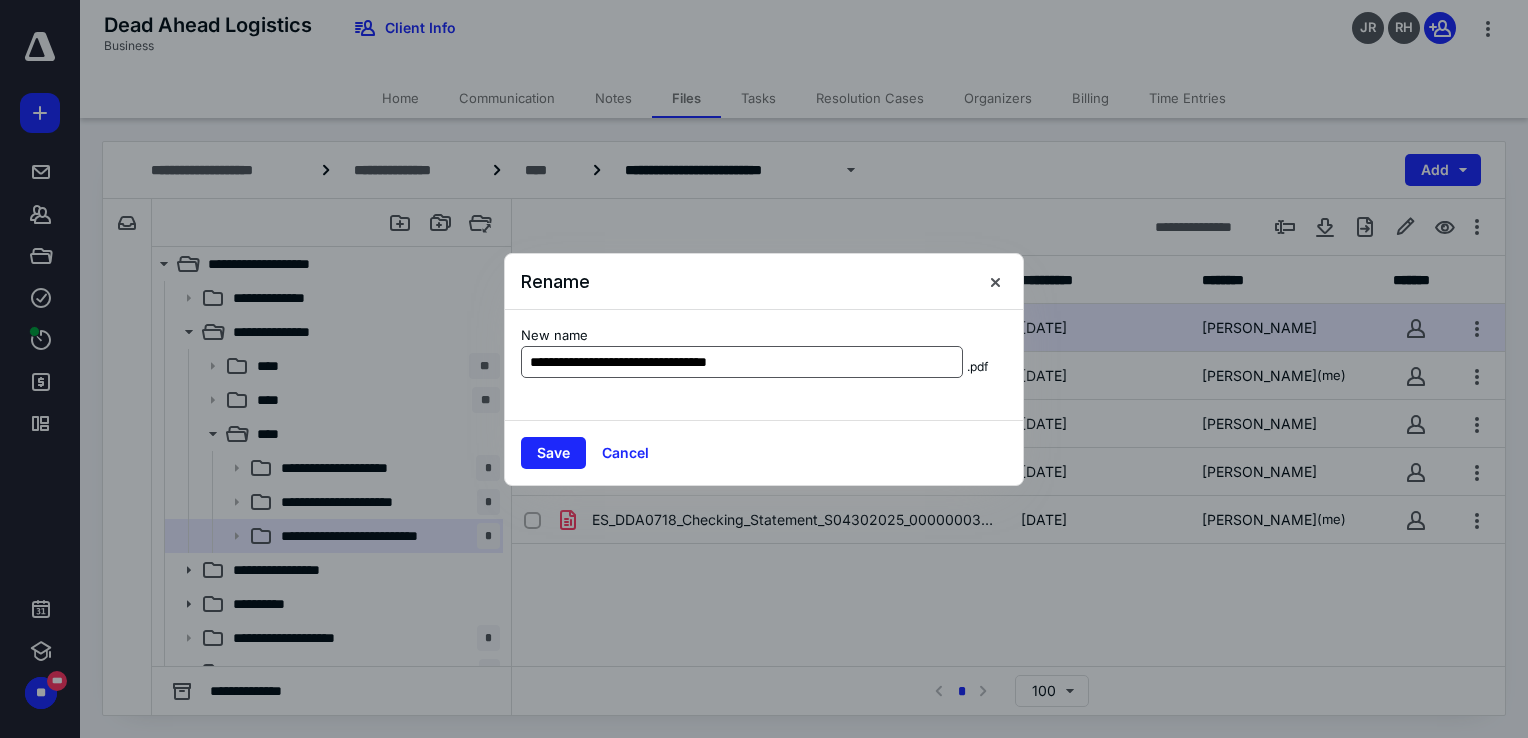 click on "**********" at bounding box center [742, 362] 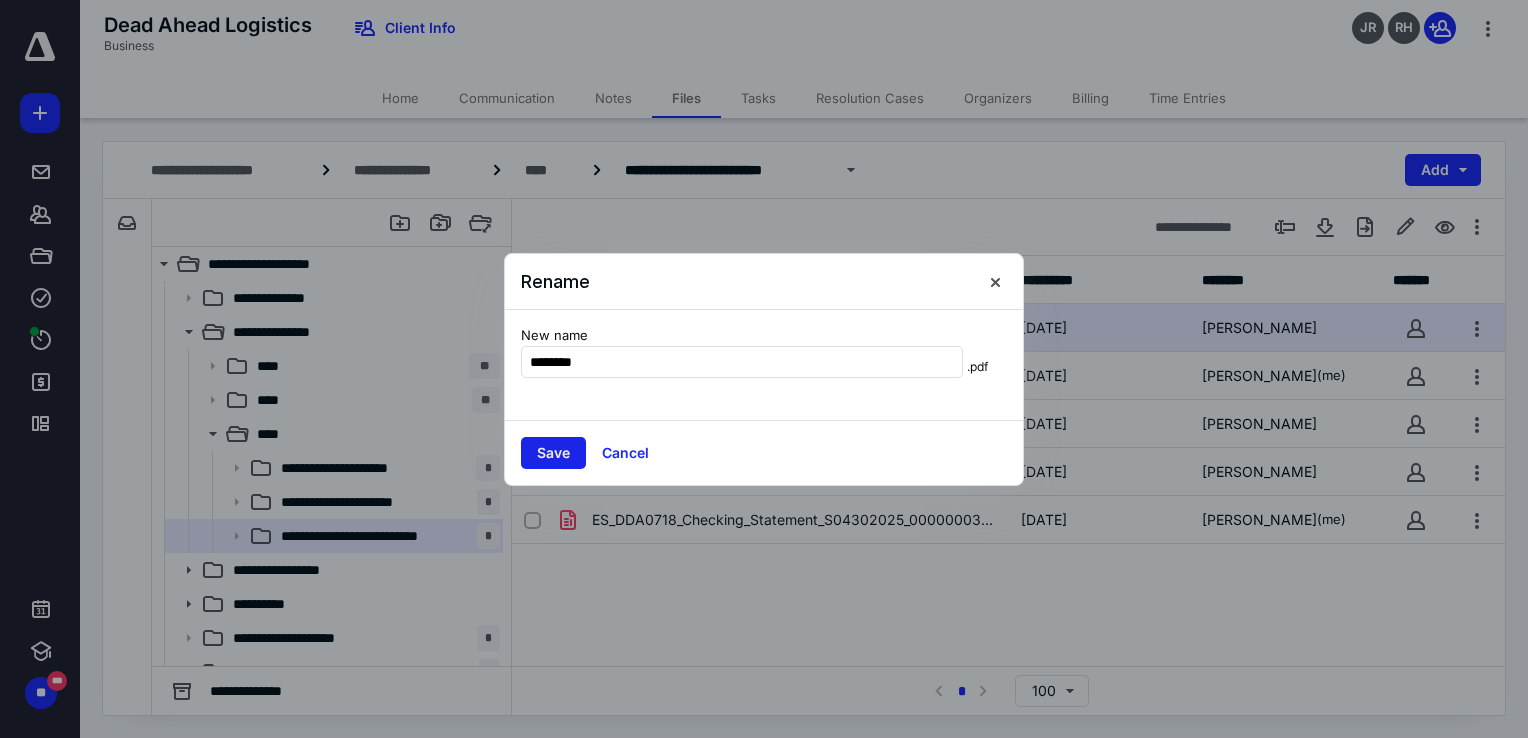type on "*******" 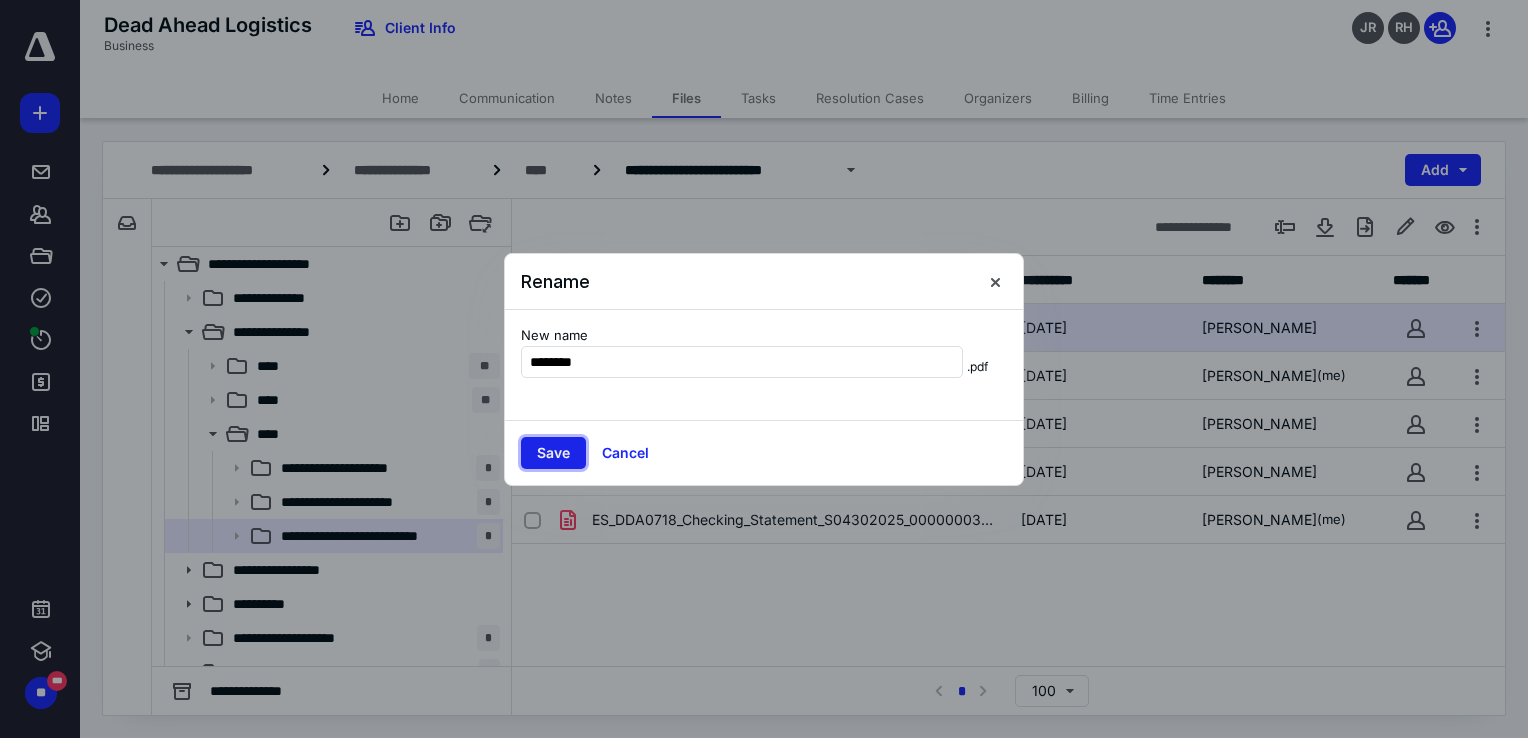 click on "Save" at bounding box center (553, 453) 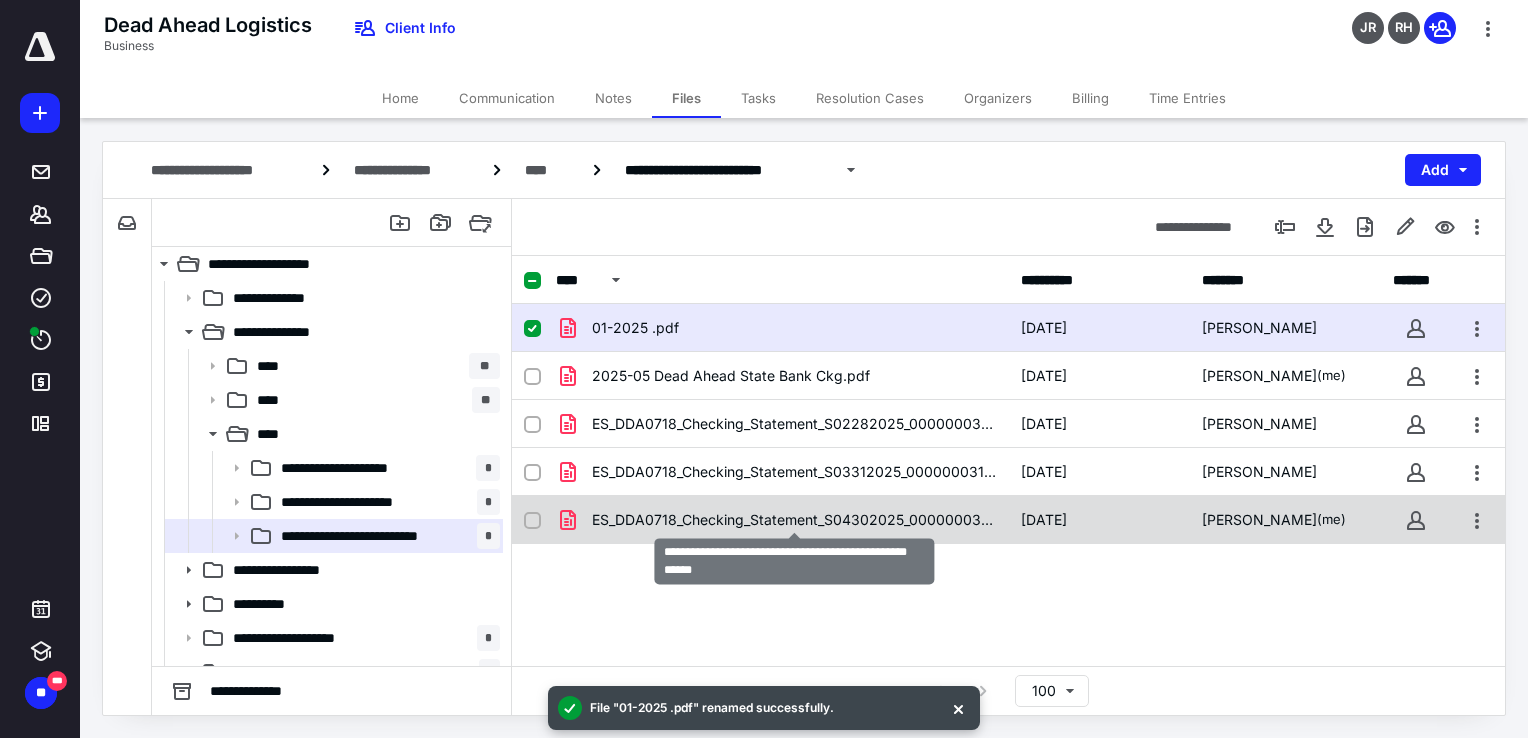 click on "ES_DDA0718_Checking_Statement_S04302025_000000031305.pdf" at bounding box center (794, 520) 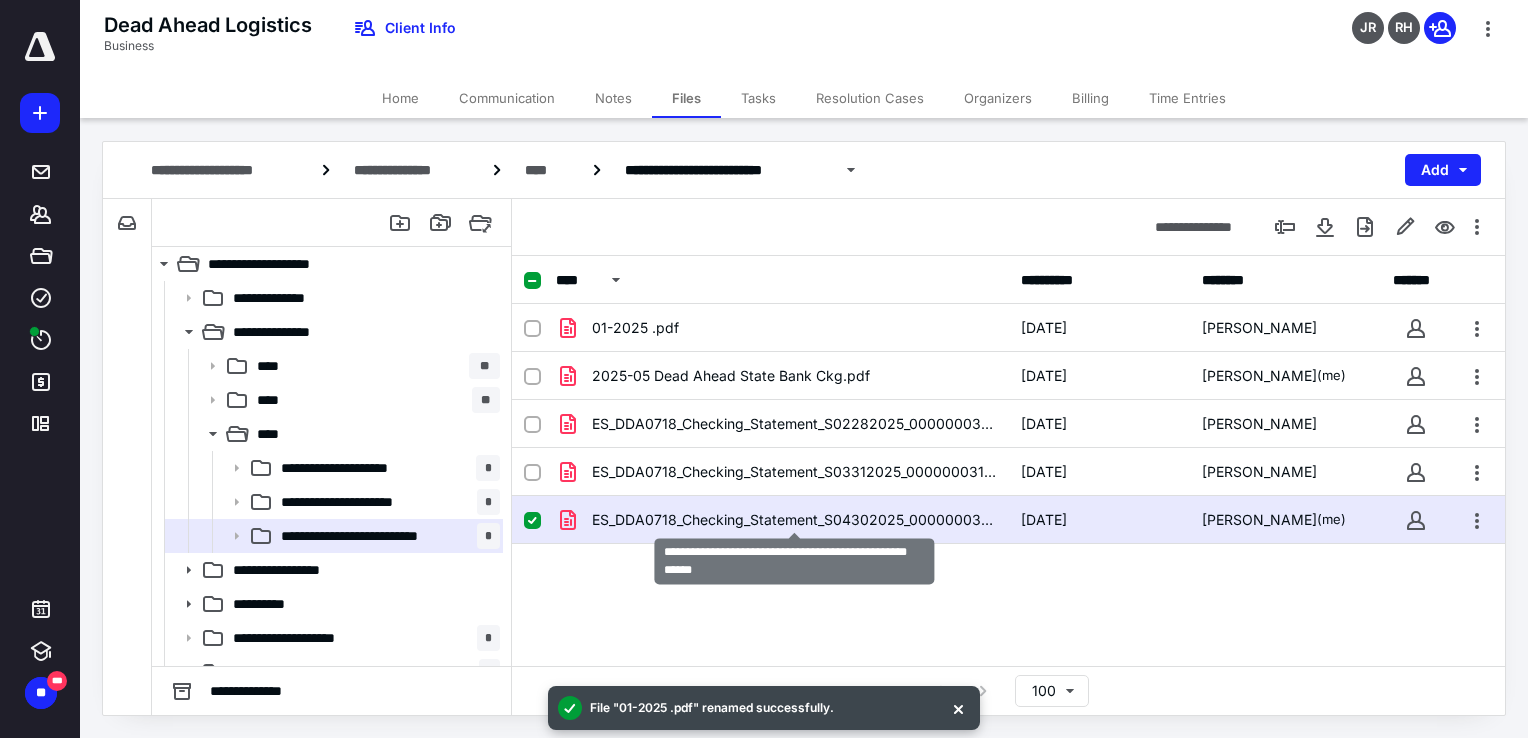 click on "ES_DDA0718_Checking_Statement_S04302025_000000031305.pdf" at bounding box center [794, 520] 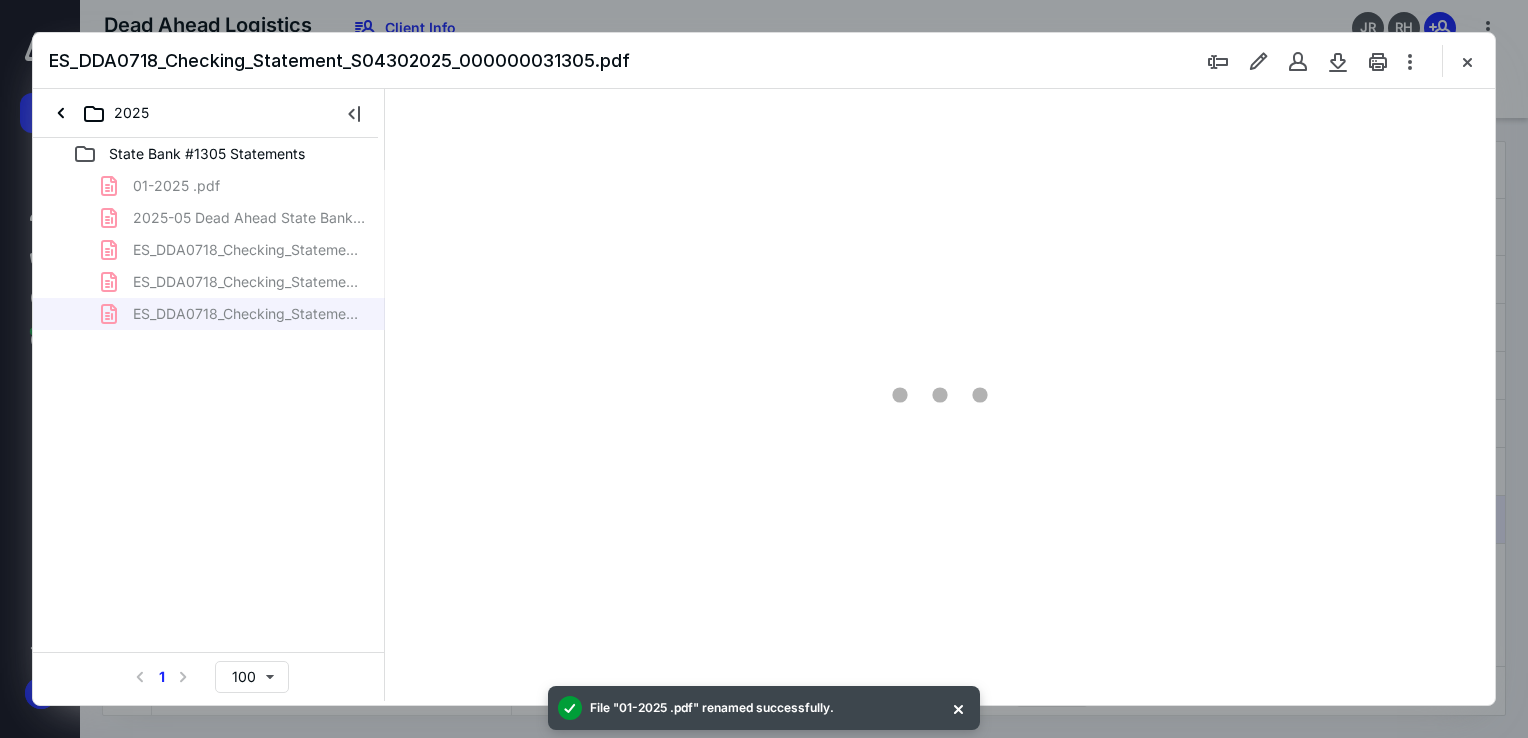 scroll, scrollTop: 0, scrollLeft: 0, axis: both 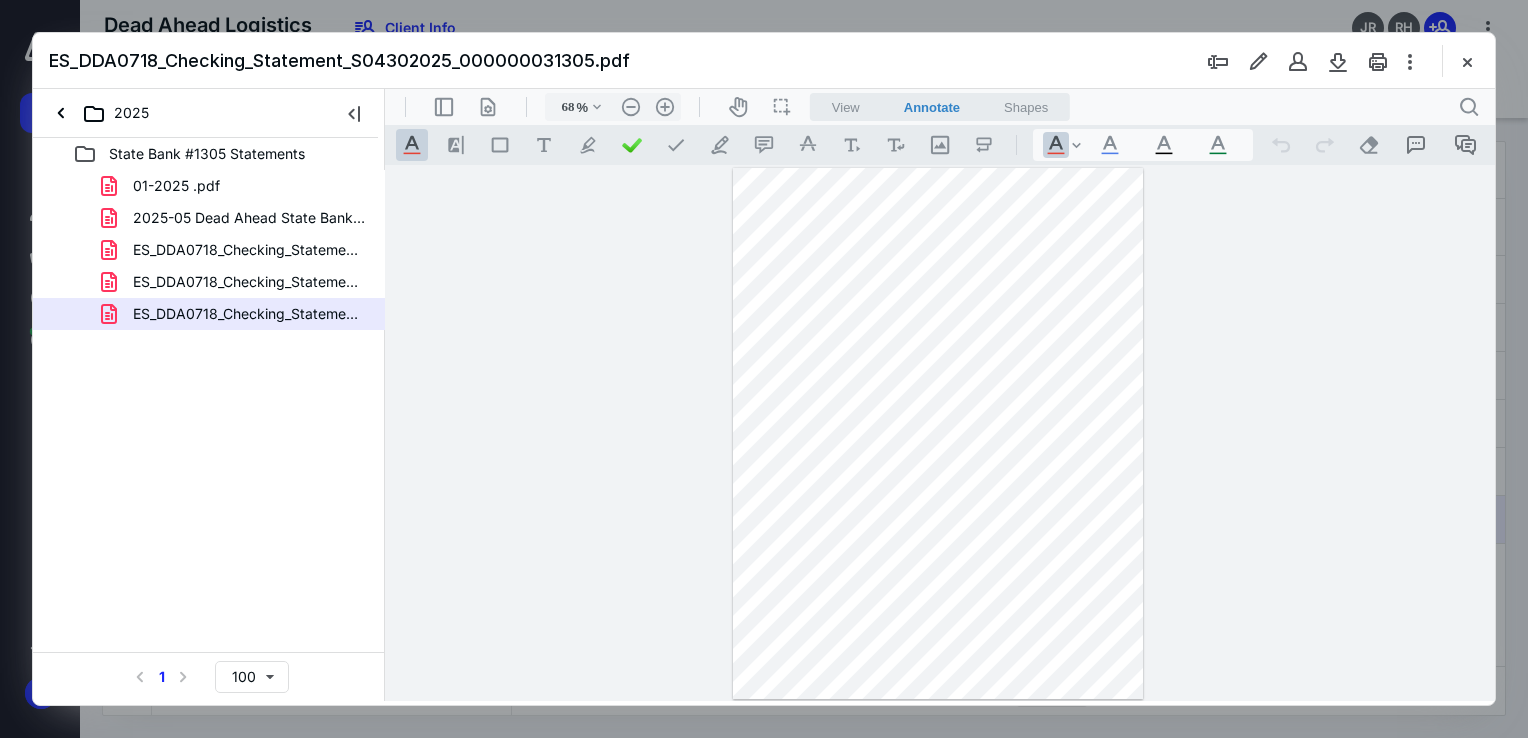 click on "View Annotate Shapes" at bounding box center [940, 107] 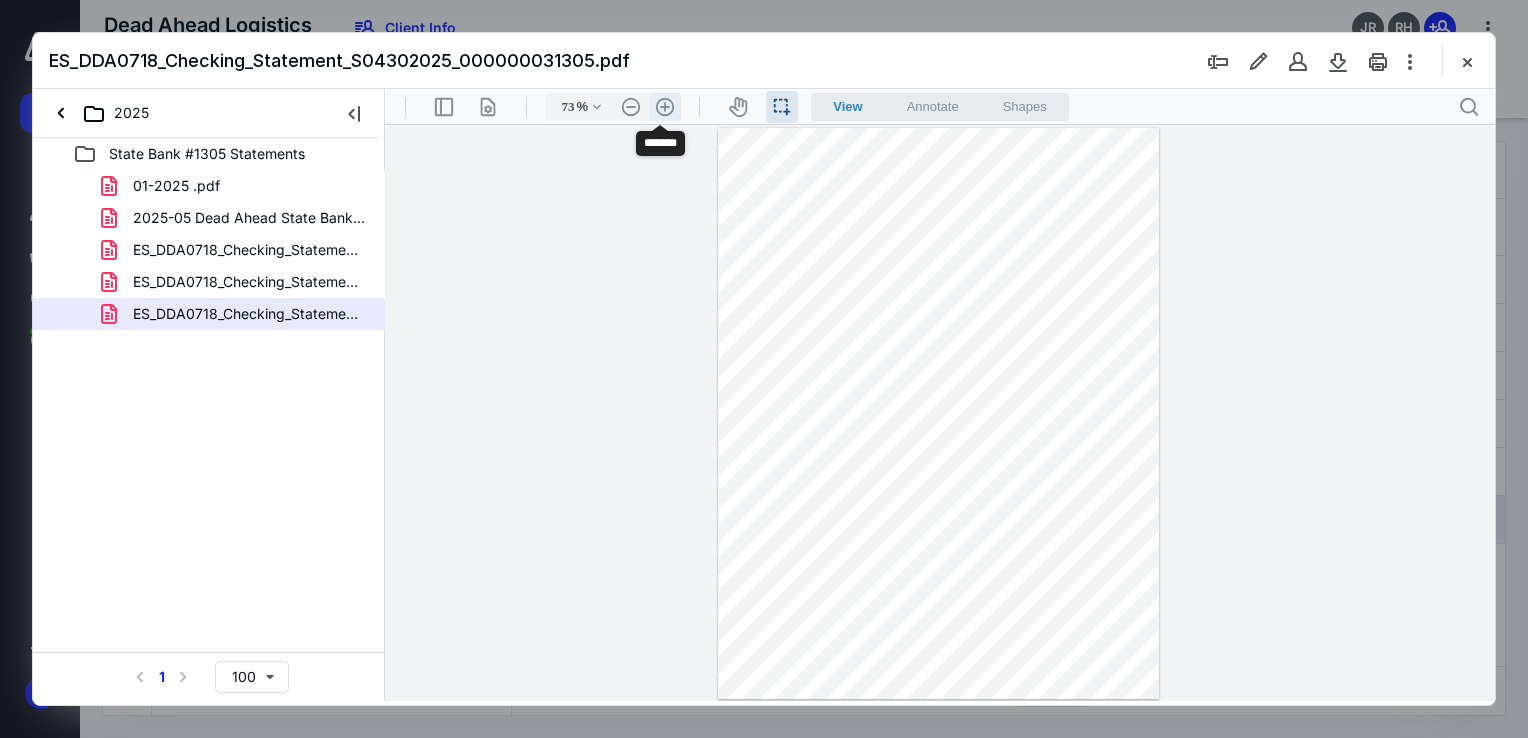 click on ".cls-1{fill:#abb0c4;} icon - header - zoom - in - line" at bounding box center (665, 107) 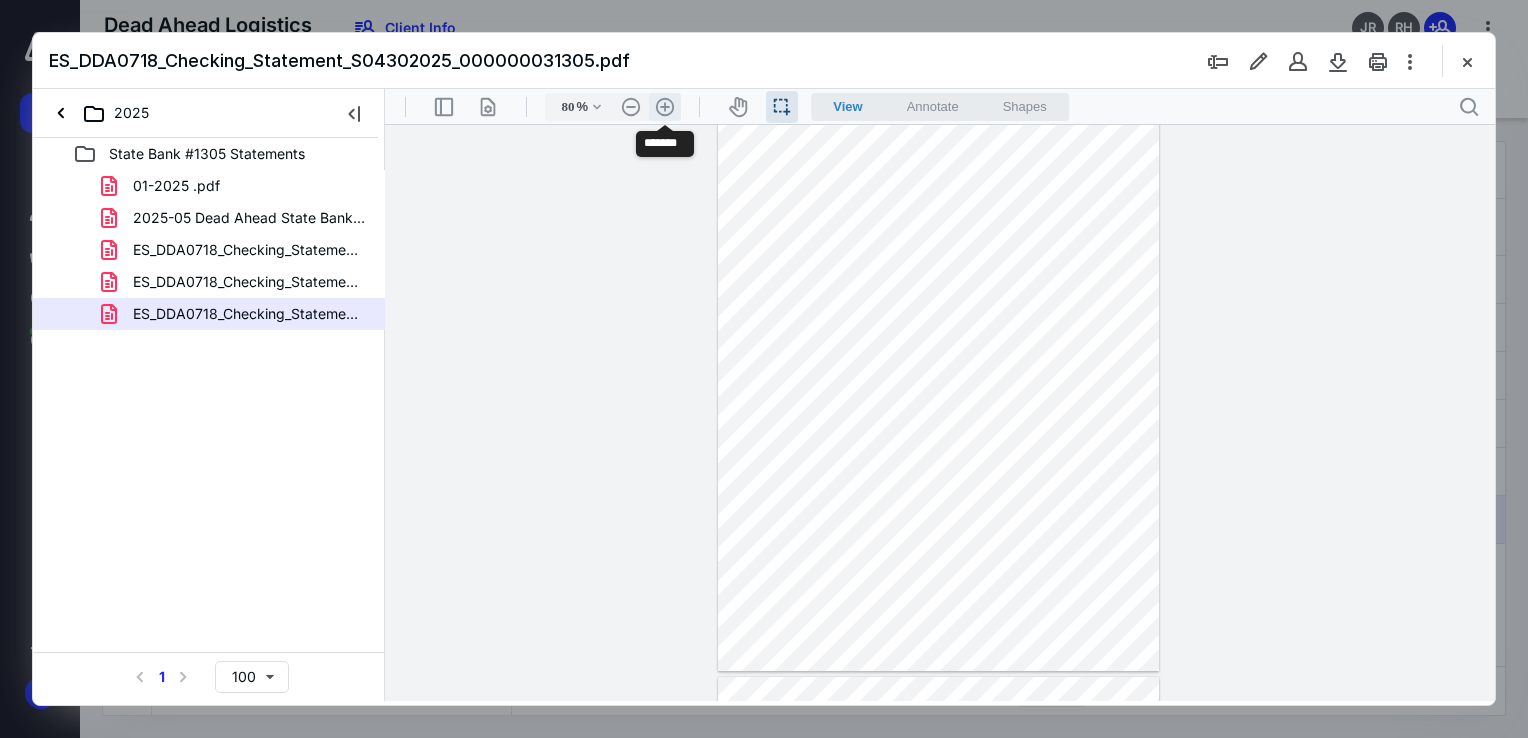 click on ".cls-1{fill:#abb0c4;} icon - header - zoom - in - line" at bounding box center (665, 107) 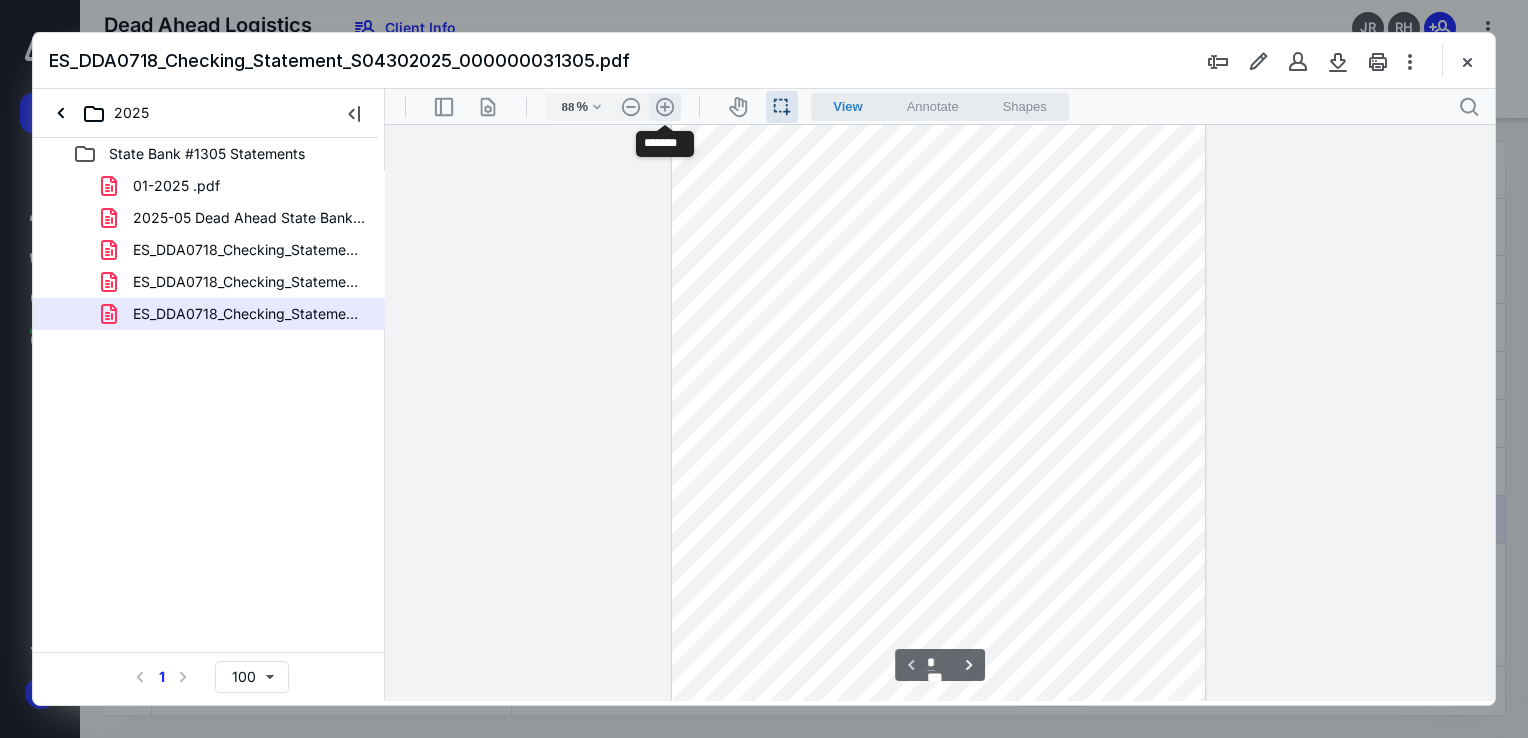 click on ".cls-1{fill:#abb0c4;} icon - header - zoom - in - line" at bounding box center [665, 107] 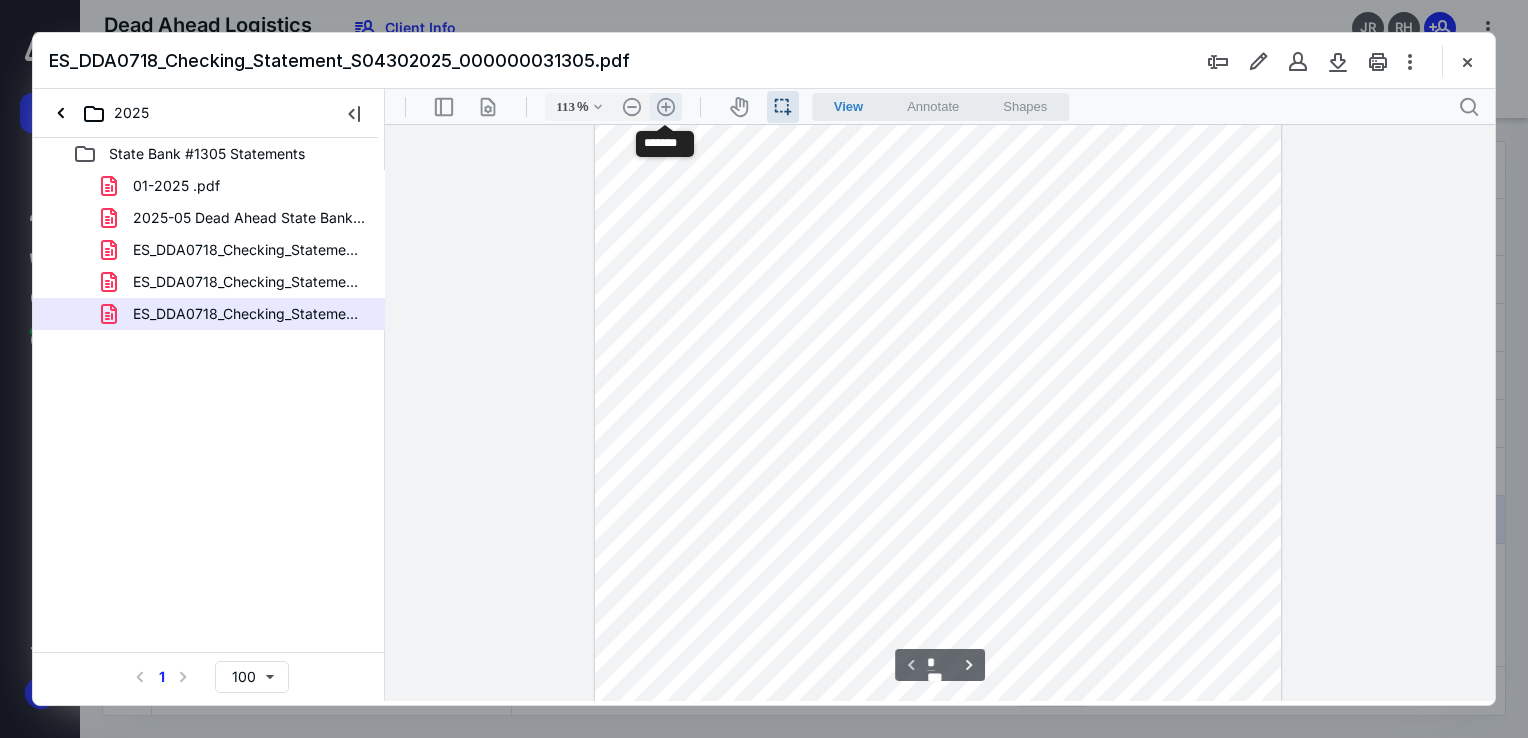 click on ".cls-1{fill:#abb0c4;} icon - header - zoom - in - line" at bounding box center (666, 107) 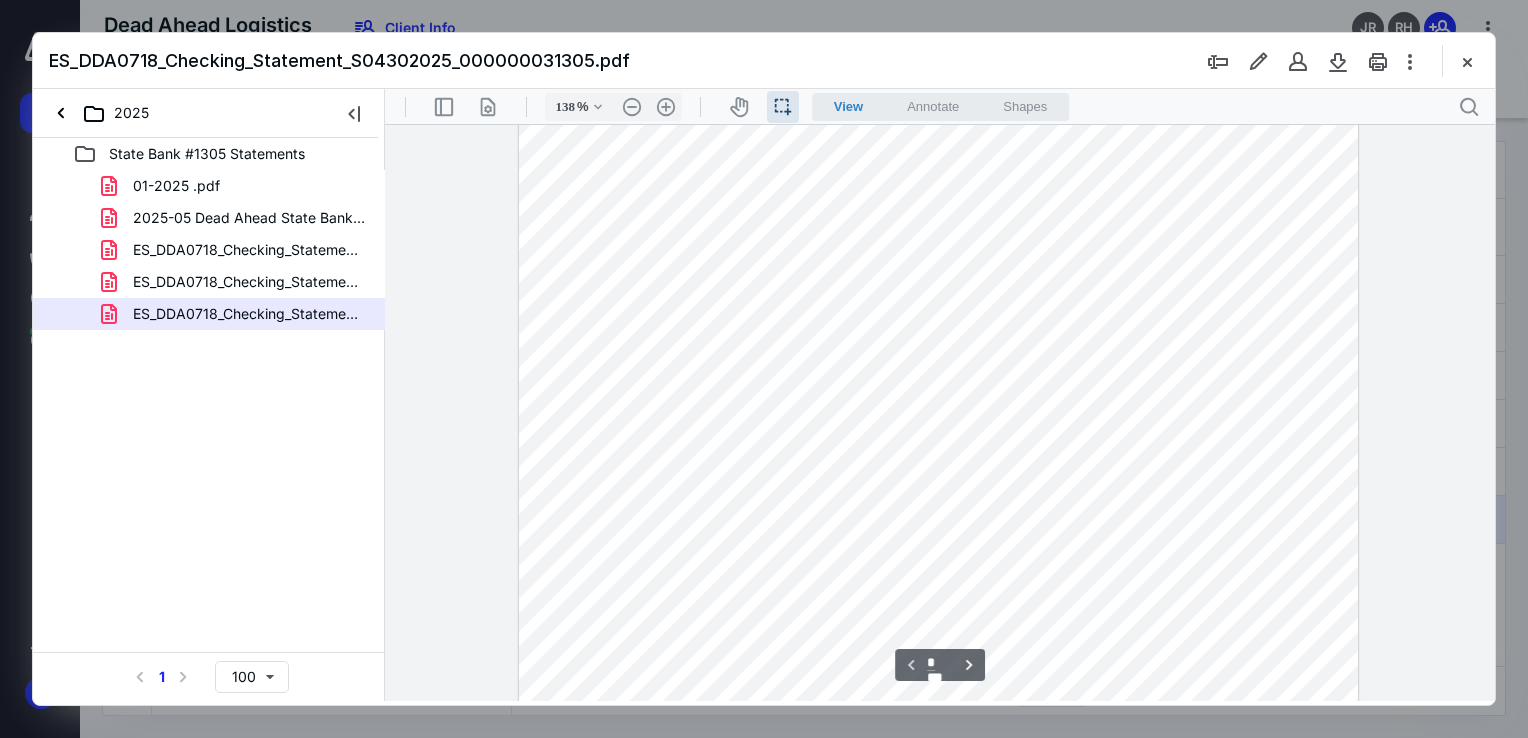 scroll, scrollTop: 43, scrollLeft: 0, axis: vertical 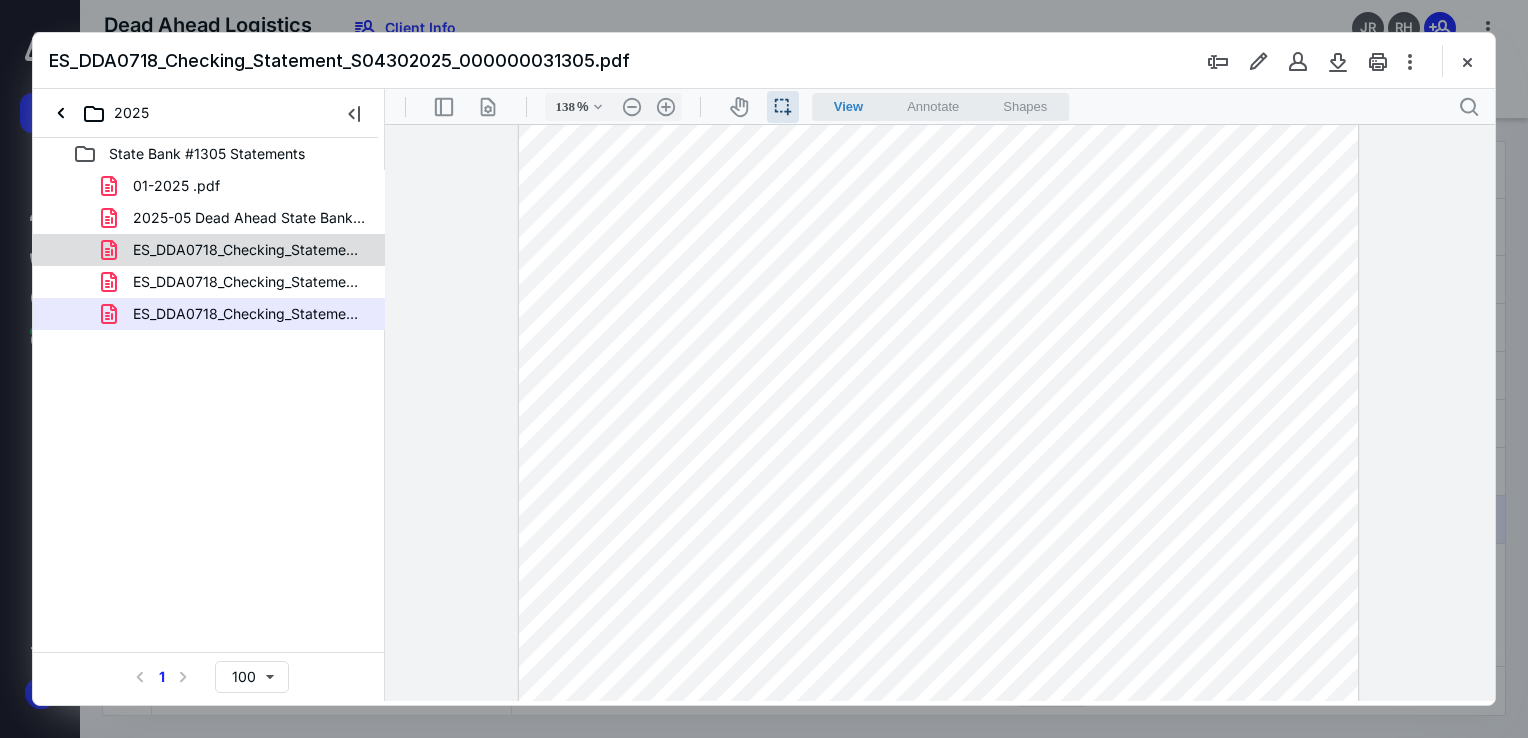 click on "ES_DDA0718_Checking_Statement_S02282025_000000031305.pdf" at bounding box center [209, 250] 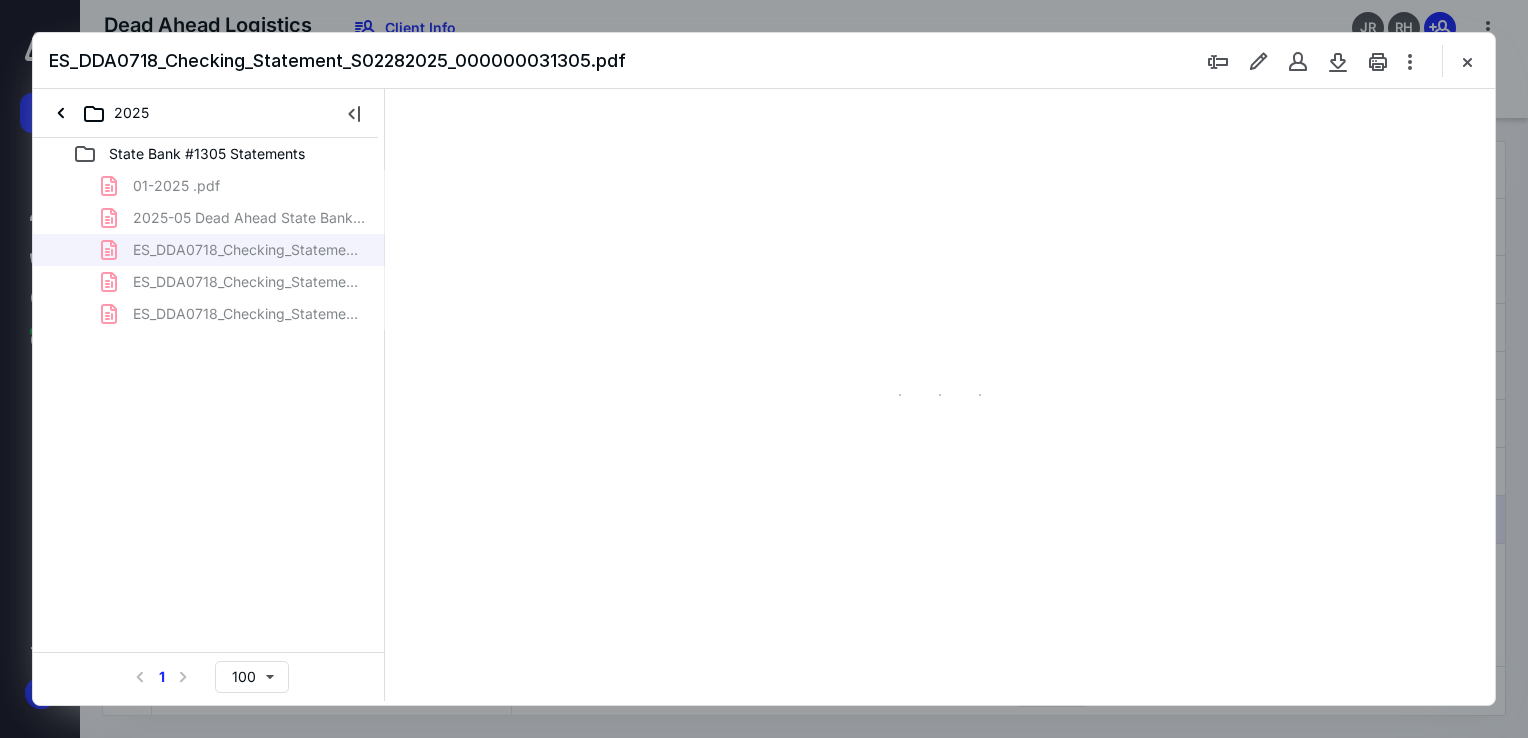 type on "73" 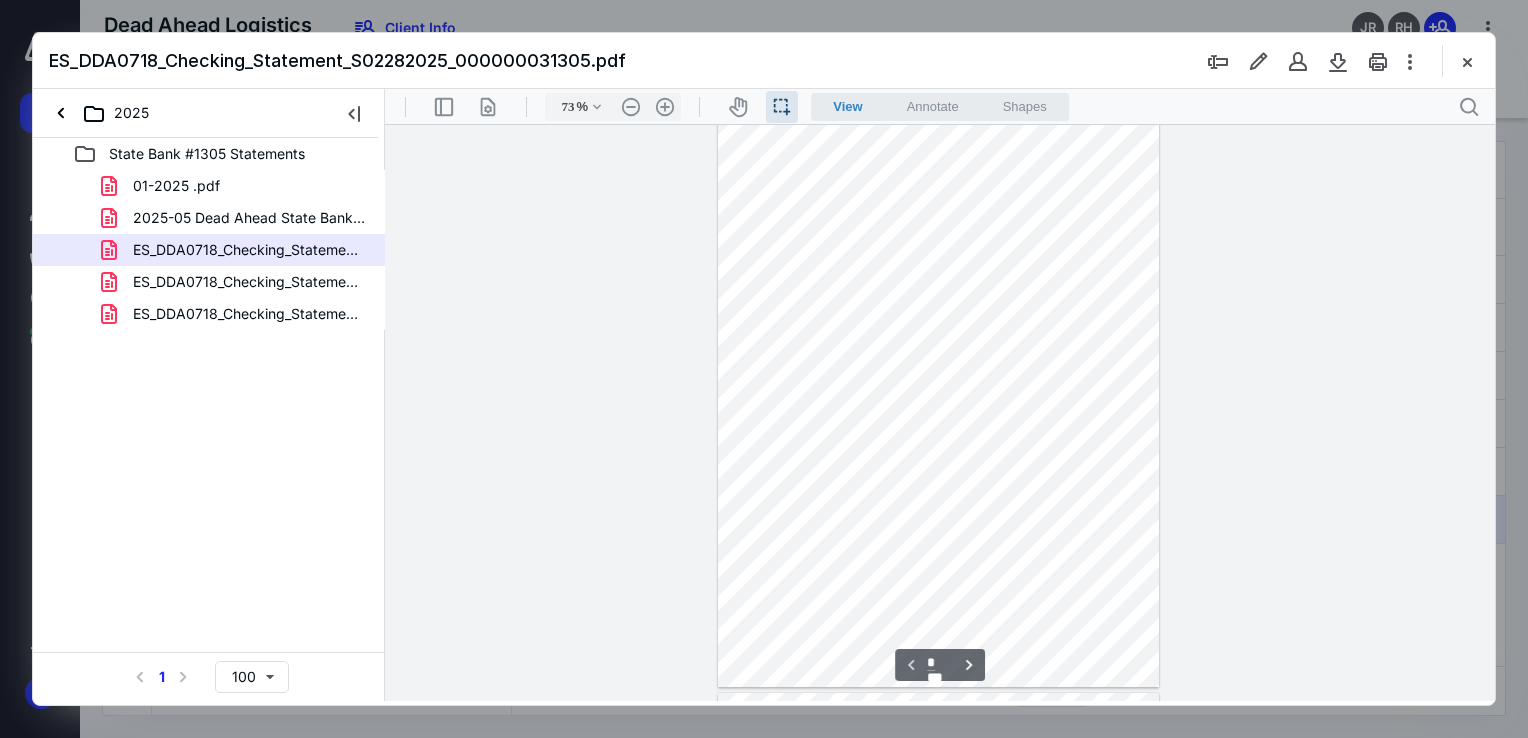 scroll, scrollTop: 0, scrollLeft: 0, axis: both 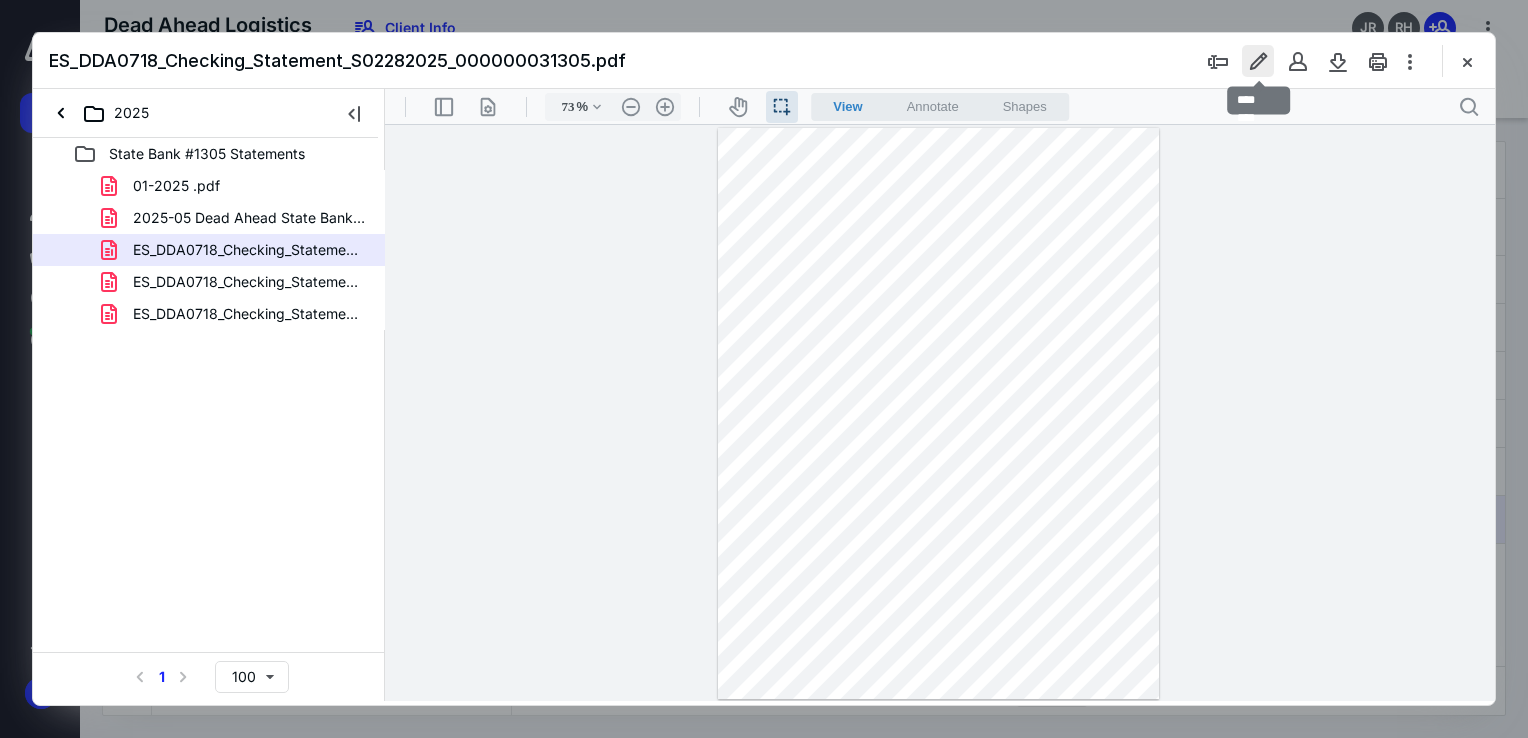 click at bounding box center [1258, 61] 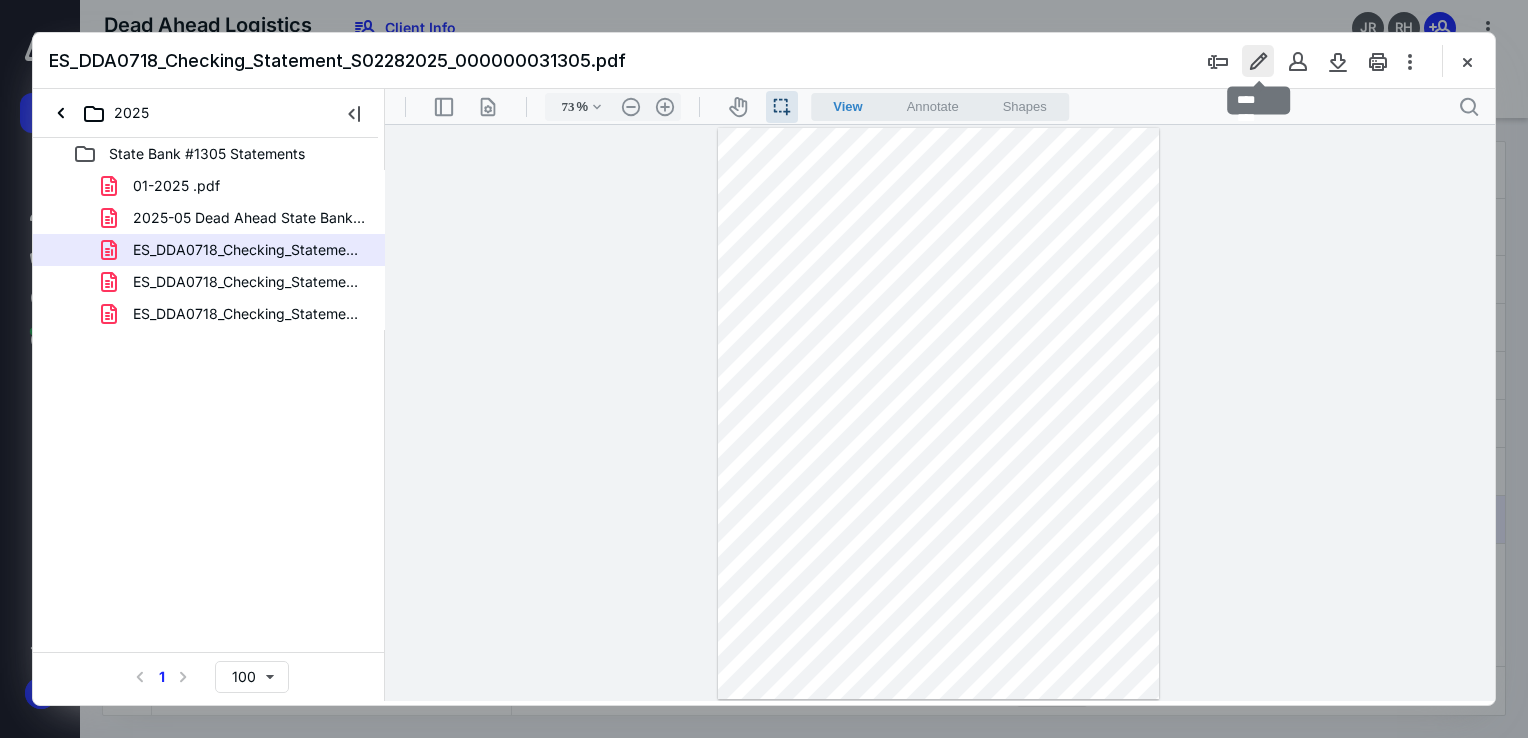 click at bounding box center (1258, 61) 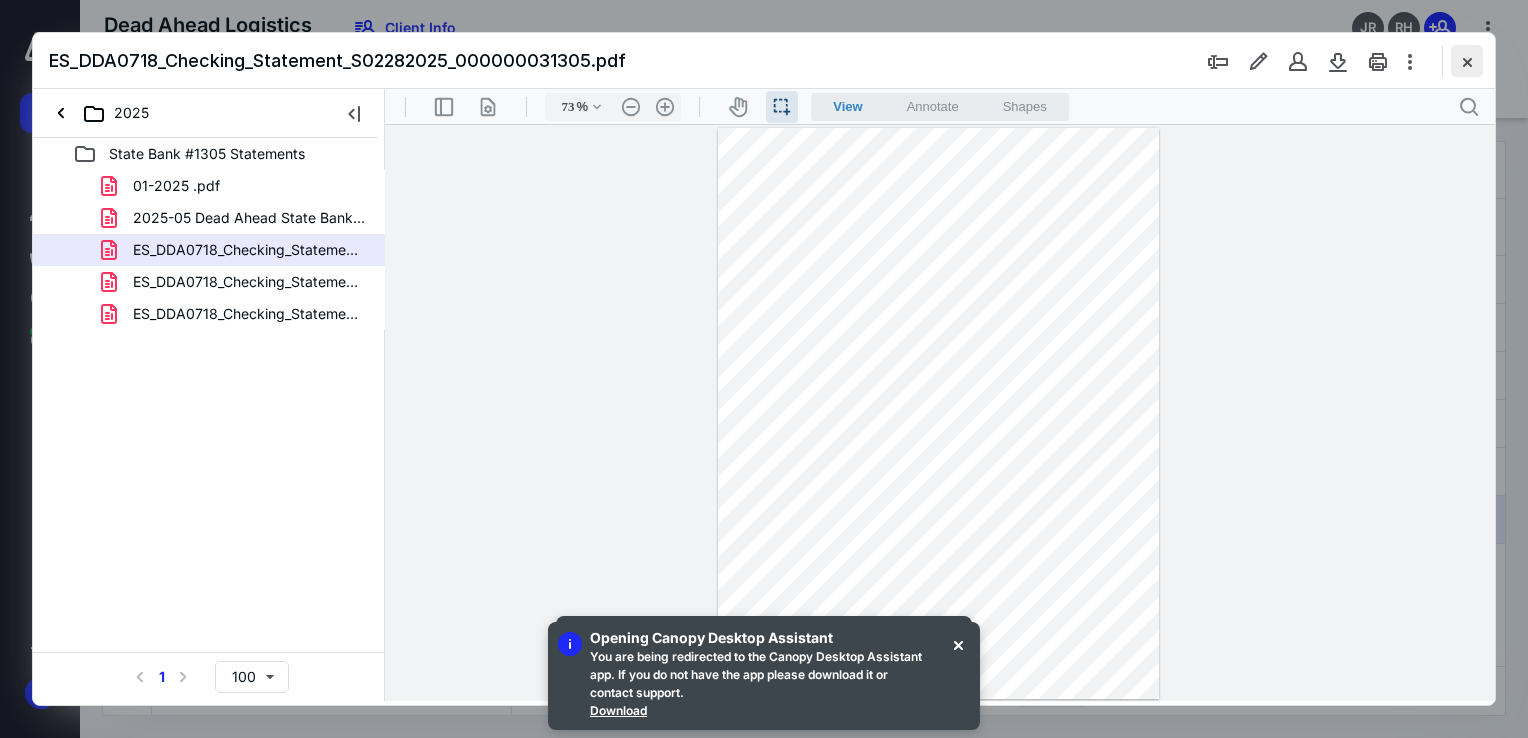 click at bounding box center (1467, 61) 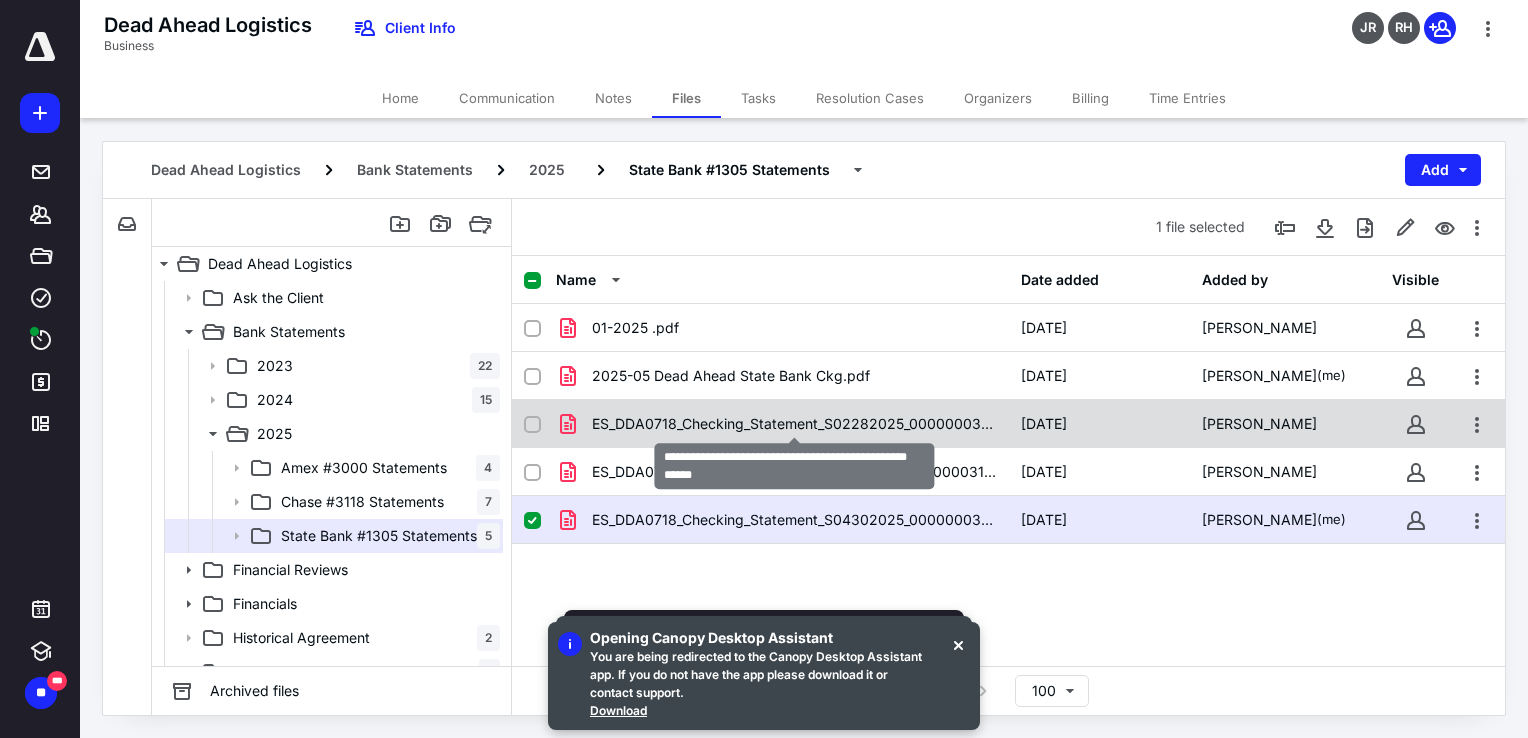 click on "ES_DDA0718_Checking_Statement_S02282025_000000031305.pdf" at bounding box center [794, 424] 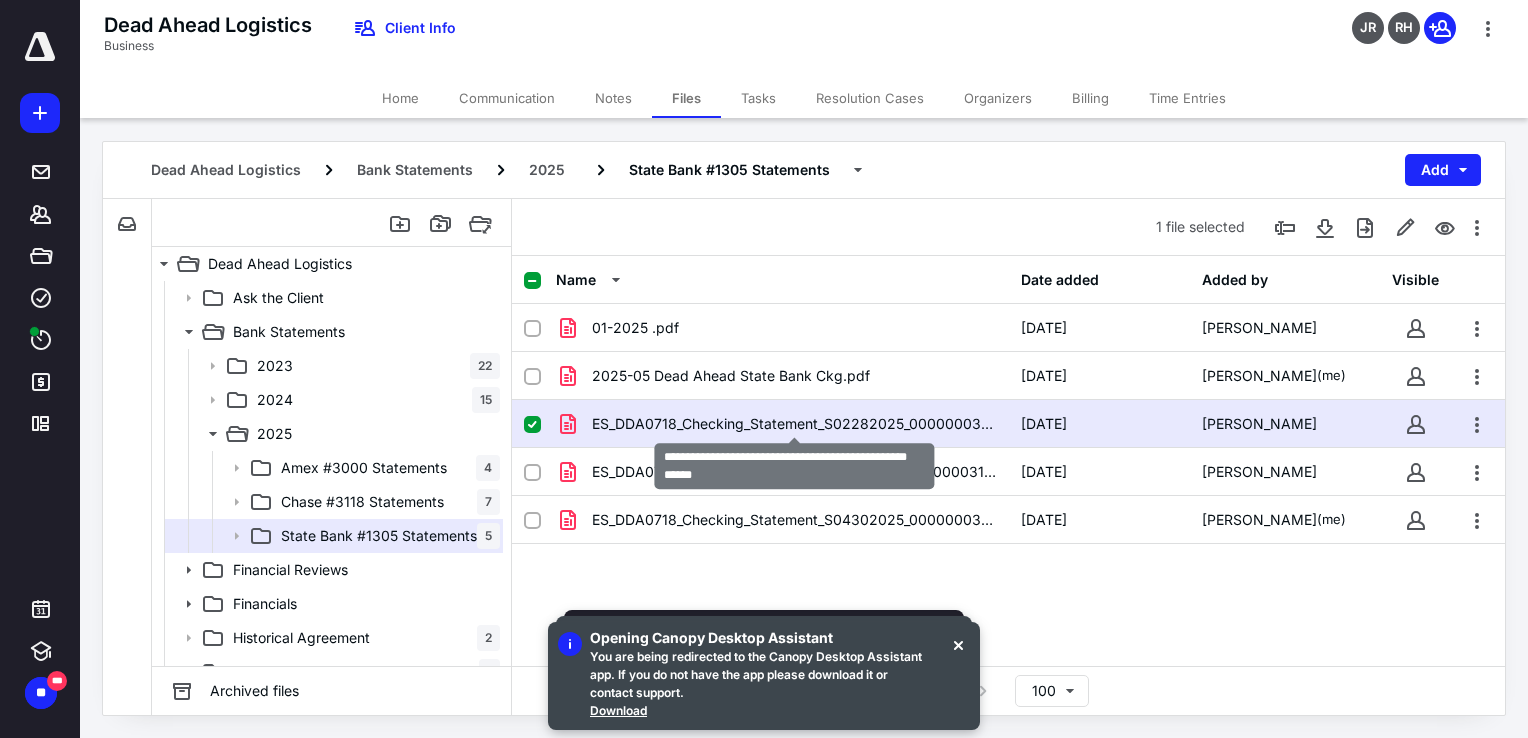 click on "ES_DDA0718_Checking_Statement_S02282025_000000031305.pdf" at bounding box center (794, 424) 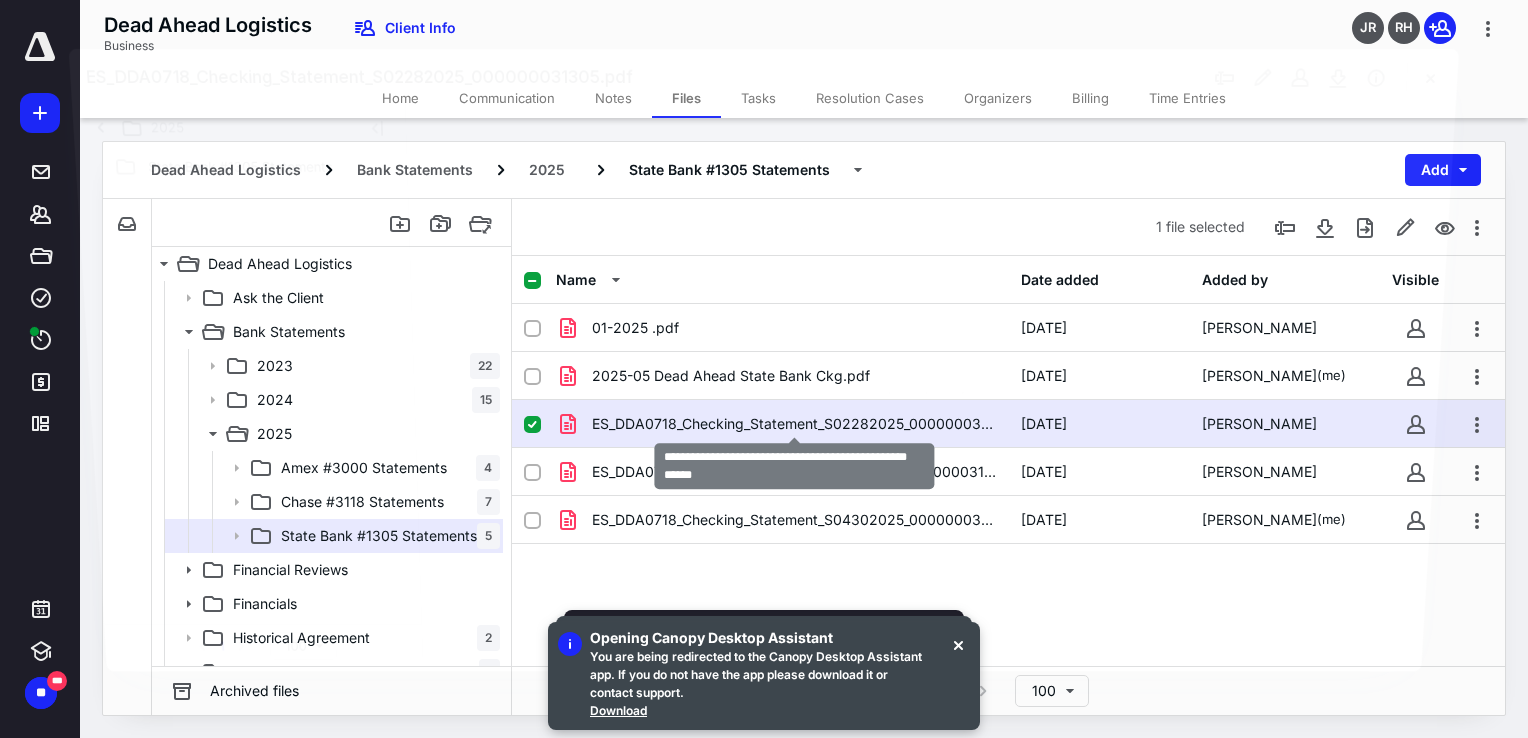 click 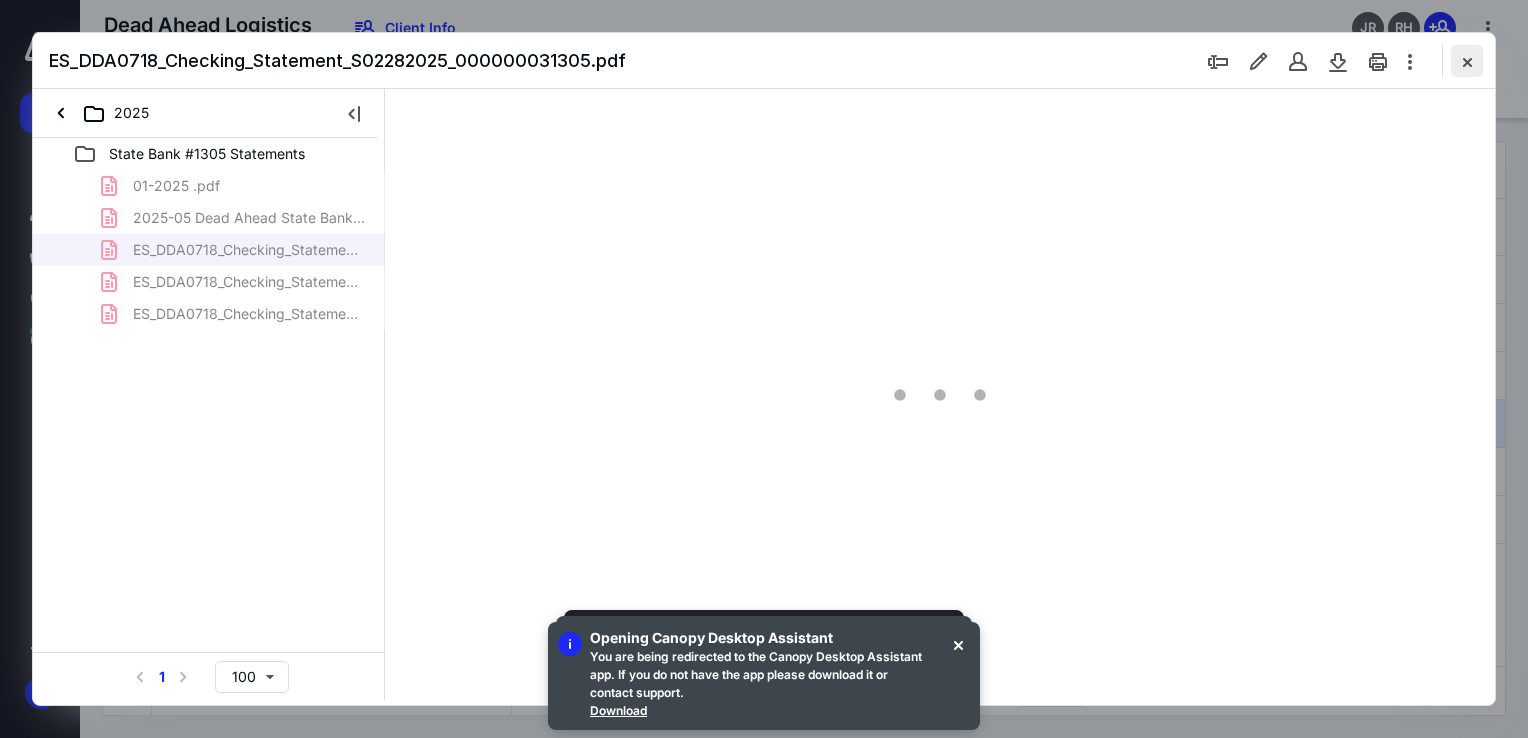scroll, scrollTop: 0, scrollLeft: 0, axis: both 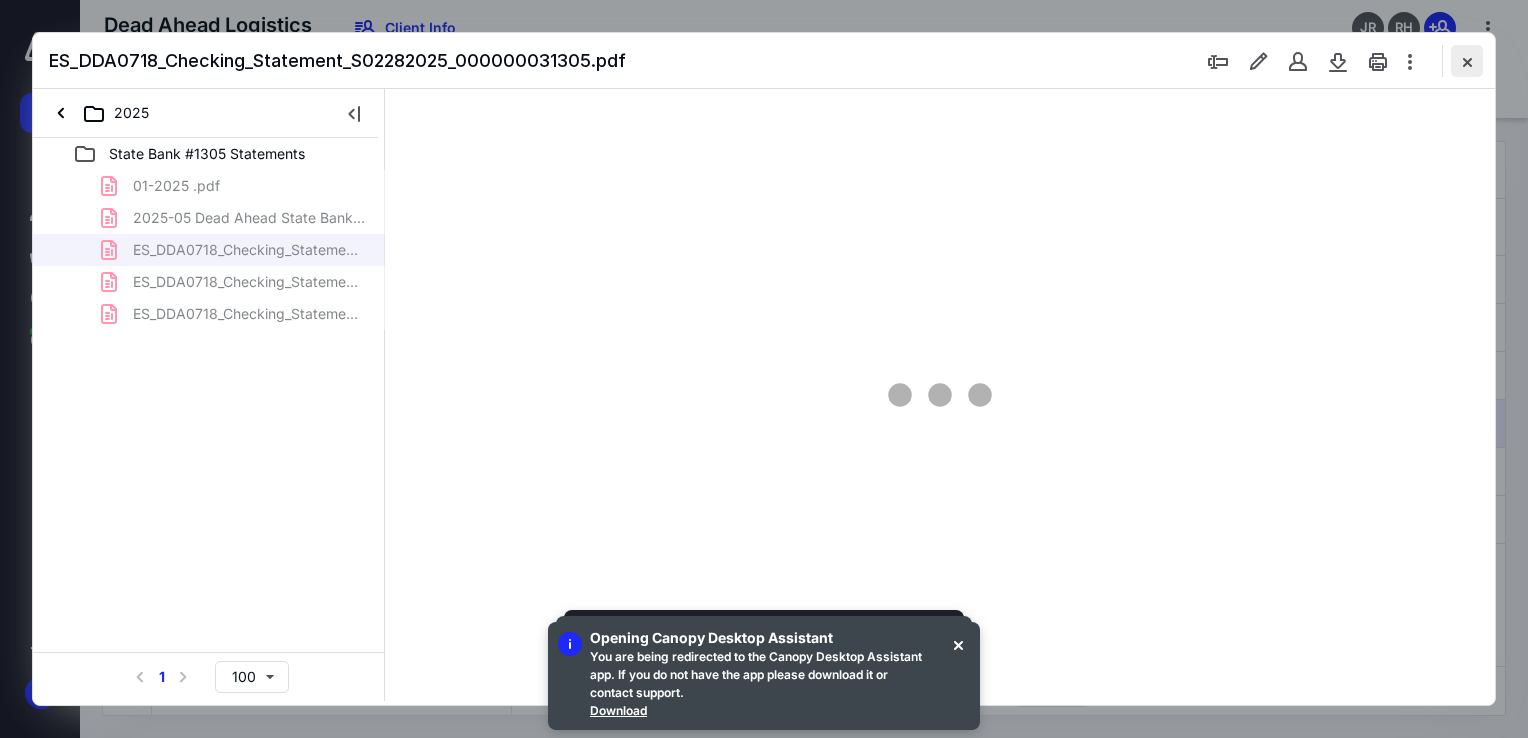 type on "68" 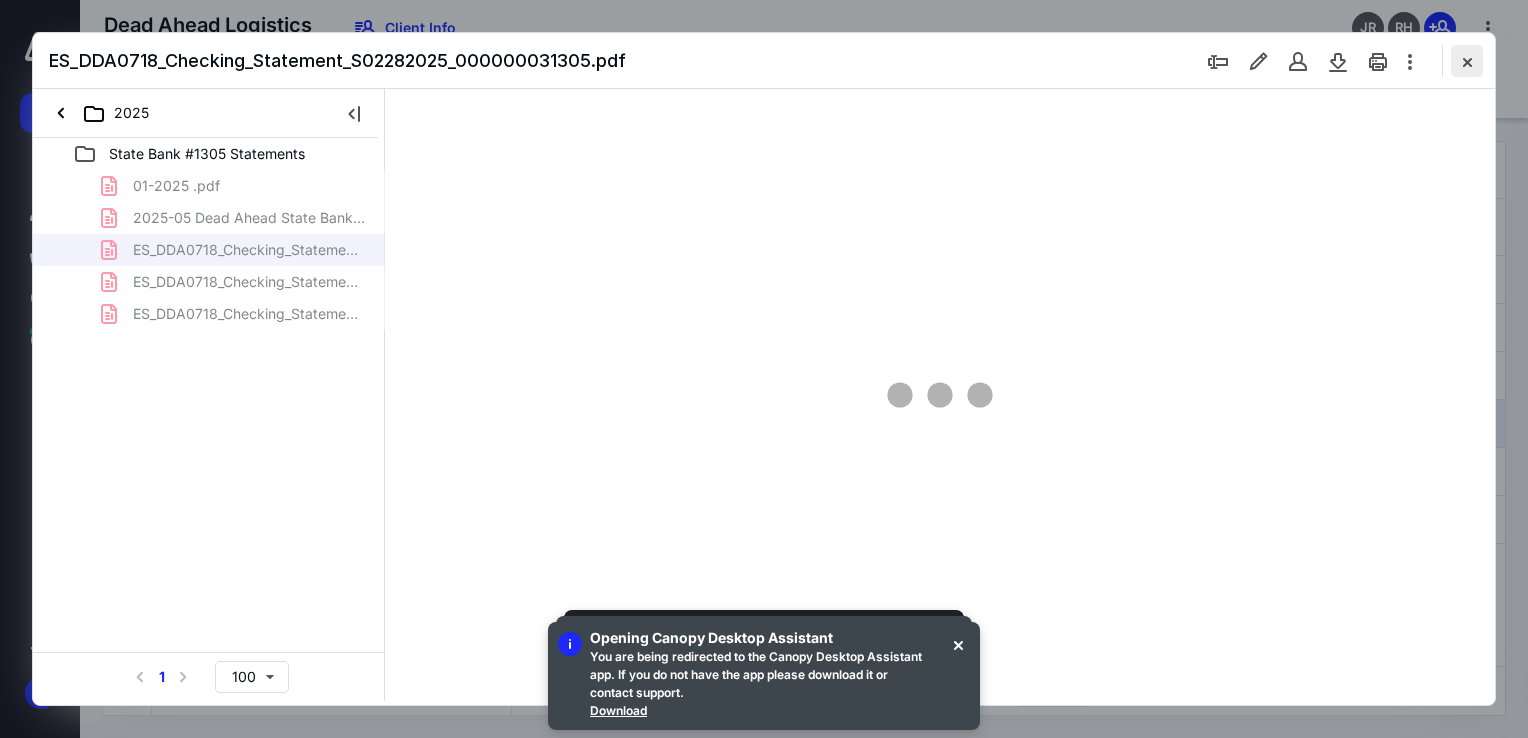scroll, scrollTop: 79, scrollLeft: 0, axis: vertical 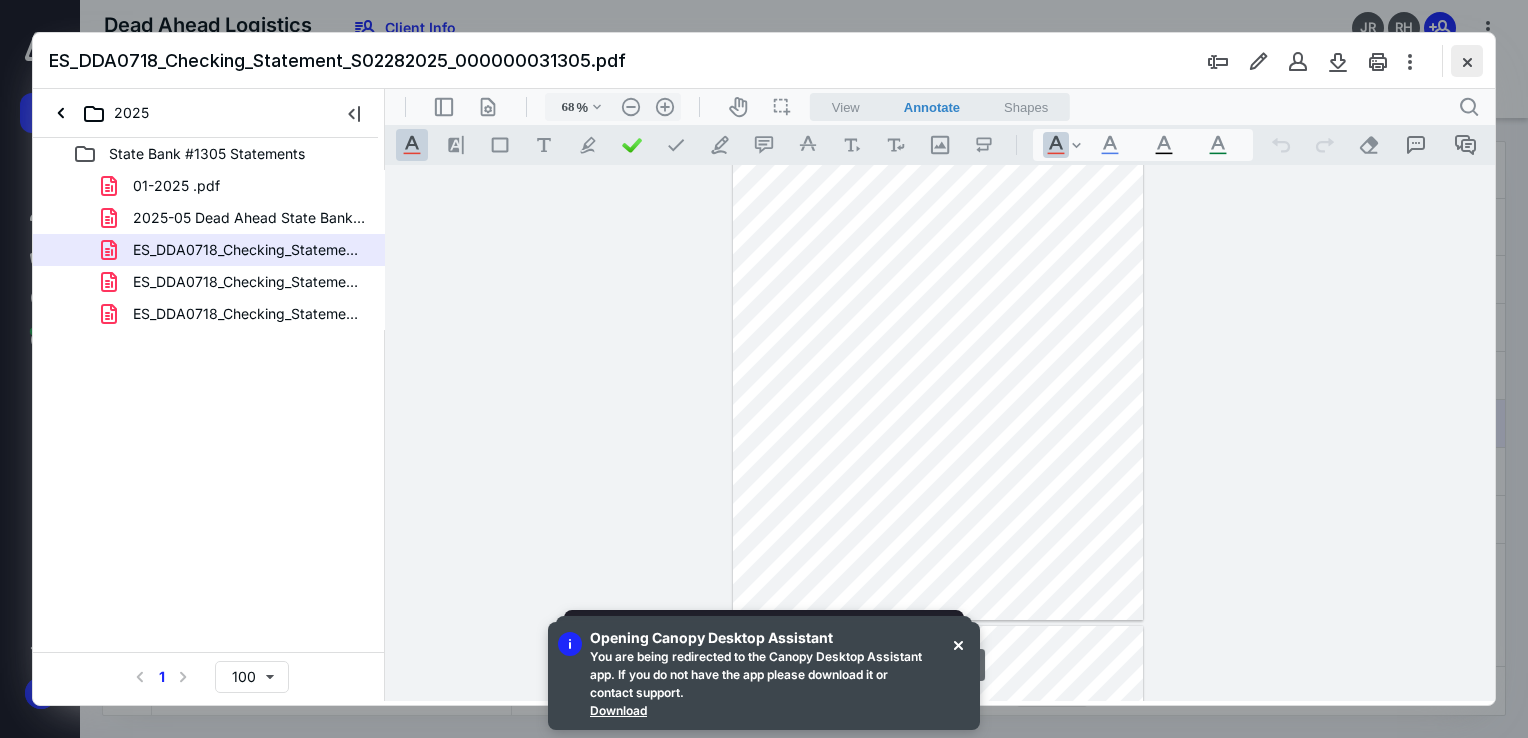 click at bounding box center [1467, 61] 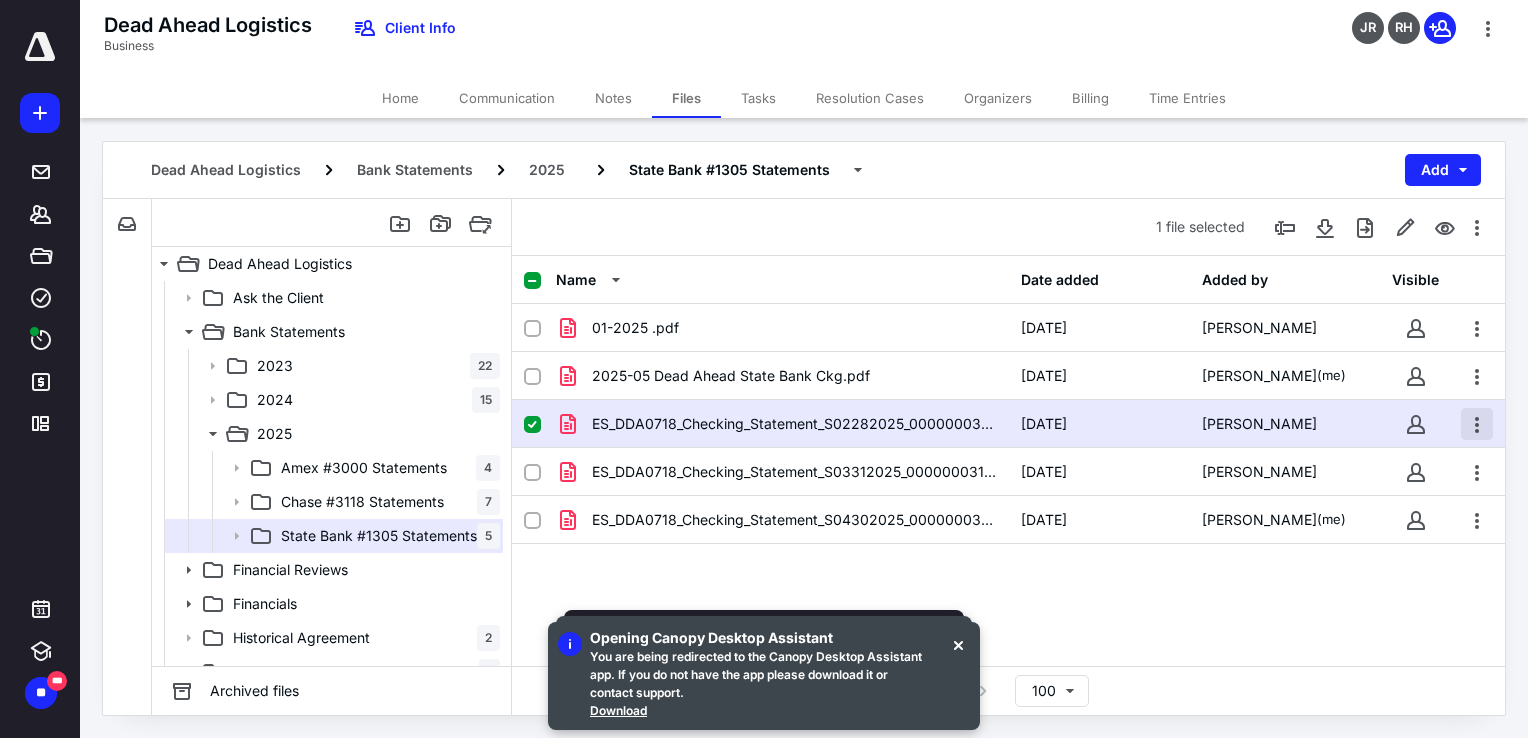 click at bounding box center (1477, 424) 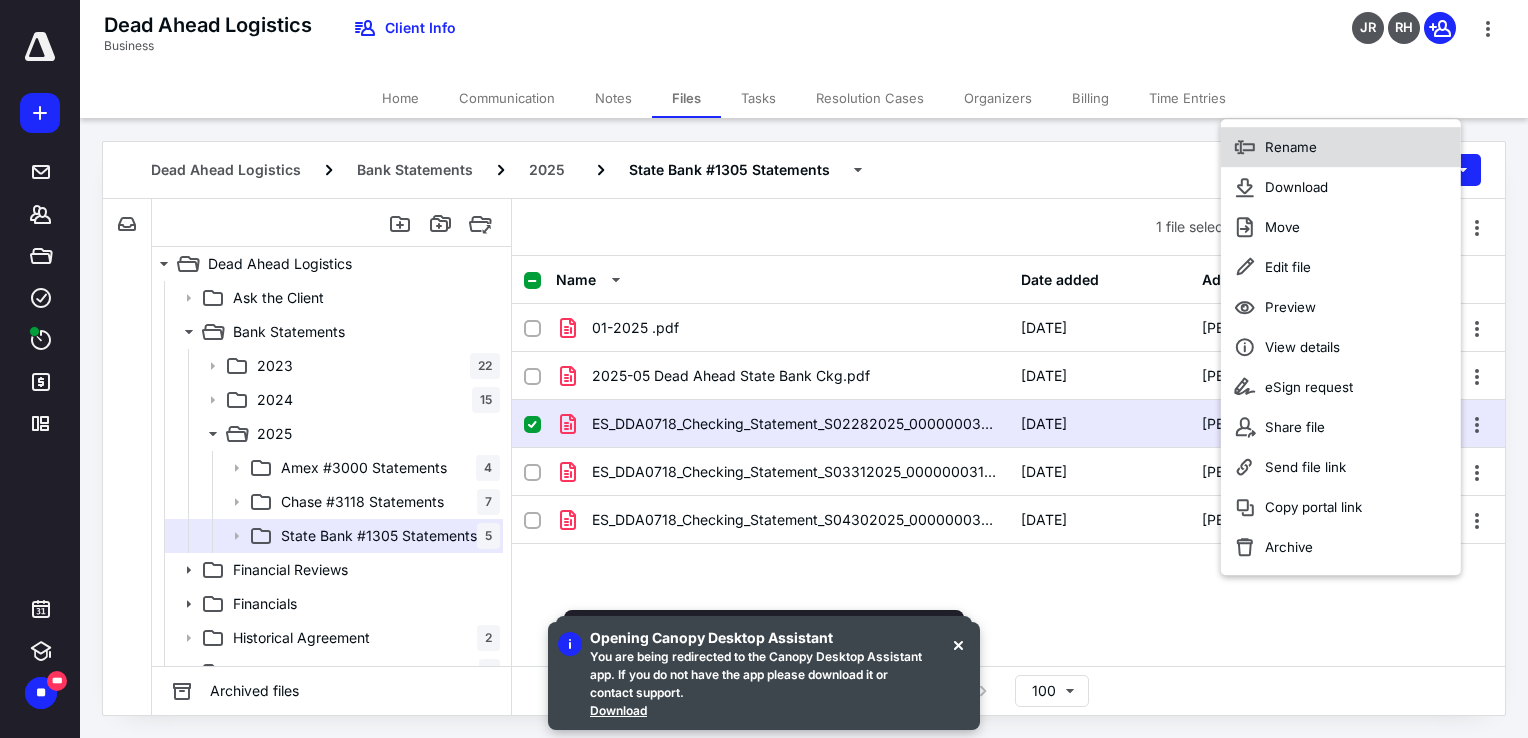click on "Rename" at bounding box center (1341, 147) 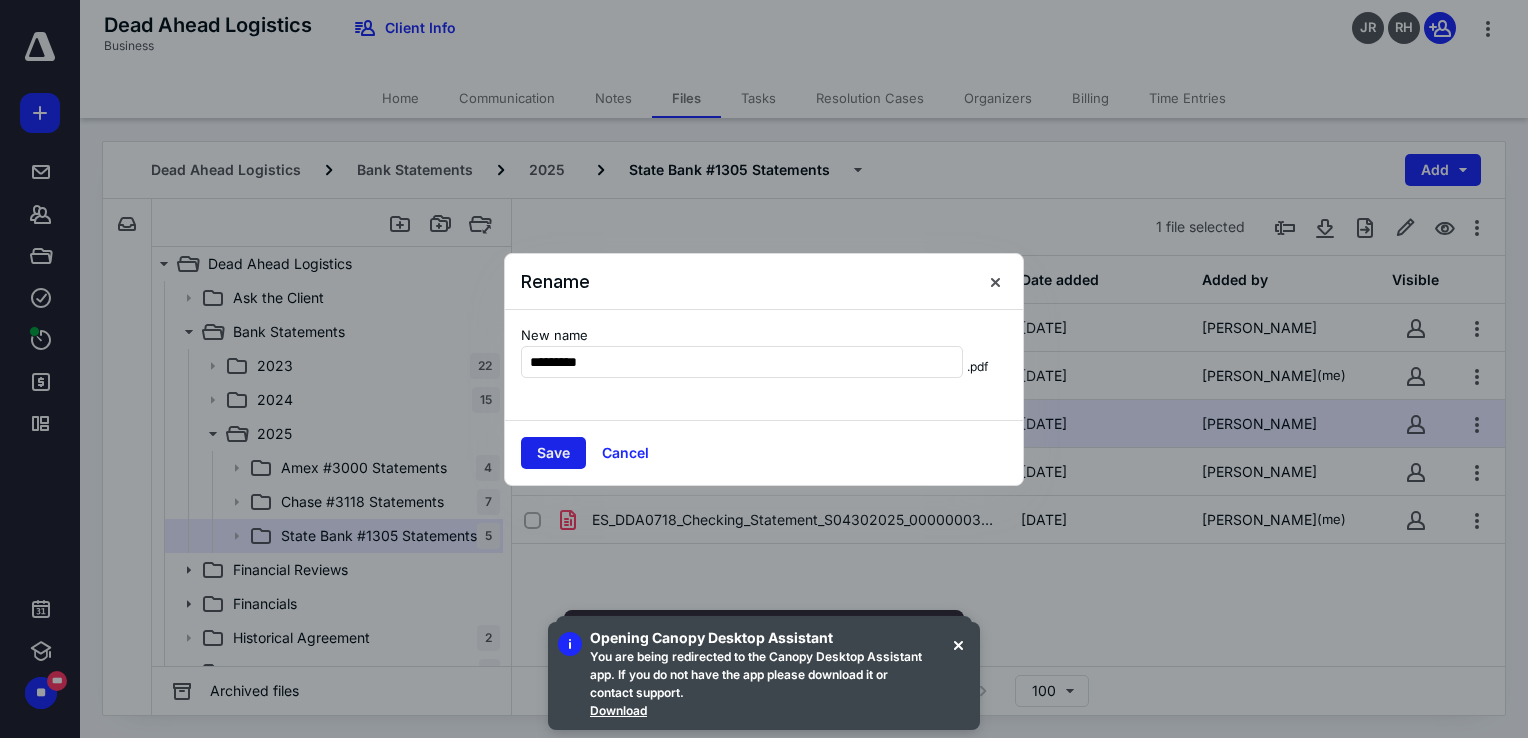 type on "*********" 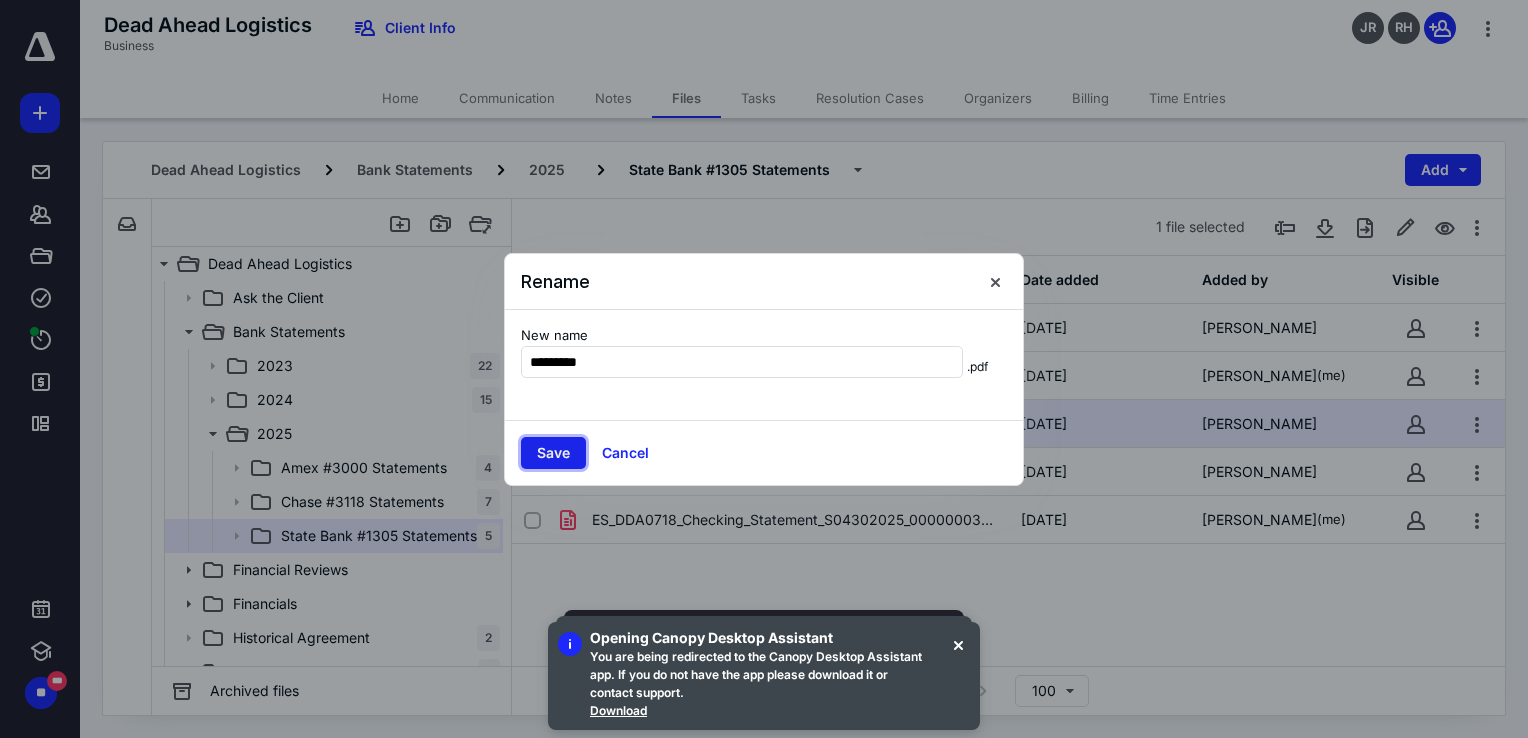 click on "Save" at bounding box center (553, 453) 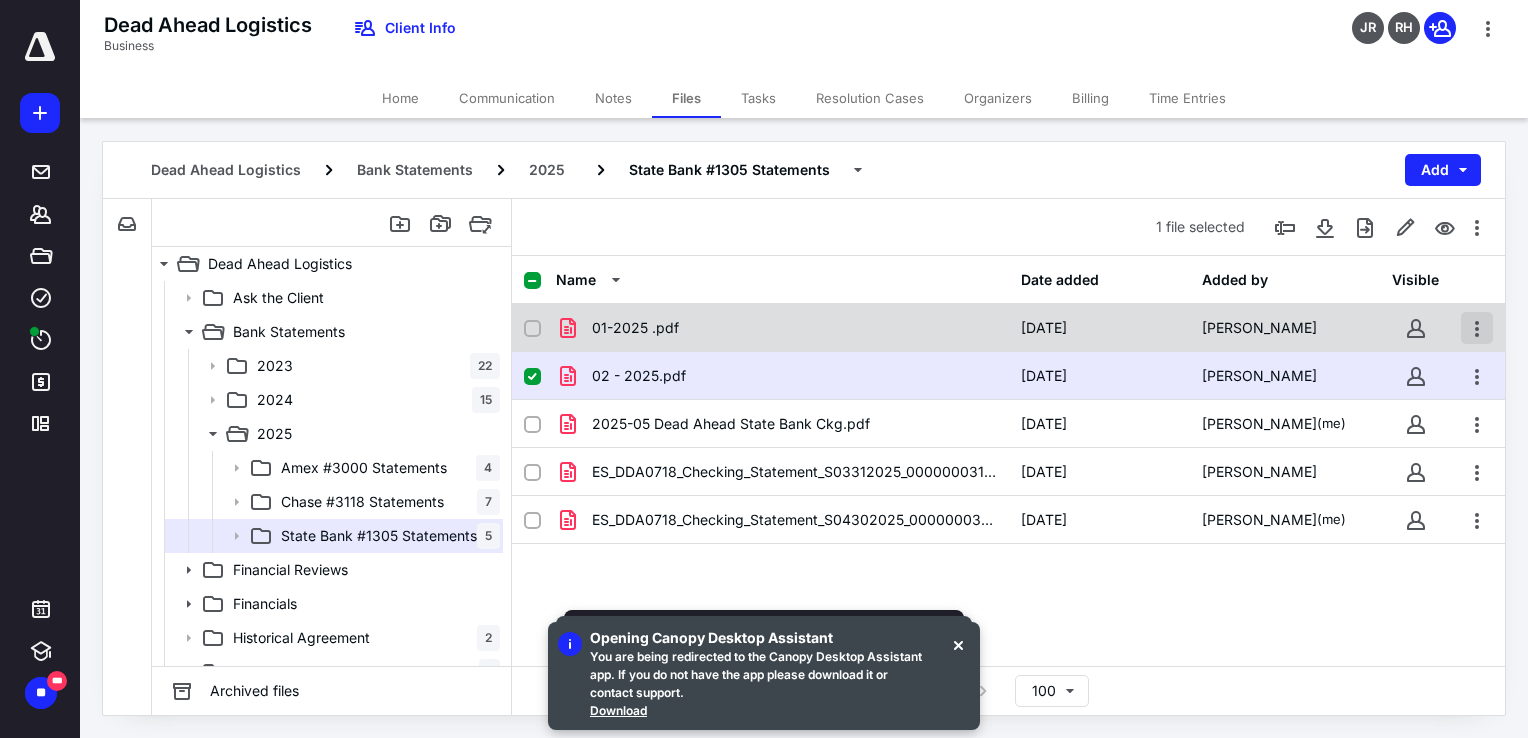 click at bounding box center [1477, 328] 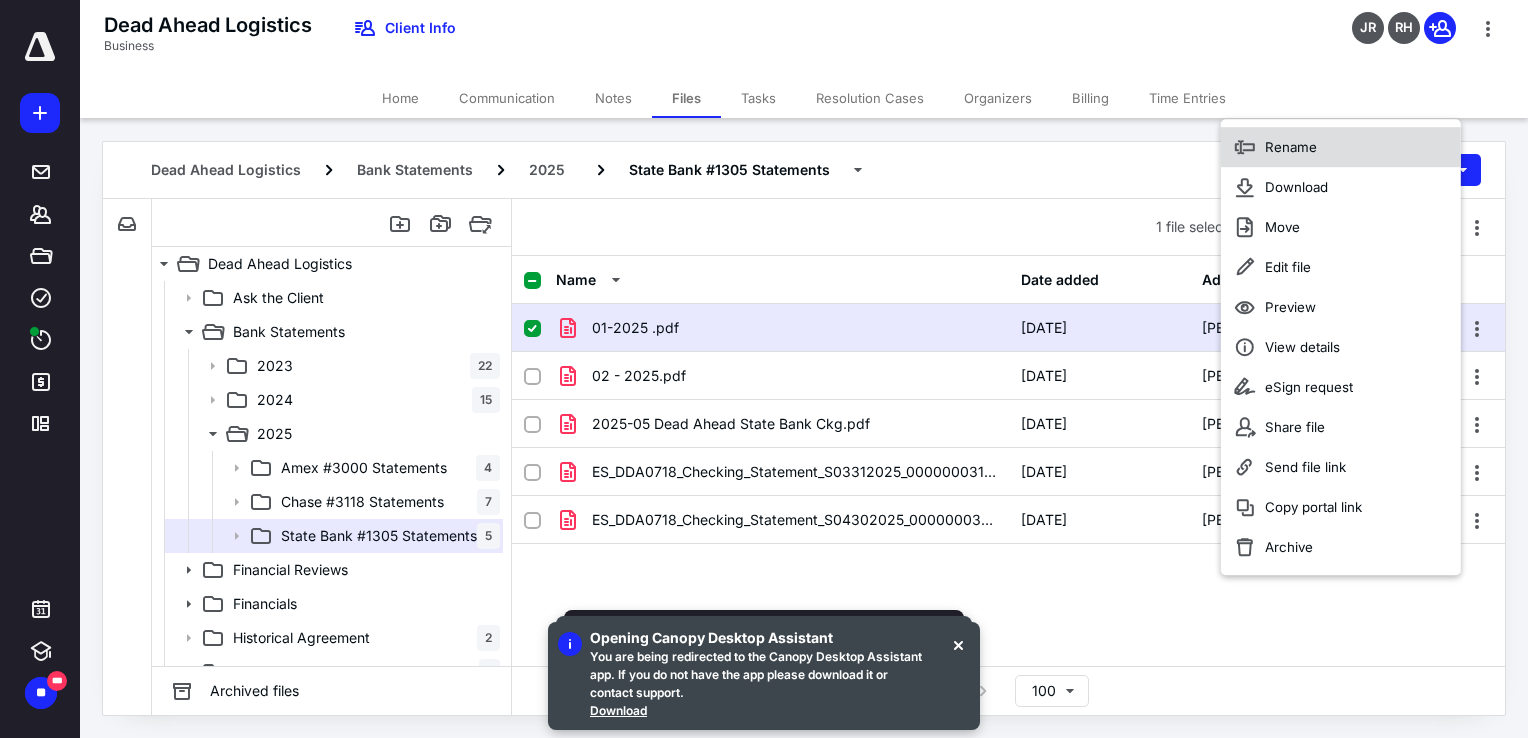 click on "Rename" at bounding box center [1291, 147] 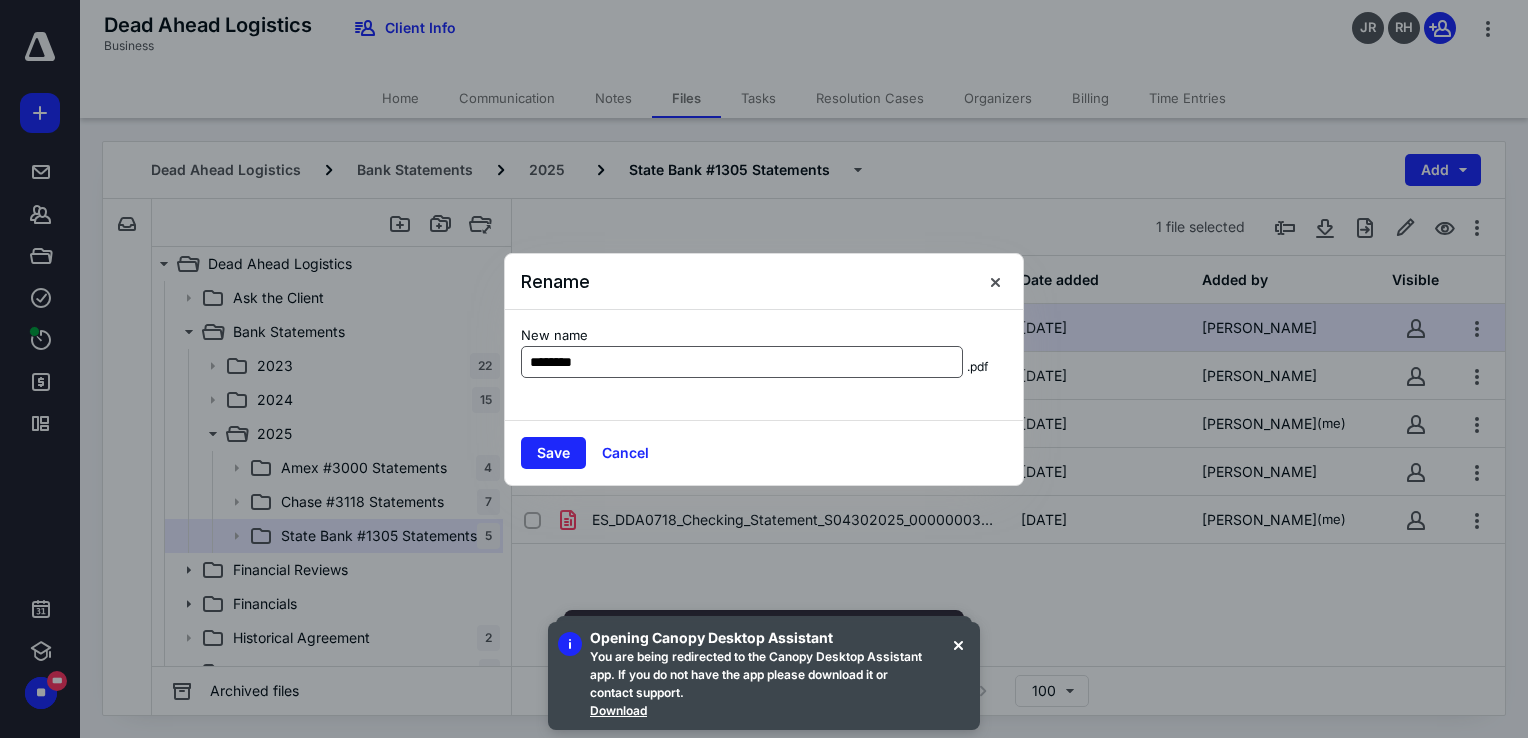 click on "*******" at bounding box center [742, 362] 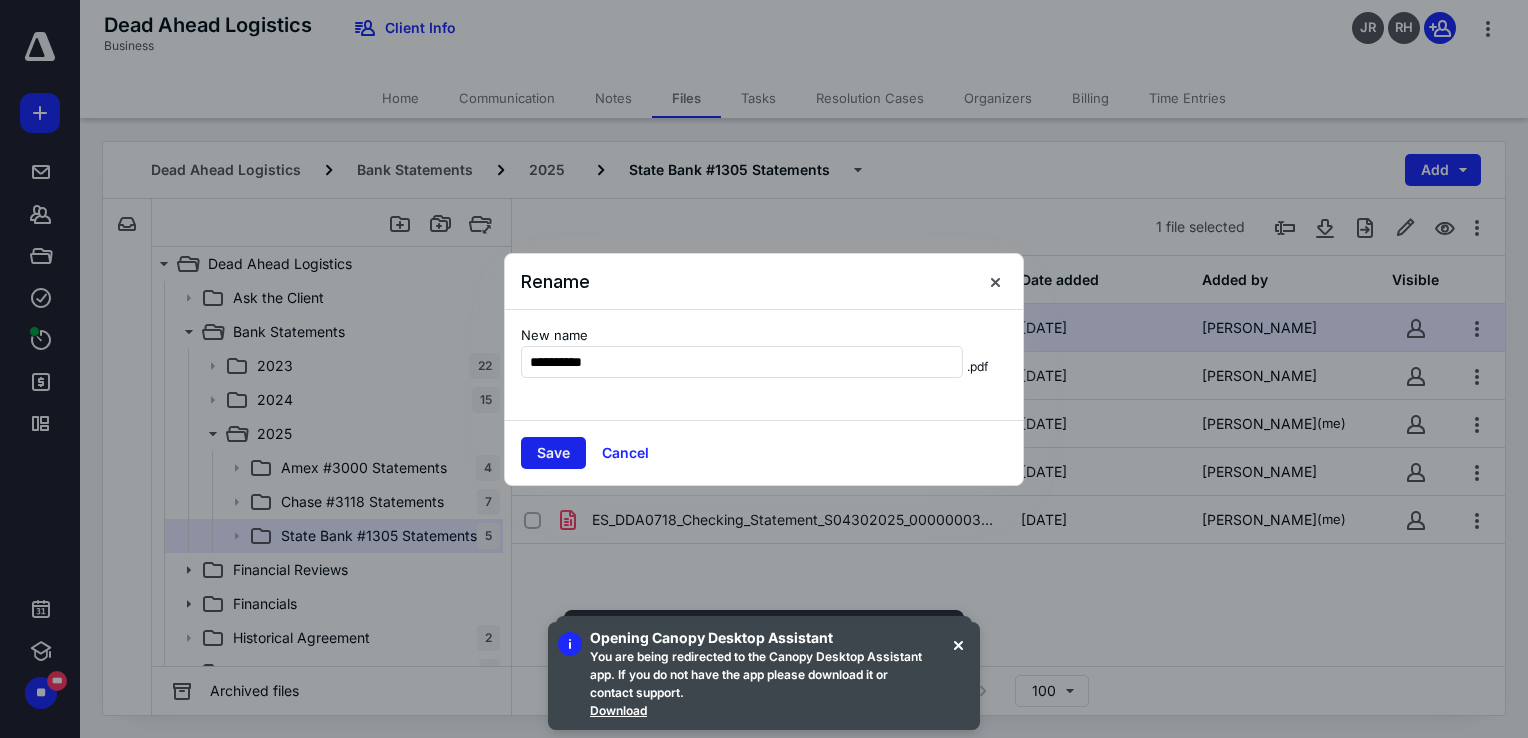 type on "*********" 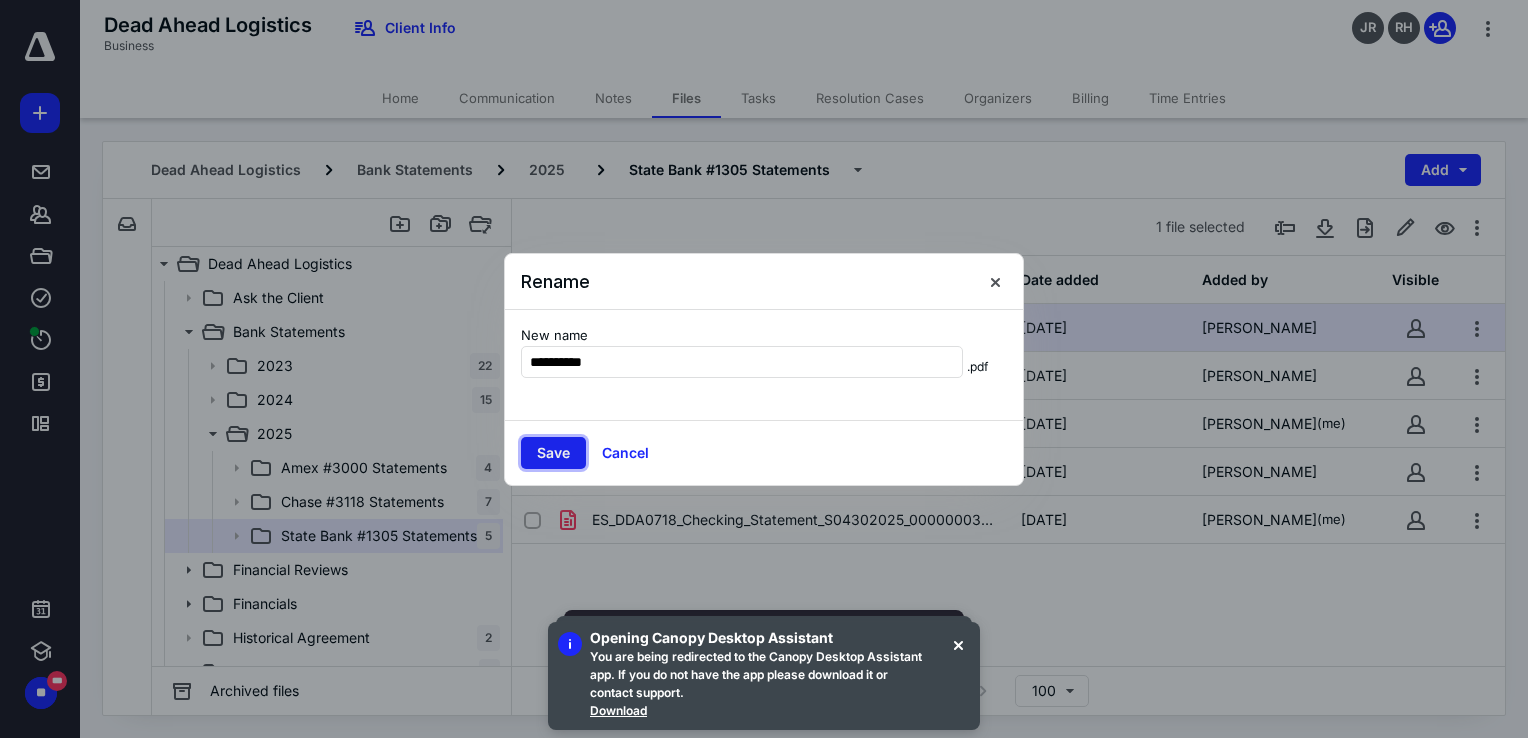 click on "Save" at bounding box center (553, 453) 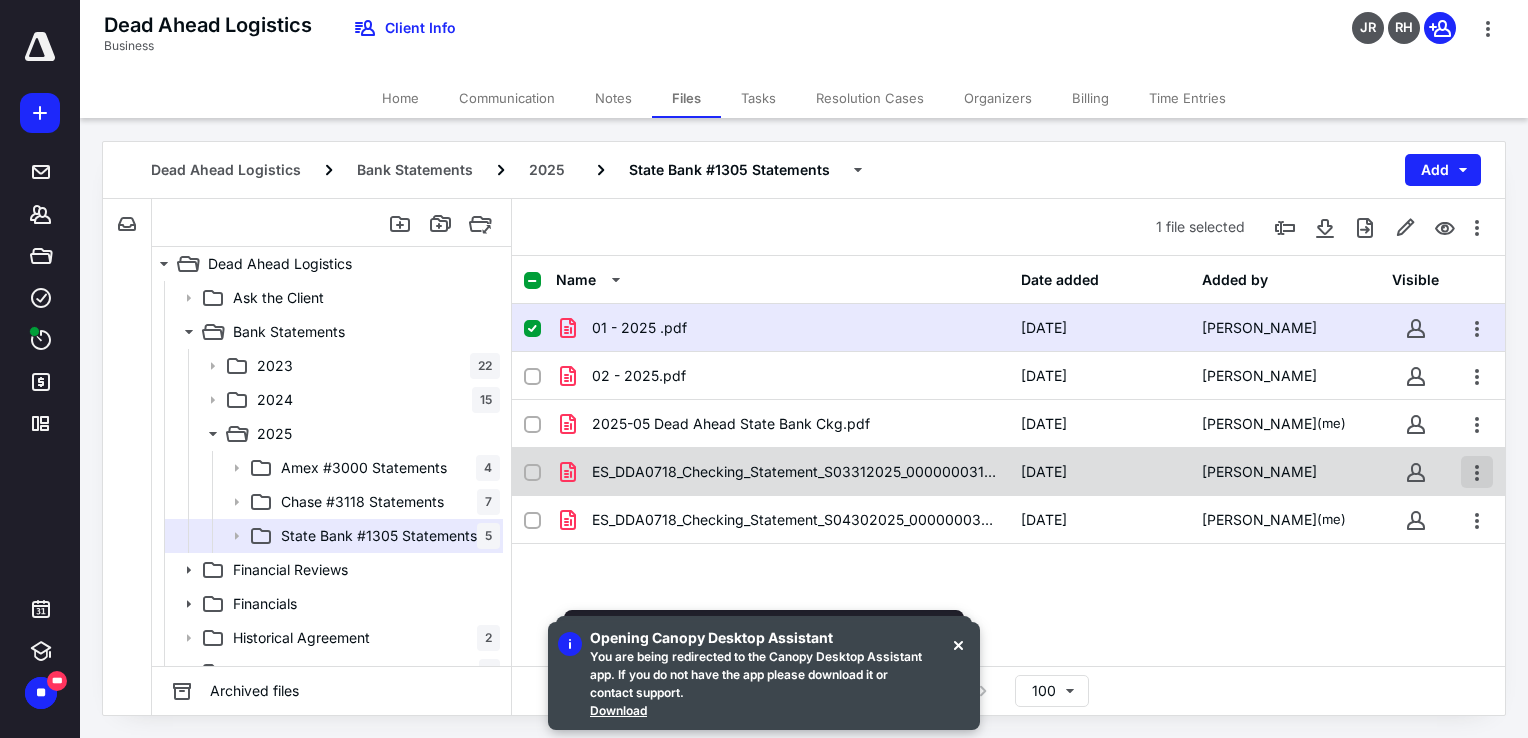 click at bounding box center [1477, 472] 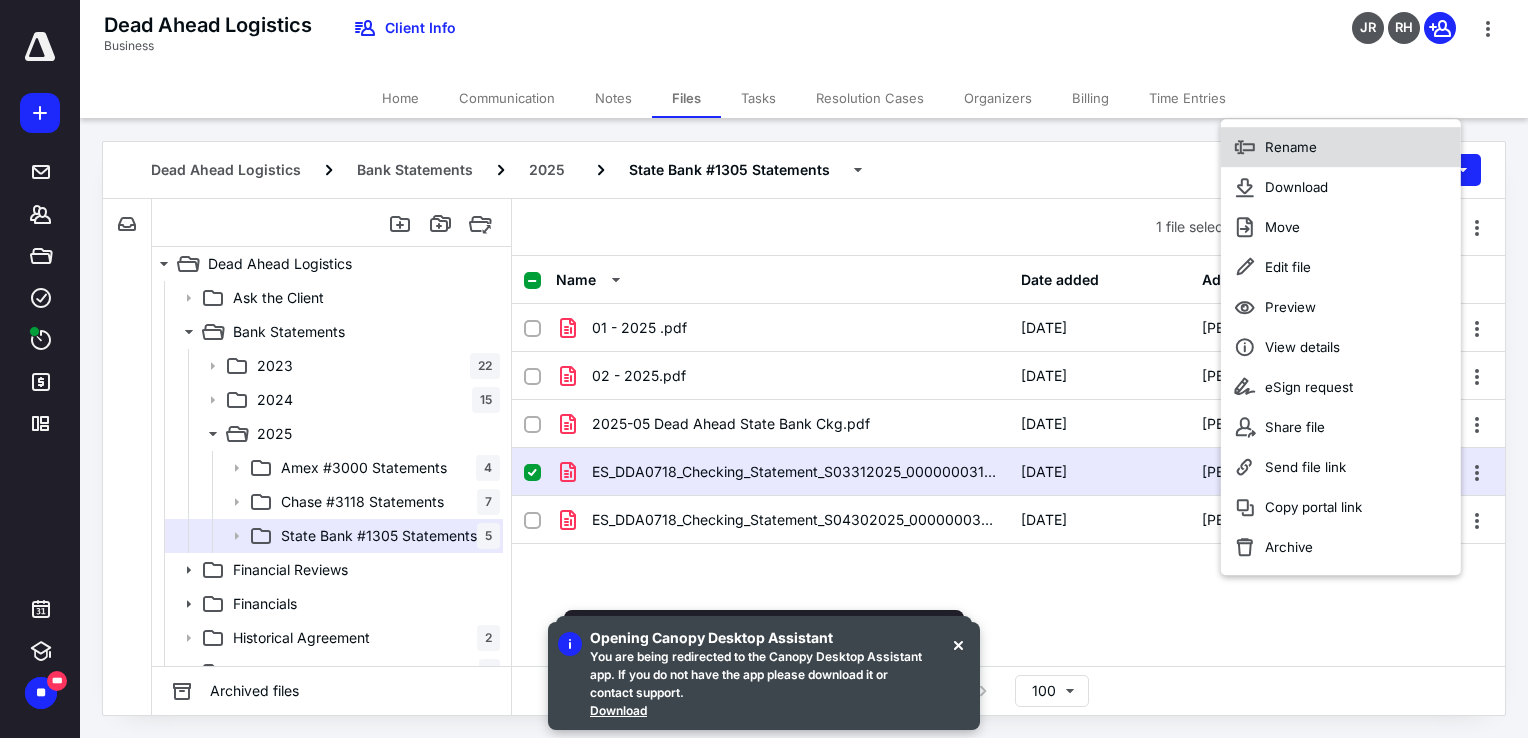 click on "Rename" at bounding box center [1291, 147] 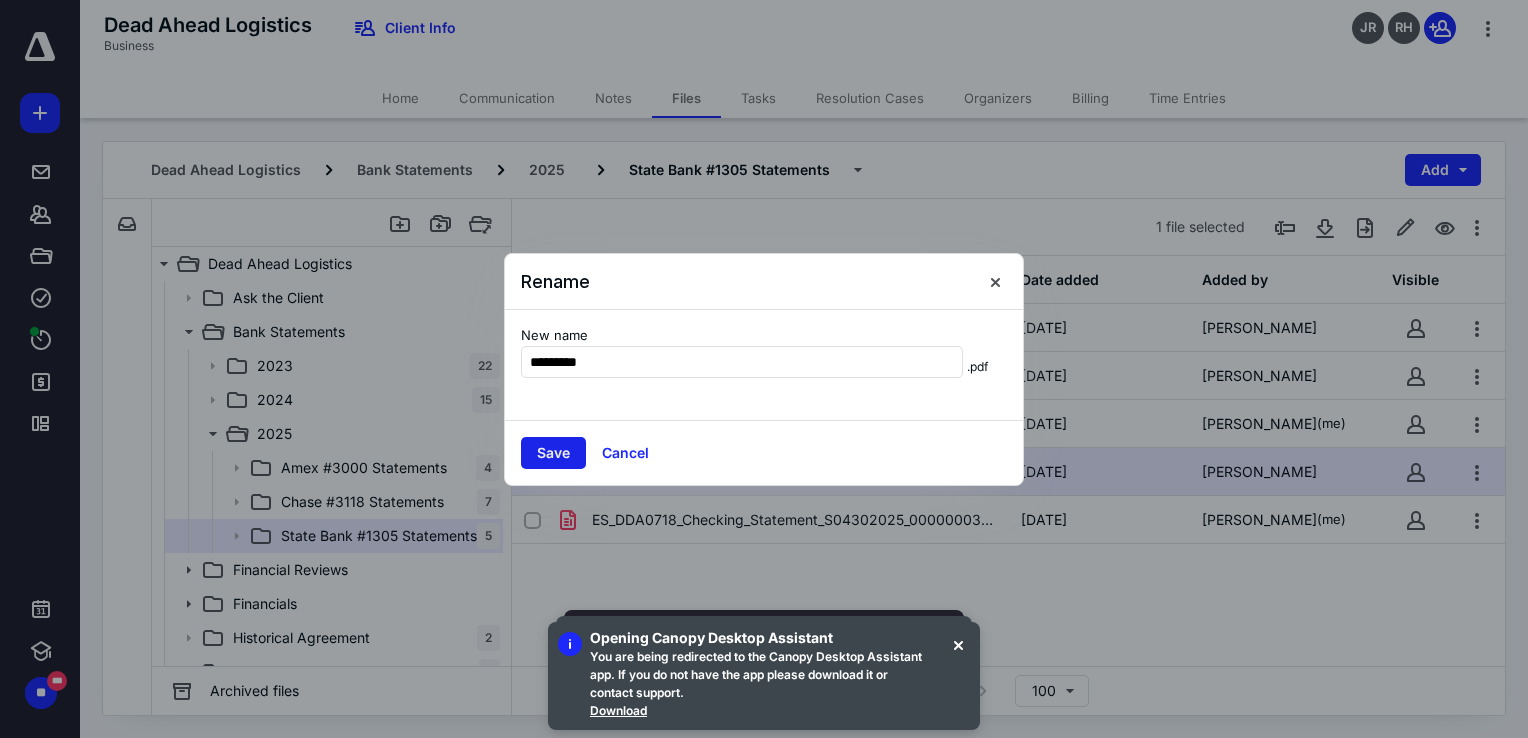 type on "*********" 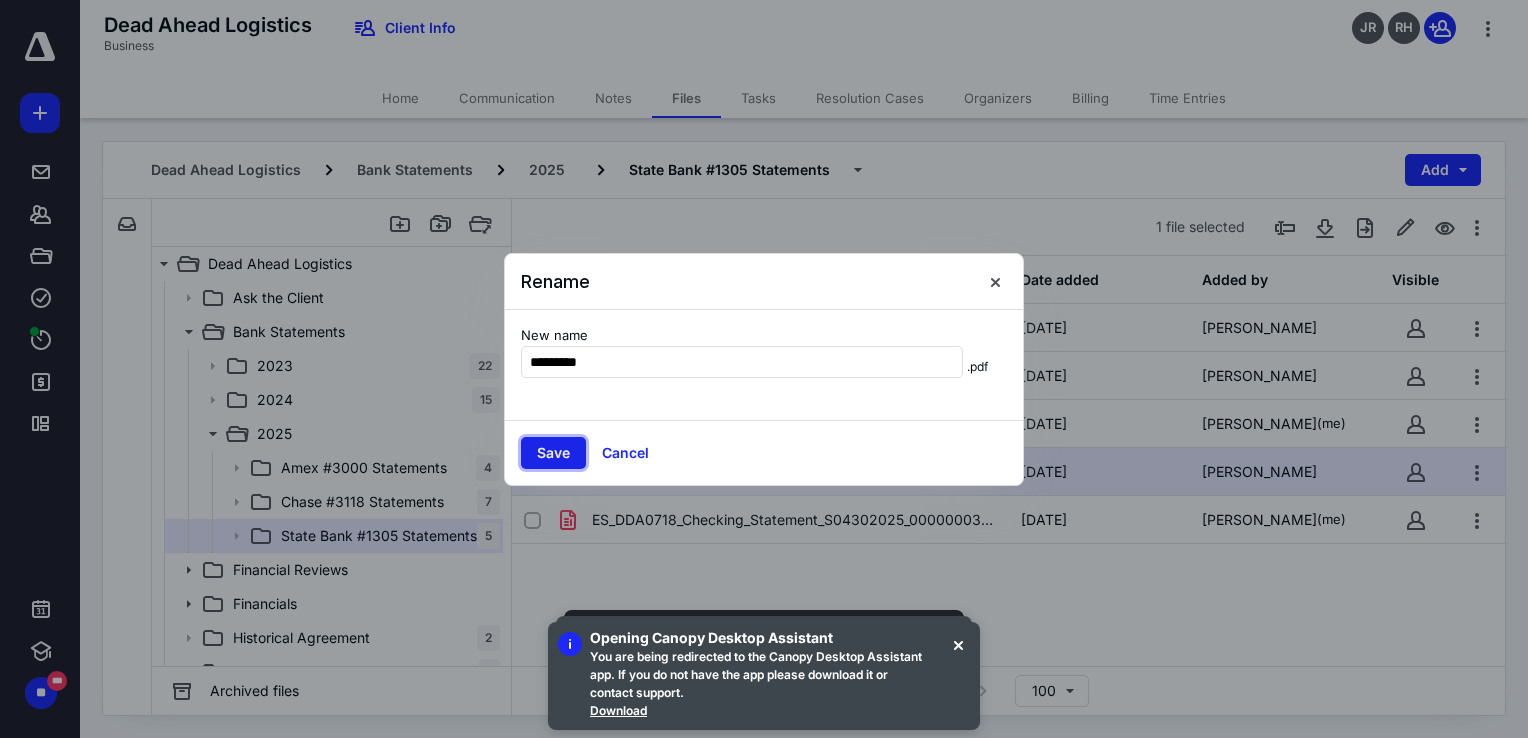 click on "Save" at bounding box center (553, 453) 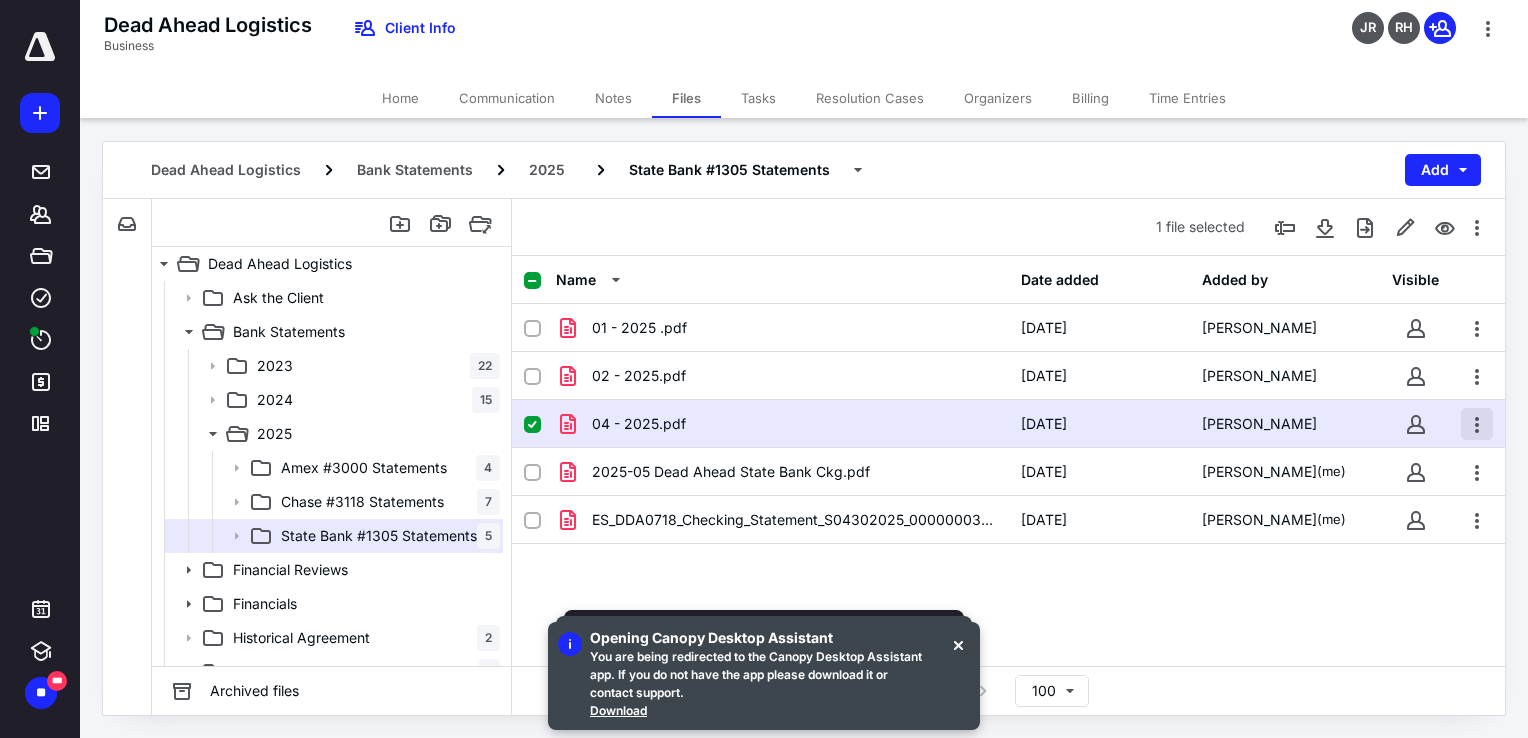 click at bounding box center [1477, 424] 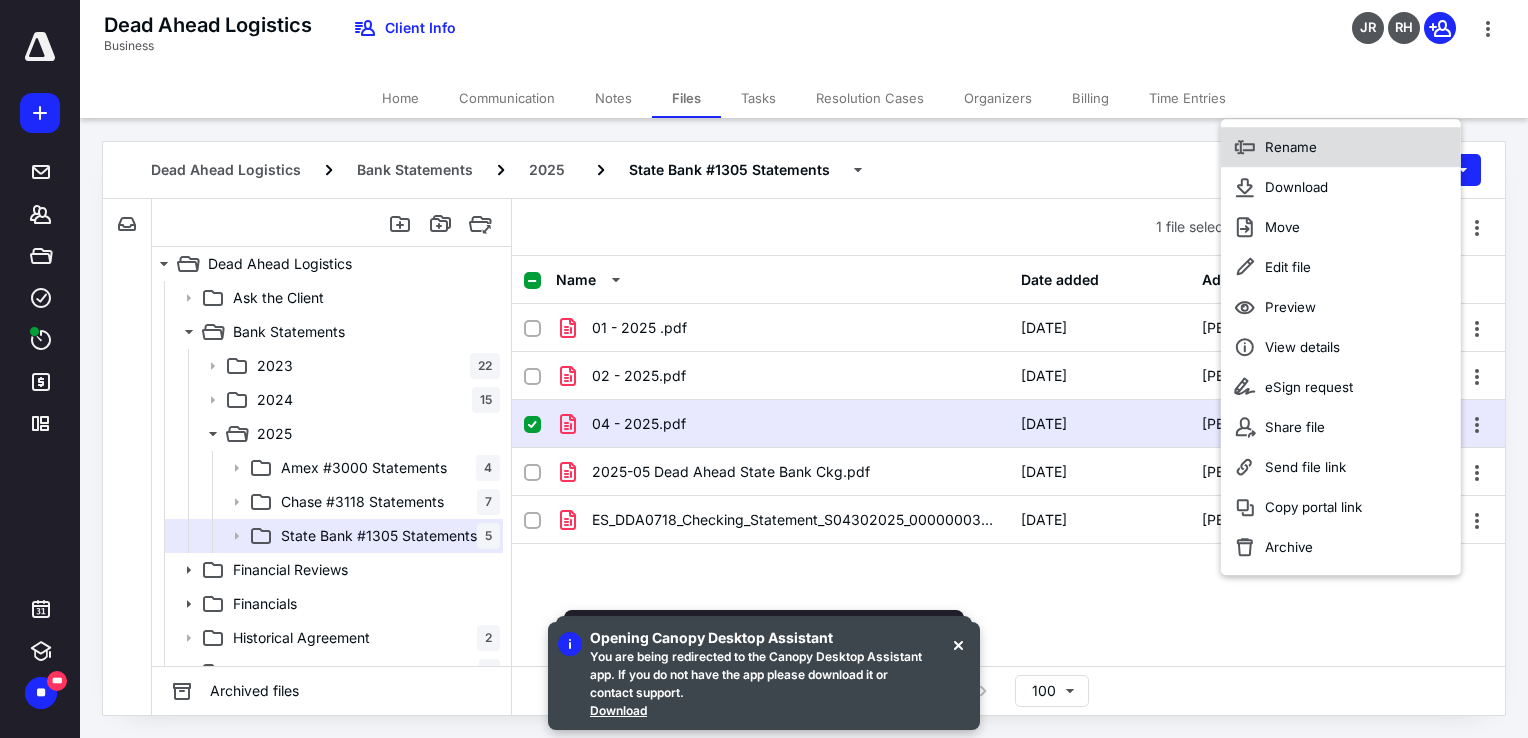click on "Rename" at bounding box center (1291, 147) 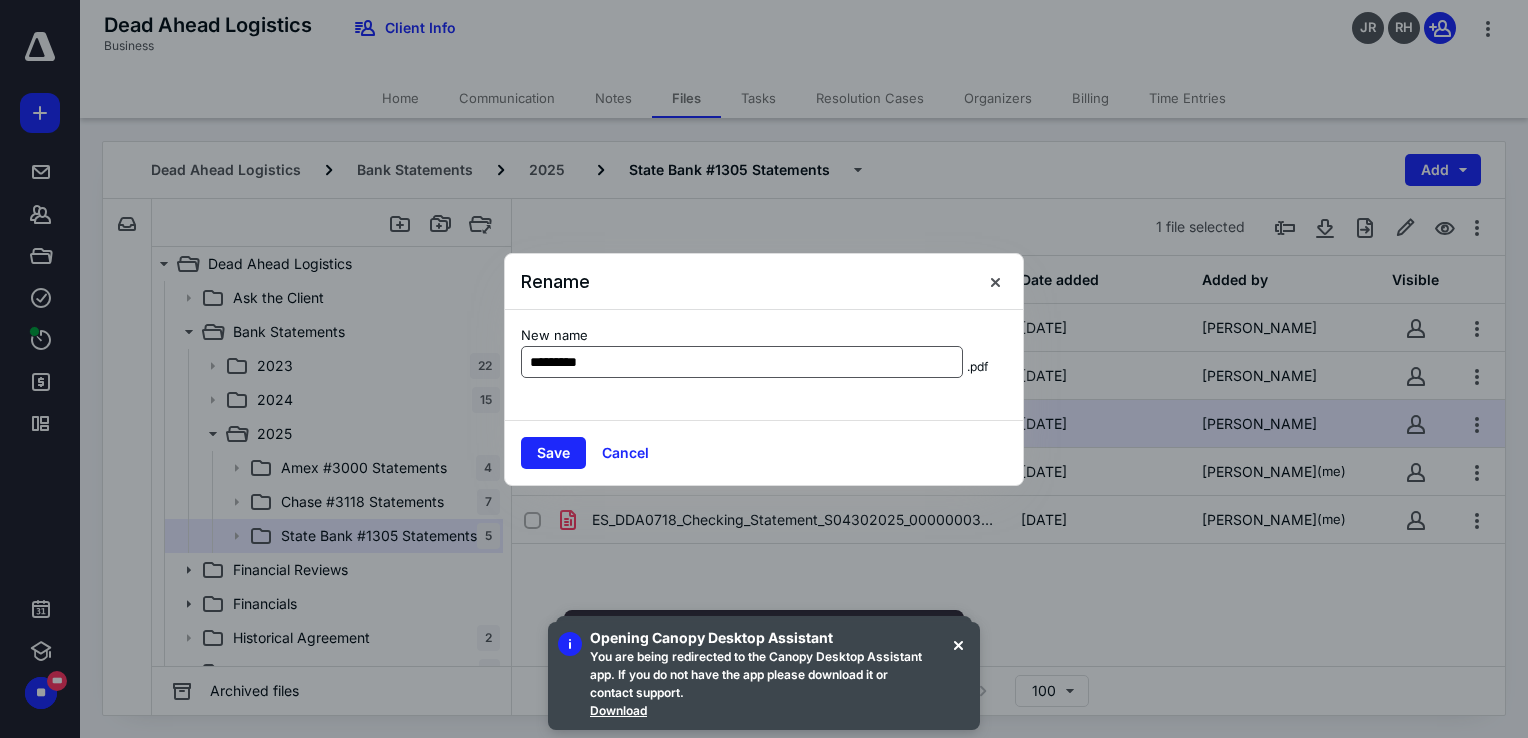 click on "*********" at bounding box center (742, 362) 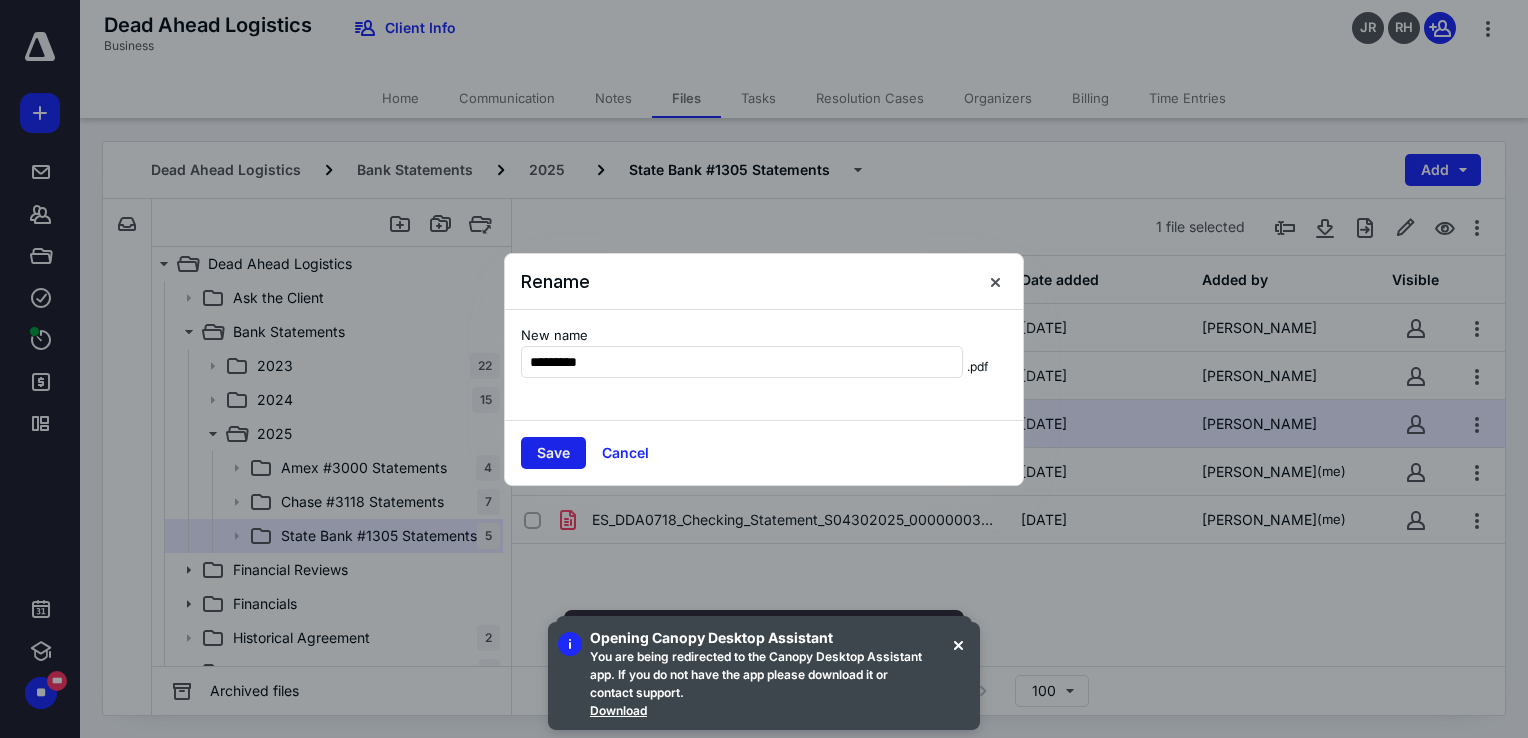 type on "*********" 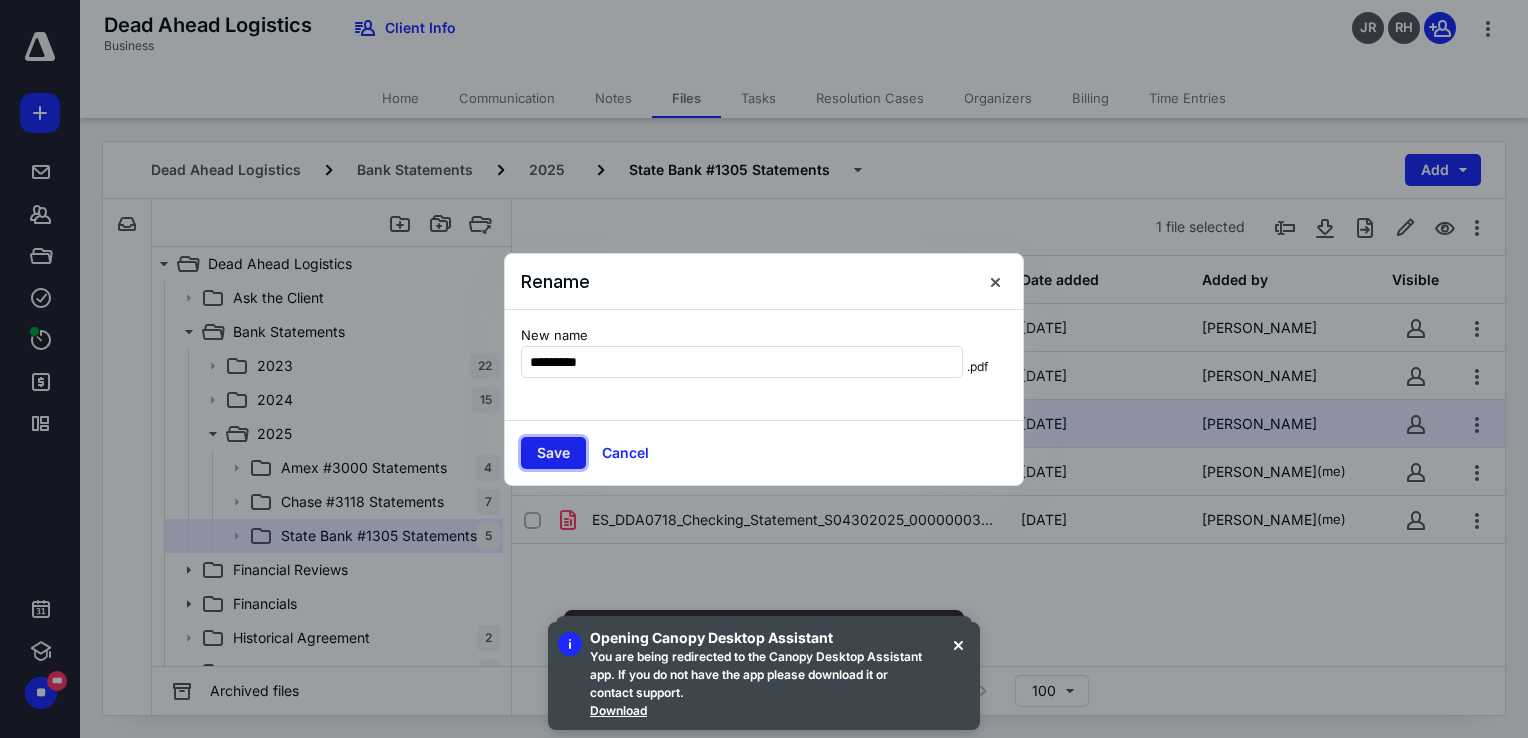 click on "Save" at bounding box center (553, 453) 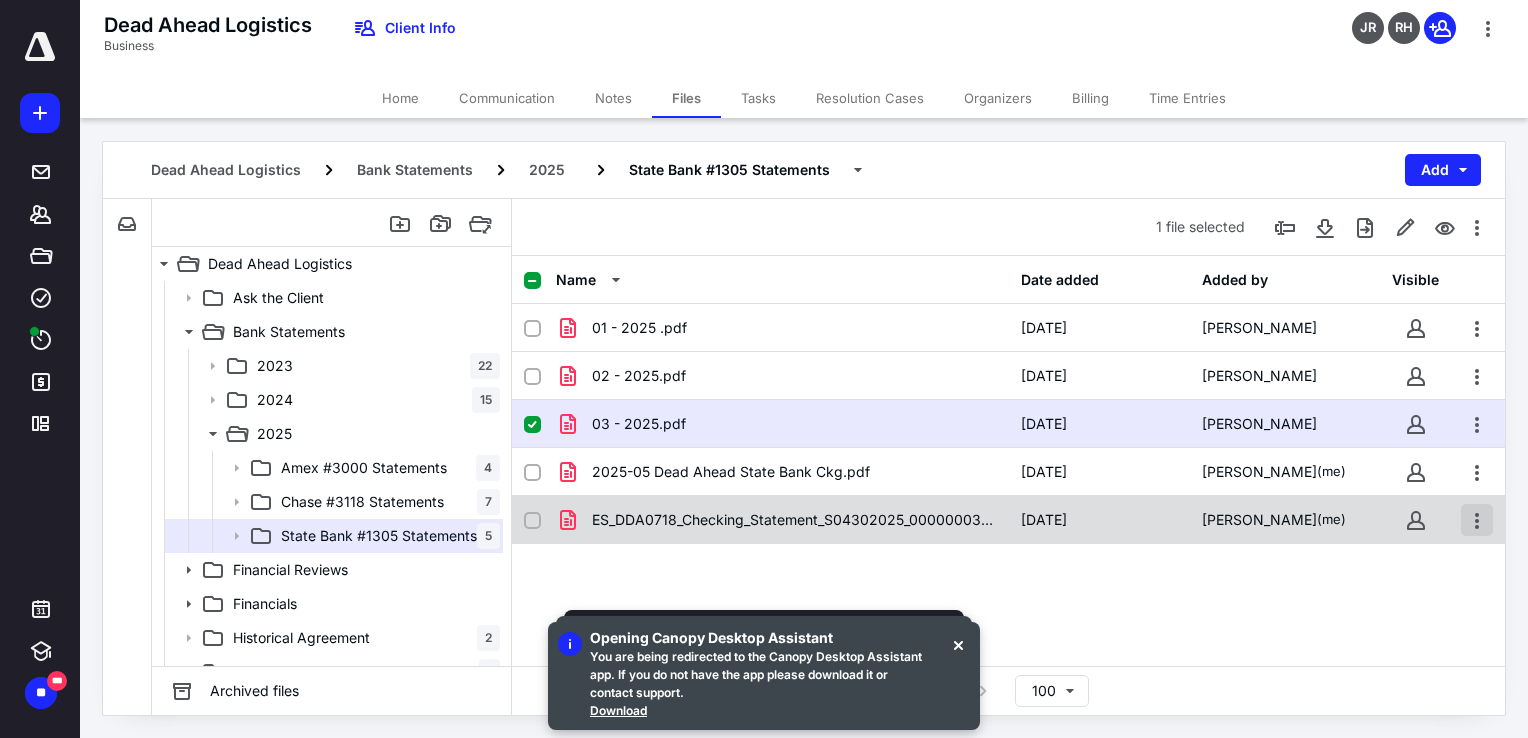 click at bounding box center (1477, 520) 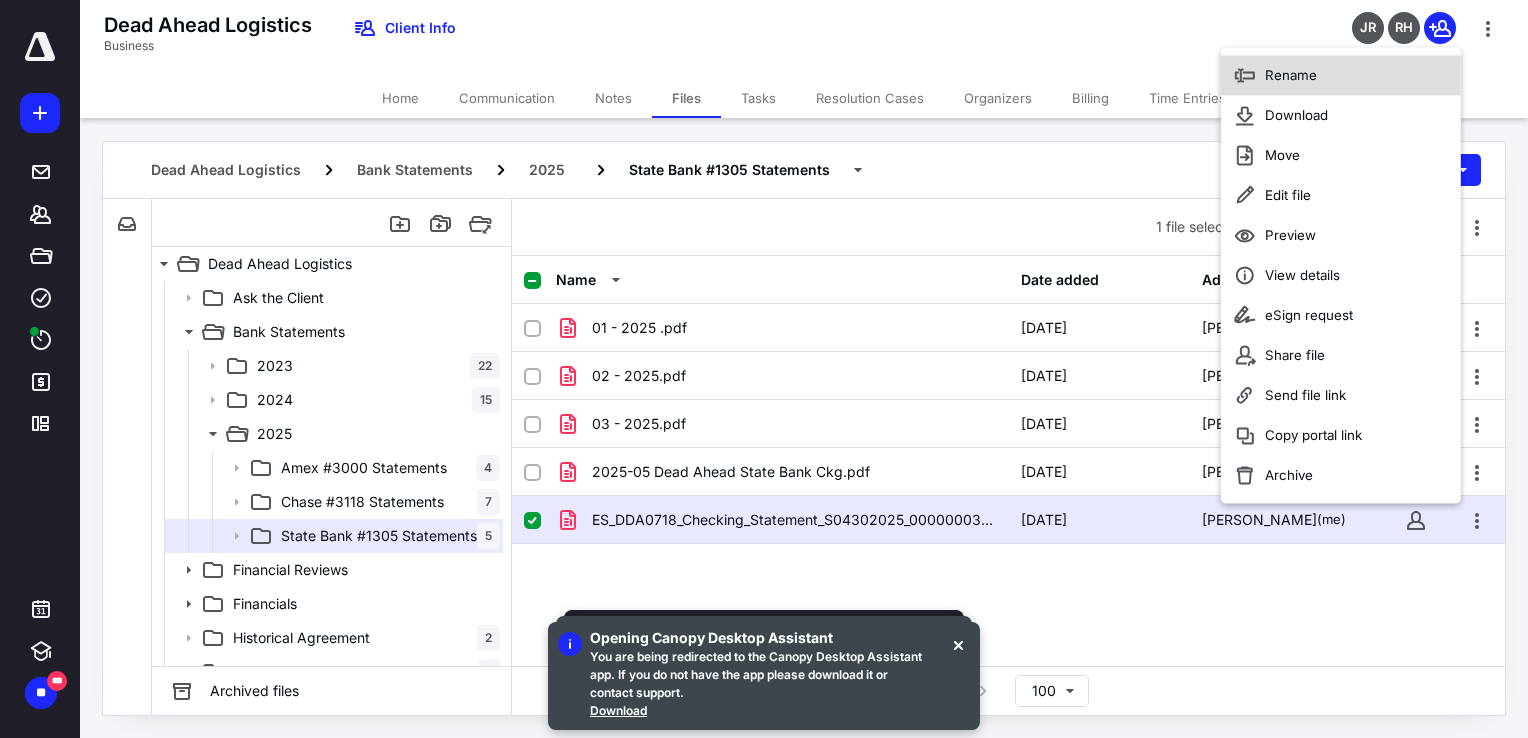 click on "Rename" at bounding box center (1341, 76) 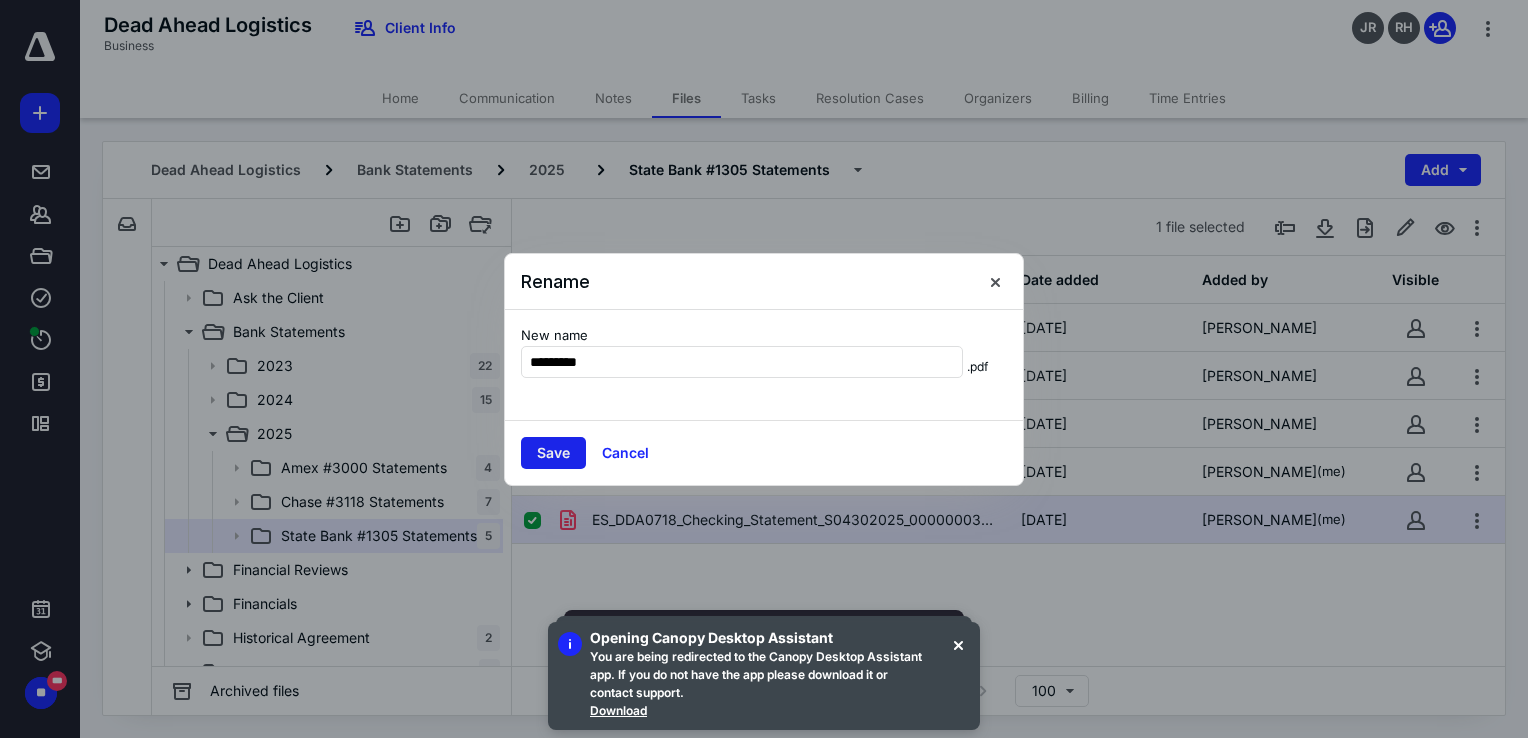 type on "*********" 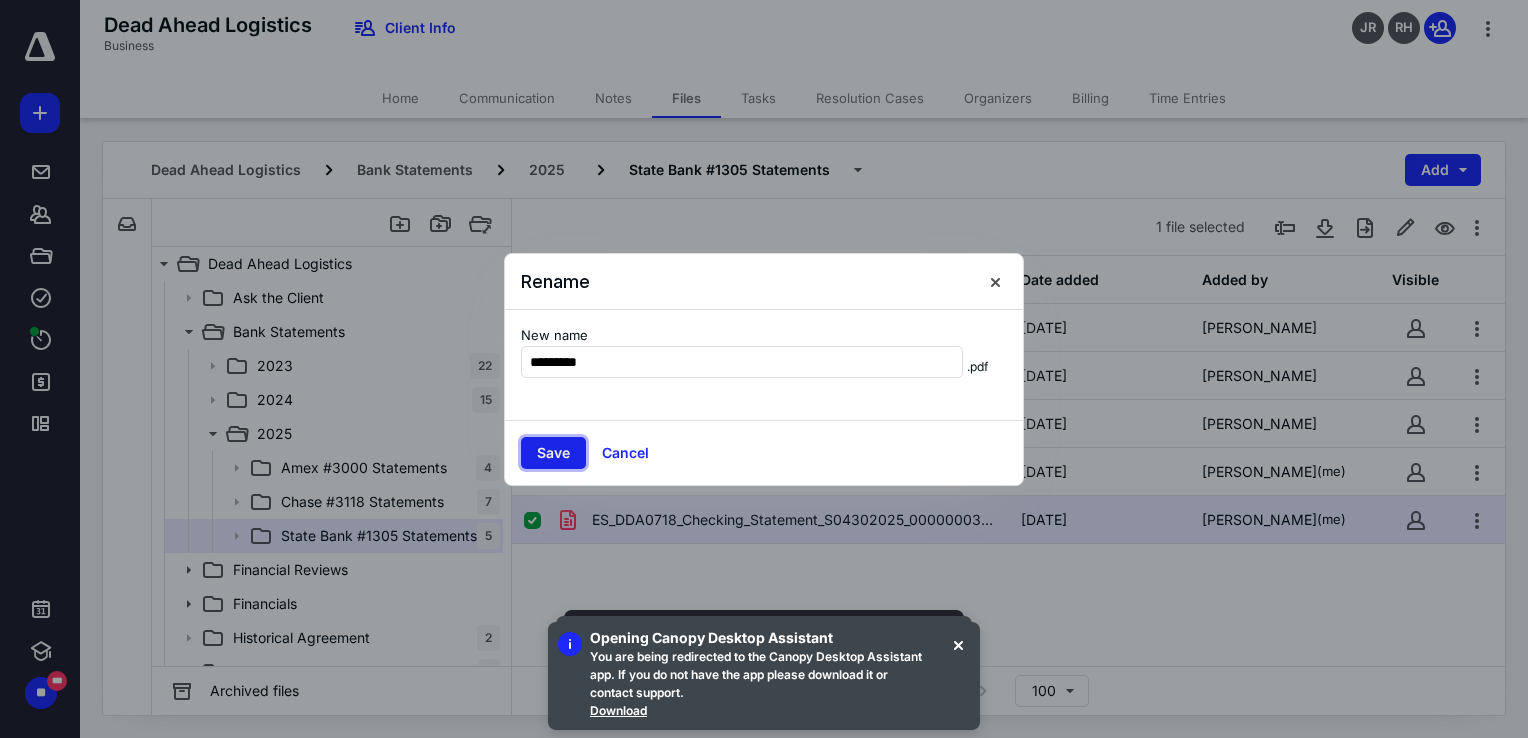 click on "Save" at bounding box center [553, 453] 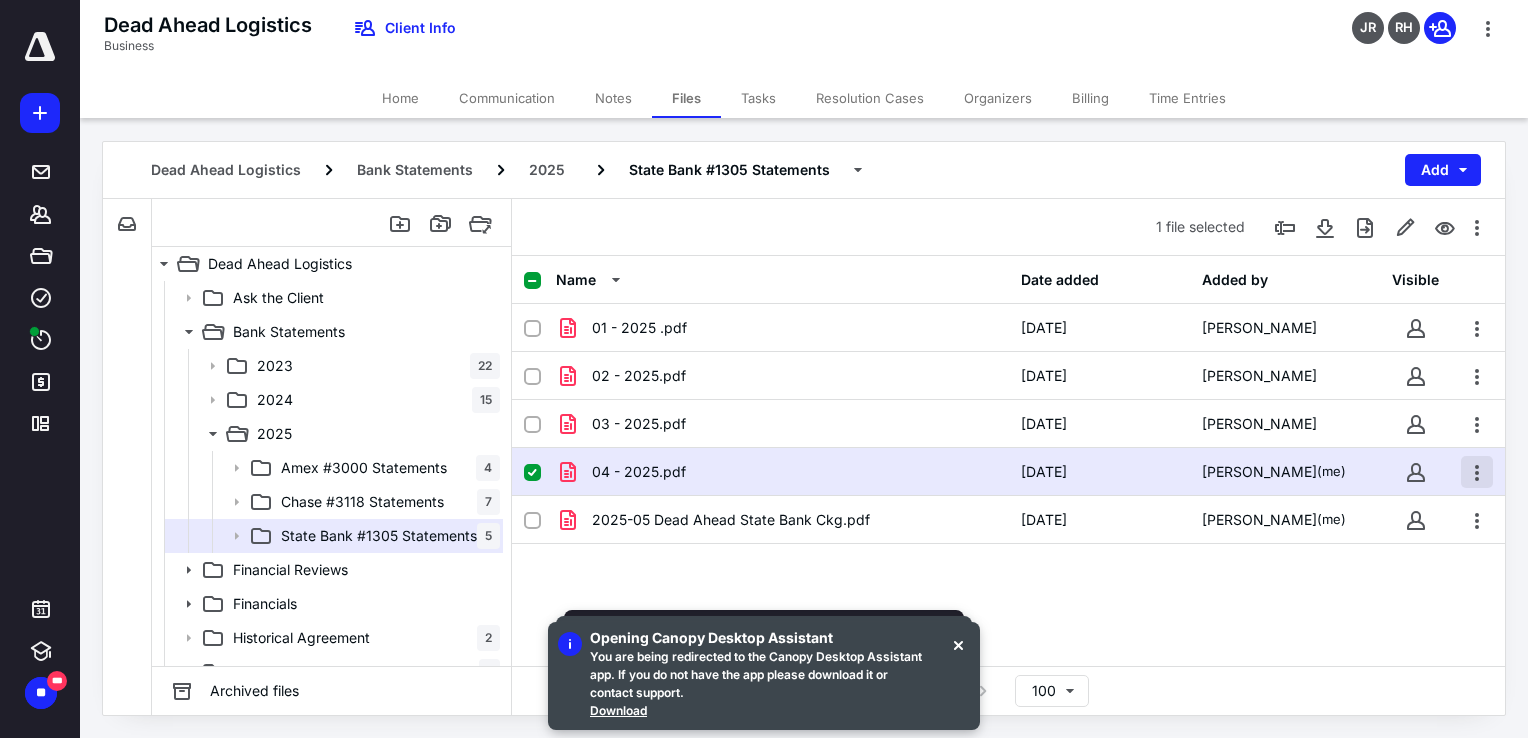 click at bounding box center (1477, 472) 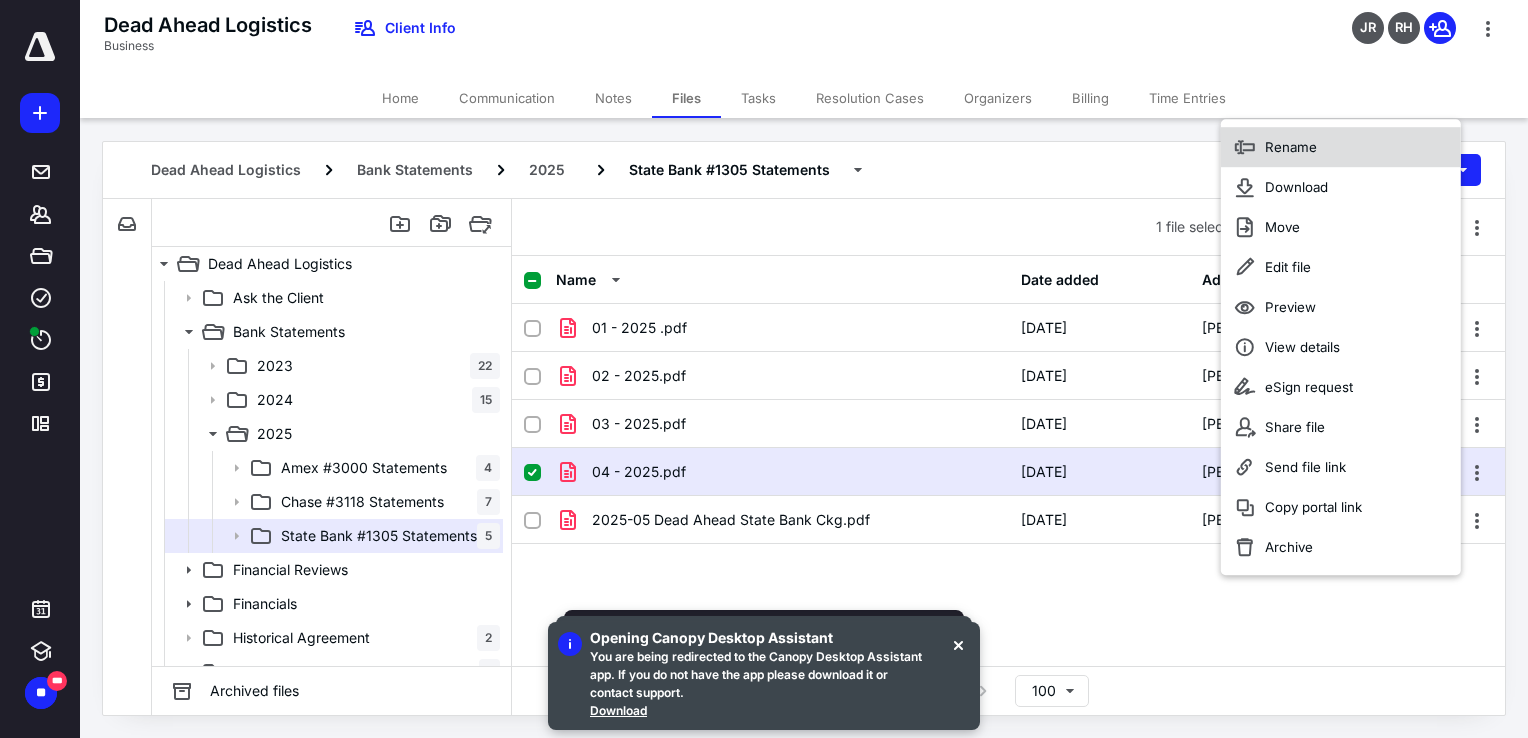 click on "Rename" at bounding box center (1341, 147) 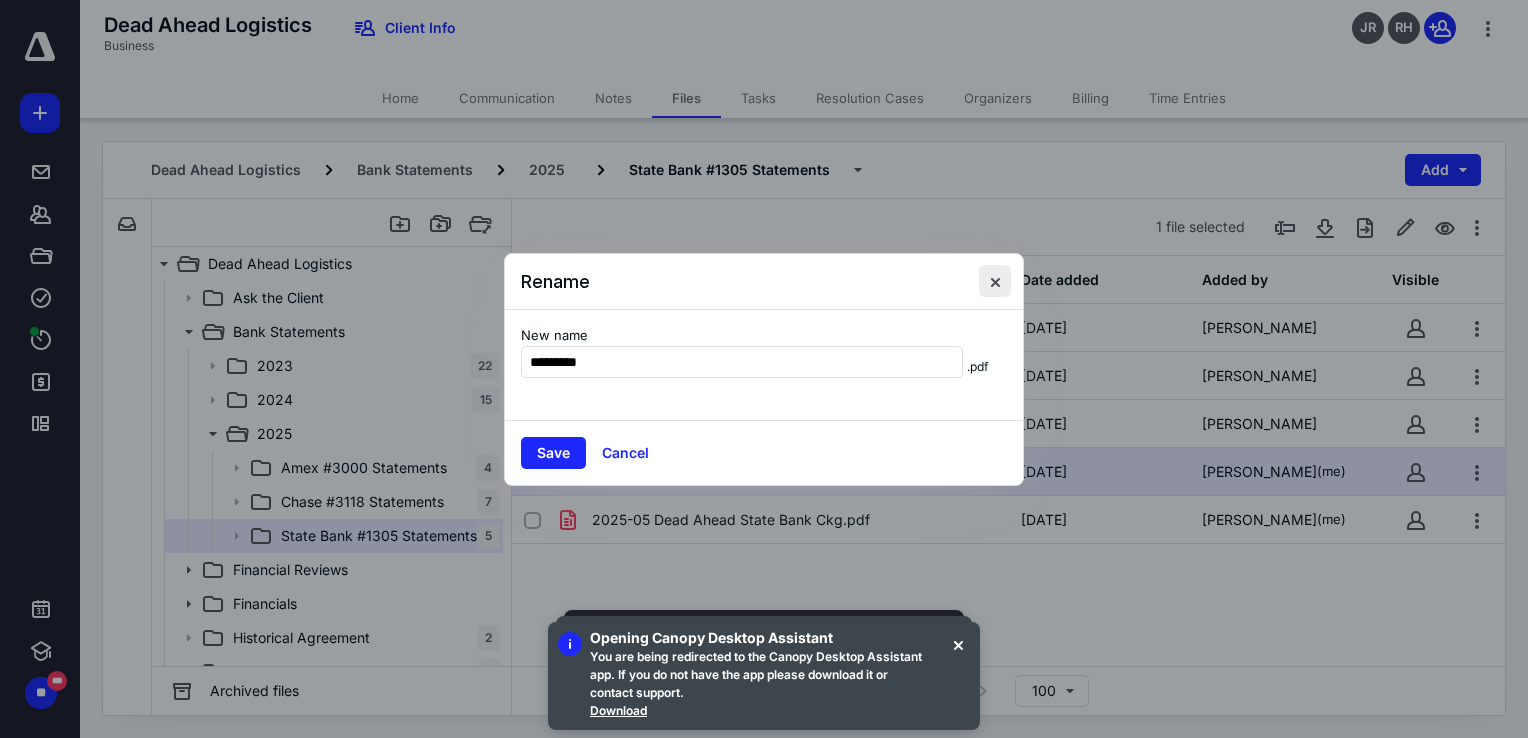 click at bounding box center (995, 281) 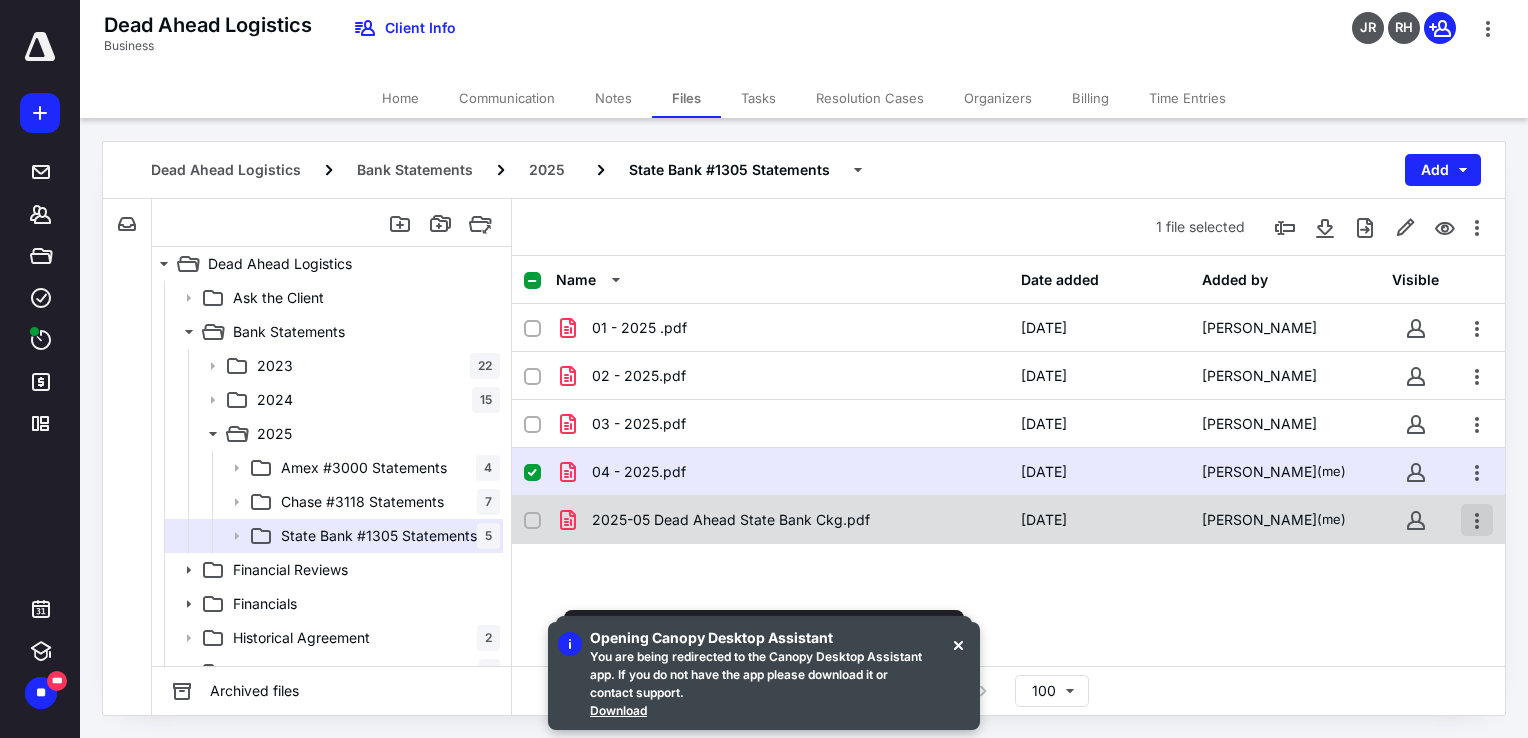 click at bounding box center [1477, 520] 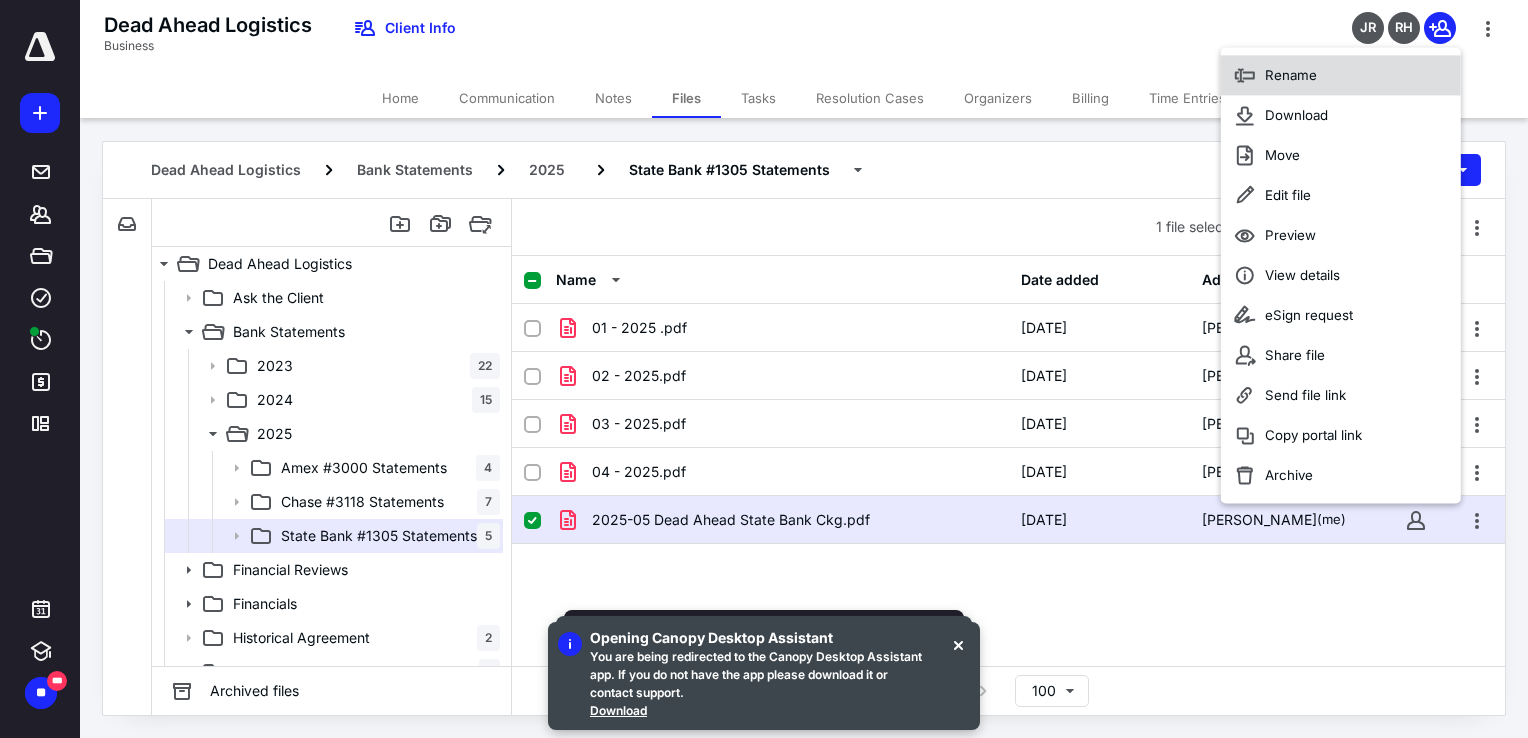click on "Rename" at bounding box center (1341, 76) 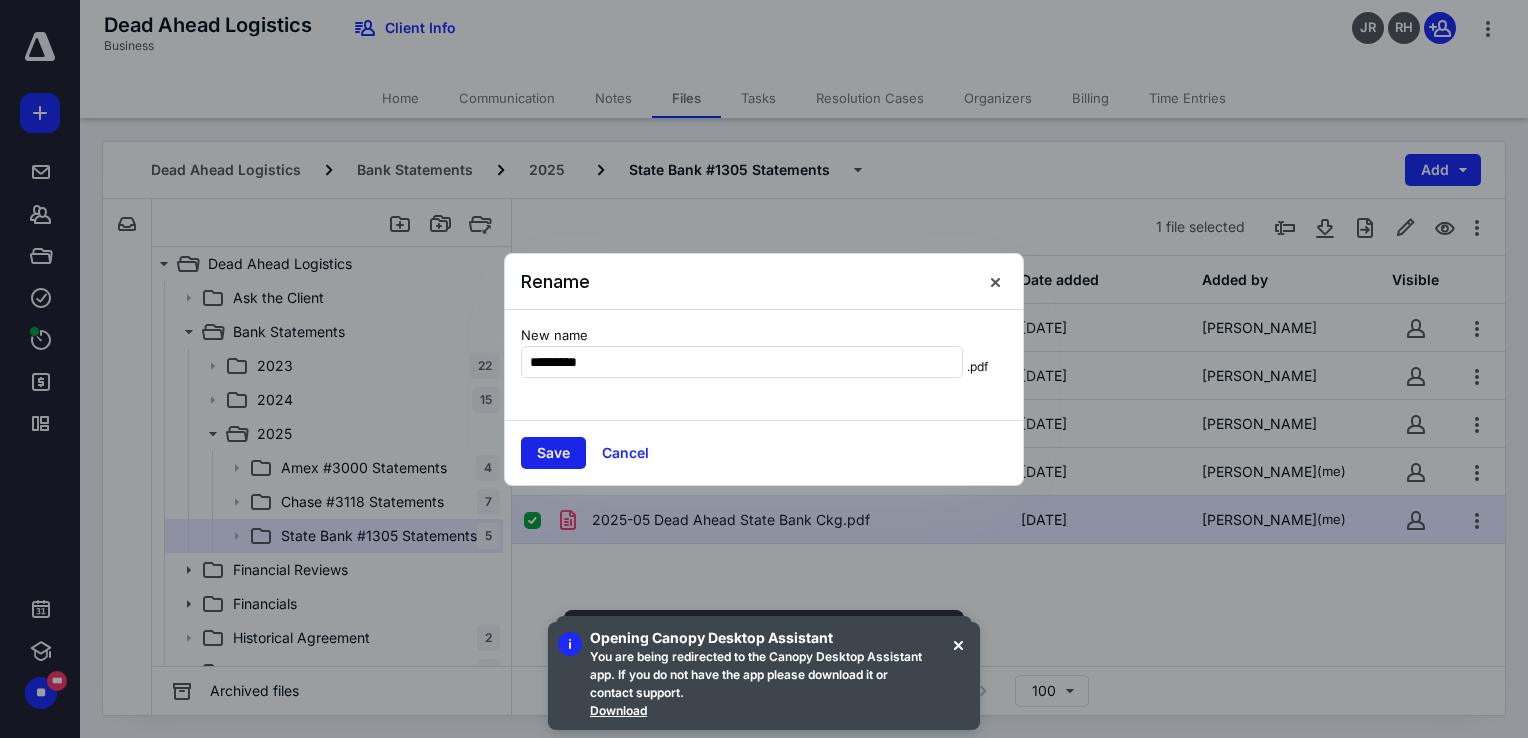 type on "*********" 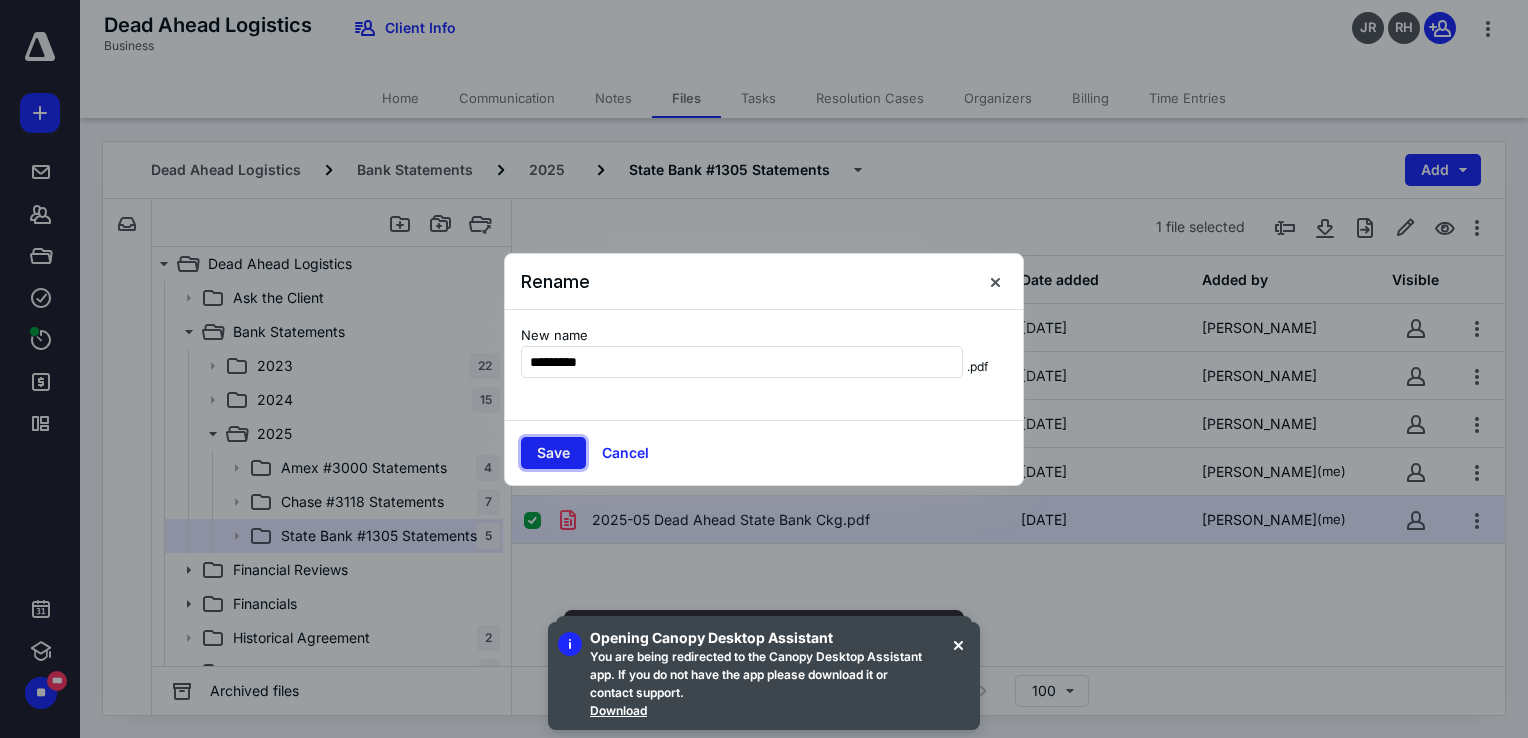 click on "Save" at bounding box center [553, 453] 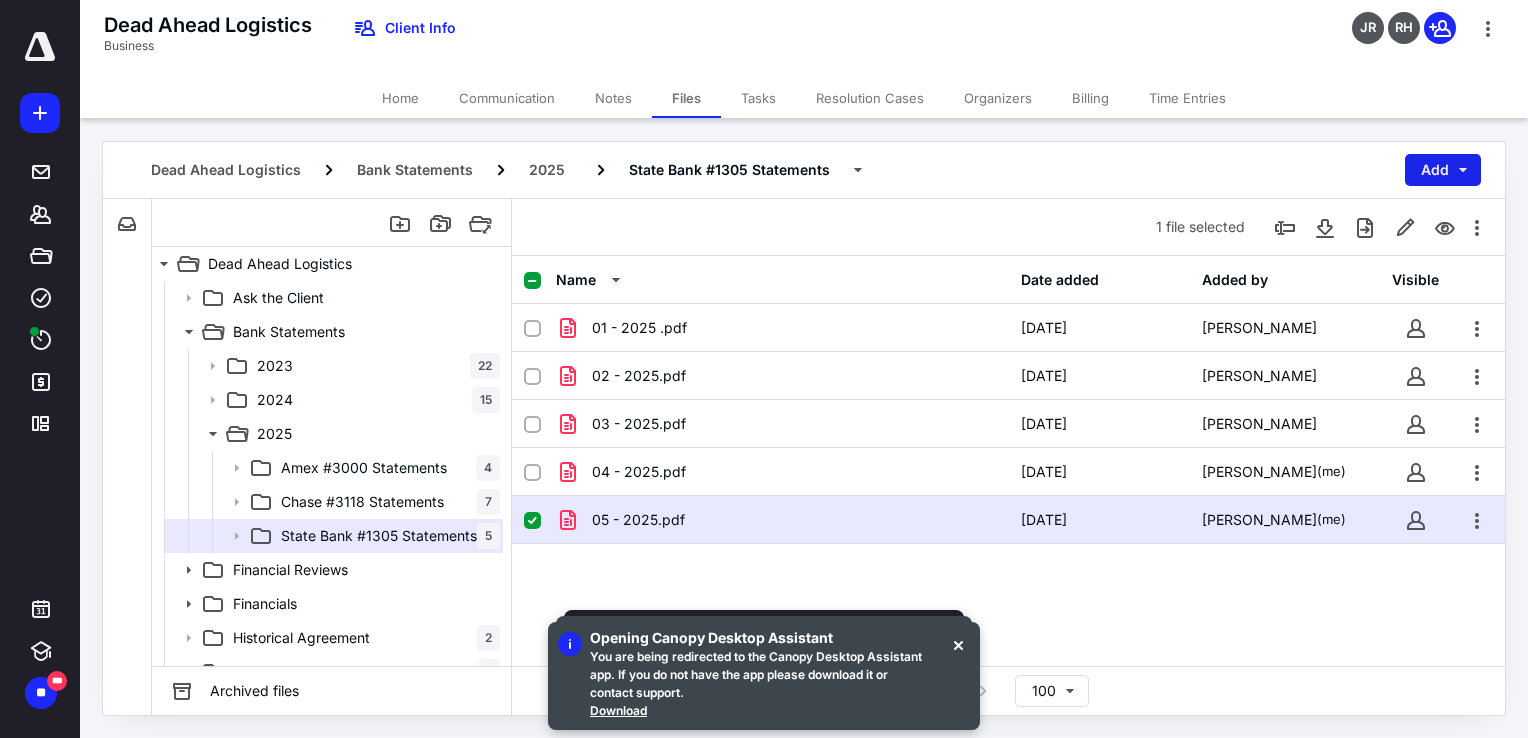 click on "Add" at bounding box center (1443, 170) 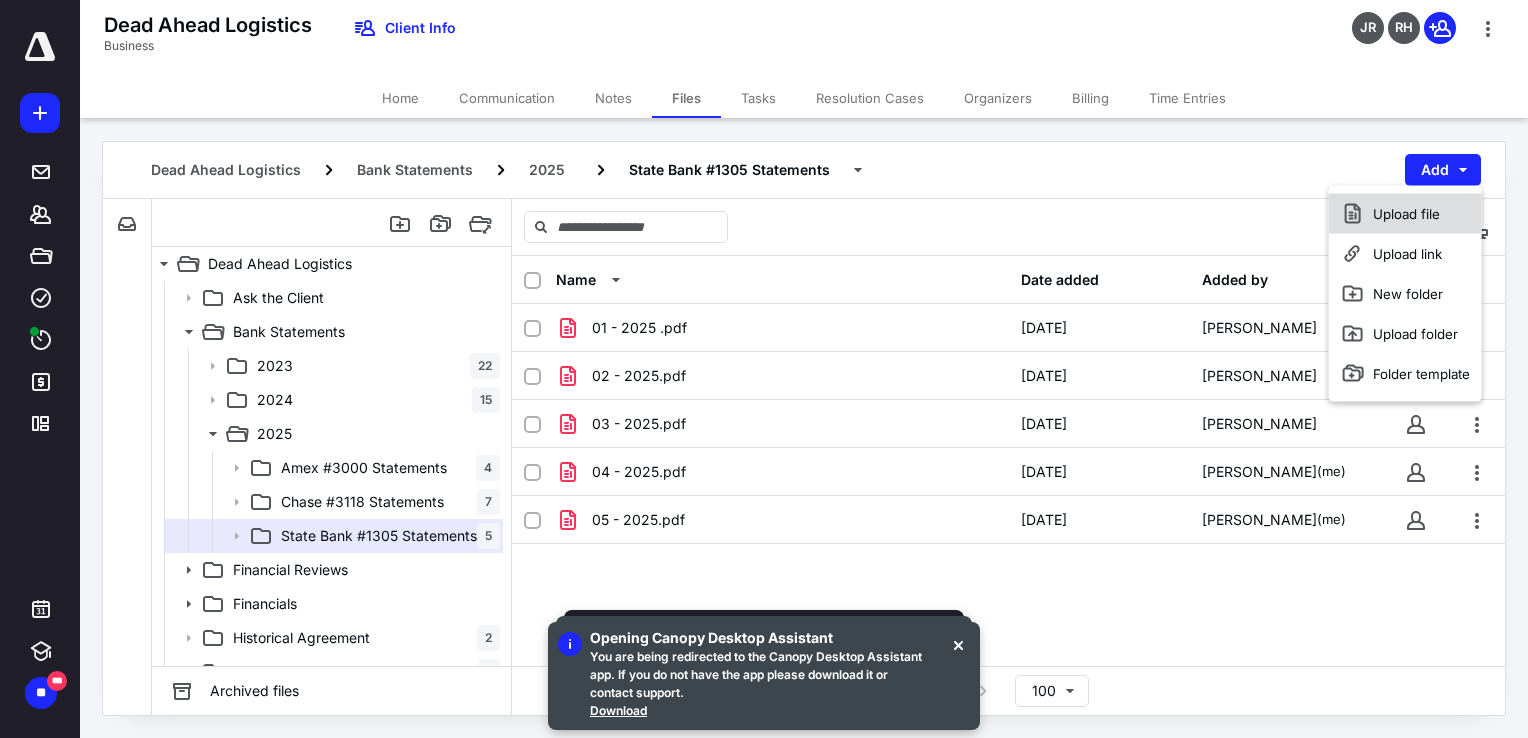 click on "Upload file" at bounding box center (1405, 214) 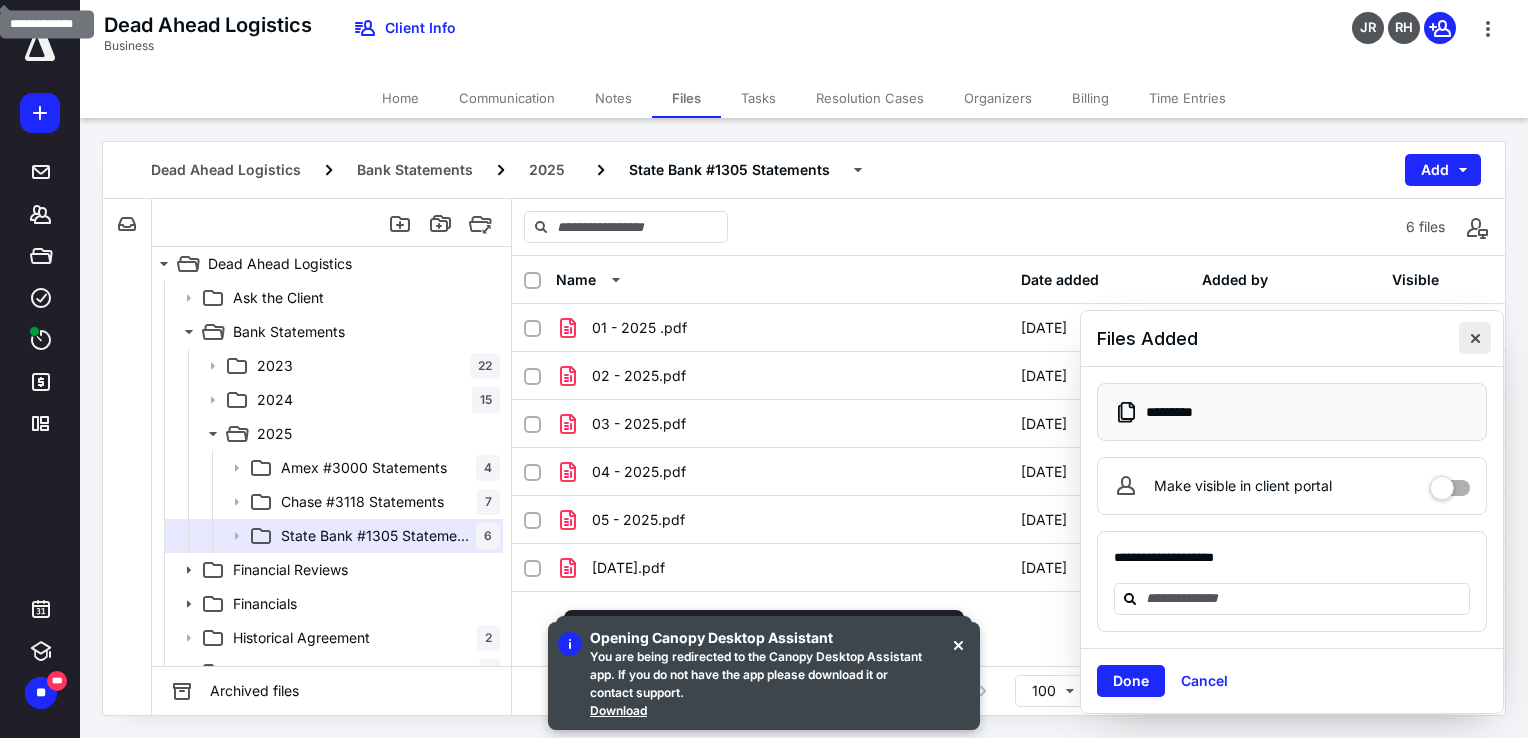 click at bounding box center [1475, 338] 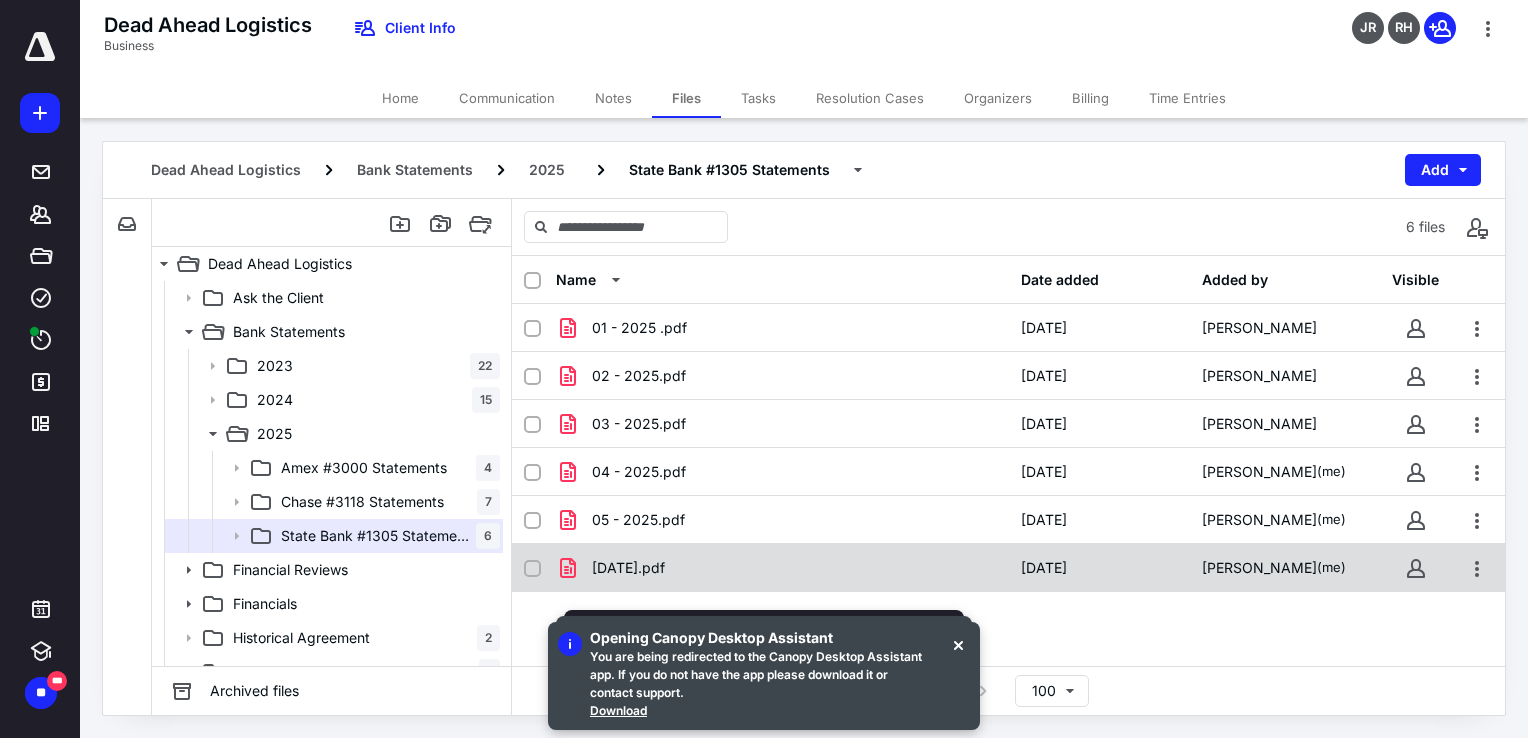 click on "june 2025.pdf" at bounding box center (782, 568) 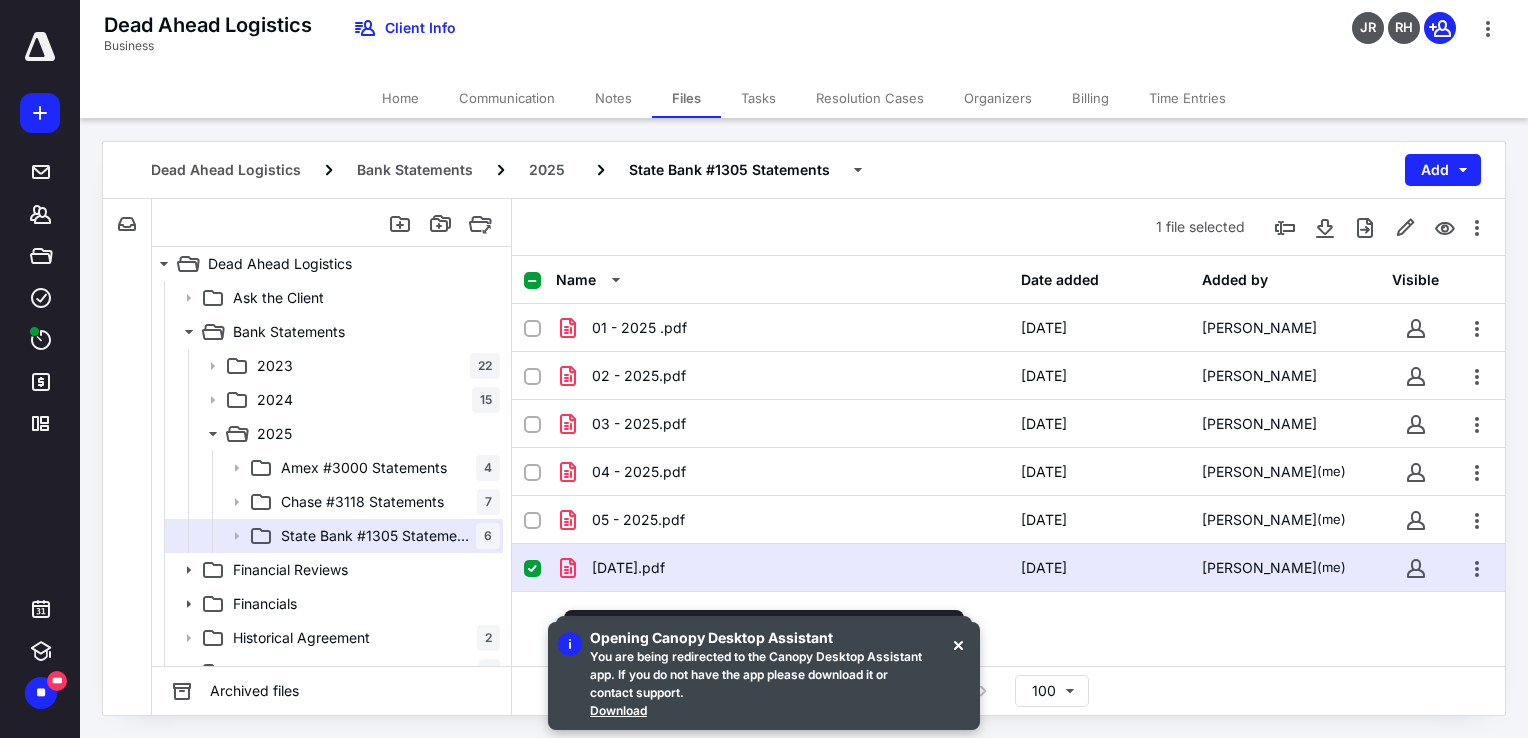 click on "june 2025.pdf" at bounding box center [782, 568] 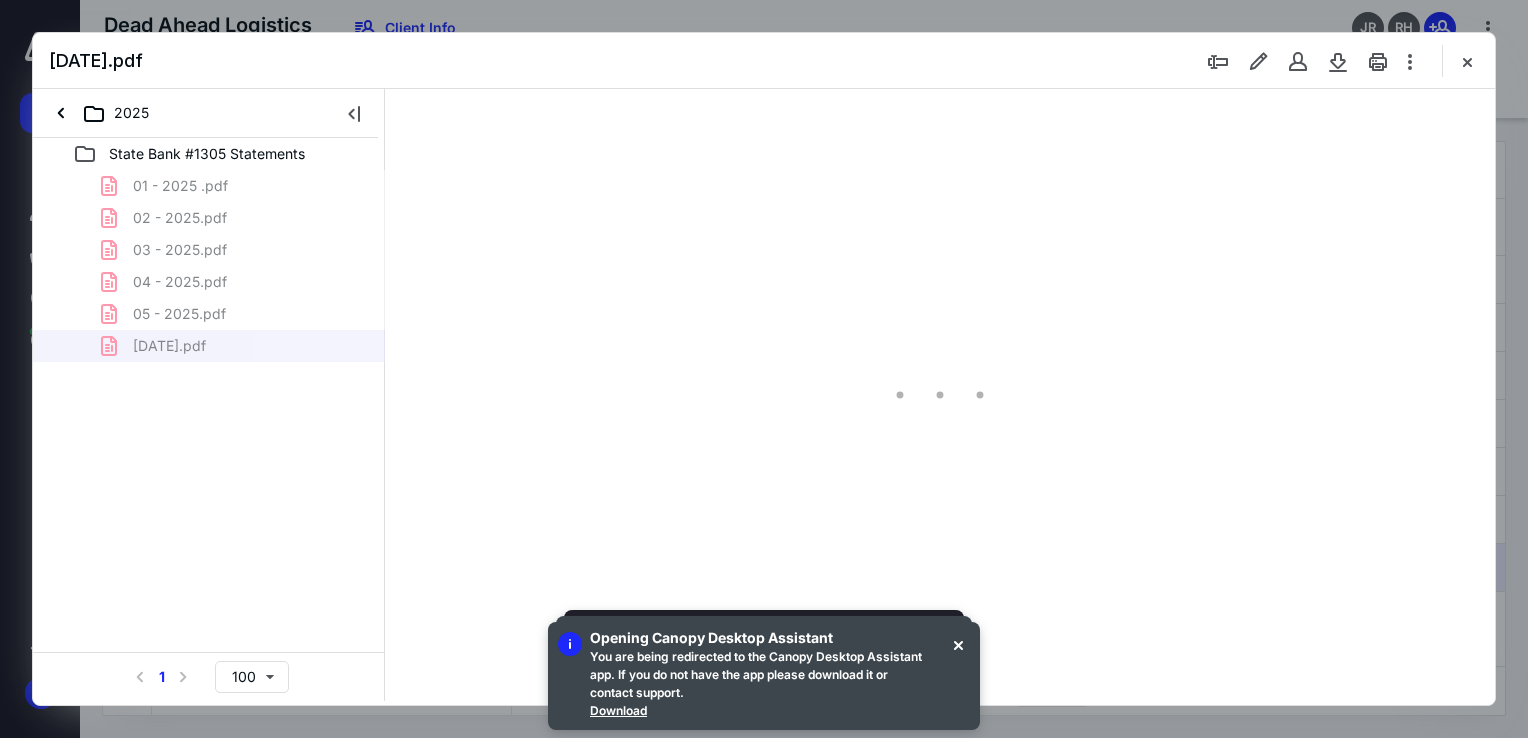 scroll, scrollTop: 0, scrollLeft: 0, axis: both 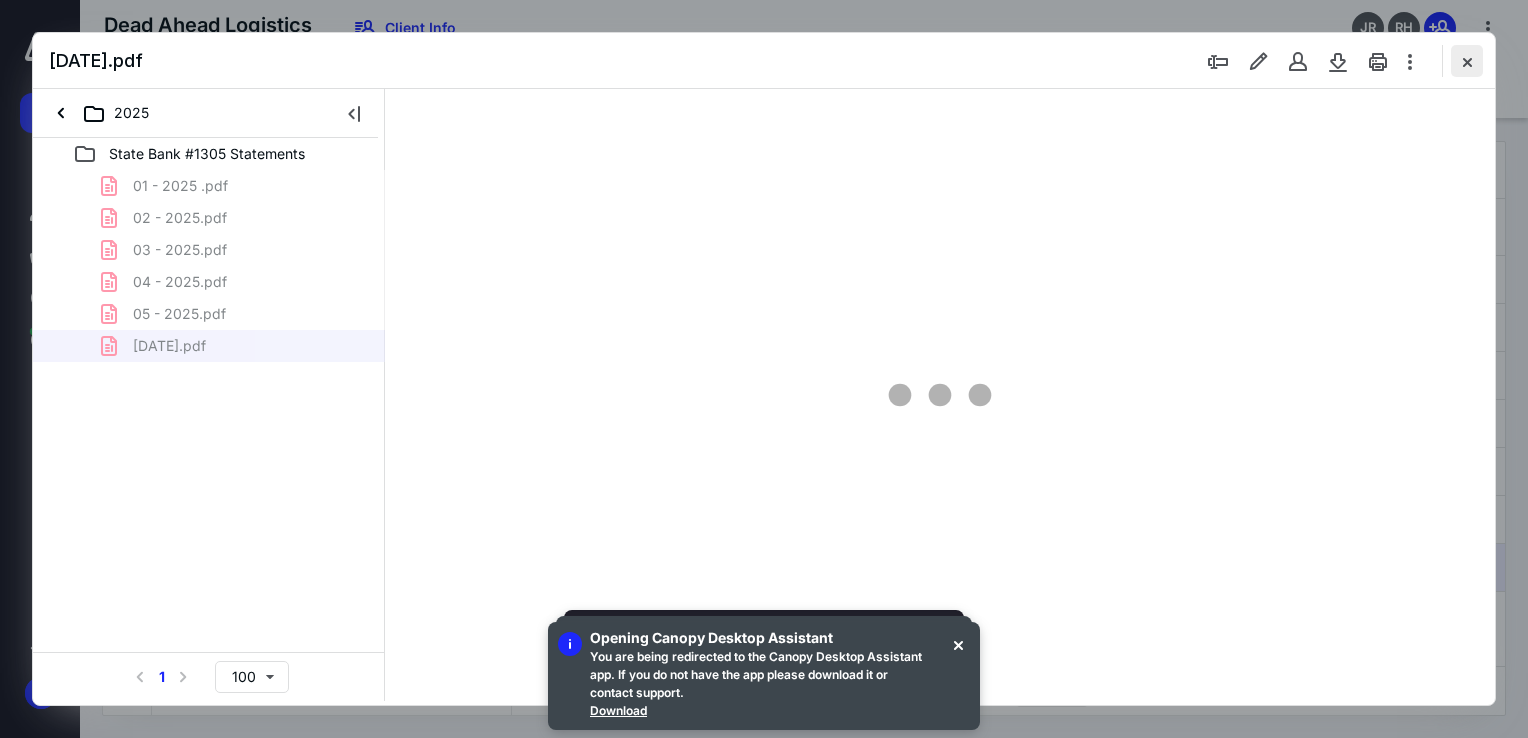 type on "87" 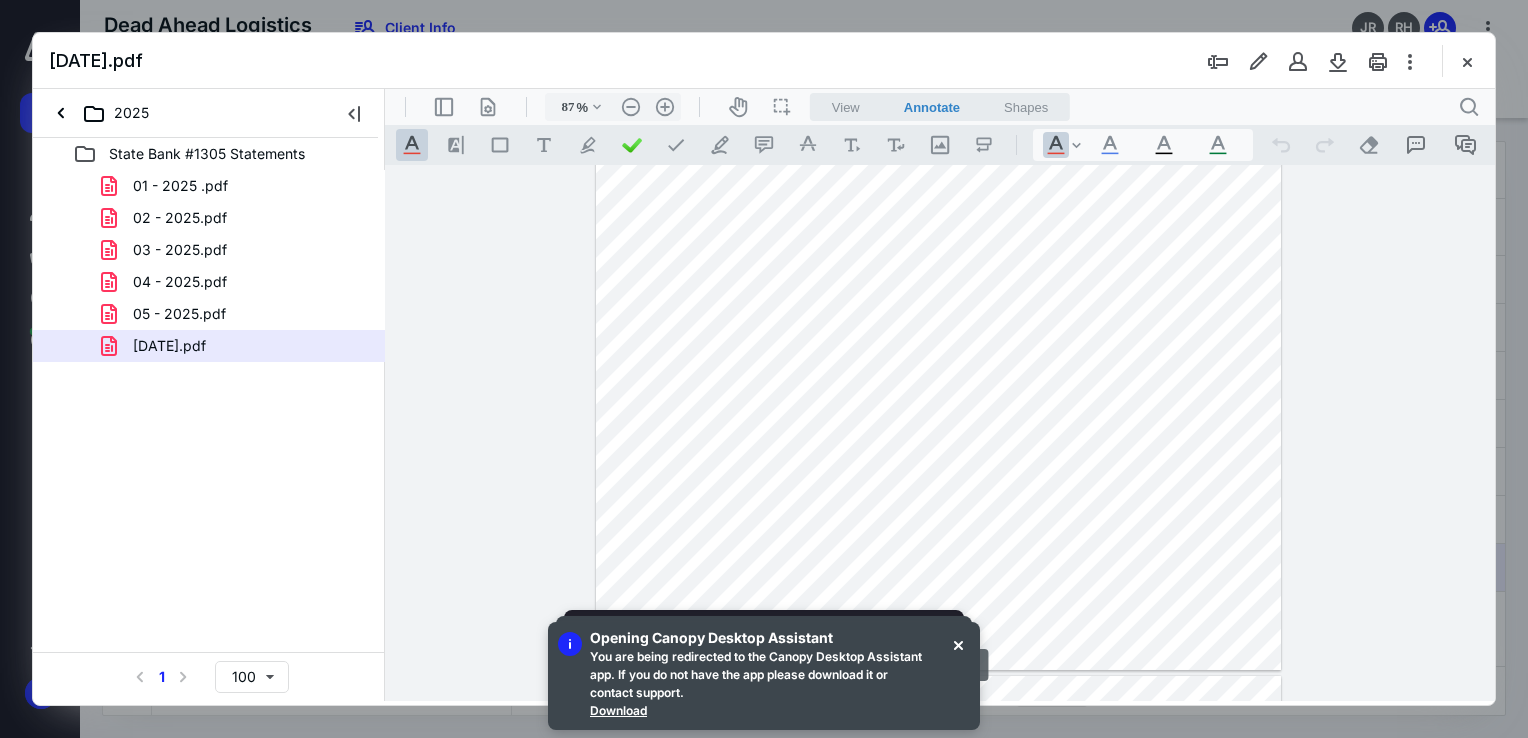 scroll, scrollTop: 0, scrollLeft: 0, axis: both 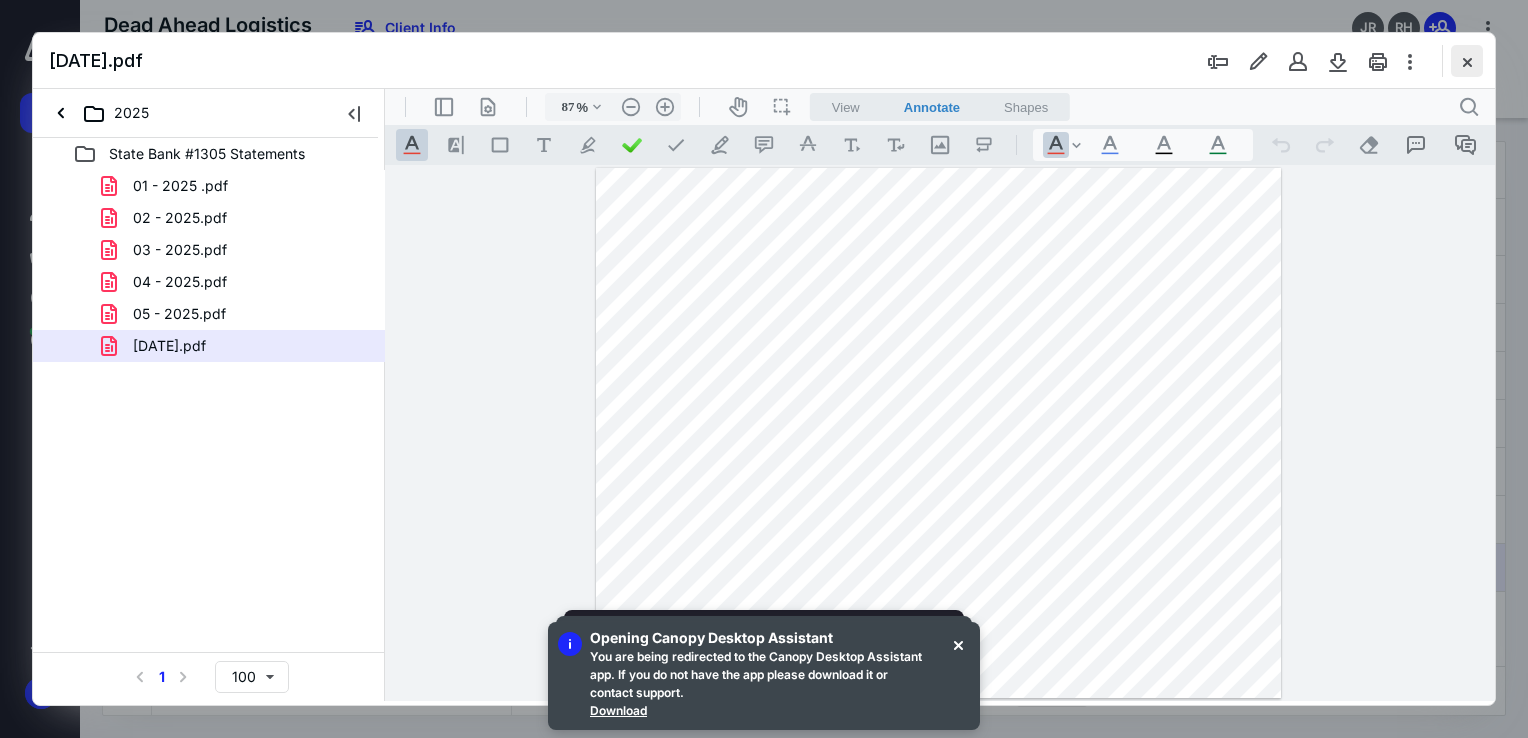 click at bounding box center (1467, 61) 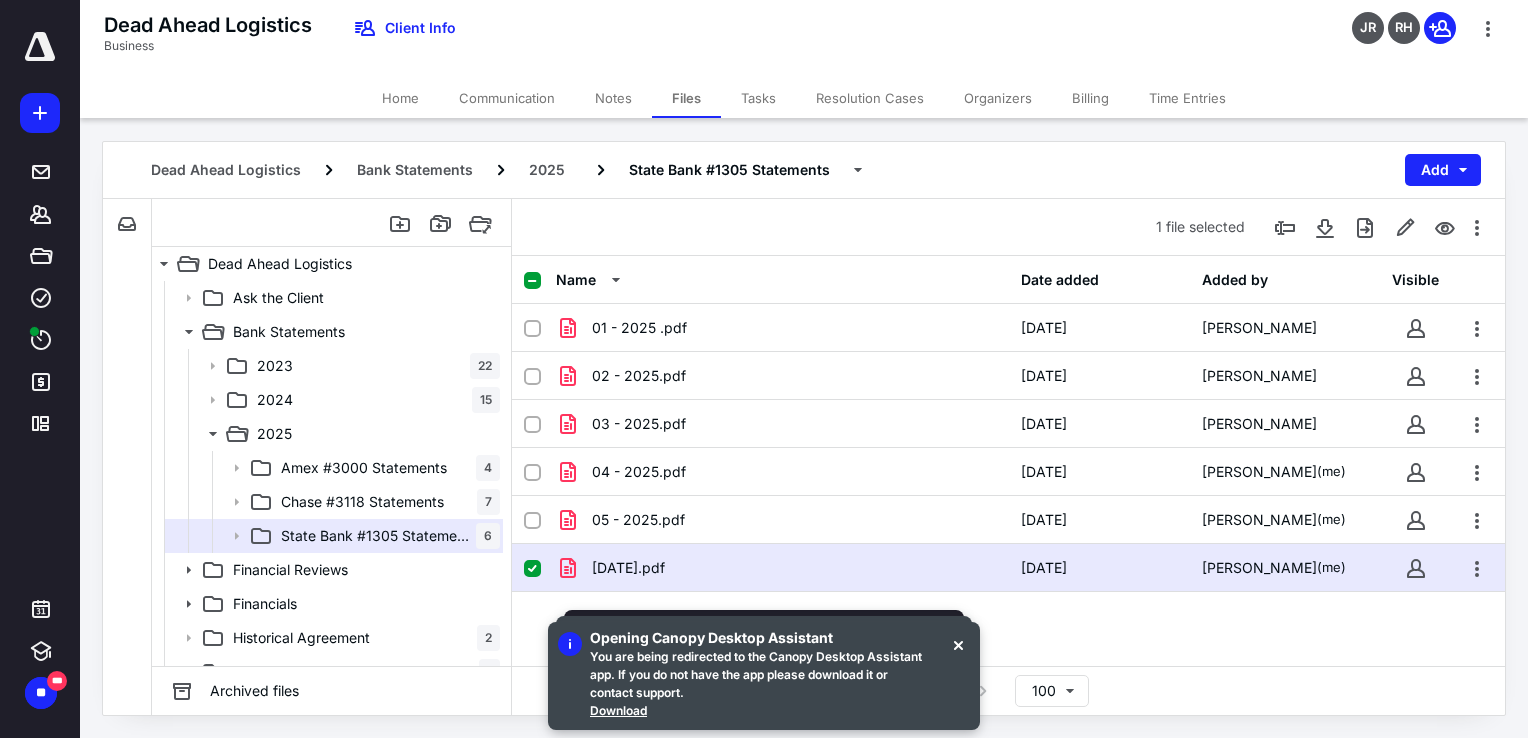 click on "june 2025.pdf 7/10/2025 Ashley Roberts  (me)" at bounding box center [1008, 568] 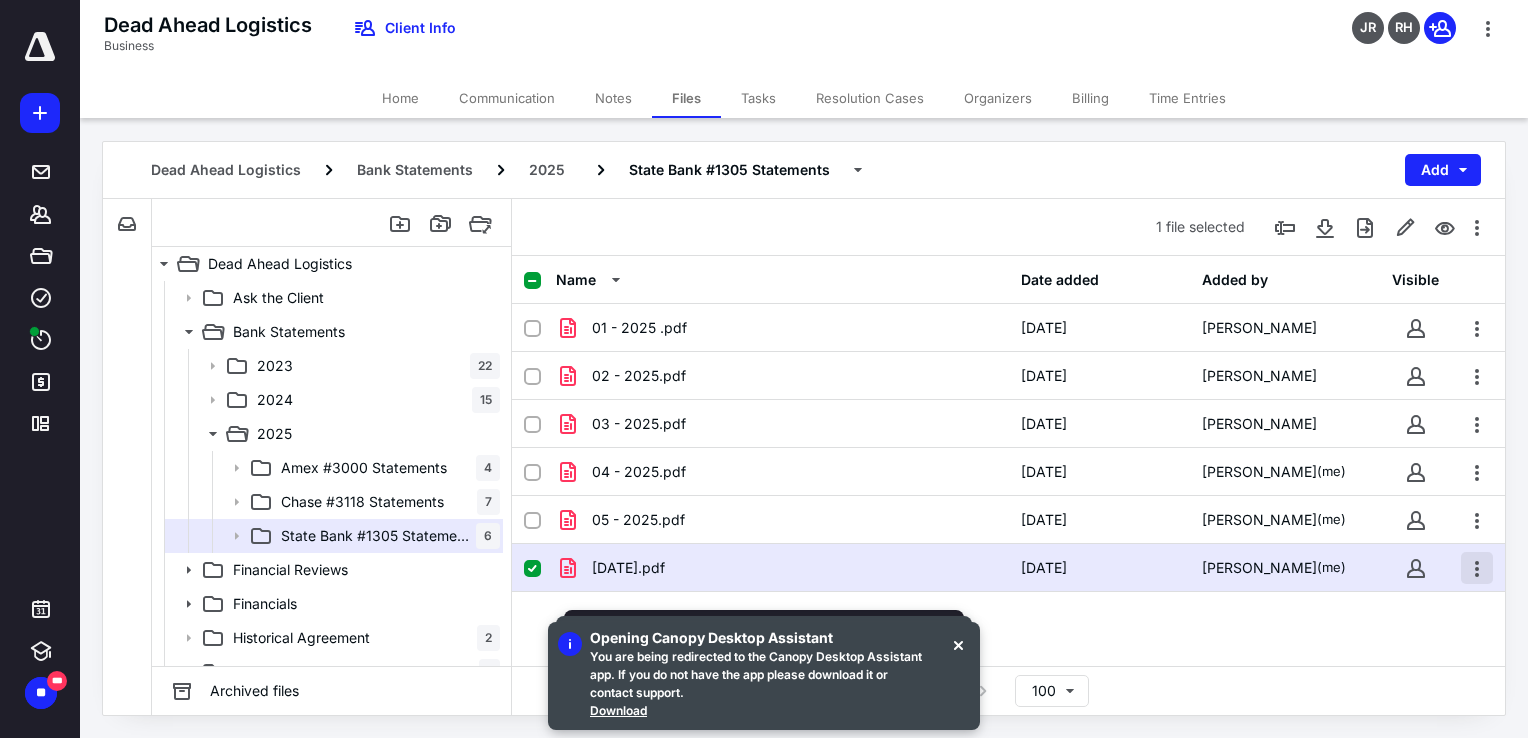 click at bounding box center [1477, 568] 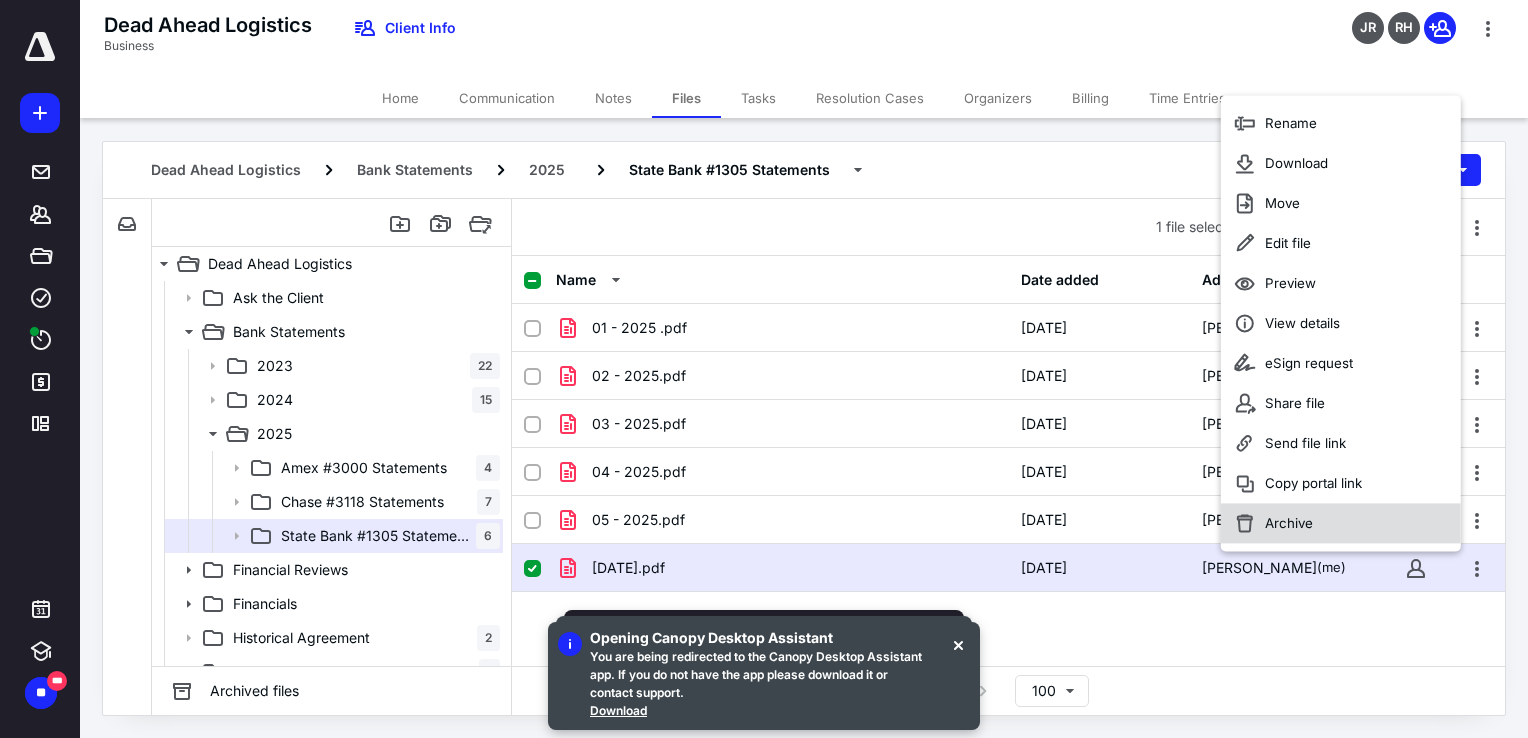 click on "Archive" at bounding box center (1341, 524) 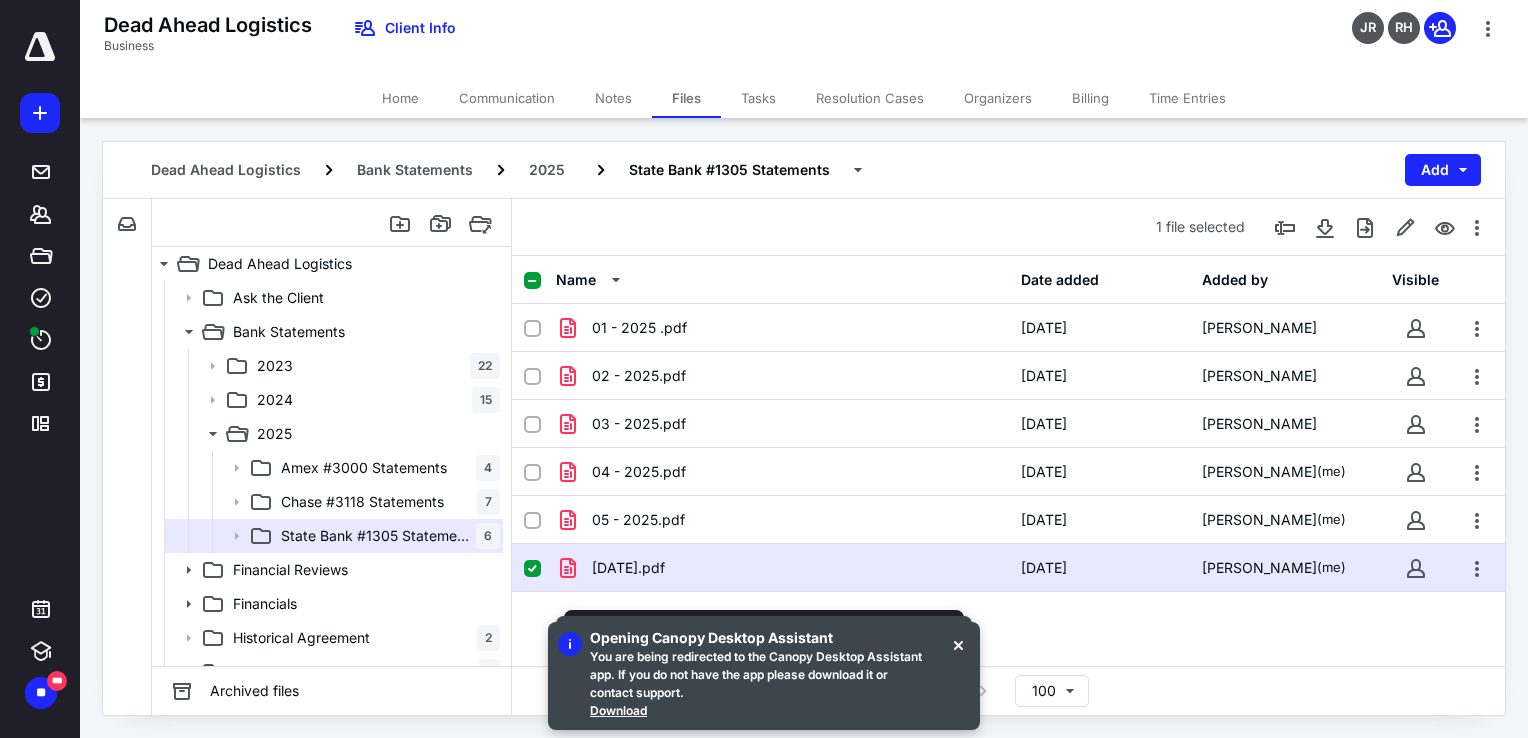 checkbox on "false" 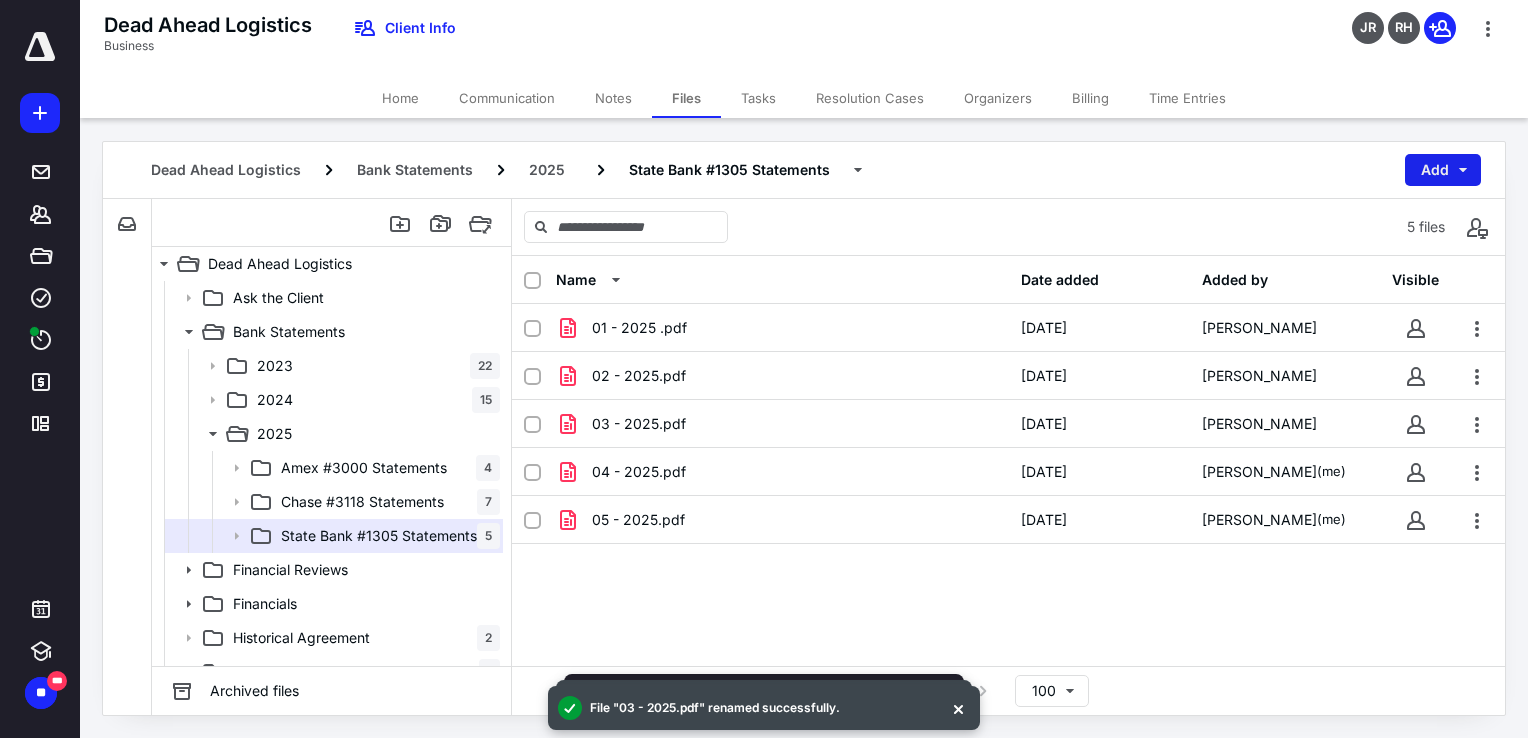 click on "Add" at bounding box center (1443, 170) 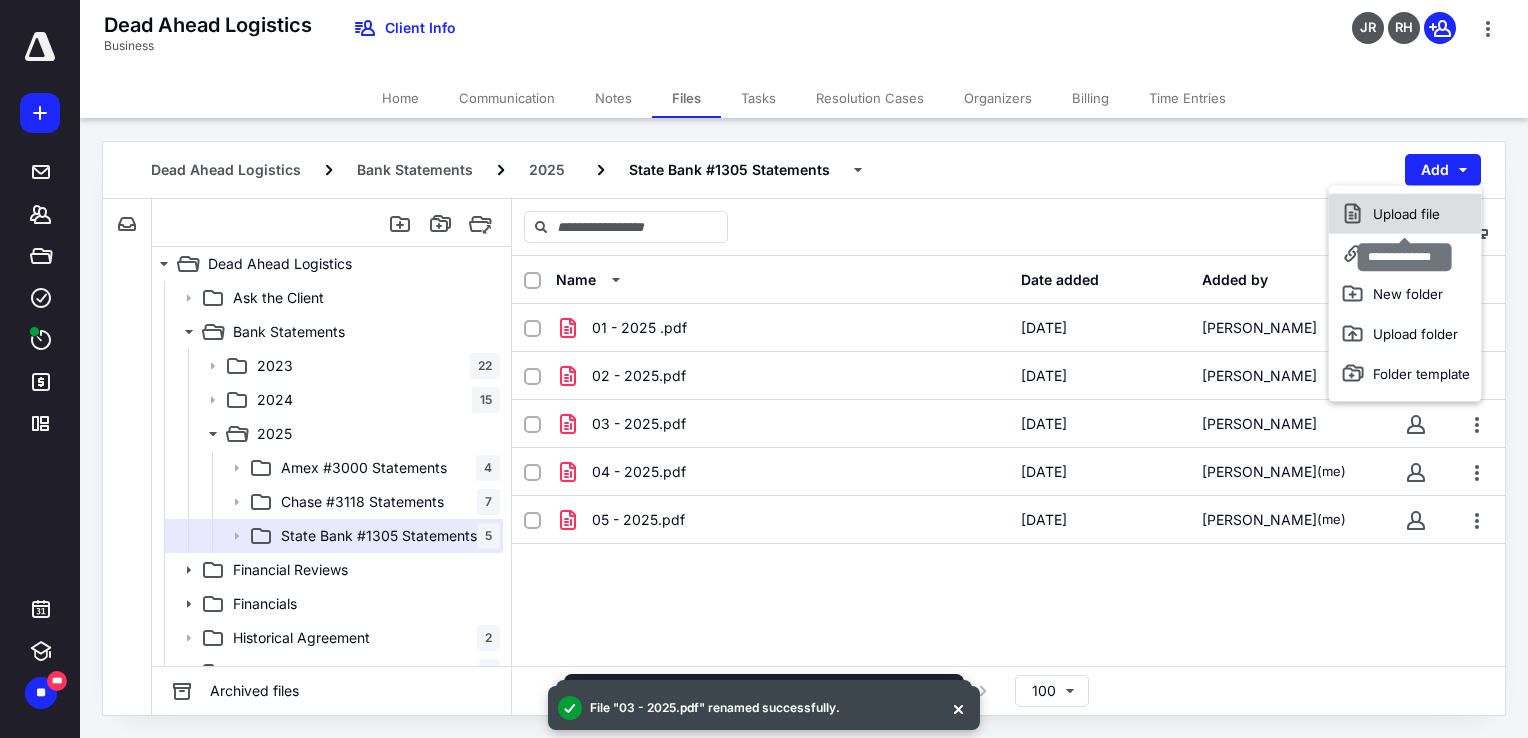 click on "Upload file" at bounding box center (1405, 214) 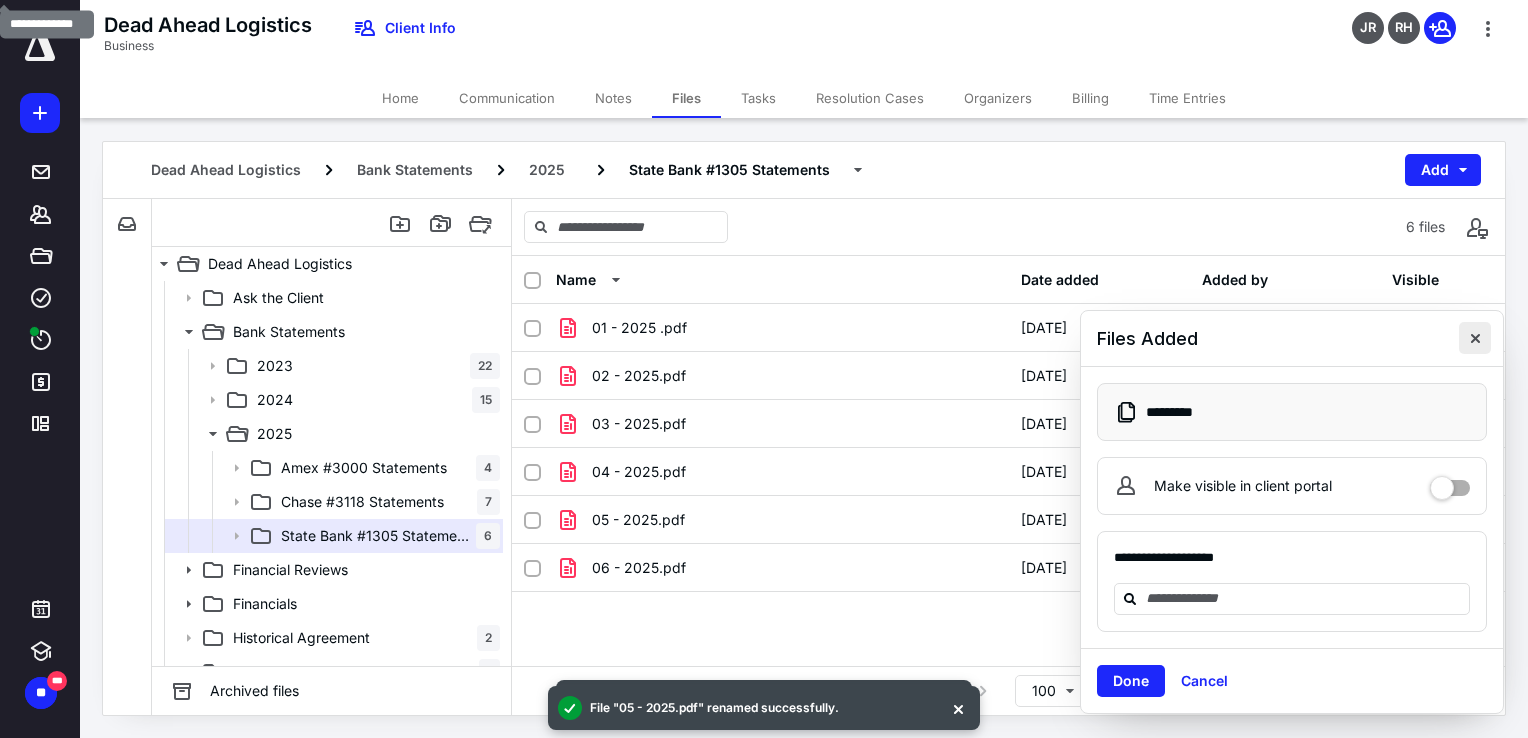click at bounding box center (1475, 338) 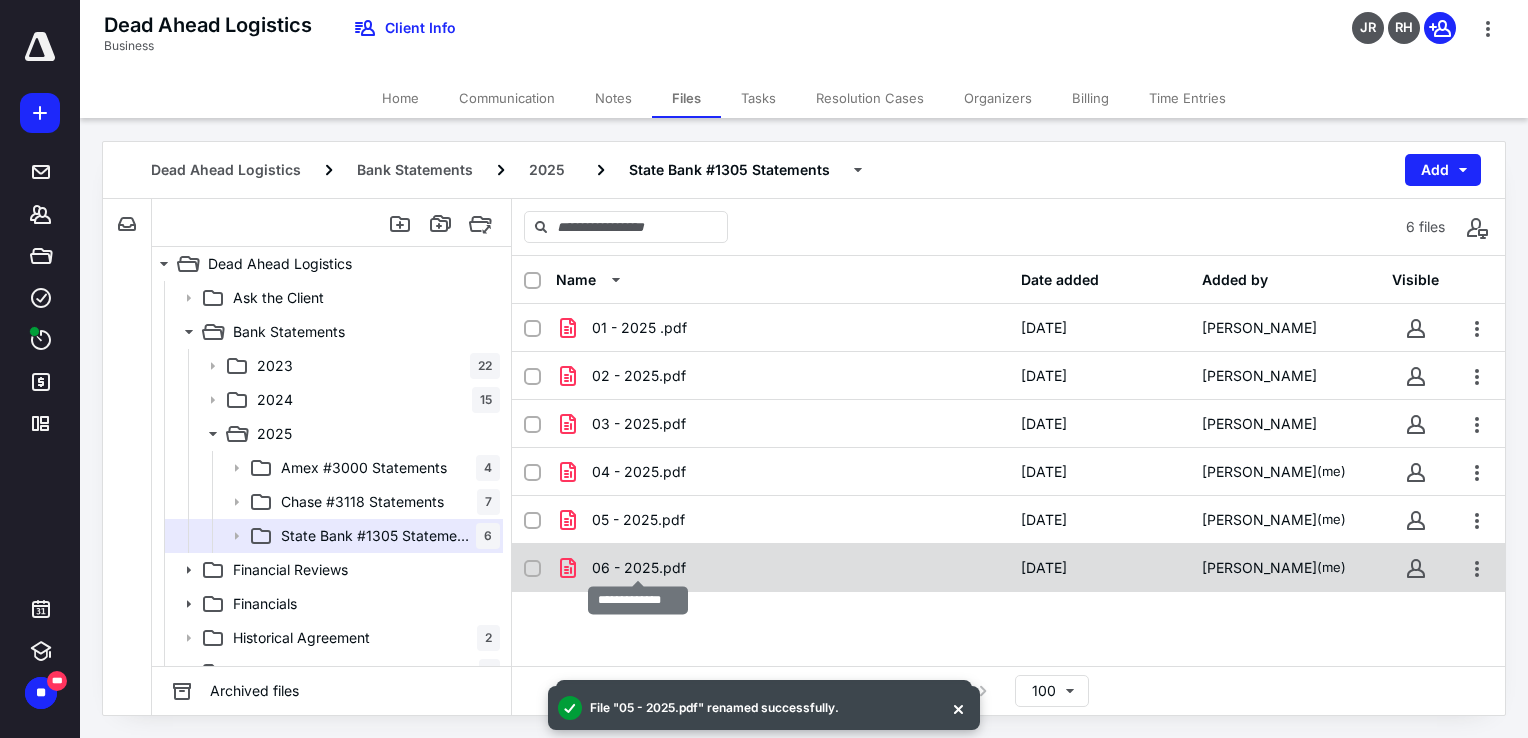 click on "06 - 2025.pdf" at bounding box center [639, 568] 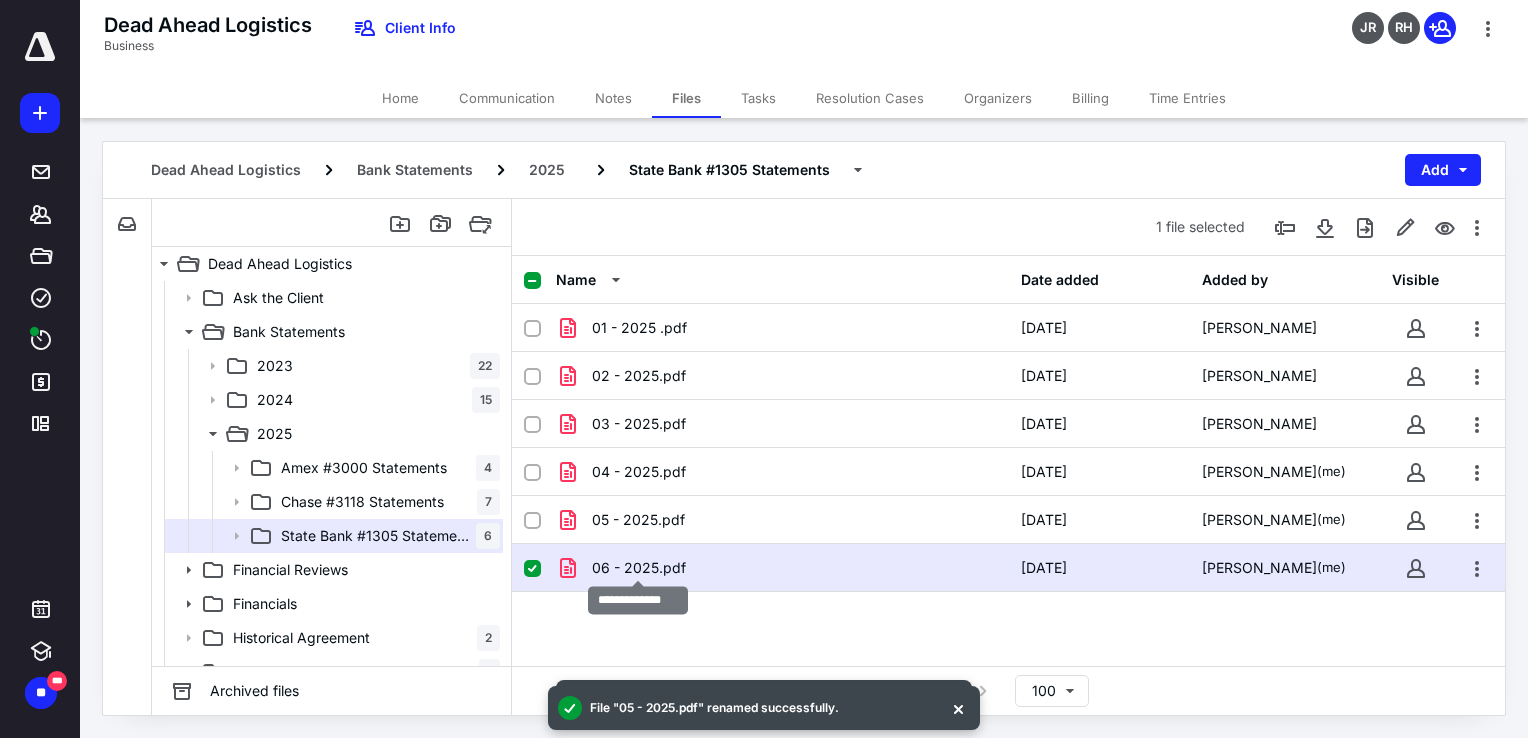 click on "06 - 2025.pdf" at bounding box center [639, 568] 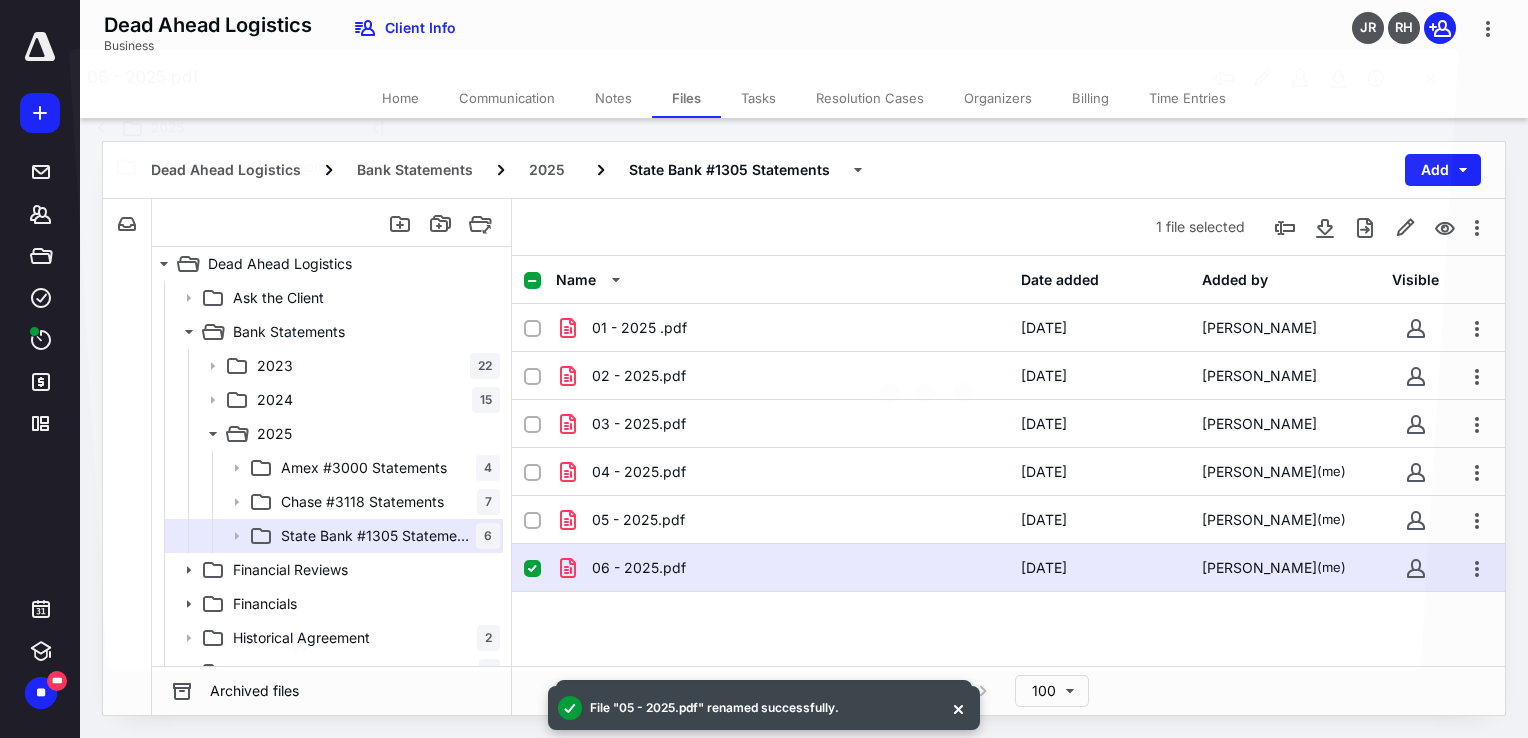 click at bounding box center (930, 385) 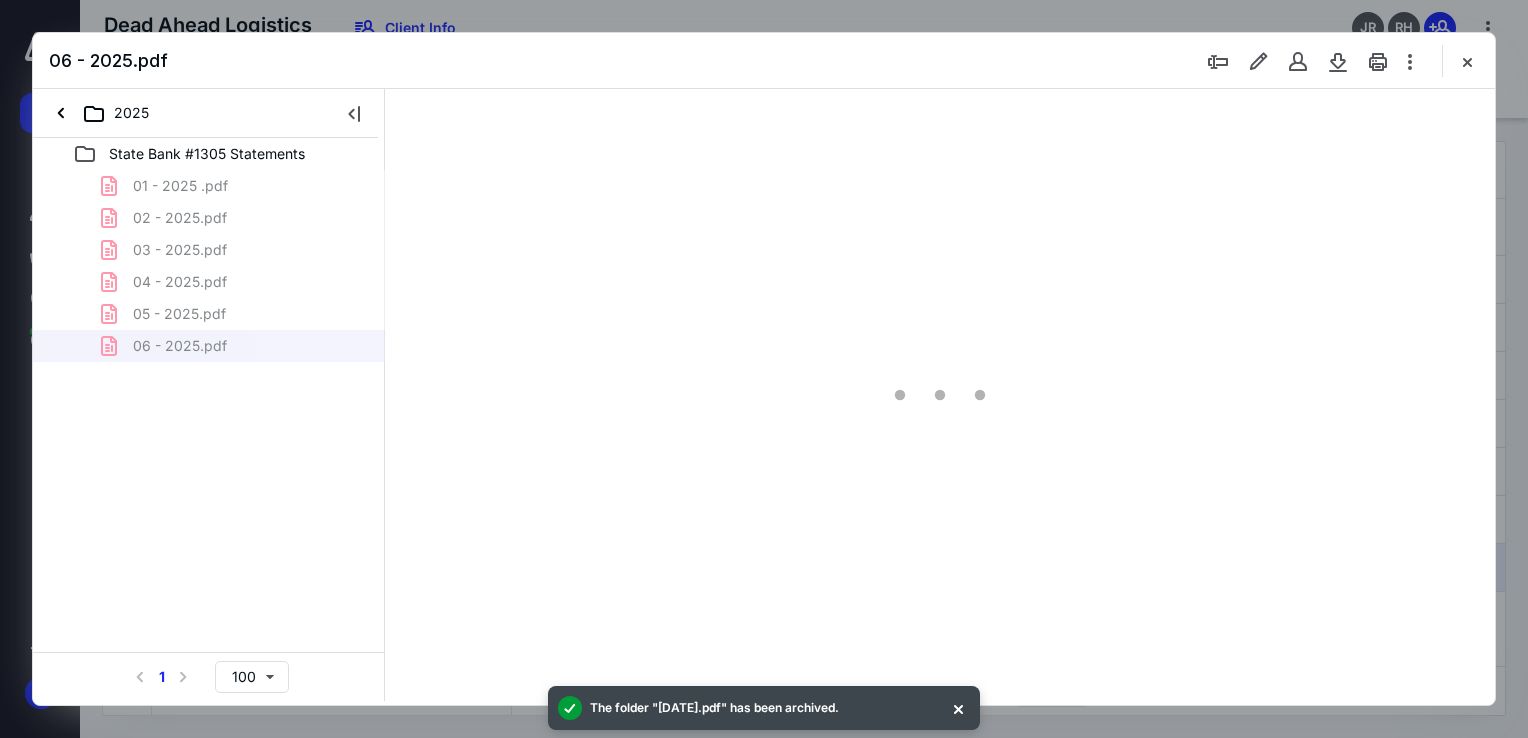 scroll, scrollTop: 0, scrollLeft: 0, axis: both 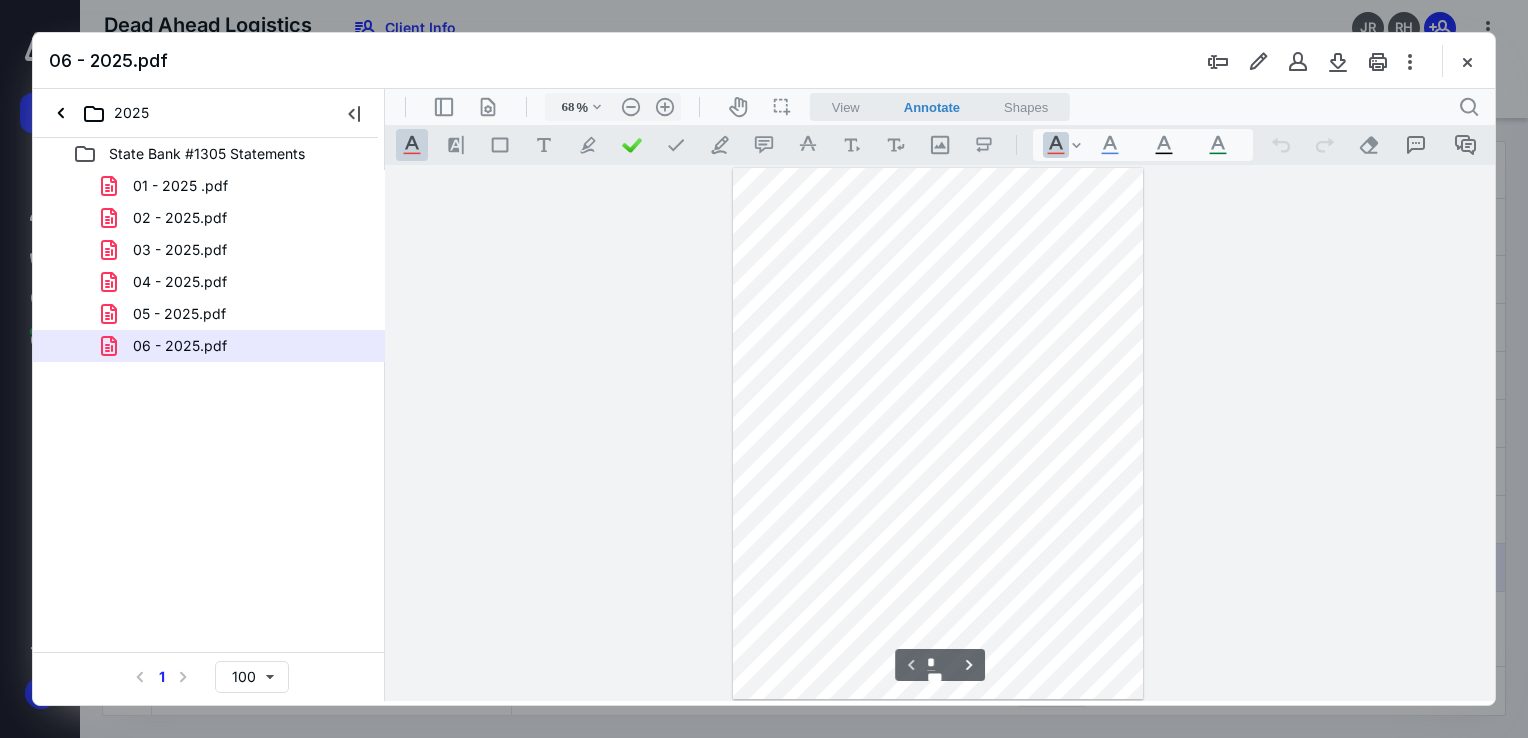 click on "View Annotate Shapes" at bounding box center (940, 107) 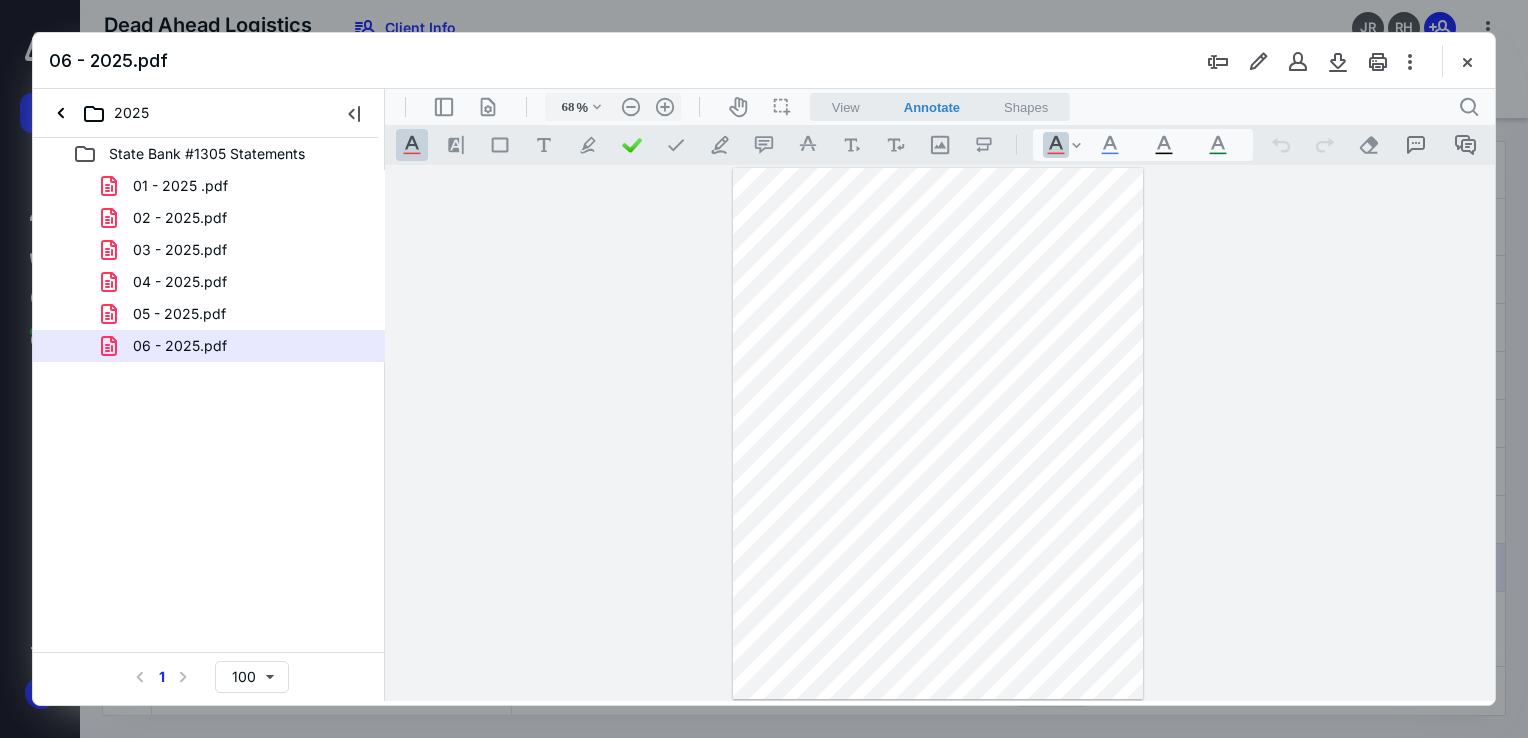 click on "View" at bounding box center (846, 107) 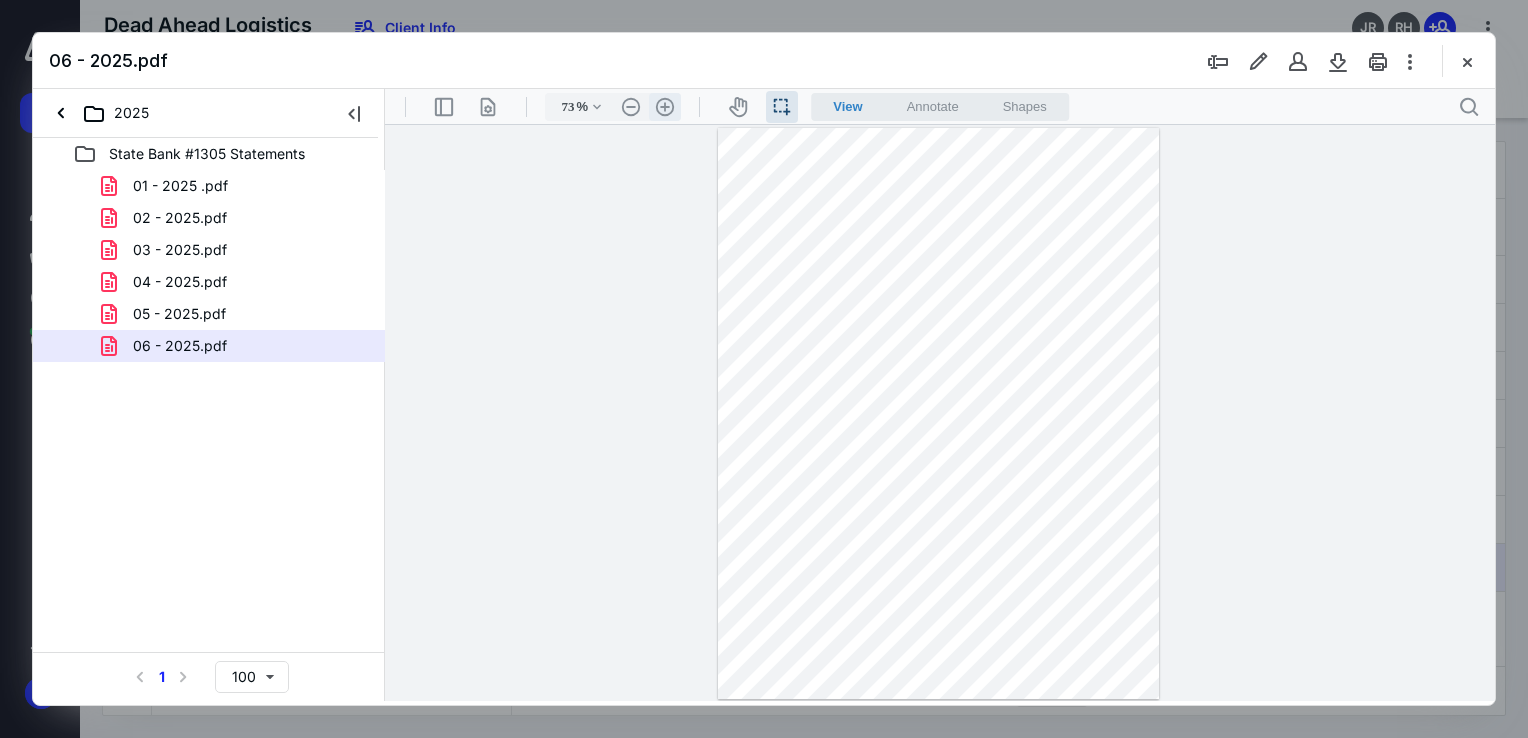 click on ".cls-1{fill:#abb0c4;} icon - header - zoom - in - line" at bounding box center (665, 107) 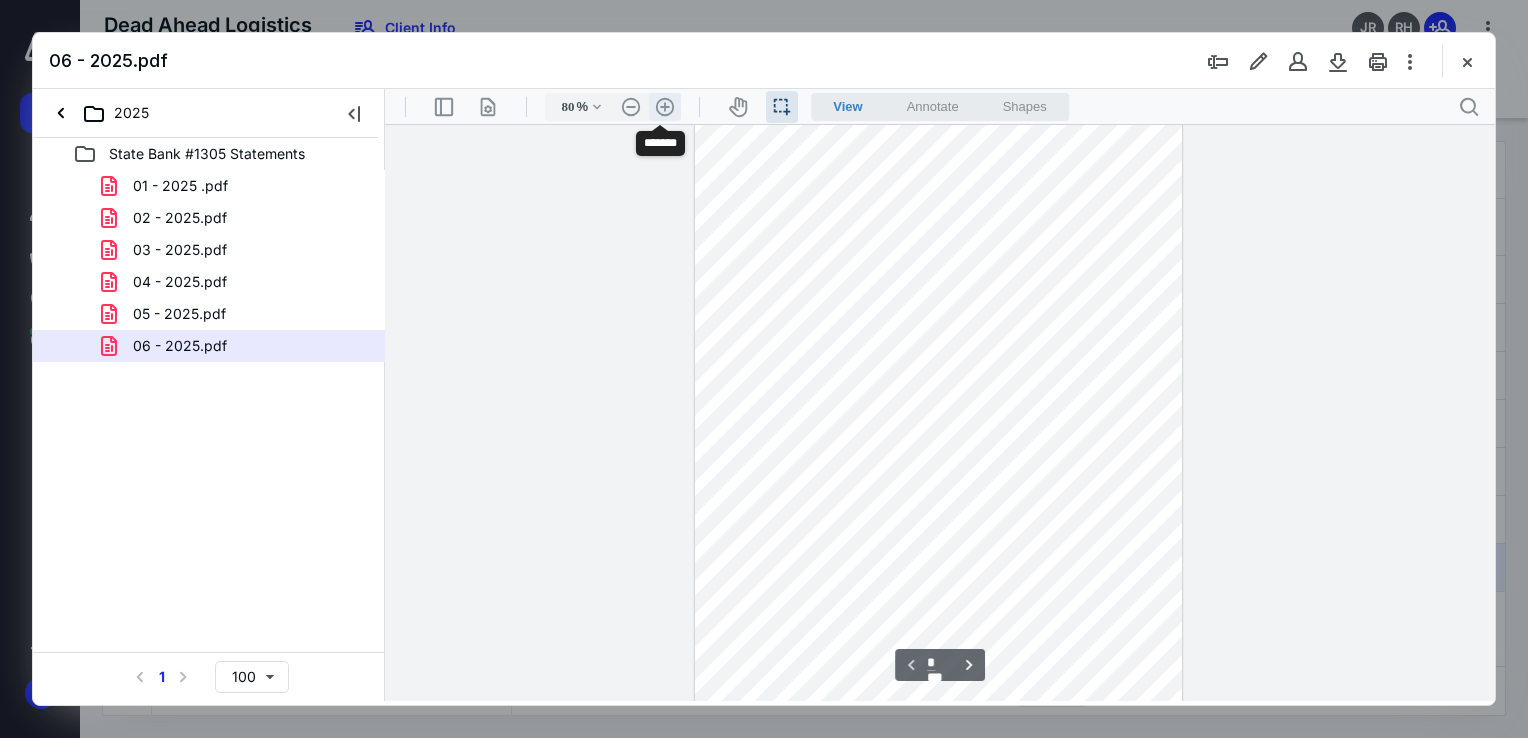 click on ".cls-1{fill:#abb0c4;} icon - header - zoom - in - line" at bounding box center (665, 107) 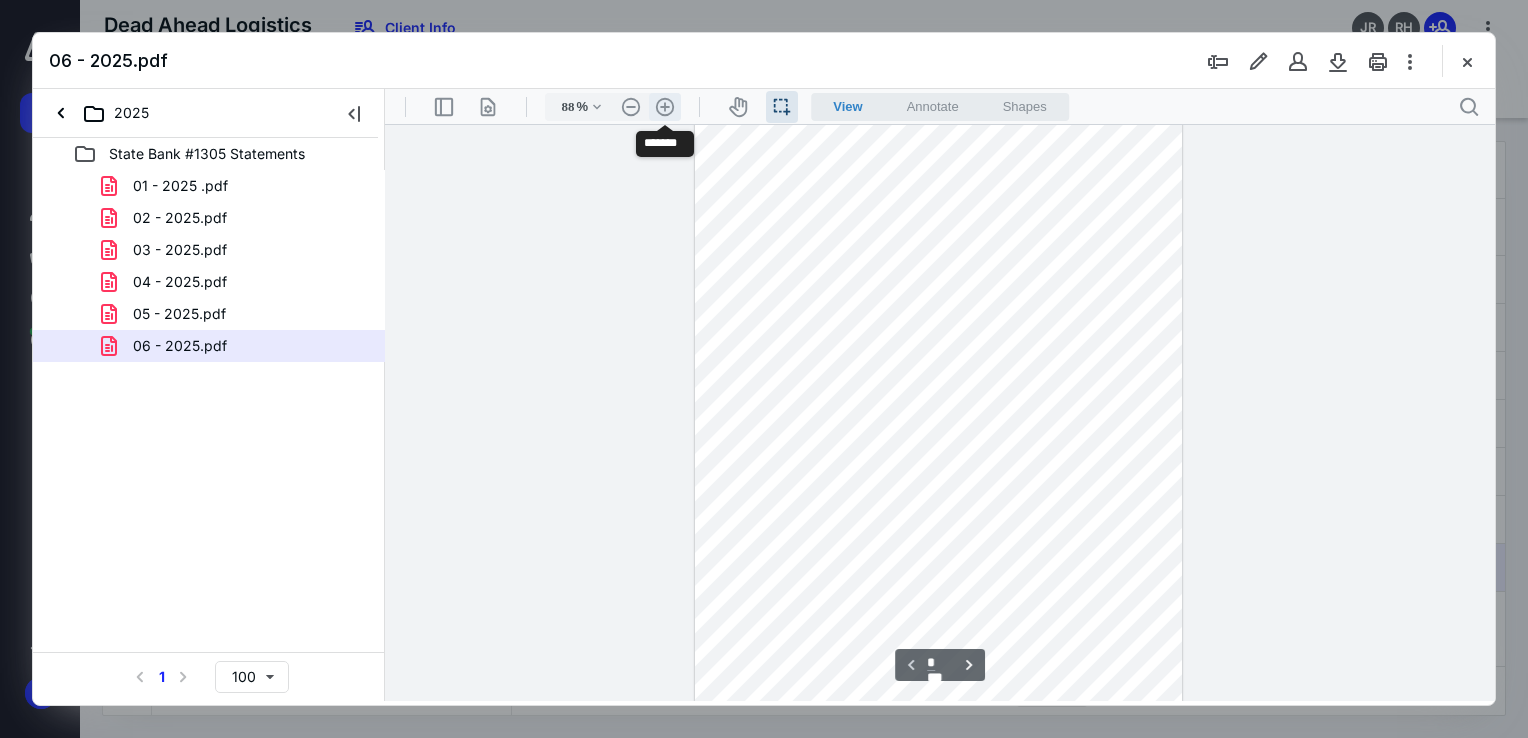 click on ".cls-1{fill:#abb0c4;} icon - header - zoom - in - line" at bounding box center (665, 107) 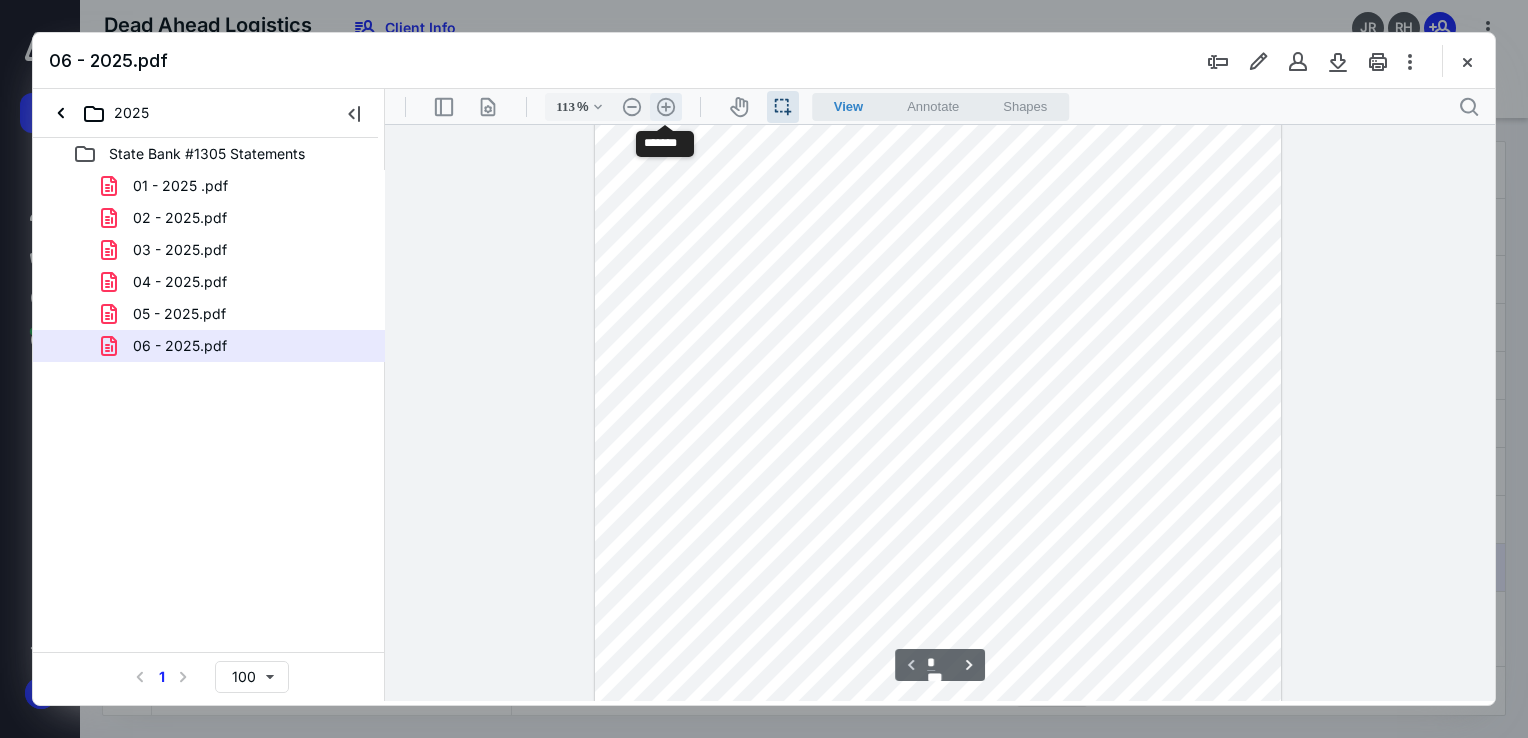 click on ".cls-1{fill:#abb0c4;} icon - header - zoom - in - line" at bounding box center (666, 107) 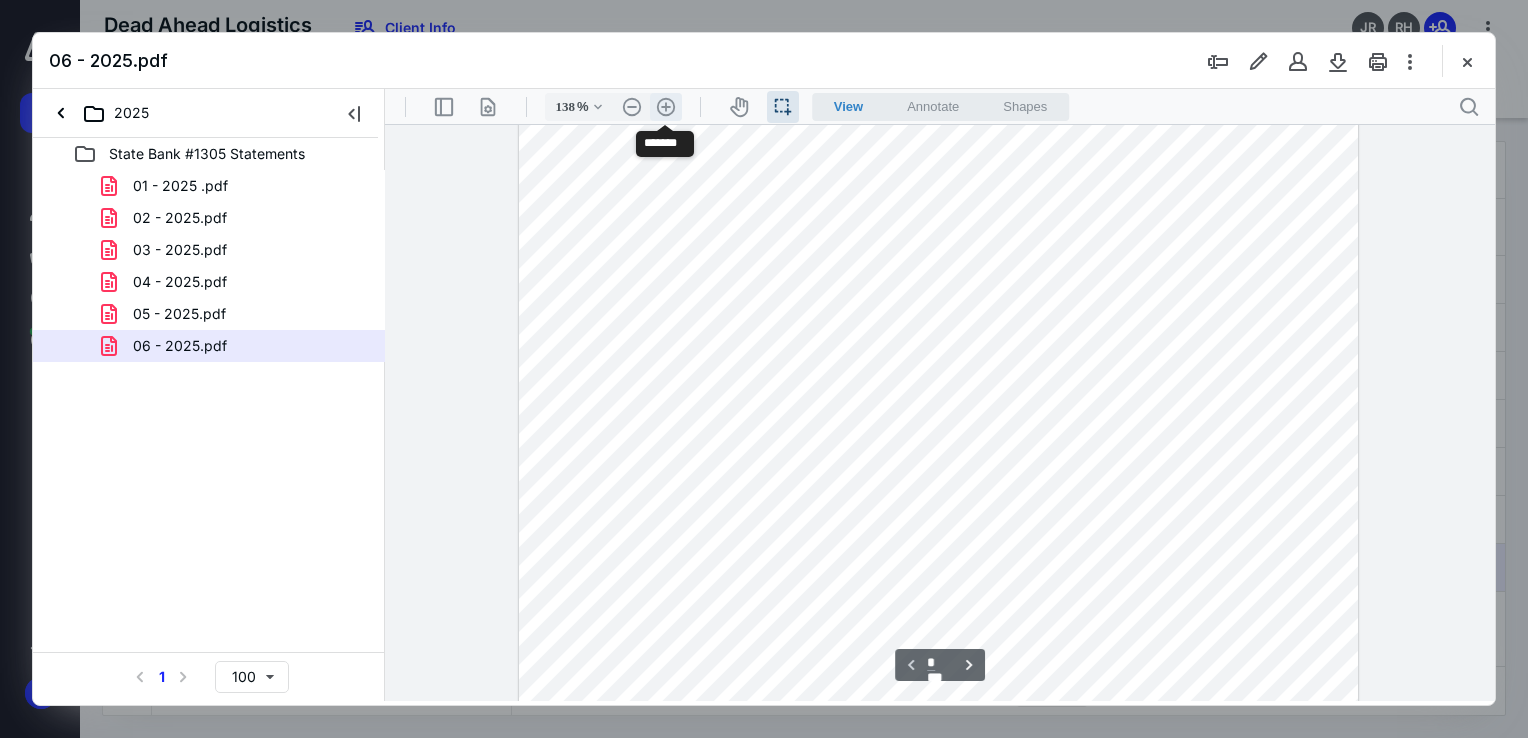 click on ".cls-1{fill:#abb0c4;} icon - header - zoom - in - line" at bounding box center [666, 107] 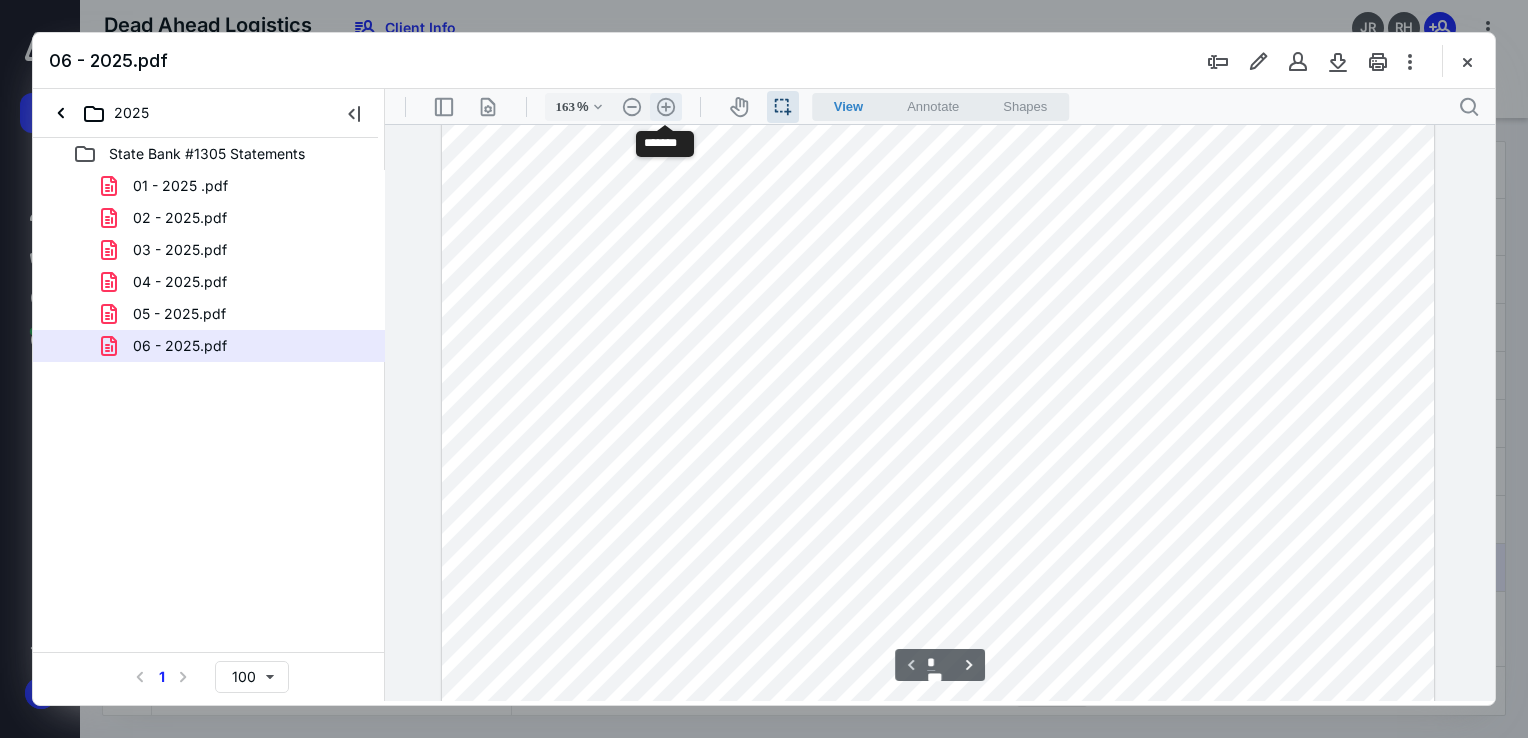 scroll, scrollTop: 336, scrollLeft: 0, axis: vertical 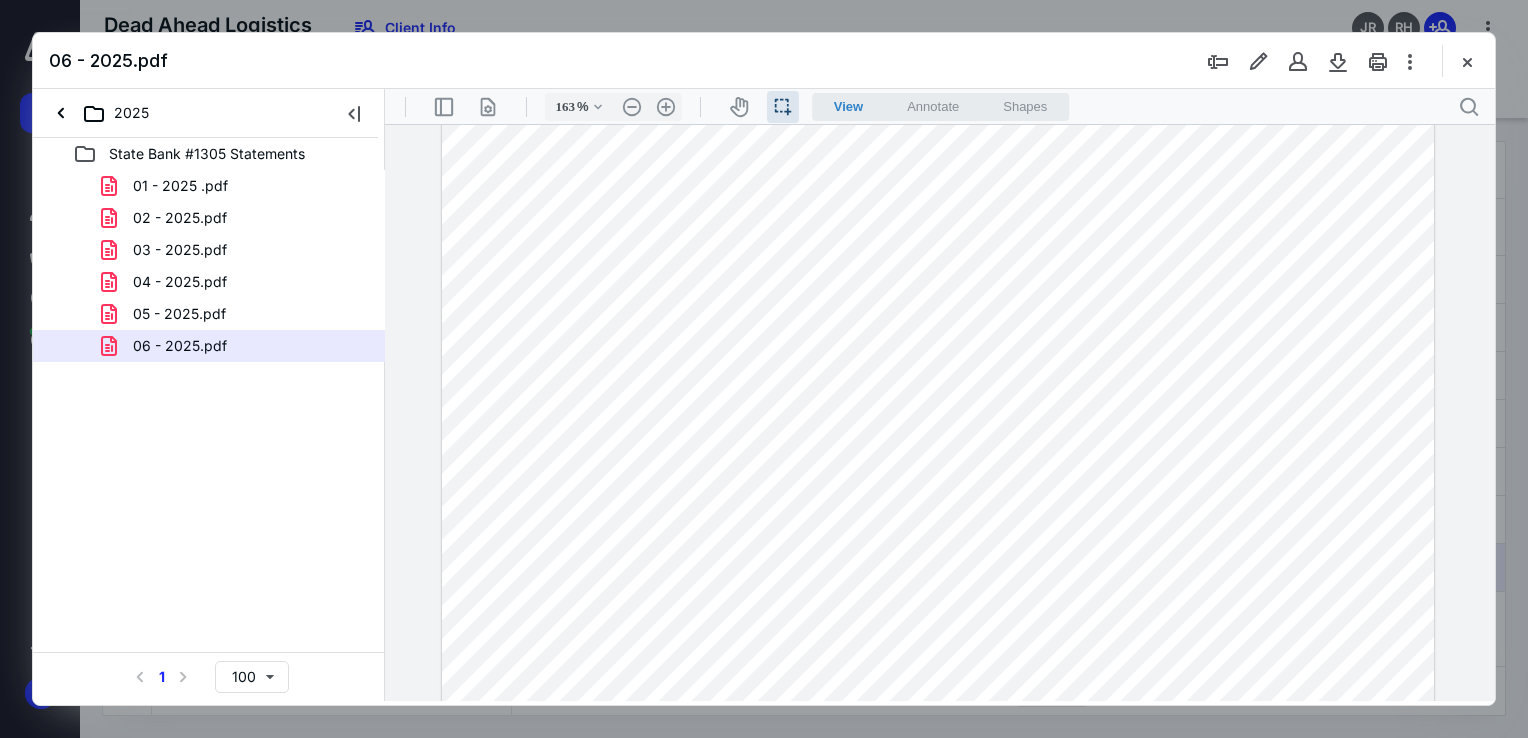 drag, startPoint x: 1250, startPoint y: 395, endPoint x: 1333, endPoint y: 402, distance: 83.294655 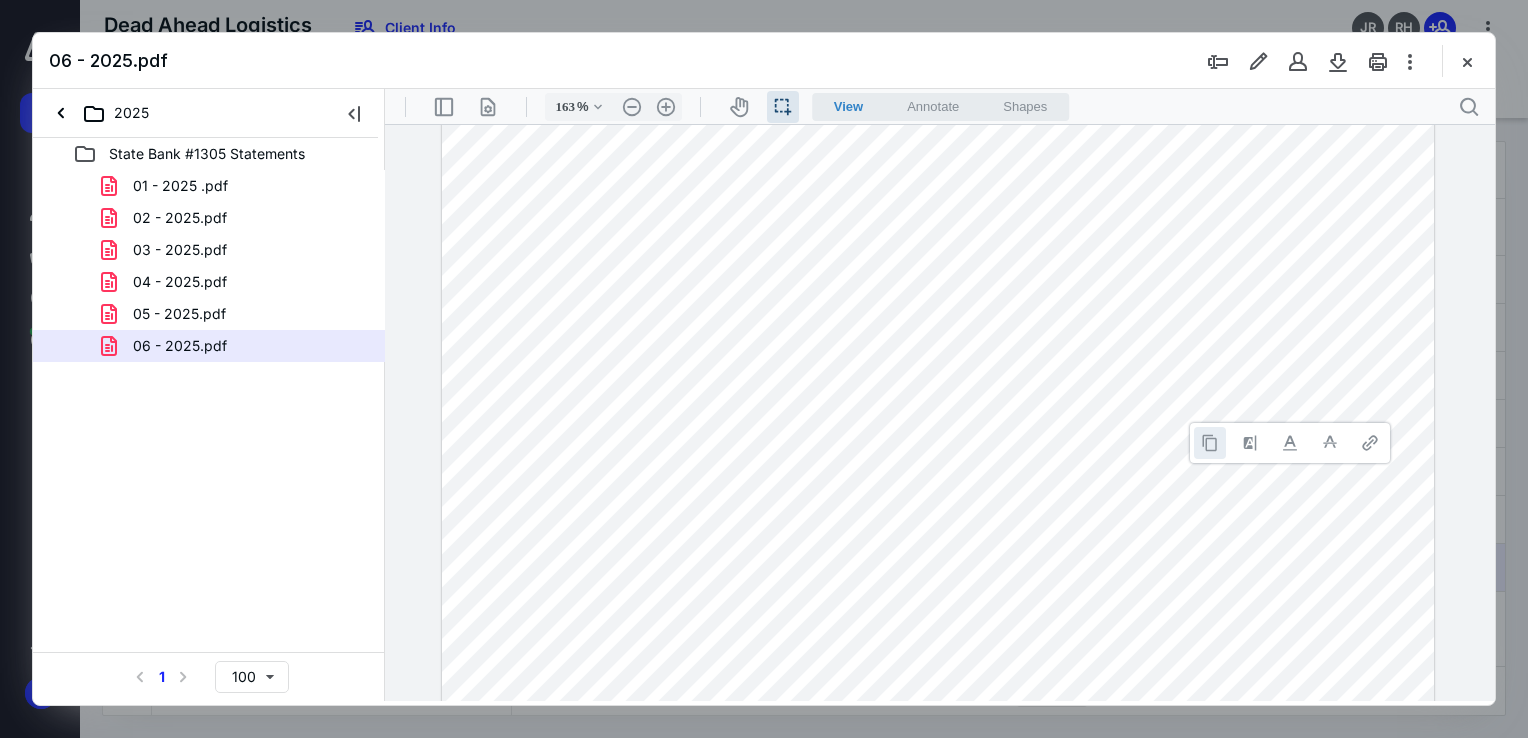 click at bounding box center [1210, 443] 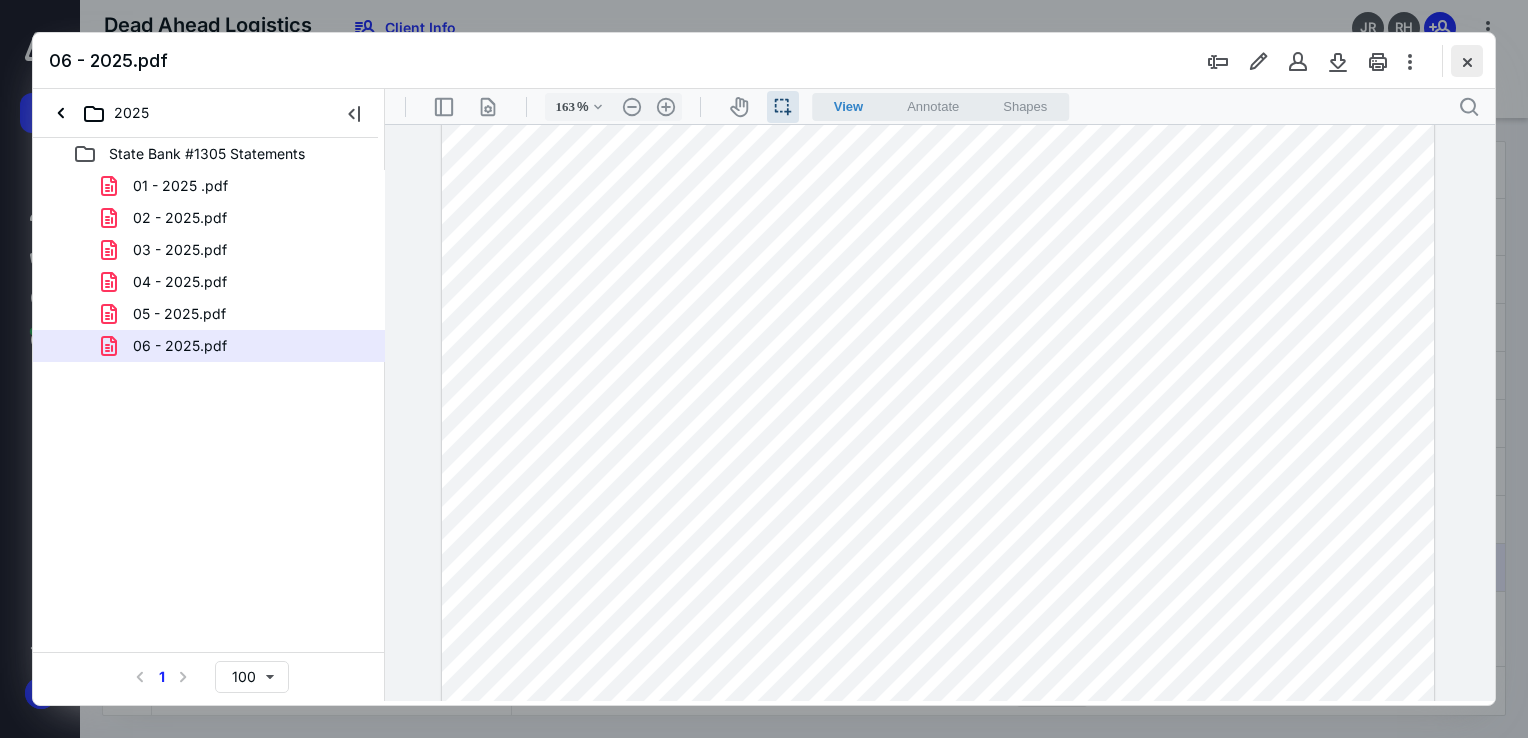 click at bounding box center (1467, 61) 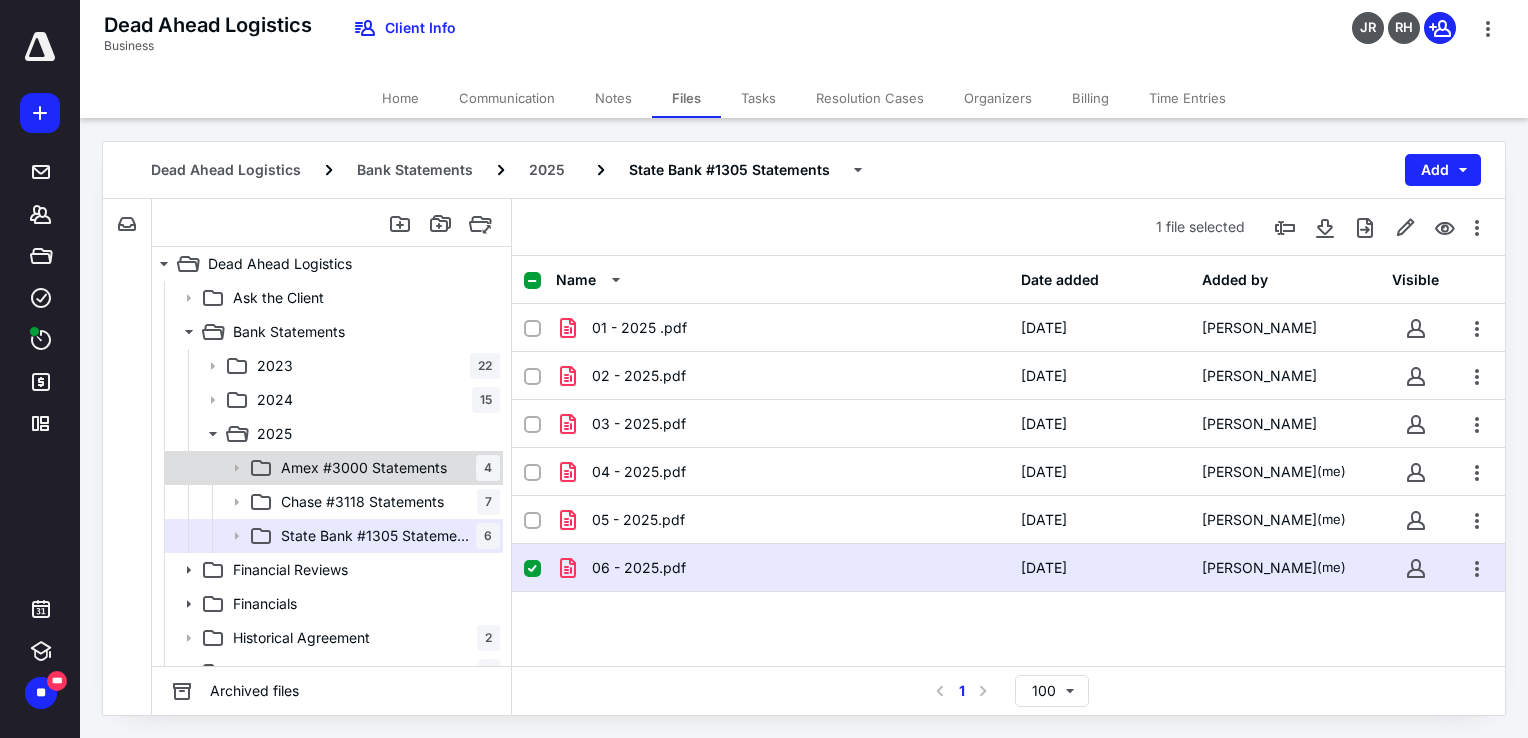 click on "Amex #3000 Statements" at bounding box center (364, 468) 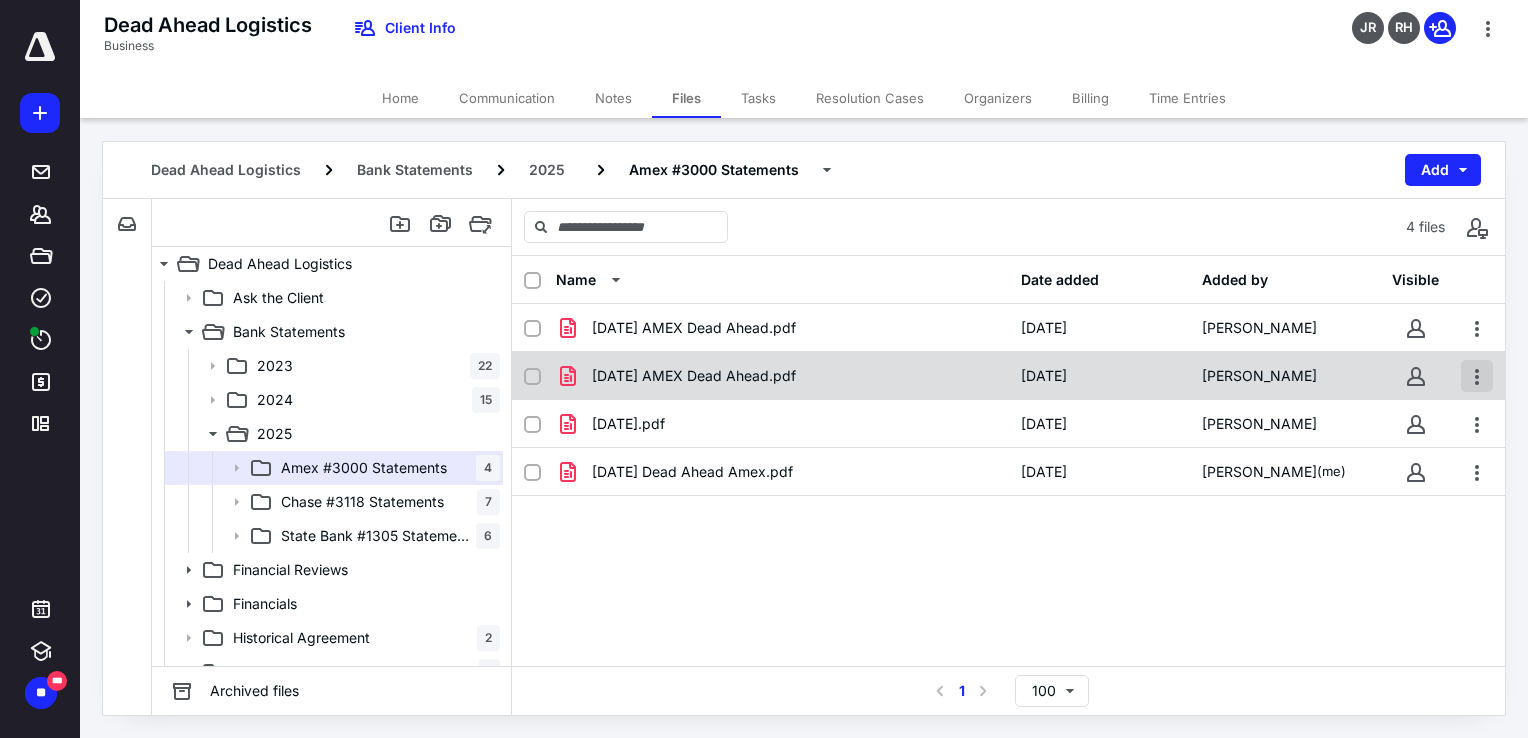 click at bounding box center (1477, 376) 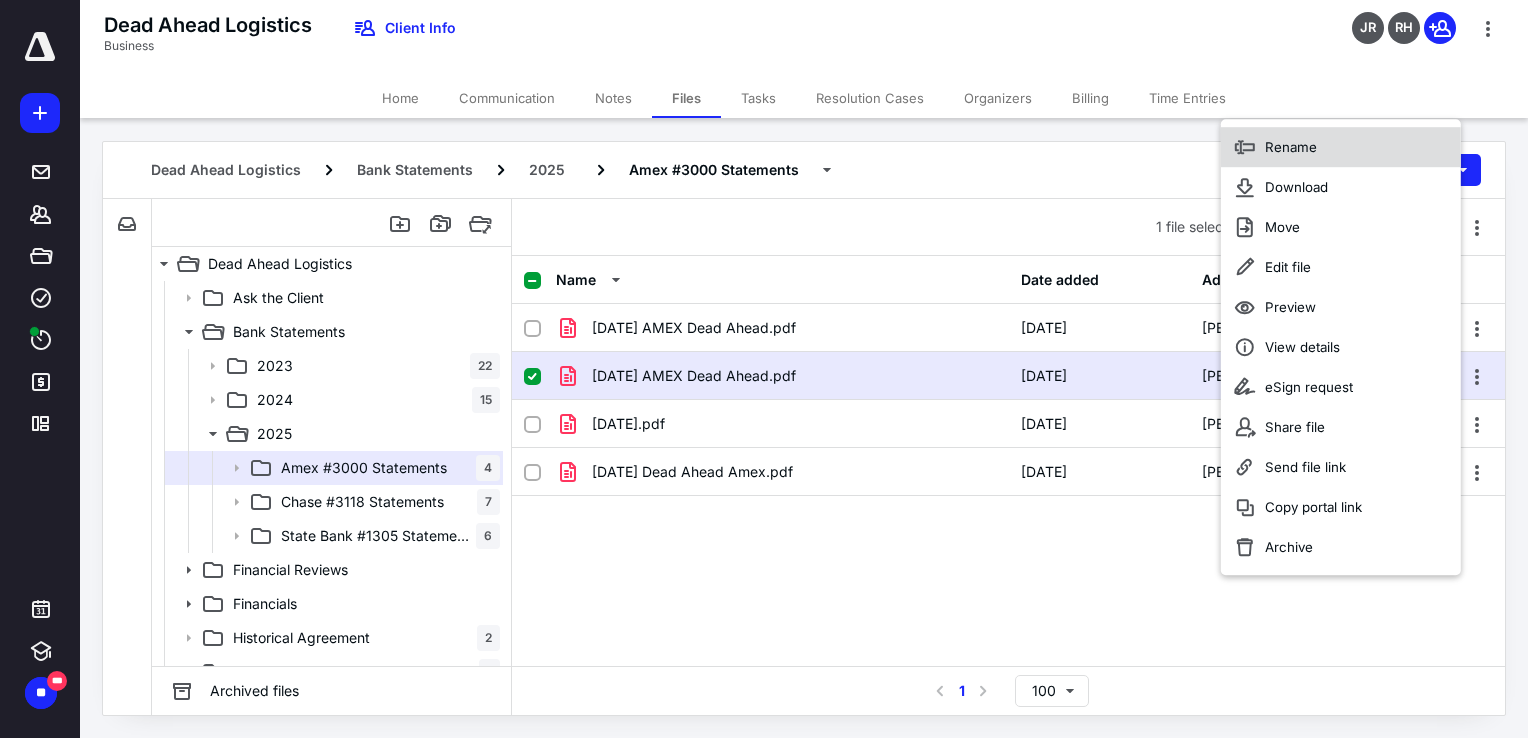 click on "Rename" at bounding box center [1291, 147] 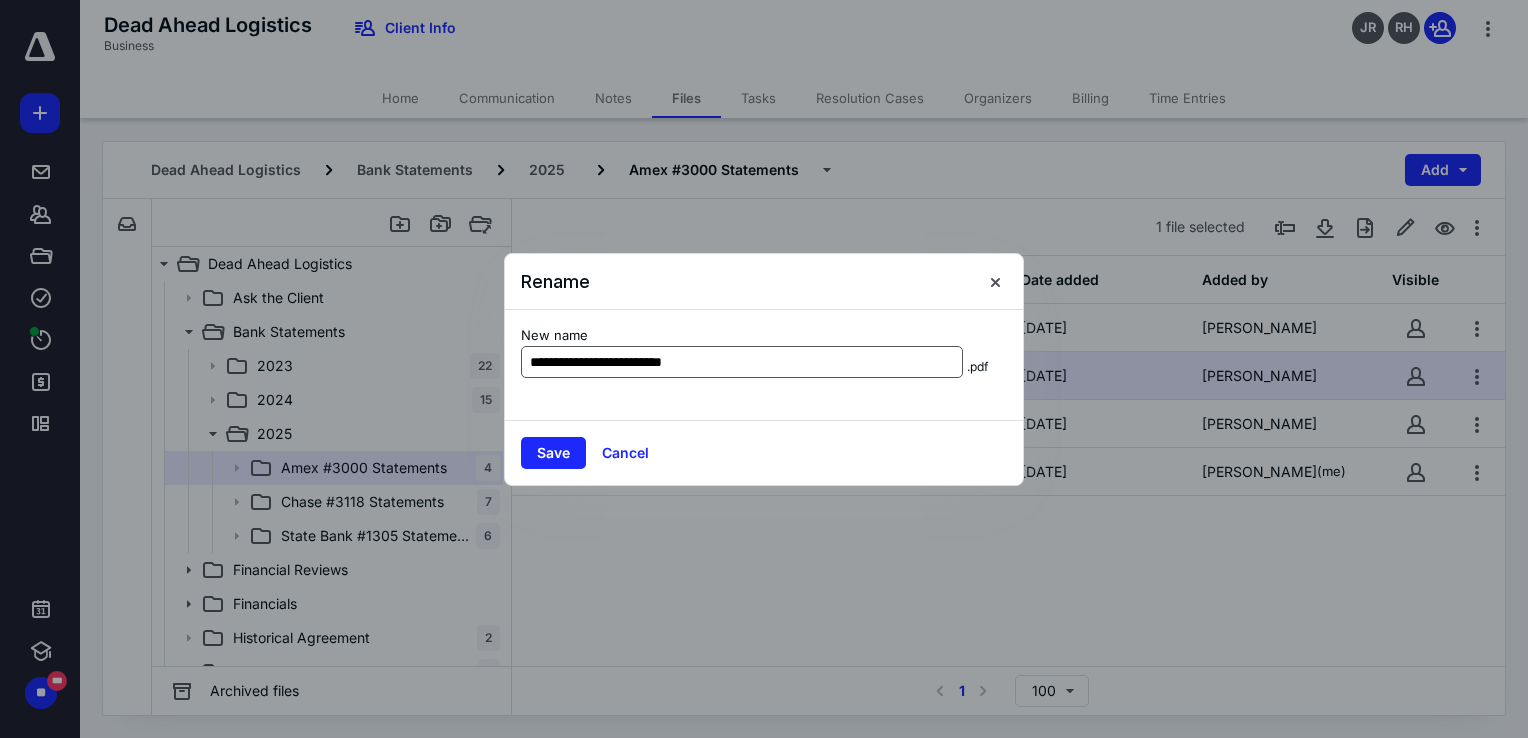 click on "**********" at bounding box center [742, 362] 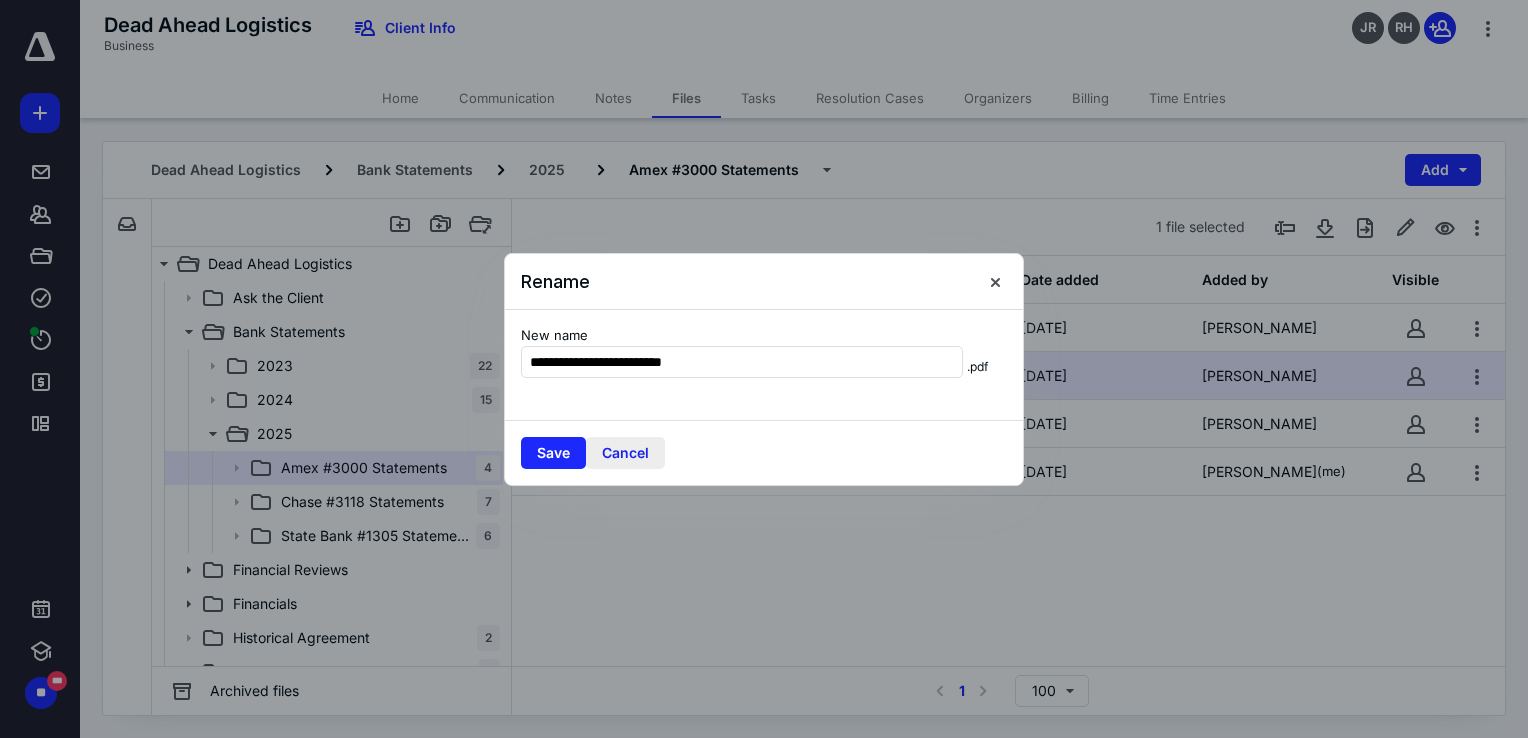 click on "Cancel" at bounding box center [625, 453] 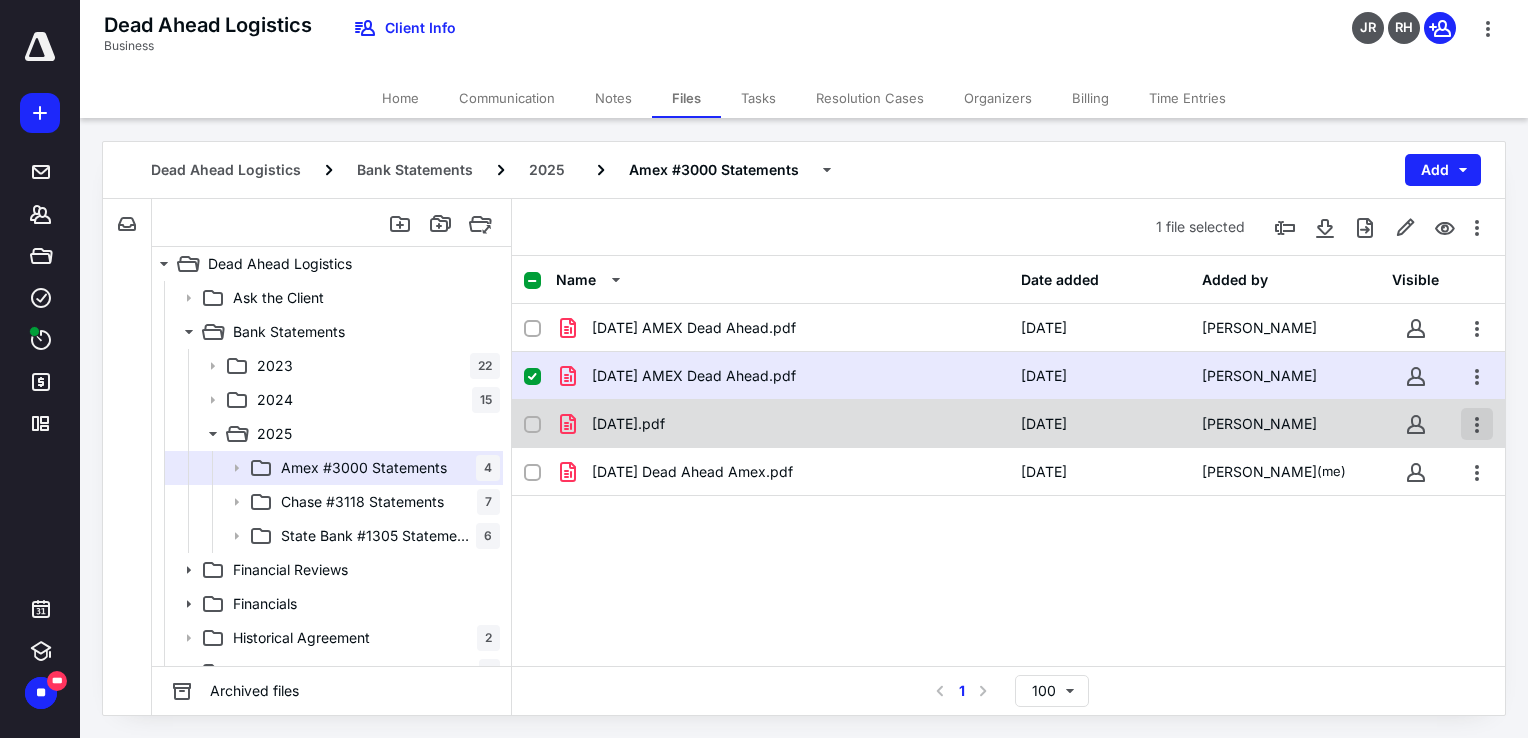 click at bounding box center (1477, 424) 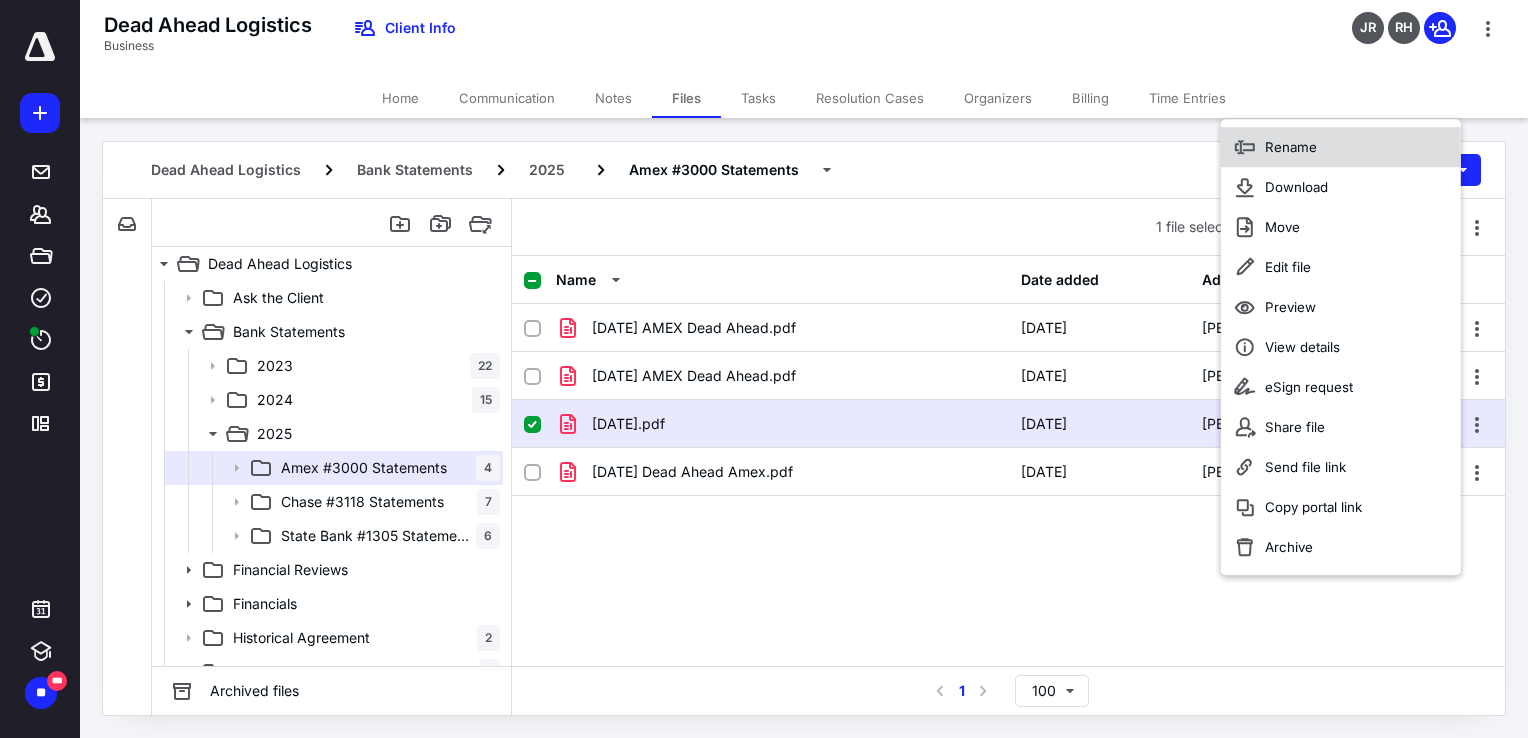 click on "Rename" at bounding box center [1341, 147] 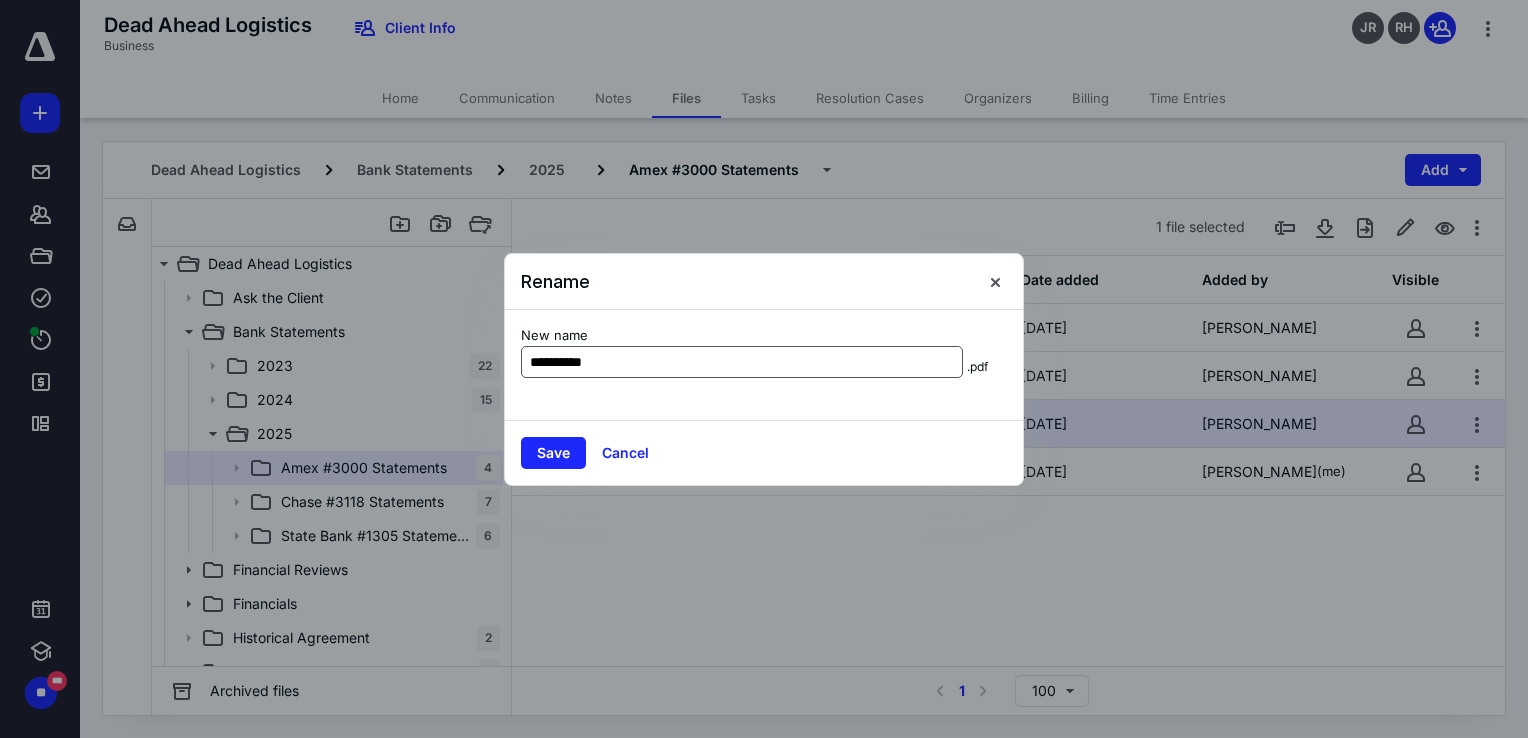 click on "**********" at bounding box center [742, 362] 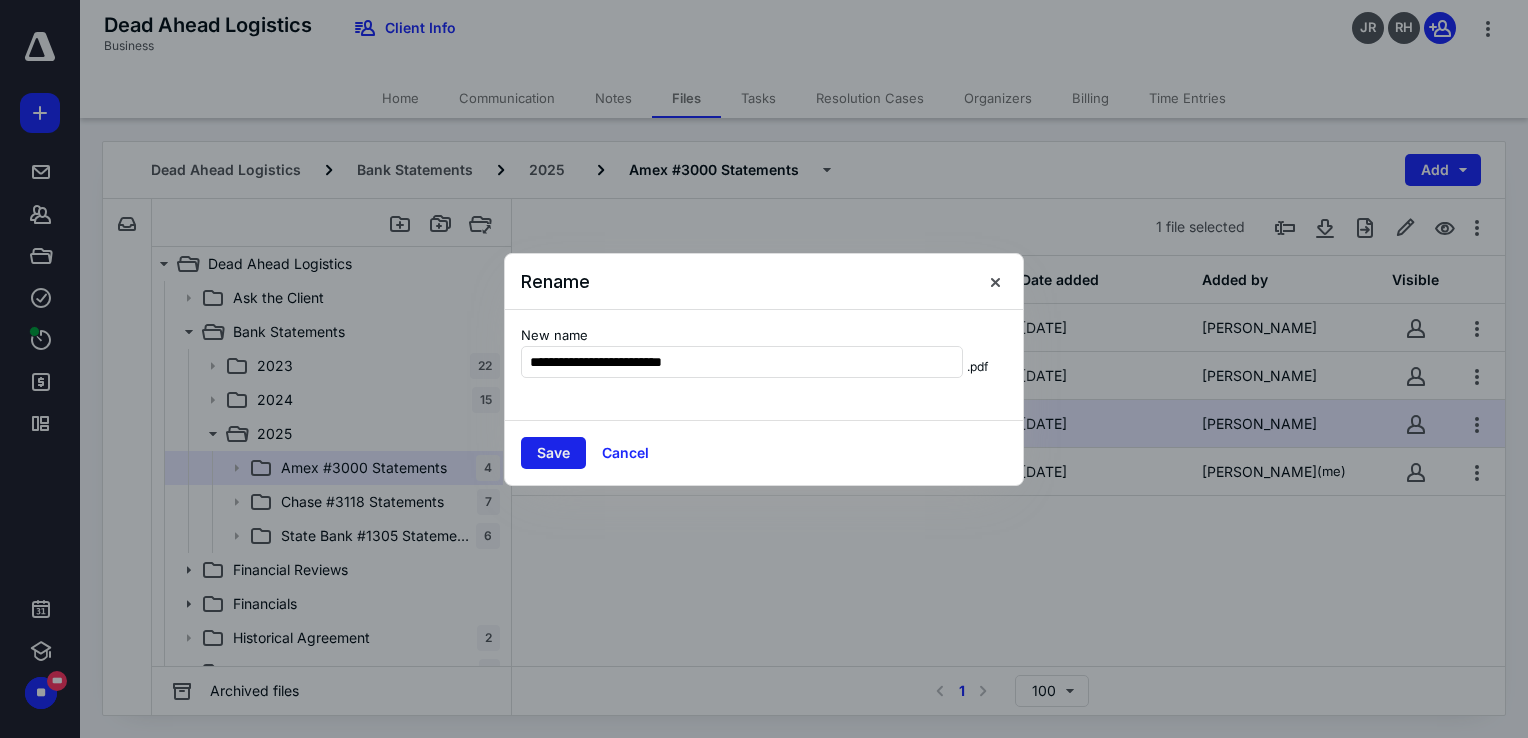 type on "**********" 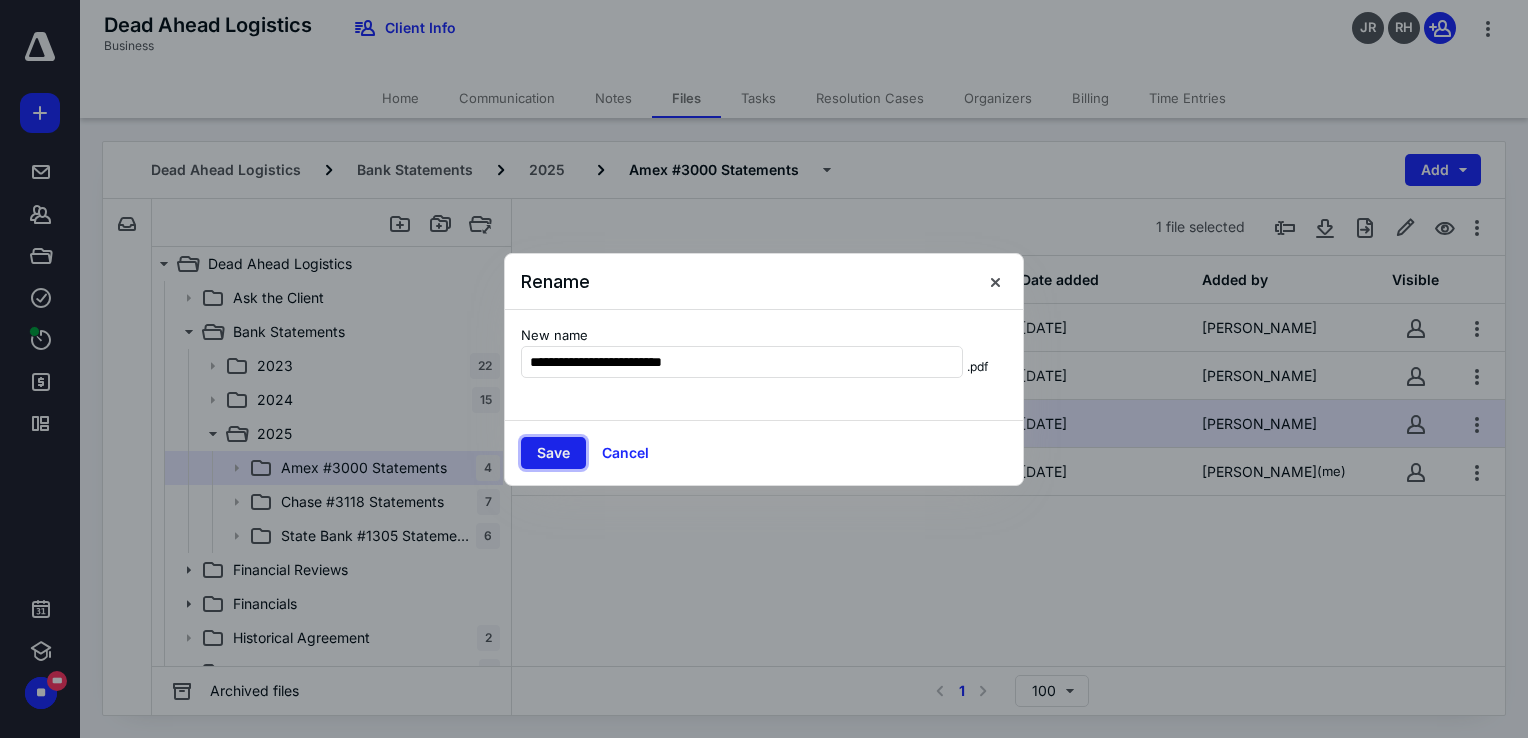 click on "Save" at bounding box center (553, 453) 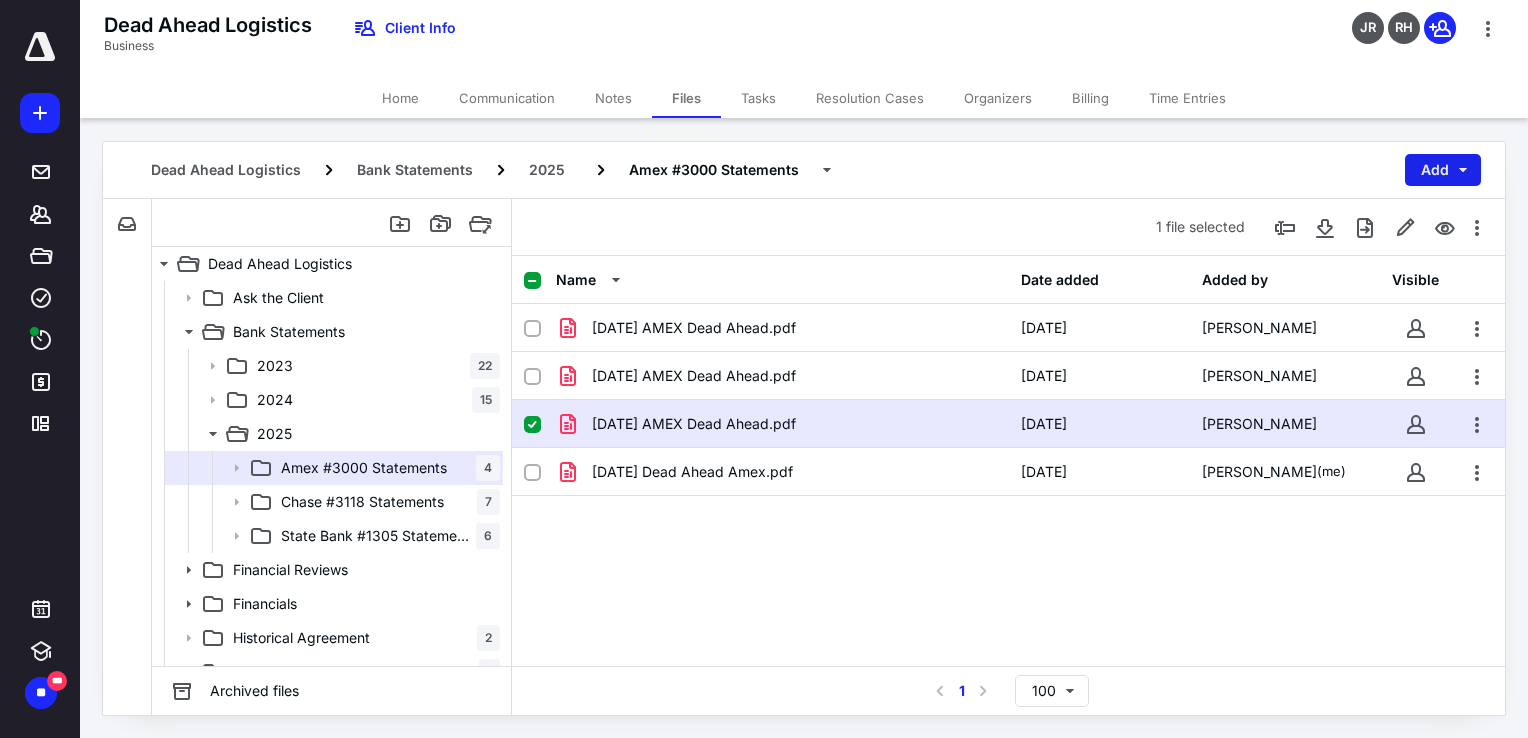 click on "Add" at bounding box center (1443, 170) 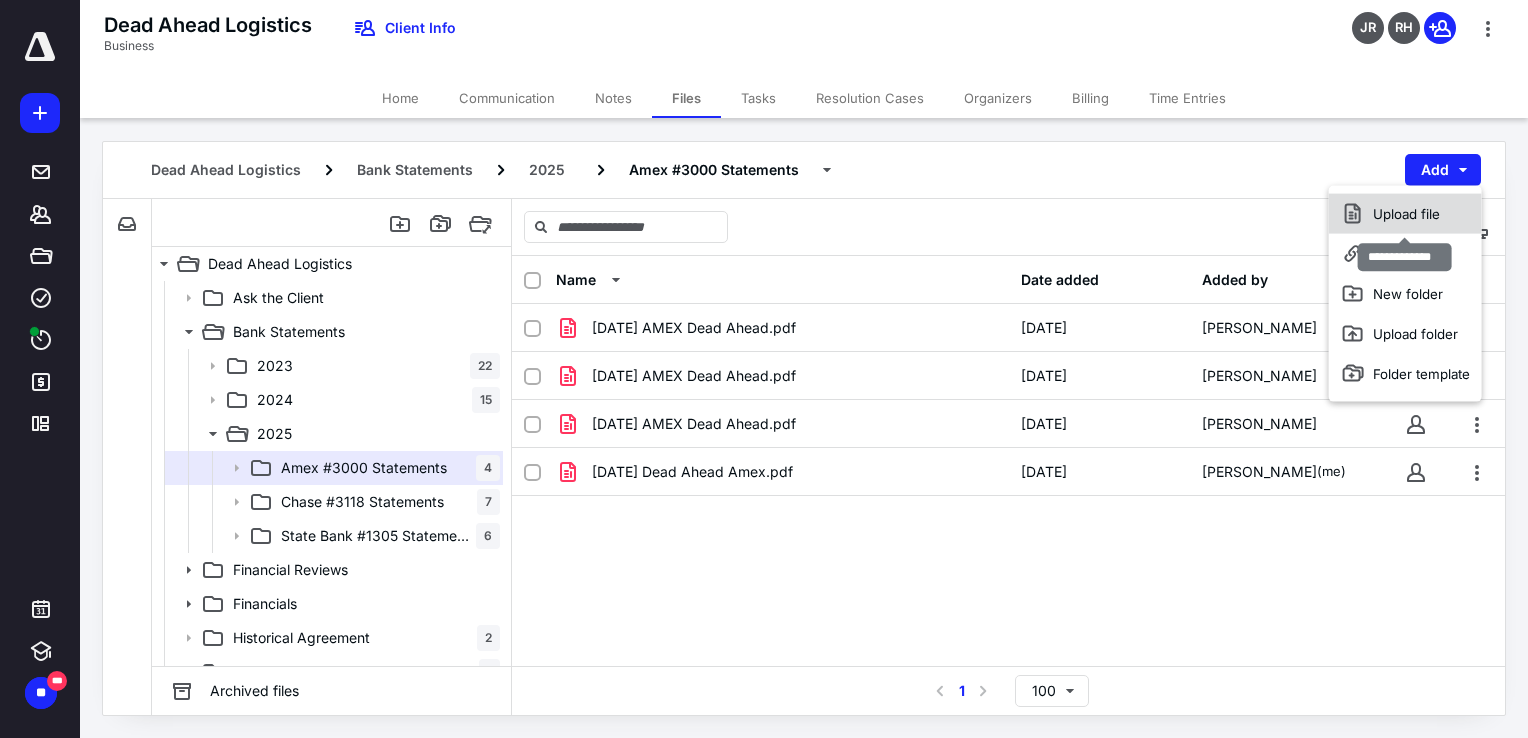 click on "Upload file" at bounding box center [1405, 214] 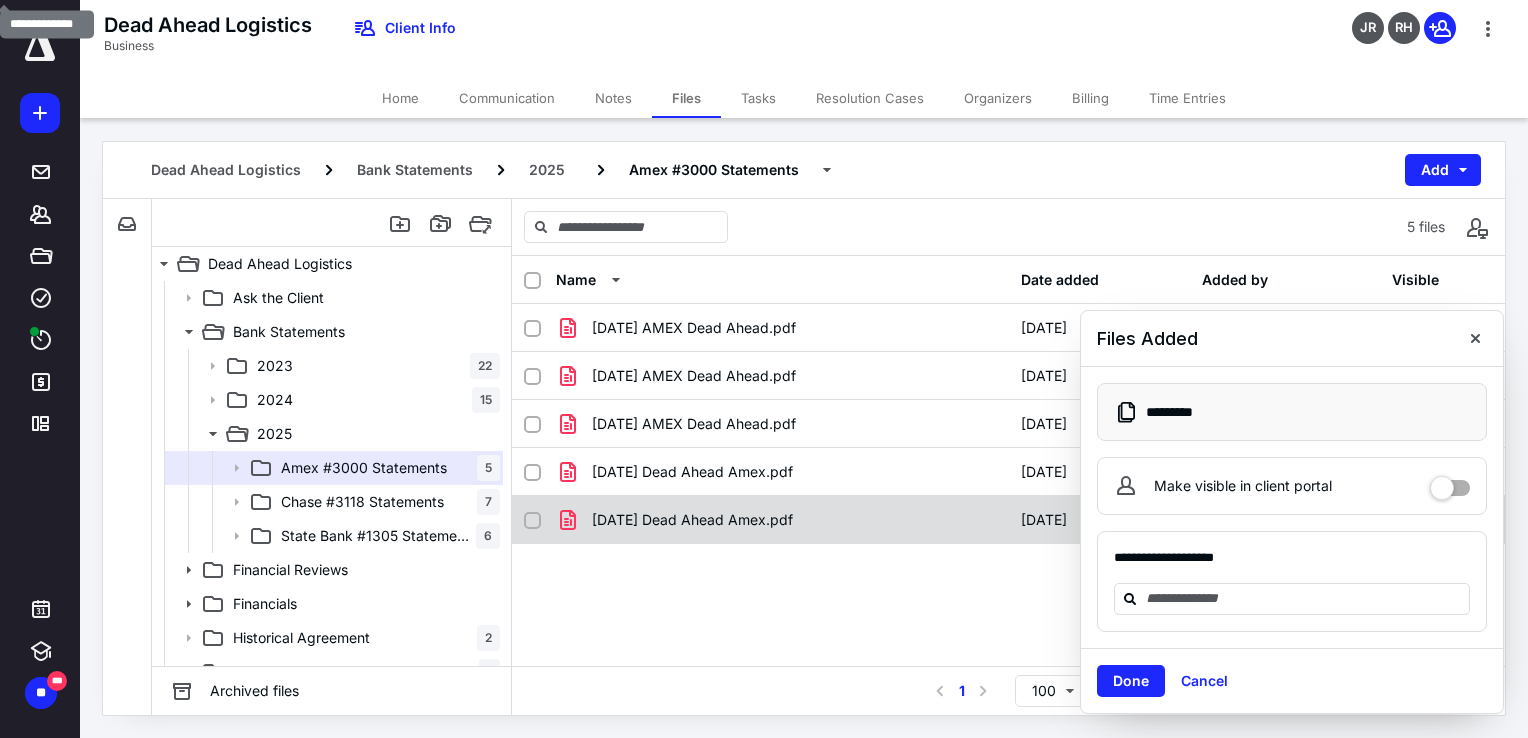 click on "2025-06-20 Dead Ahead Amex.pdf" at bounding box center [692, 520] 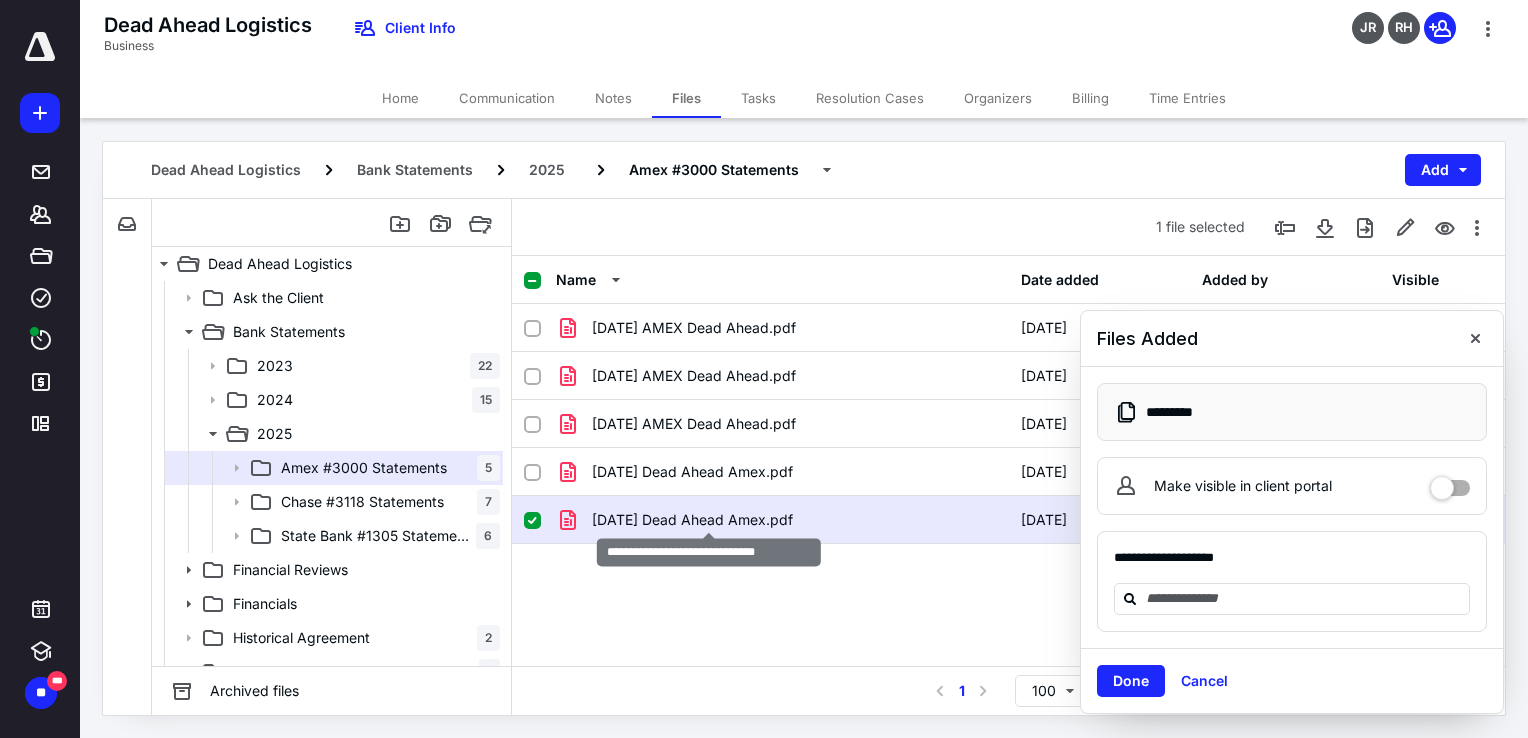 click on "2025-06-20 Dead Ahead Amex.pdf" at bounding box center (692, 520) 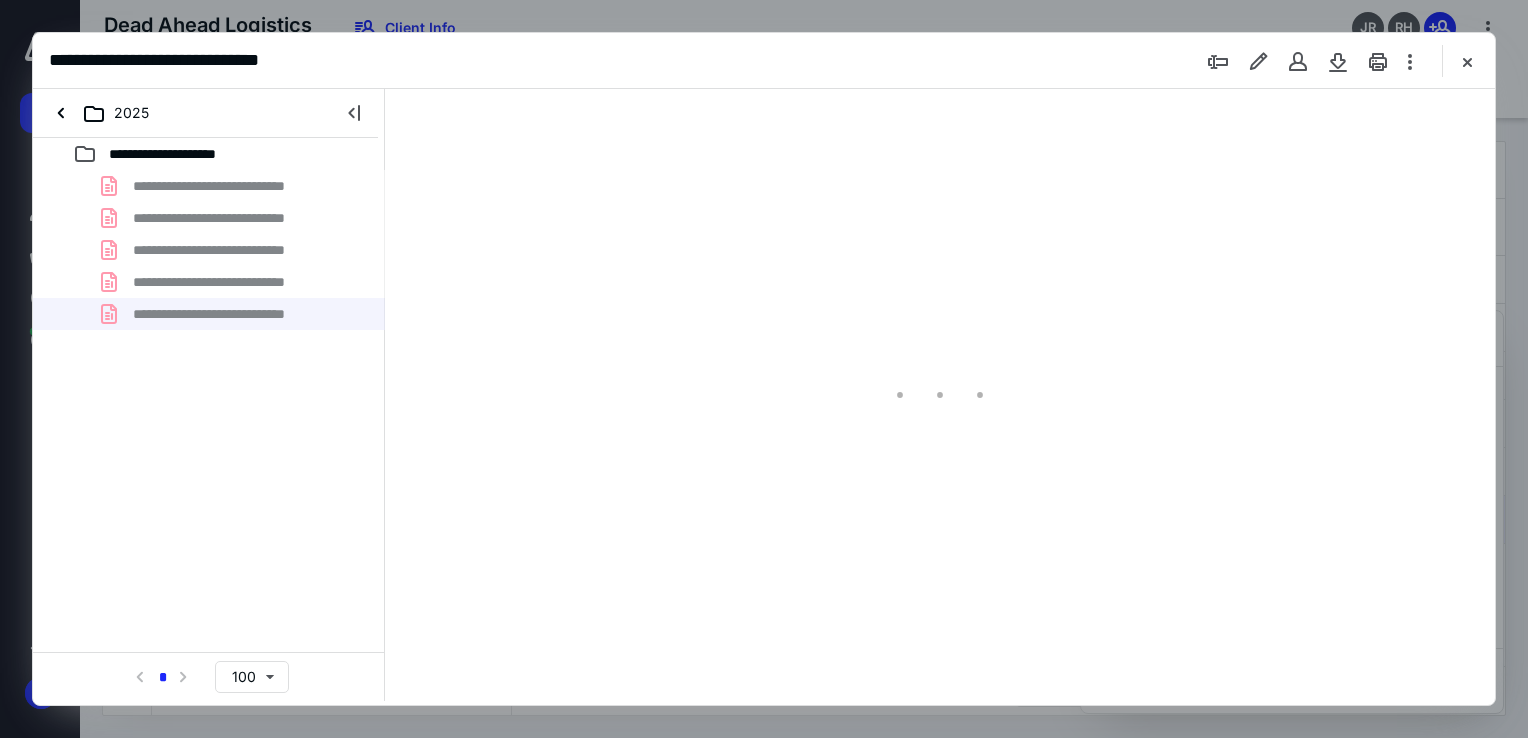 scroll, scrollTop: 0, scrollLeft: 0, axis: both 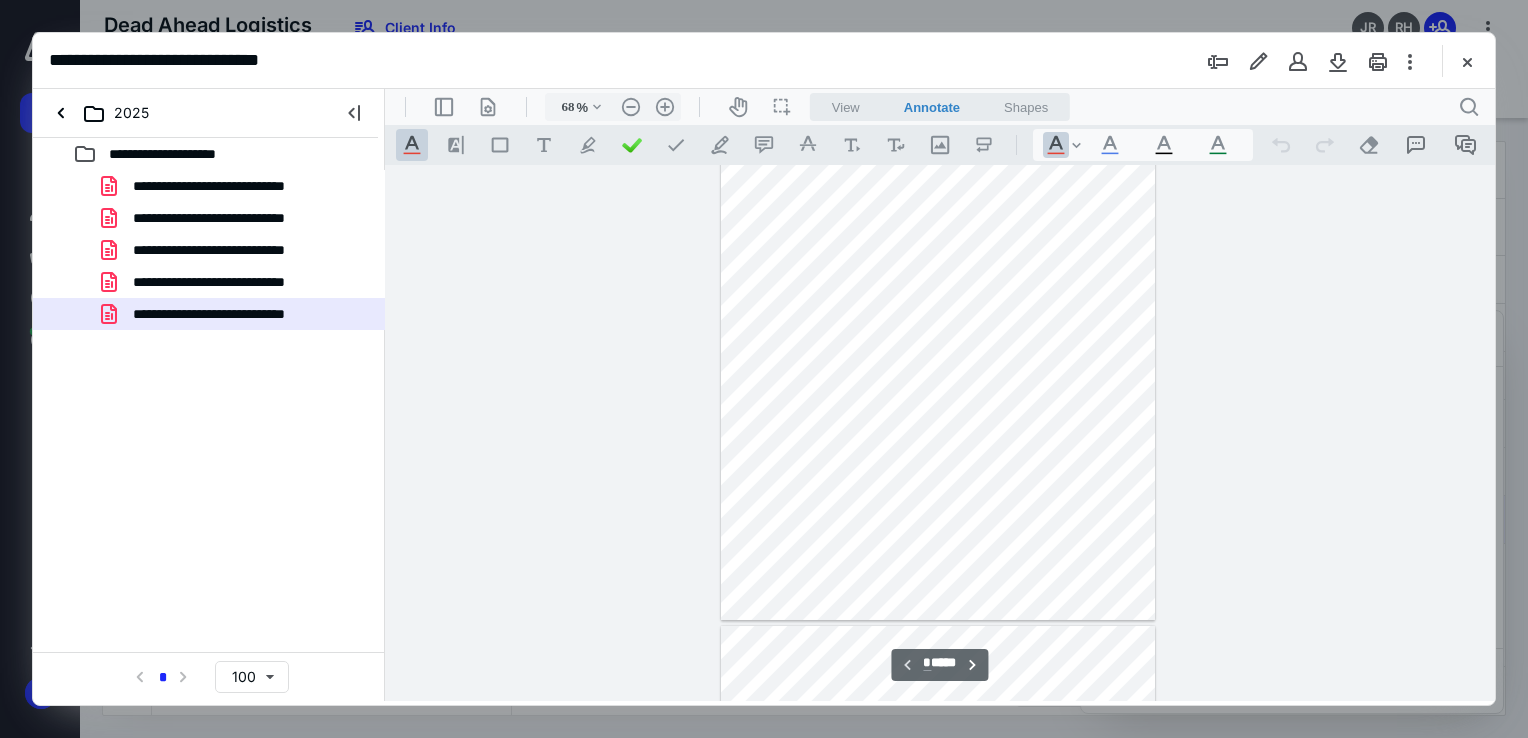 click on "View" at bounding box center (846, 107) 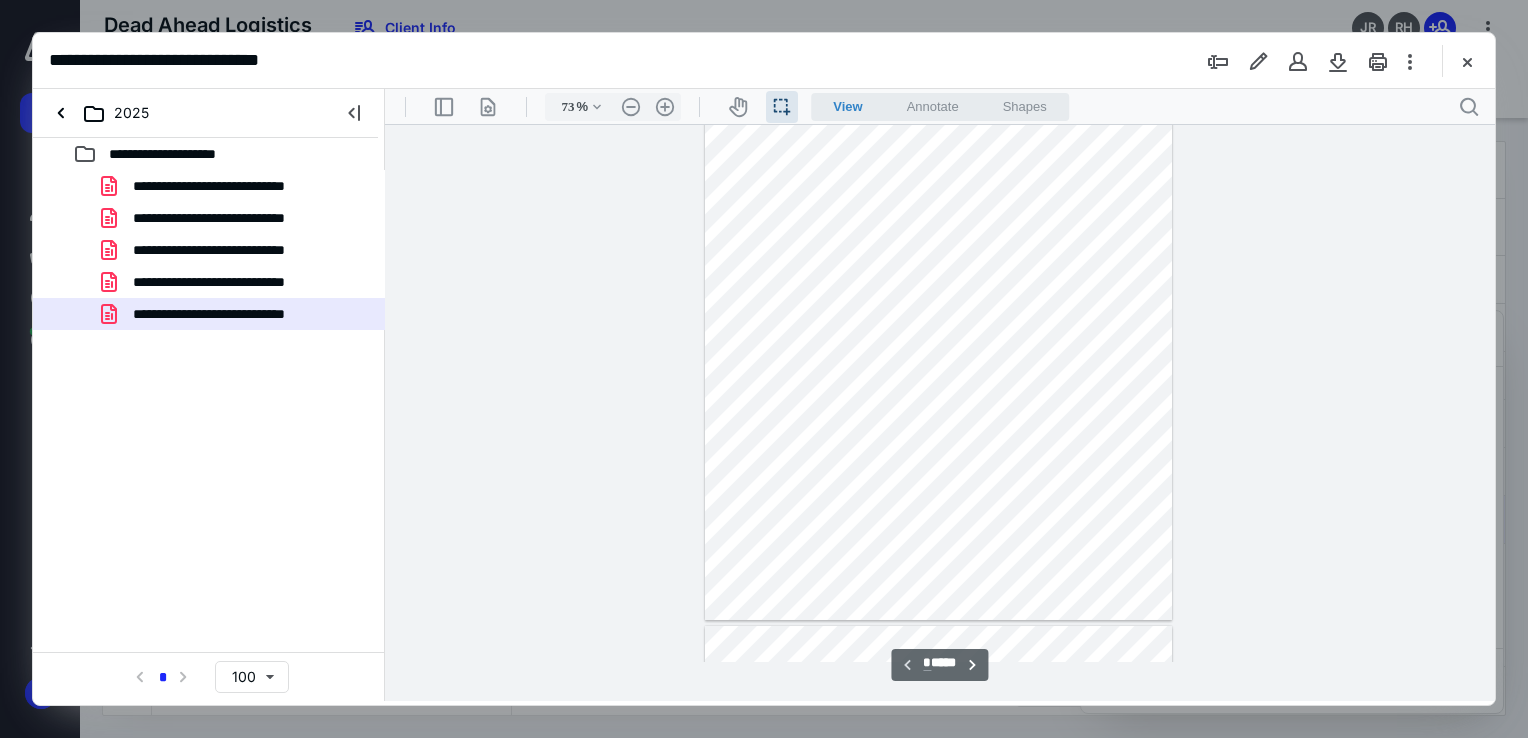scroll, scrollTop: 39, scrollLeft: 0, axis: vertical 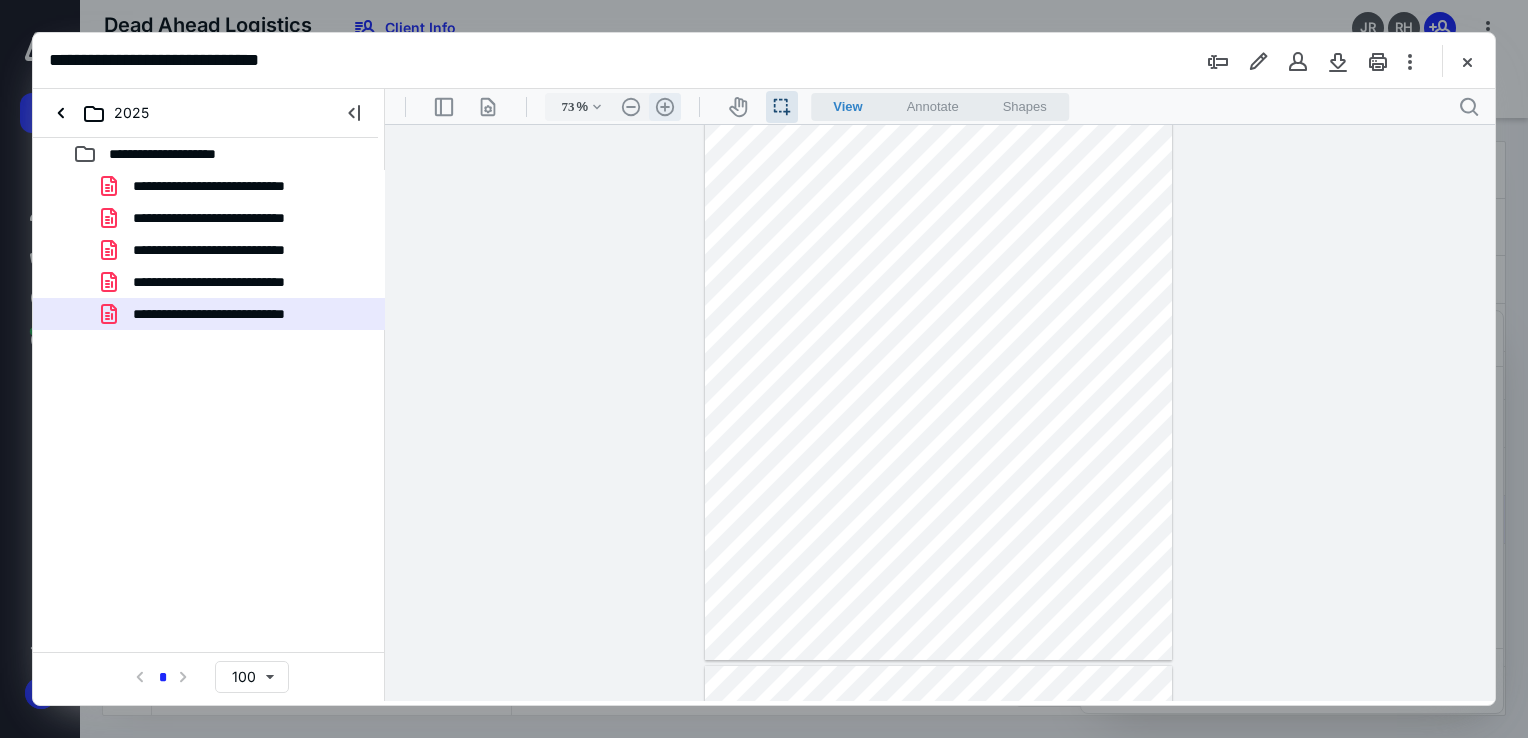 click on ".cls-1{fill:#abb0c4;} icon - header - zoom - in - line" at bounding box center (665, 107) 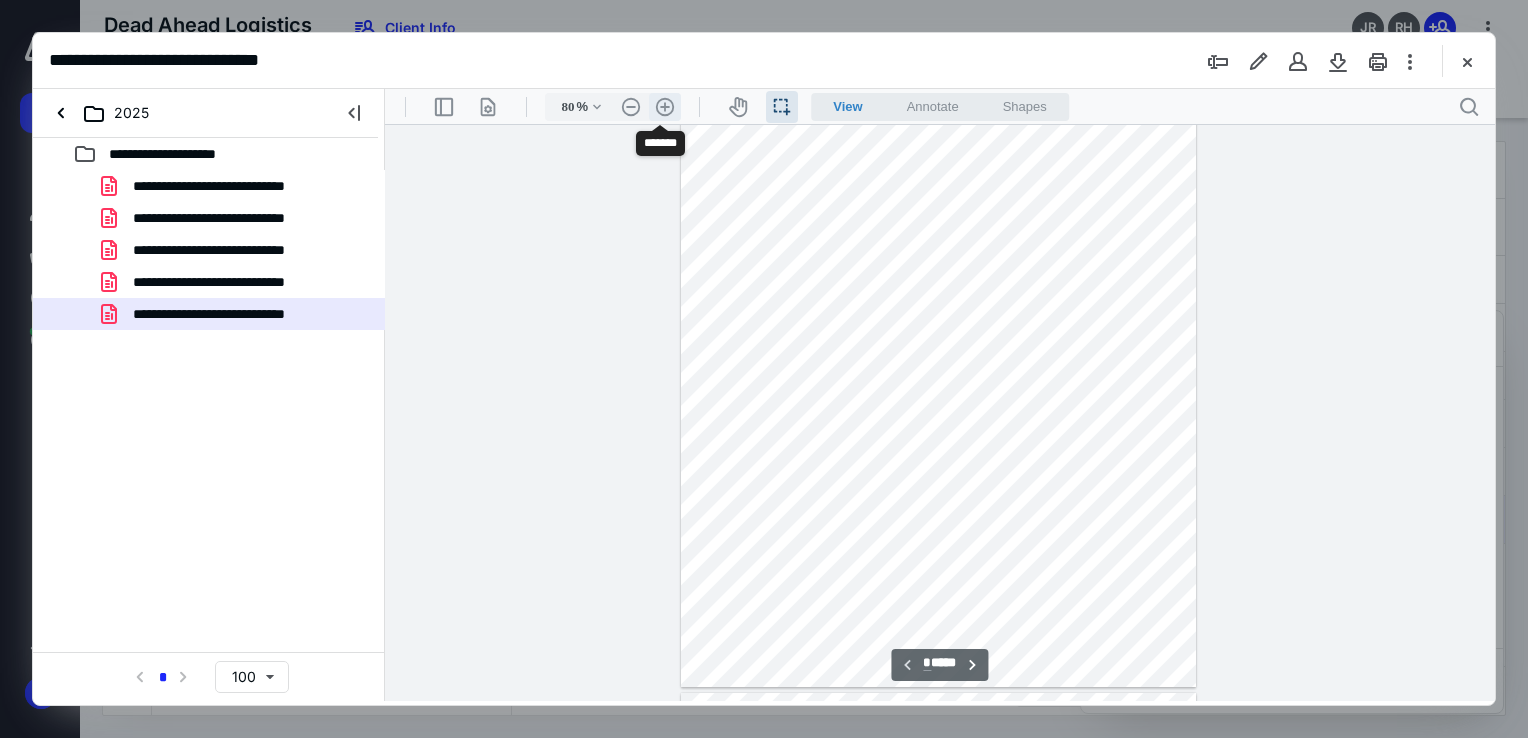click on ".cls-1{fill:#abb0c4;} icon - header - zoom - in - line" at bounding box center (665, 107) 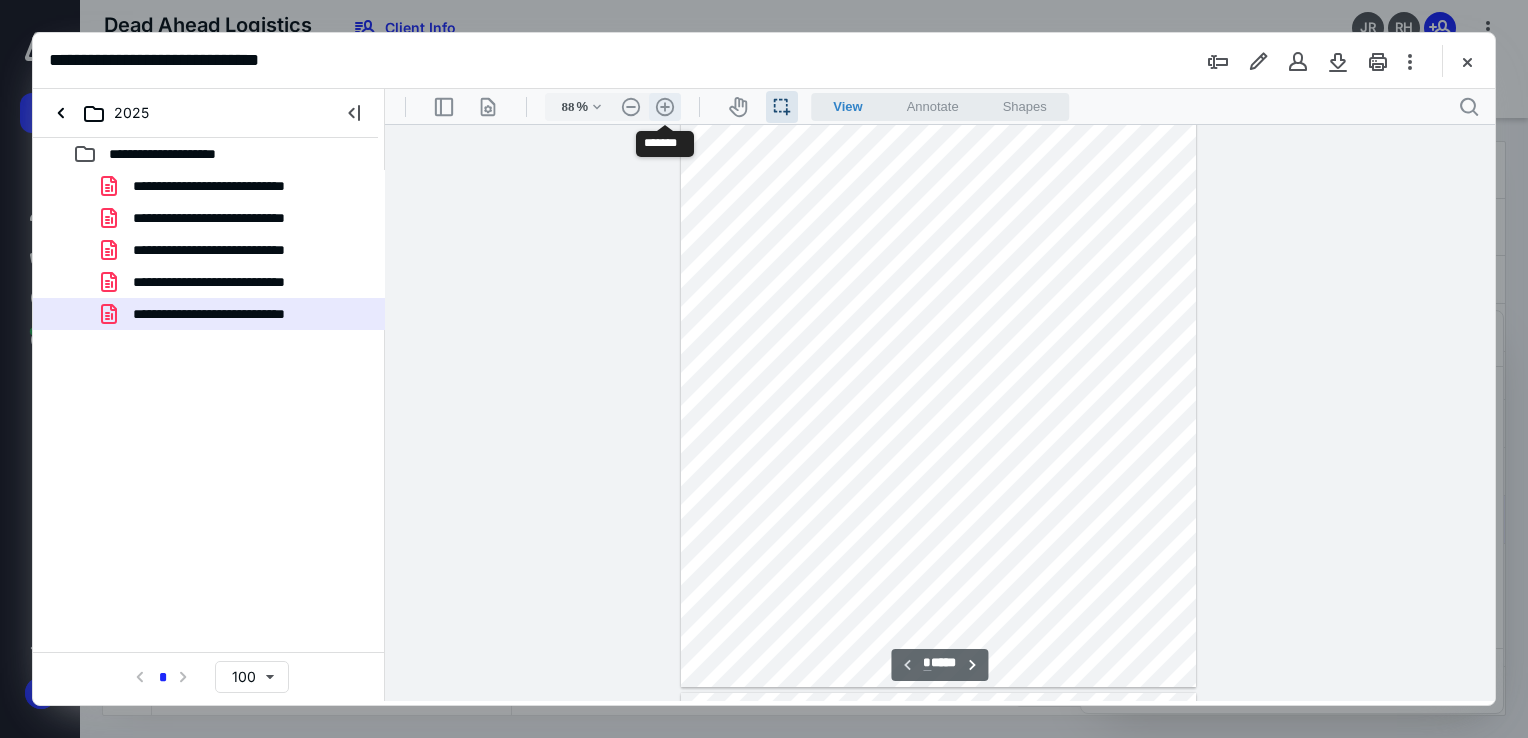 click on ".cls-1{fill:#abb0c4;} icon - header - zoom - in - line" at bounding box center (665, 107) 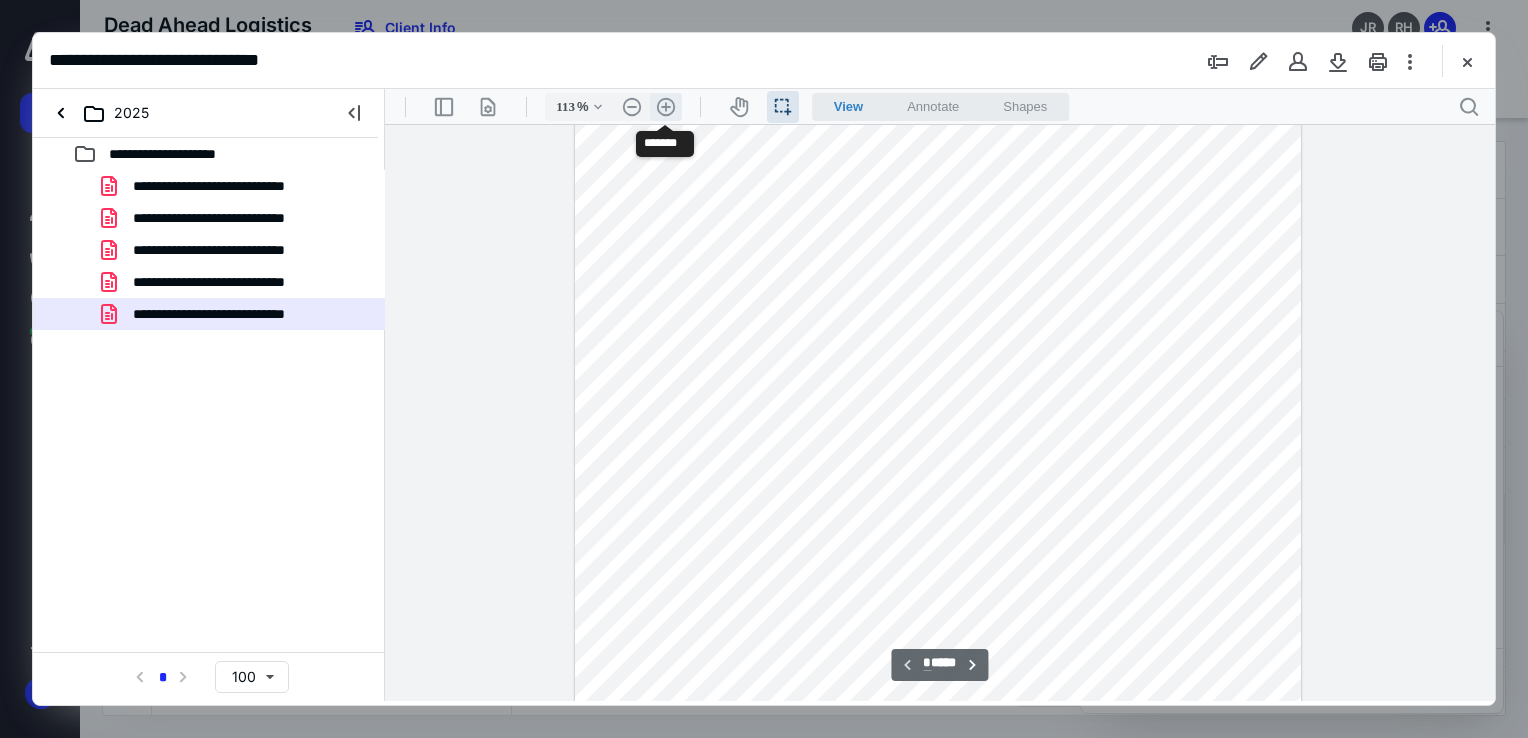 click on ".cls-1{fill:#abb0c4;} icon - header - zoom - in - line" at bounding box center (666, 107) 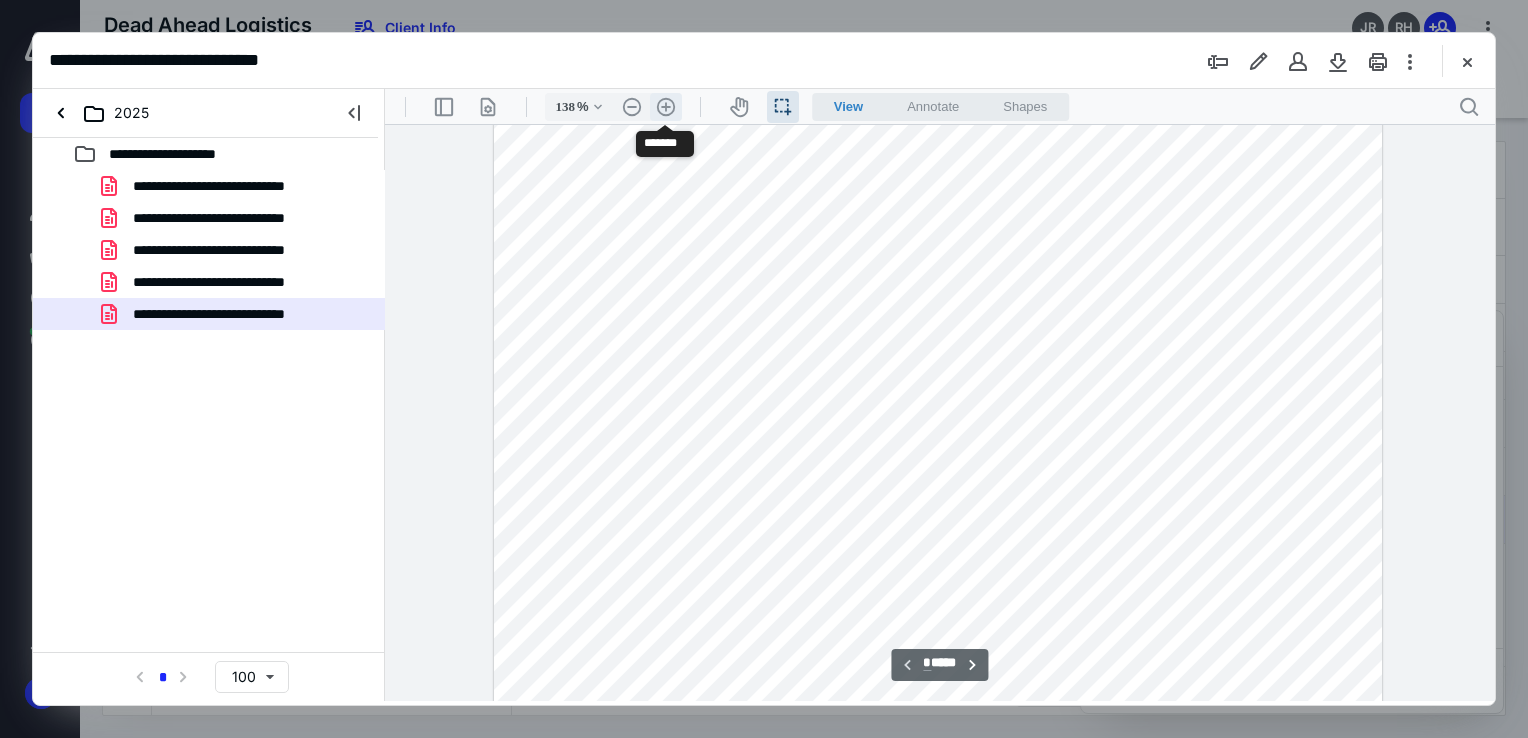 click on ".cls-1{fill:#abb0c4;} icon - header - zoom - in - line" at bounding box center [666, 107] 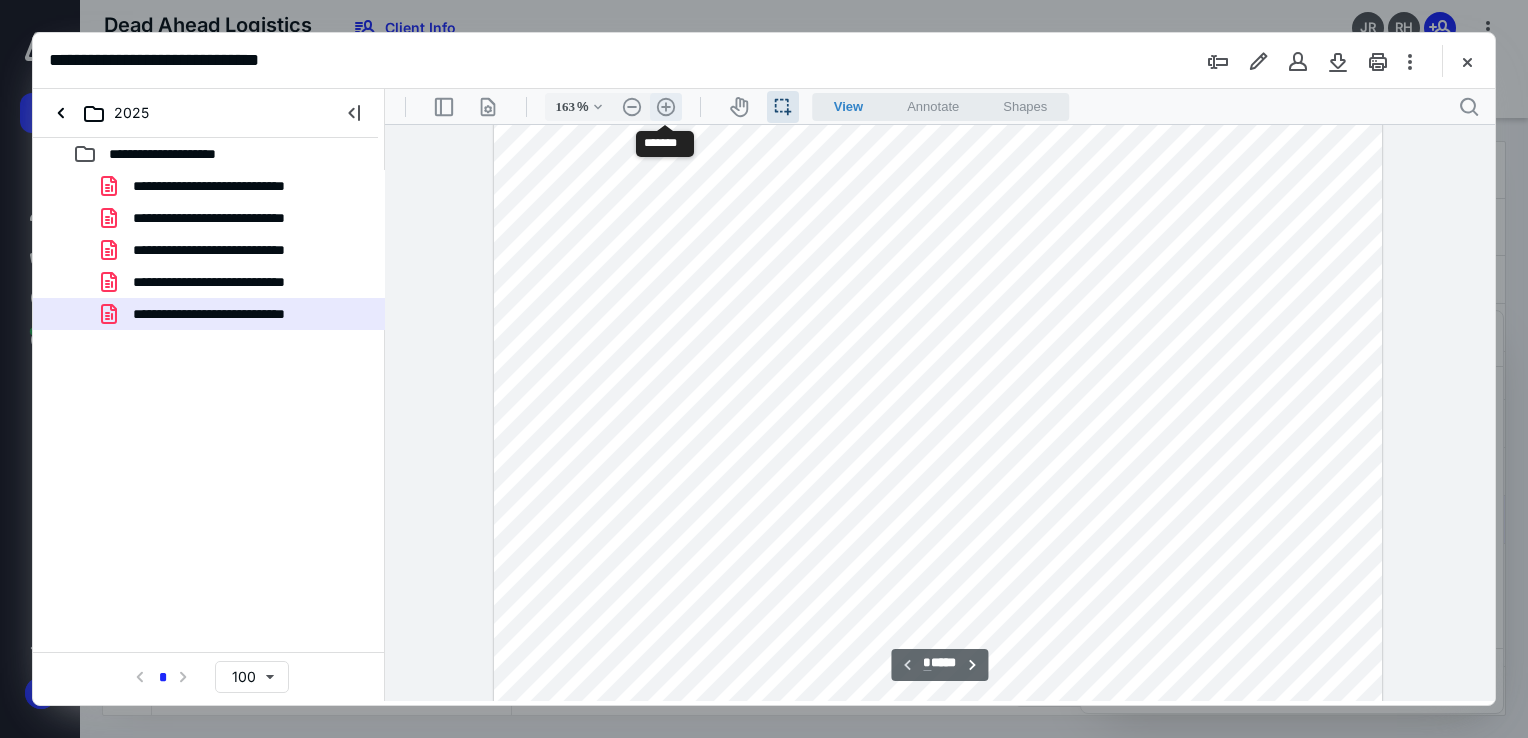 scroll, scrollTop: 424, scrollLeft: 0, axis: vertical 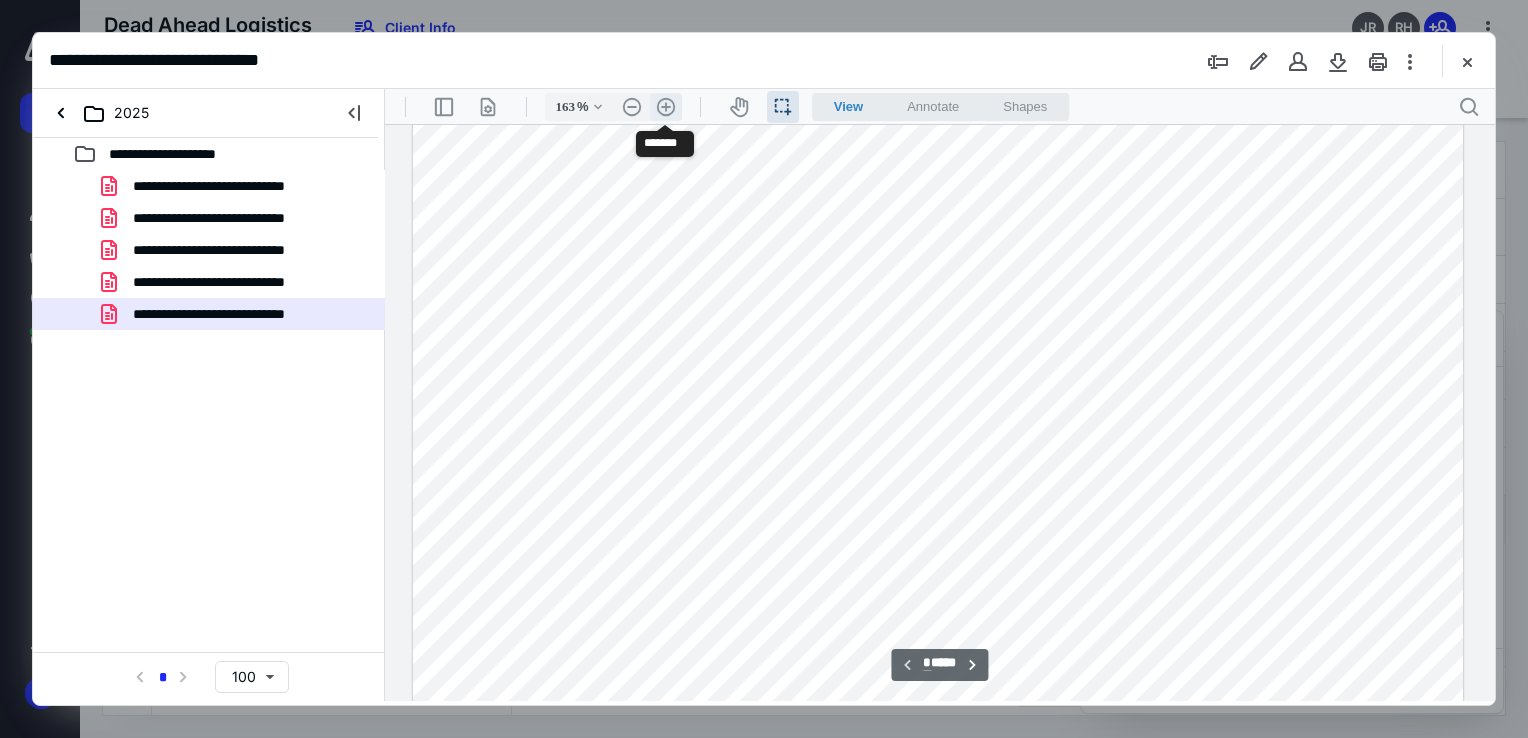click on ".cls-1{fill:#abb0c4;} icon - header - zoom - in - line" at bounding box center [666, 107] 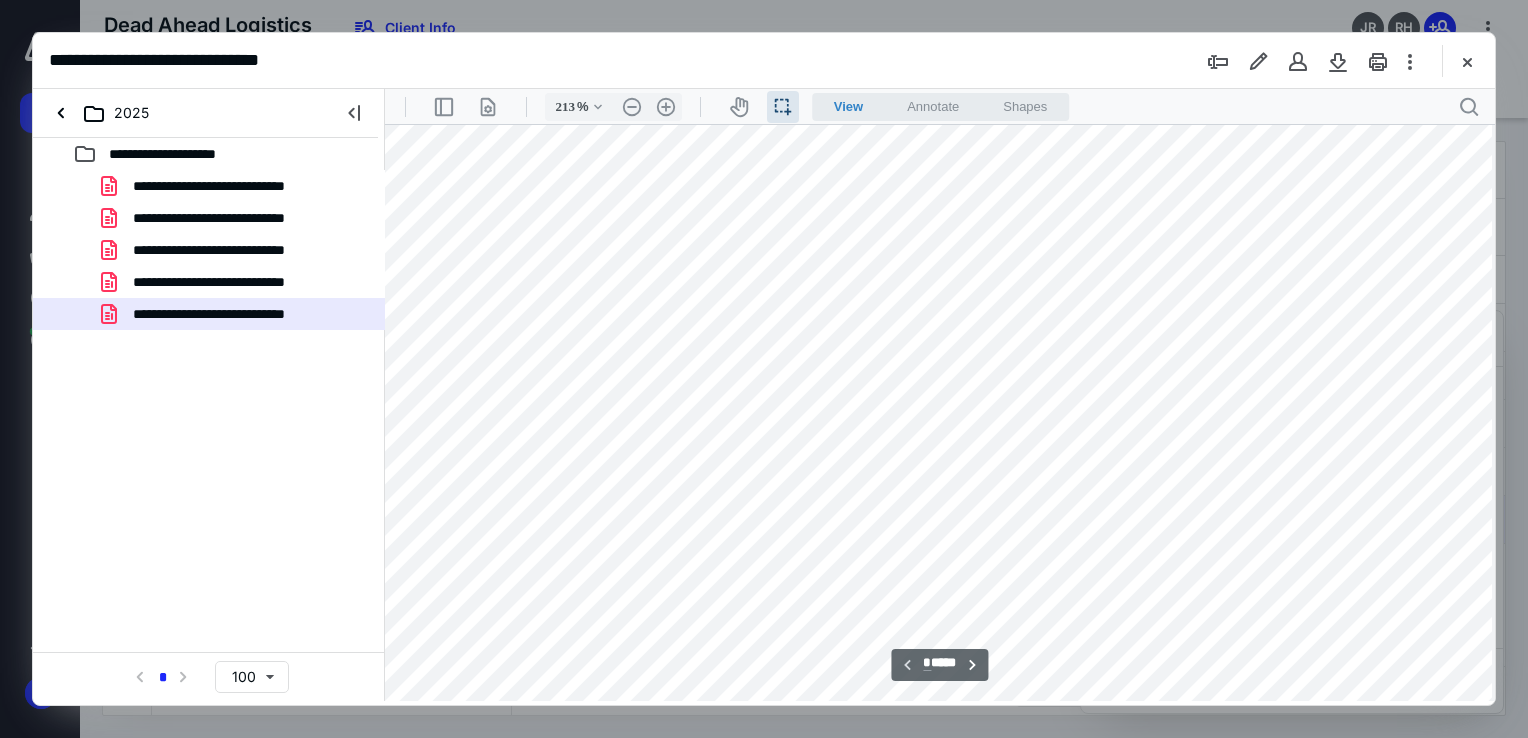 scroll, scrollTop: 0, scrollLeft: 146, axis: horizontal 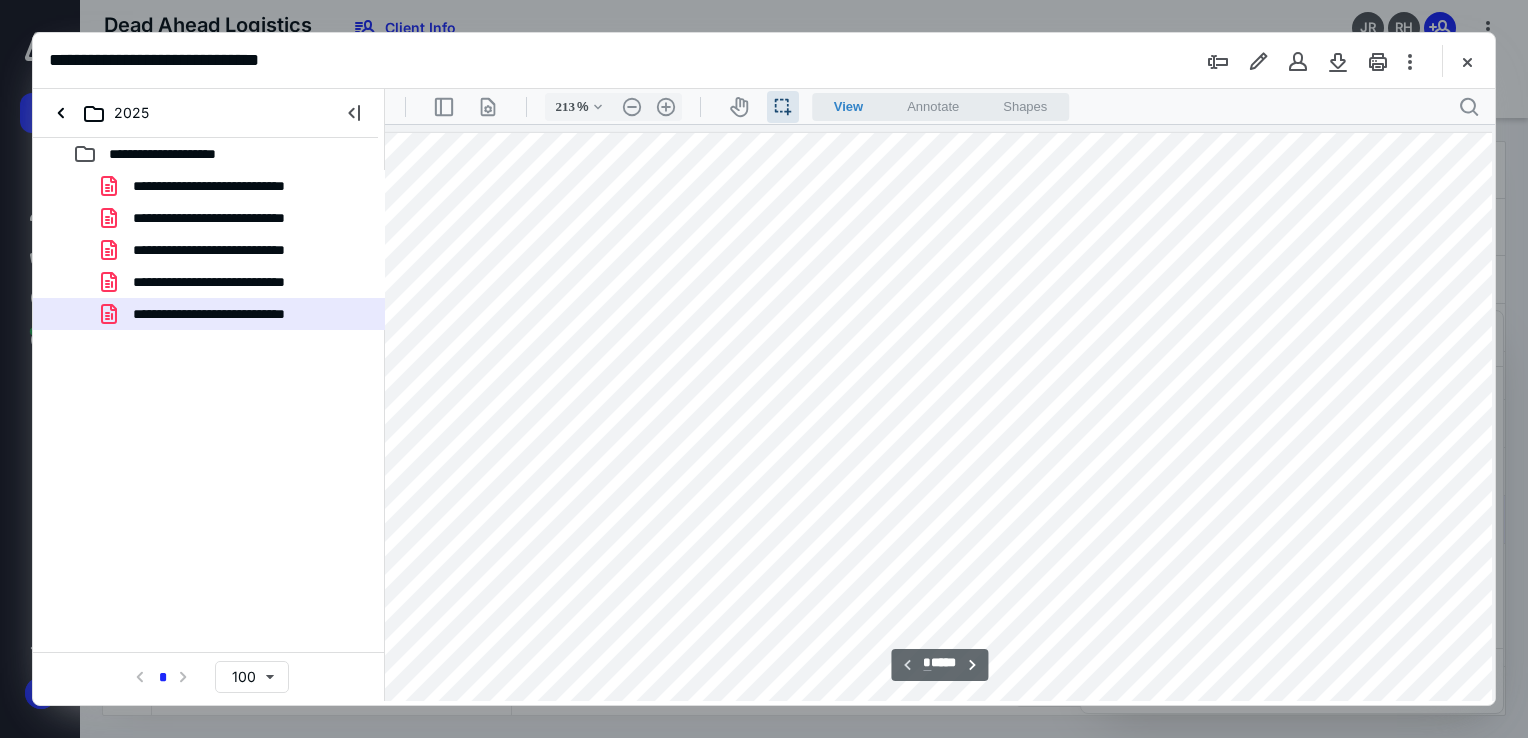 drag, startPoint x: 903, startPoint y: 334, endPoint x: 995, endPoint y: 331, distance: 92.0489 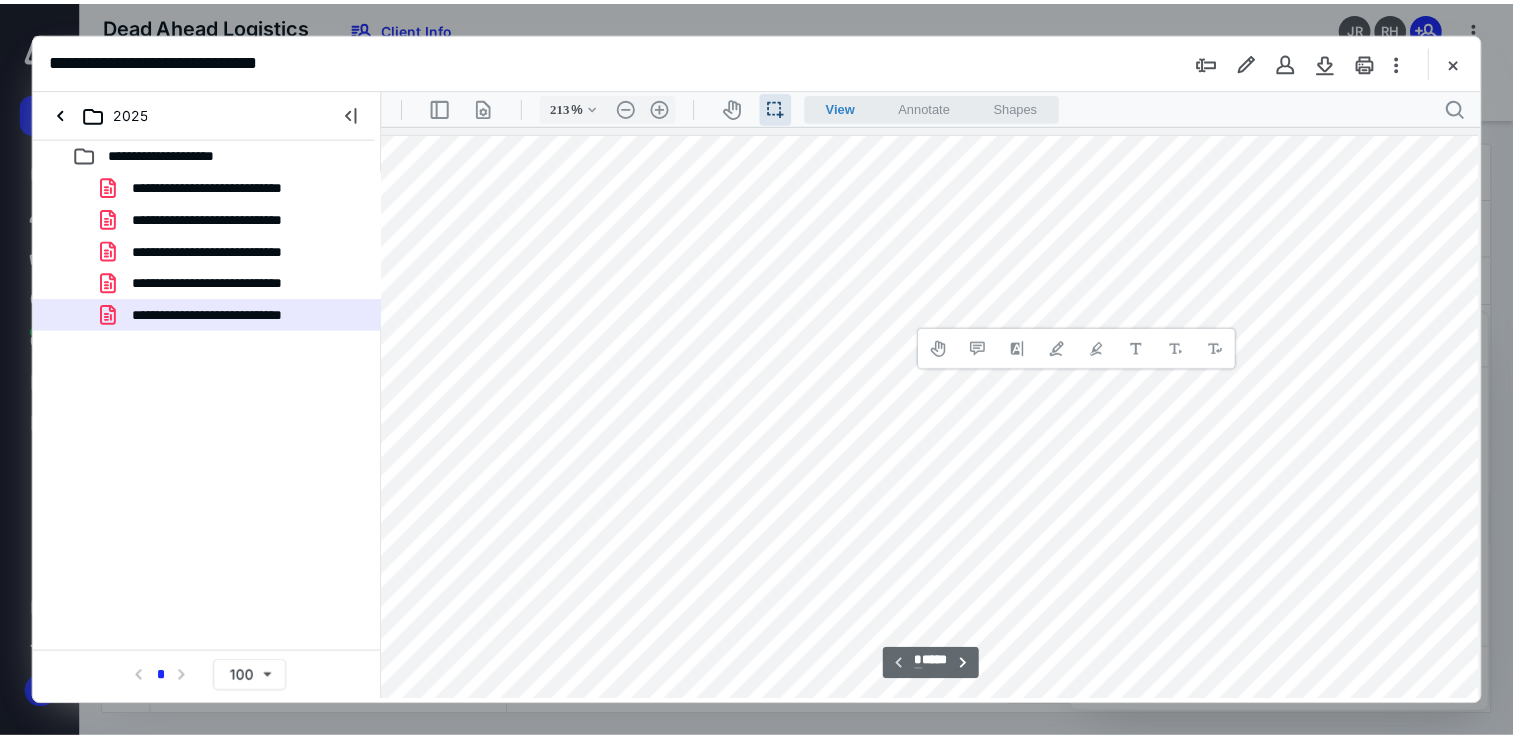 scroll, scrollTop: 100, scrollLeft: 146, axis: both 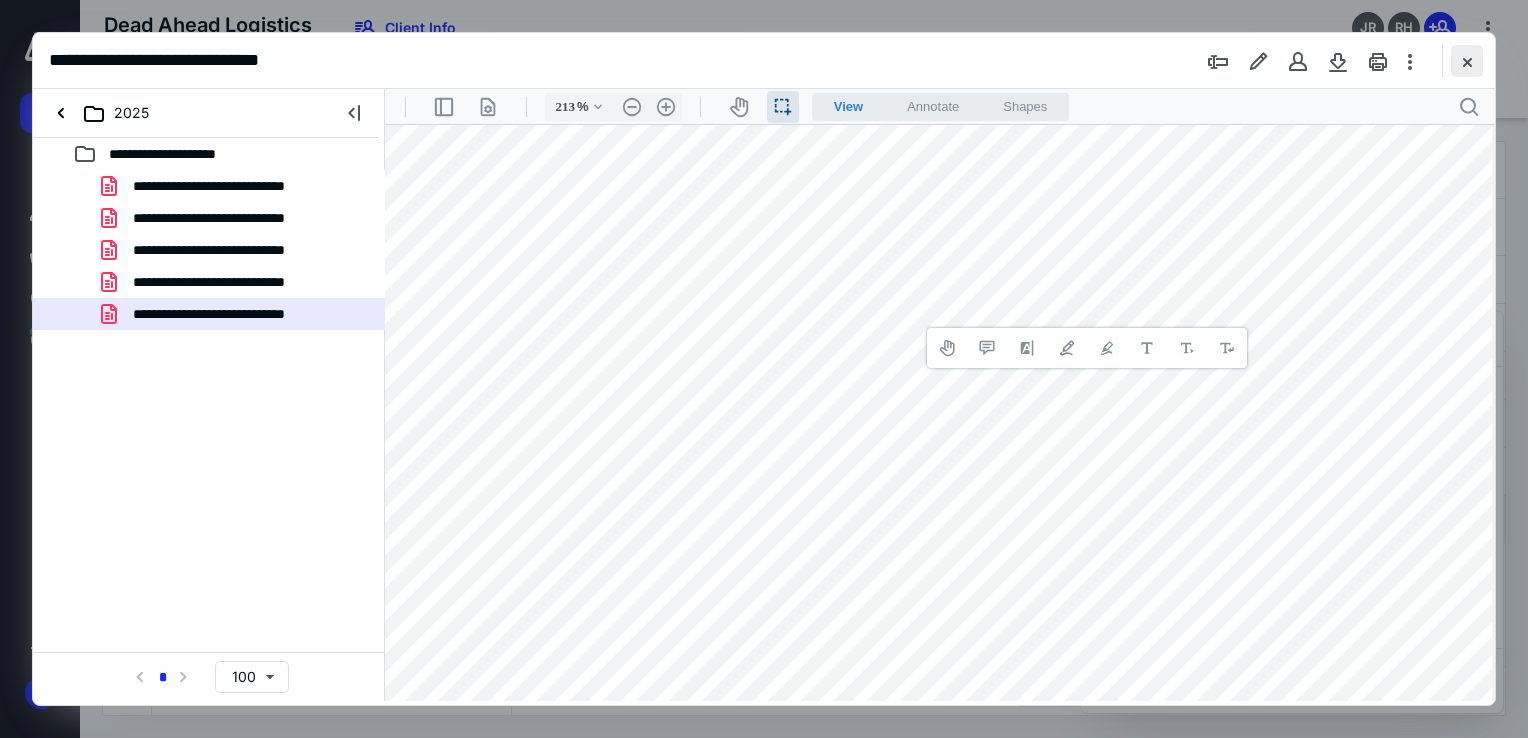 click at bounding box center [1467, 61] 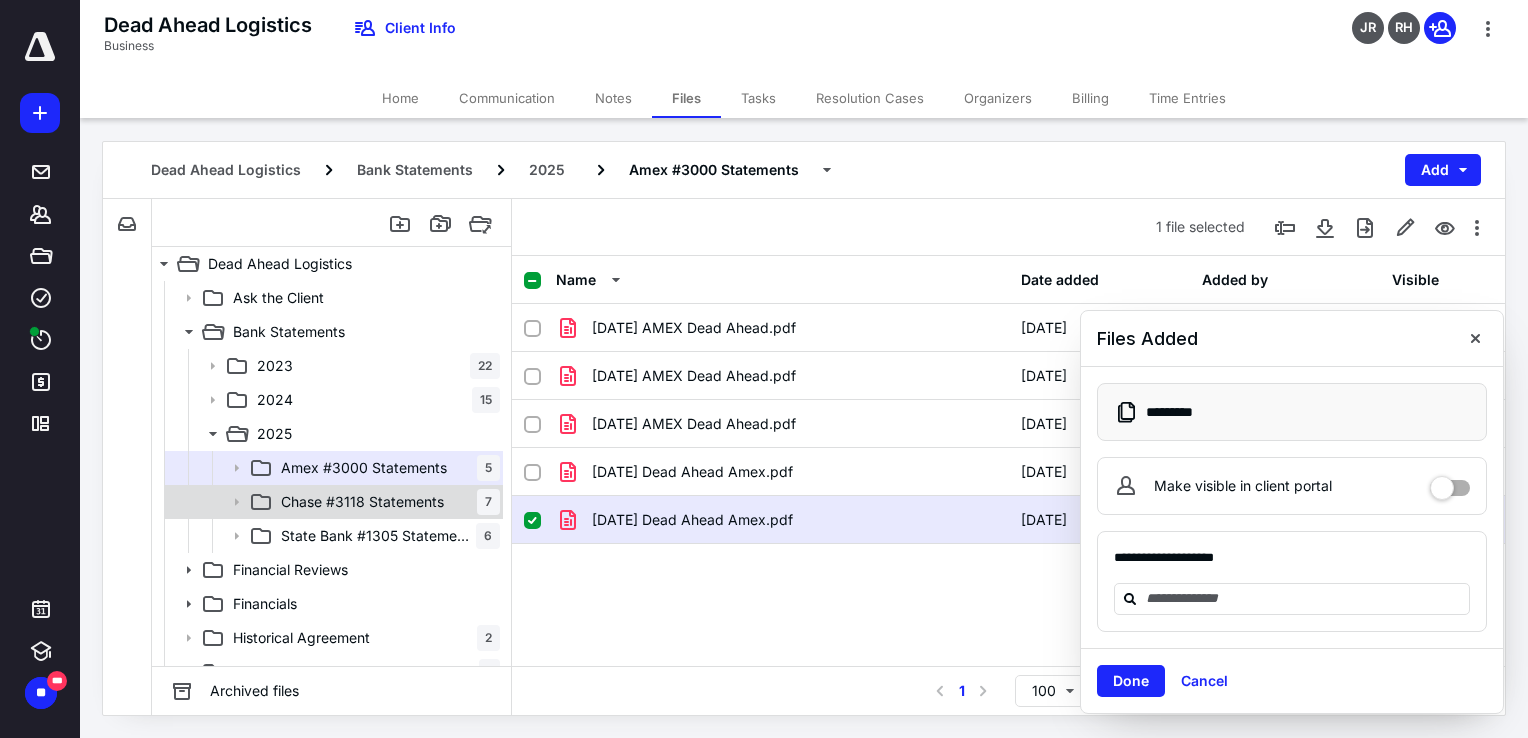 drag, startPoint x: 364, startPoint y: 502, endPoint x: 385, endPoint y: 494, distance: 22.472204 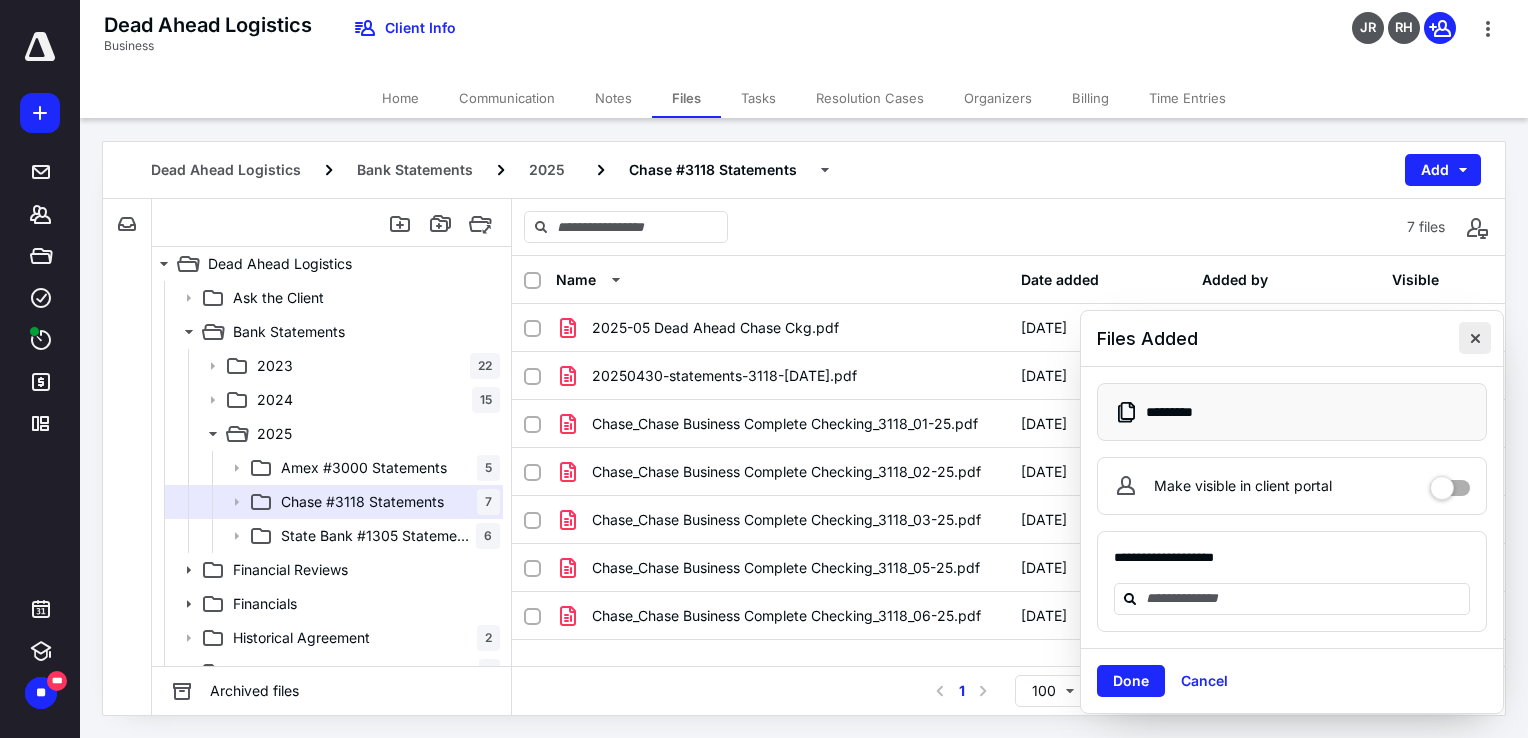 click at bounding box center (1475, 338) 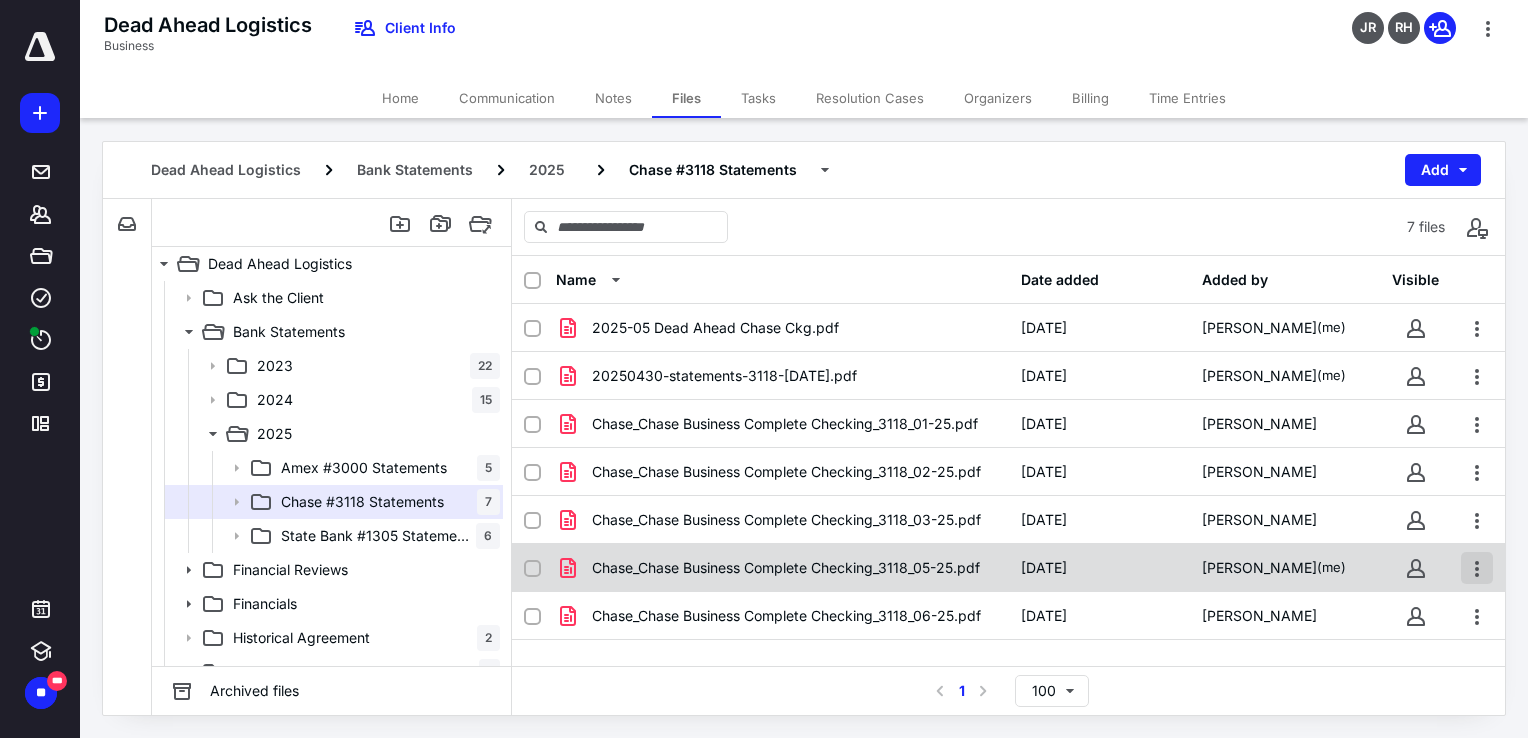 click at bounding box center [1477, 568] 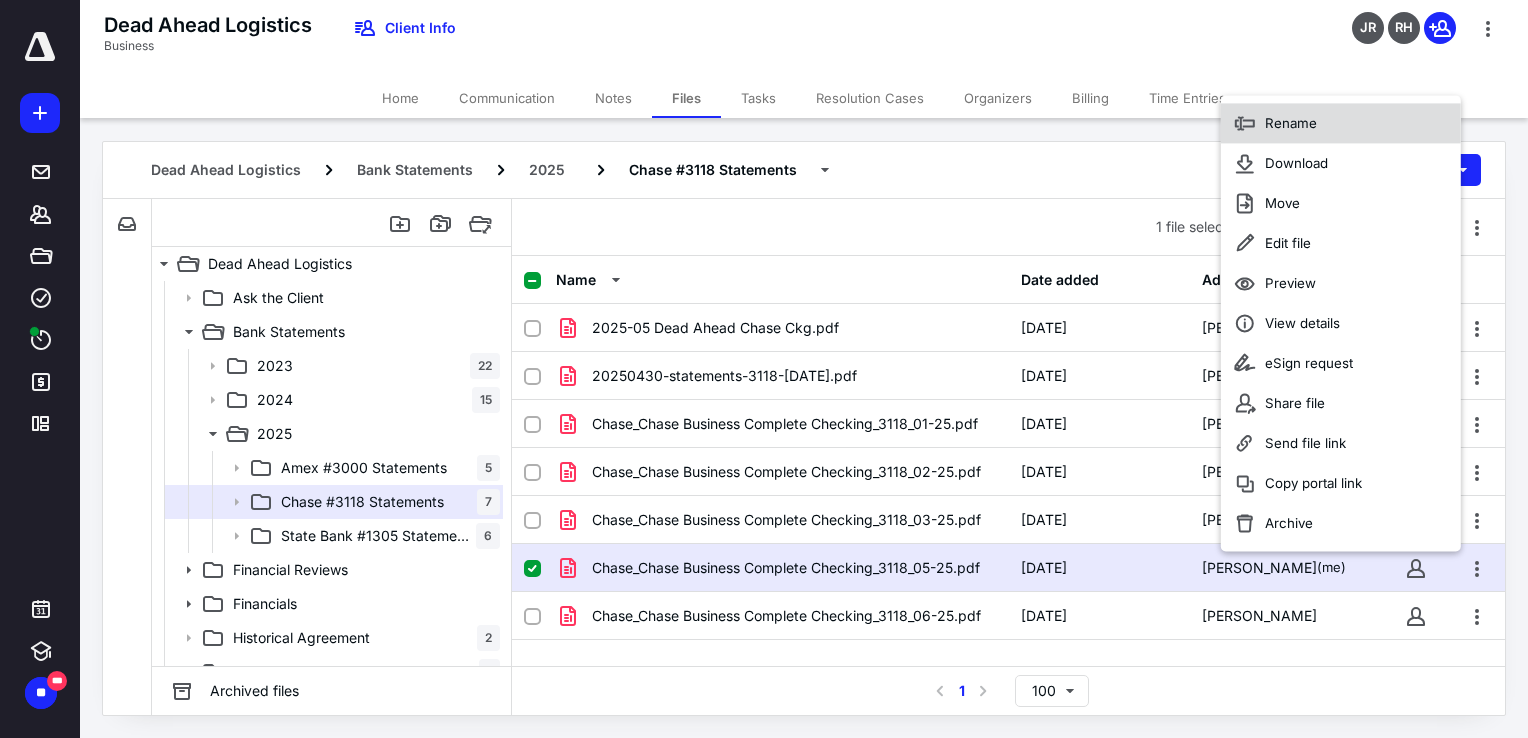click on "Rename" at bounding box center (1341, 124) 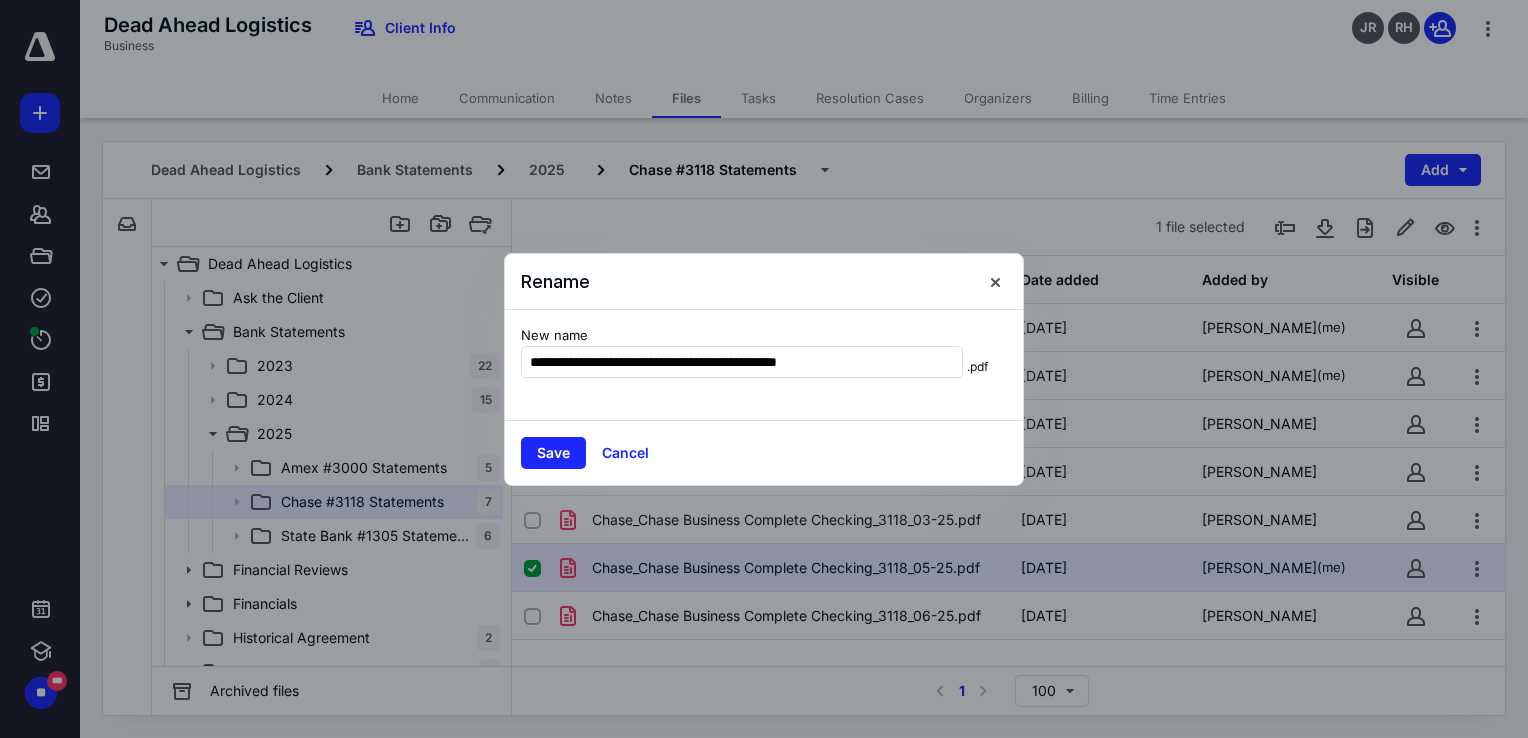 click at bounding box center (764, 369) 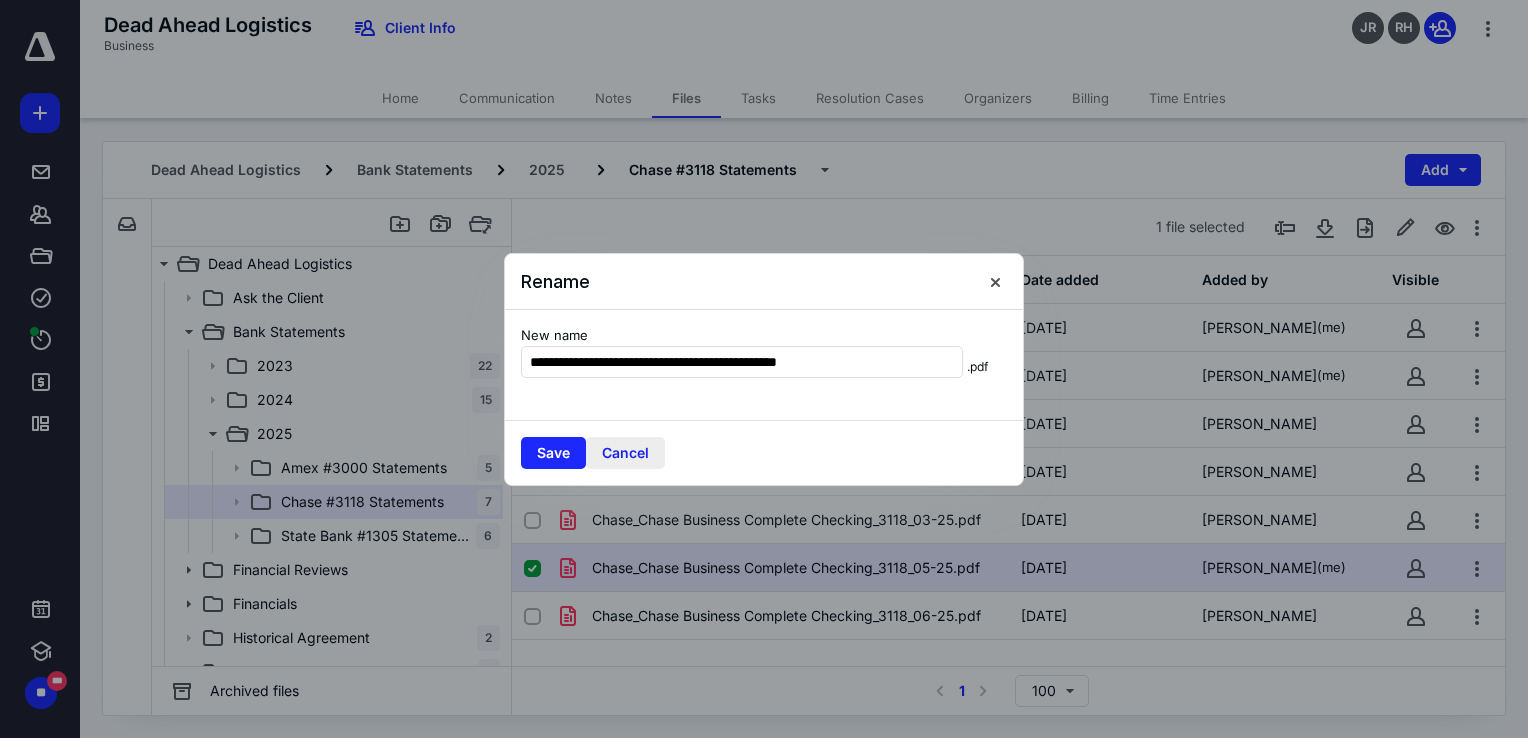 click on "Cancel" at bounding box center (625, 453) 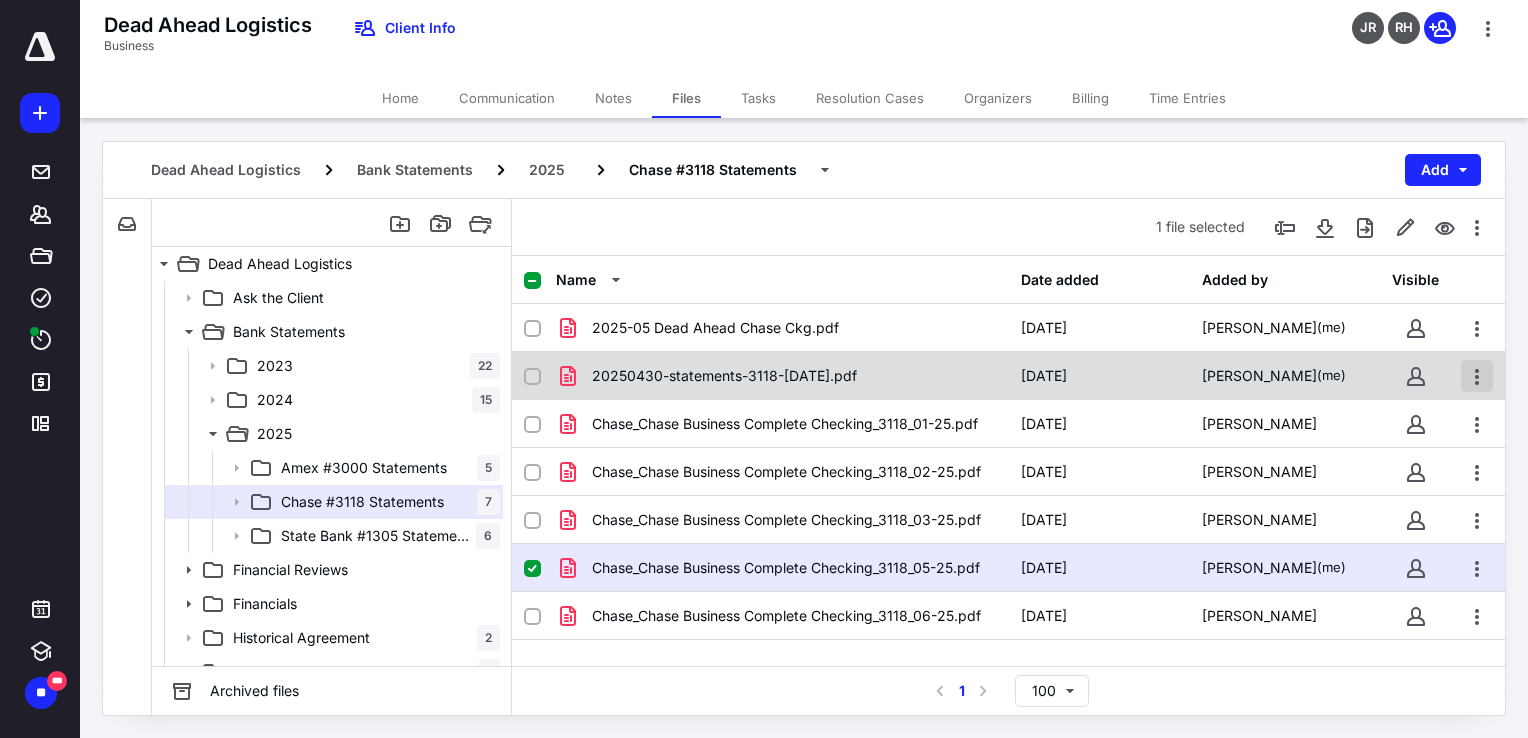click at bounding box center [1477, 376] 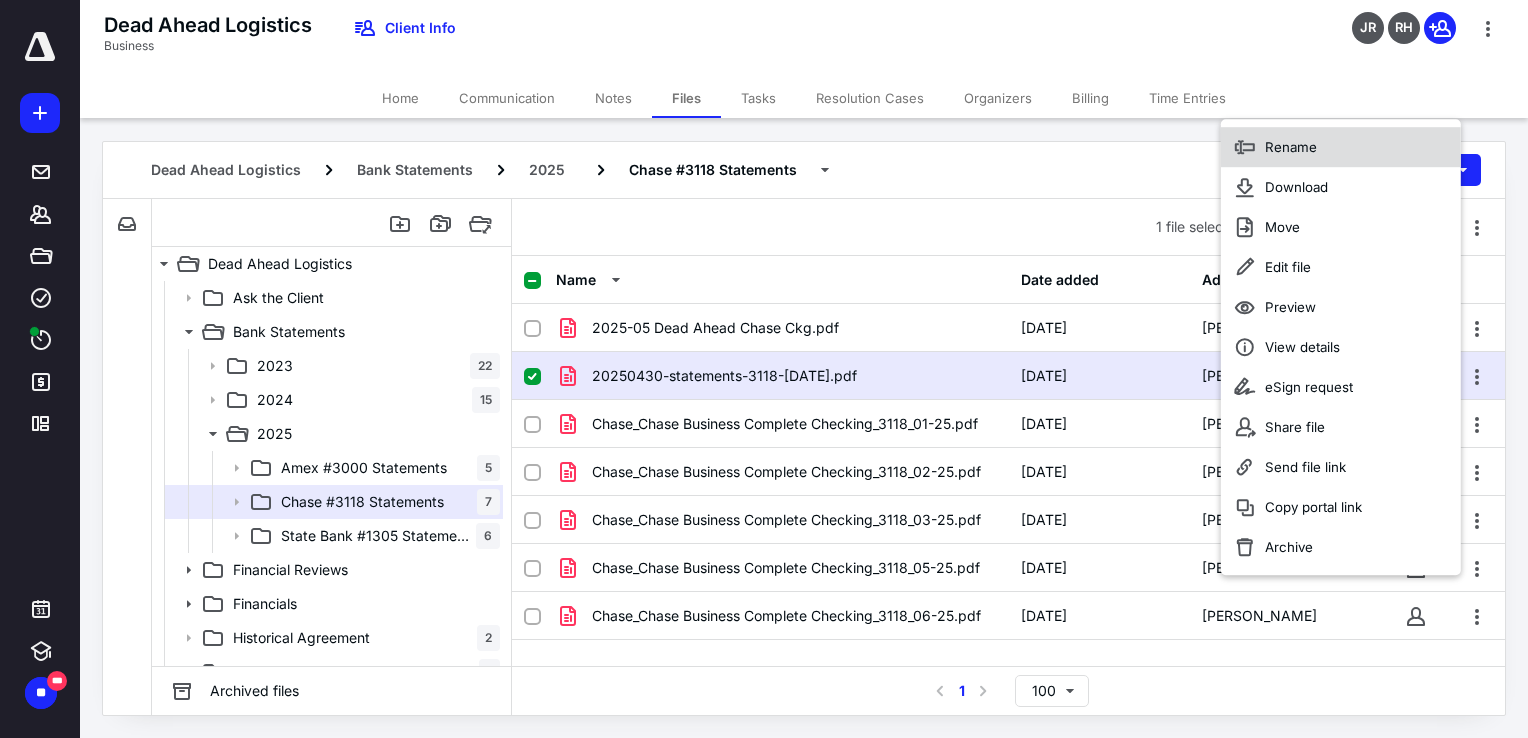 click on "Rename" at bounding box center (1341, 147) 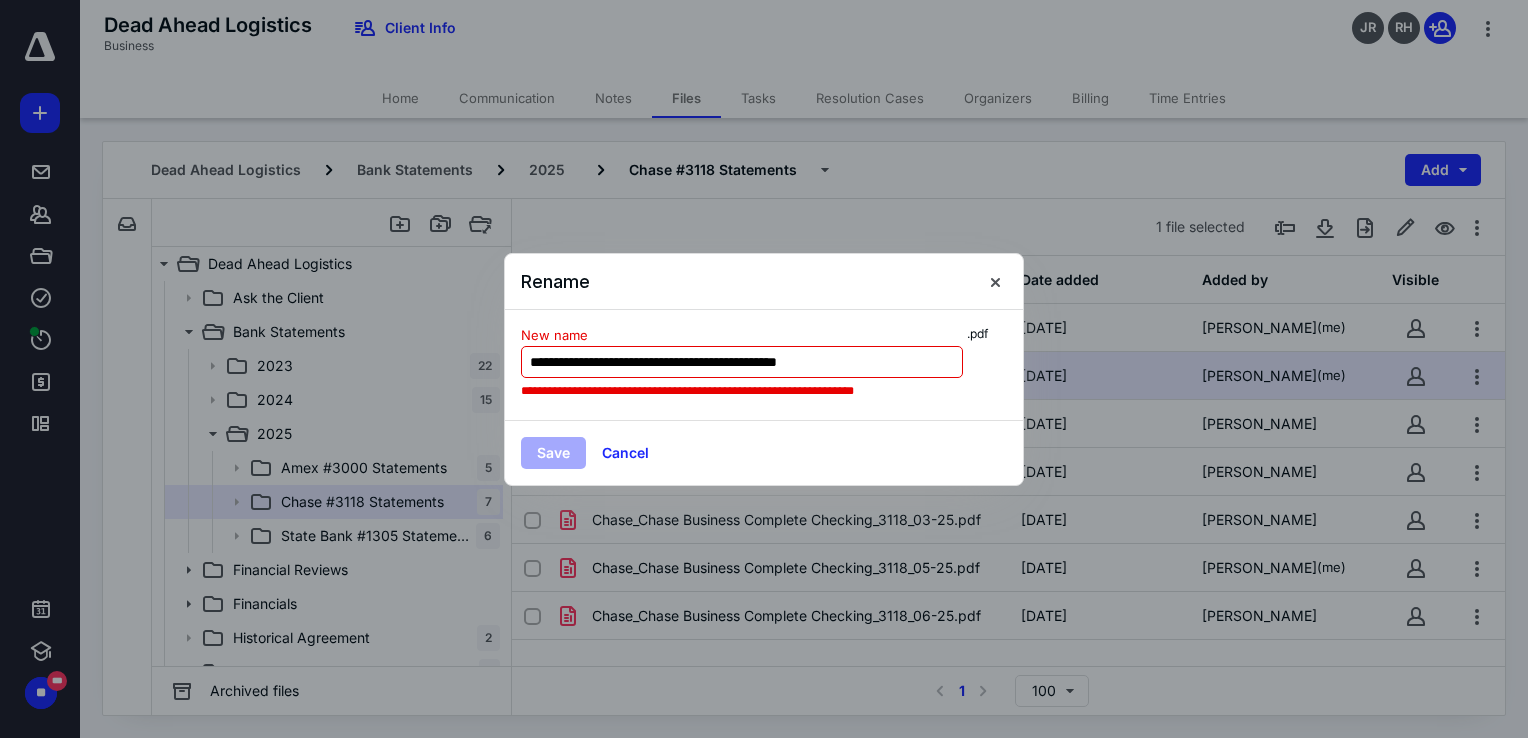 click on "**********" at bounding box center [742, 362] 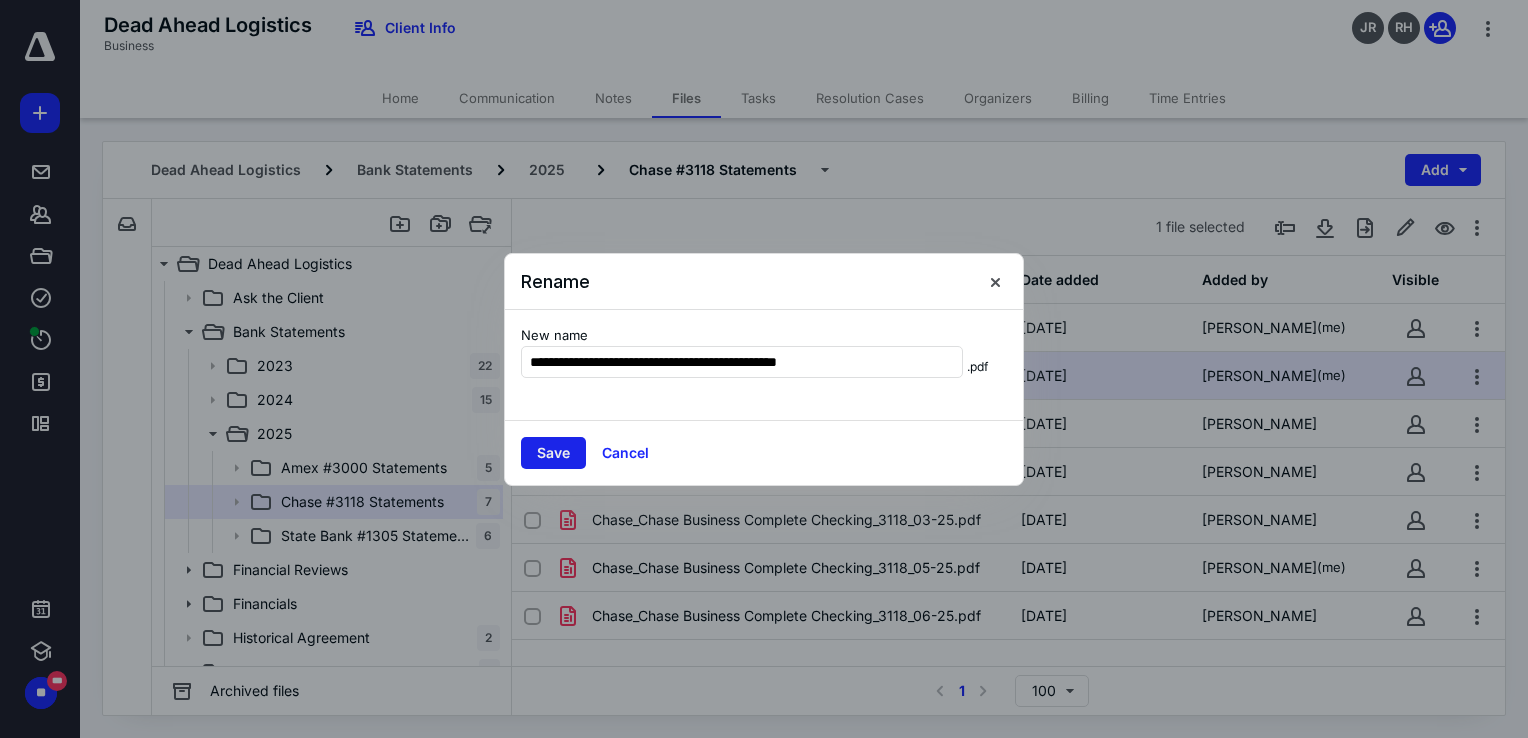 type on "**********" 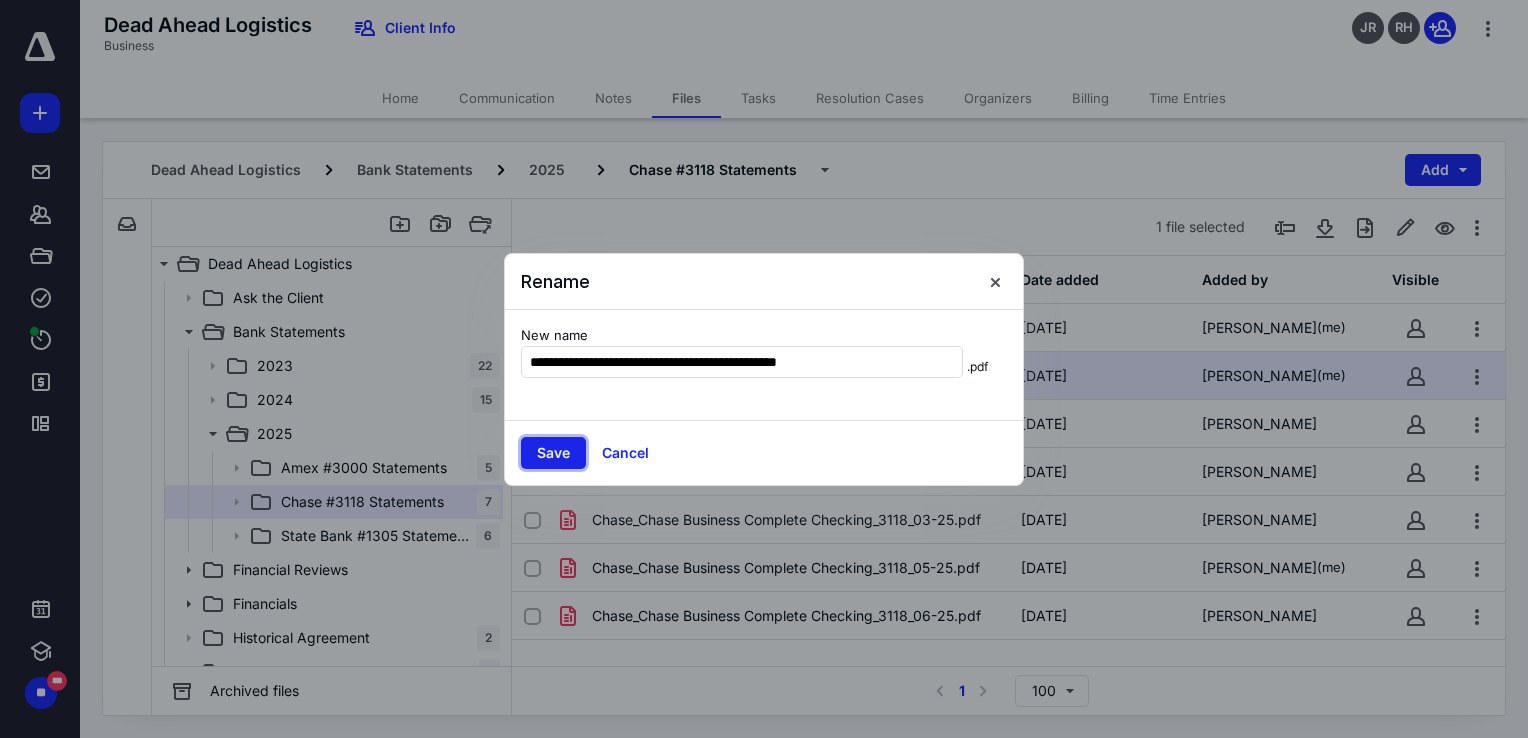 click on "Save" at bounding box center (553, 453) 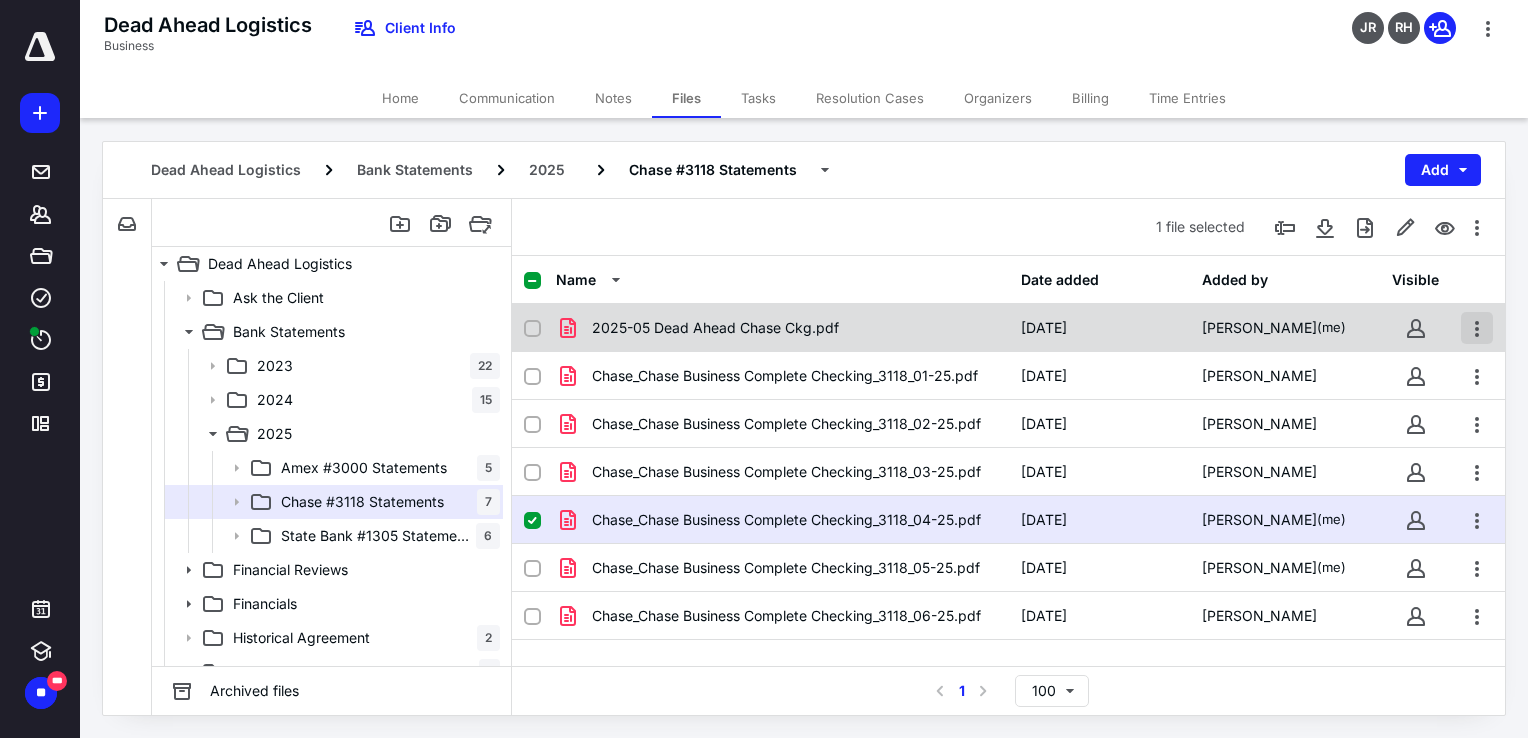 click at bounding box center [1477, 328] 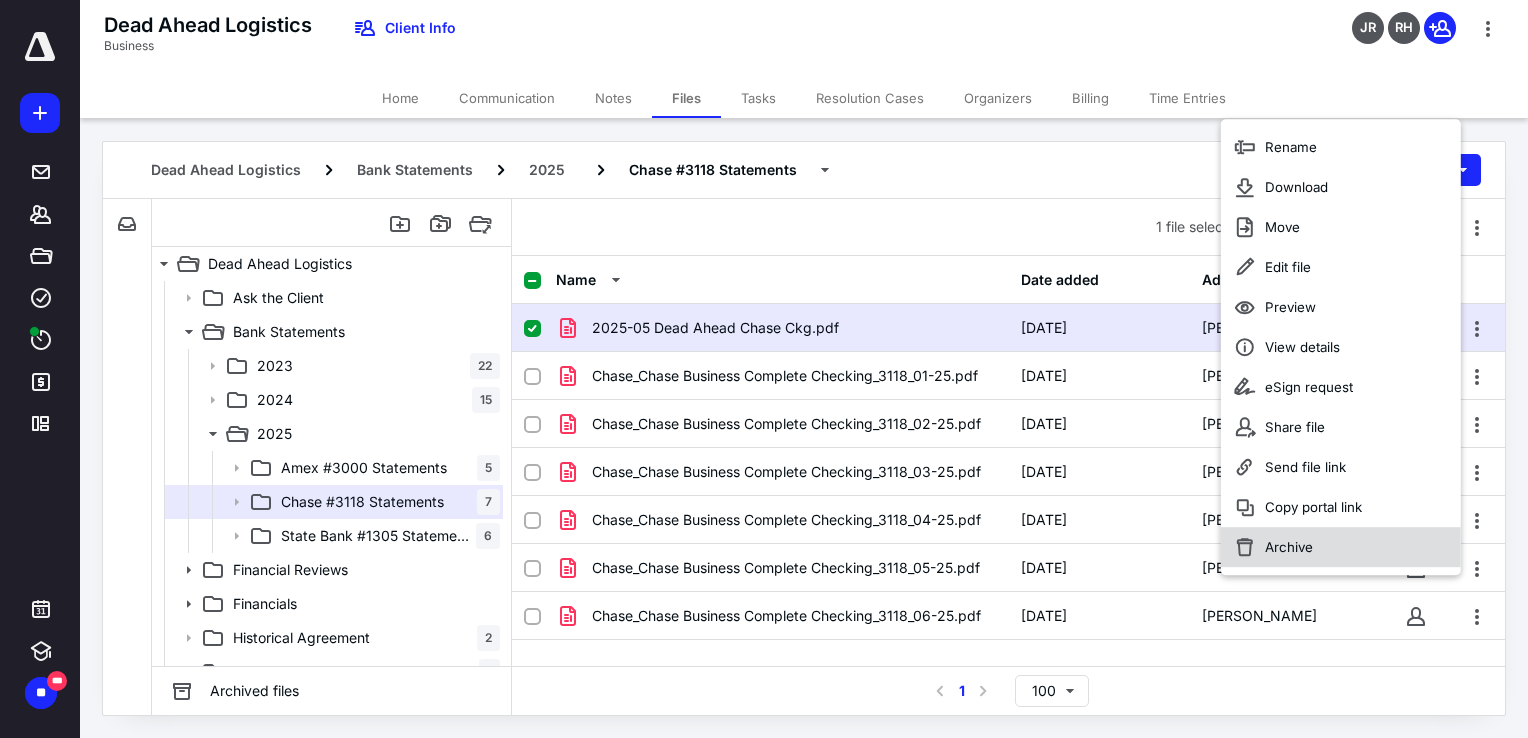 click on "Archive" at bounding box center [1289, 547] 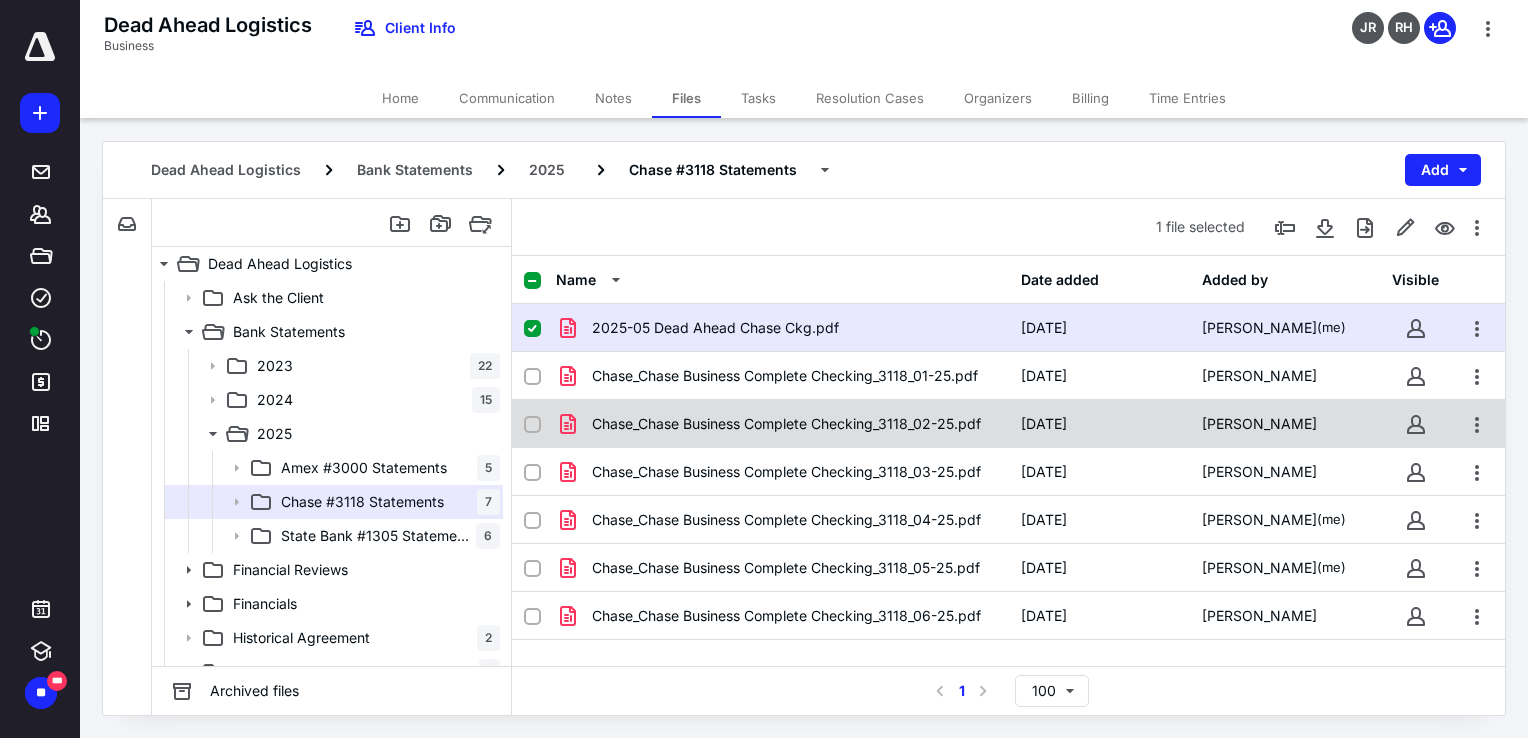 checkbox on "false" 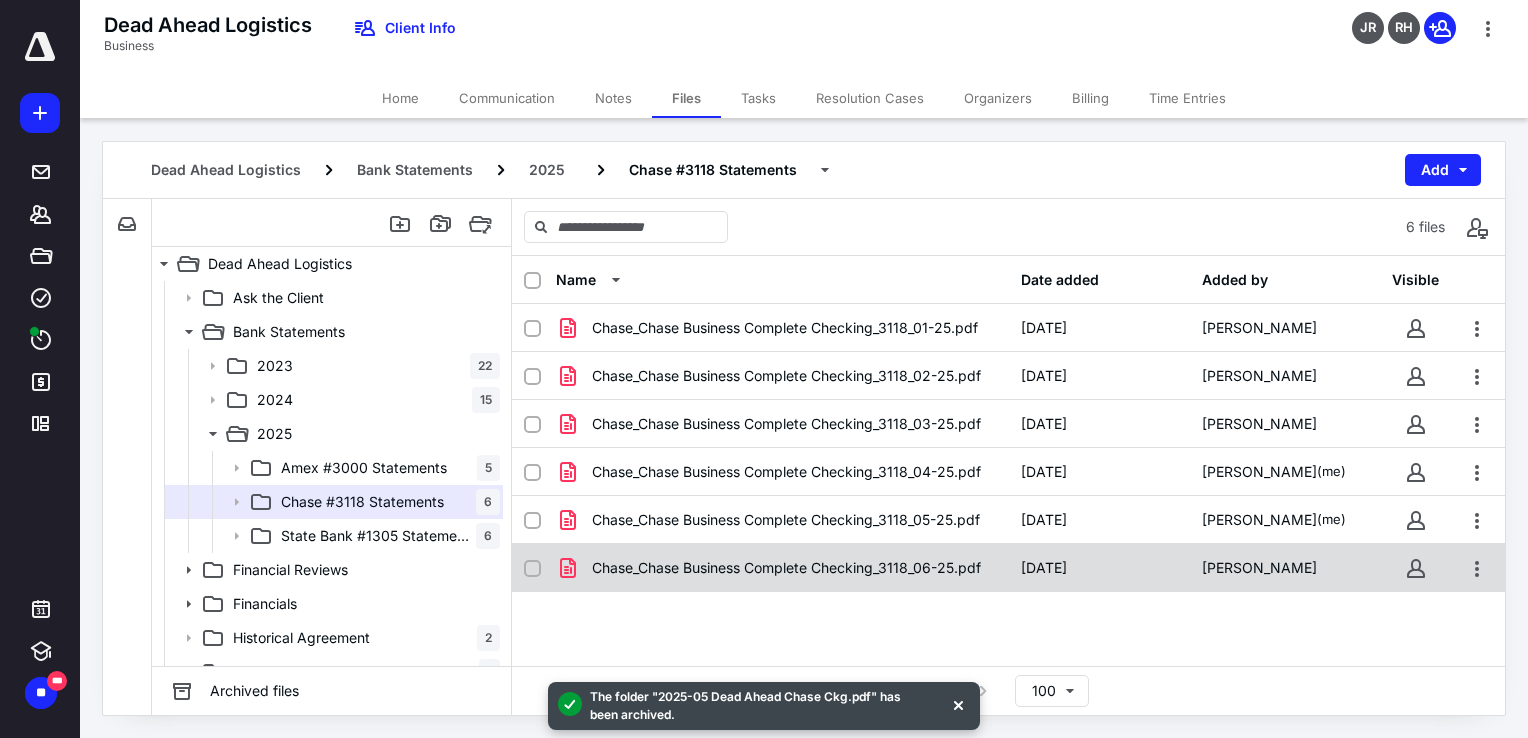 click on "Chase_Chase Business Complete Checking_3118_06-25.pdf" at bounding box center [786, 568] 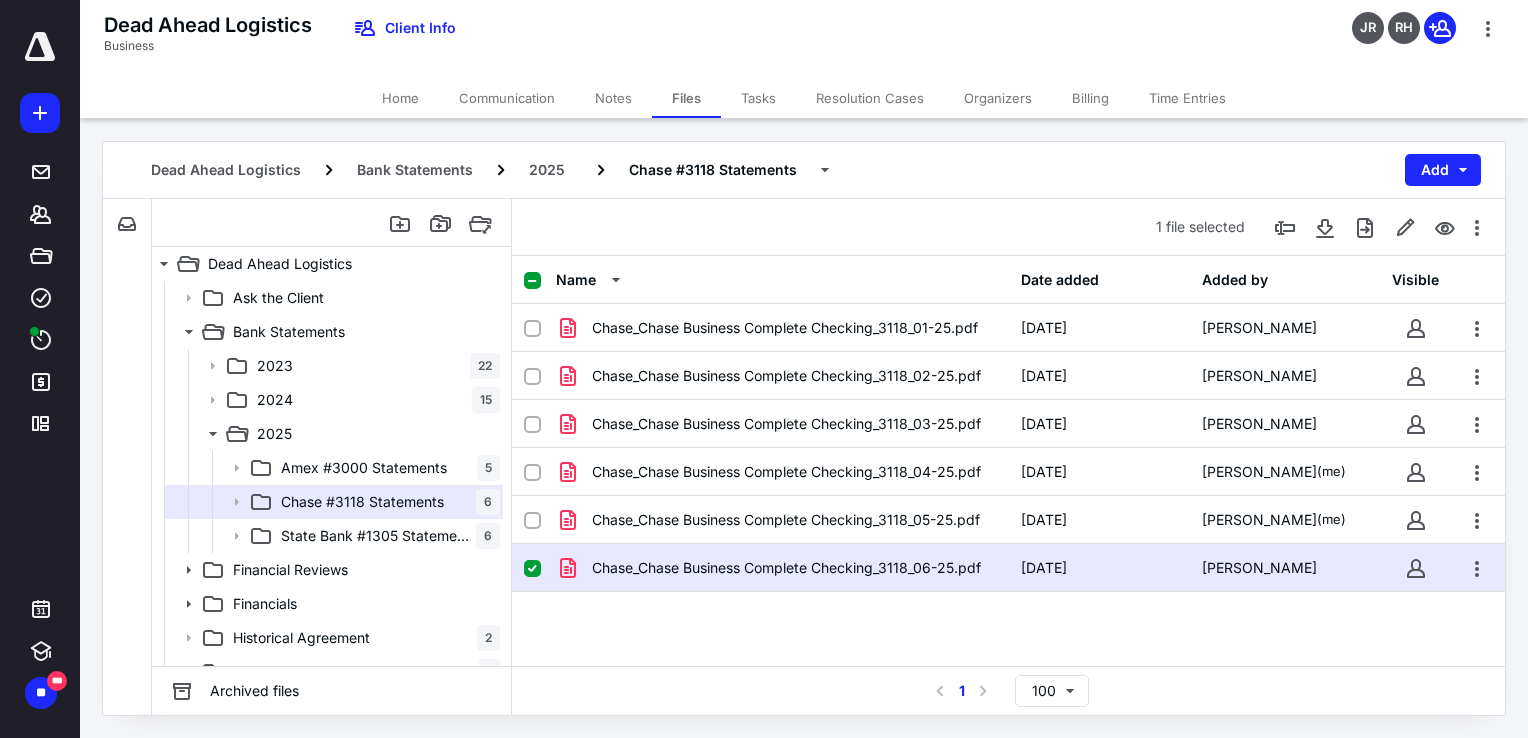 click at bounding box center (40, 47) 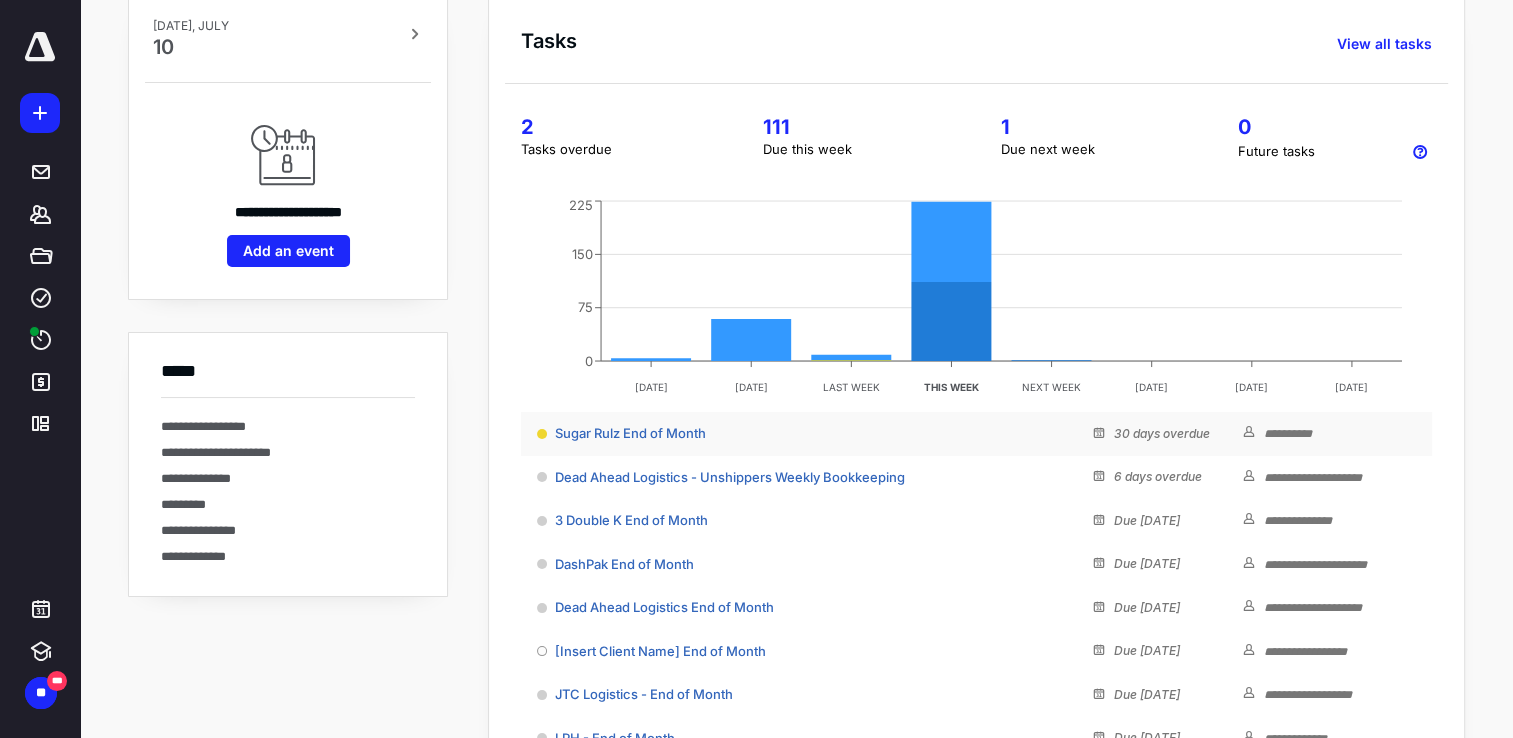 scroll, scrollTop: 100, scrollLeft: 0, axis: vertical 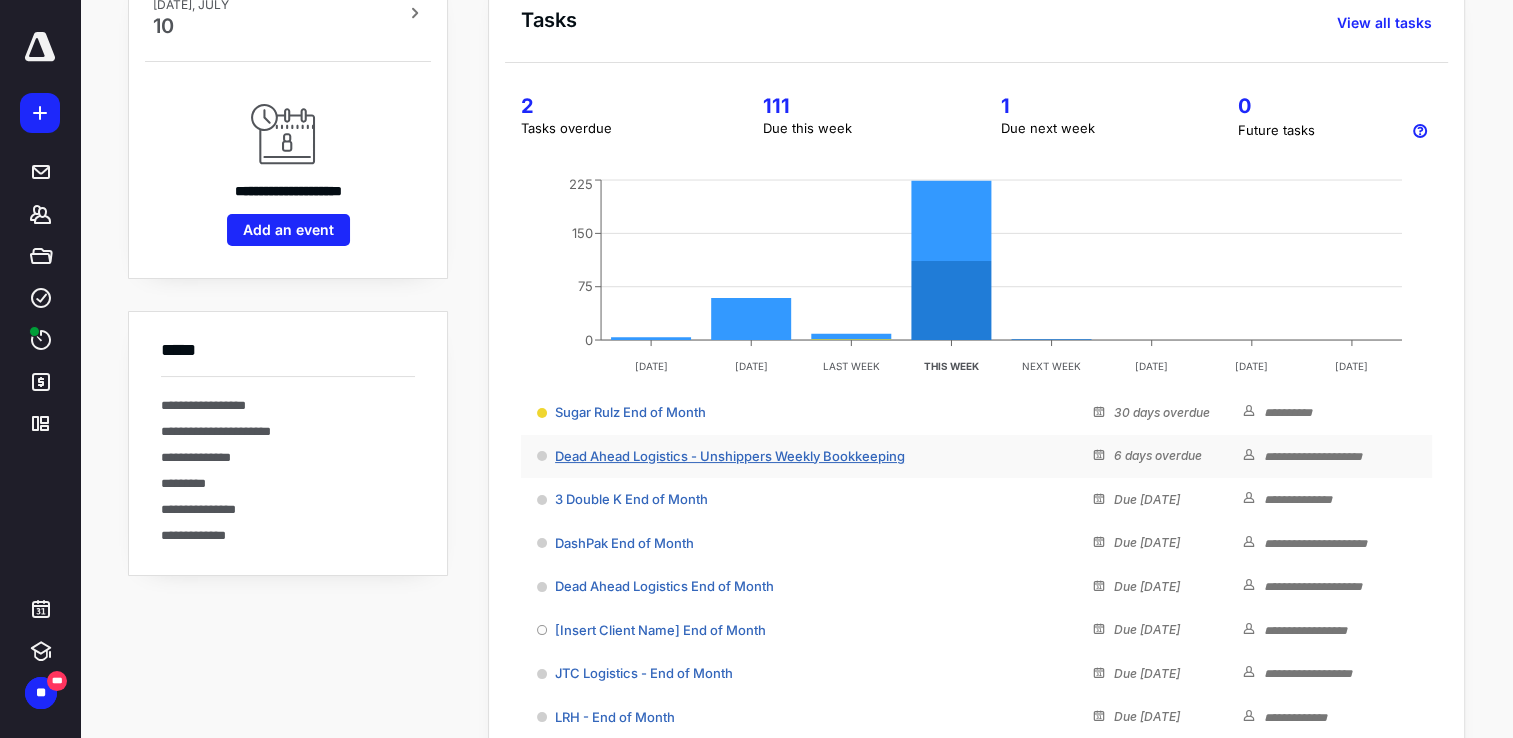 click on "Dead Ahead Logistics - Unshippers Weekly Bookkeeping" at bounding box center (730, 456) 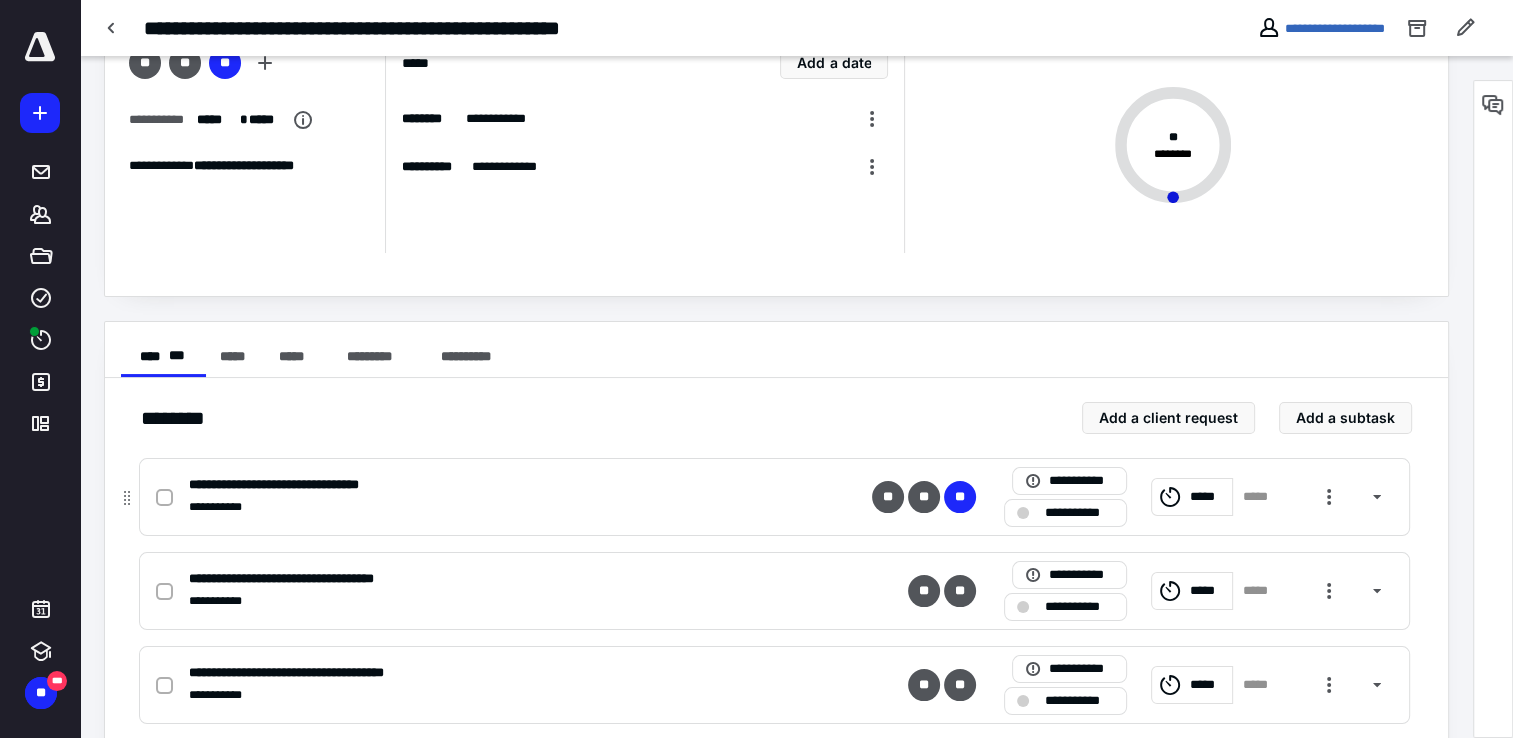 scroll, scrollTop: 300, scrollLeft: 0, axis: vertical 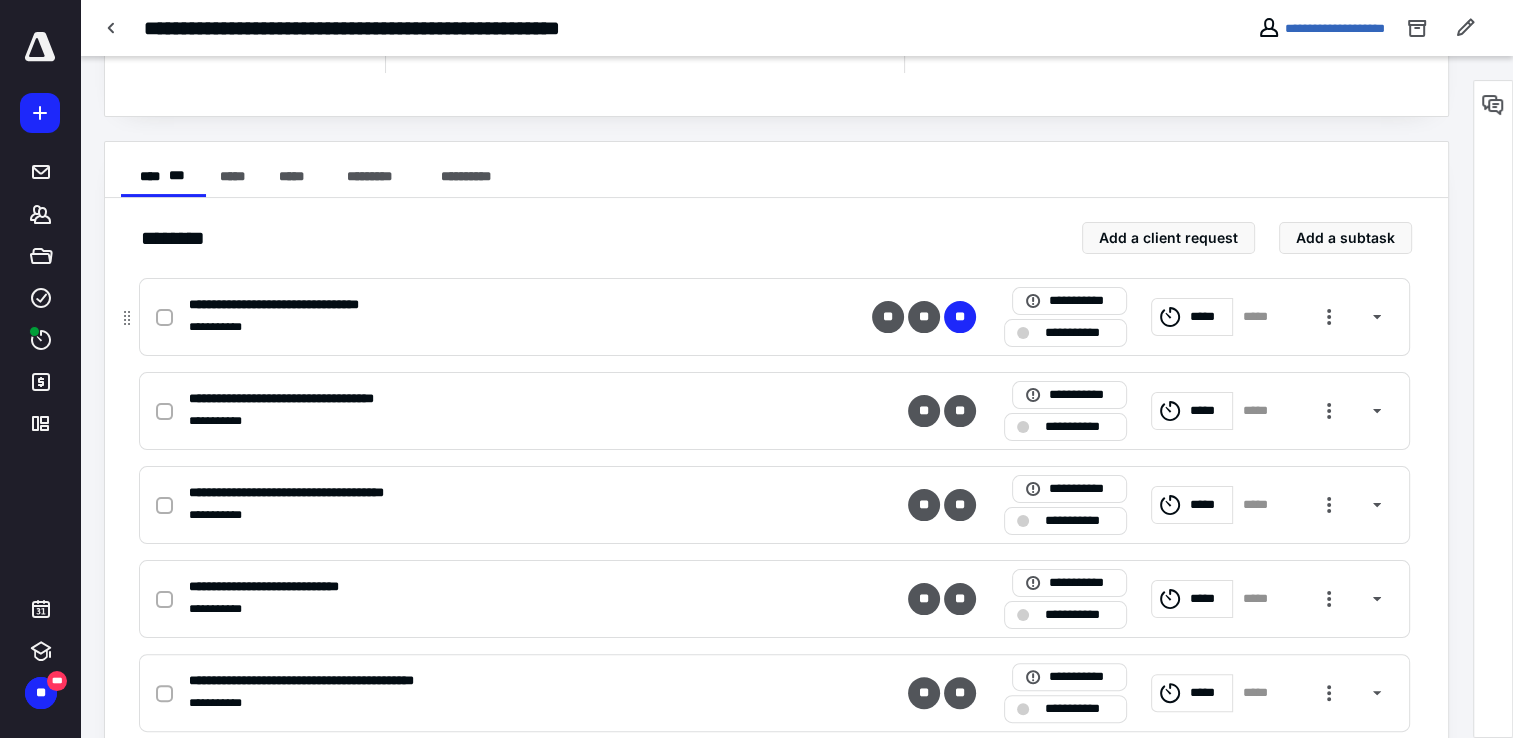 click on "**********" at bounding box center [774, 317] 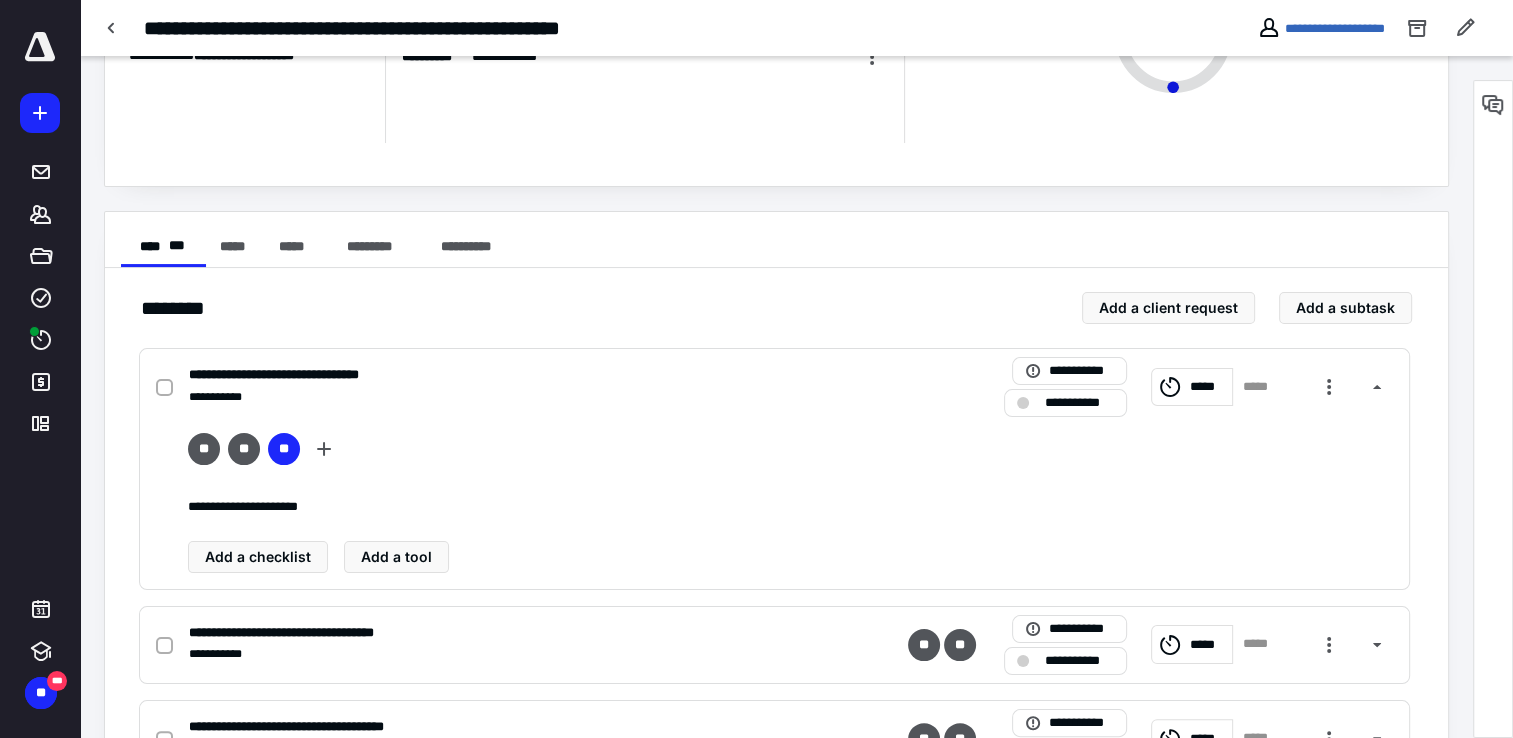 scroll, scrollTop: 400, scrollLeft: 0, axis: vertical 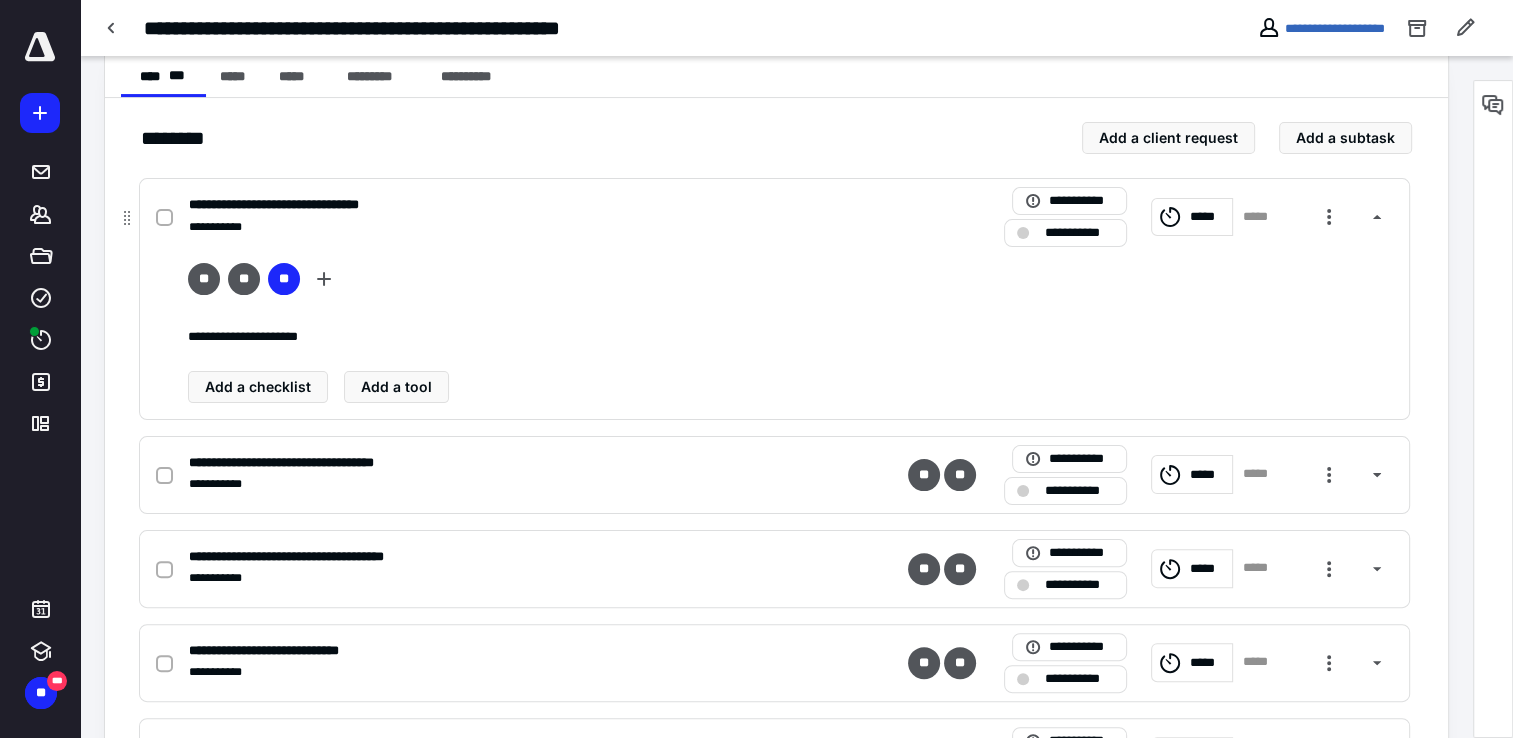 click at bounding box center (168, 217) 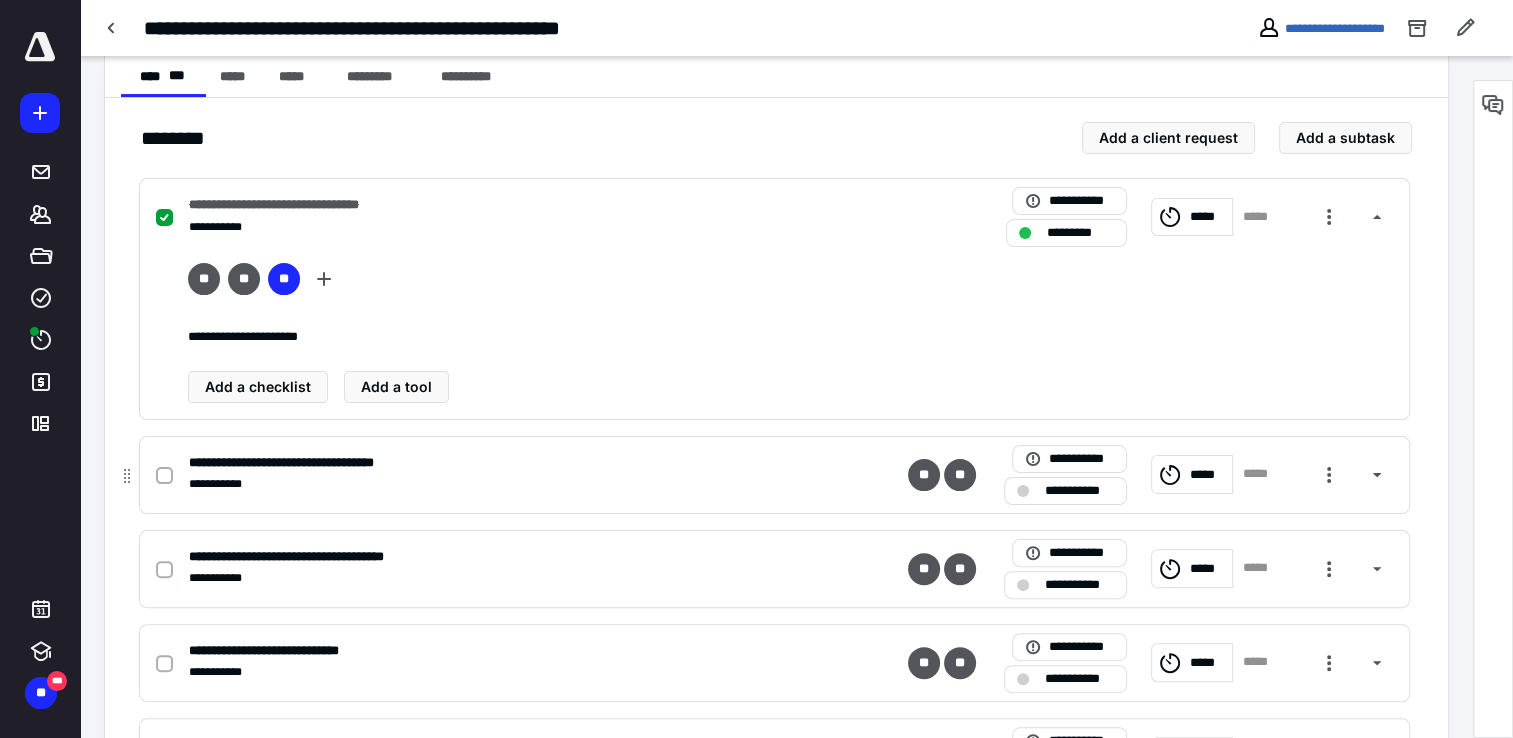 click 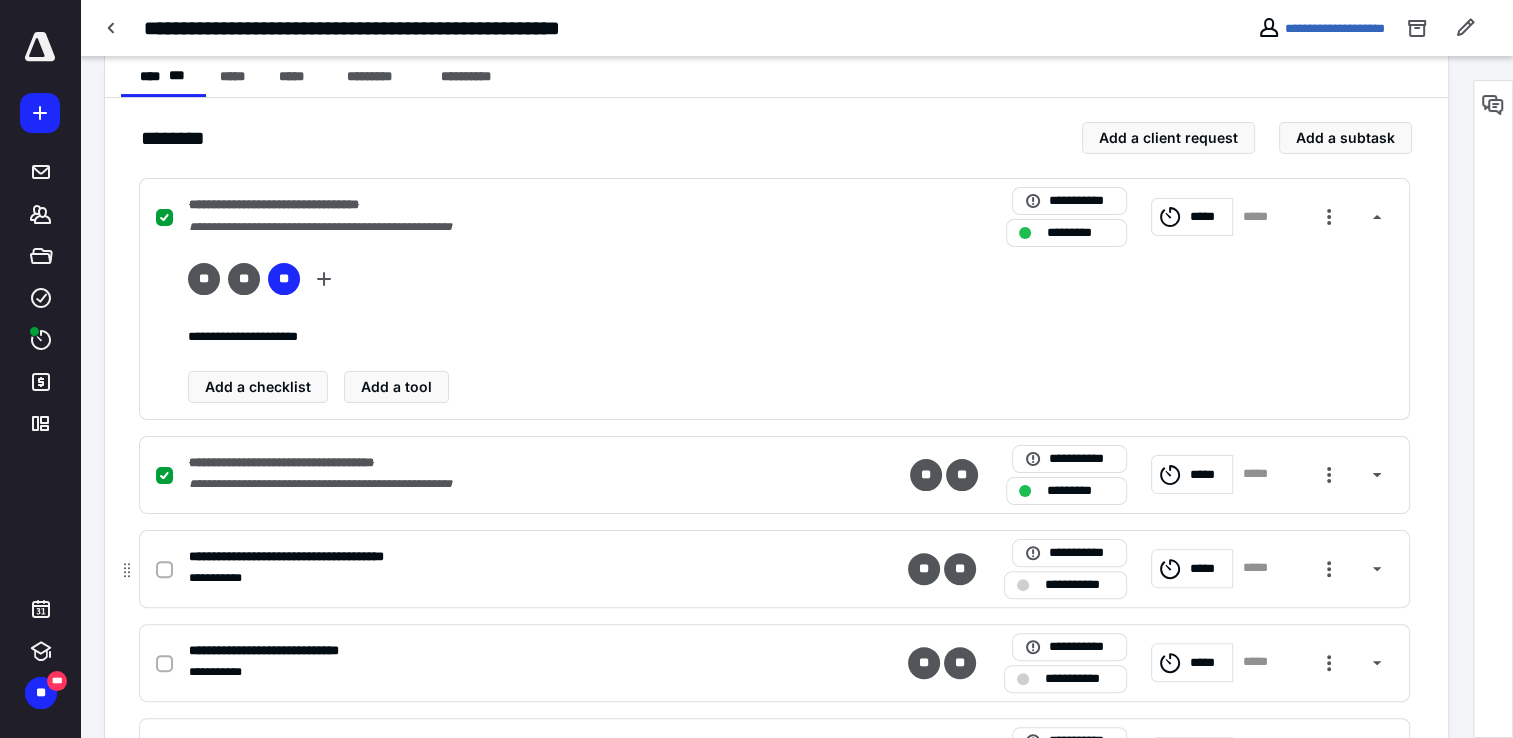 click 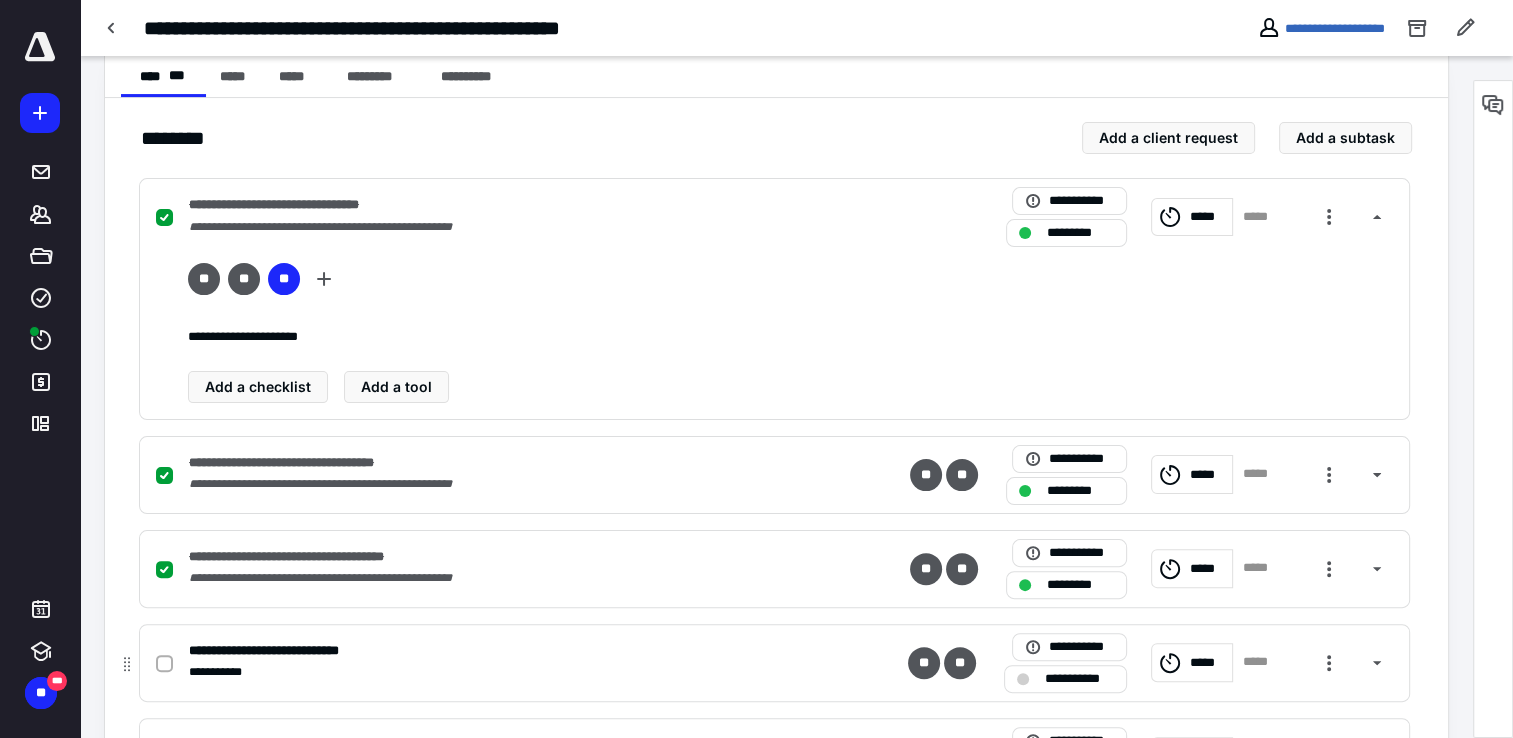 click 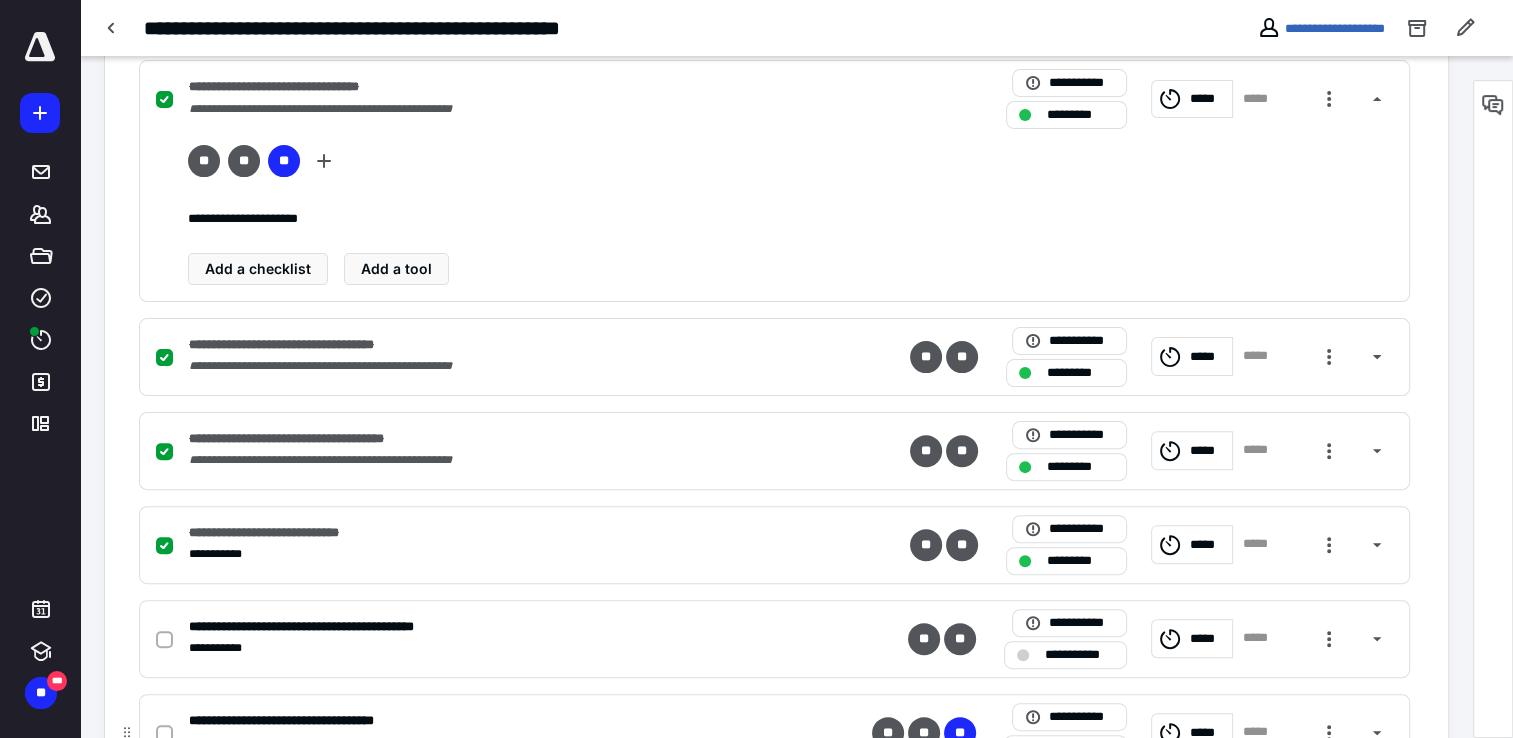 scroll, scrollTop: 693, scrollLeft: 0, axis: vertical 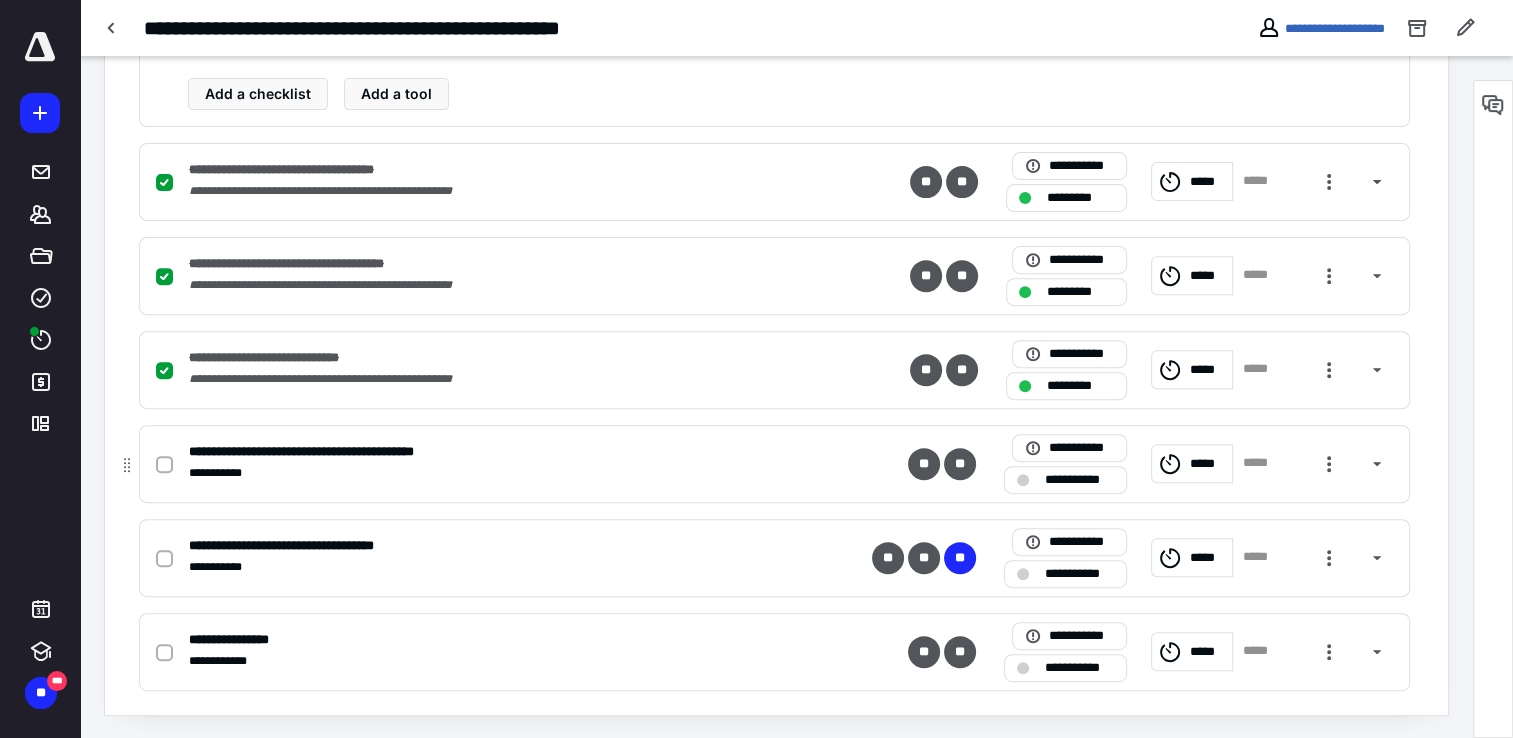 click at bounding box center (164, 464) 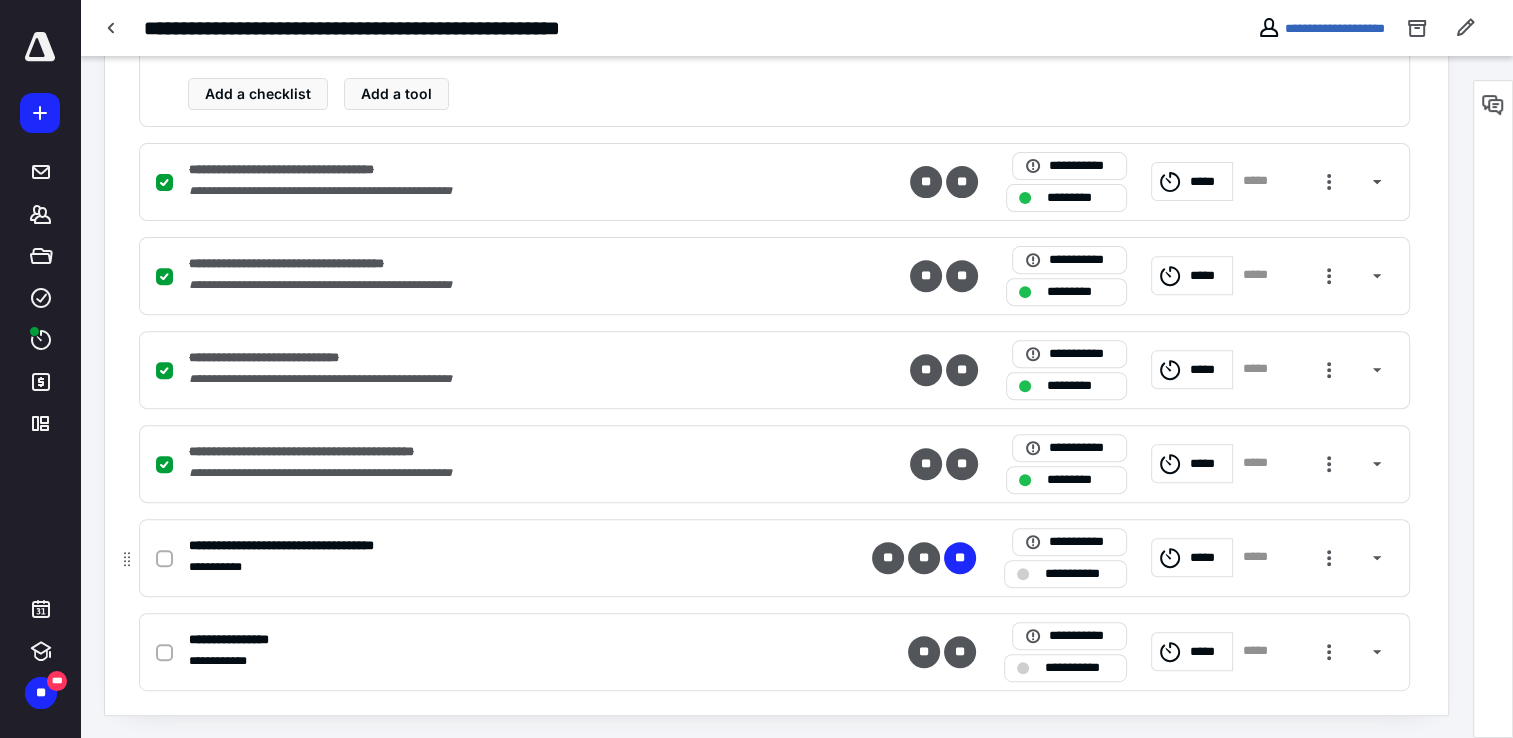 click 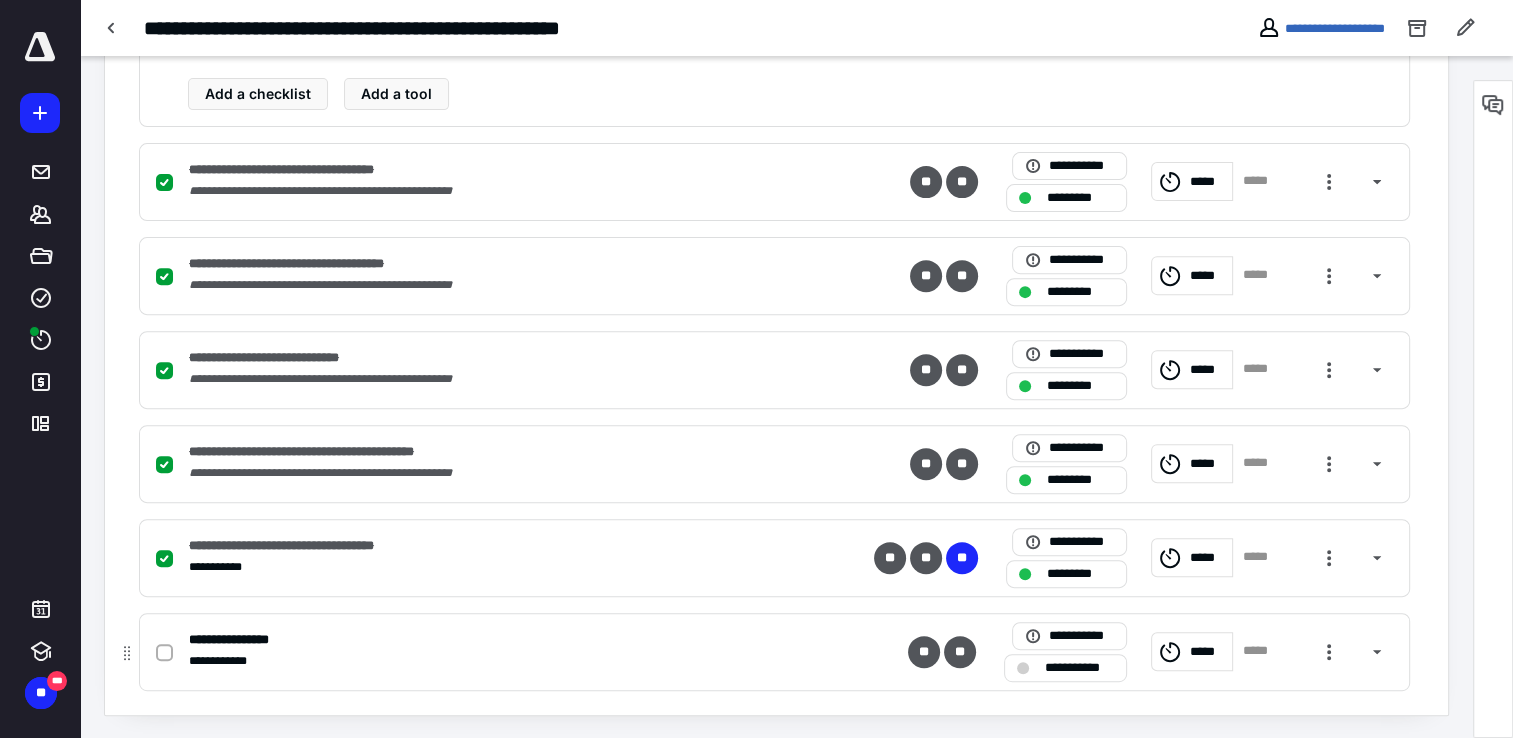 click at bounding box center [168, 652] 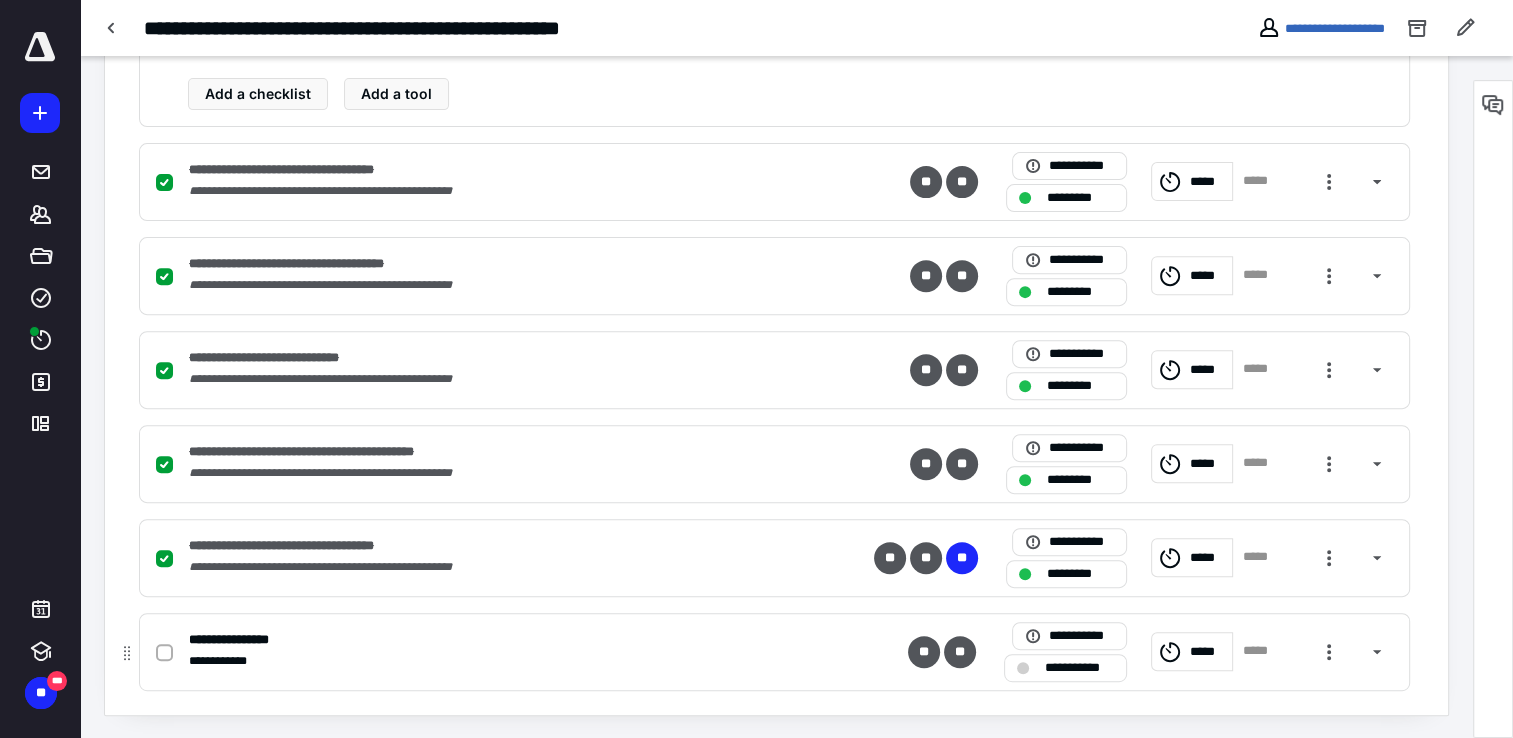 click 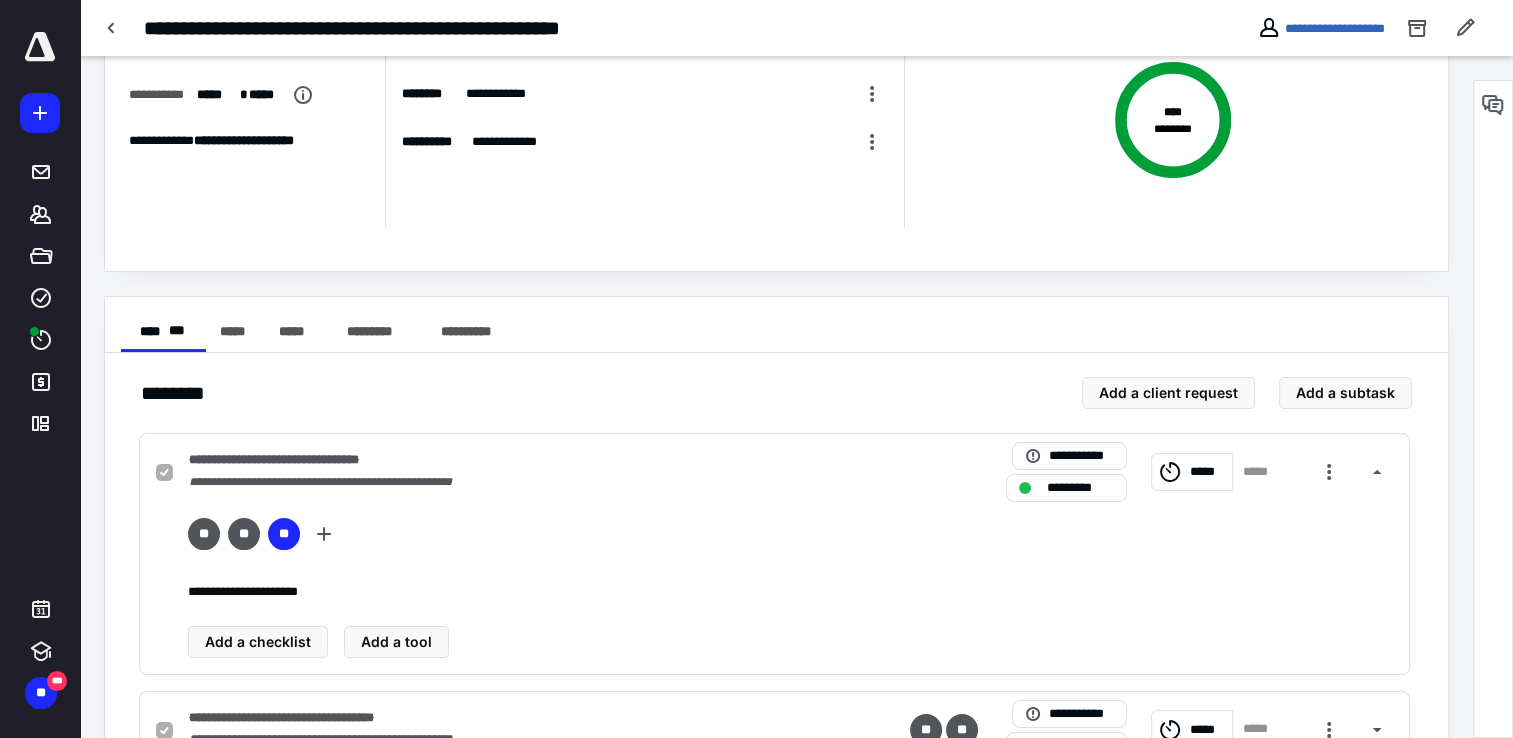 scroll, scrollTop: 0, scrollLeft: 0, axis: both 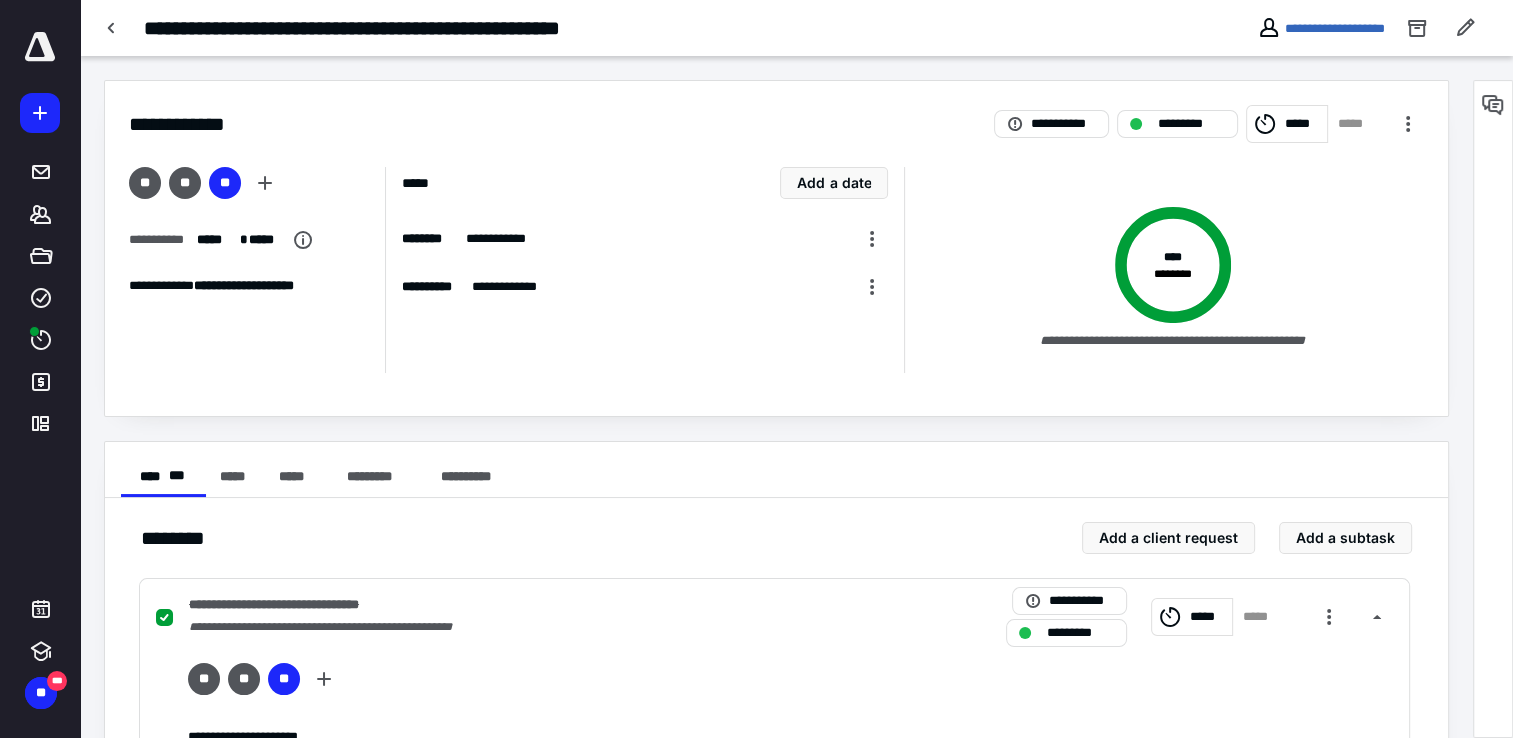 click at bounding box center [40, 47] 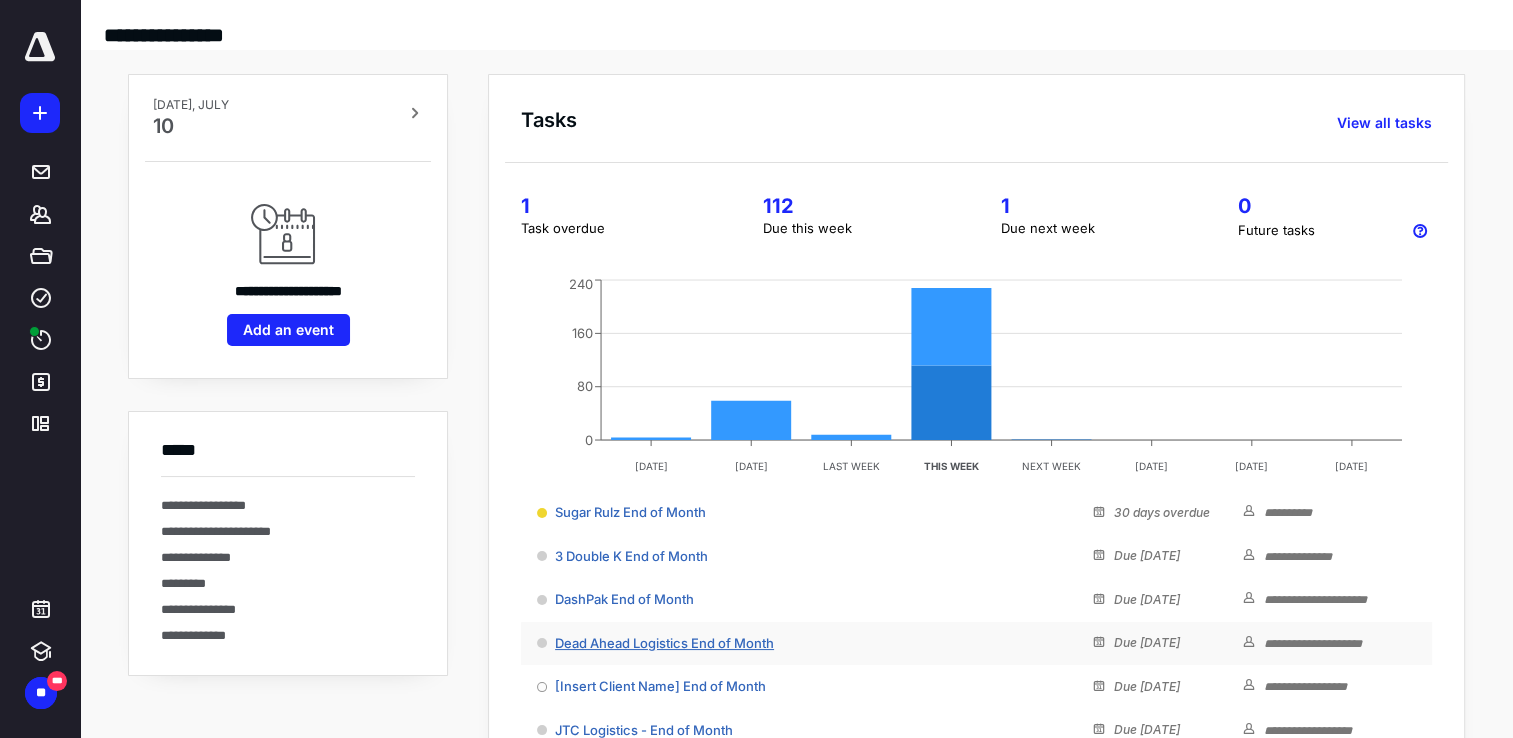 click on "Dead Ahead Logistics End of Month" at bounding box center [664, 643] 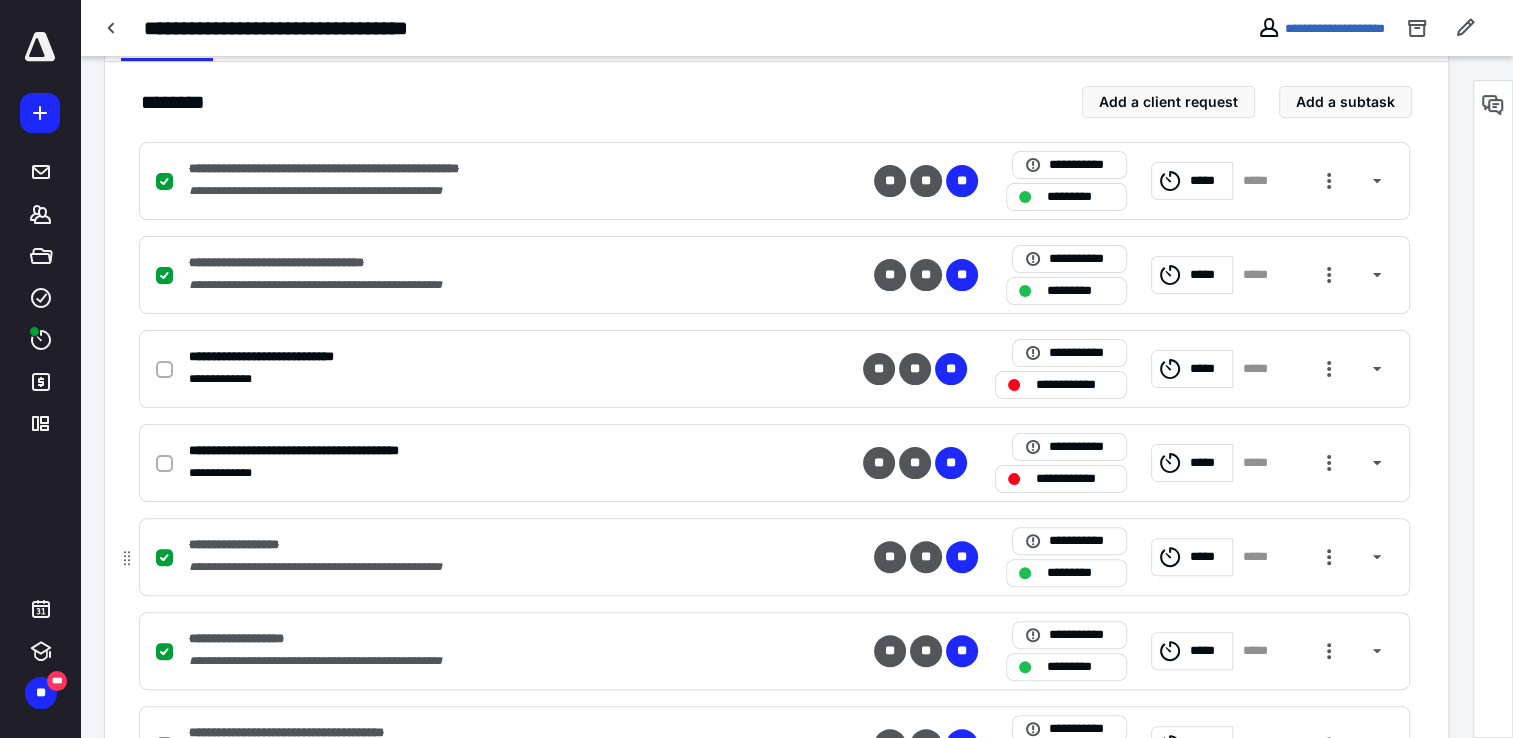 scroll, scrollTop: 600, scrollLeft: 0, axis: vertical 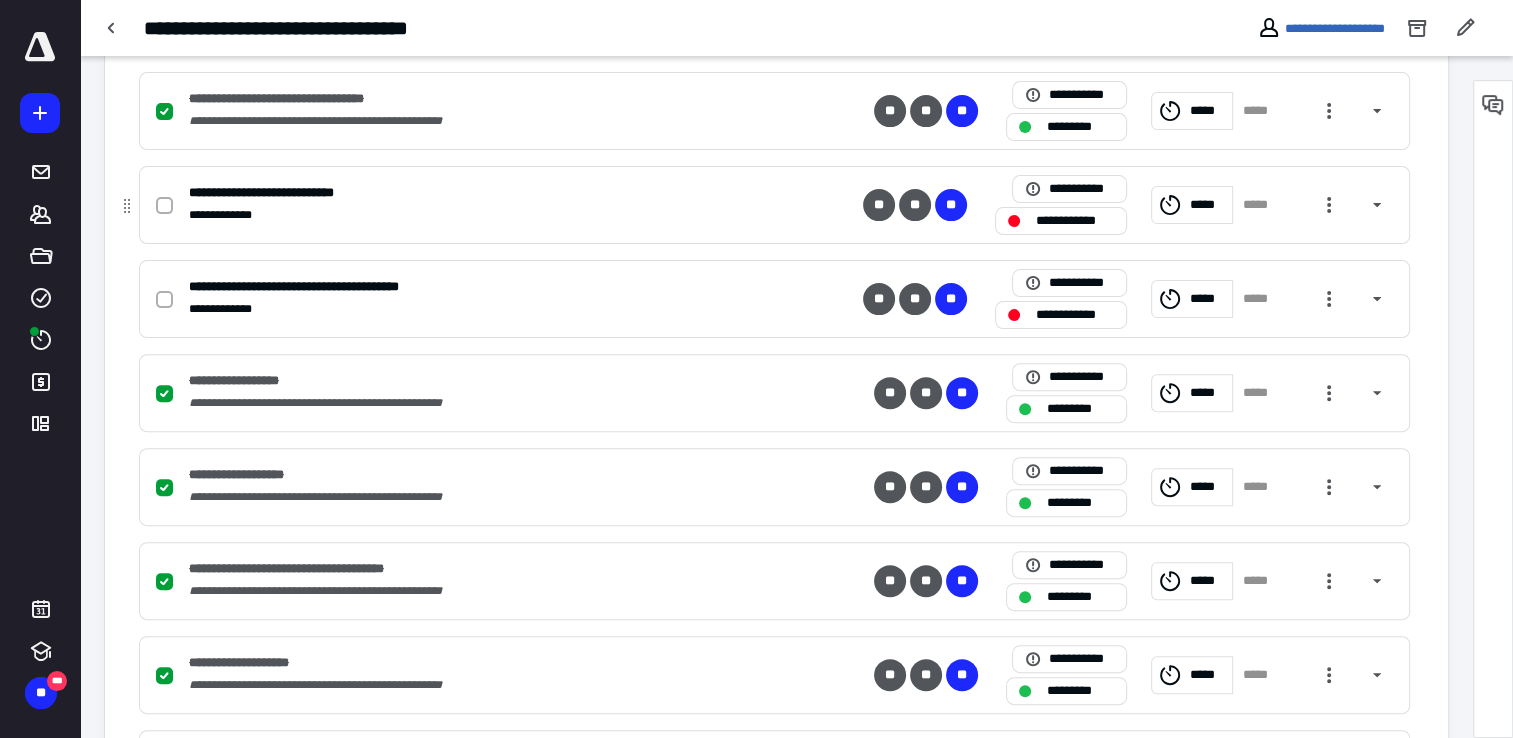 click 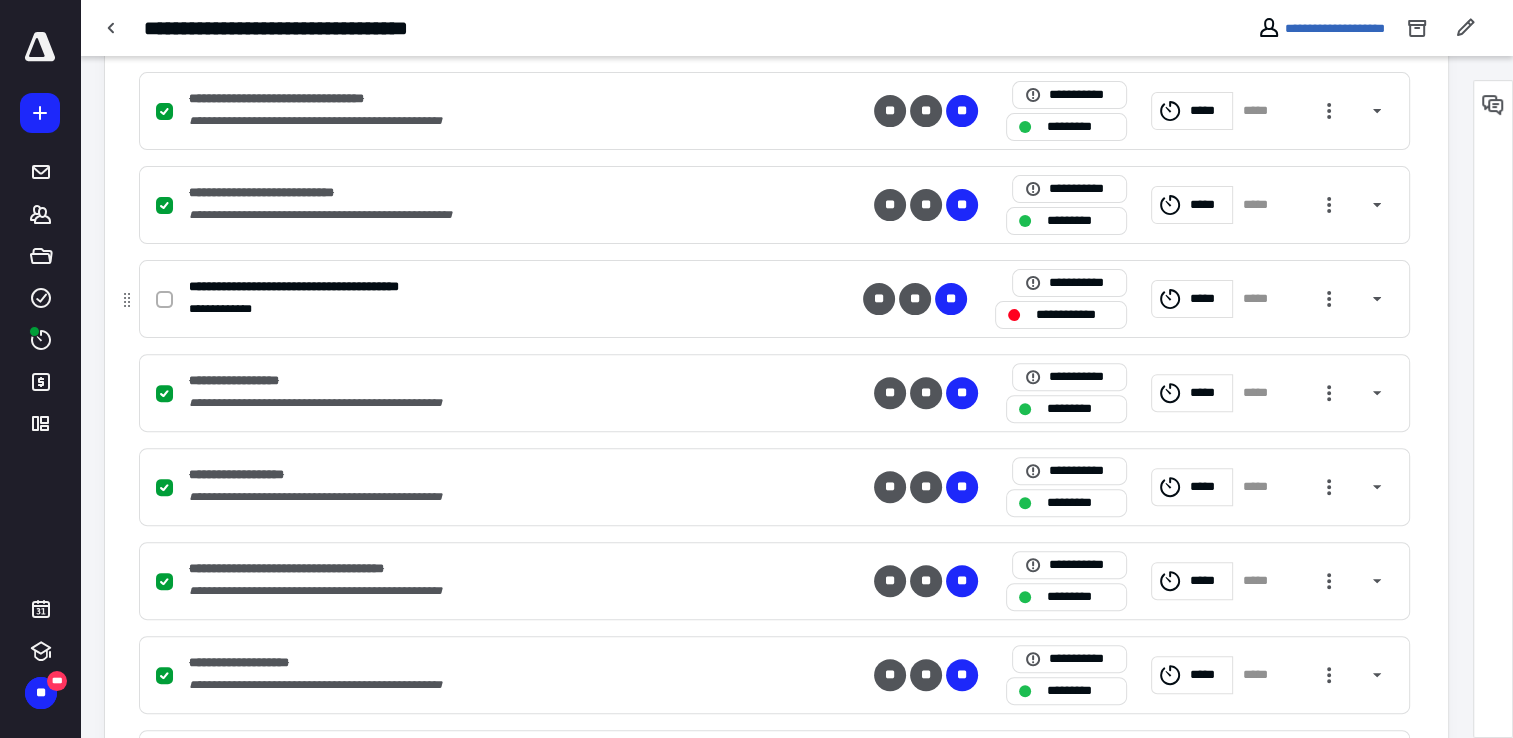 click at bounding box center (168, 299) 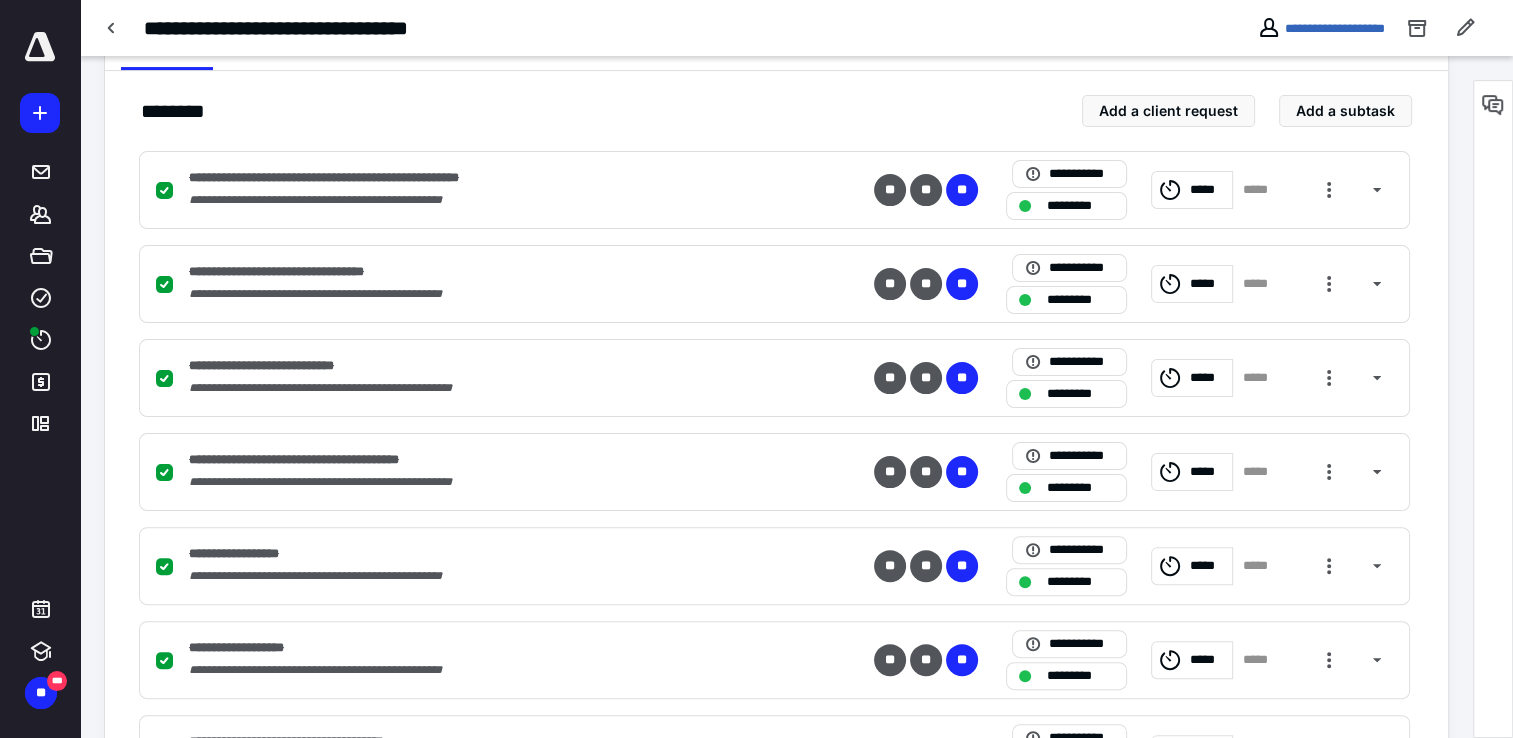 scroll, scrollTop: 412, scrollLeft: 0, axis: vertical 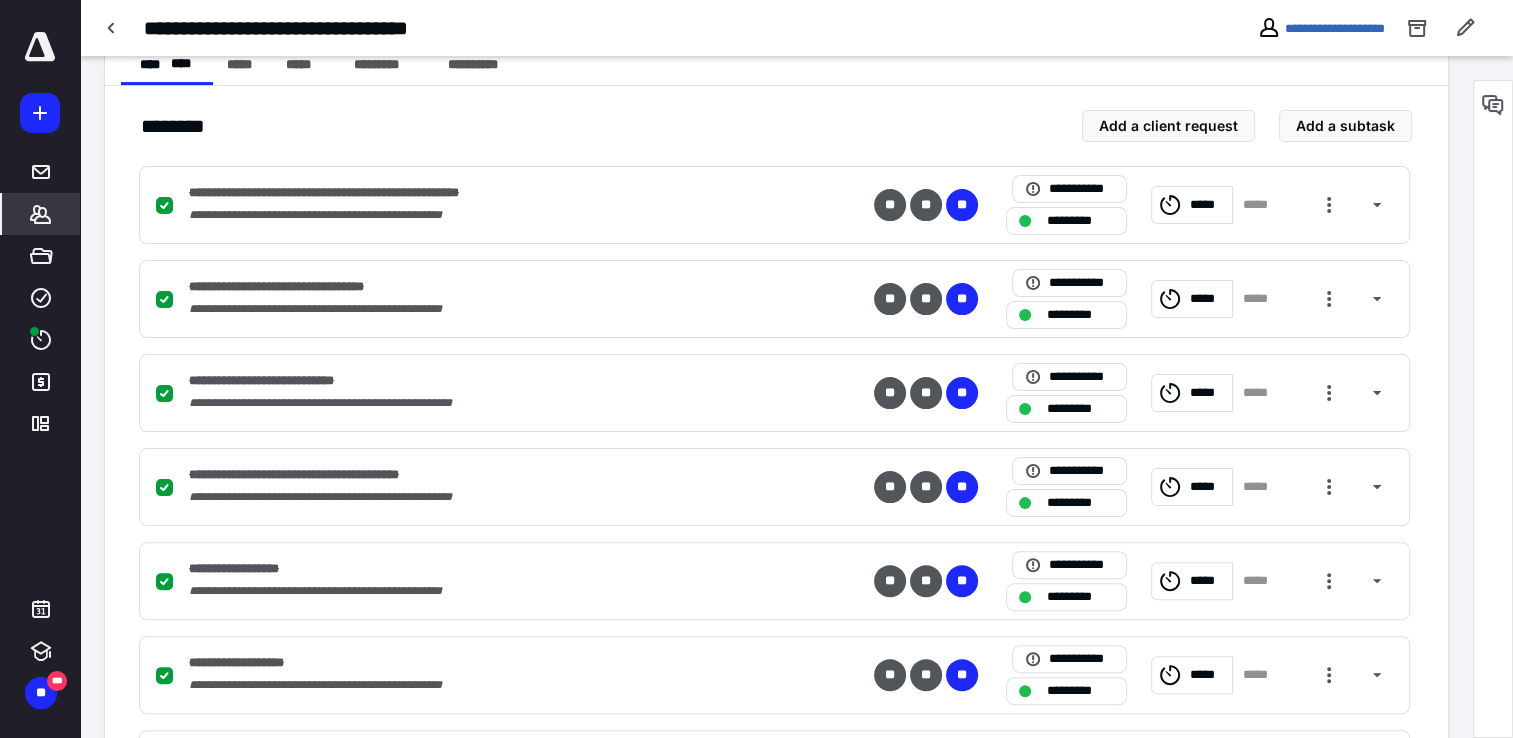 click 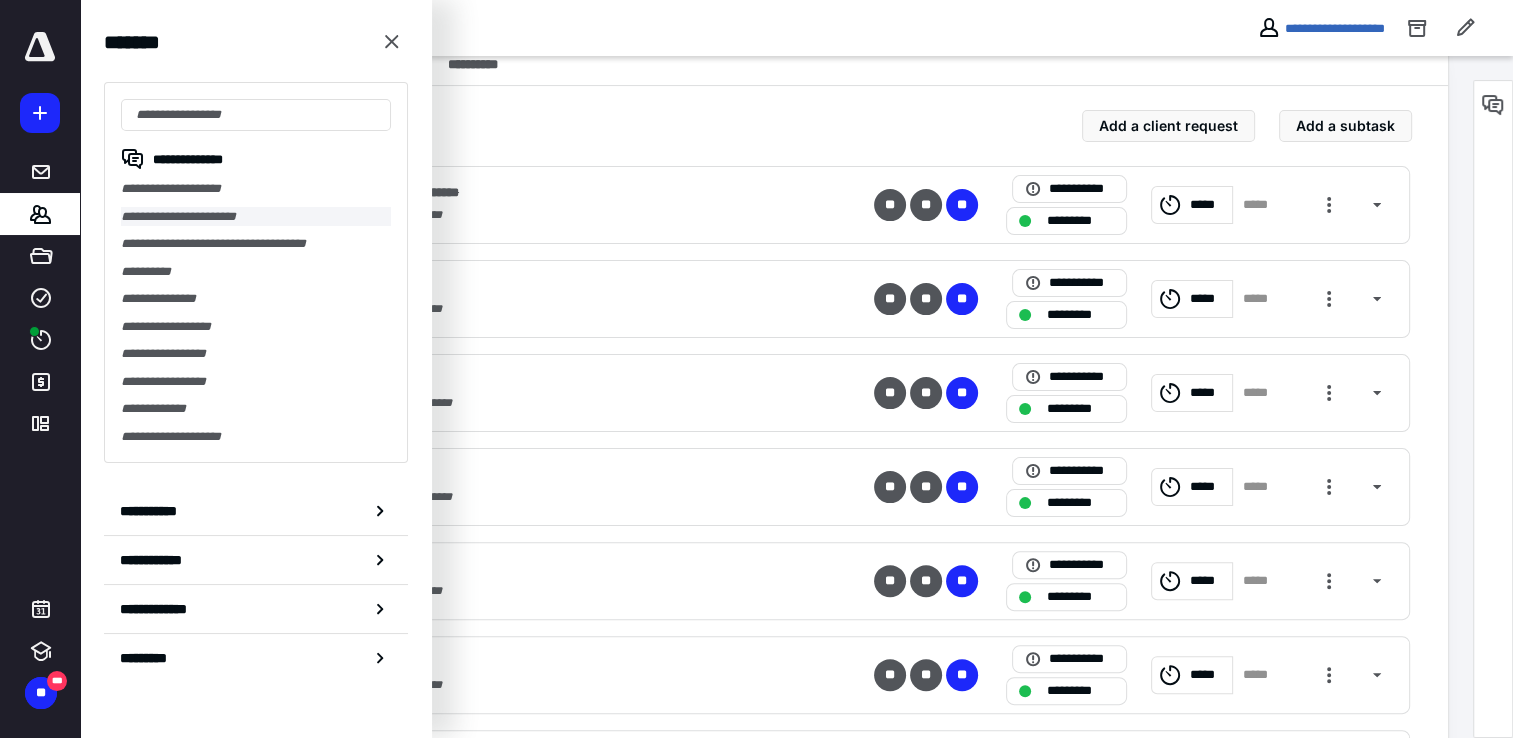 click on "**********" at bounding box center (256, 217) 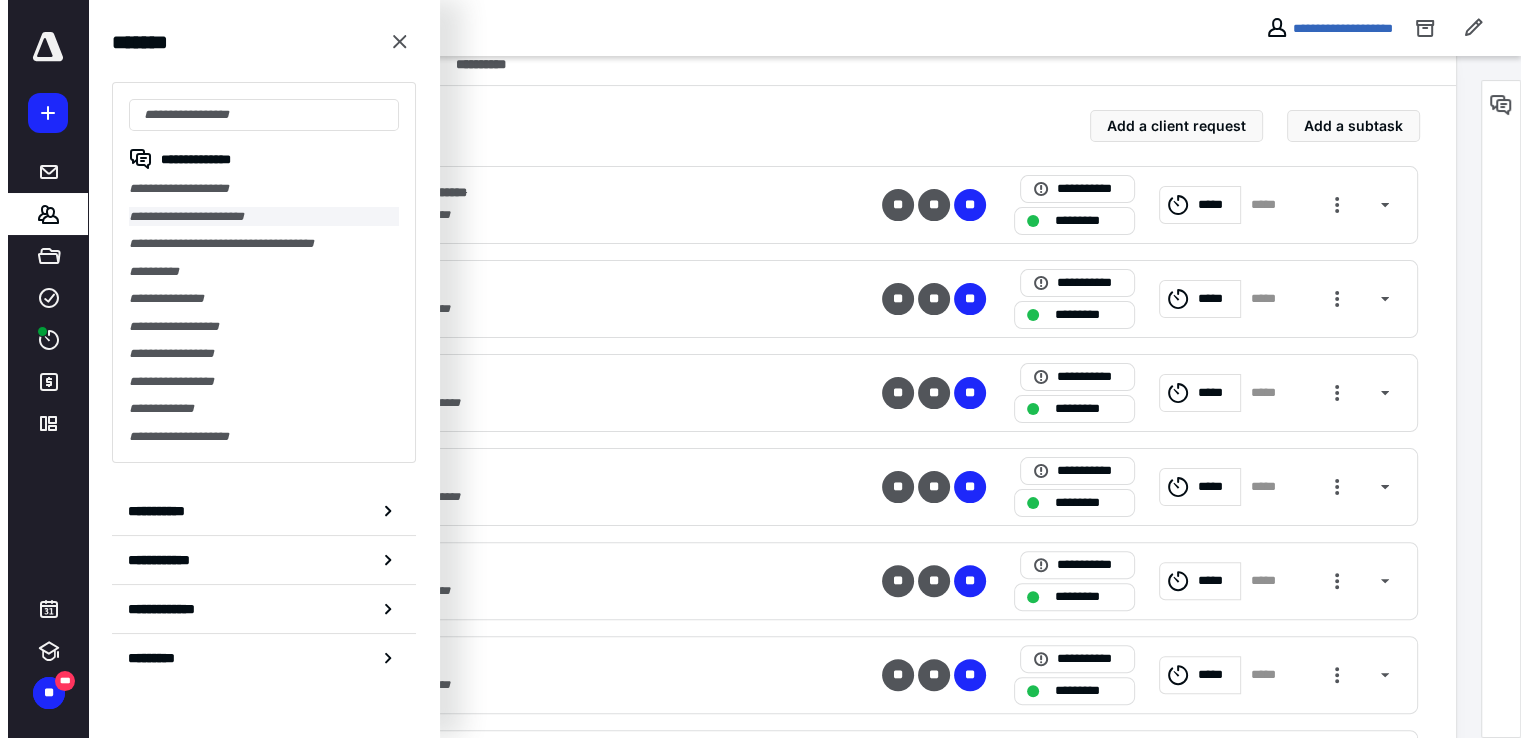 scroll, scrollTop: 0, scrollLeft: 0, axis: both 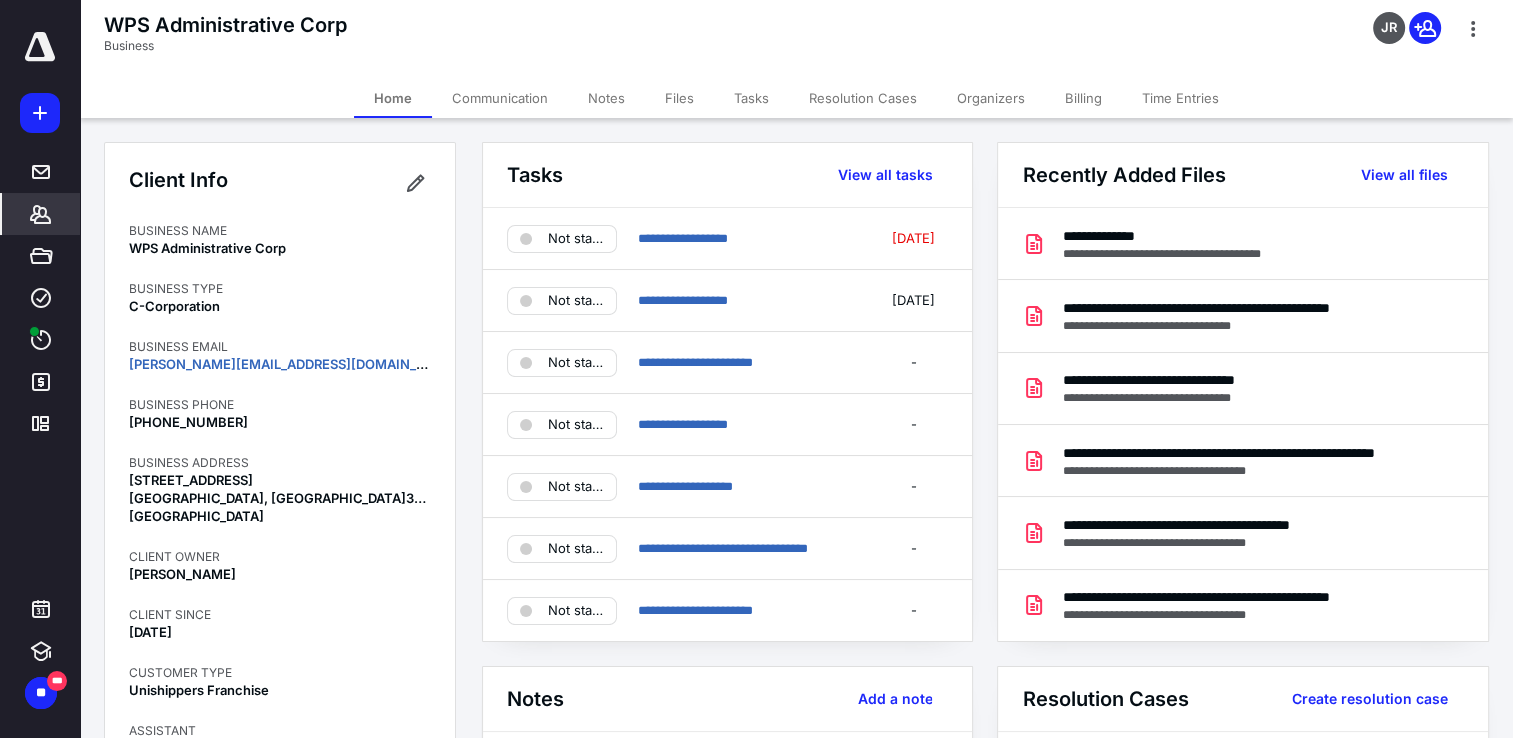click on "Files" at bounding box center [679, 98] 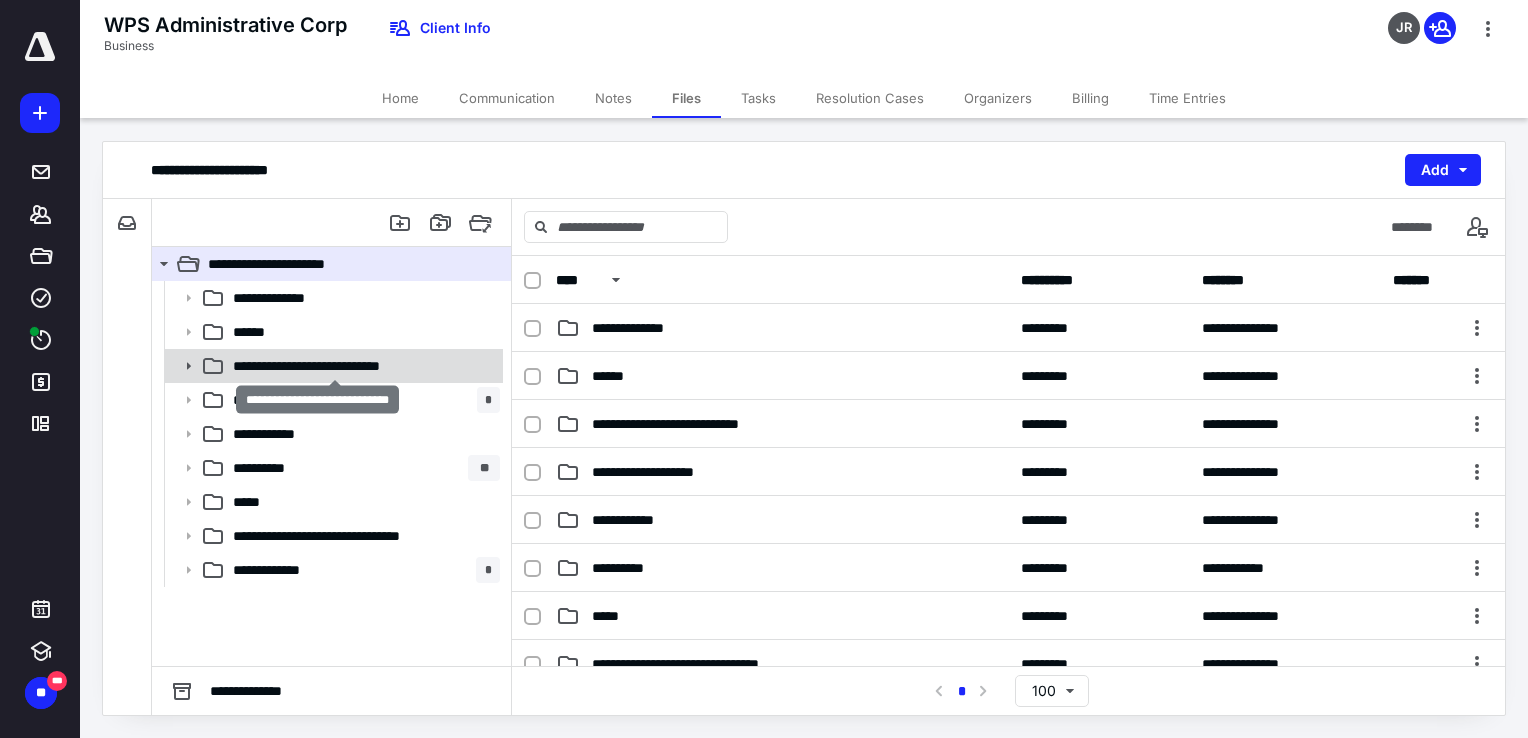 click on "**********" at bounding box center [335, 366] 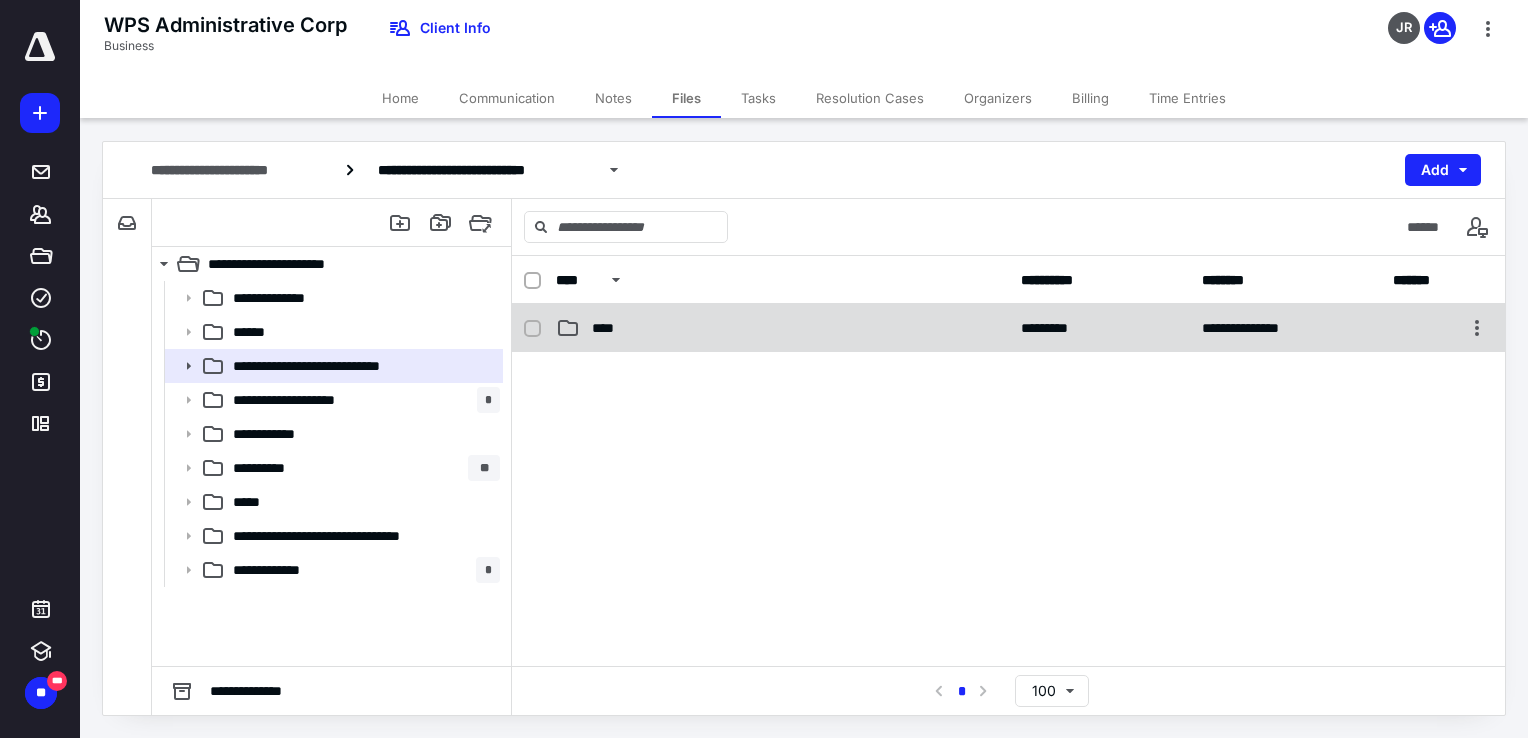 click on "****" at bounding box center (609, 328) 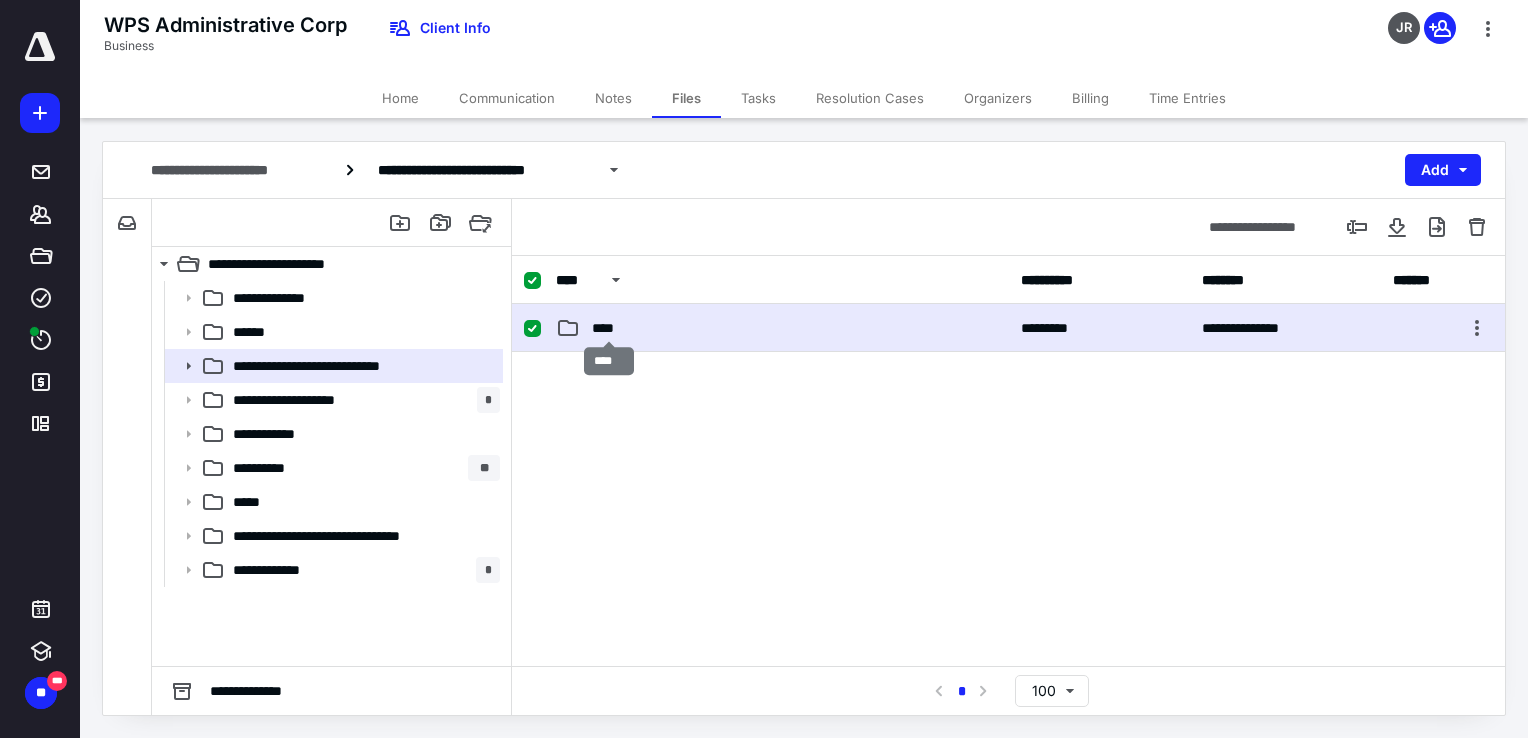 click on "****" at bounding box center (609, 328) 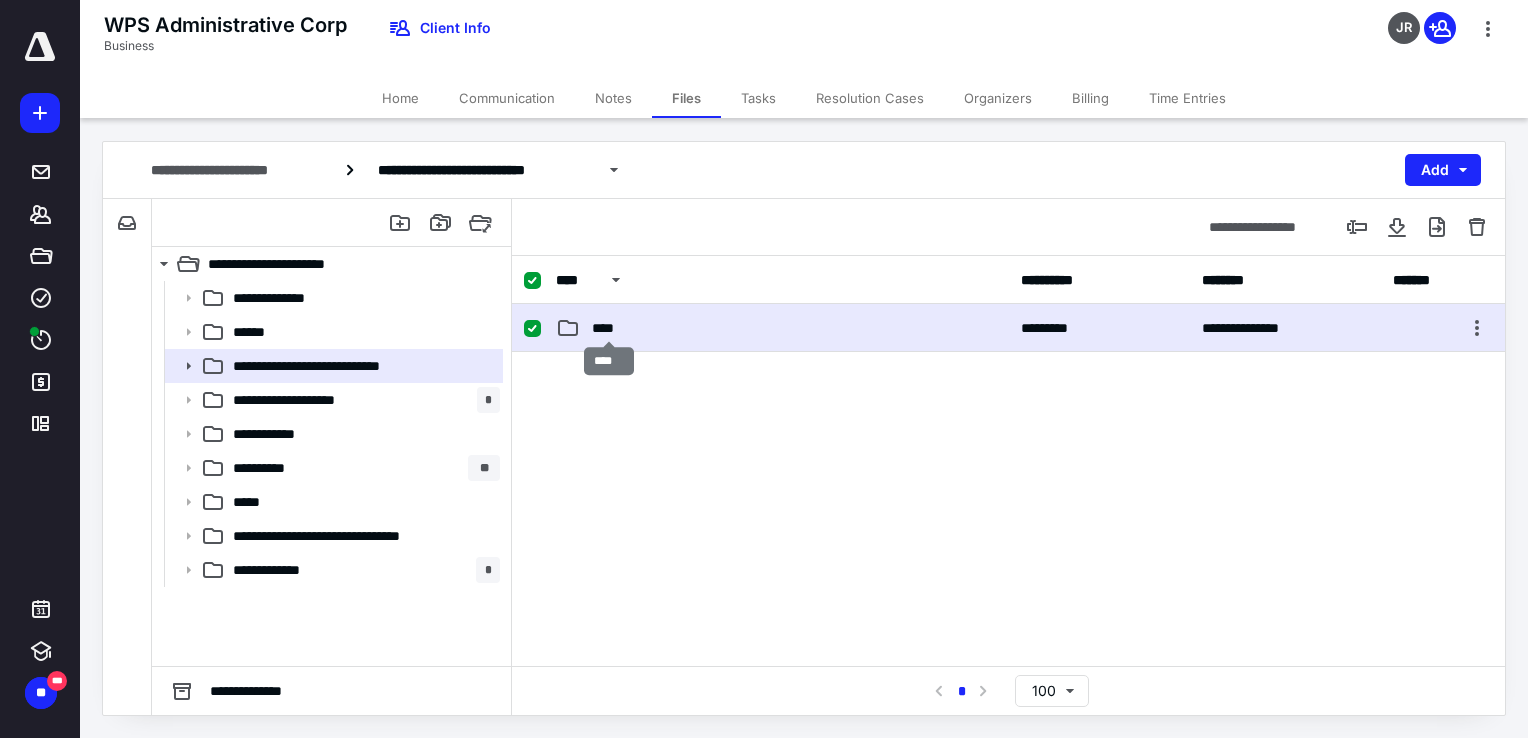 checkbox on "false" 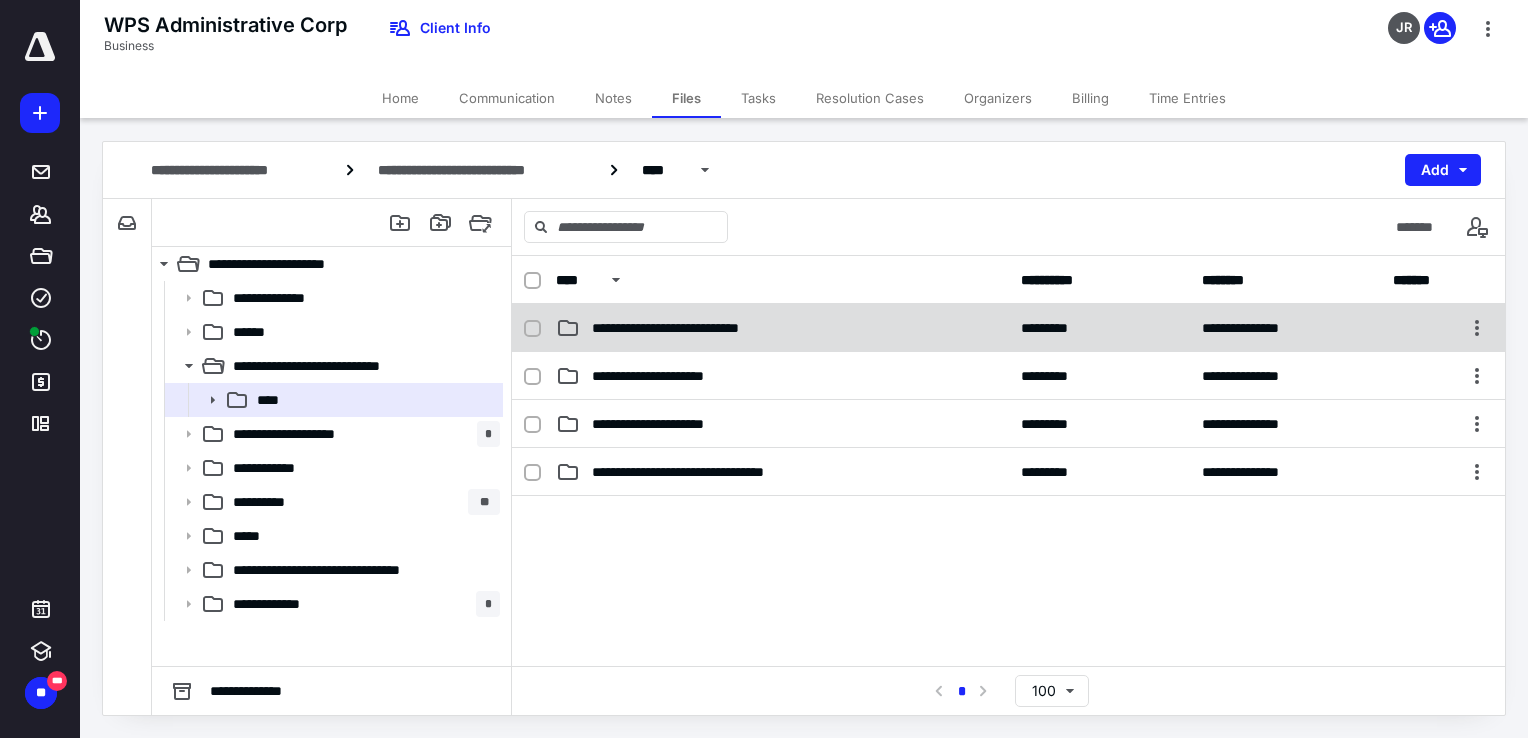 click on "**********" at bounding box center [698, 328] 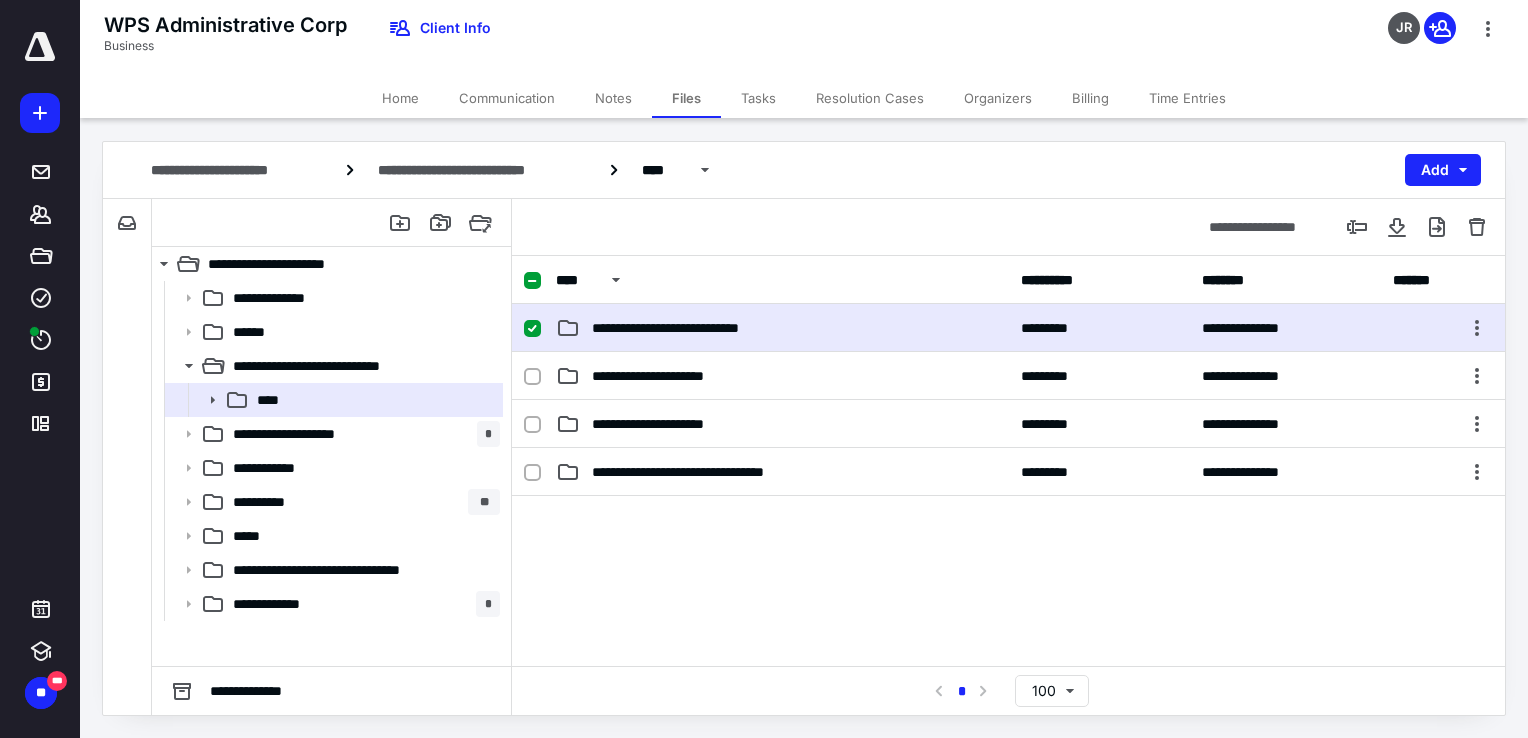 click on "**********" at bounding box center [698, 328] 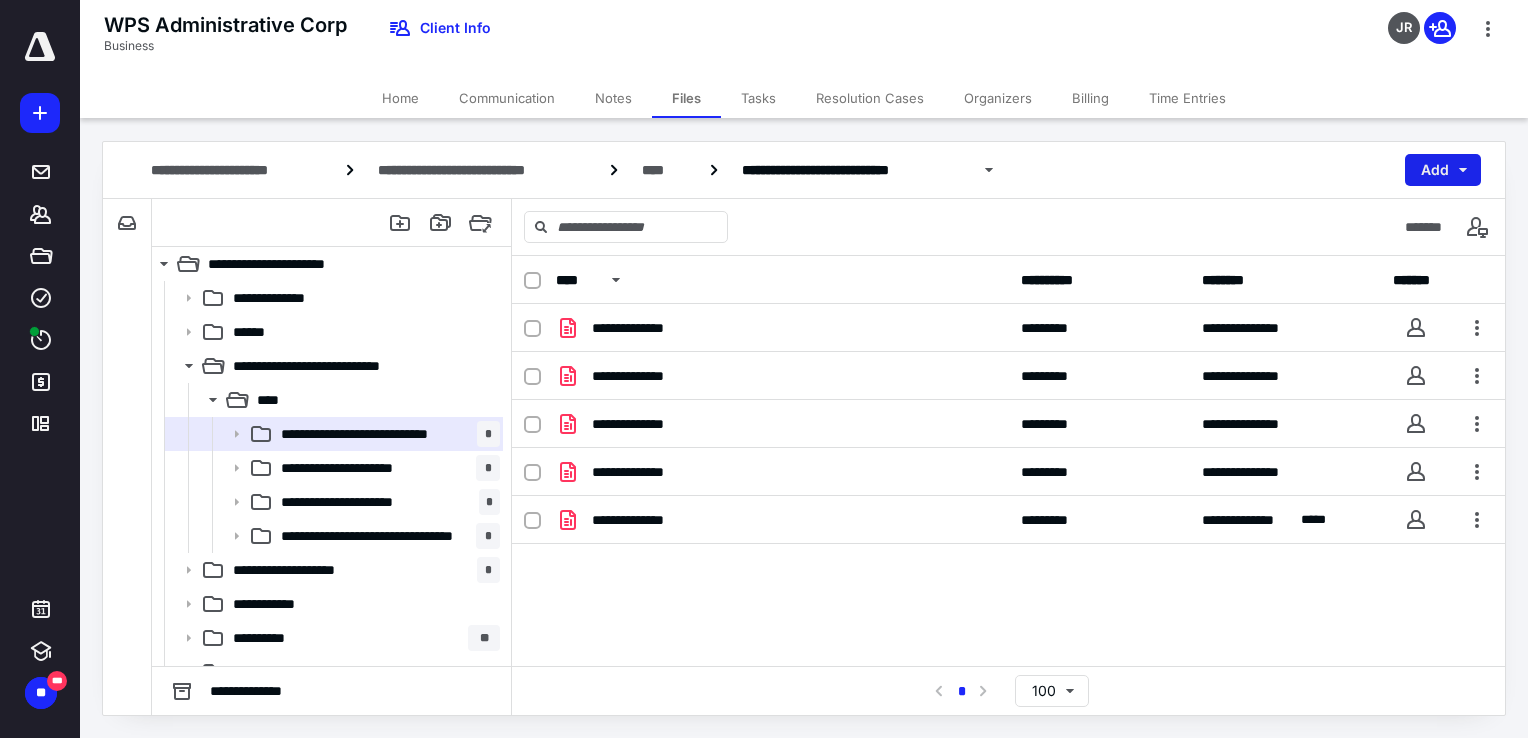 click on "Add" at bounding box center [1443, 170] 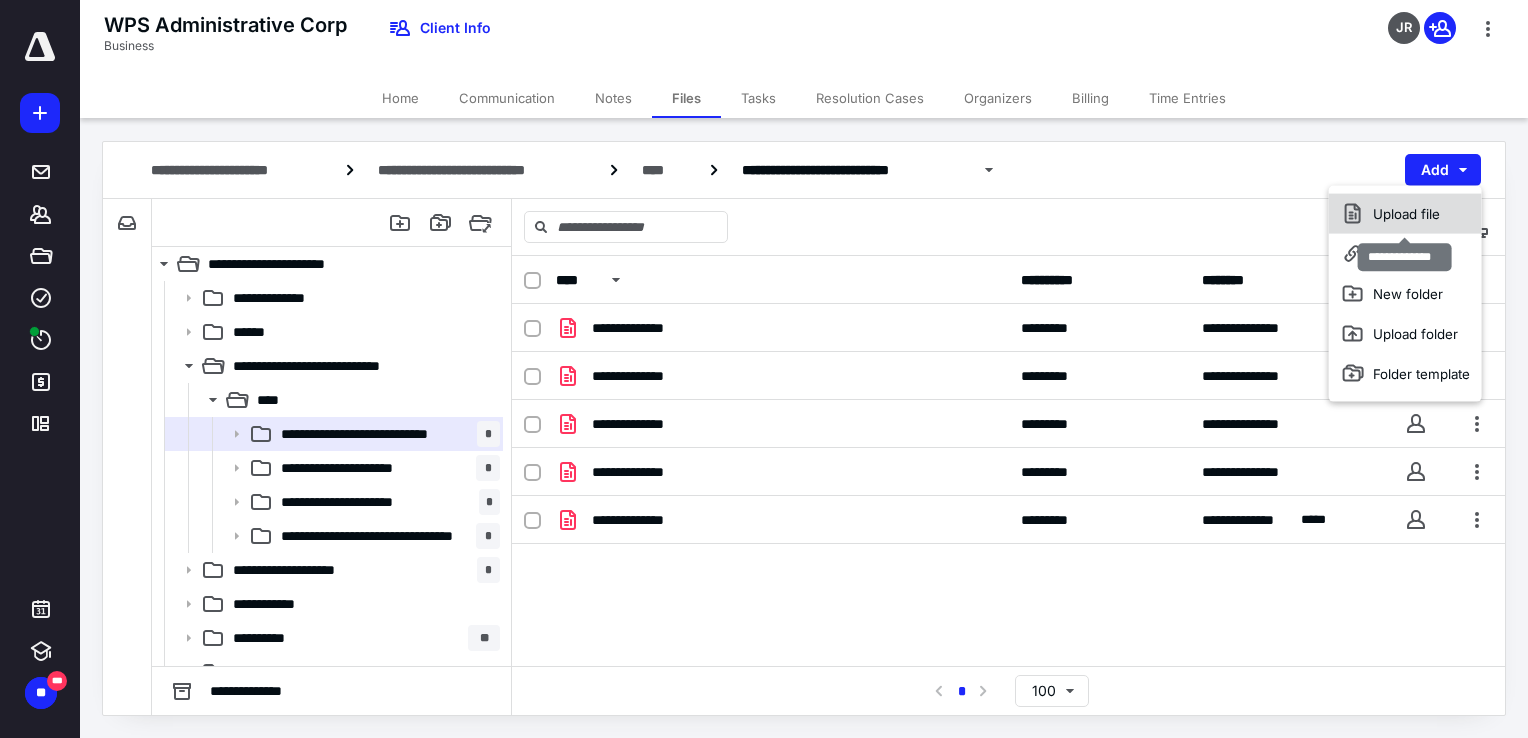 click on "Upload file" at bounding box center (1405, 214) 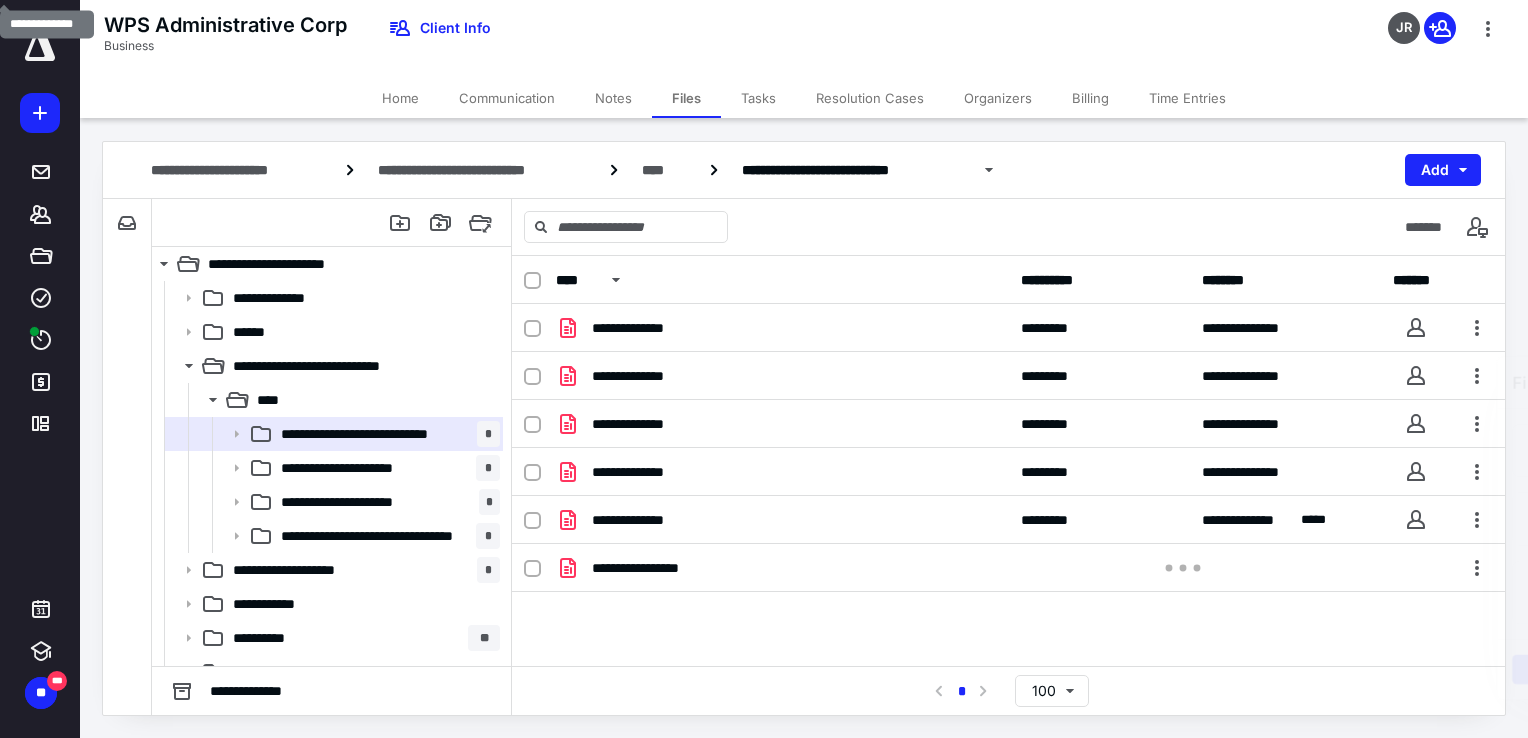 click on "**********" at bounding box center [764, 368] 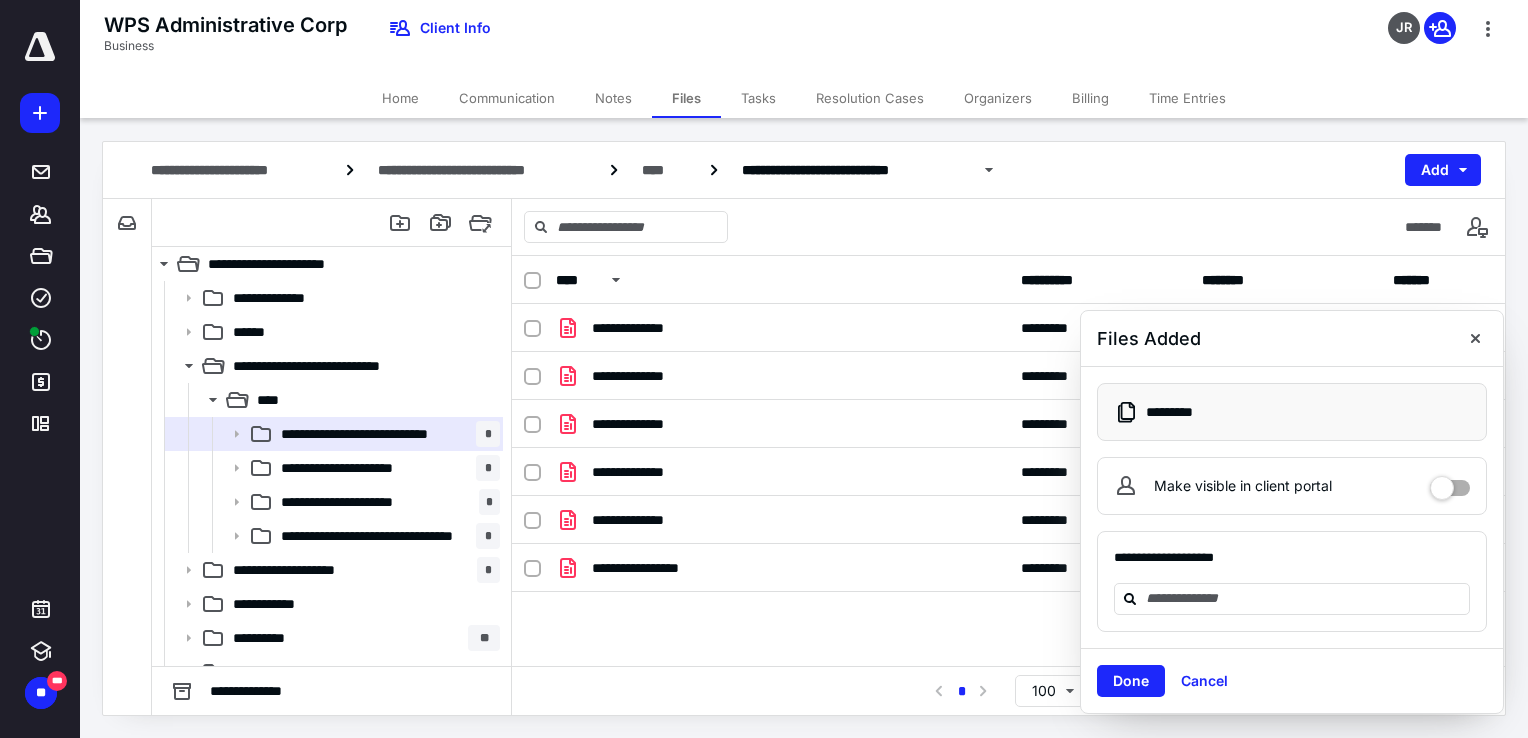 click on "**********" at bounding box center [1008, 461] 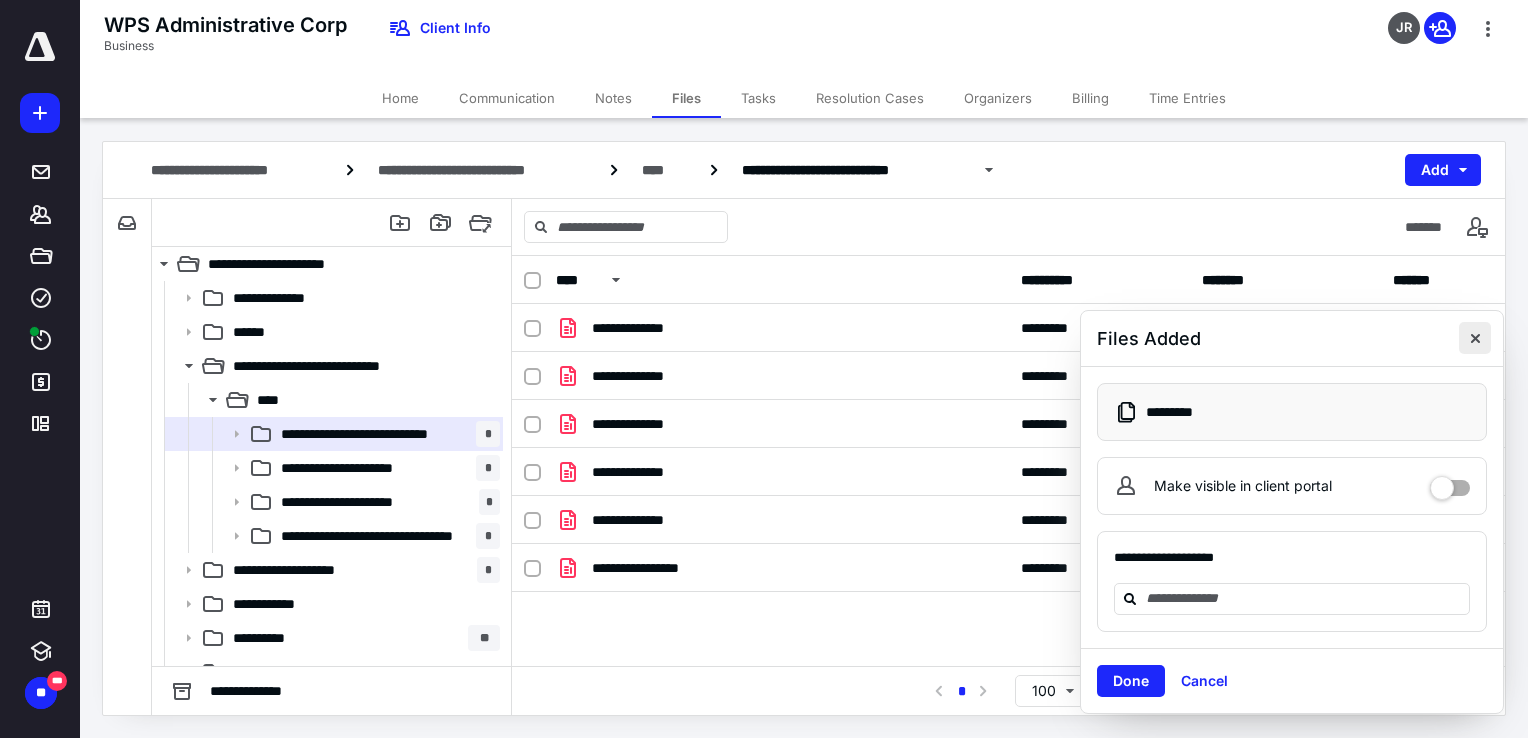 click at bounding box center (1475, 338) 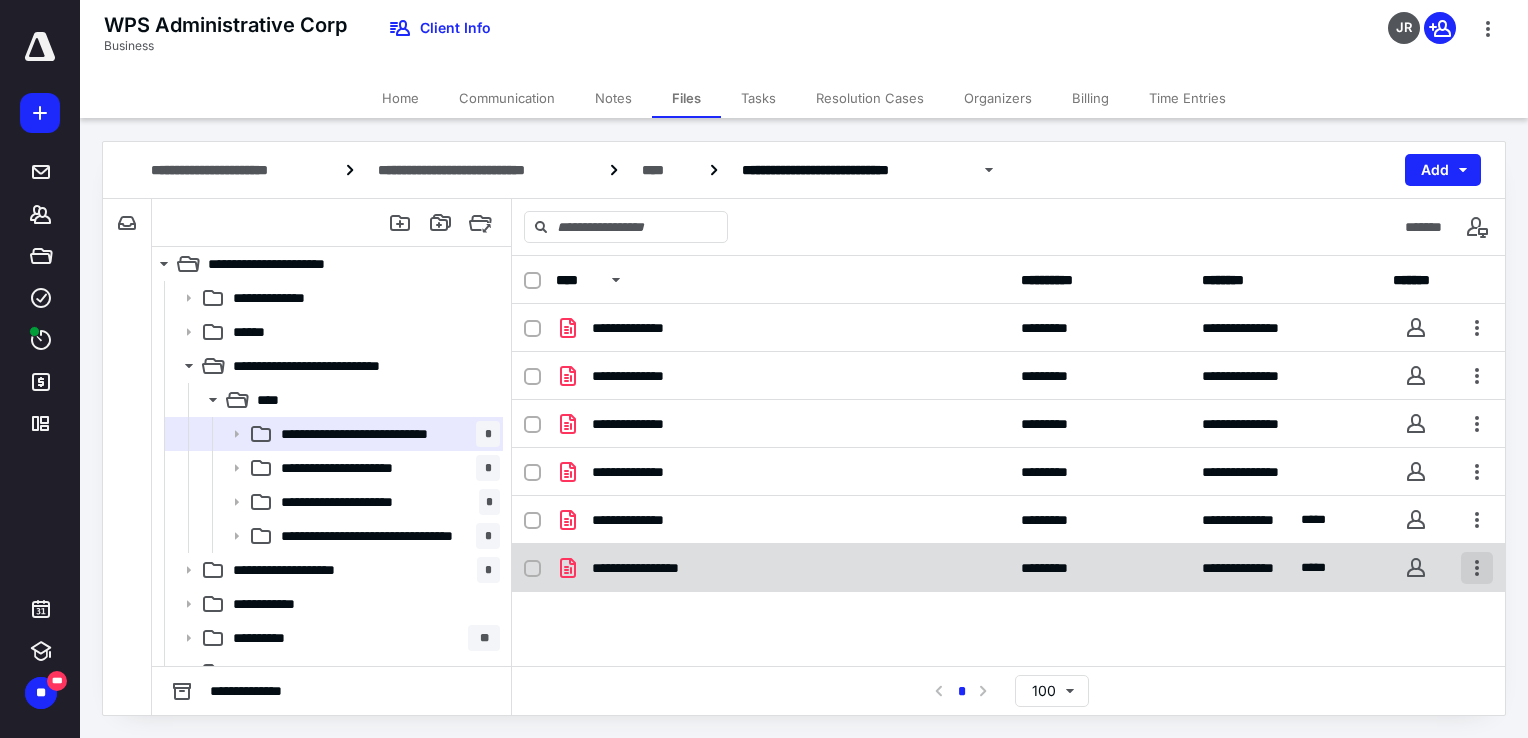 click at bounding box center [1477, 568] 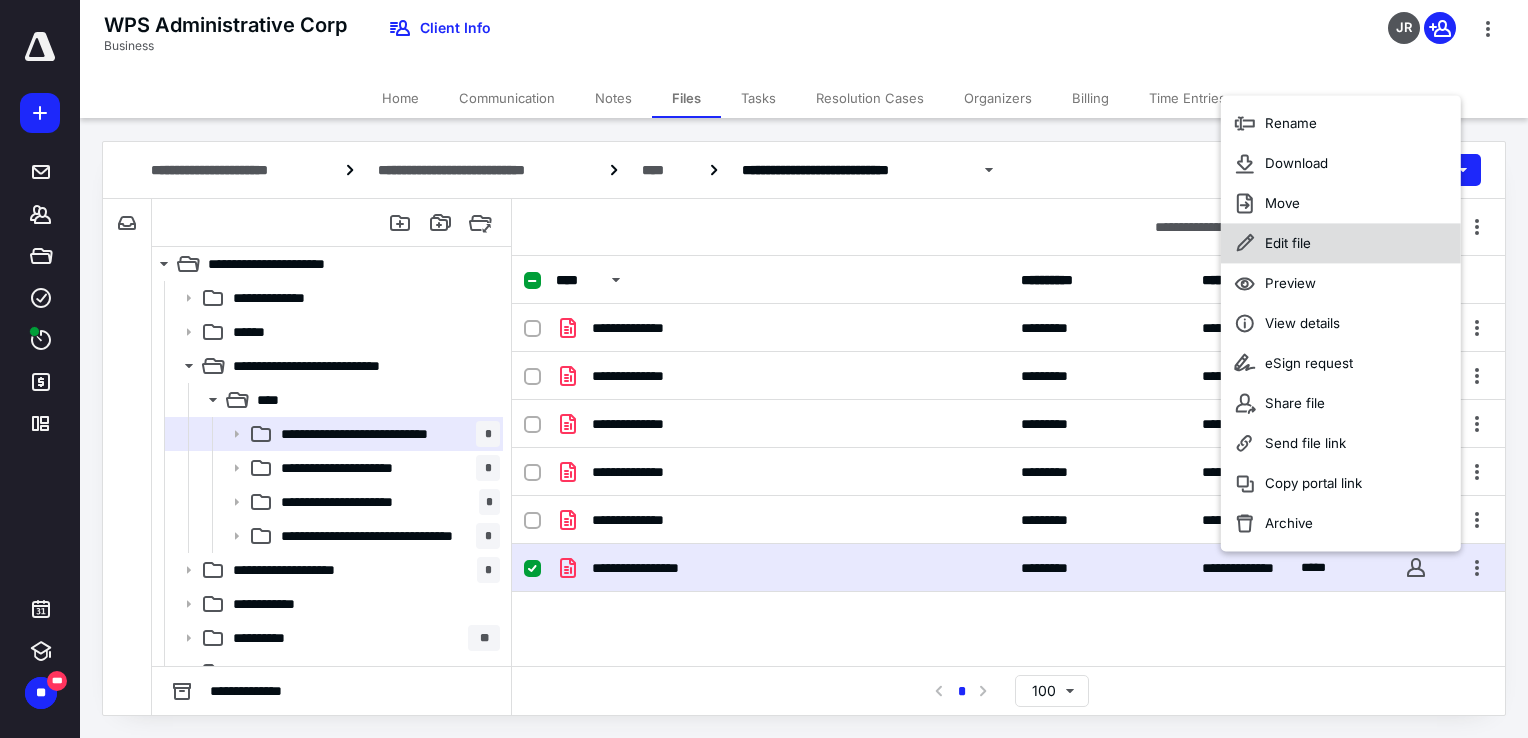 click on "Edit file" at bounding box center [1288, 244] 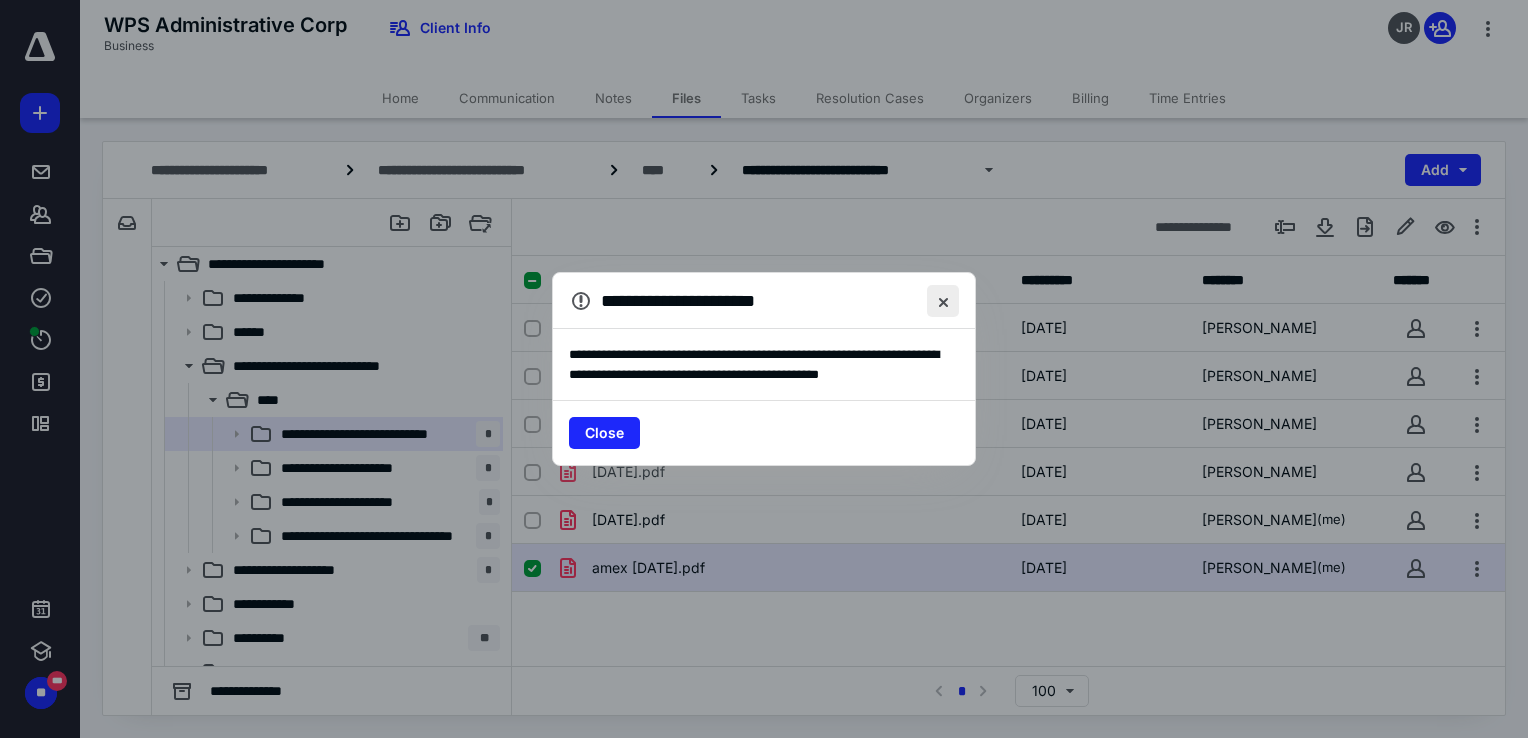 click at bounding box center (943, 301) 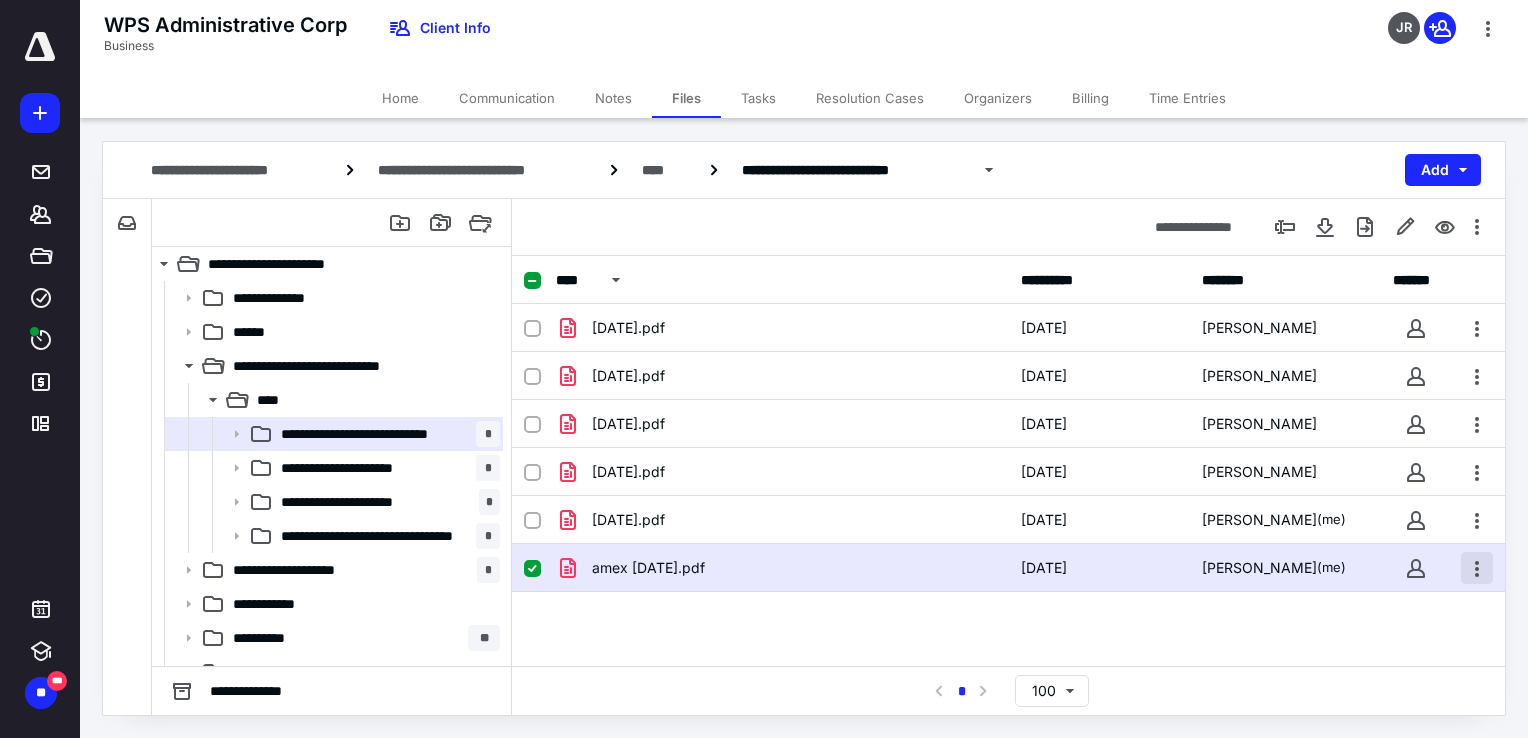 click at bounding box center (1477, 568) 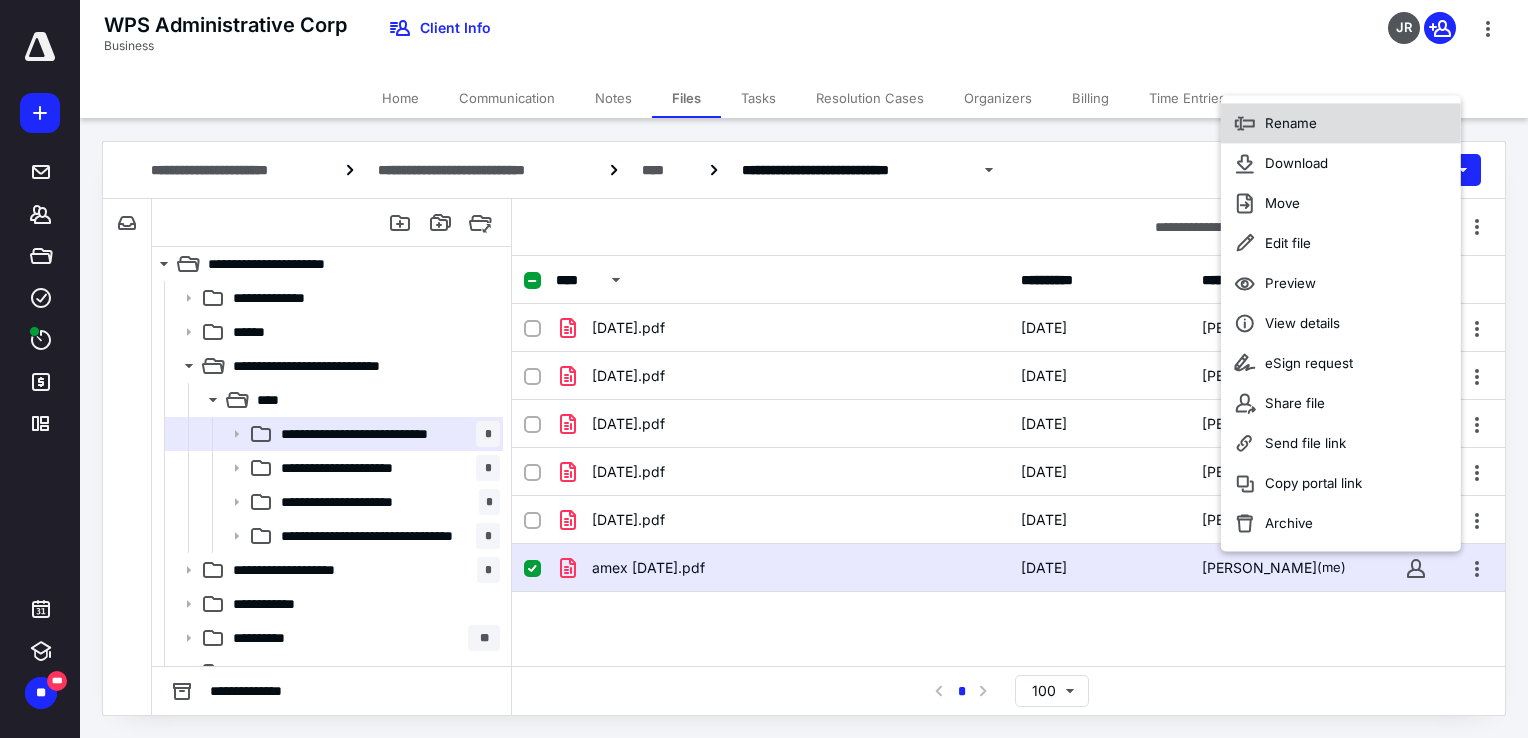 click on "Rename" at bounding box center [1291, 124] 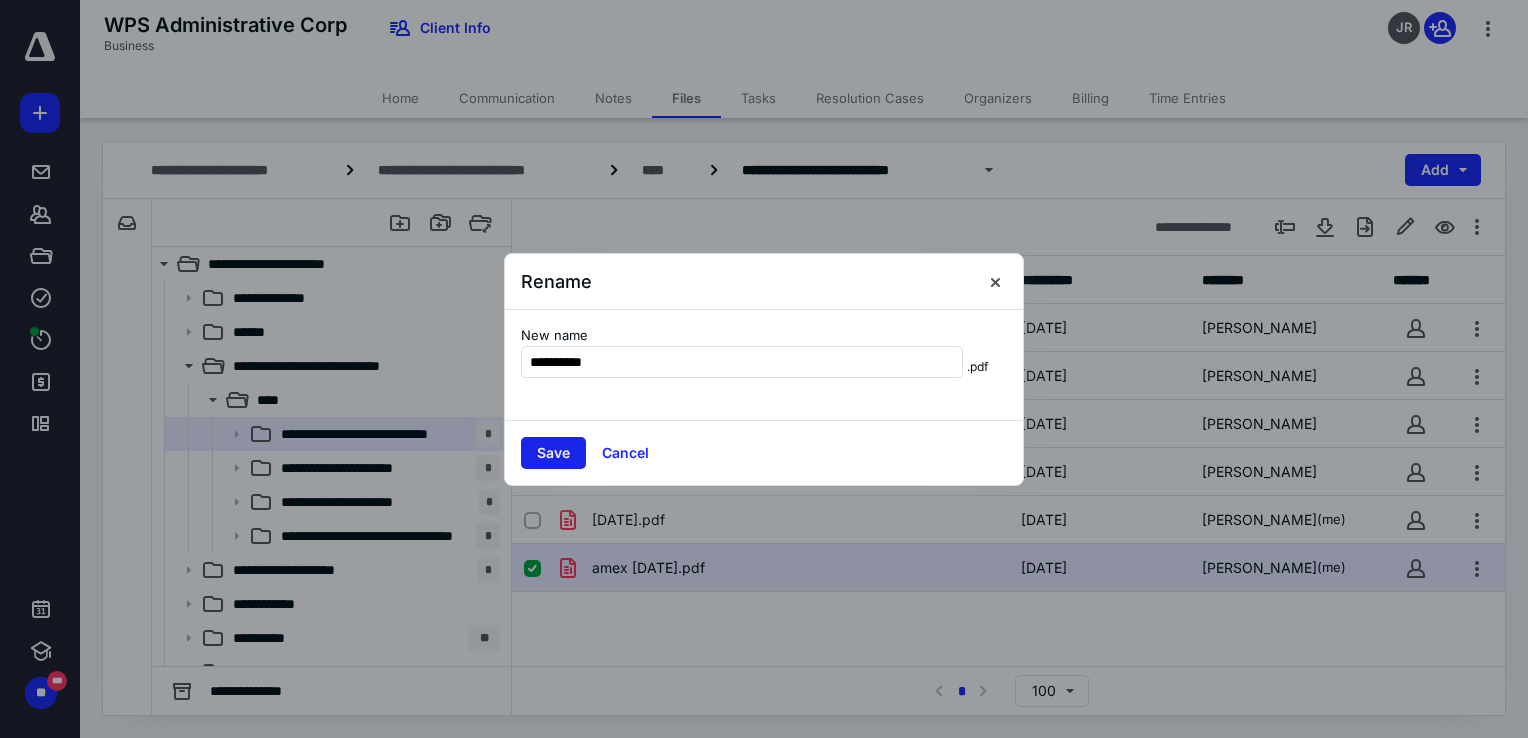 type on "**********" 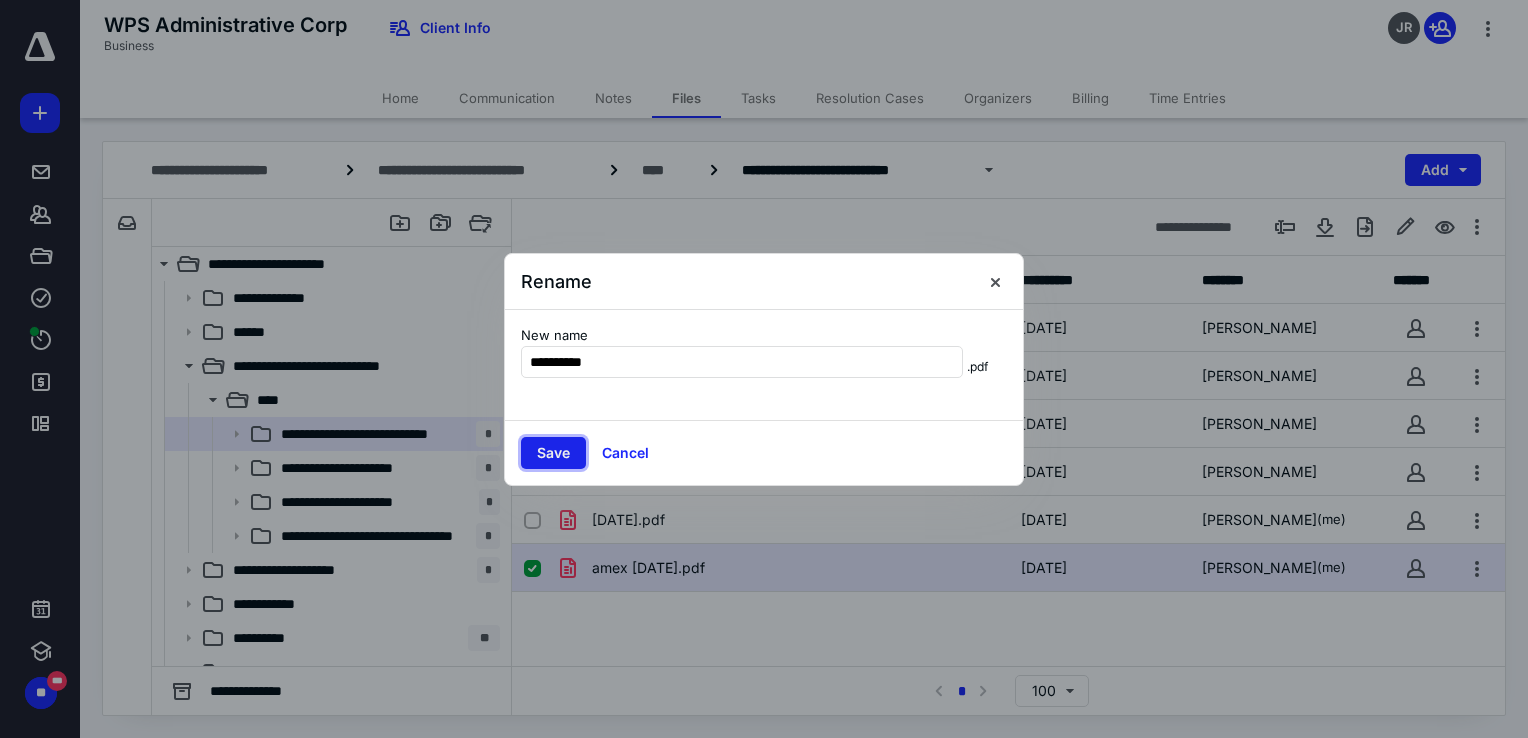 click on "Save" at bounding box center (553, 453) 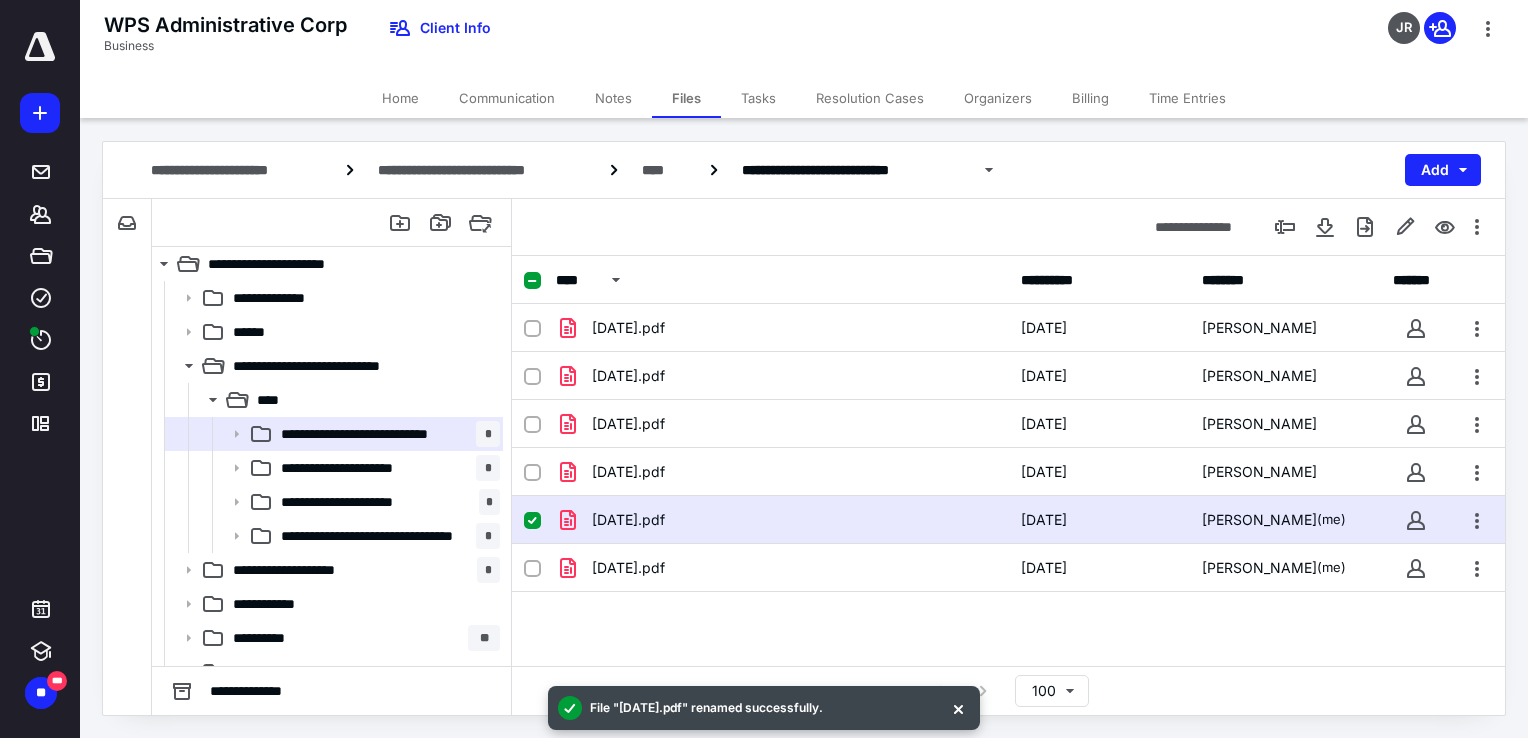 click on "2025-05-24.pdf" at bounding box center (782, 520) 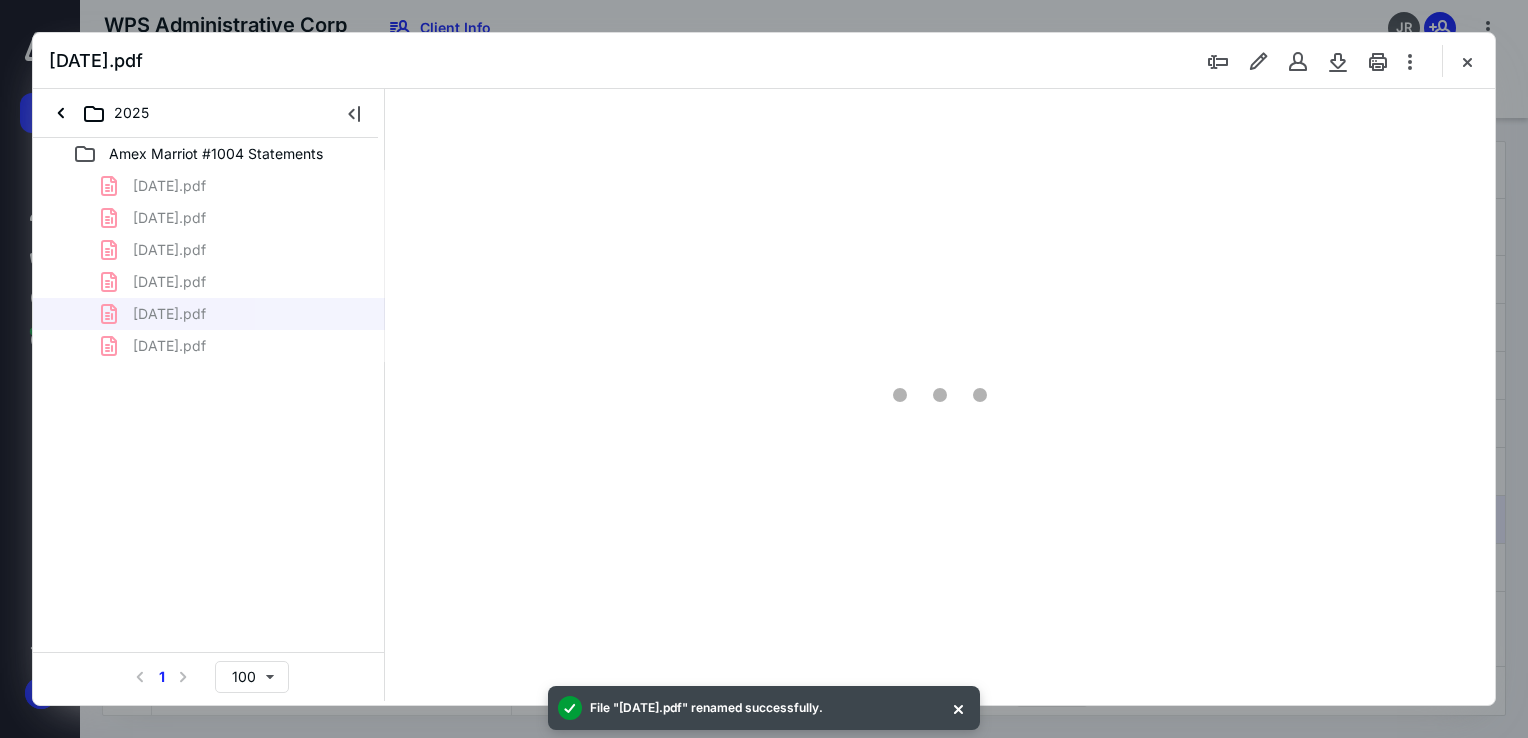 scroll, scrollTop: 0, scrollLeft: 0, axis: both 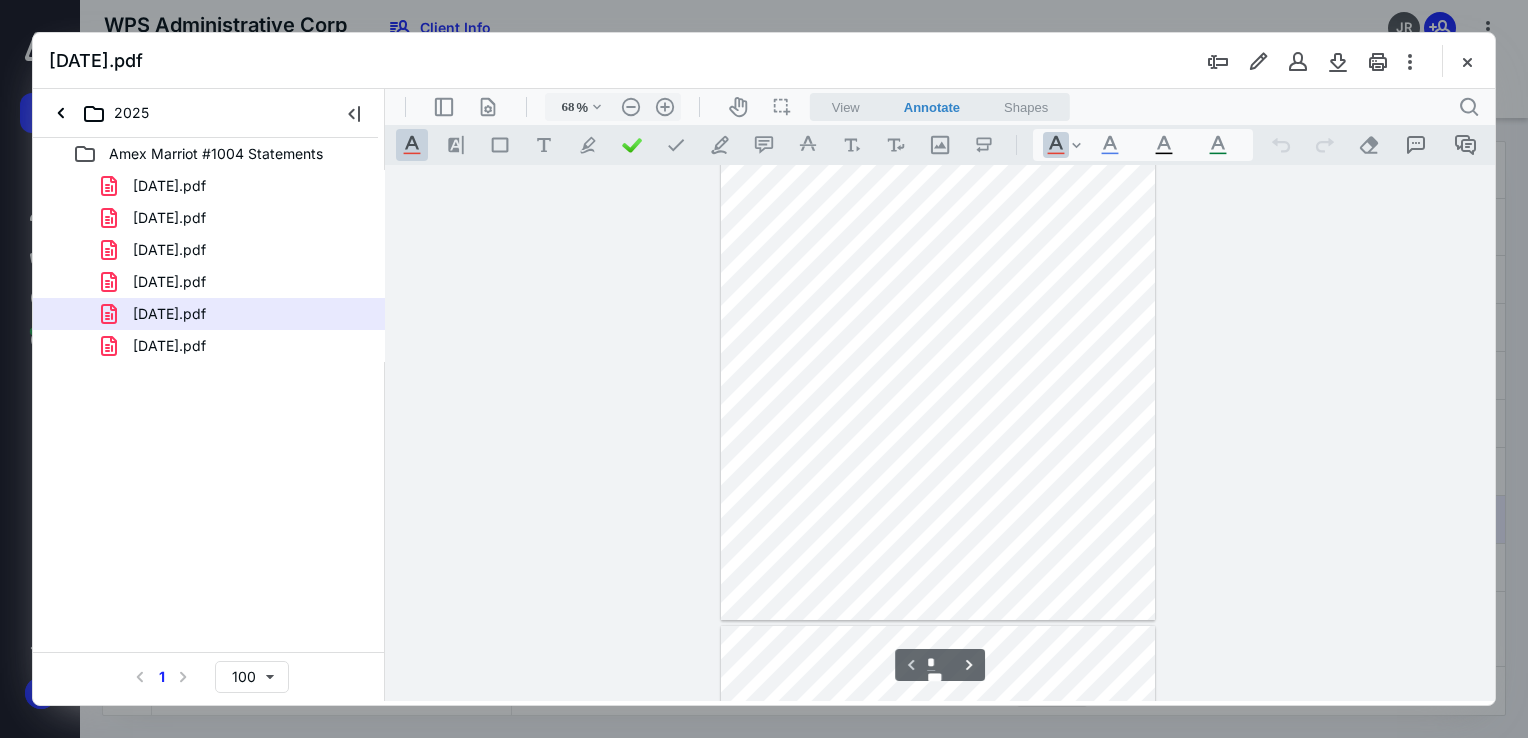 click on "View" at bounding box center [846, 107] 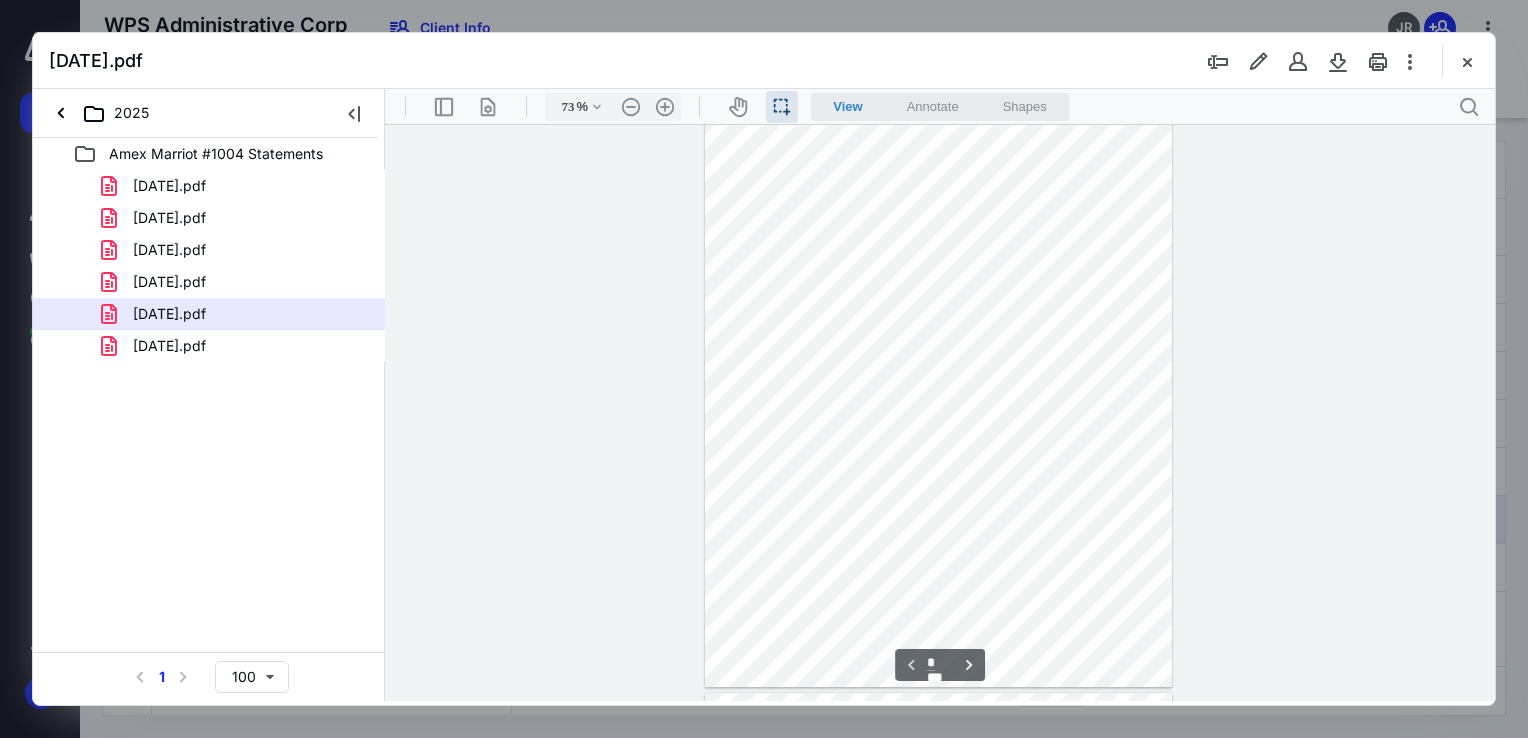 scroll, scrollTop: 0, scrollLeft: 0, axis: both 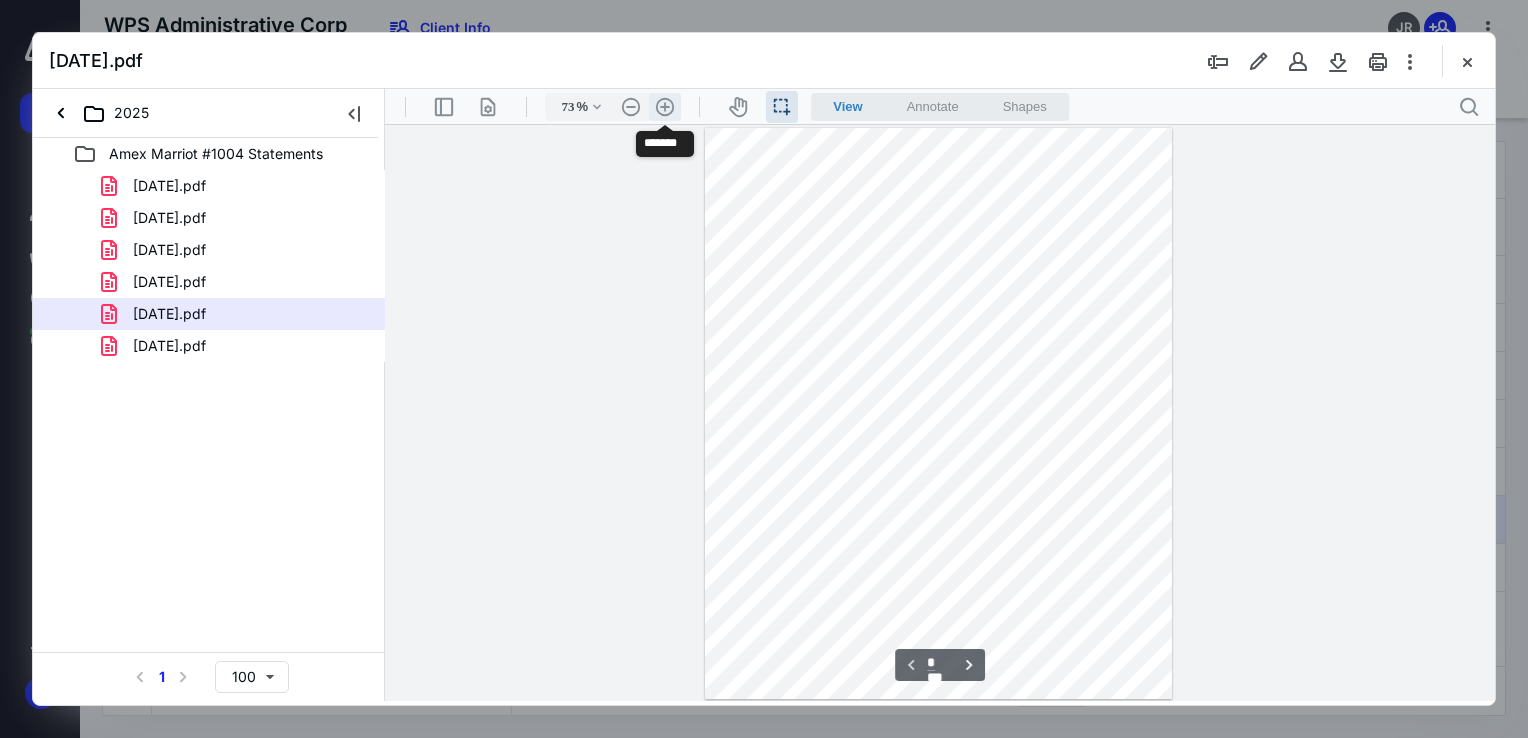 click on ".cls-1{fill:#abb0c4;} icon - header - zoom - in - line" at bounding box center (665, 107) 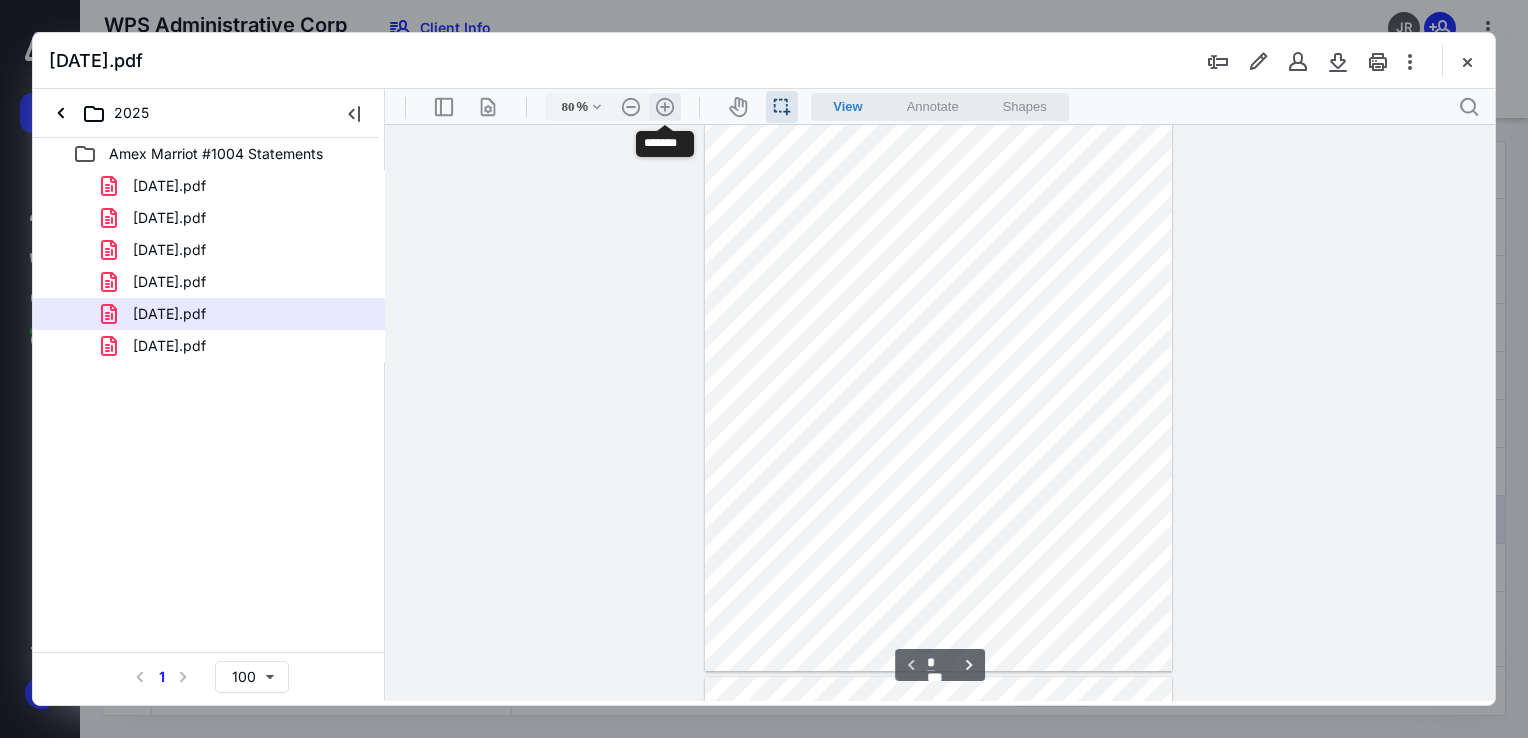 click on ".cls-1{fill:#abb0c4;} icon - header - zoom - in - line" at bounding box center (665, 107) 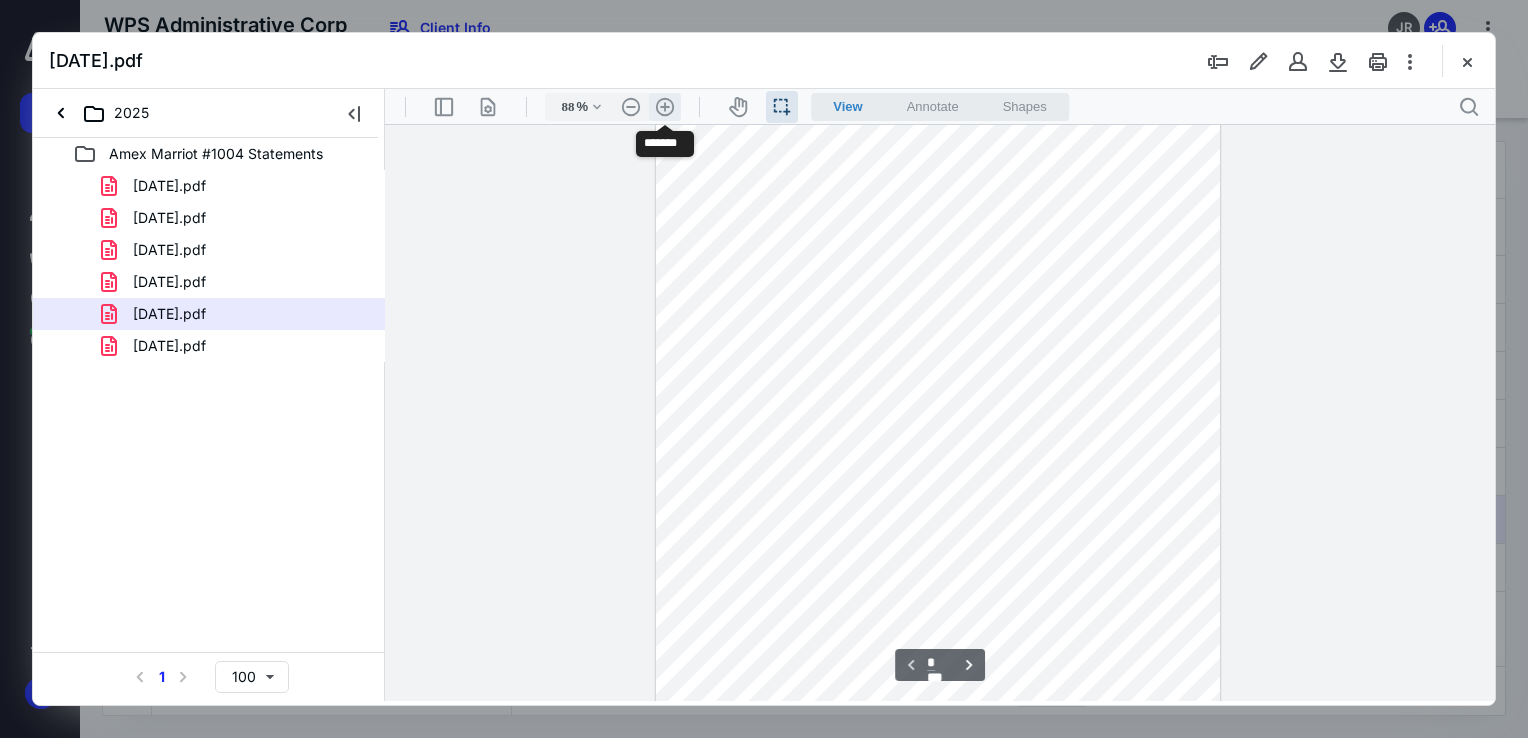 click on ".cls-1{fill:#abb0c4;} icon - header - zoom - in - line" at bounding box center [665, 107] 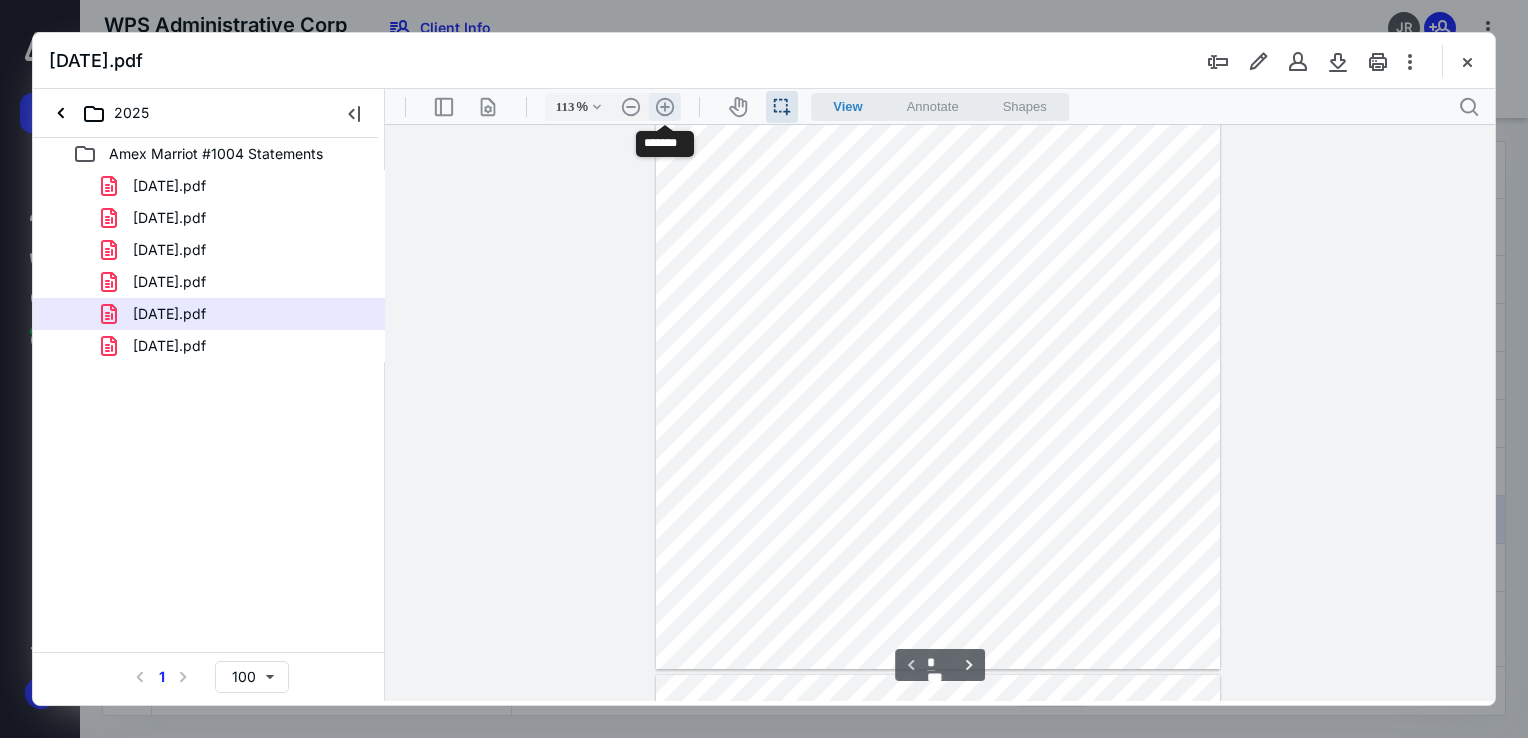click on ".cls-1{fill:#abb0c4;} icon - header - zoom - in - line" at bounding box center [665, 107] 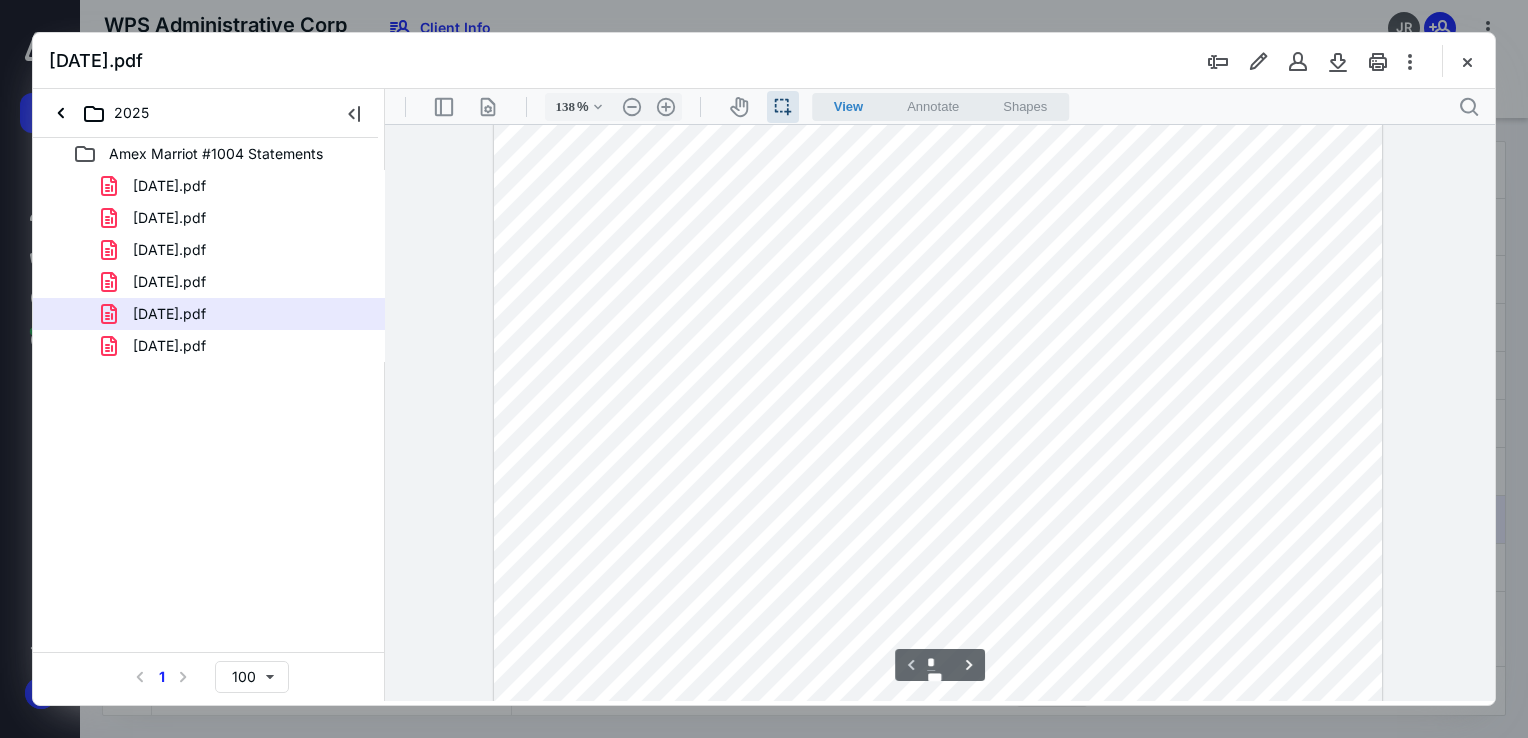 scroll, scrollTop: 0, scrollLeft: 0, axis: both 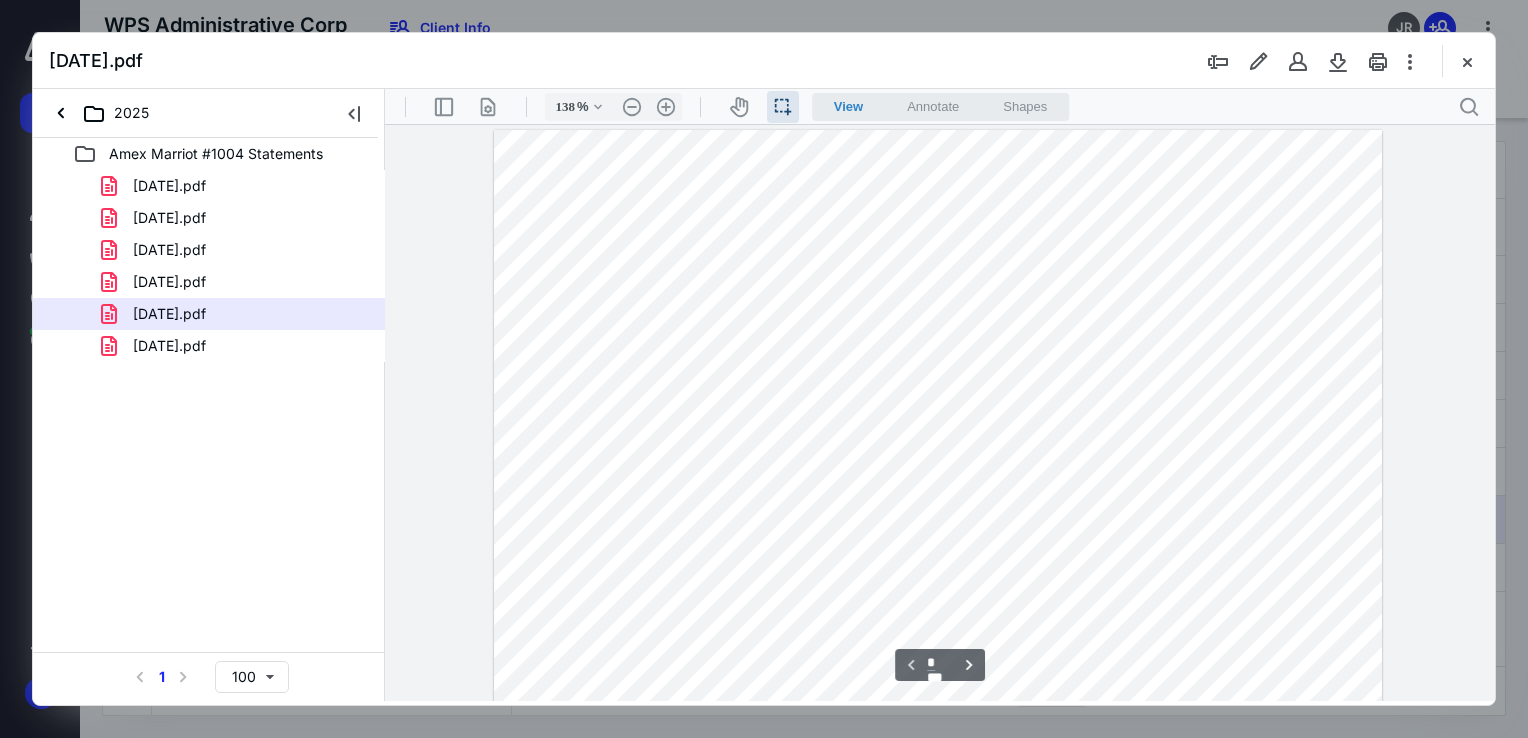 drag, startPoint x: 917, startPoint y: 257, endPoint x: 993, endPoint y: 259, distance: 76.02631 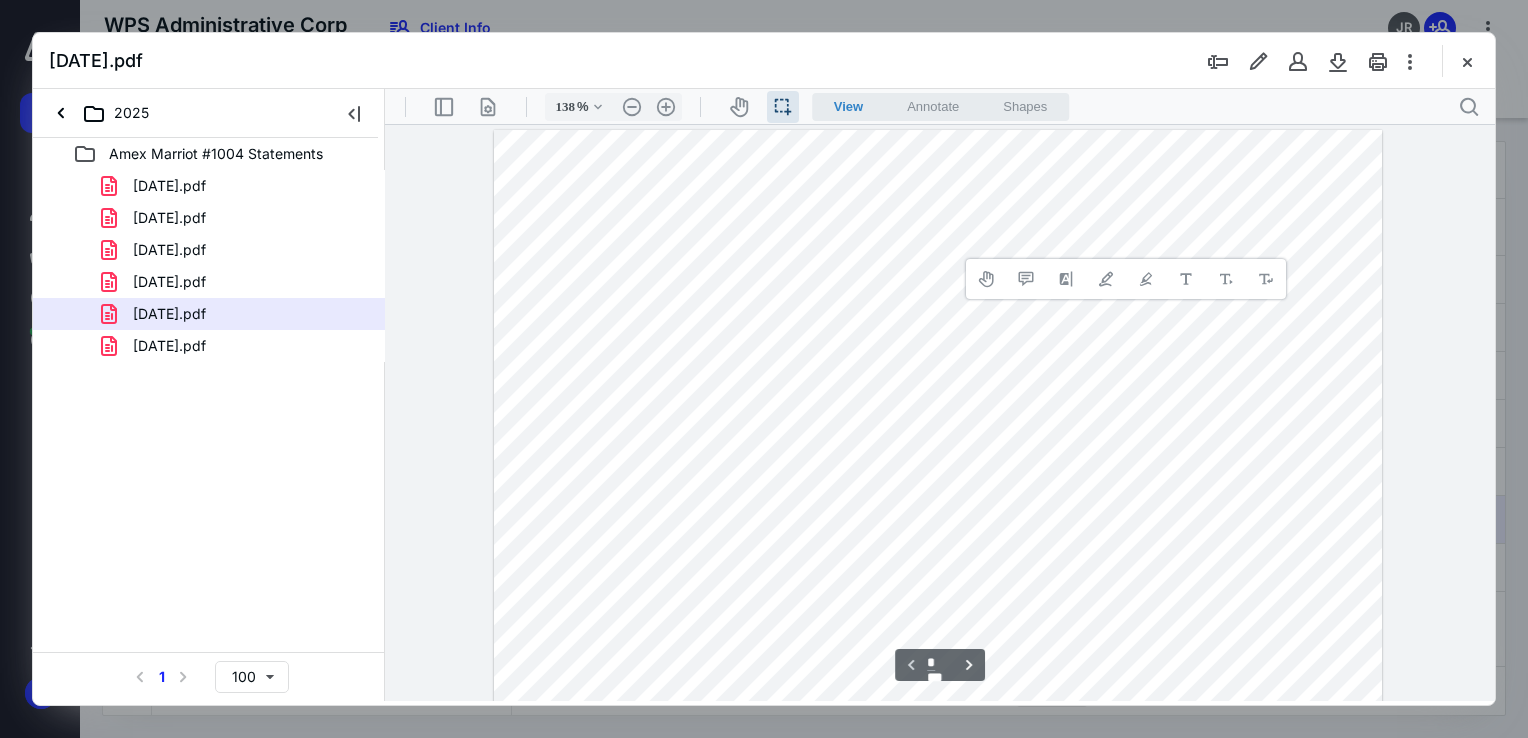 click at bounding box center (938, 673) 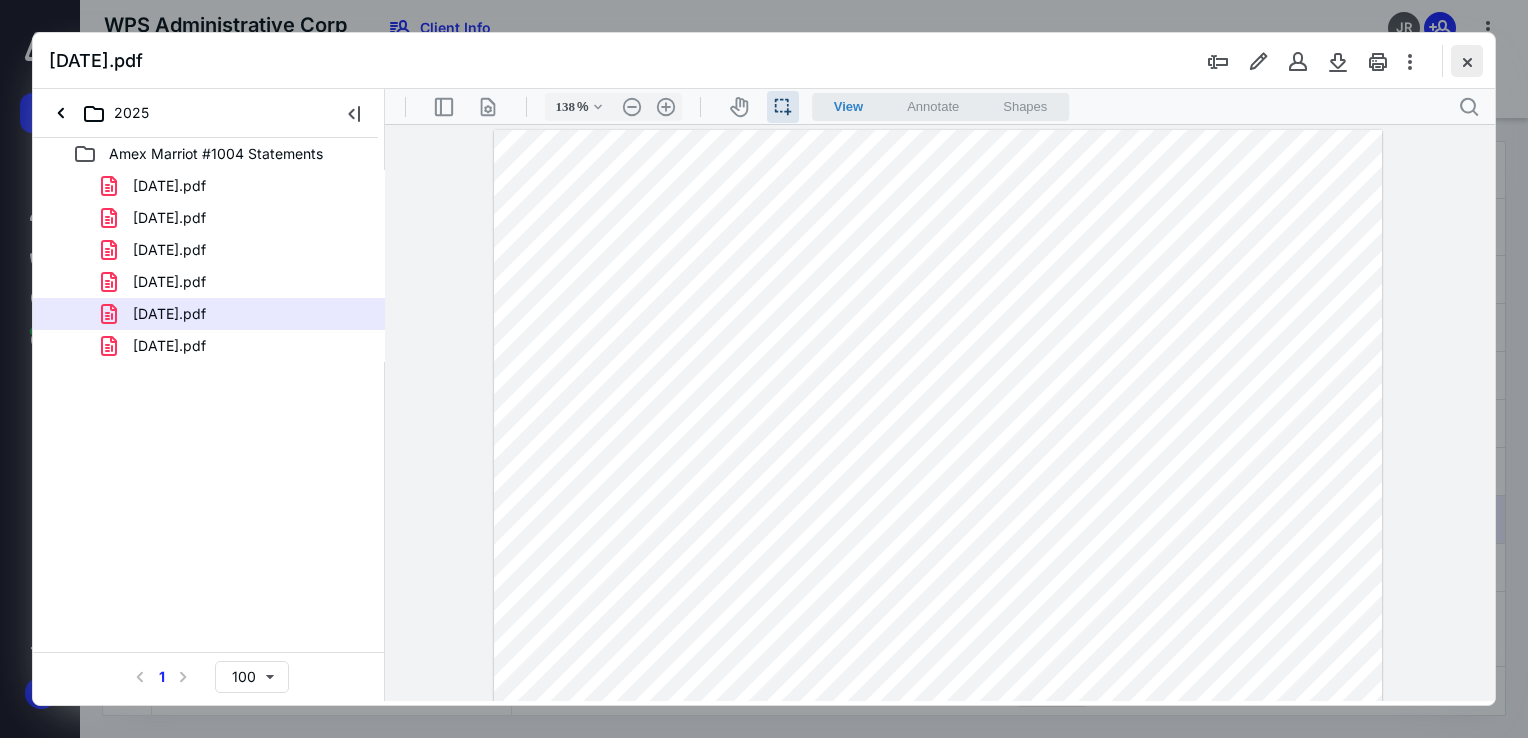 click at bounding box center [1467, 61] 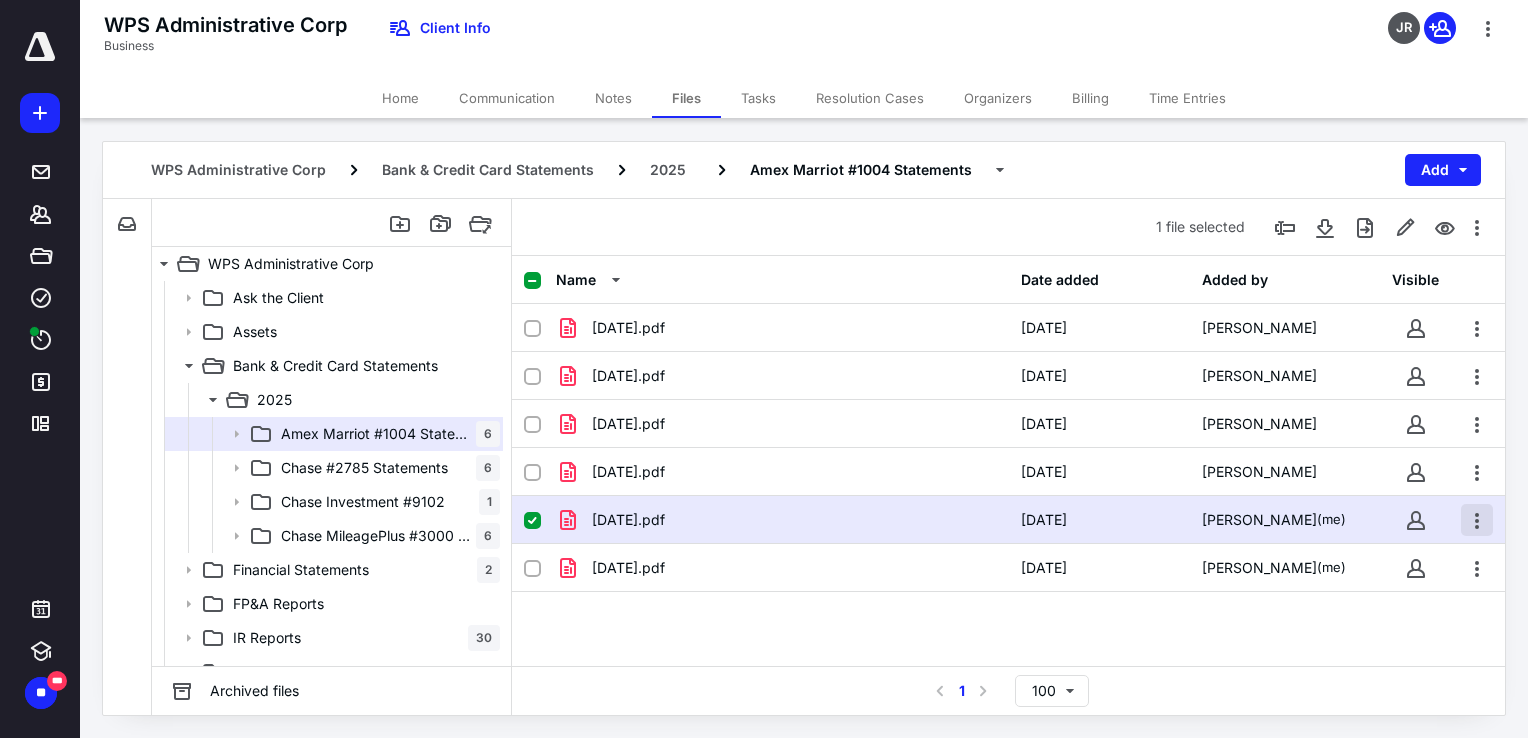 click at bounding box center [1477, 520] 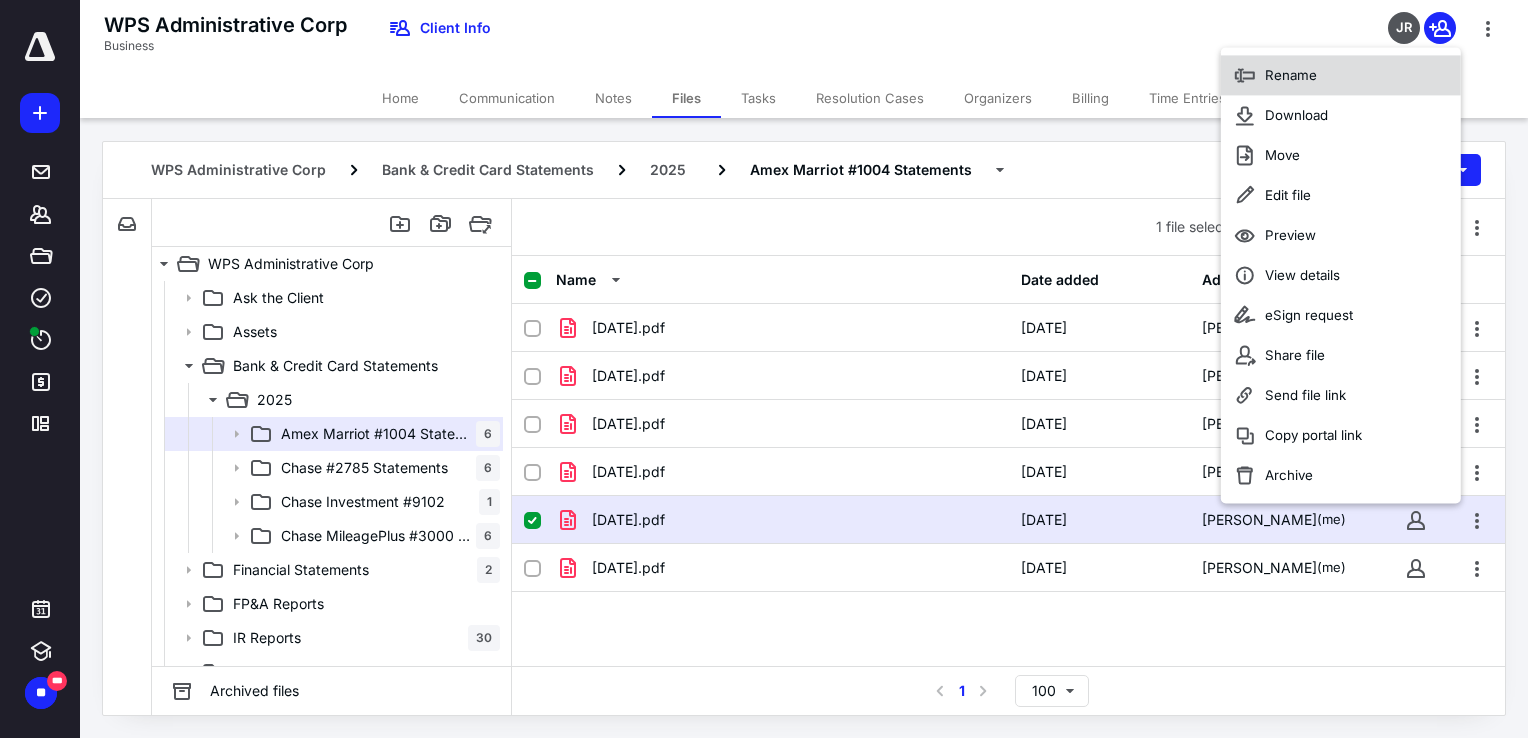 click on "Rename" at bounding box center (1291, 76) 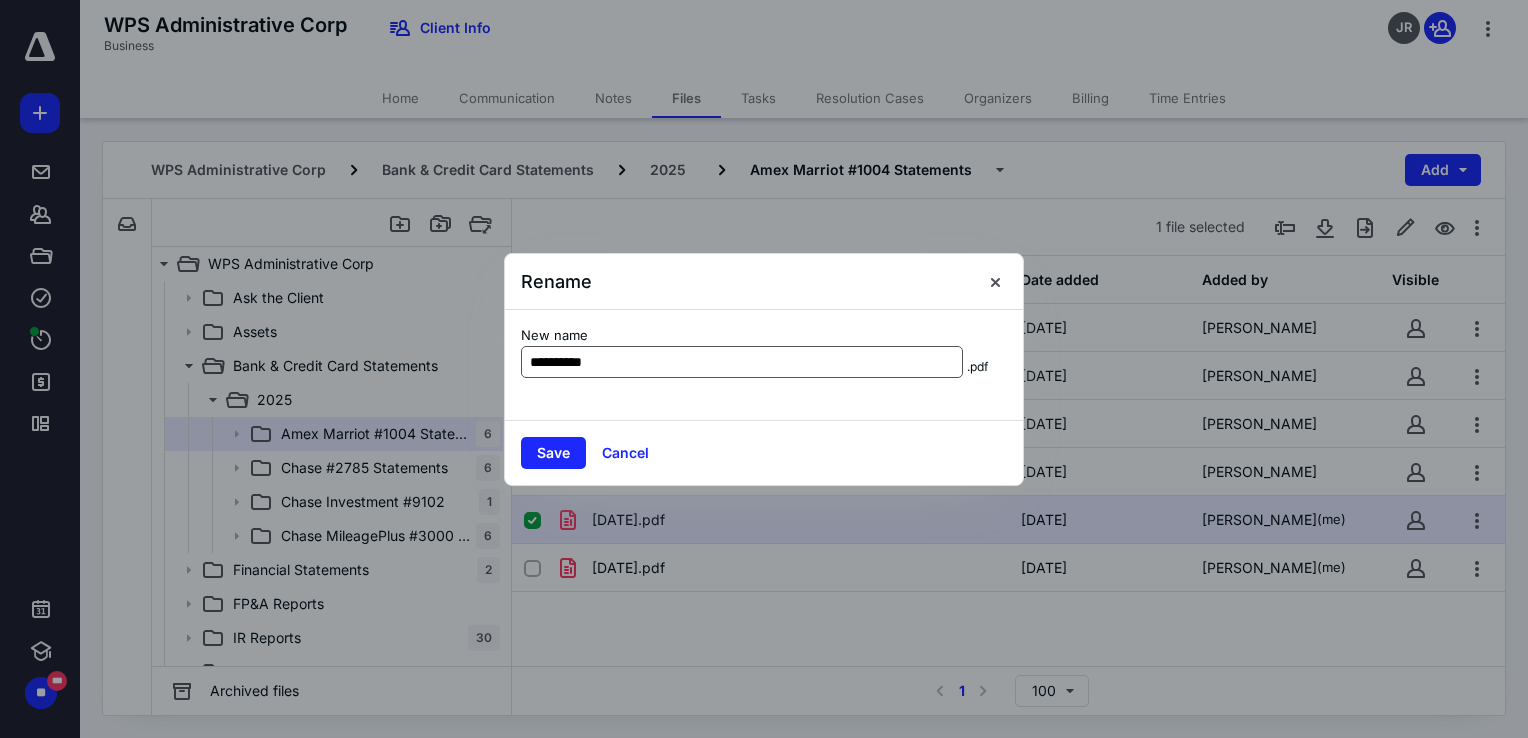 click on "**********" at bounding box center [742, 362] 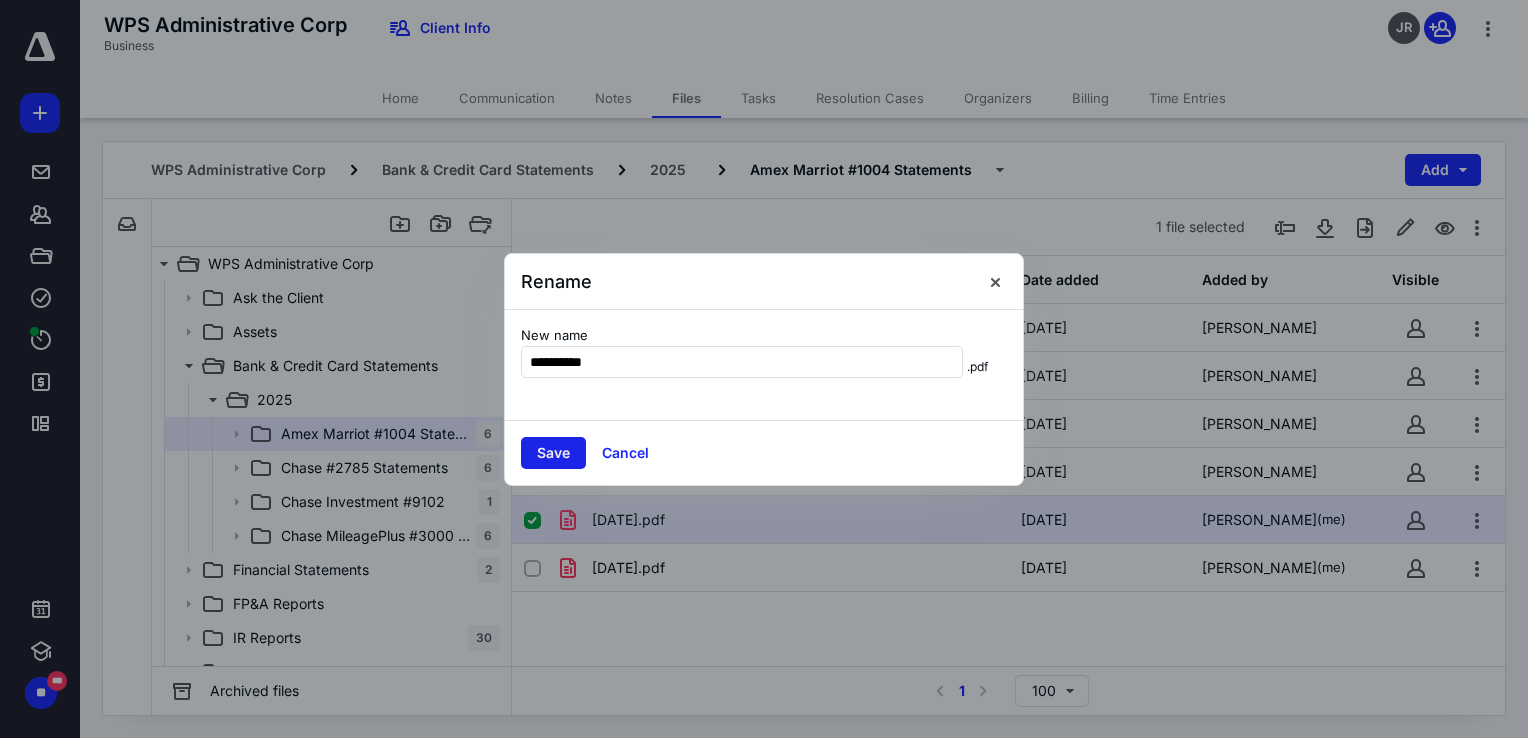 type on "**********" 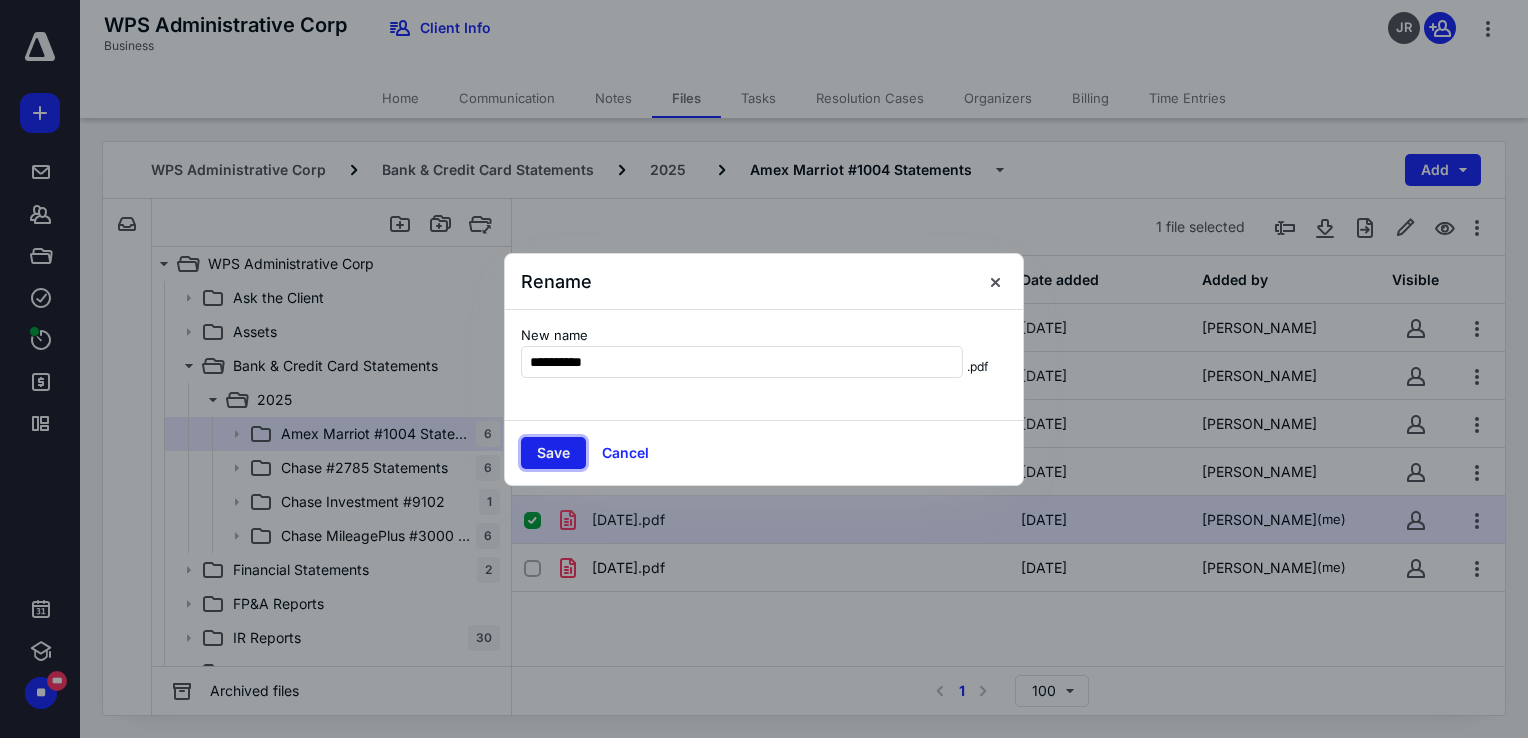 click on "Save" at bounding box center [553, 453] 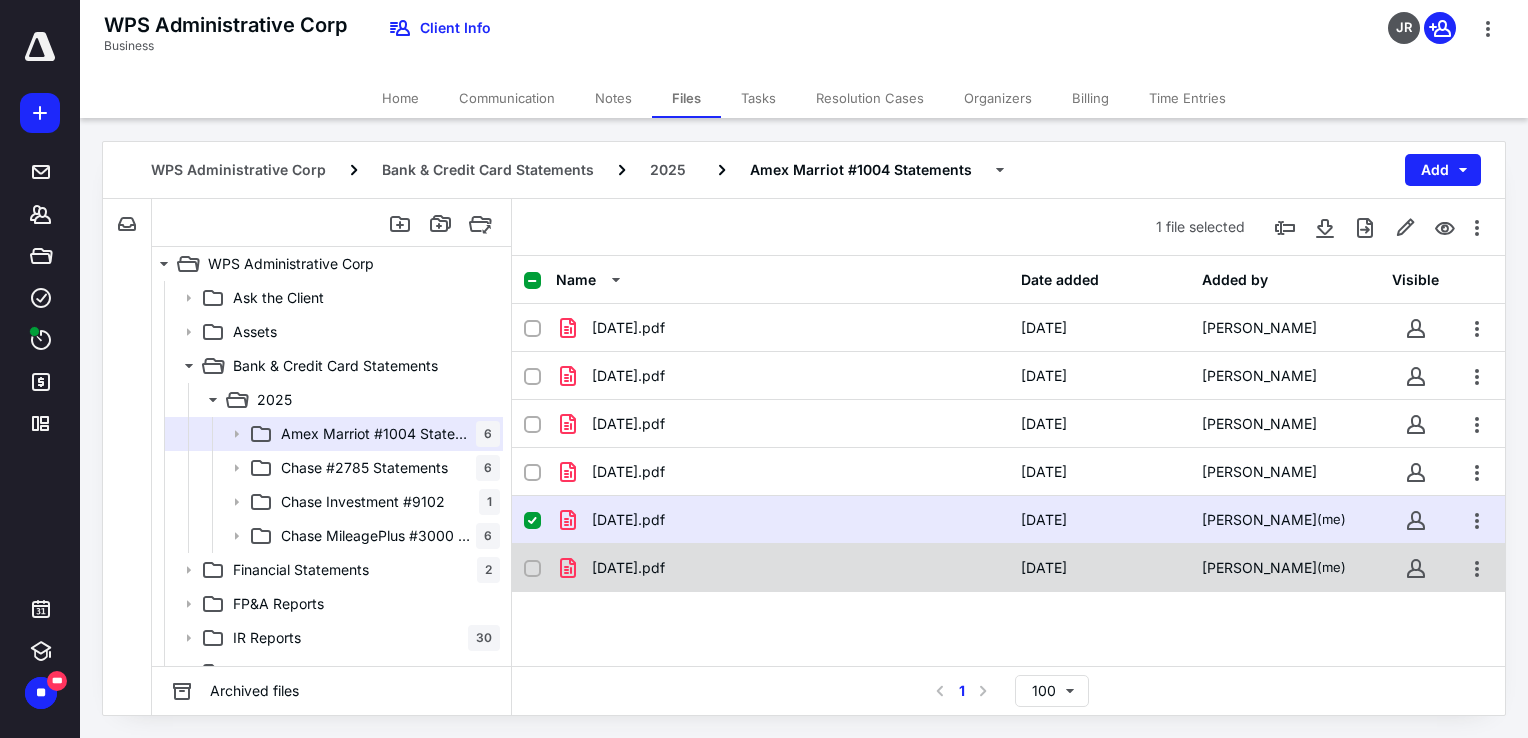 click on "2025-06-24.pdf" at bounding box center [782, 568] 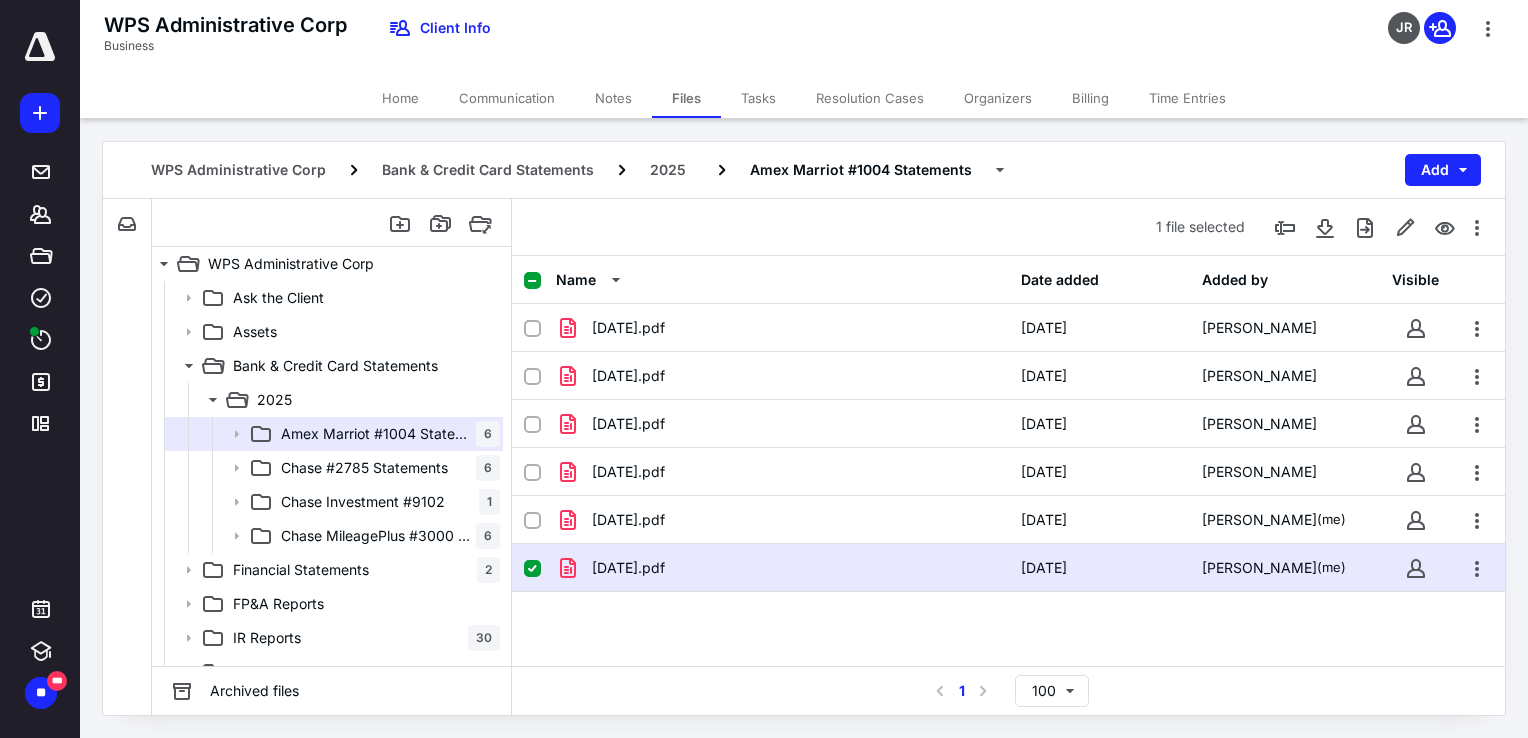 click on "2025-06-24.pdf" at bounding box center [782, 568] 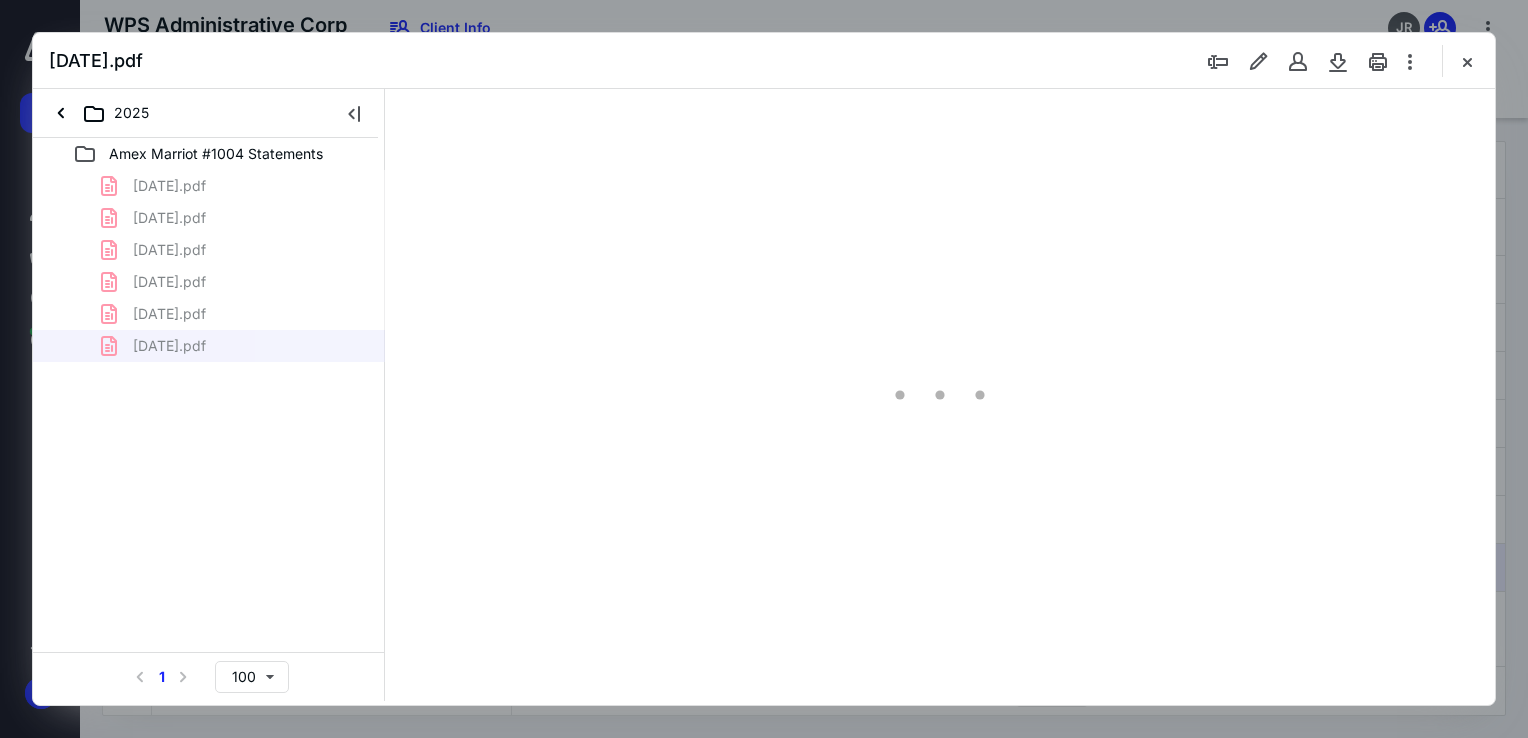 scroll, scrollTop: 0, scrollLeft: 0, axis: both 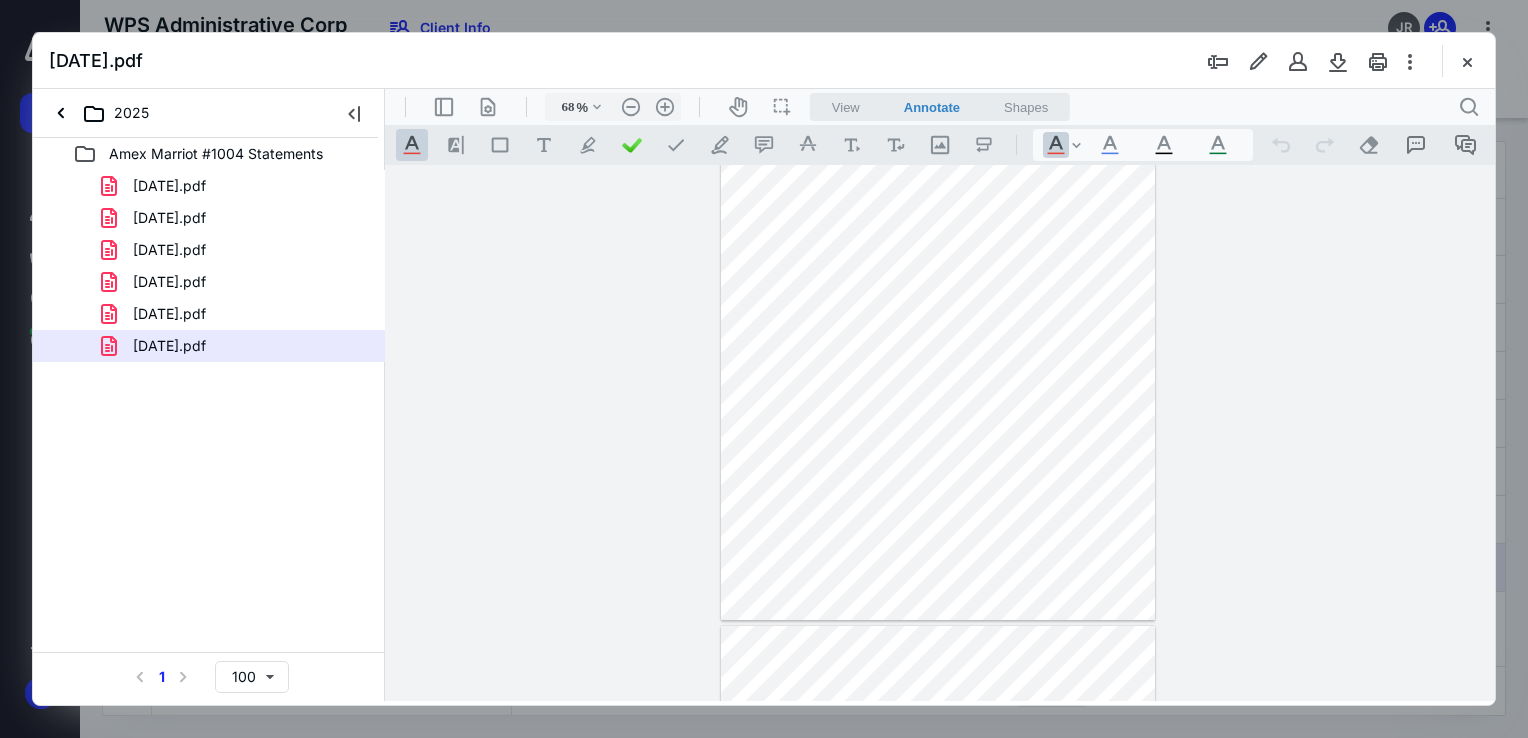 click on "View" at bounding box center (846, 107) 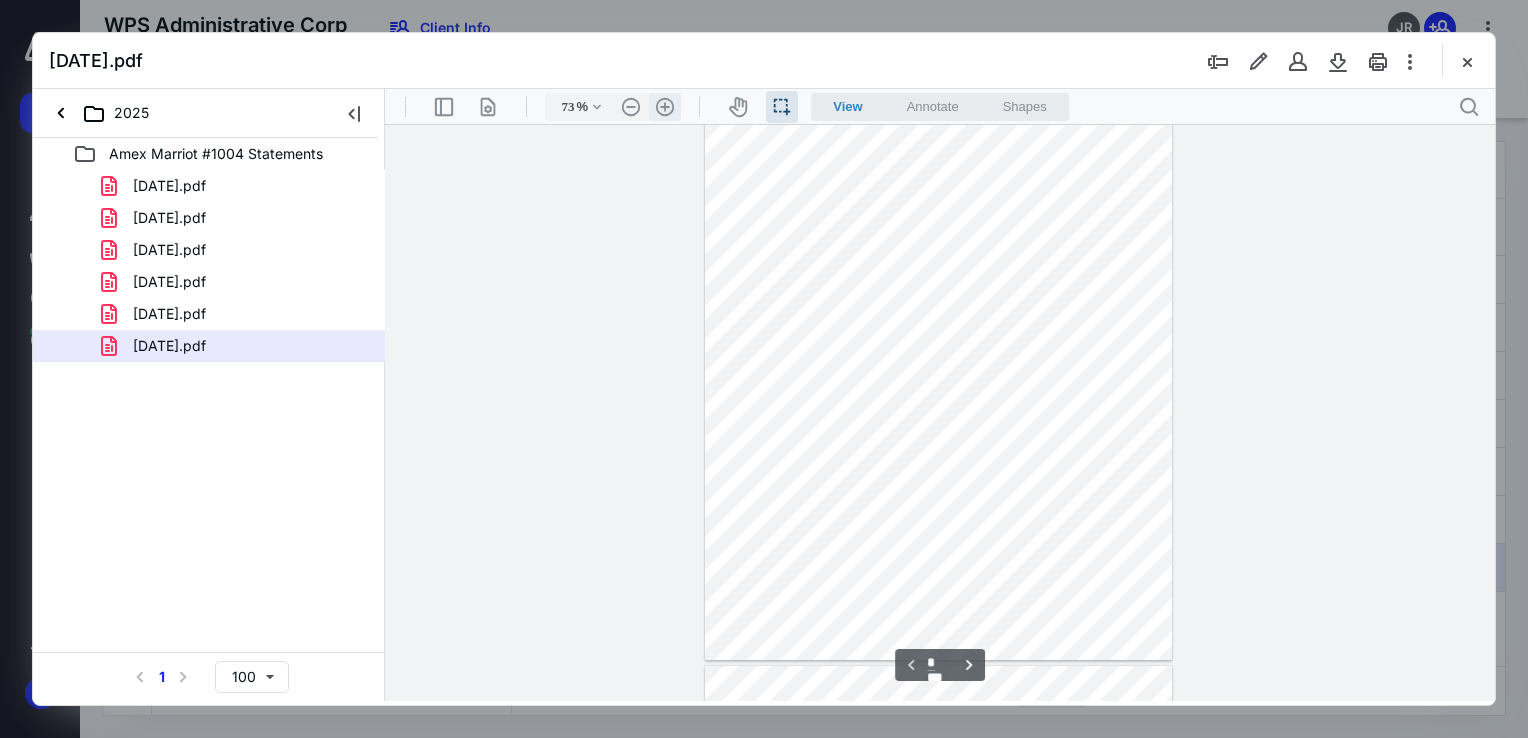 click on ".cls-1{fill:#abb0c4;} icon - header - zoom - in - line" at bounding box center (665, 107) 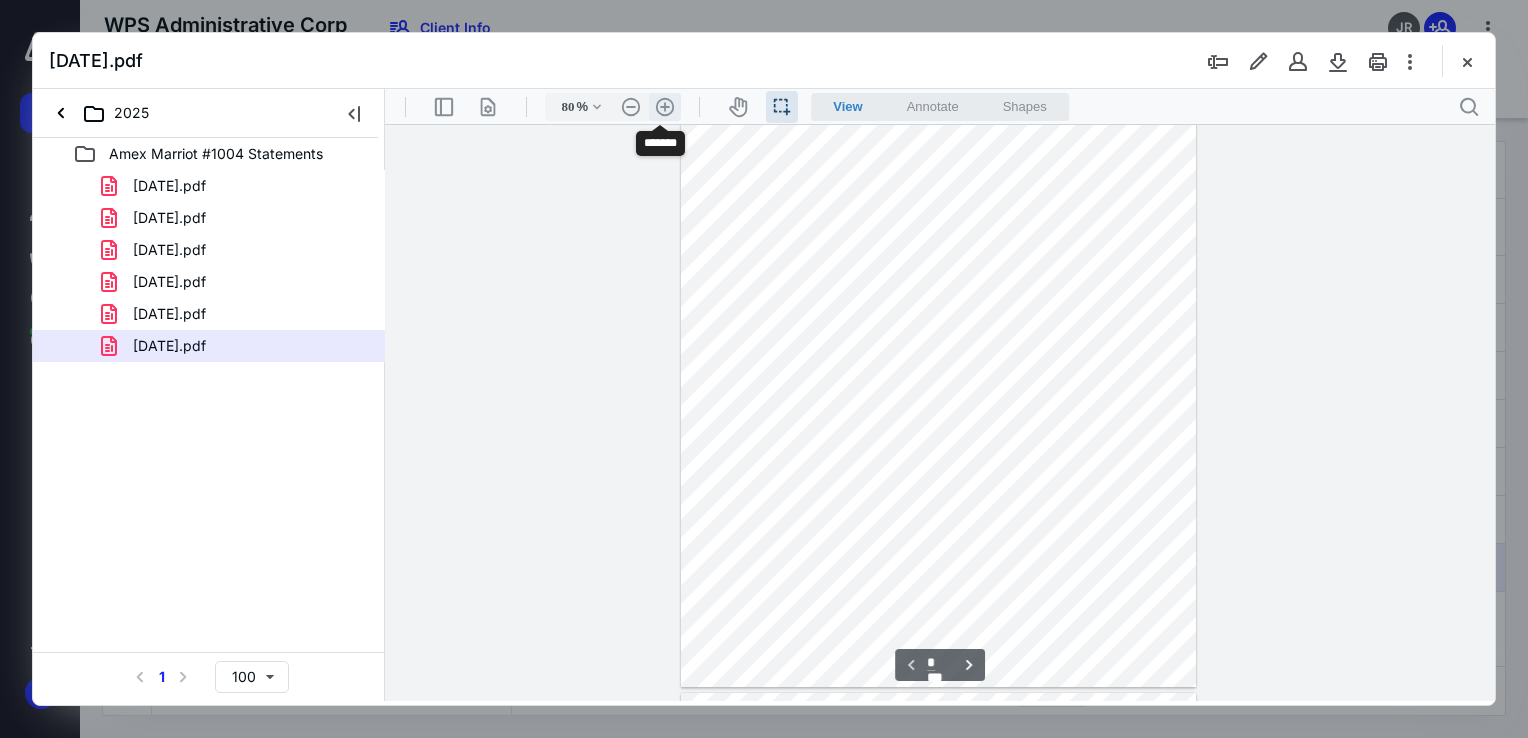 click on ".cls-1{fill:#abb0c4;} icon - header - zoom - in - line" at bounding box center (665, 107) 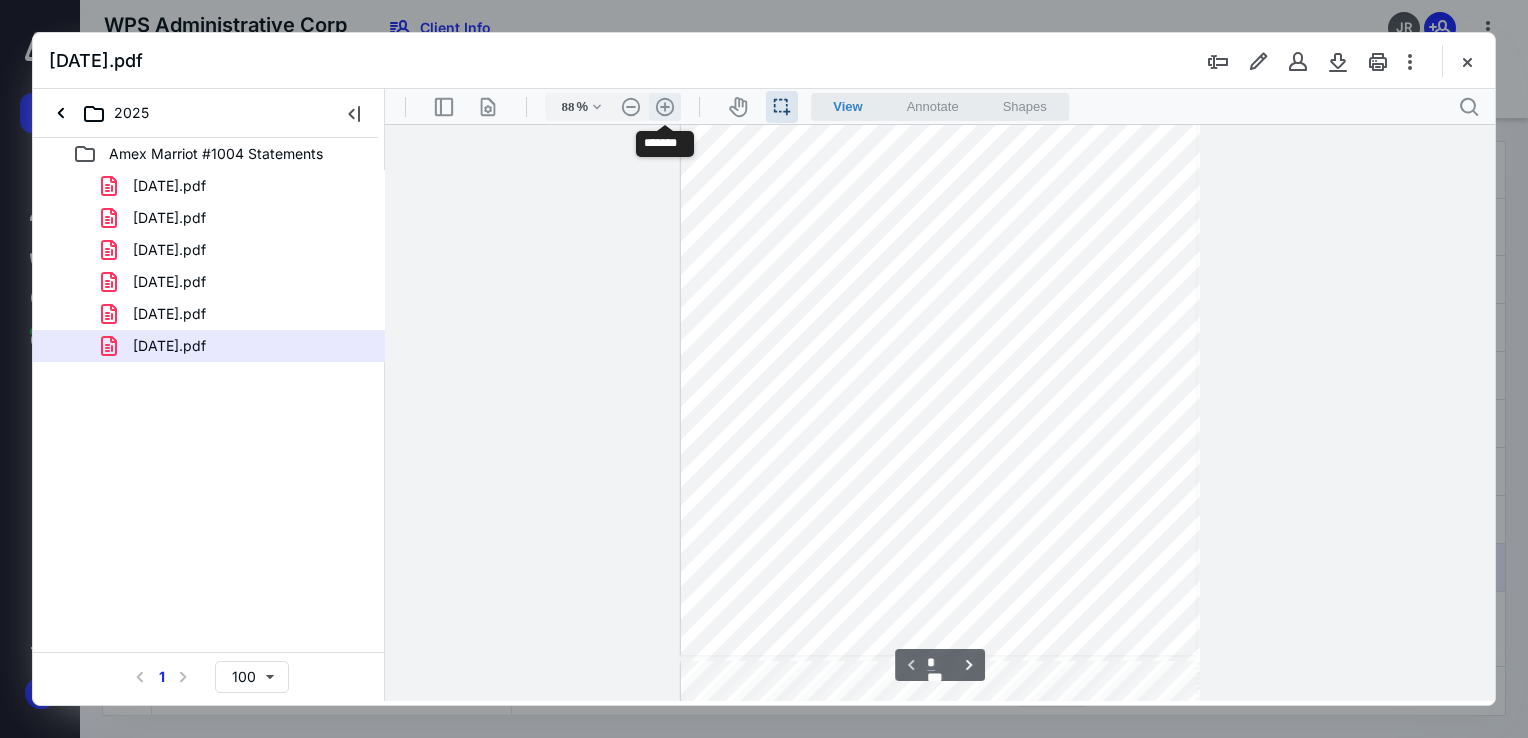 click on ".cls-1{fill:#abb0c4;} icon - header - zoom - in - line" at bounding box center [665, 107] 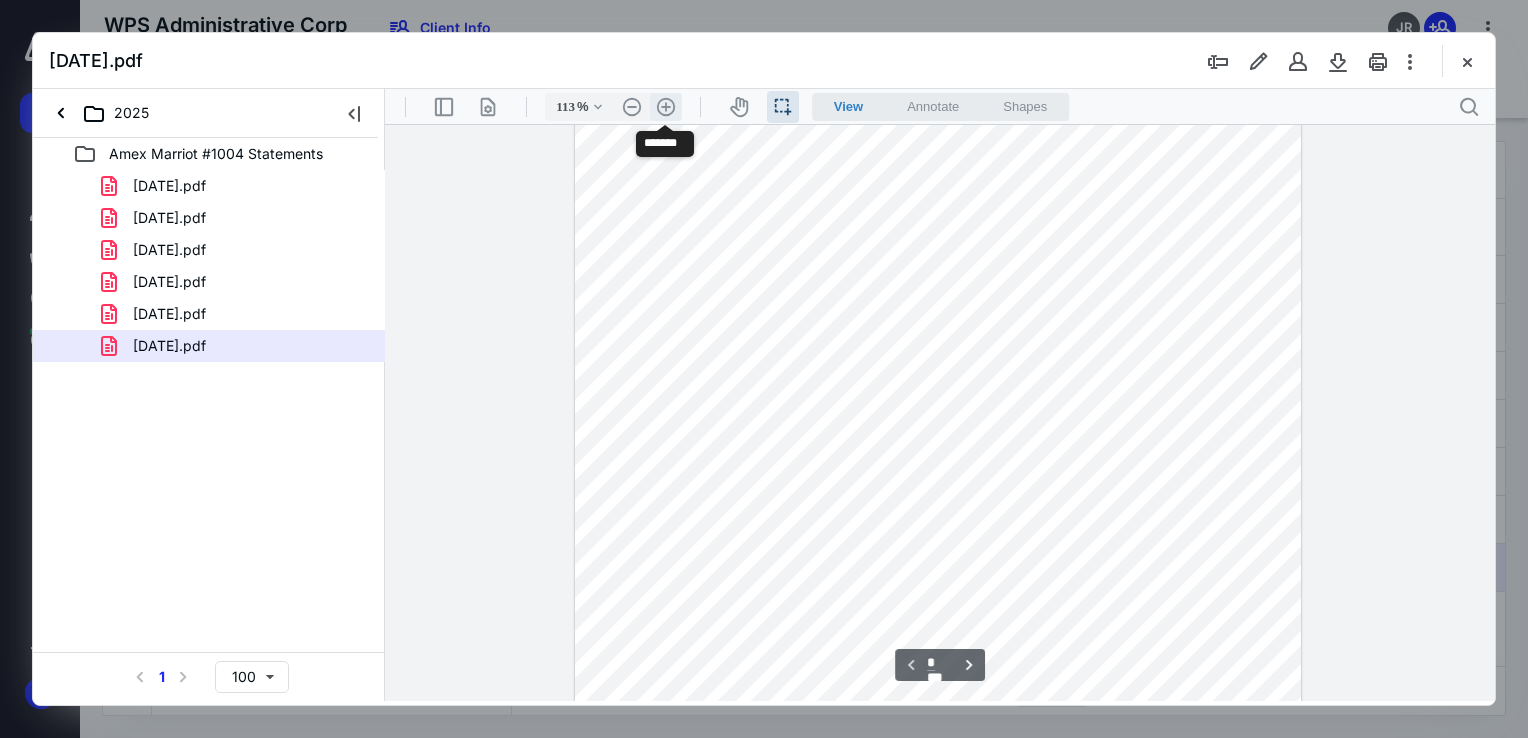 click on ".cls-1{fill:#abb0c4;} icon - header - zoom - in - line" at bounding box center [666, 107] 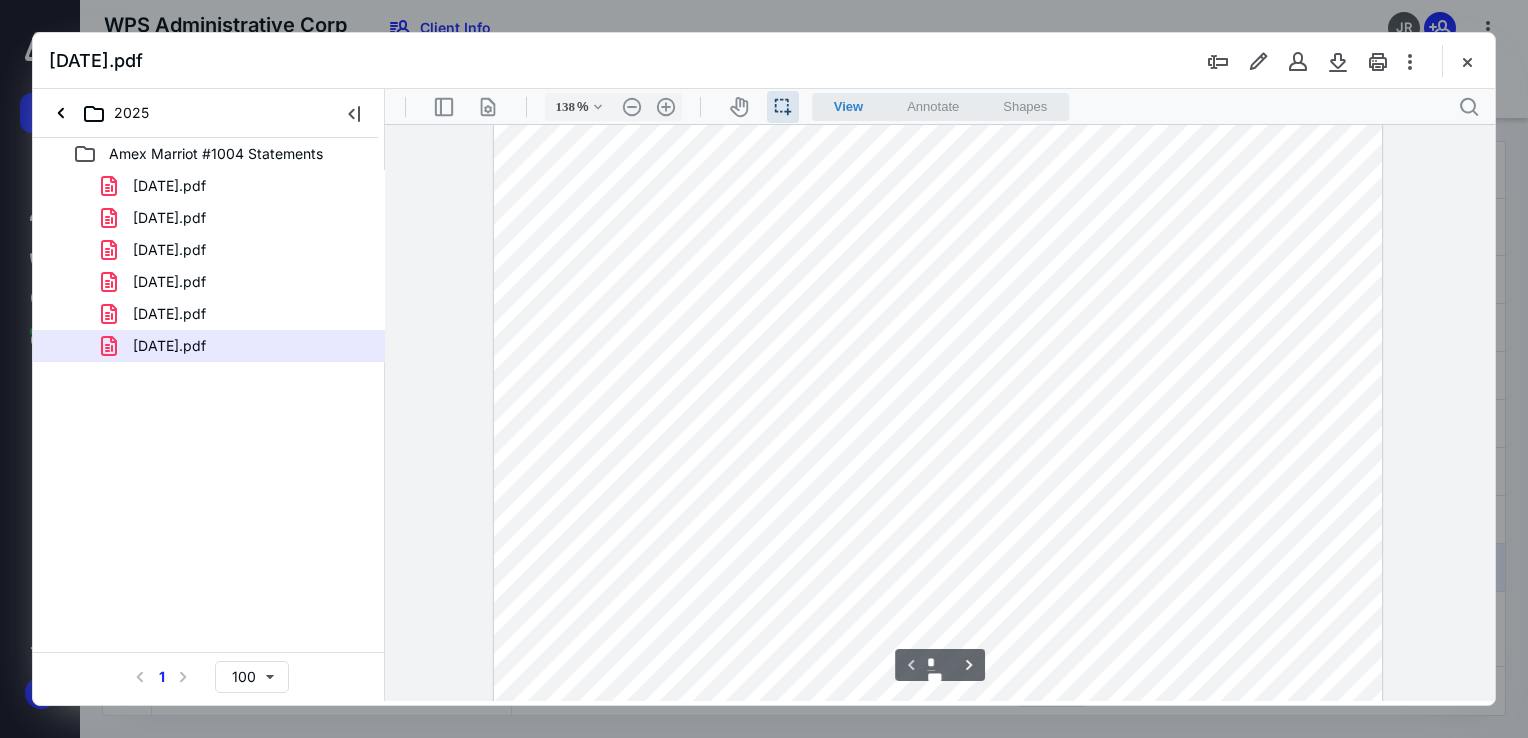 scroll, scrollTop: 0, scrollLeft: 0, axis: both 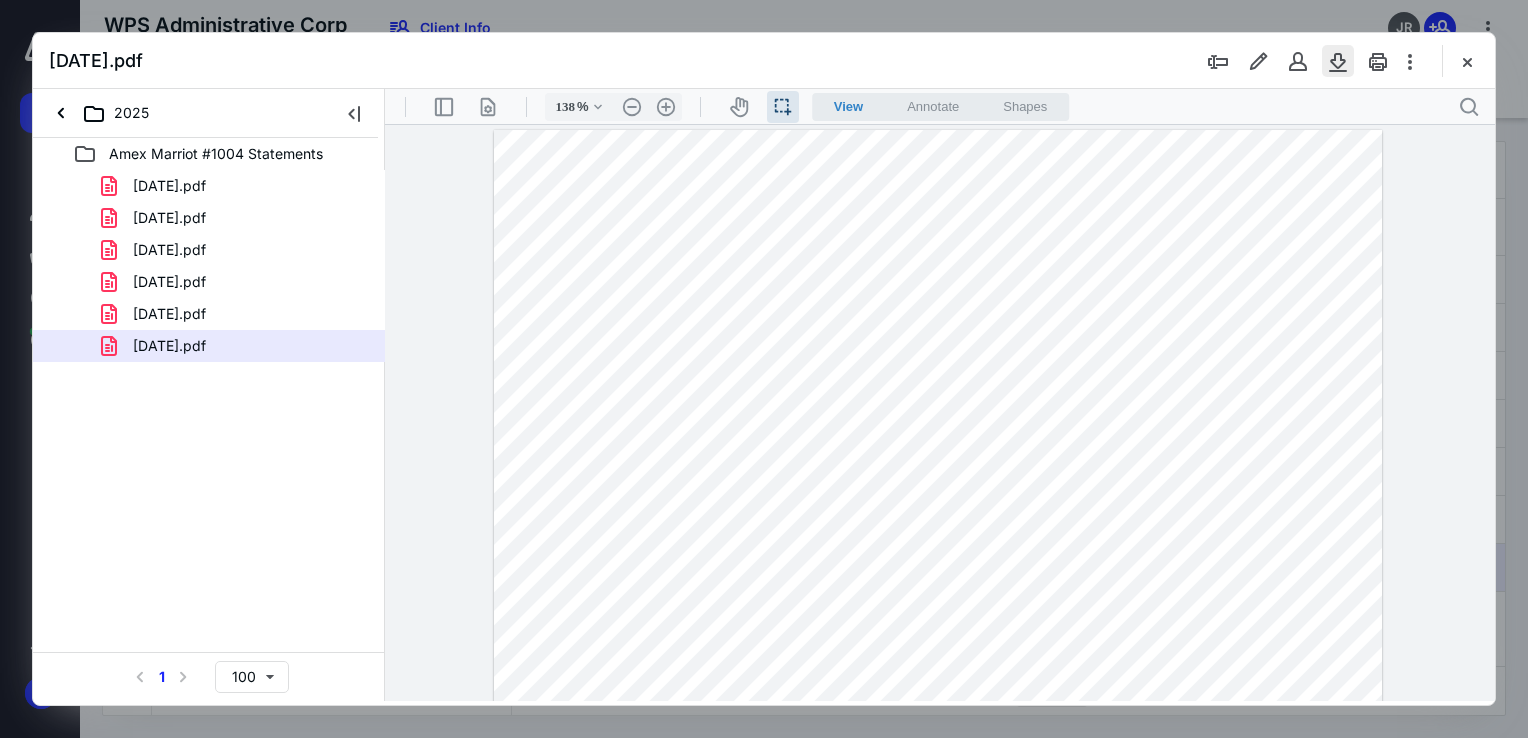 click at bounding box center [1338, 61] 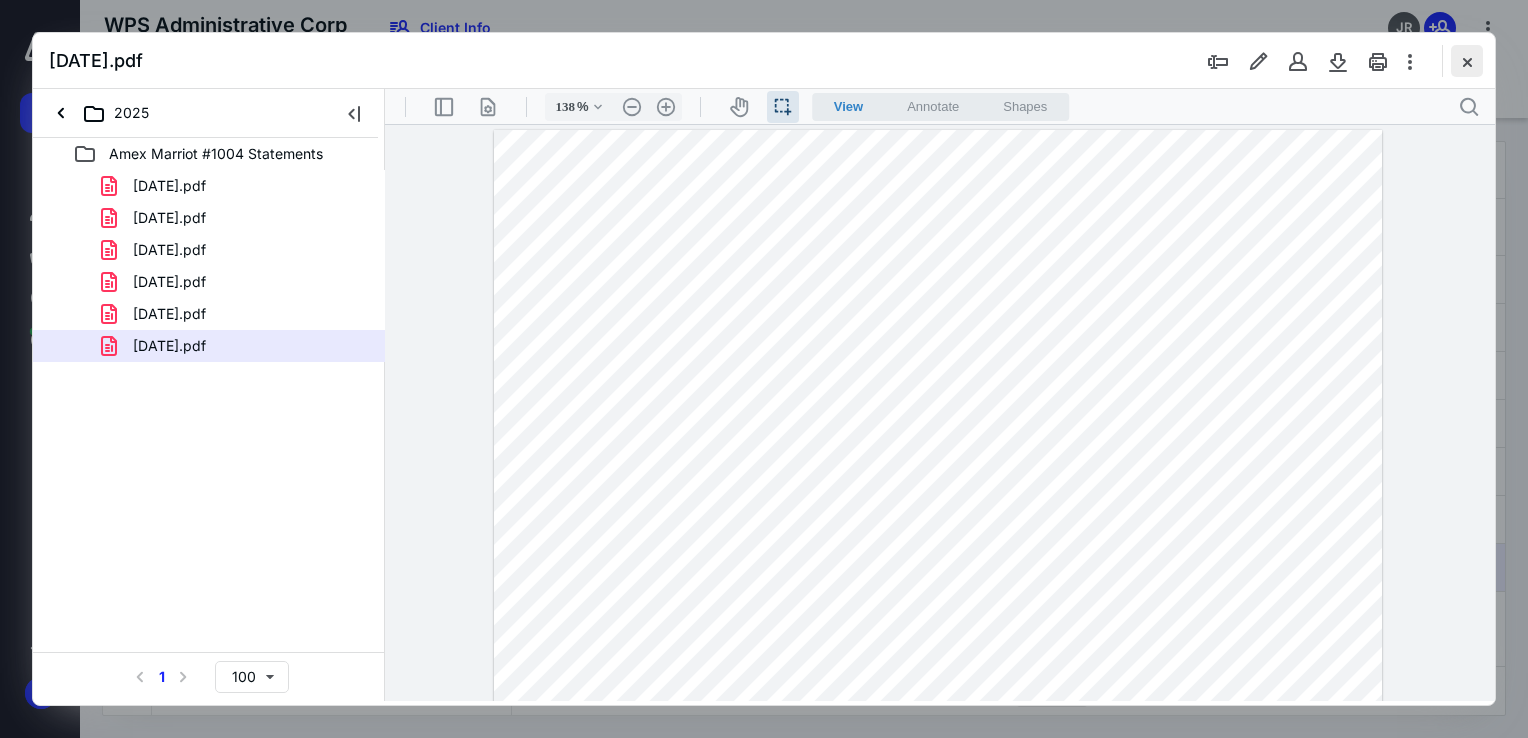 click at bounding box center [1467, 61] 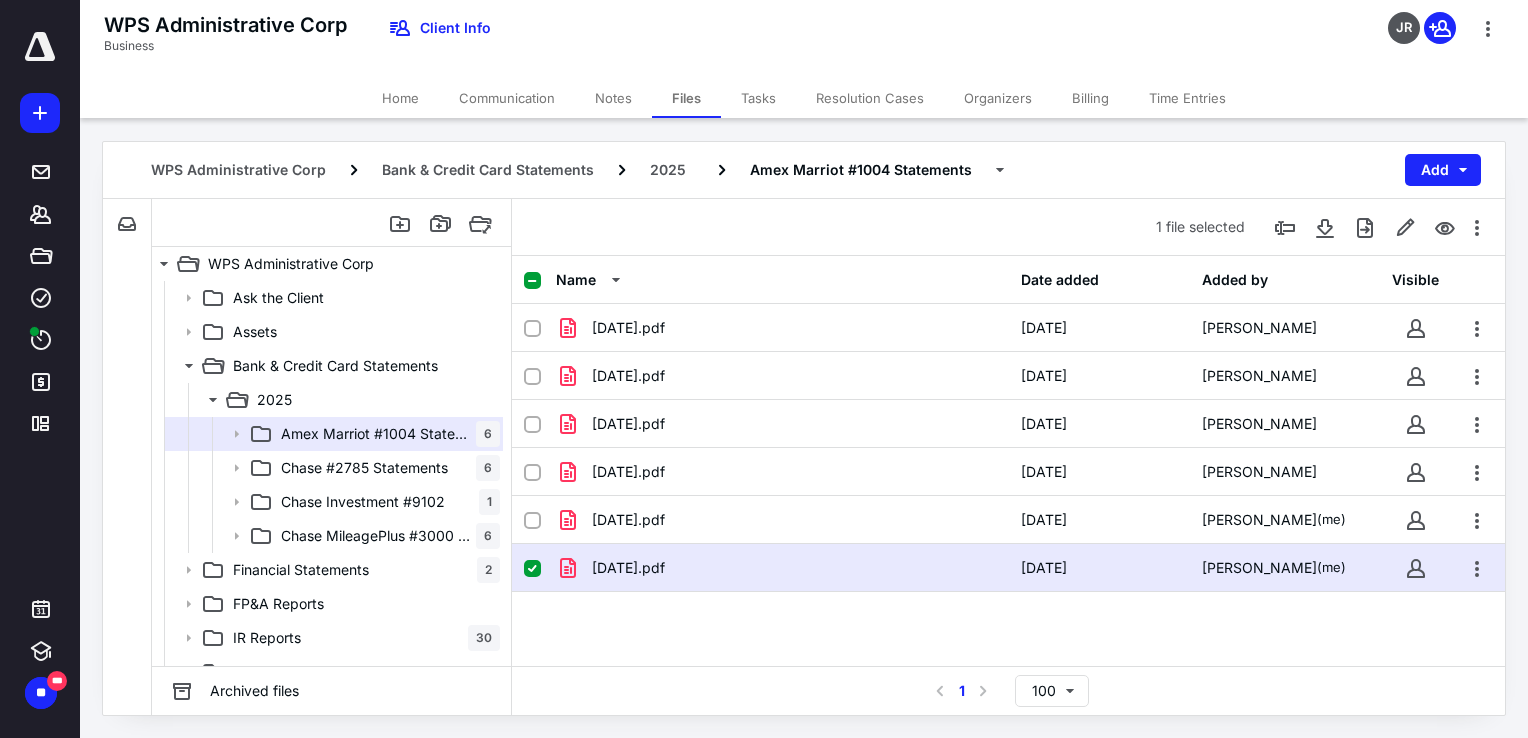 click on "Tasks" at bounding box center [758, 98] 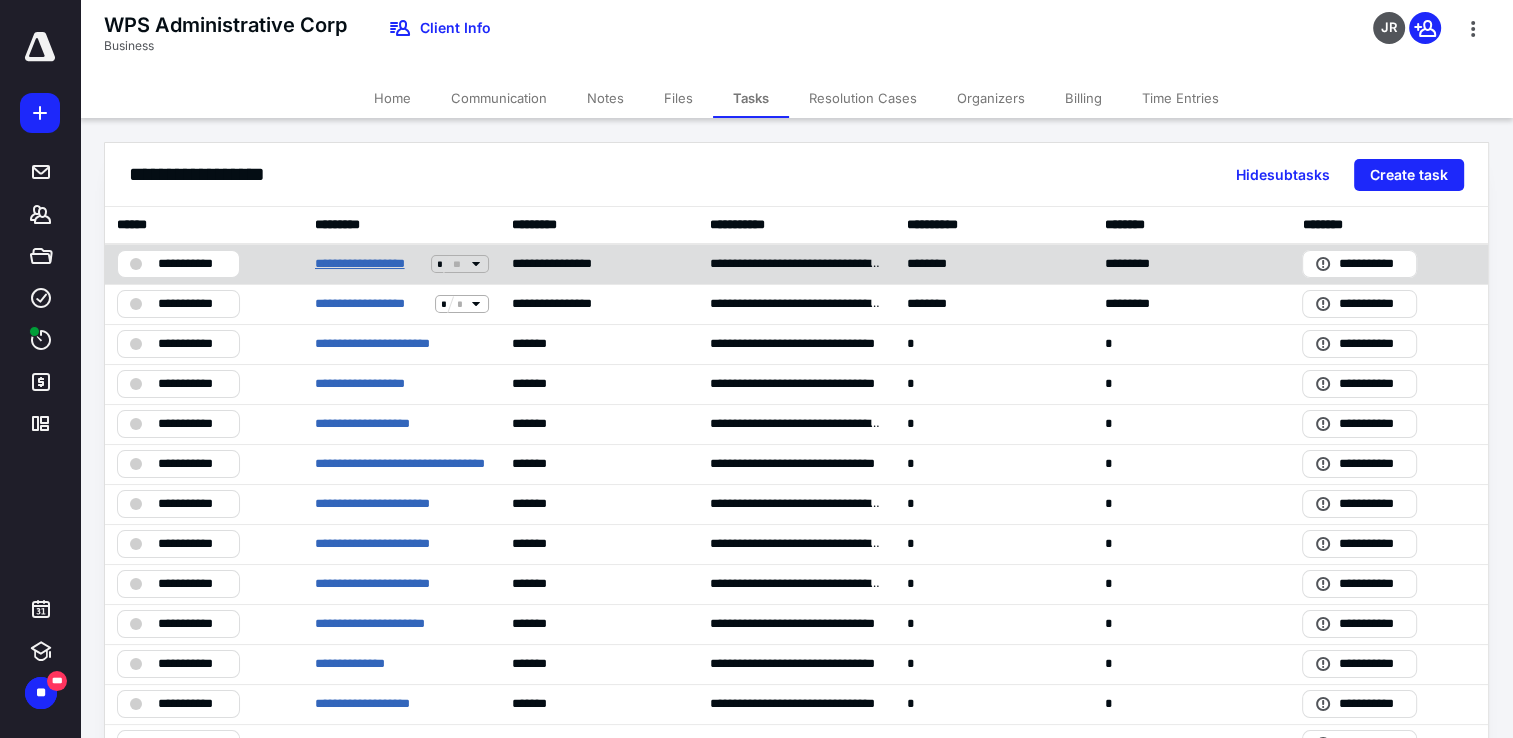 click on "**********" at bounding box center (369, 264) 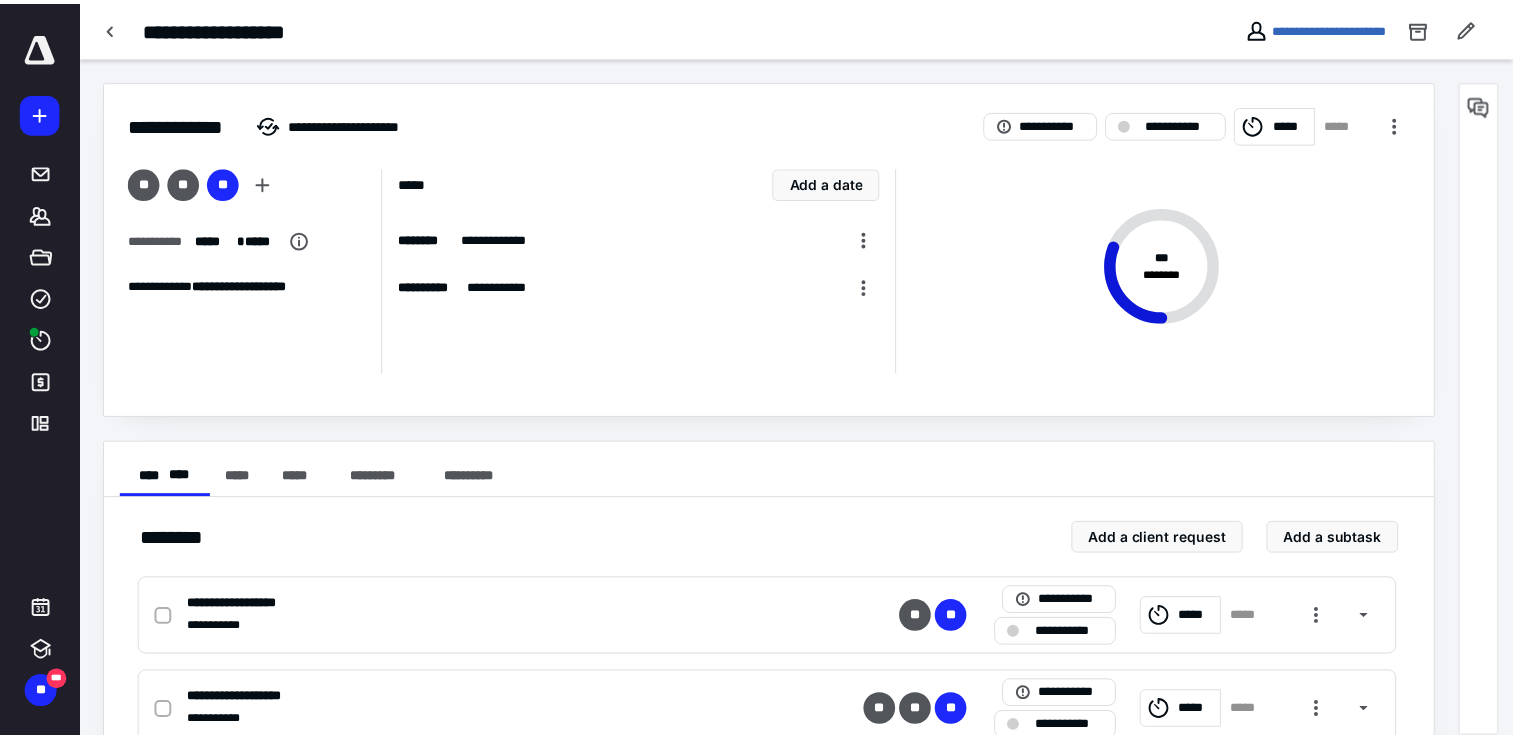 scroll, scrollTop: 300, scrollLeft: 0, axis: vertical 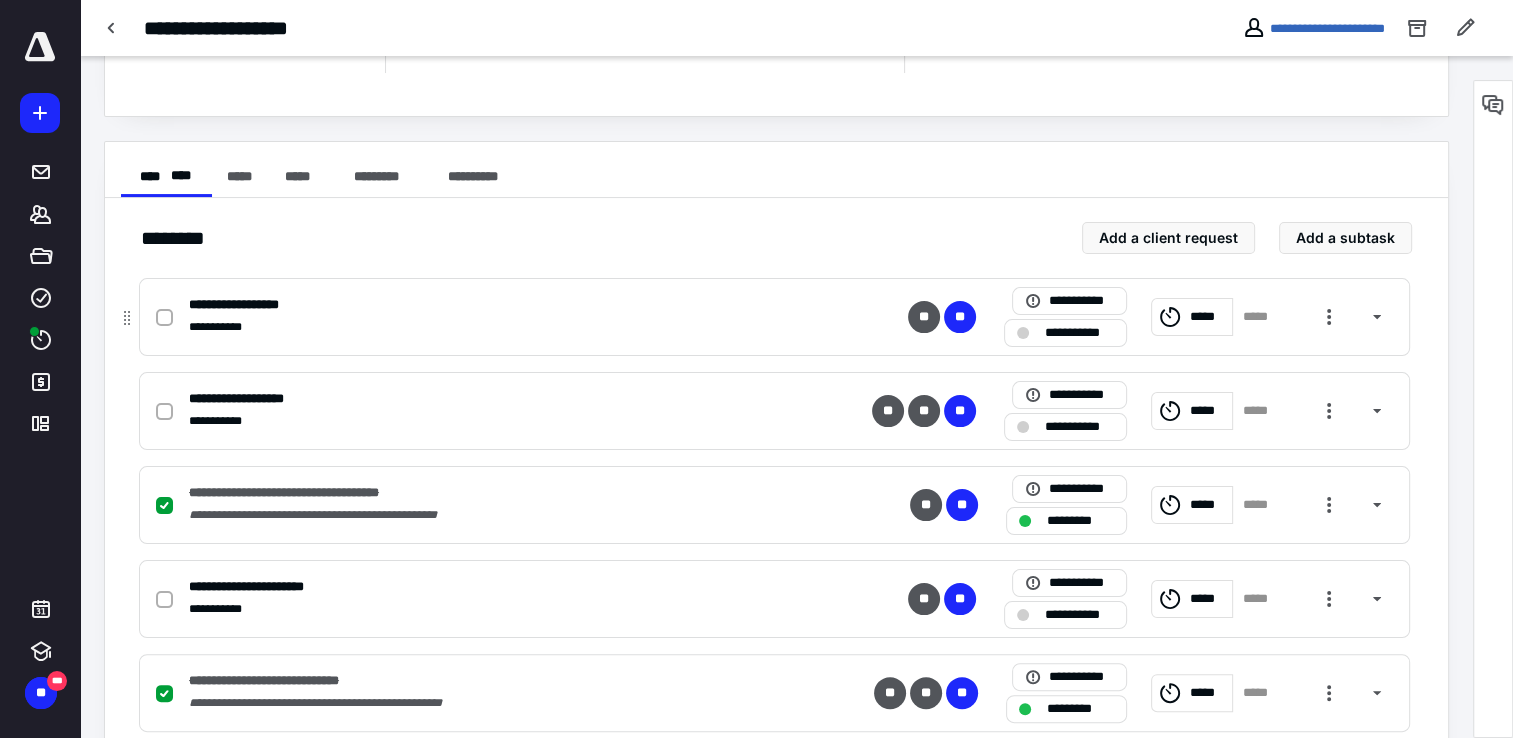 click at bounding box center [164, 318] 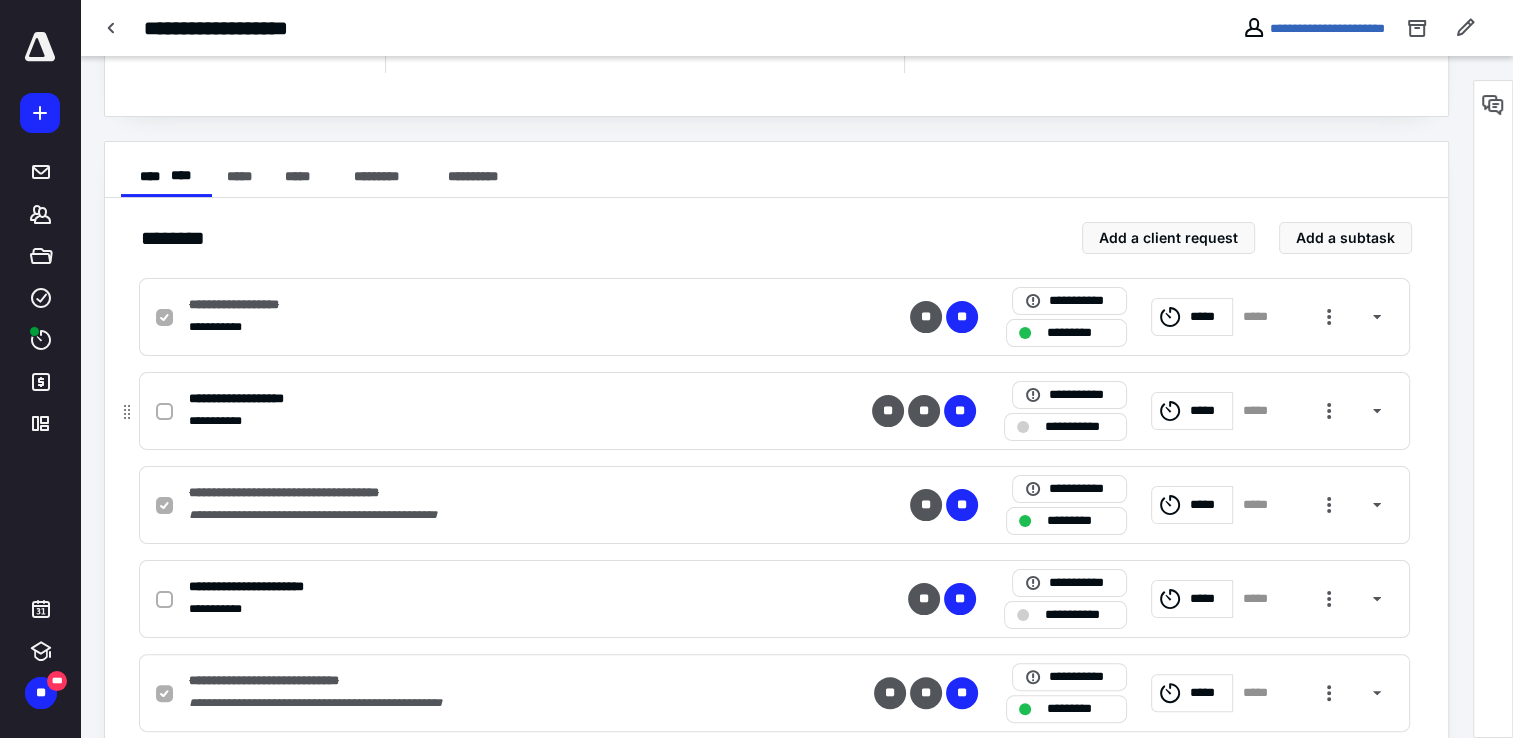 click at bounding box center (164, 411) 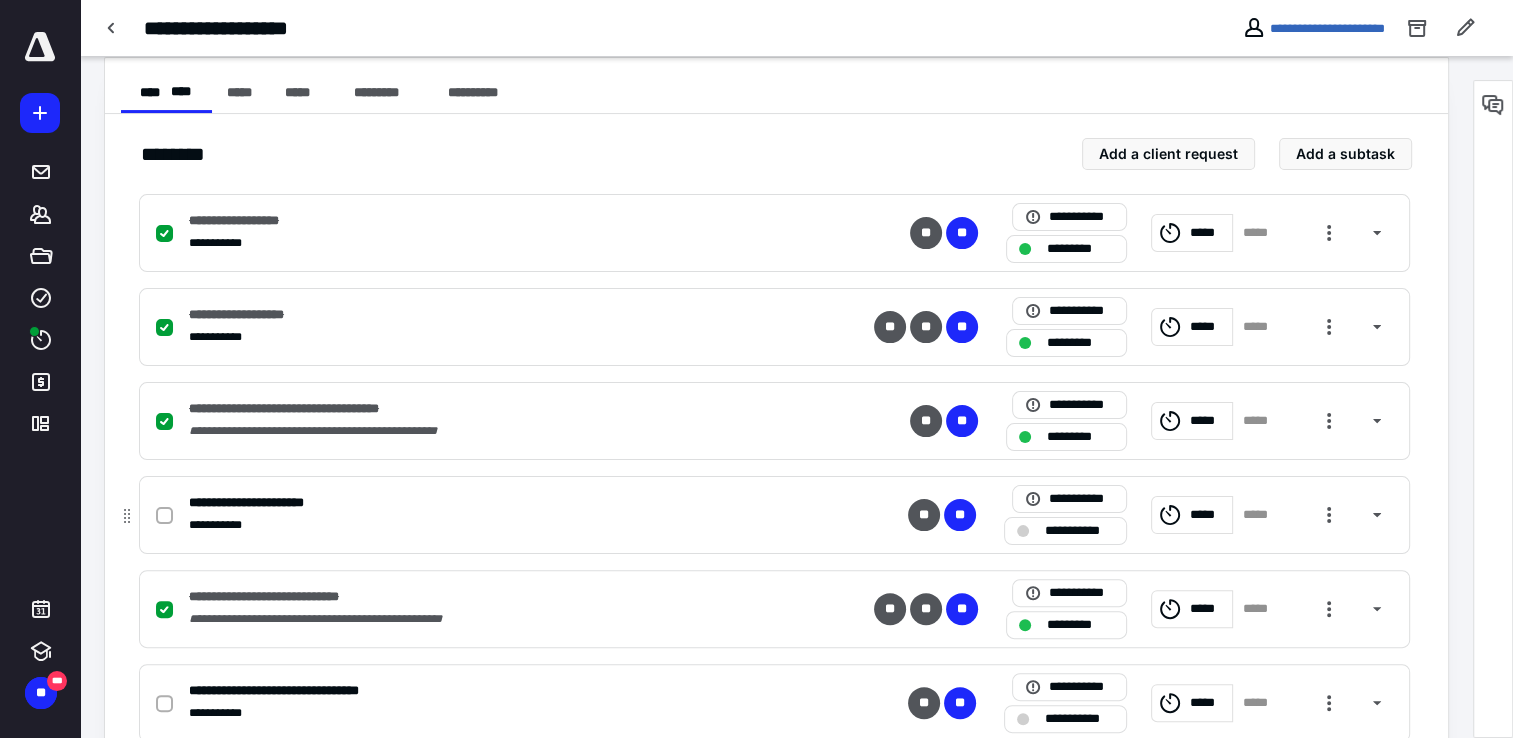 scroll, scrollTop: 500, scrollLeft: 0, axis: vertical 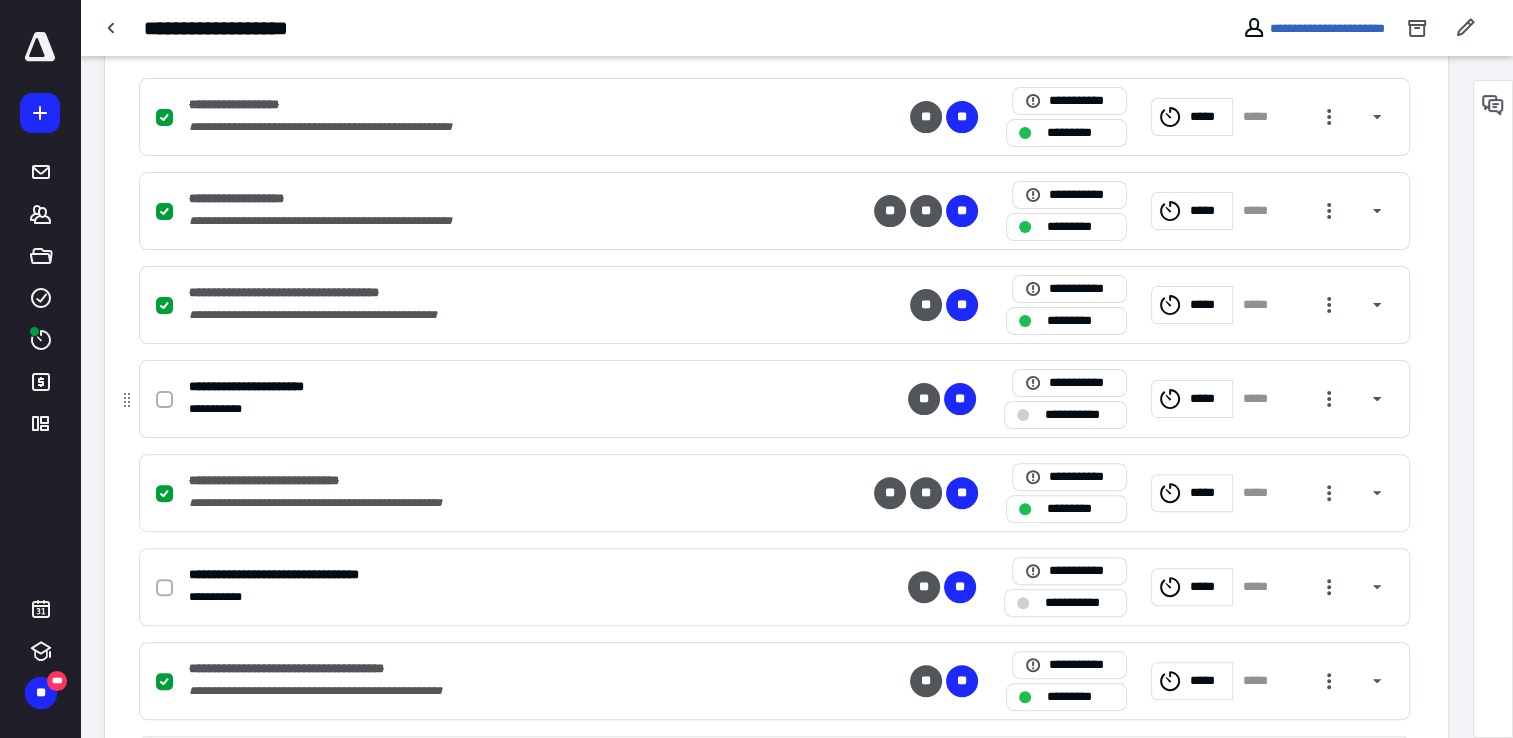 click at bounding box center [164, 400] 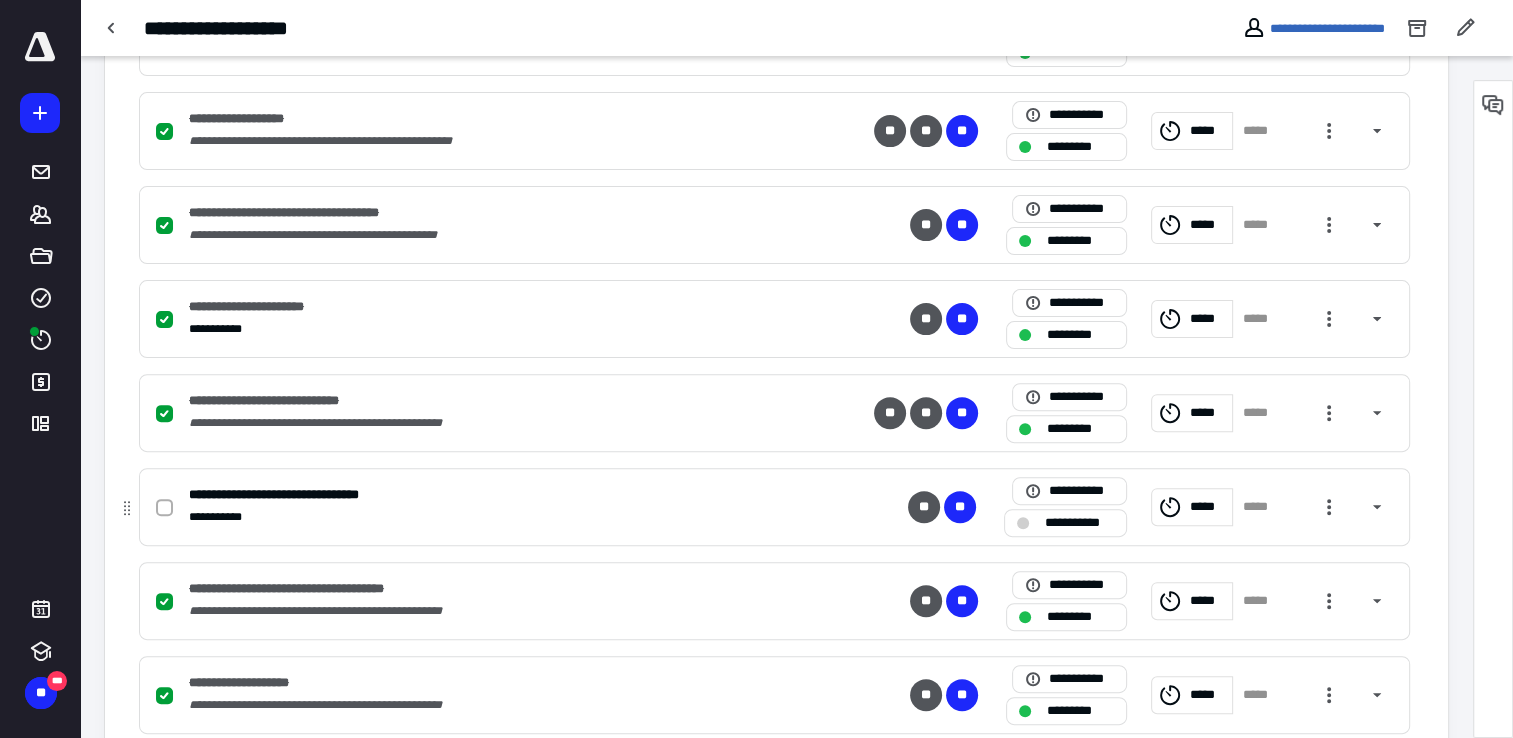 scroll, scrollTop: 700, scrollLeft: 0, axis: vertical 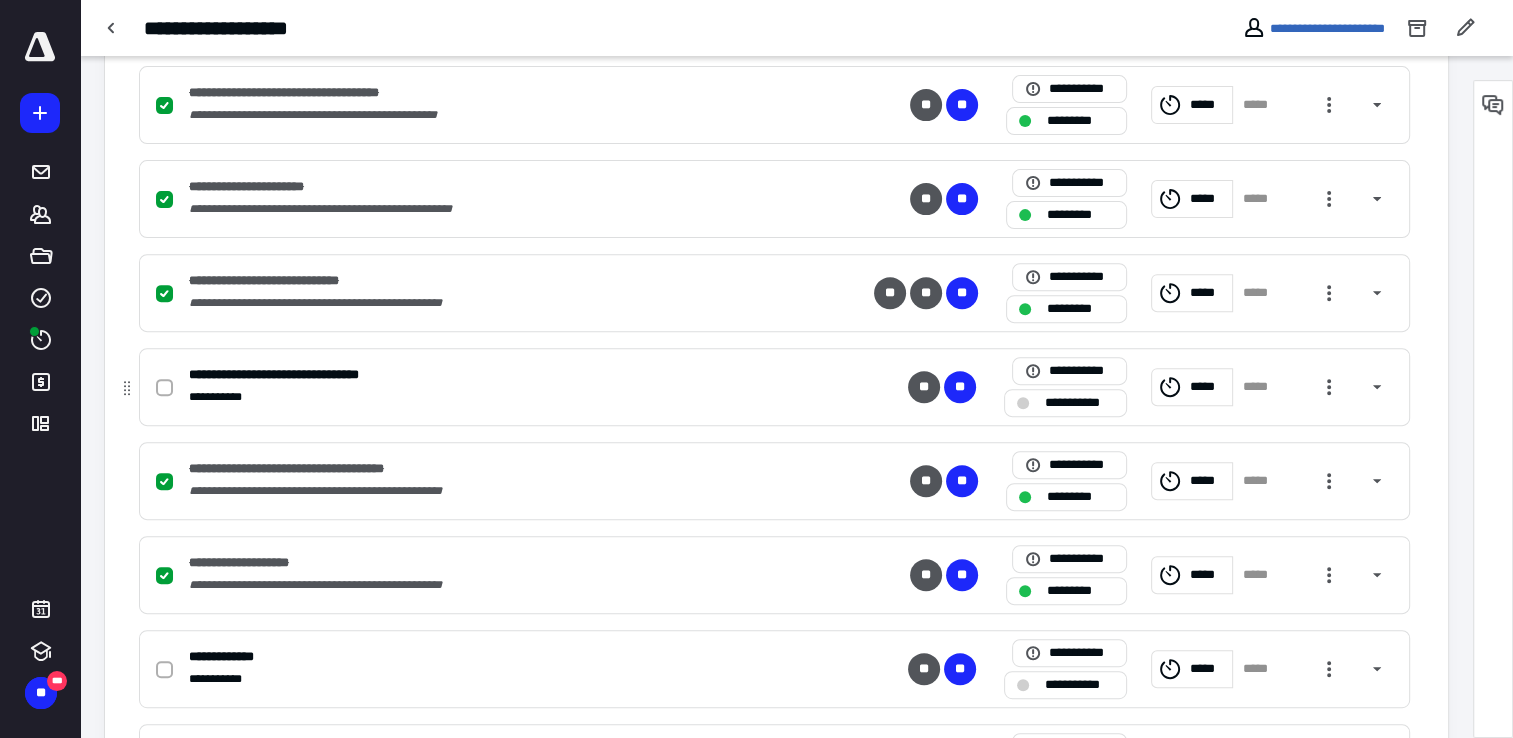 click at bounding box center (164, 388) 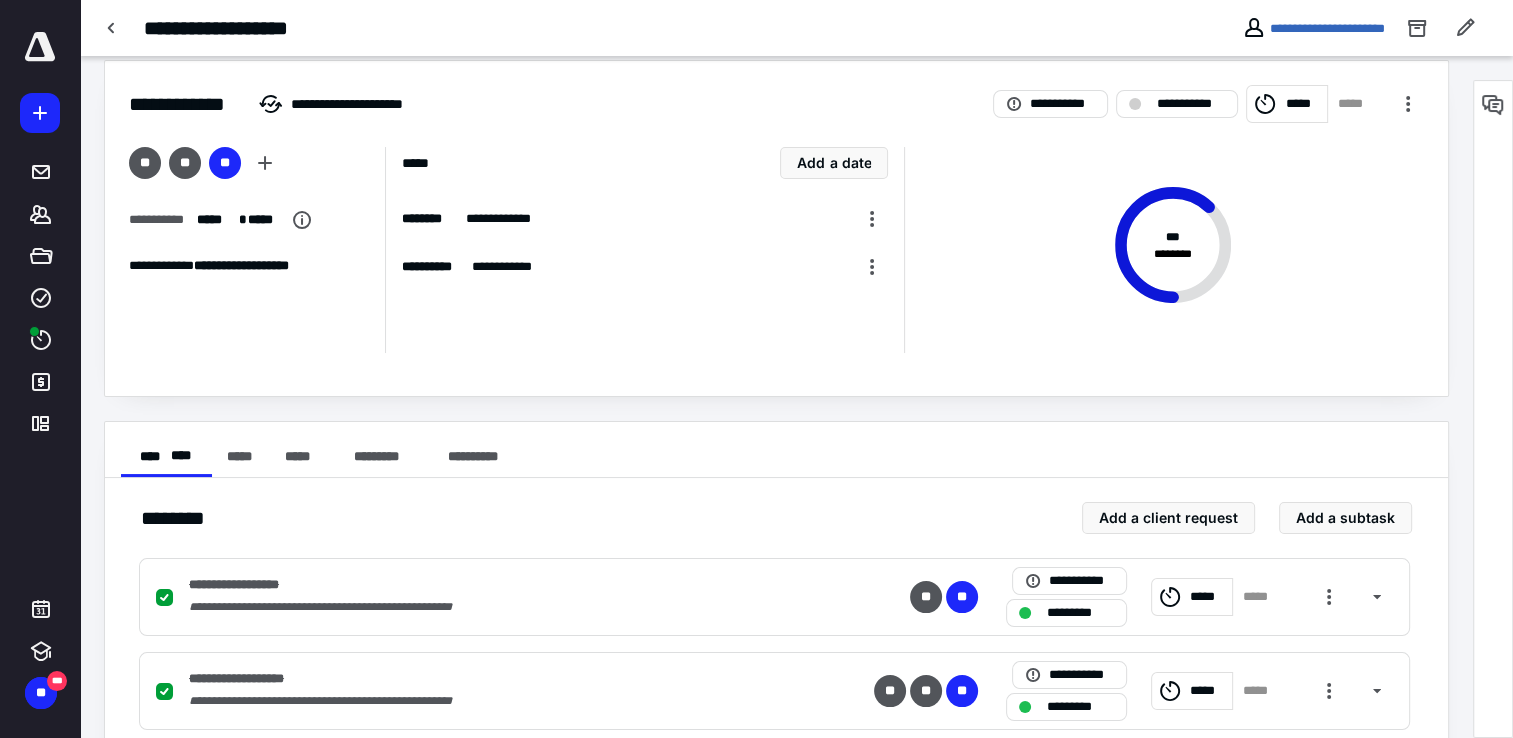 scroll, scrollTop: 0, scrollLeft: 0, axis: both 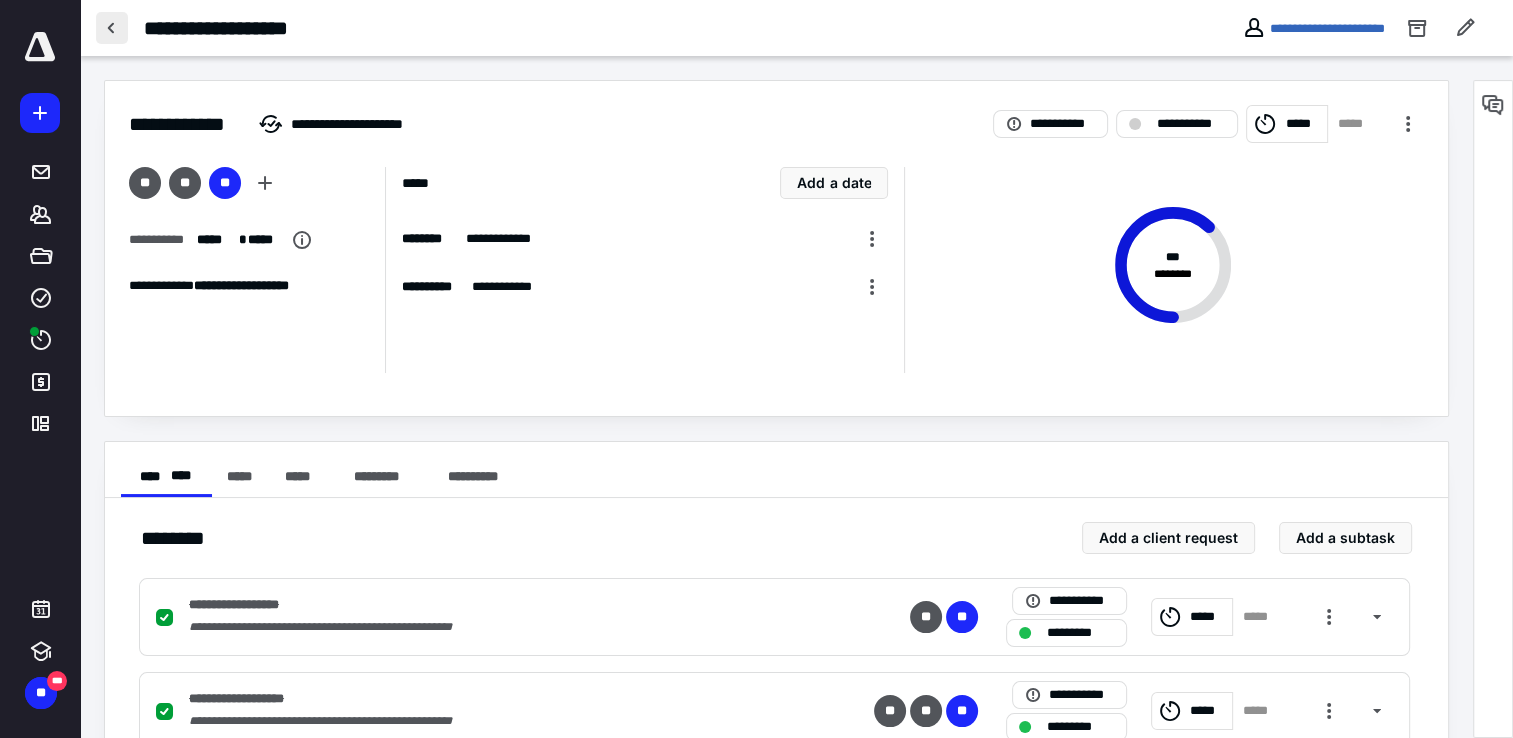 click at bounding box center [112, 28] 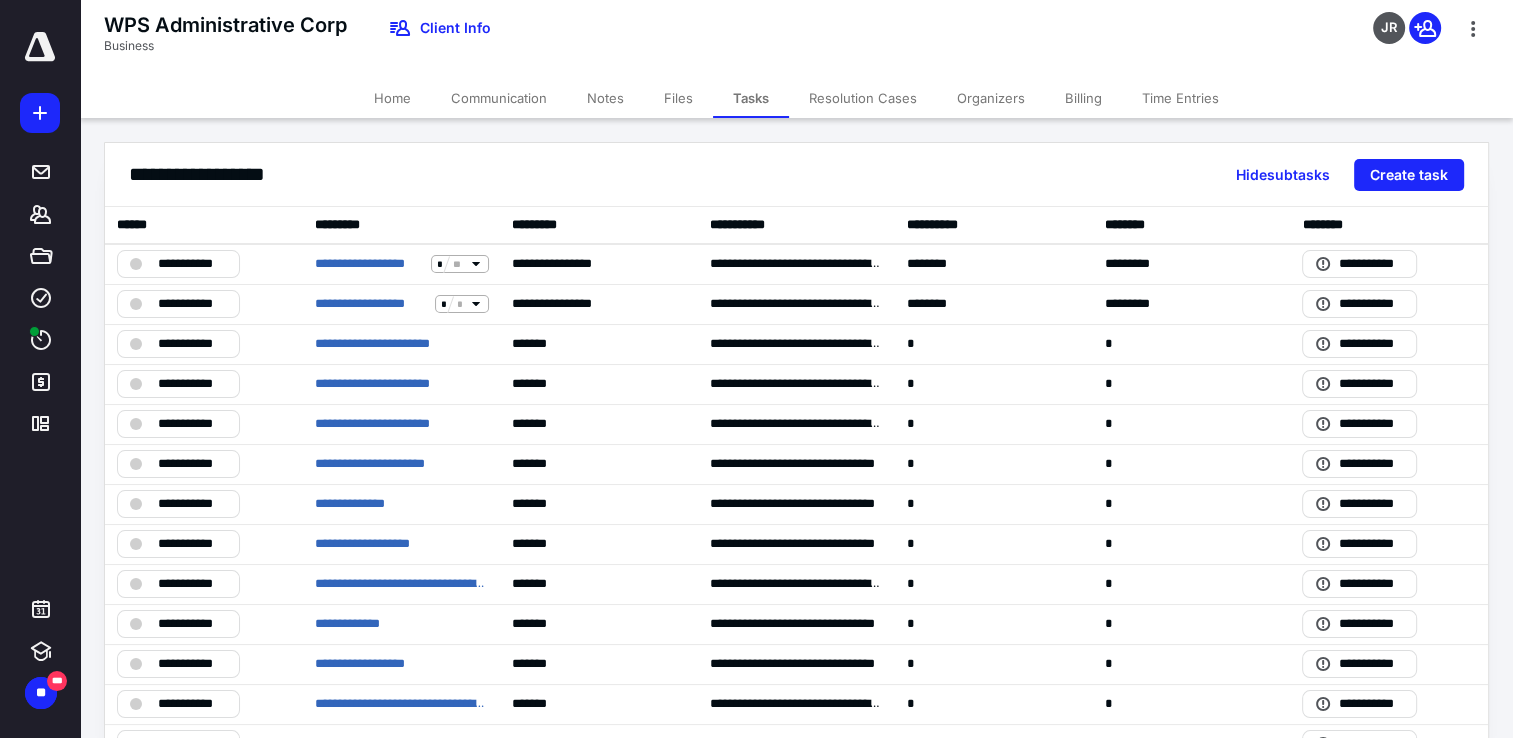 click at bounding box center [40, 47] 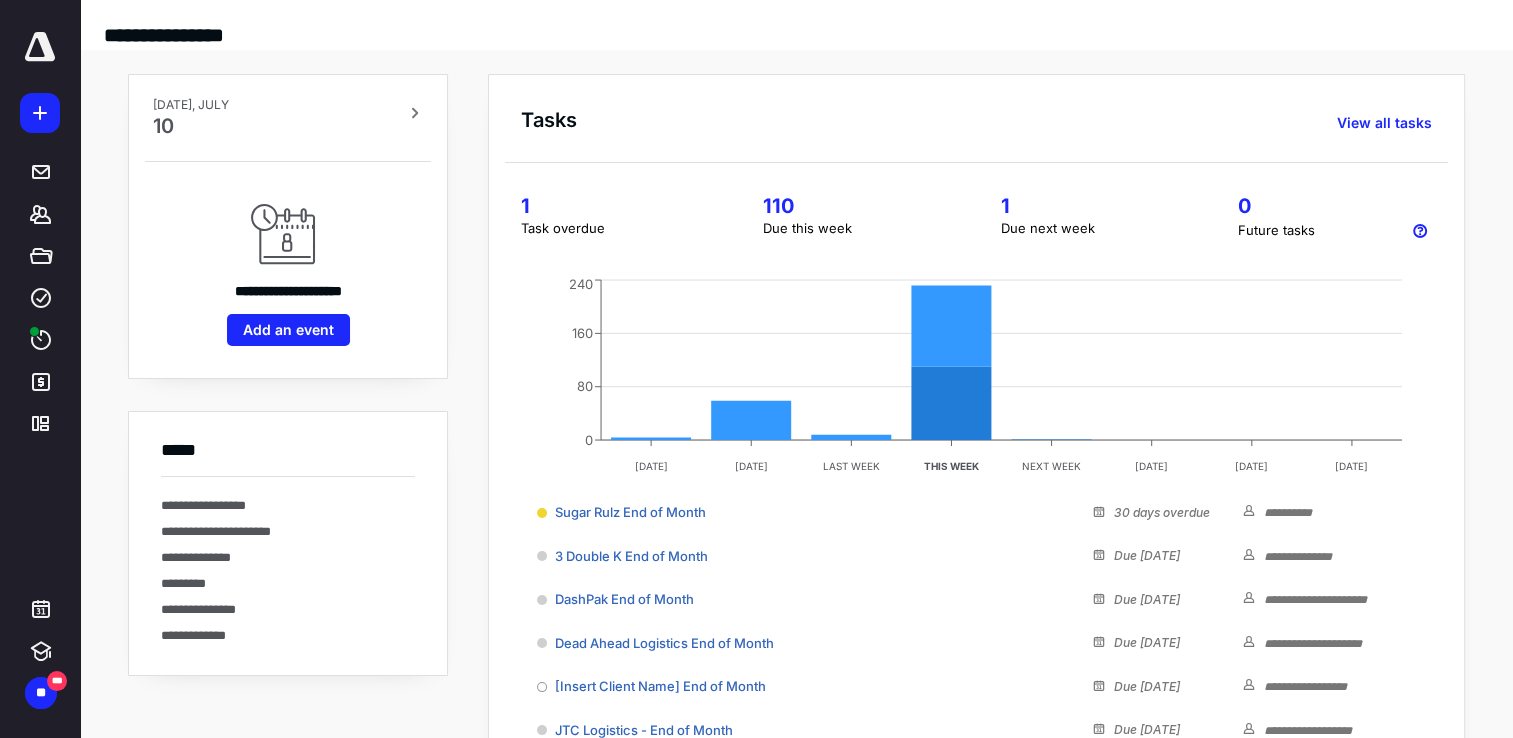 click on "Task overdue" at bounding box center (618, 229) 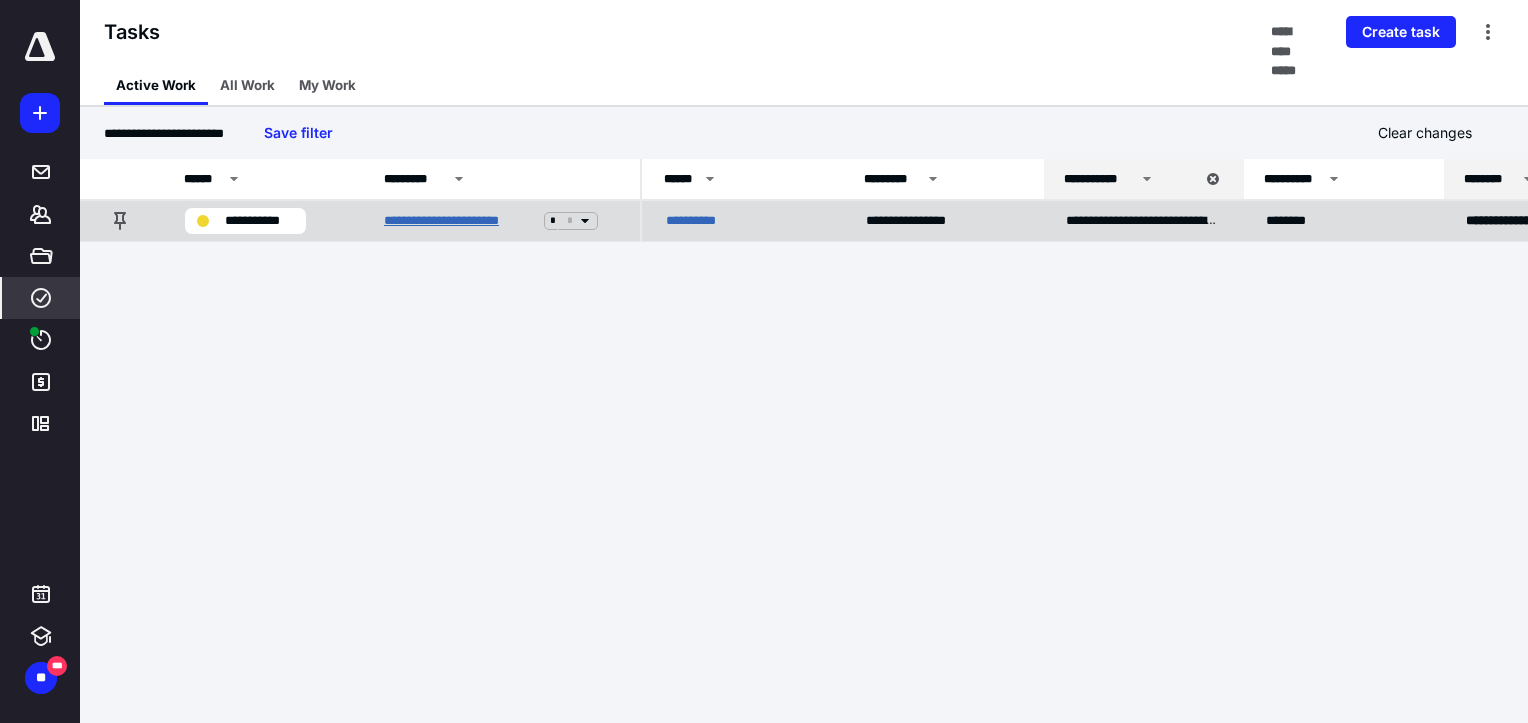 click on "**********" at bounding box center [460, 221] 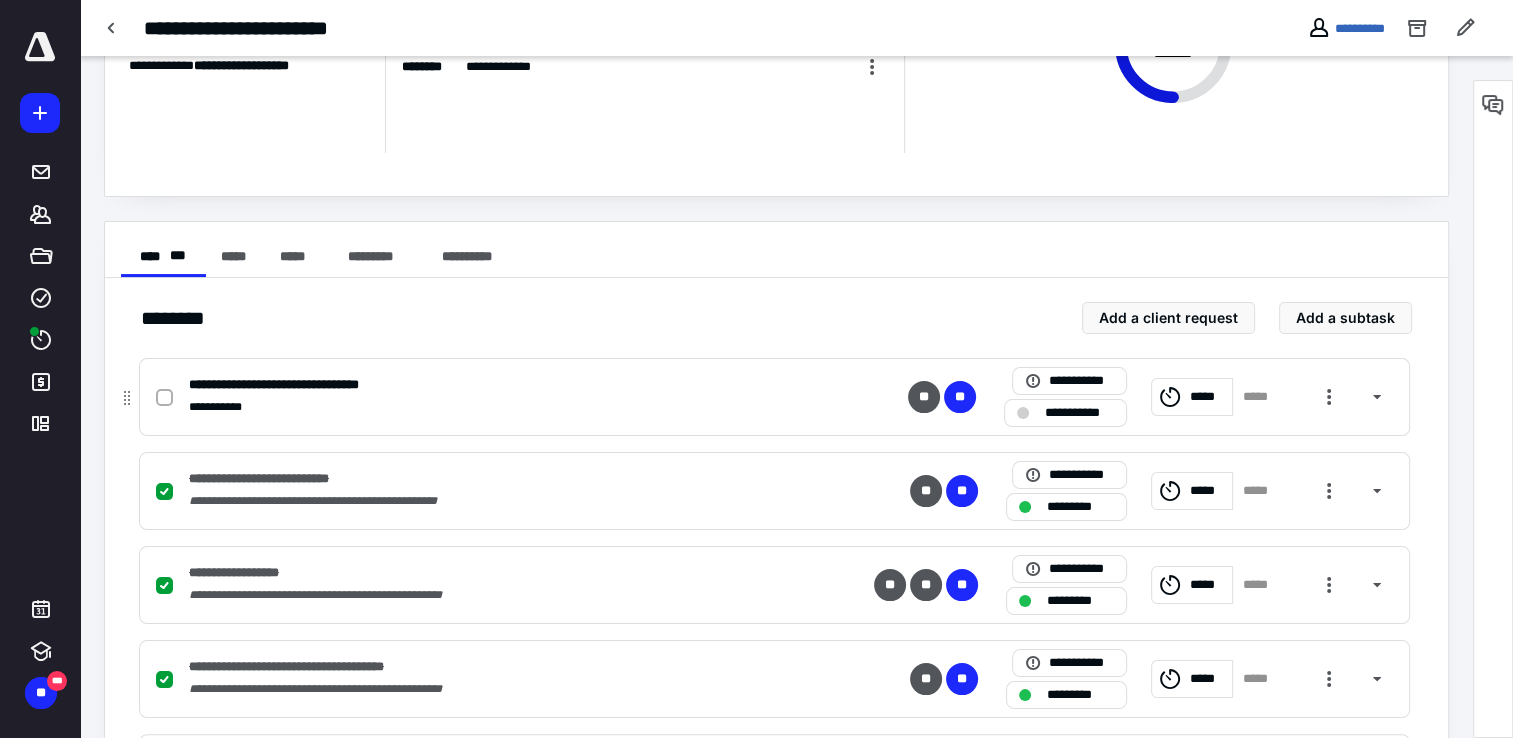 scroll, scrollTop: 224, scrollLeft: 0, axis: vertical 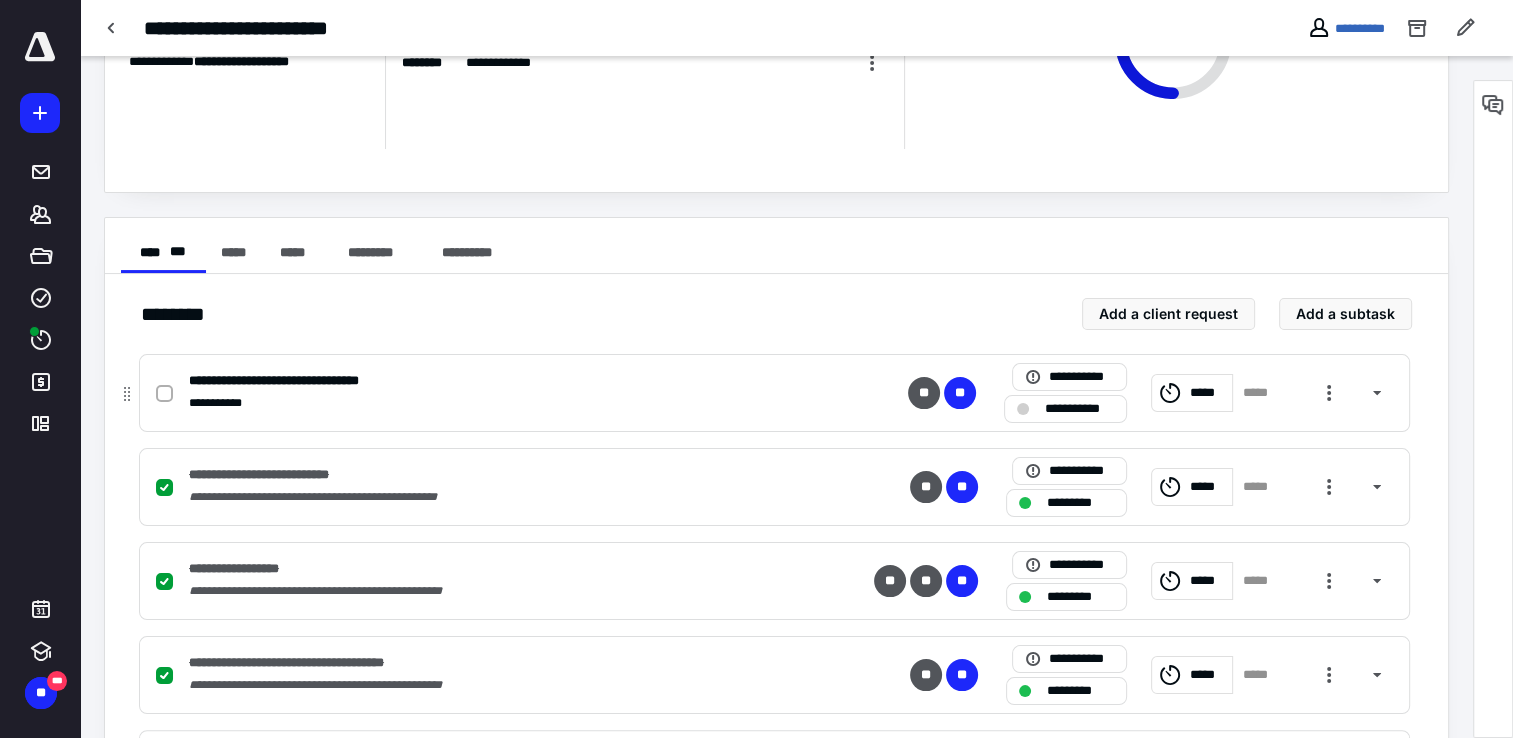 click at bounding box center [168, 393] 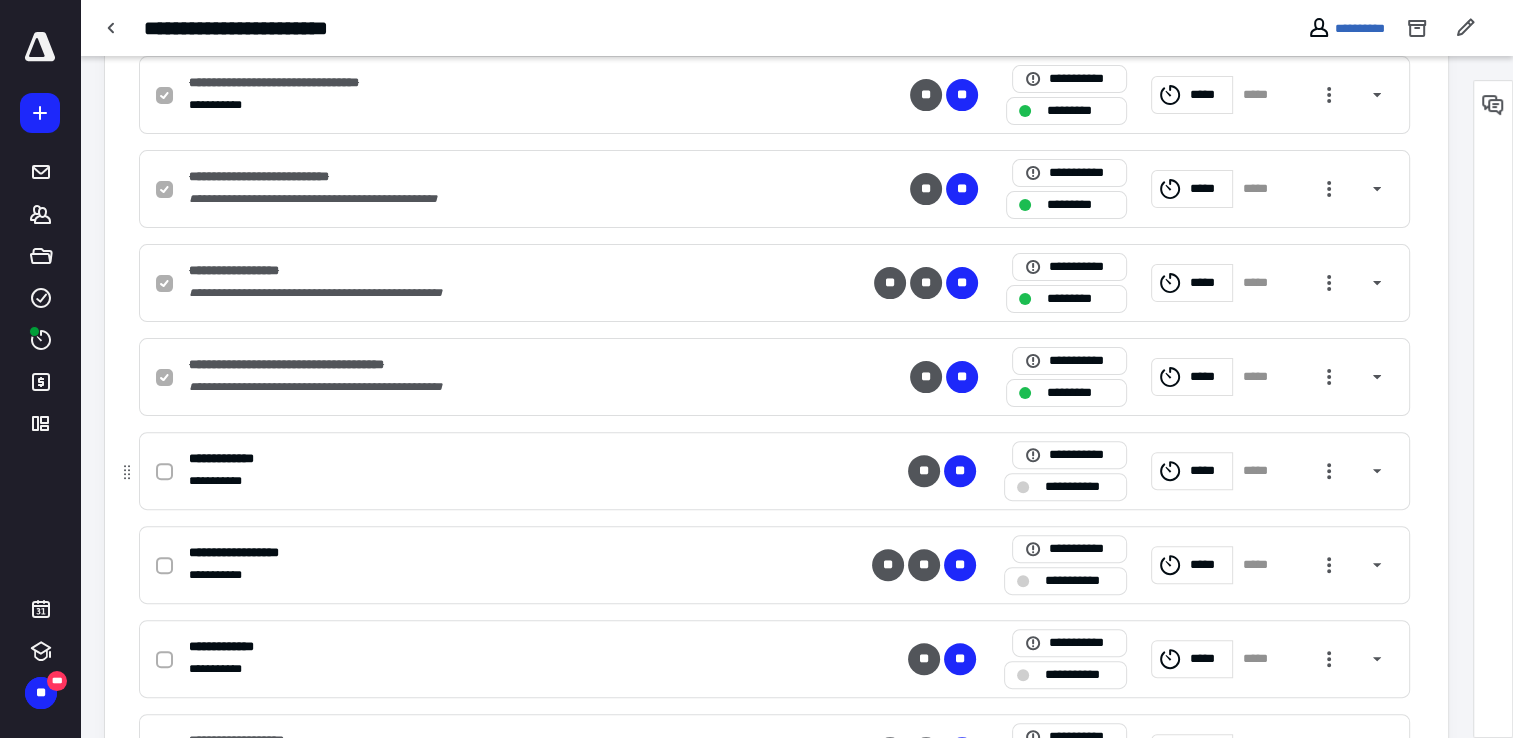 scroll, scrollTop: 524, scrollLeft: 0, axis: vertical 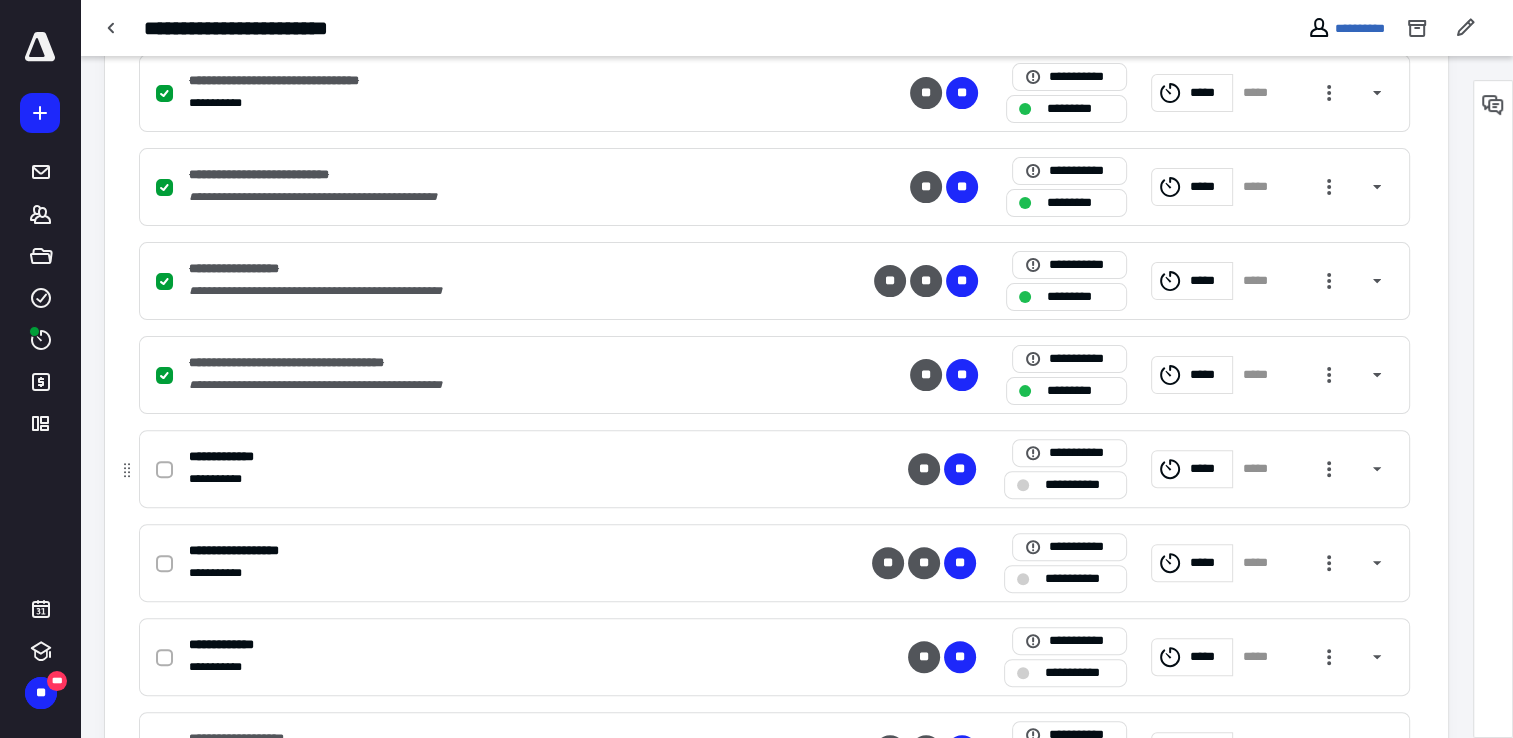 click 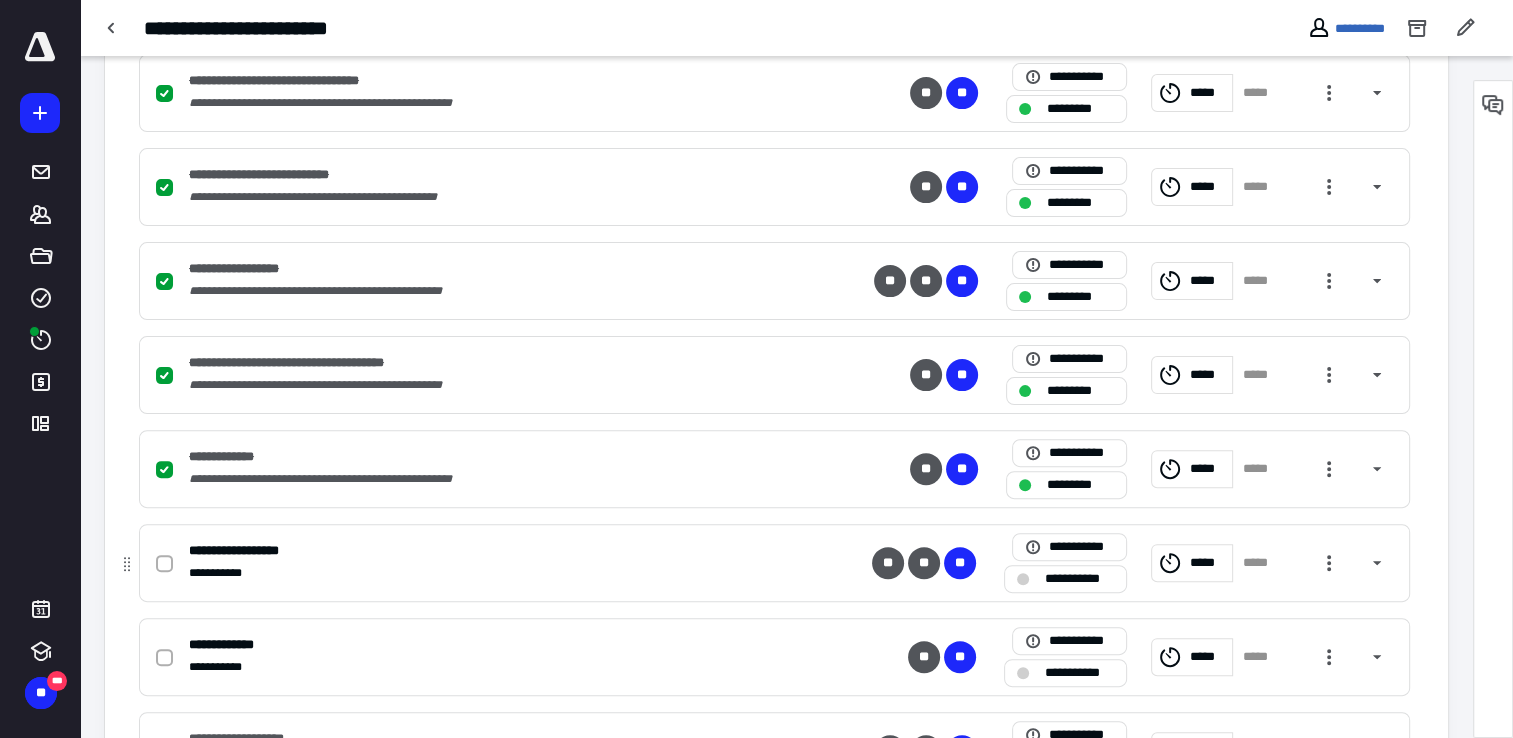 click at bounding box center [168, 563] 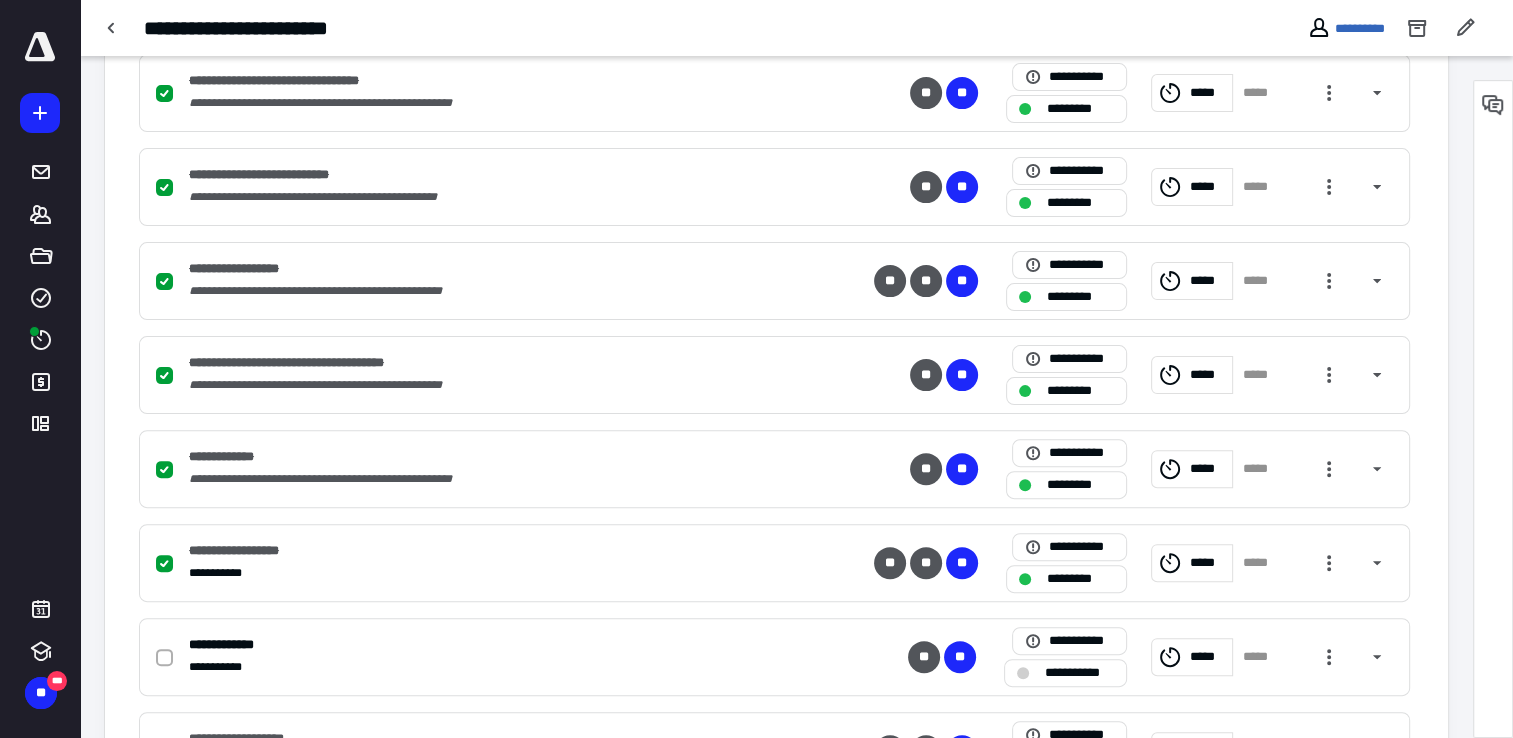 scroll, scrollTop: 624, scrollLeft: 0, axis: vertical 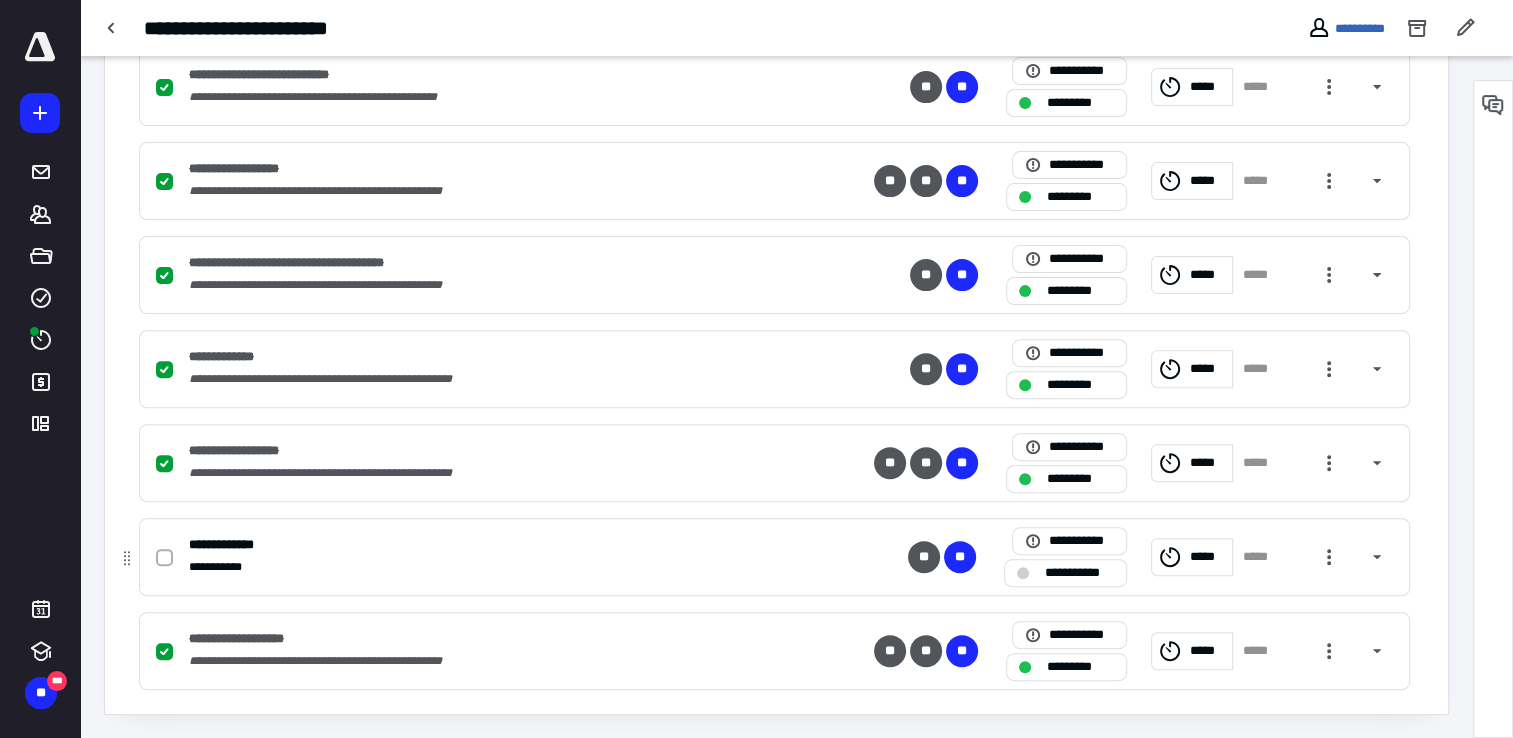 click on "**********" at bounding box center [774, 557] 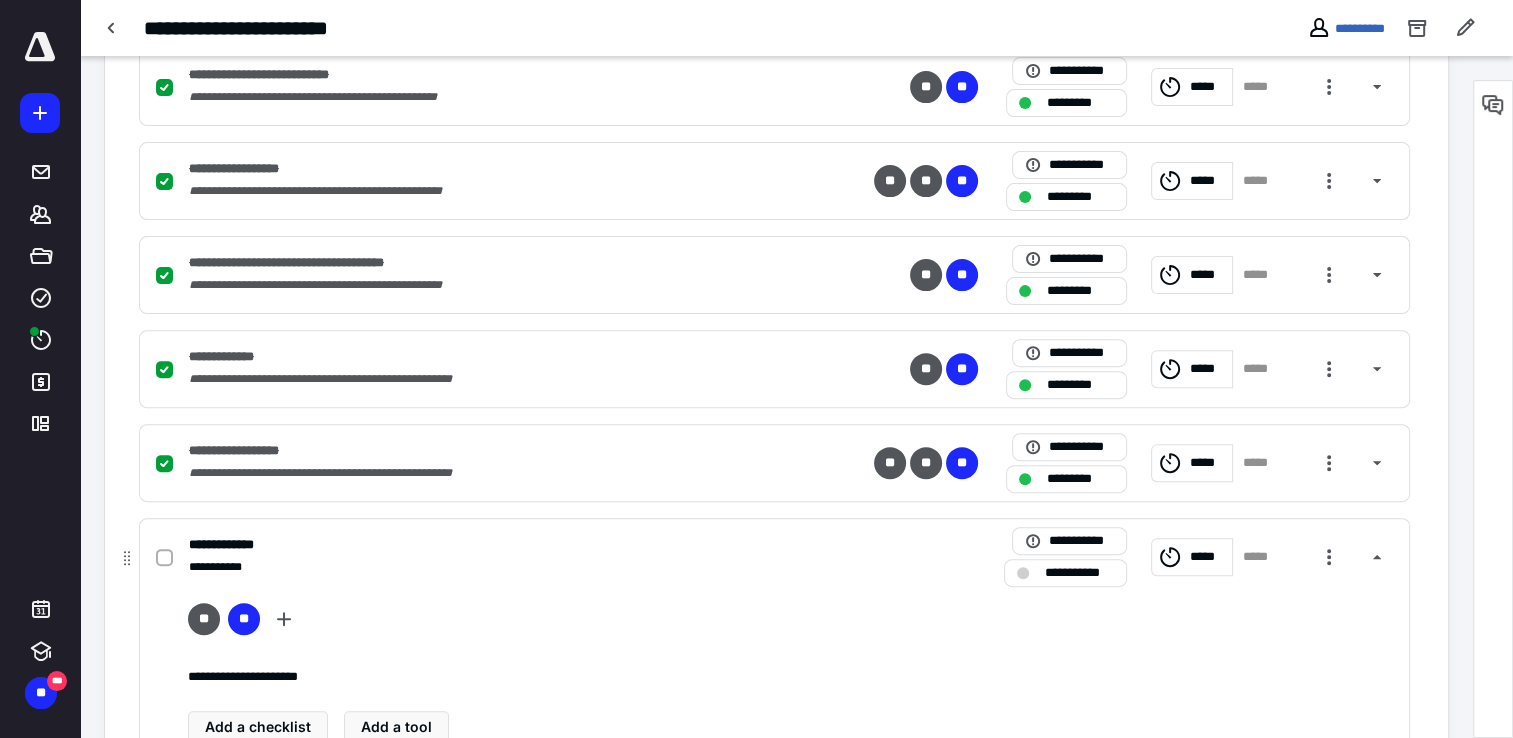 click at bounding box center [164, 558] 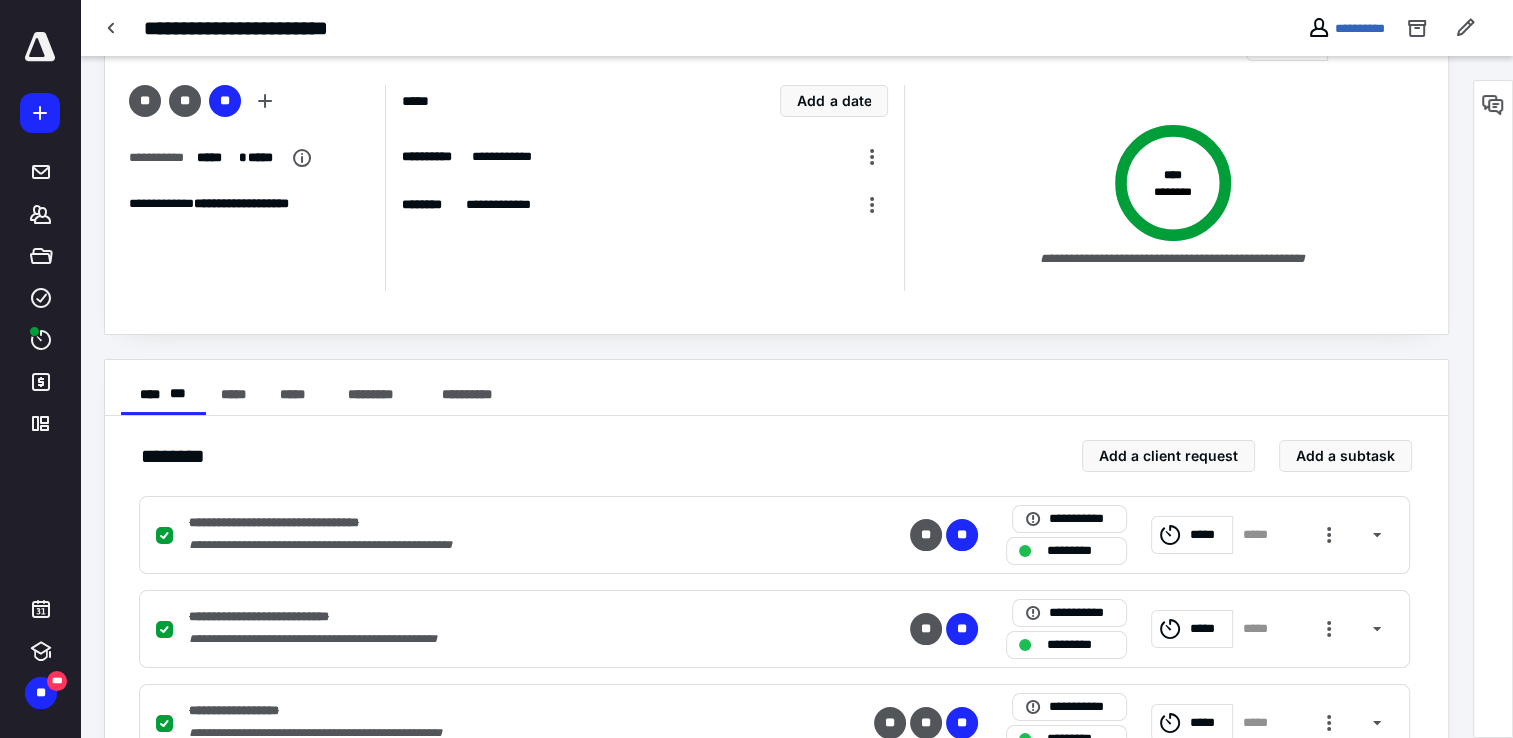 scroll, scrollTop: 0, scrollLeft: 0, axis: both 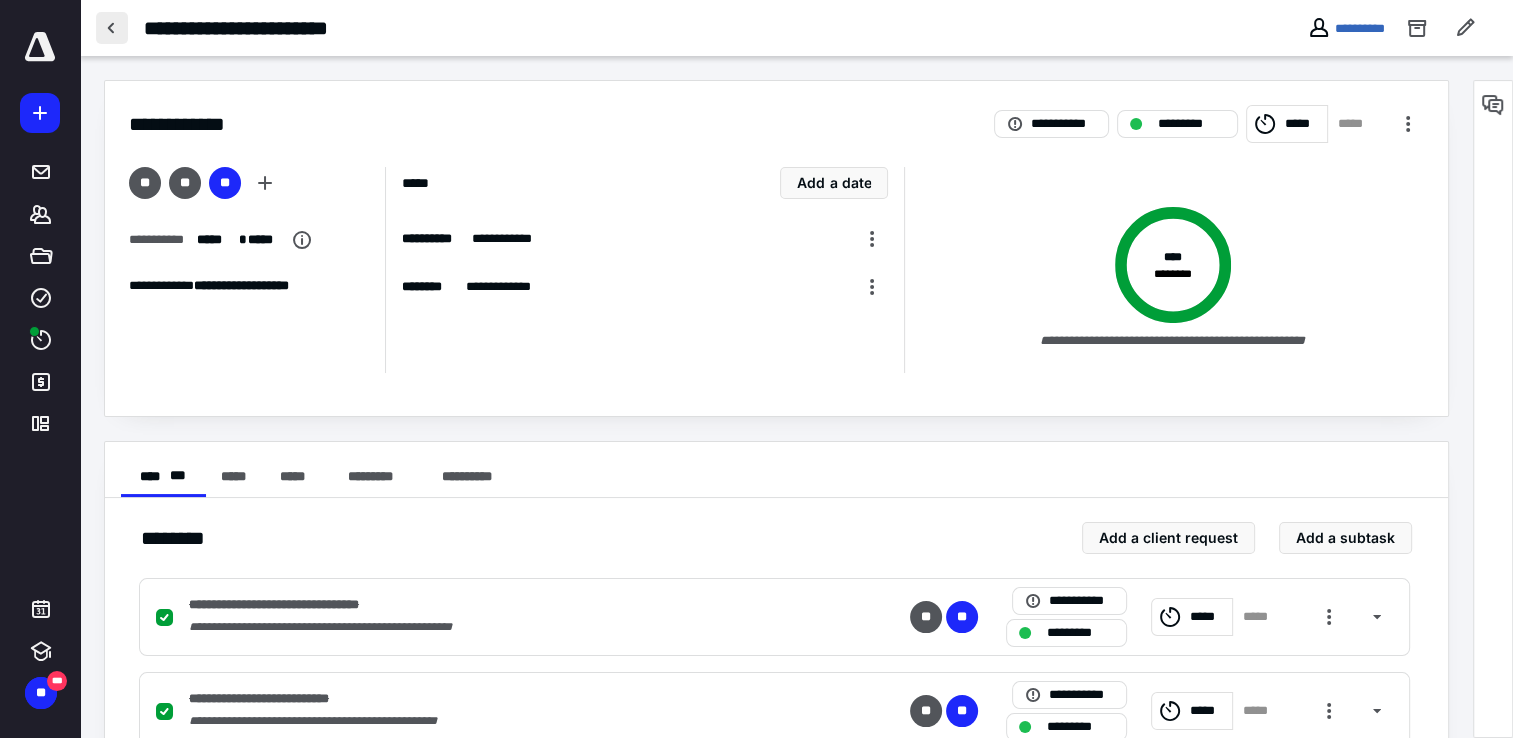 click at bounding box center [112, 28] 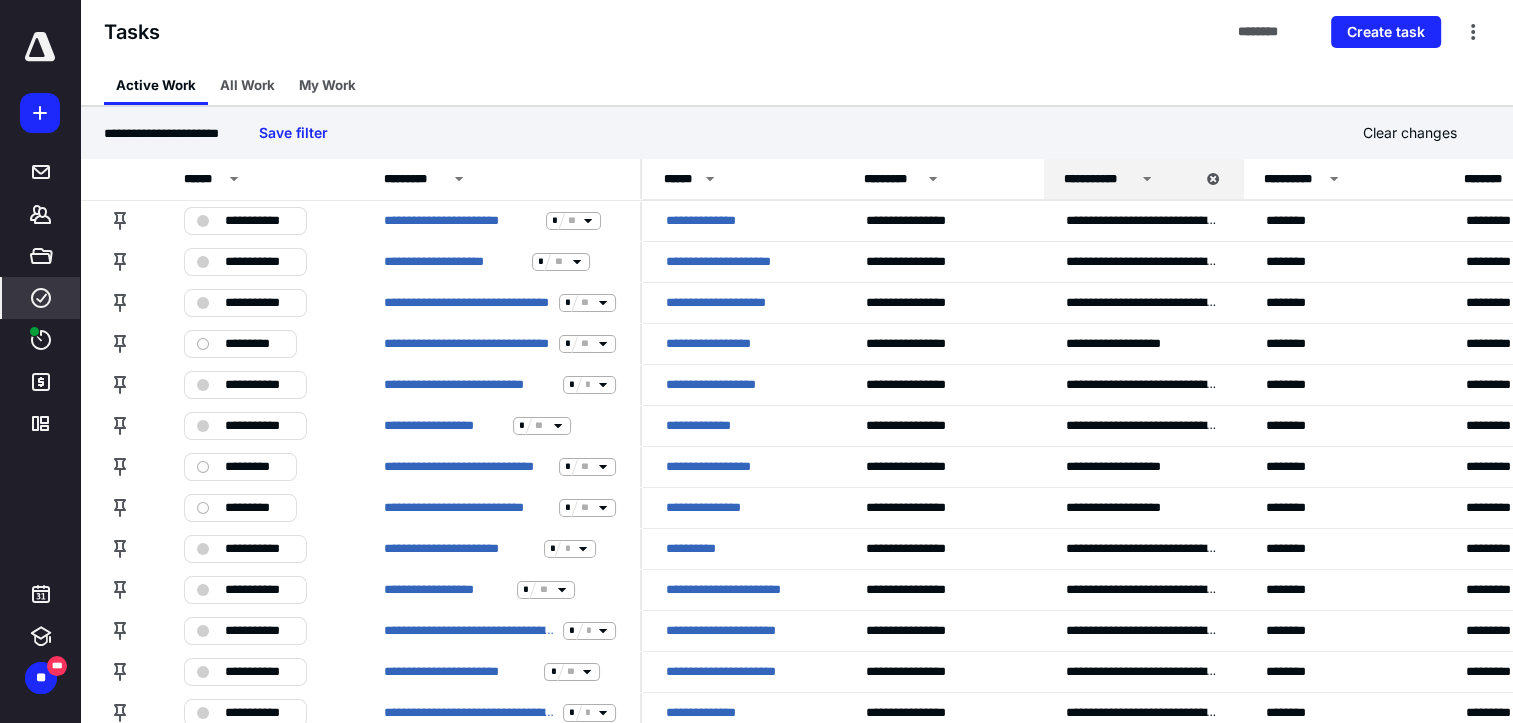 click on "***** ******* ***** **** **** ******* *********" at bounding box center (40, 238) 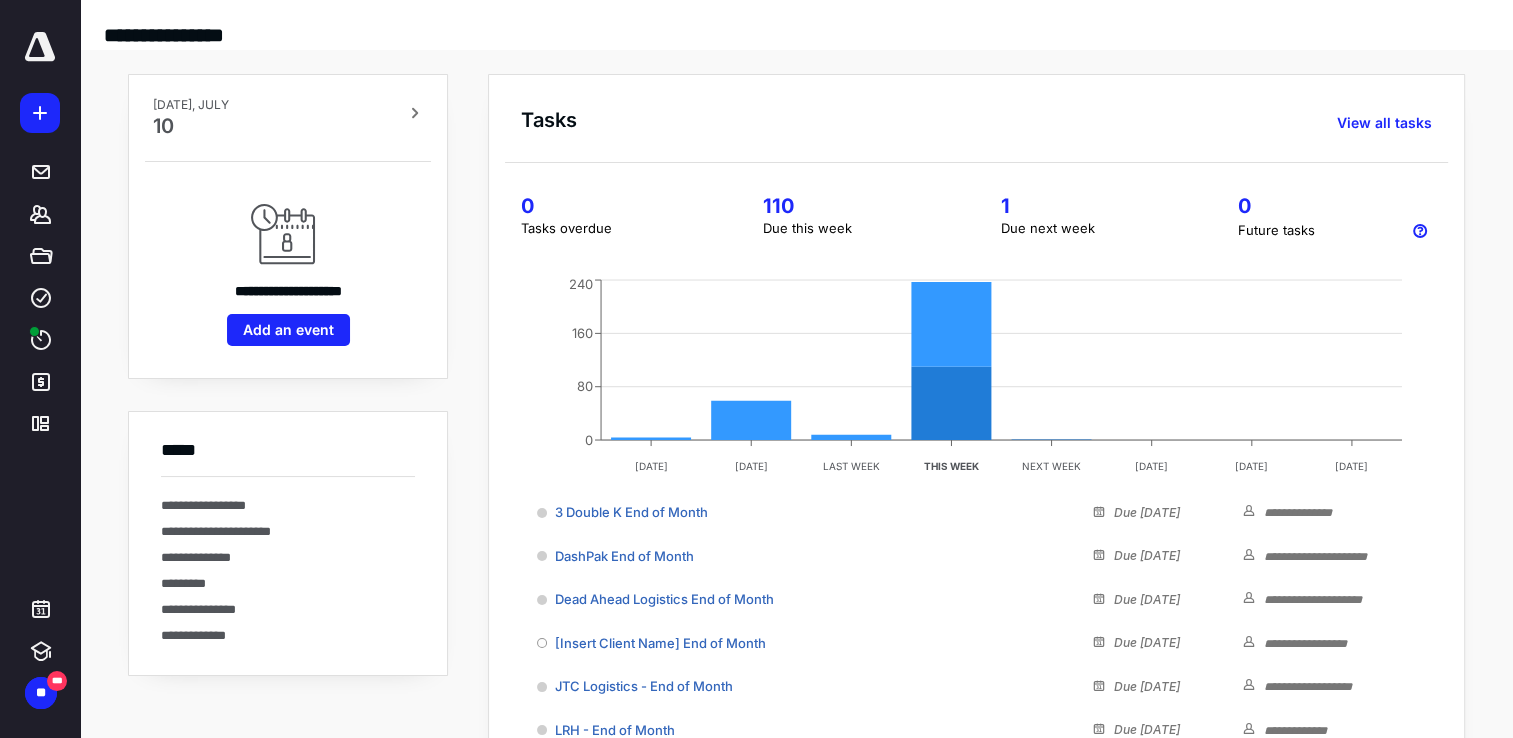 click on "Due this week" at bounding box center [857, 229] 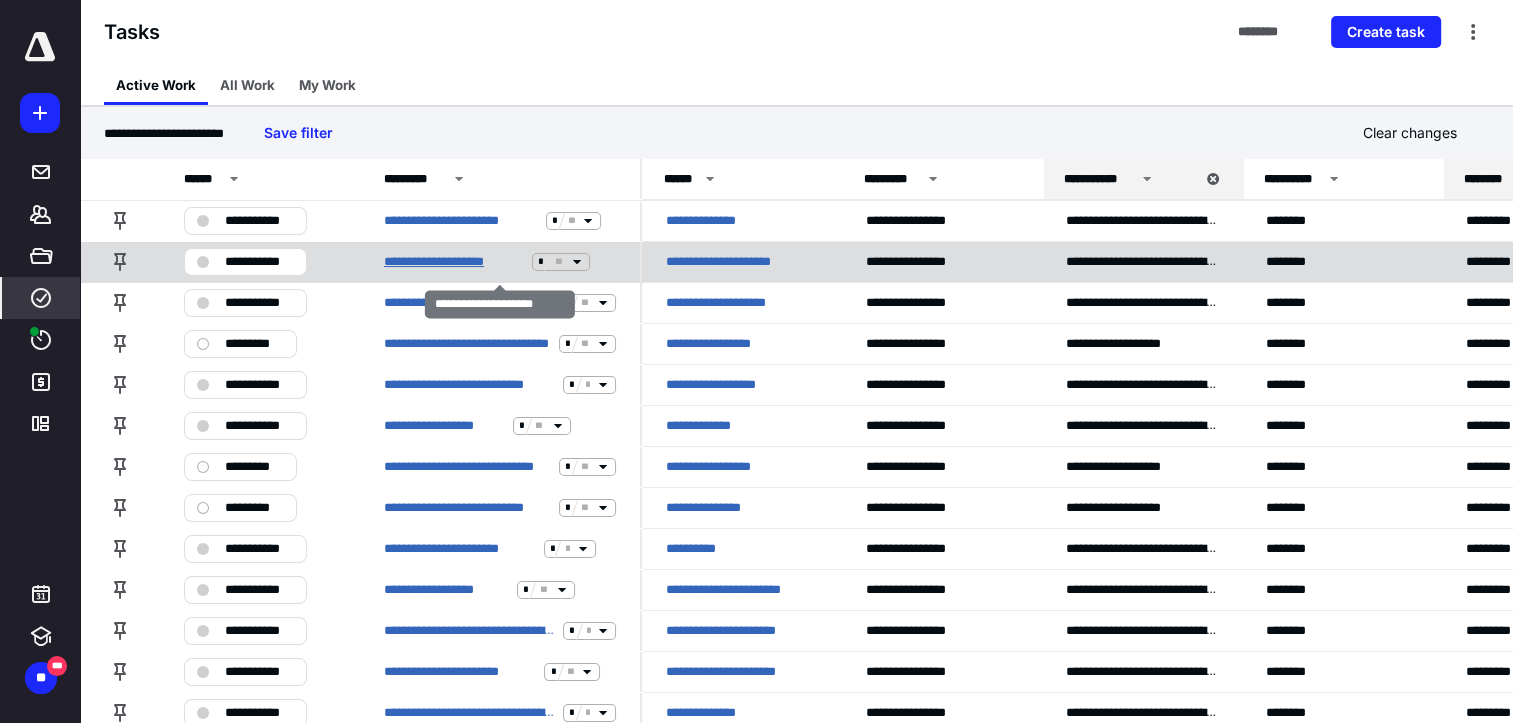 click on "**********" at bounding box center (454, 262) 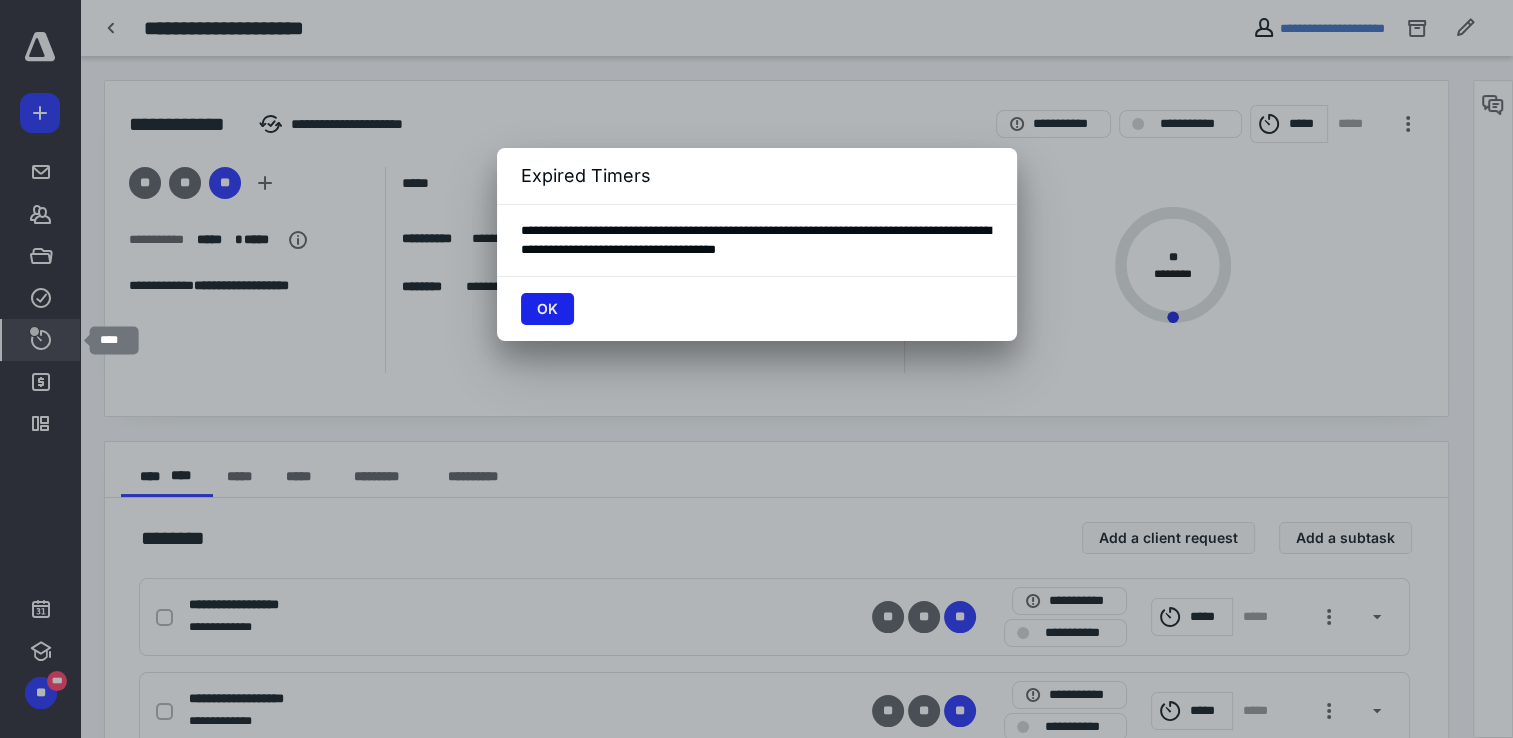 click on "OK" at bounding box center [547, 309] 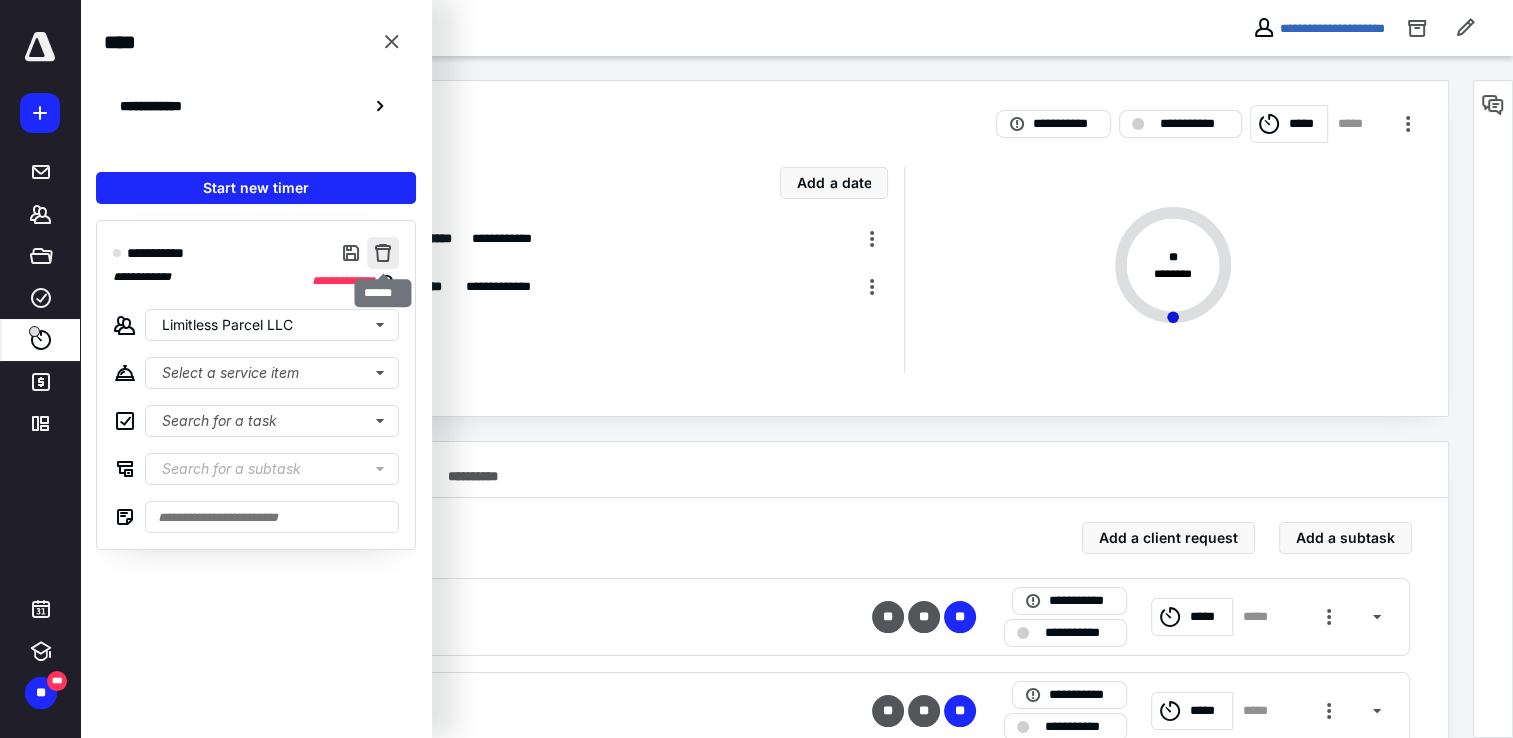click at bounding box center [383, 253] 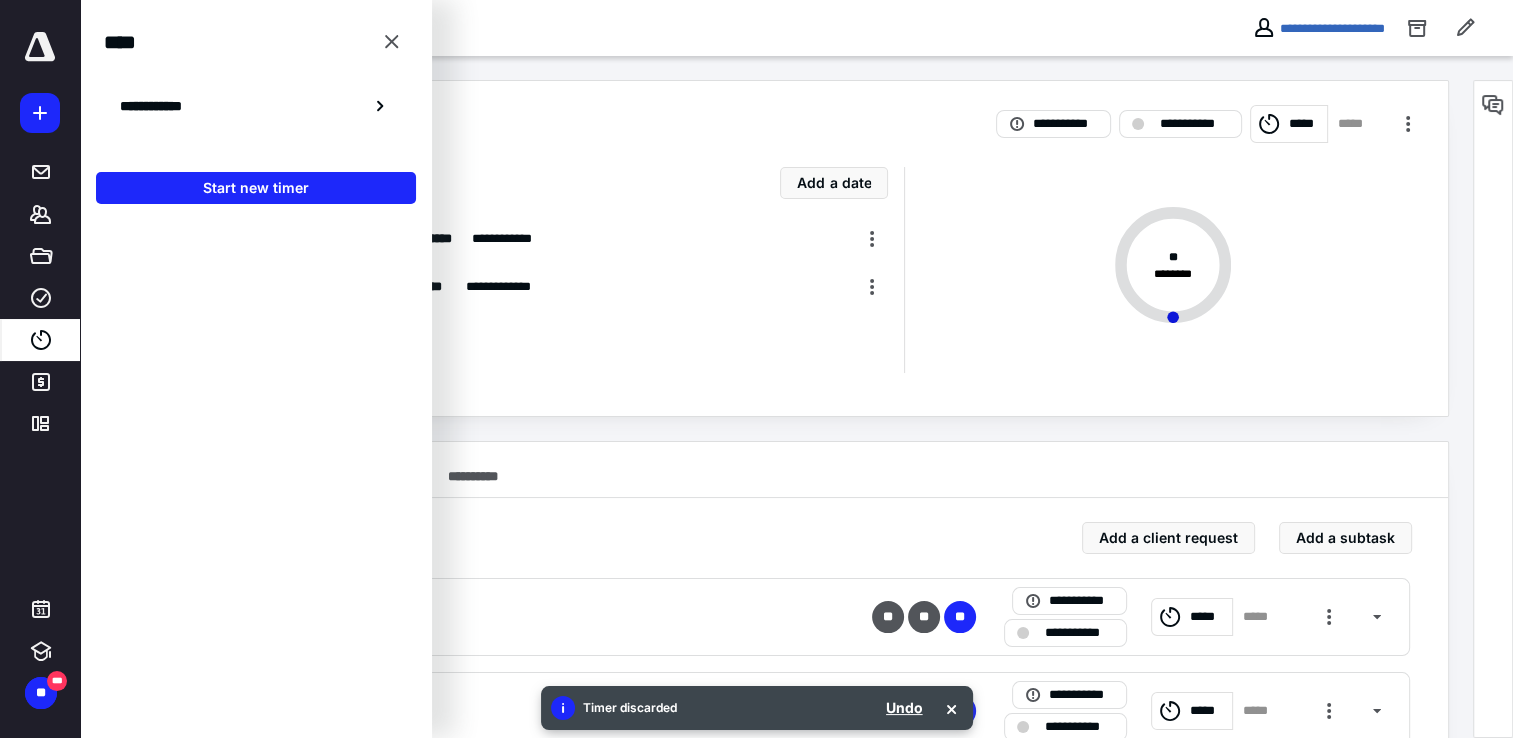 click on "**********" at bounding box center [776, 803] 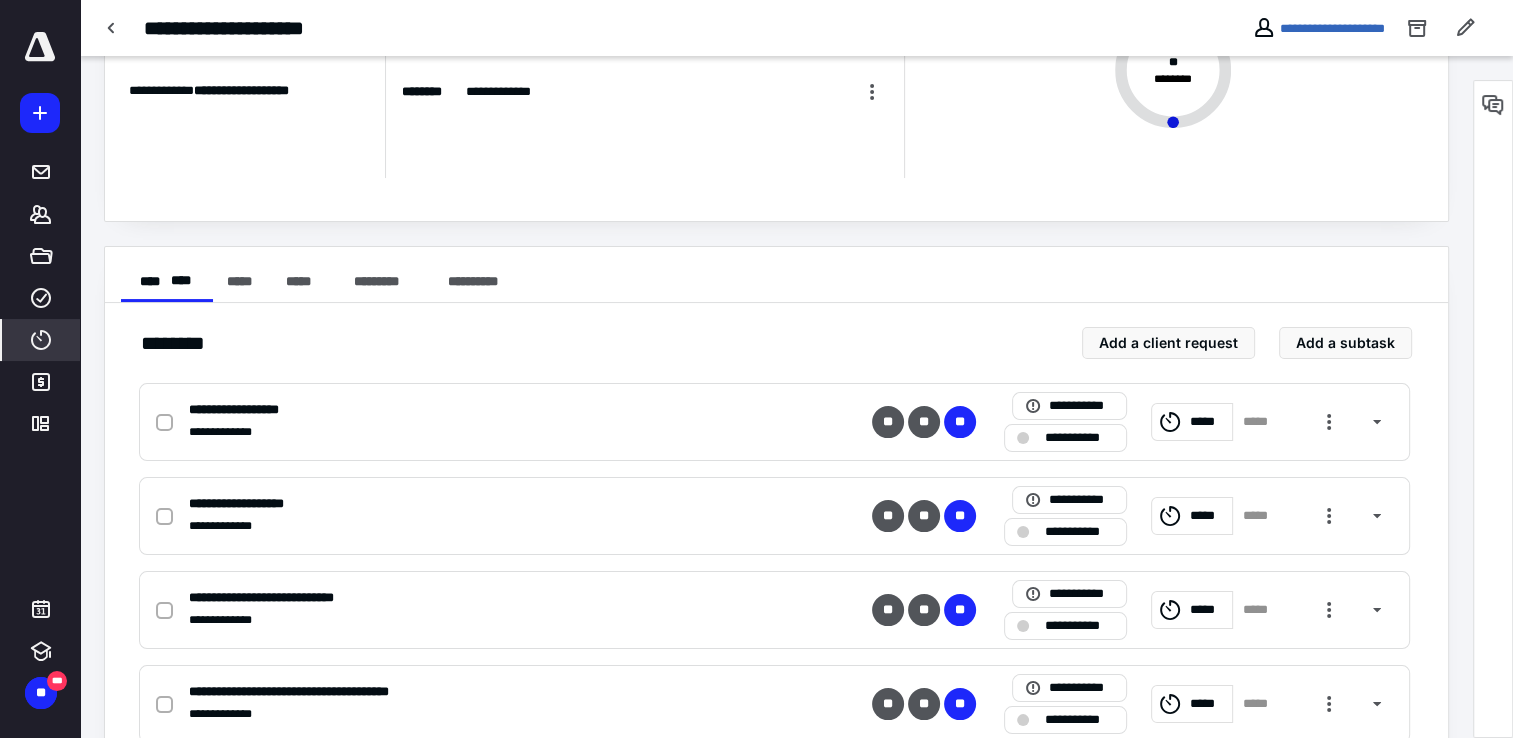 scroll, scrollTop: 200, scrollLeft: 0, axis: vertical 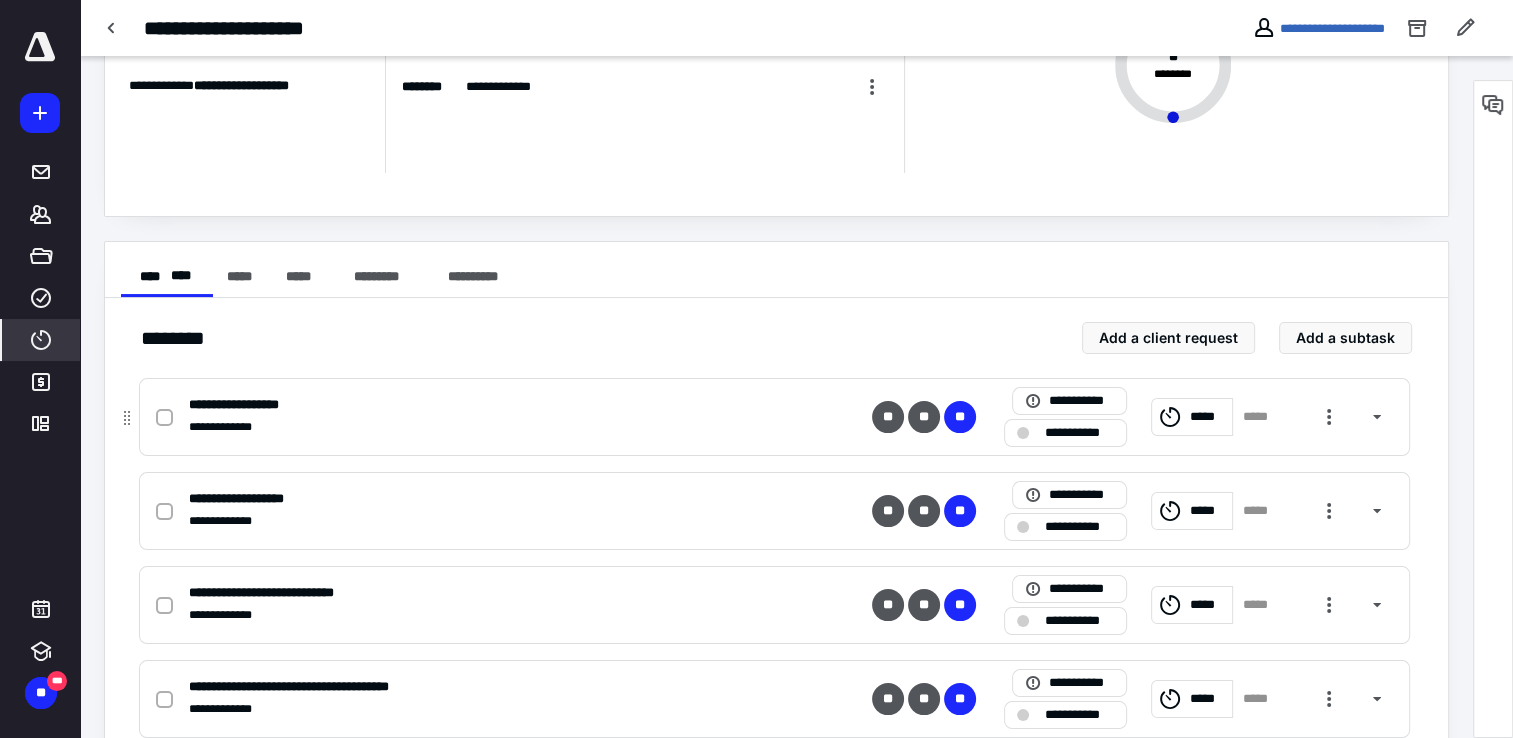 click at bounding box center [164, 418] 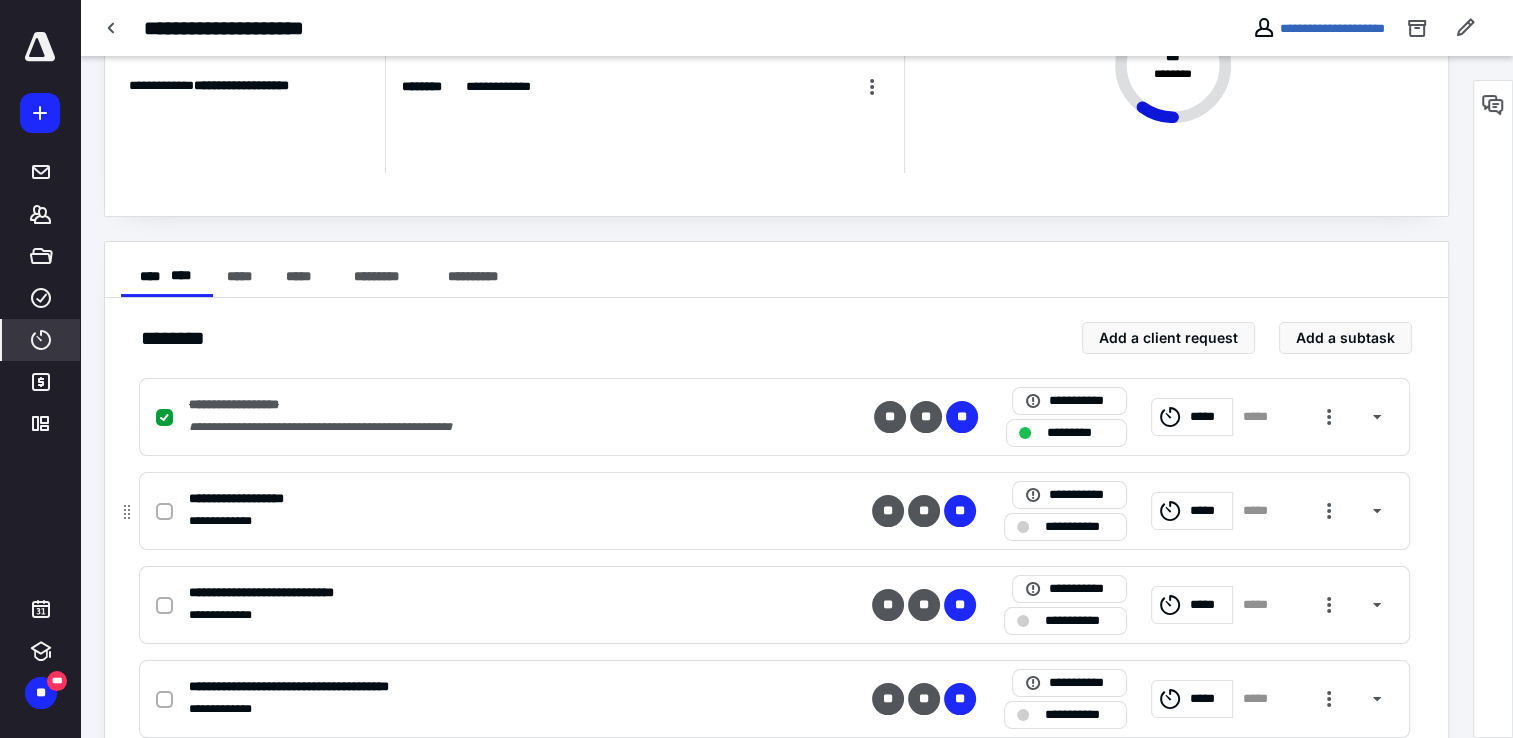 click at bounding box center (164, 512) 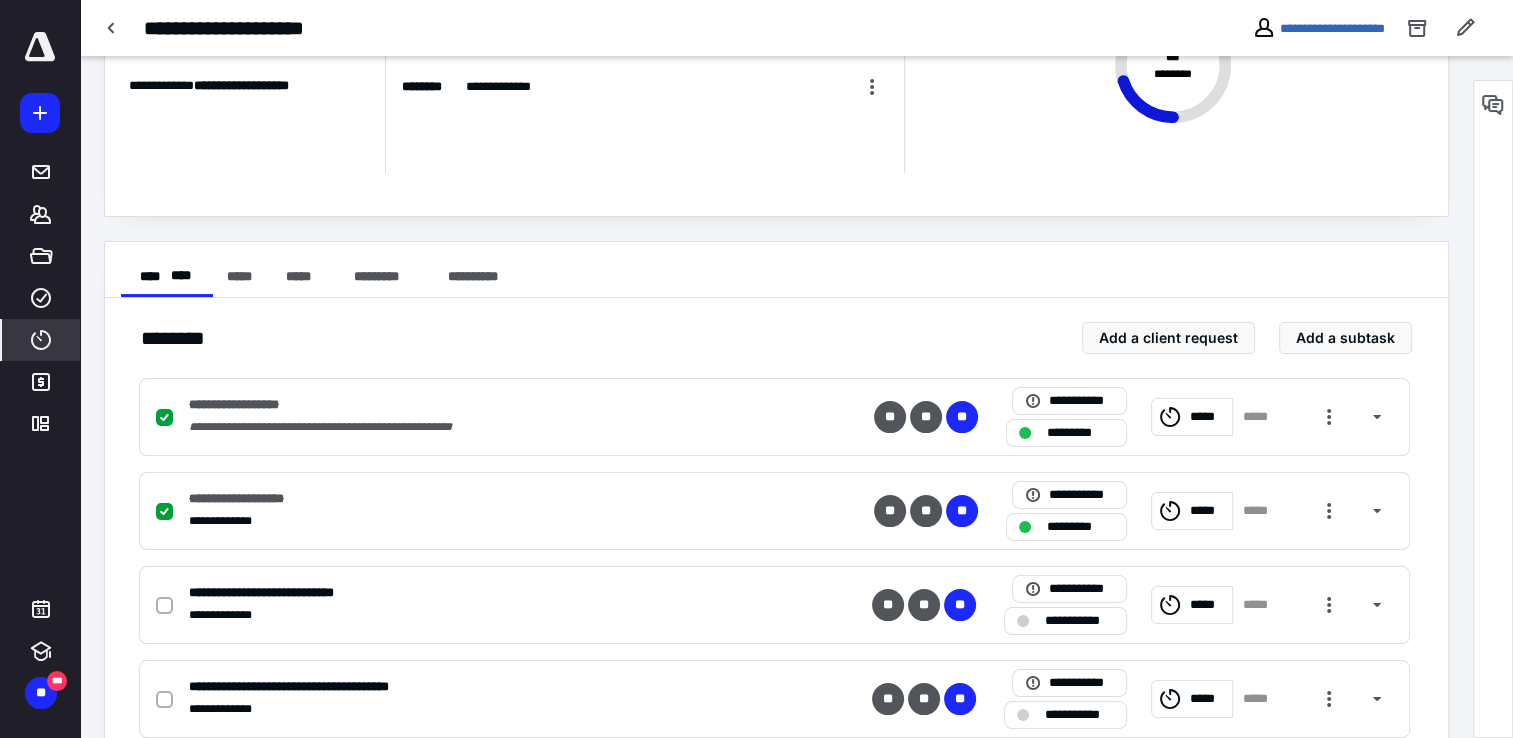 scroll, scrollTop: 300, scrollLeft: 0, axis: vertical 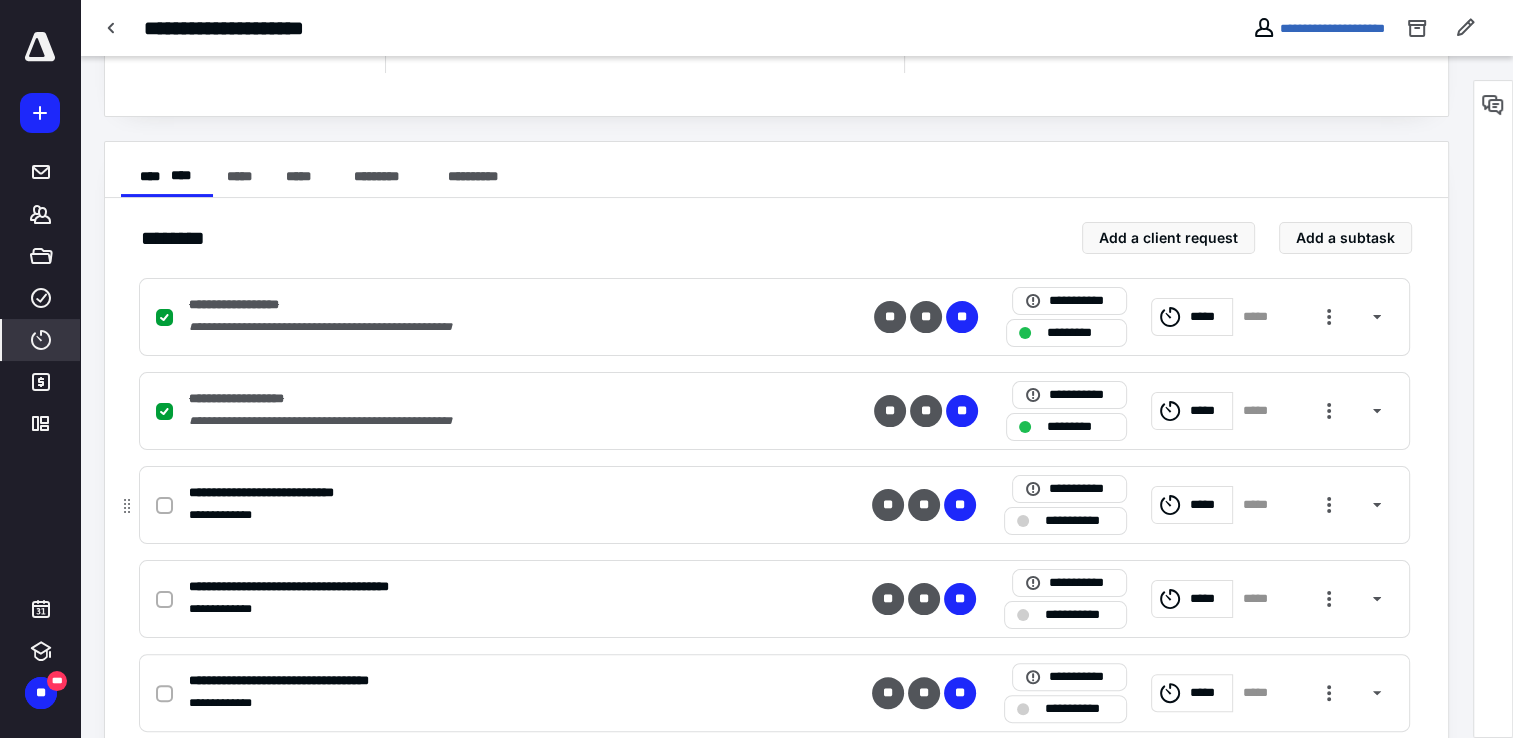 click at bounding box center [164, 506] 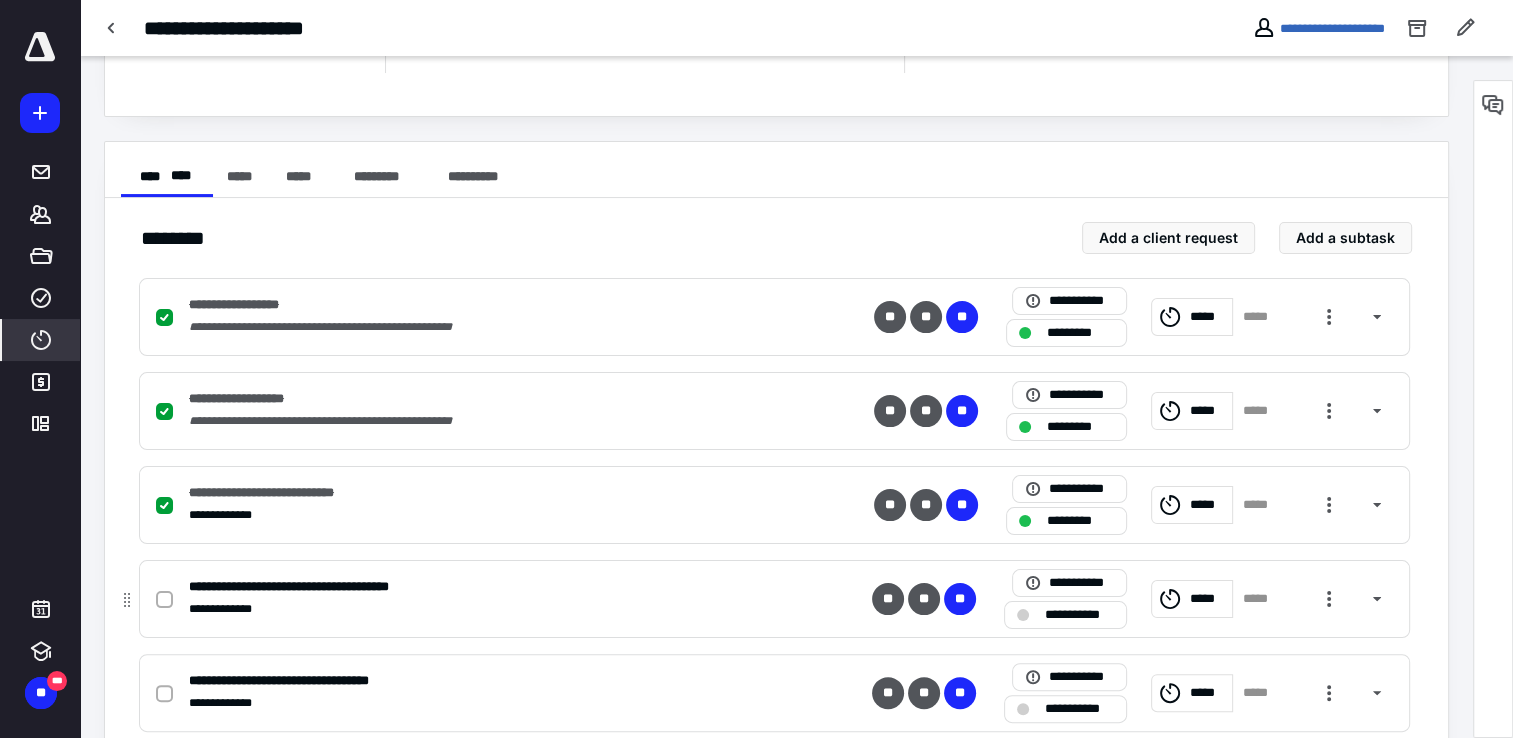 click at bounding box center [168, 599] 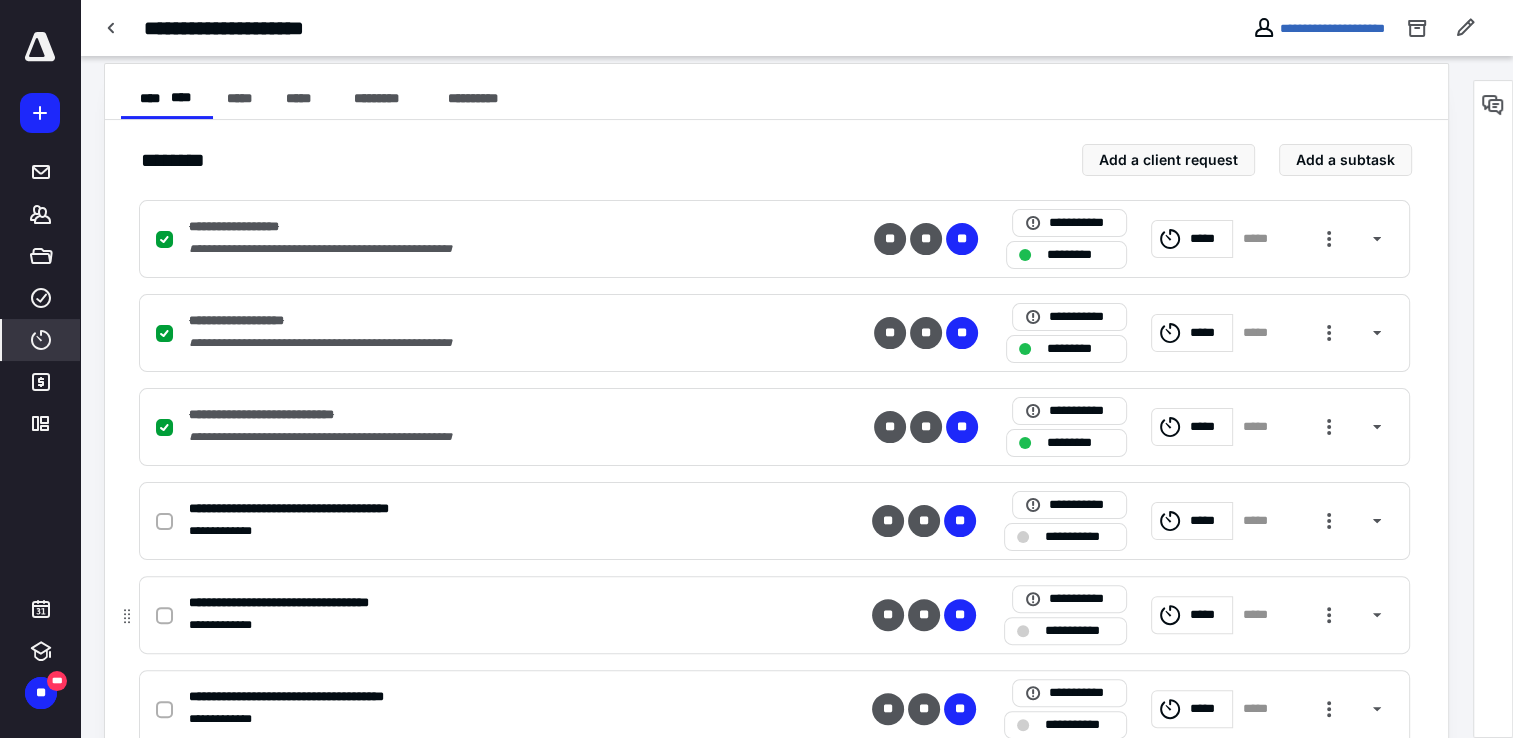 scroll, scrollTop: 400, scrollLeft: 0, axis: vertical 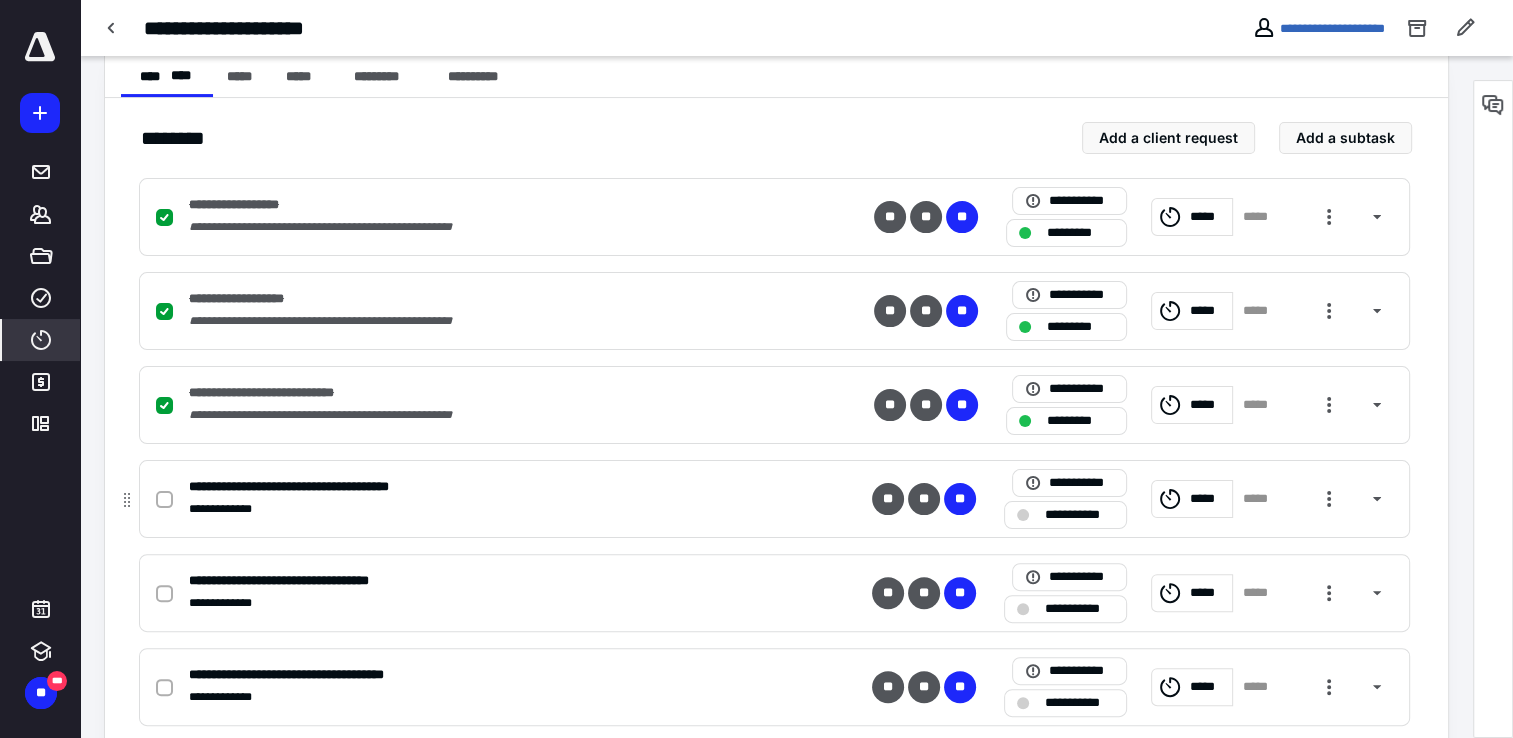 click at bounding box center [168, 499] 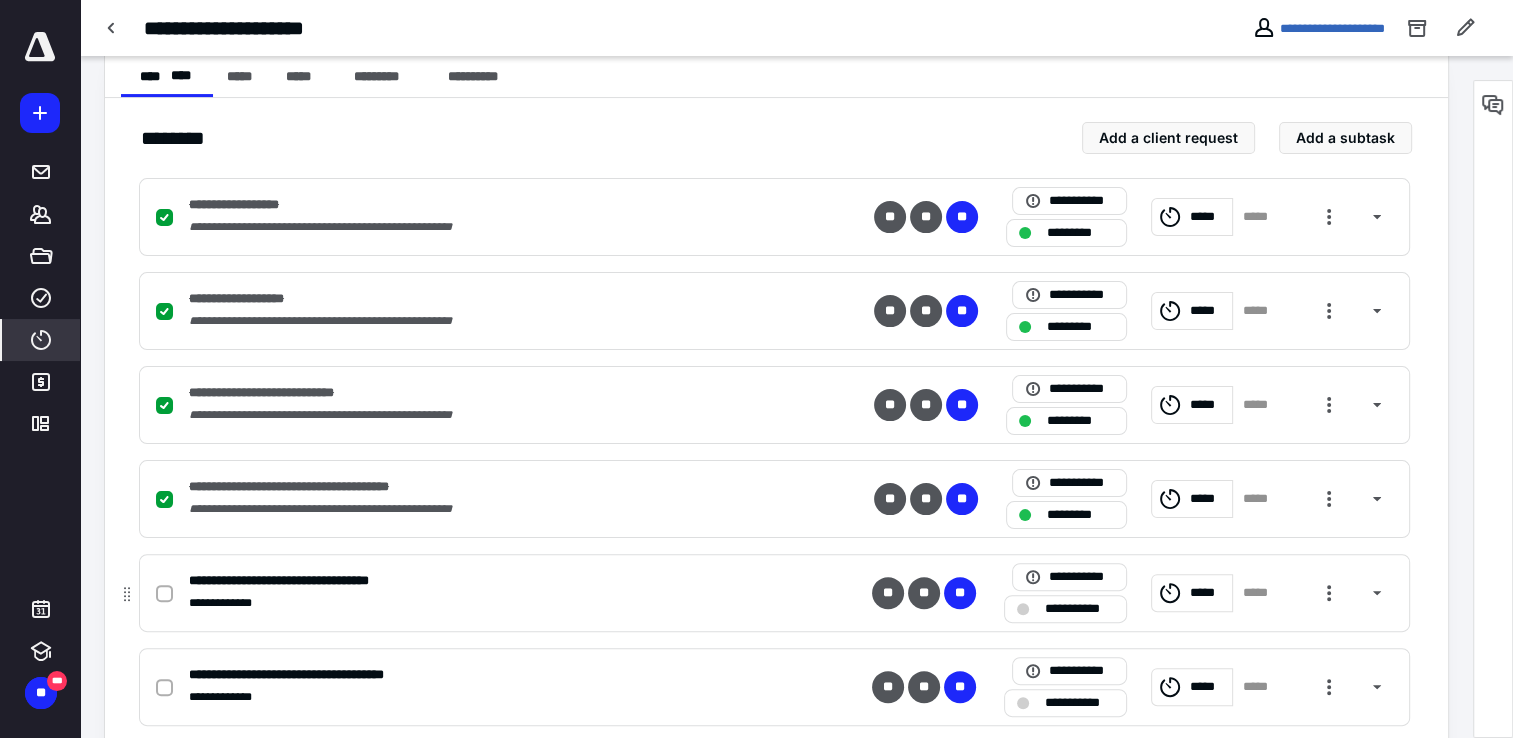 click 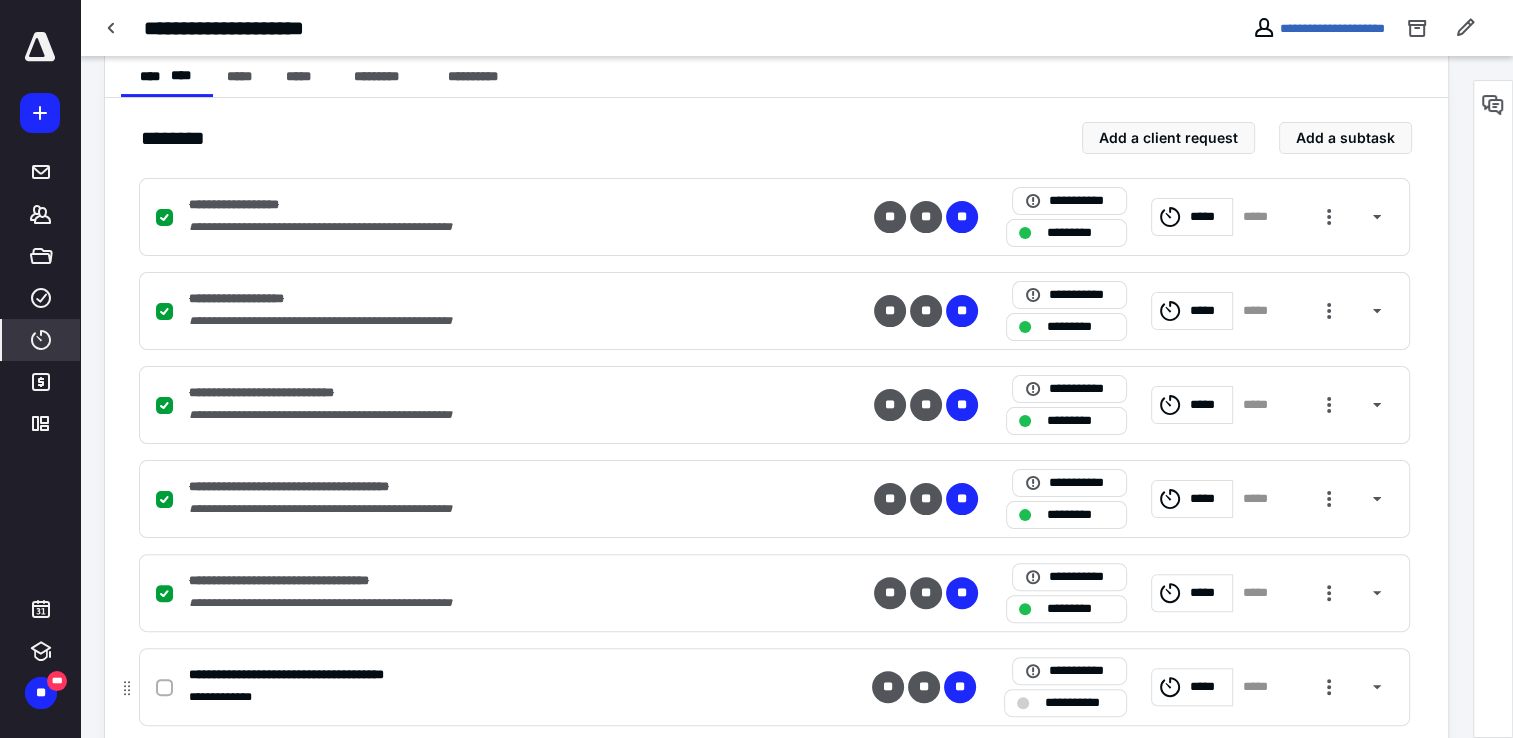 click 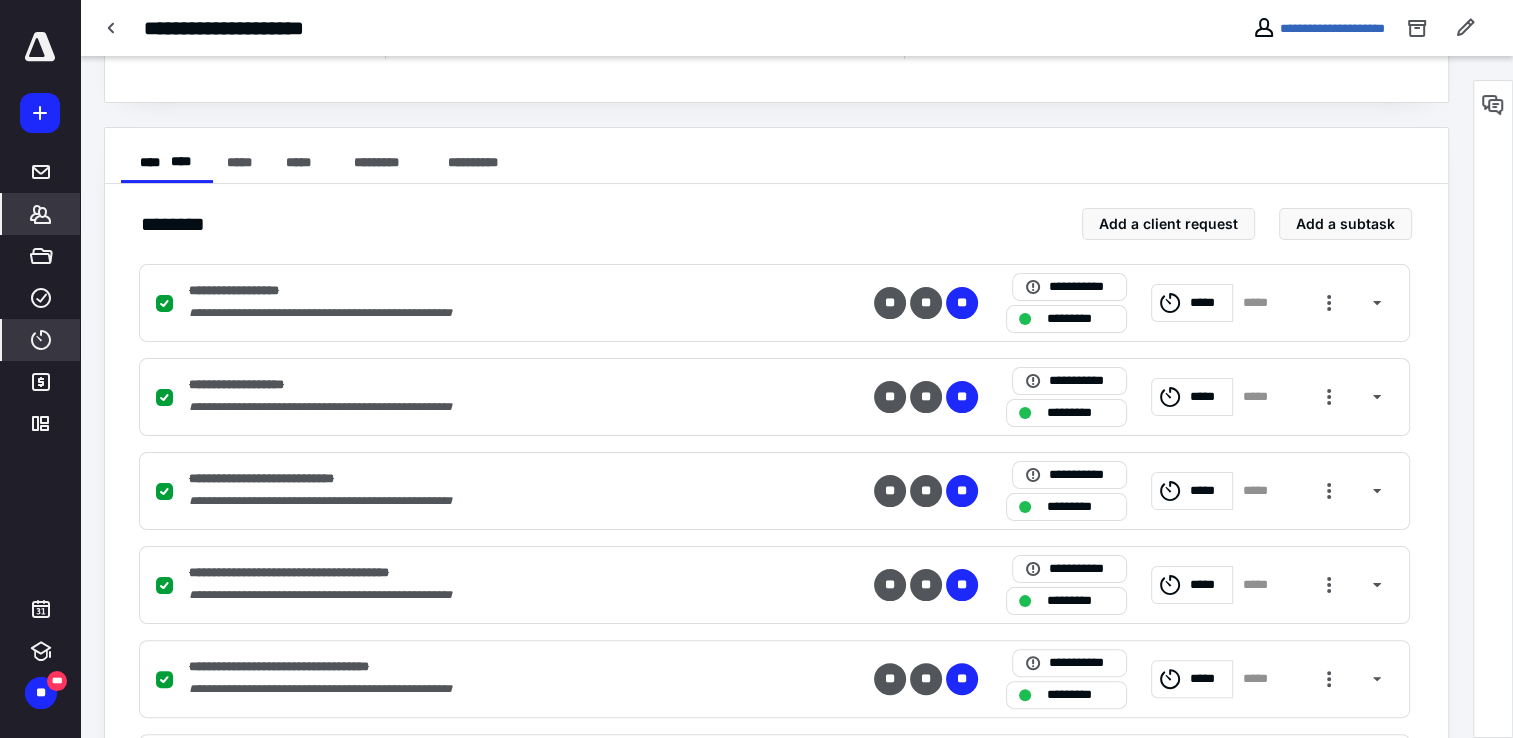 scroll, scrollTop: 312, scrollLeft: 0, axis: vertical 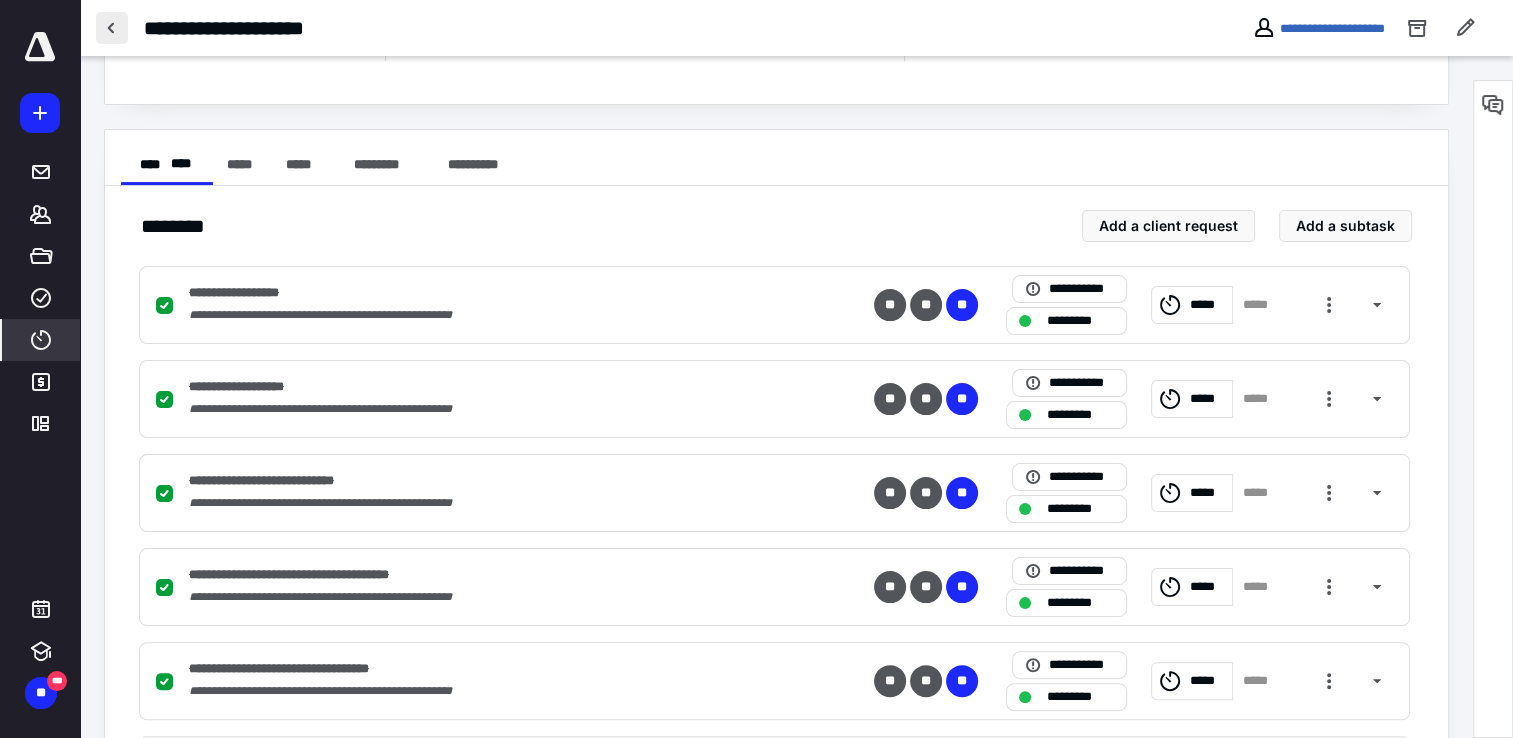 click at bounding box center [112, 28] 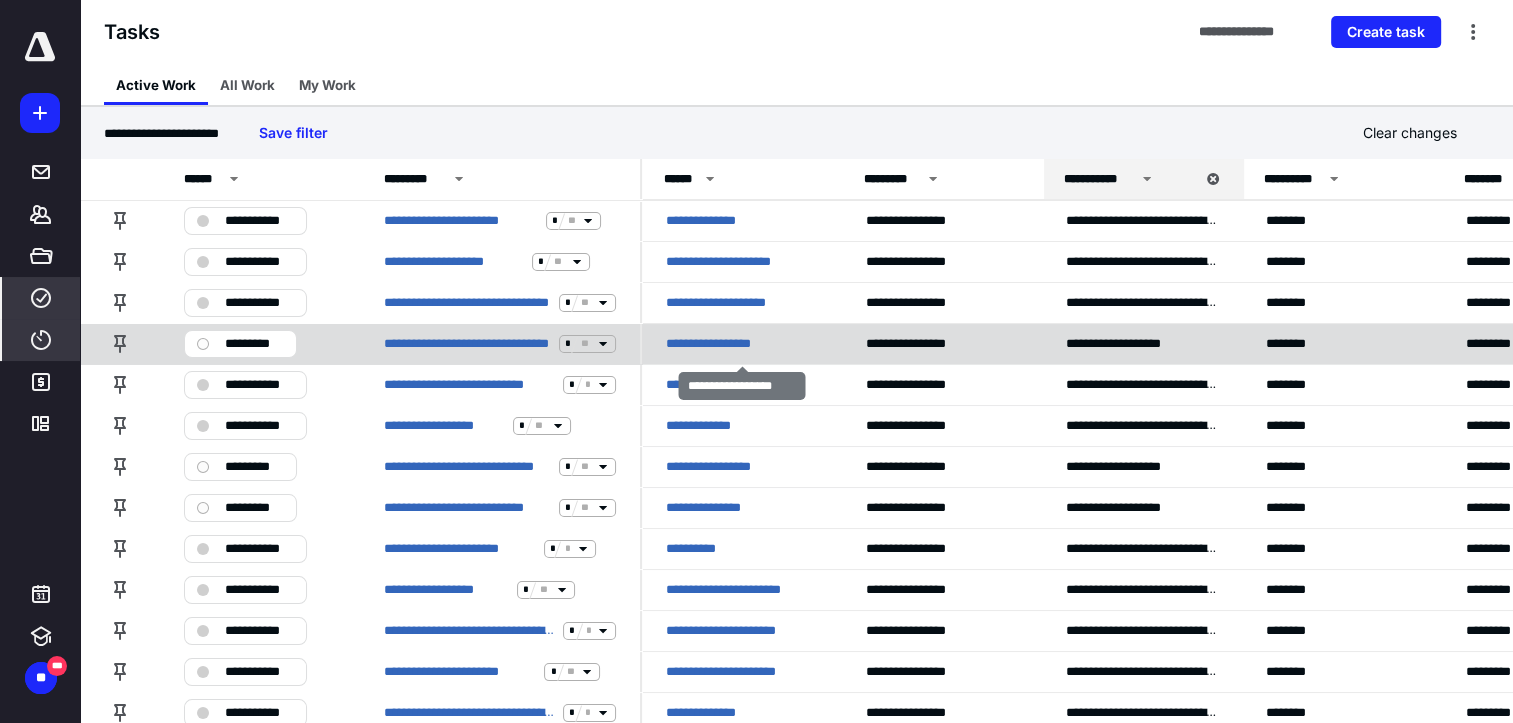 click on "**********" at bounding box center (742, 343) 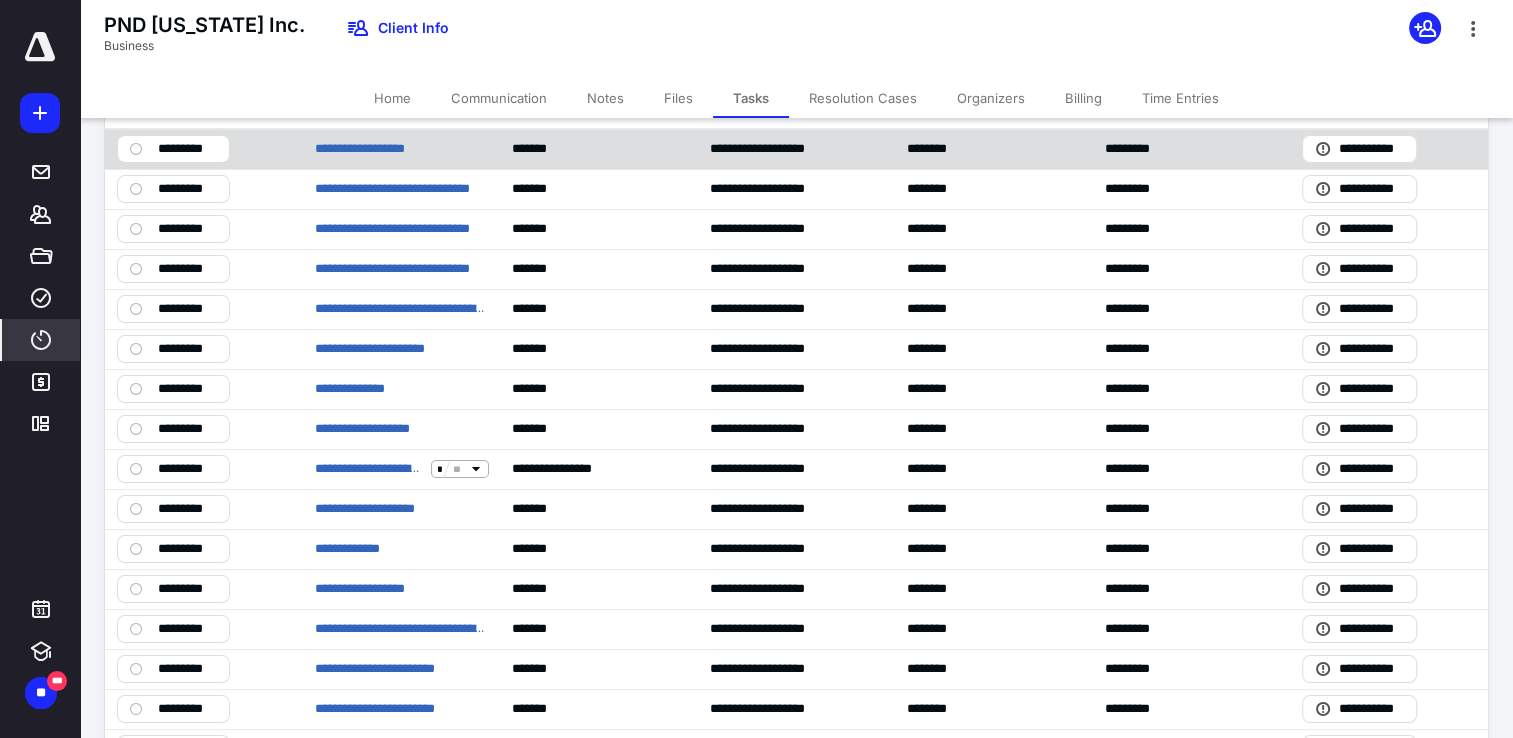 scroll, scrollTop: 0, scrollLeft: 0, axis: both 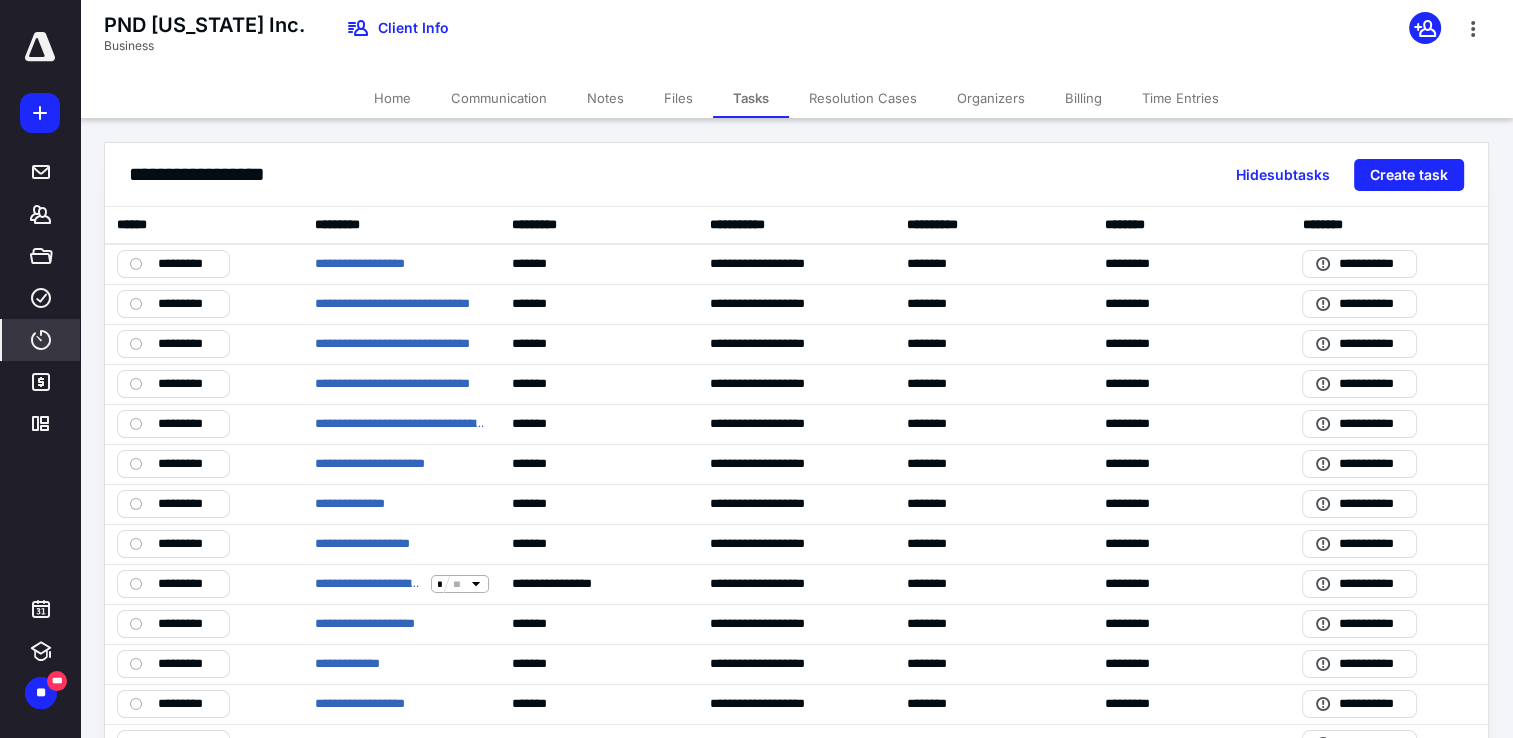 click on "**********" at bounding box center [756, 369] 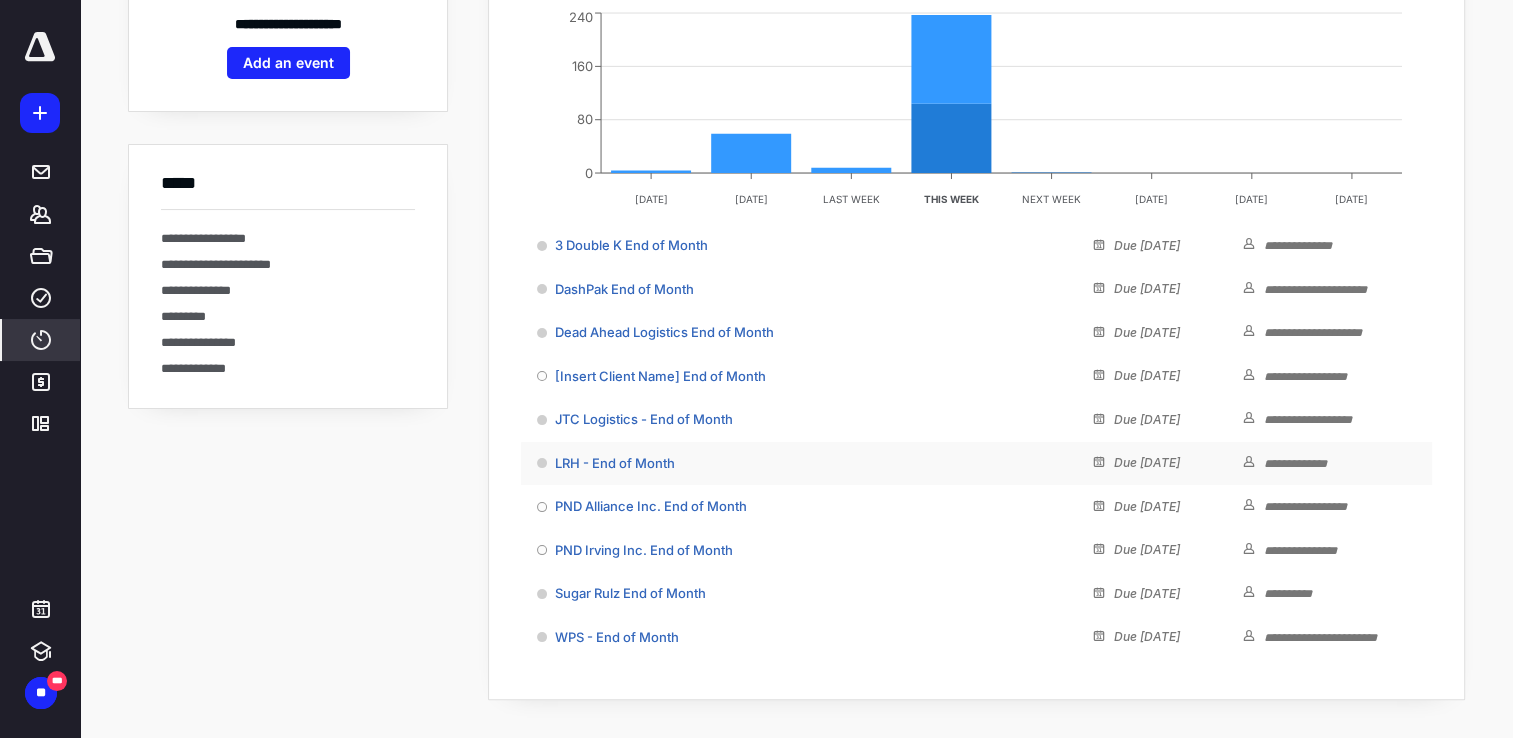 scroll, scrollTop: 268, scrollLeft: 0, axis: vertical 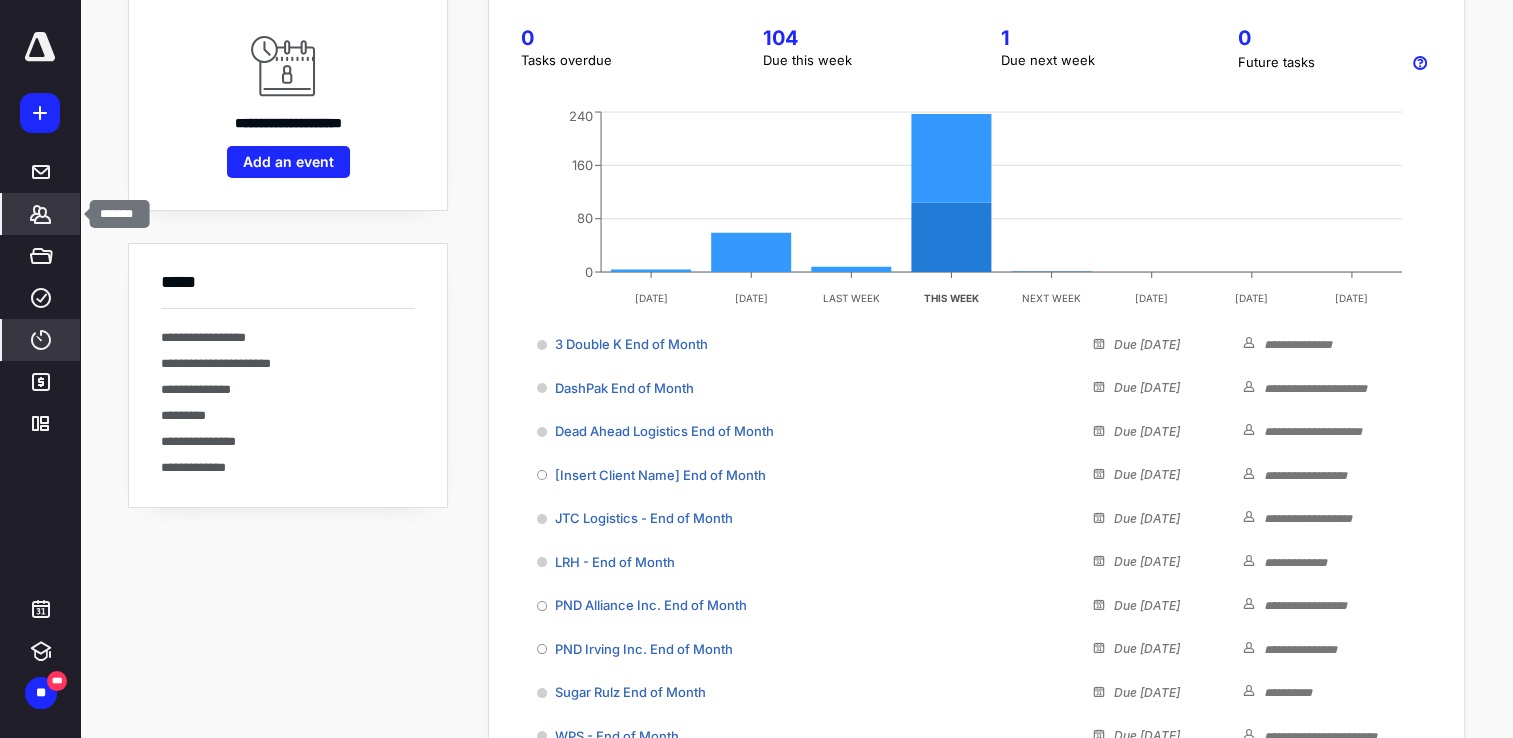 click 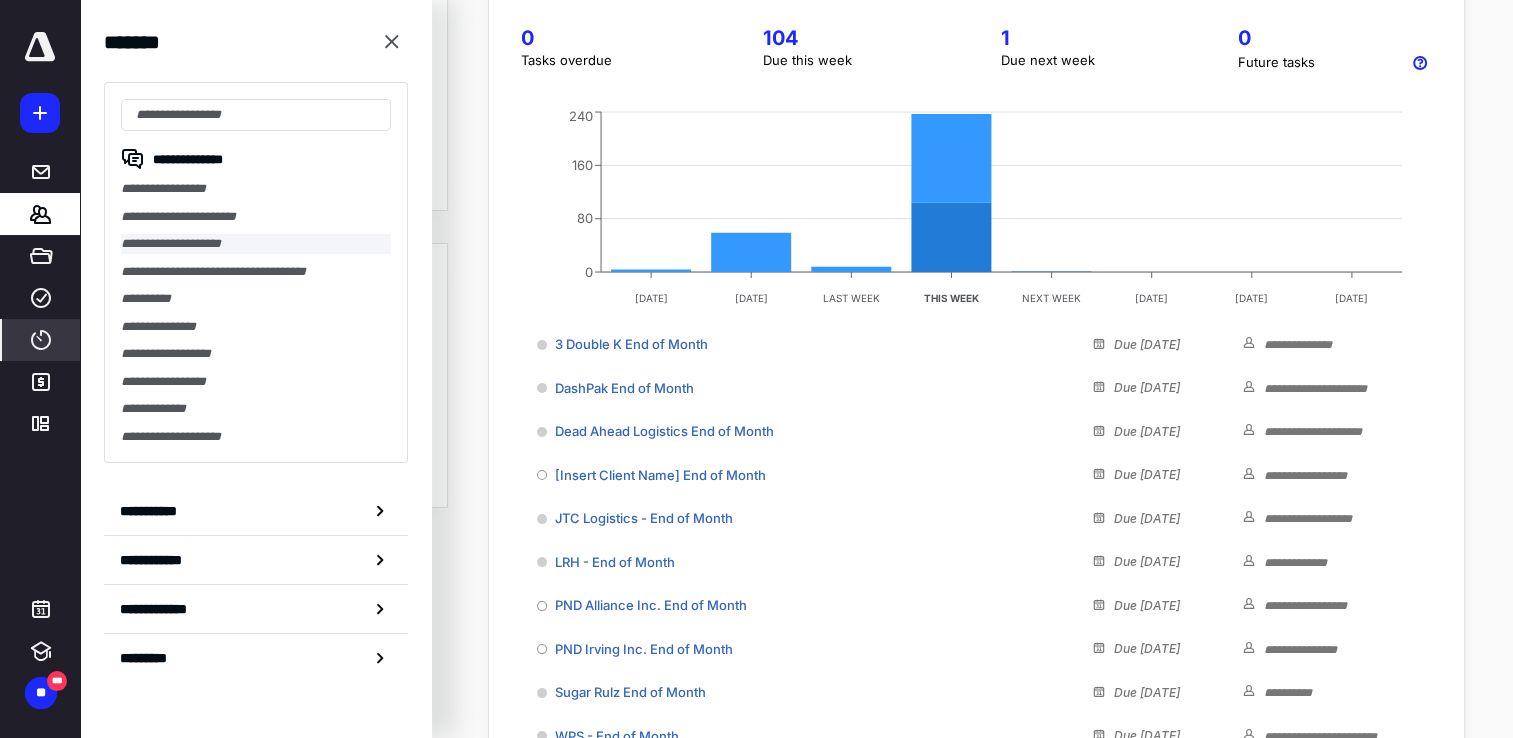 click on "**********" at bounding box center [256, 244] 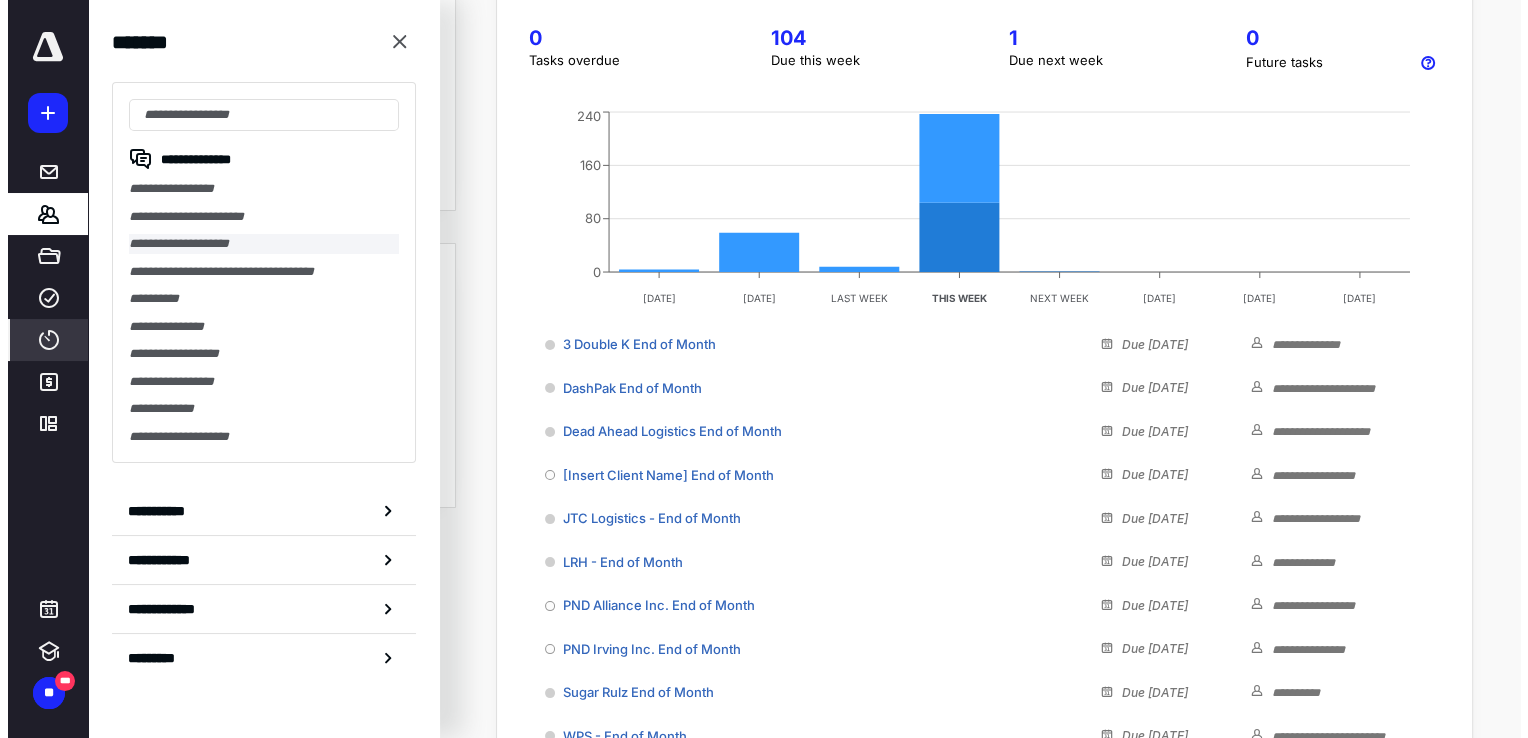scroll, scrollTop: 0, scrollLeft: 0, axis: both 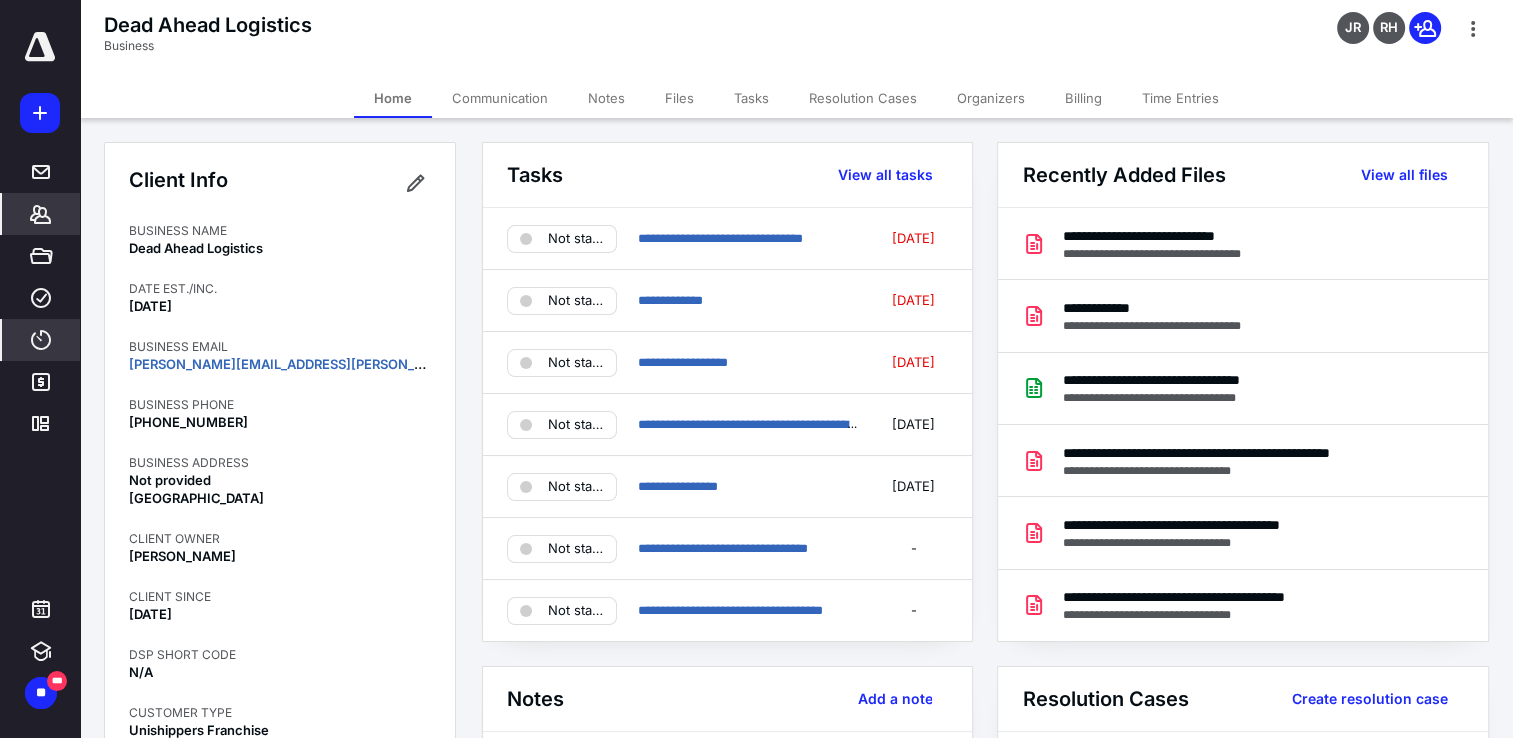 click on "Tasks" at bounding box center [751, 98] 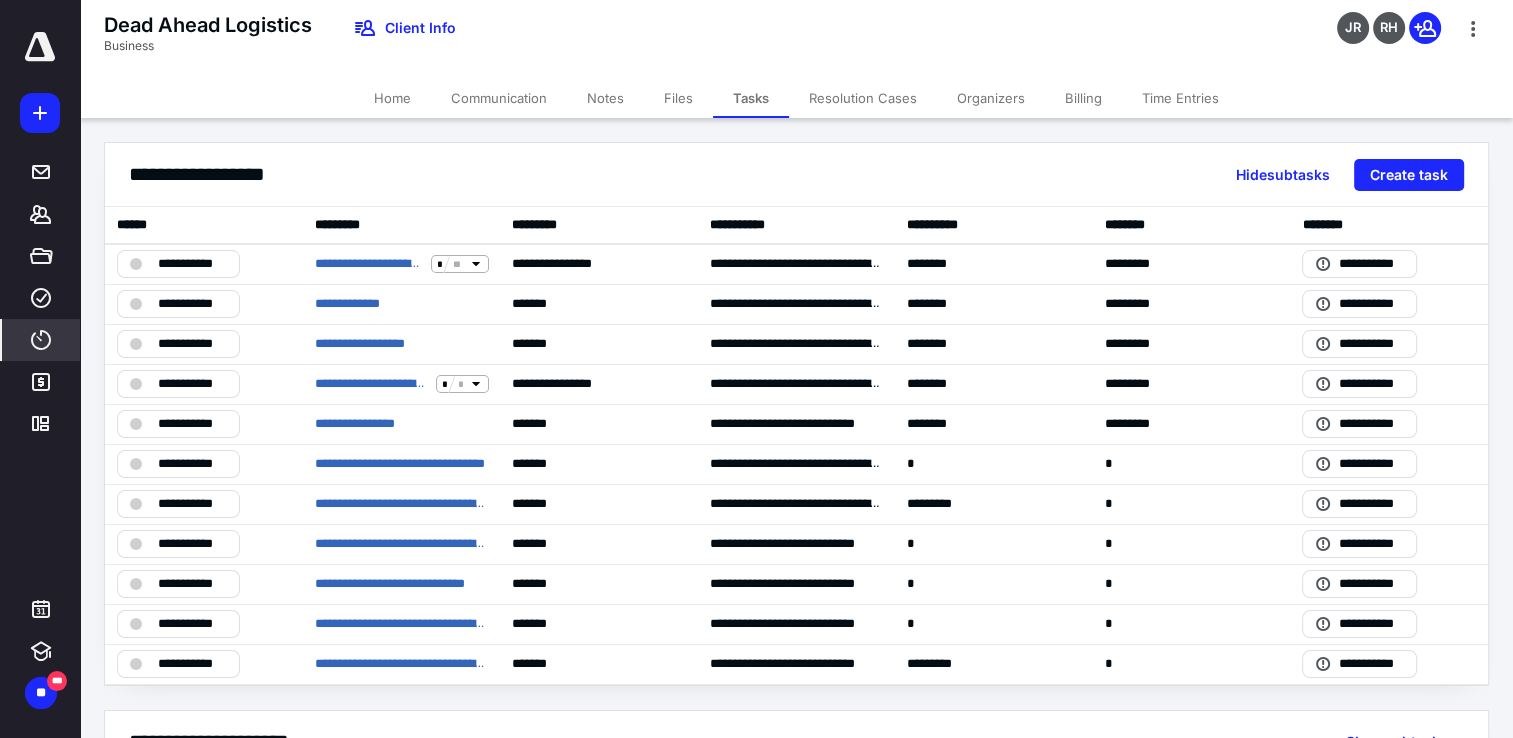 click on "Files" at bounding box center [678, 98] 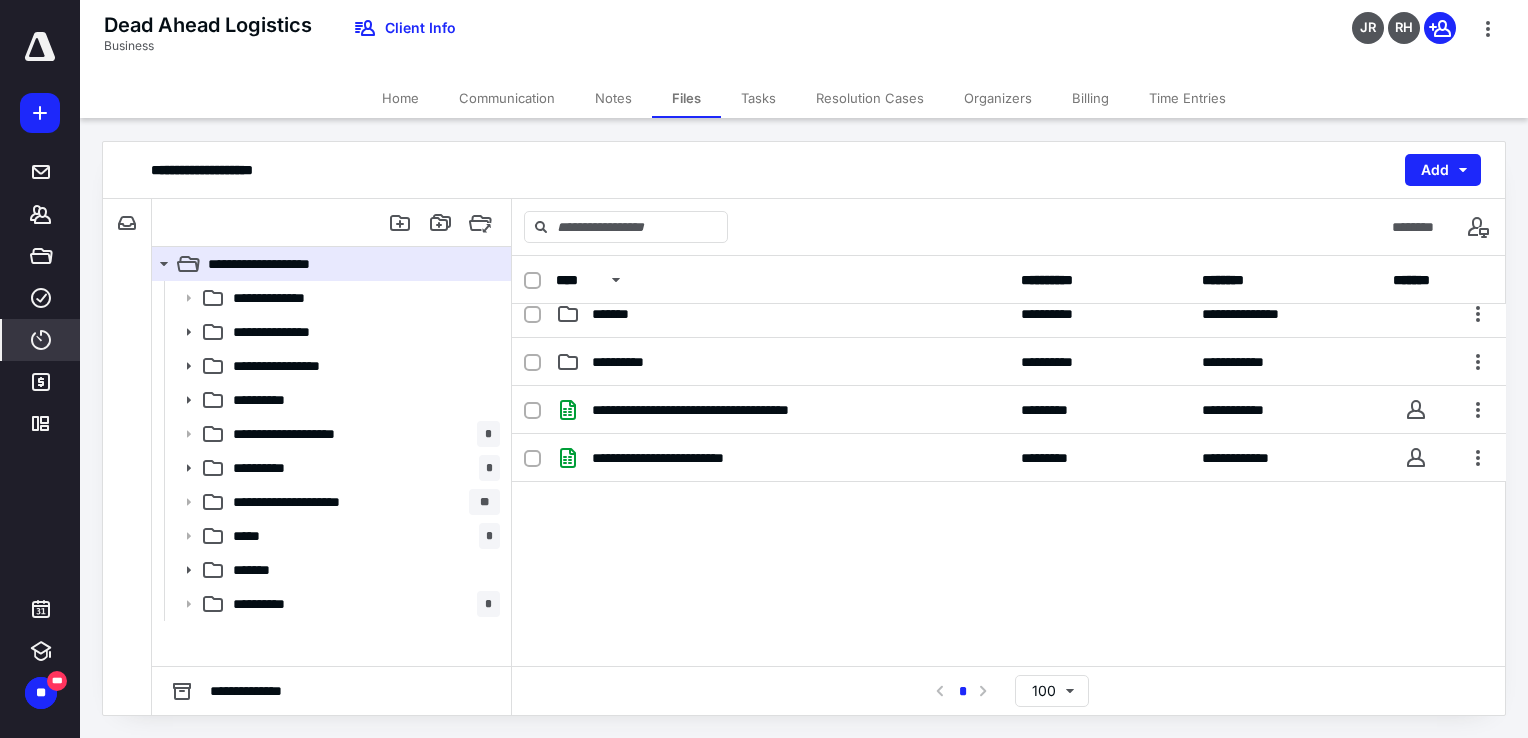 scroll, scrollTop: 400, scrollLeft: 0, axis: vertical 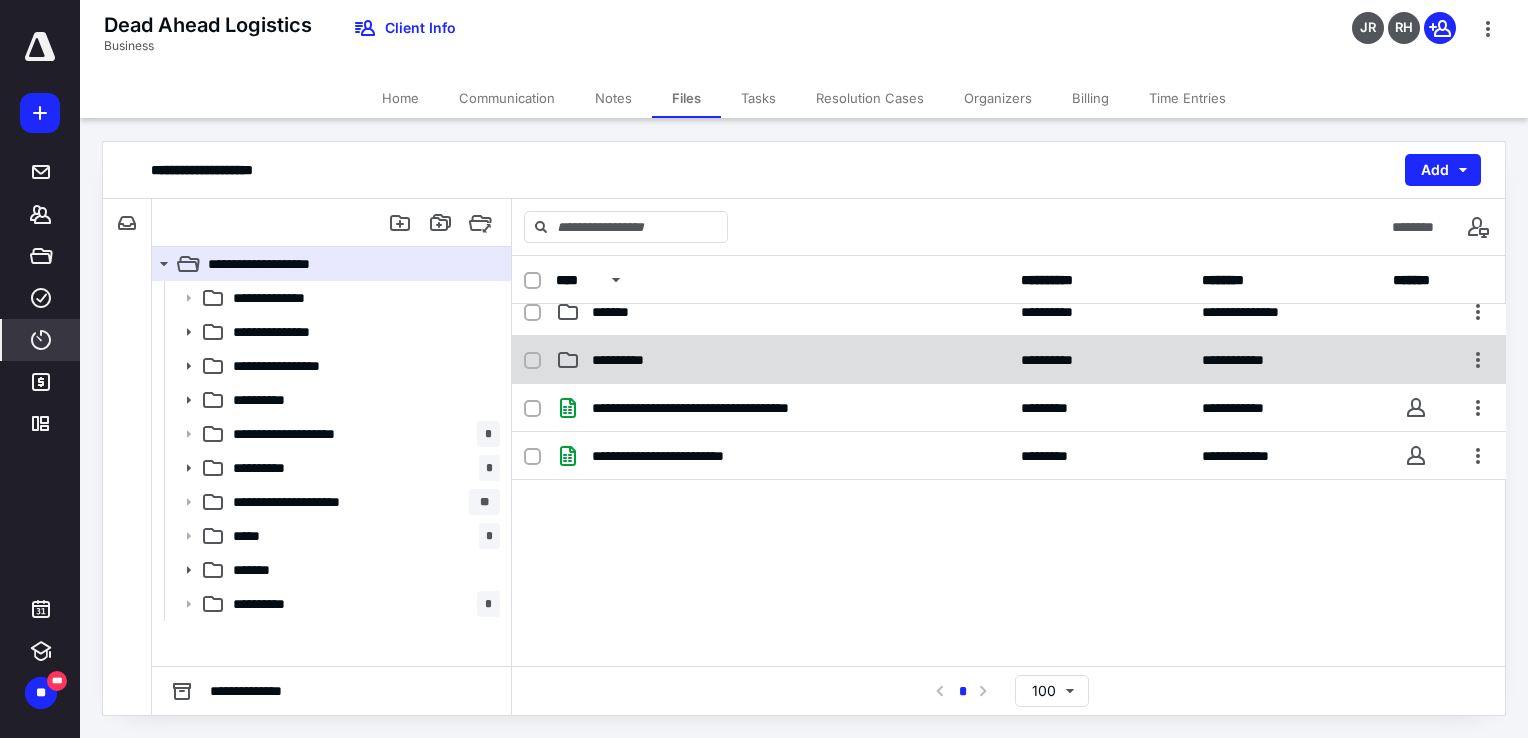 click on "**********" at bounding box center (632, 360) 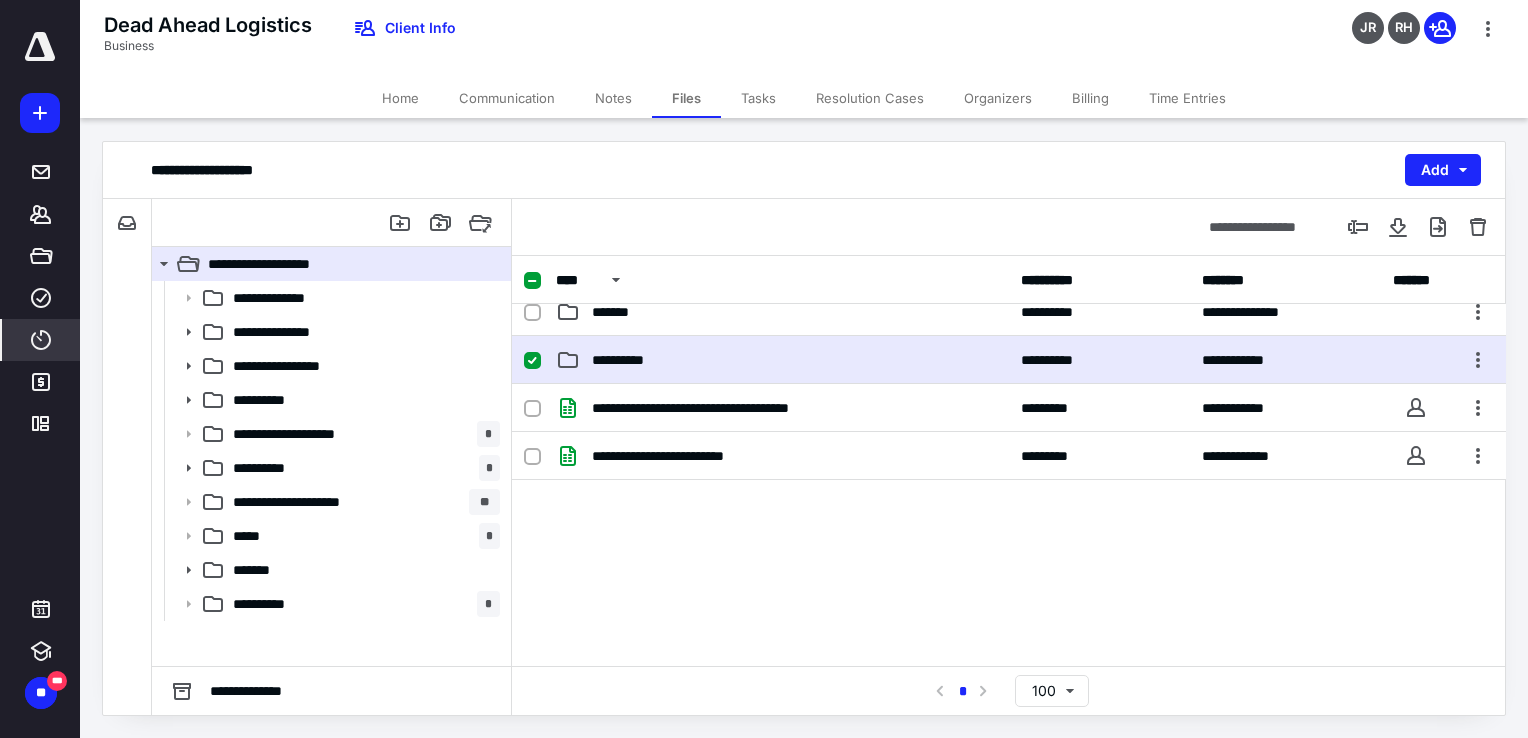 click on "**********" at bounding box center [632, 360] 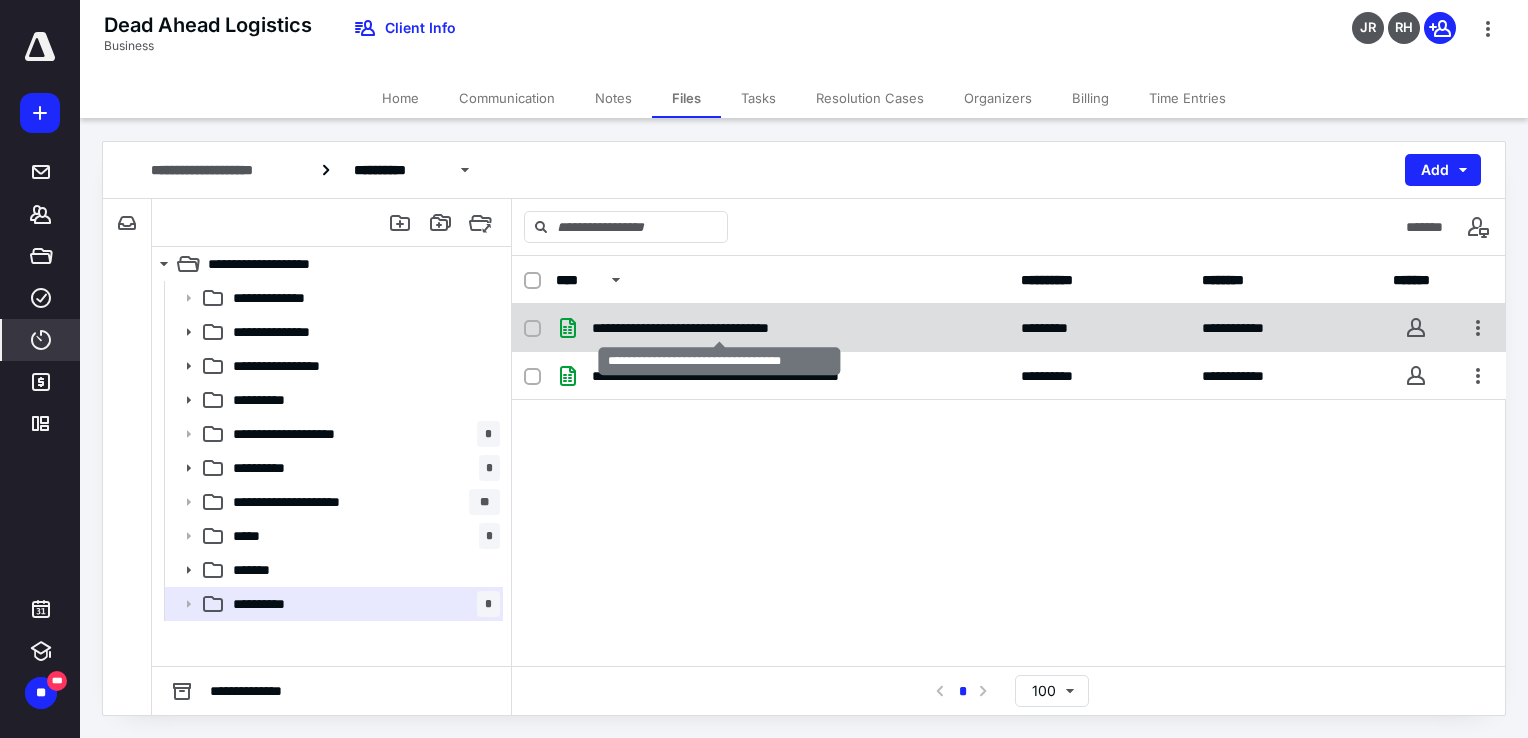 click on "**********" at bounding box center (720, 328) 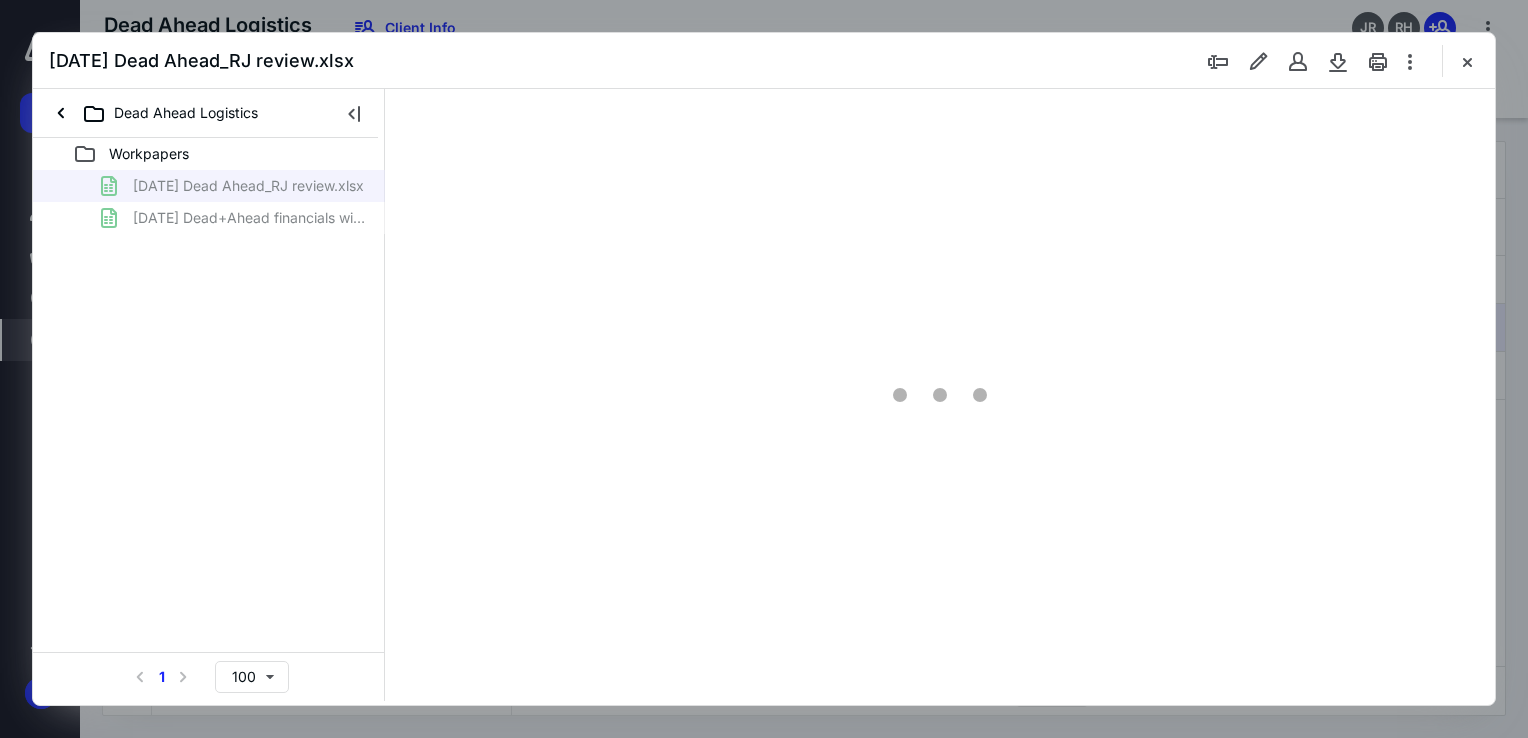 scroll, scrollTop: 0, scrollLeft: 0, axis: both 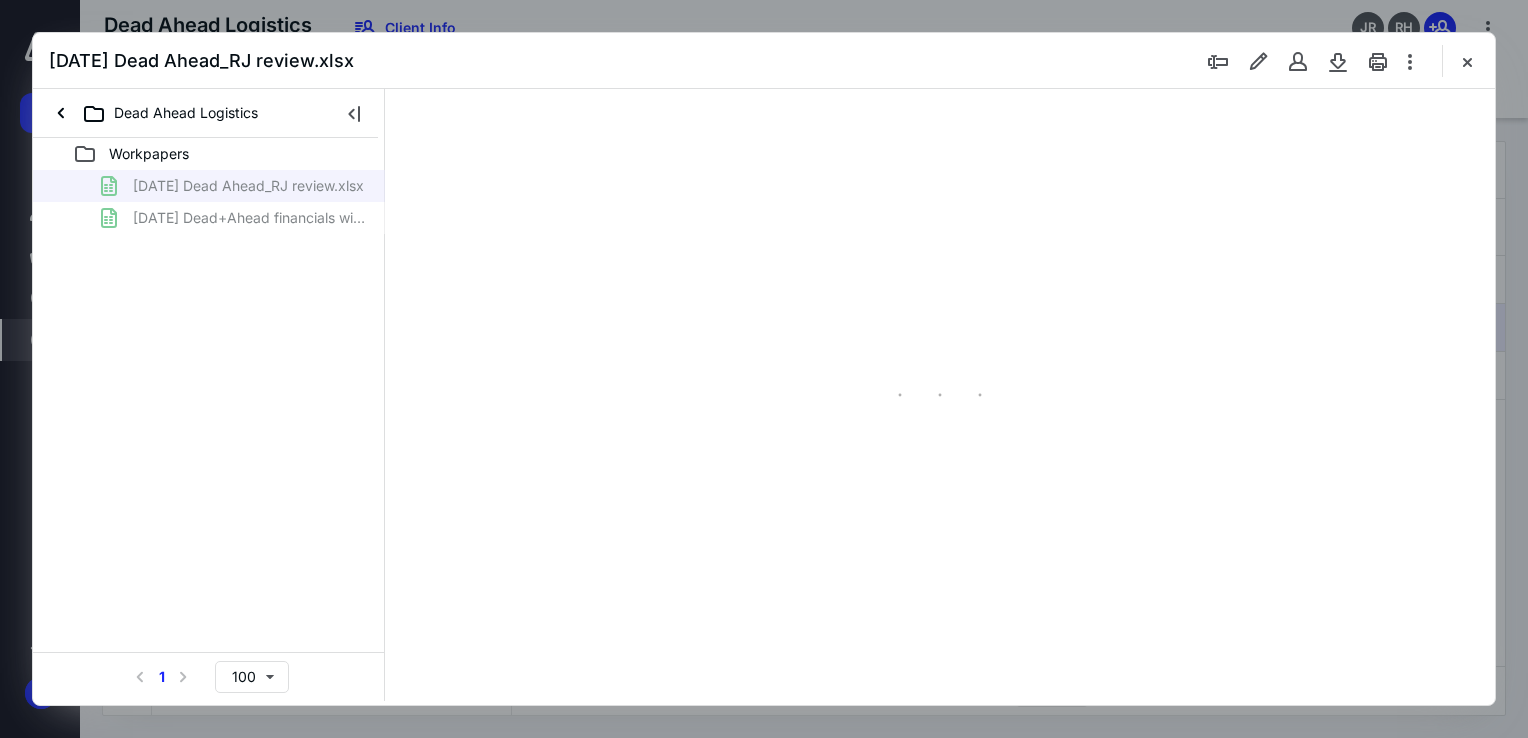 type on "48" 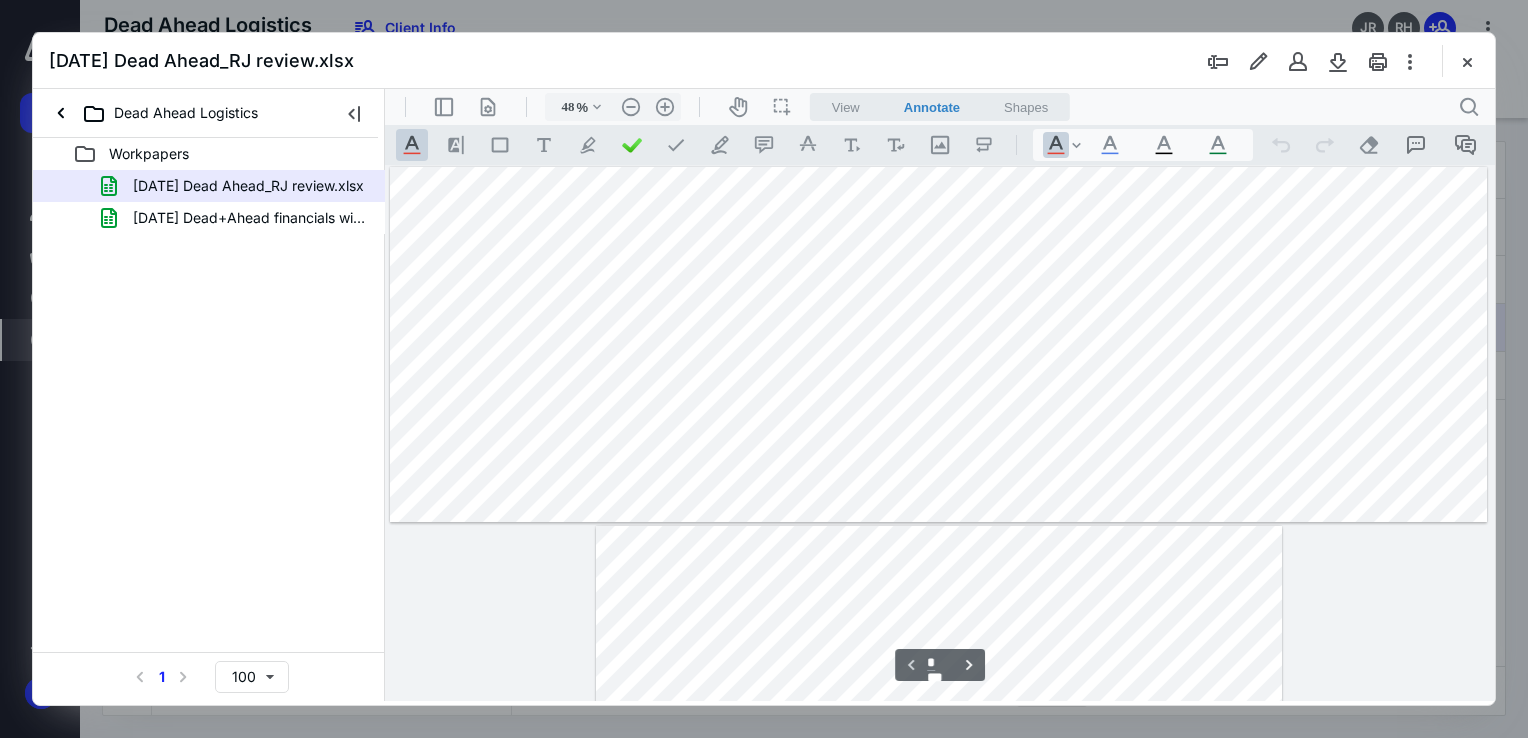 scroll, scrollTop: 78, scrollLeft: 0, axis: vertical 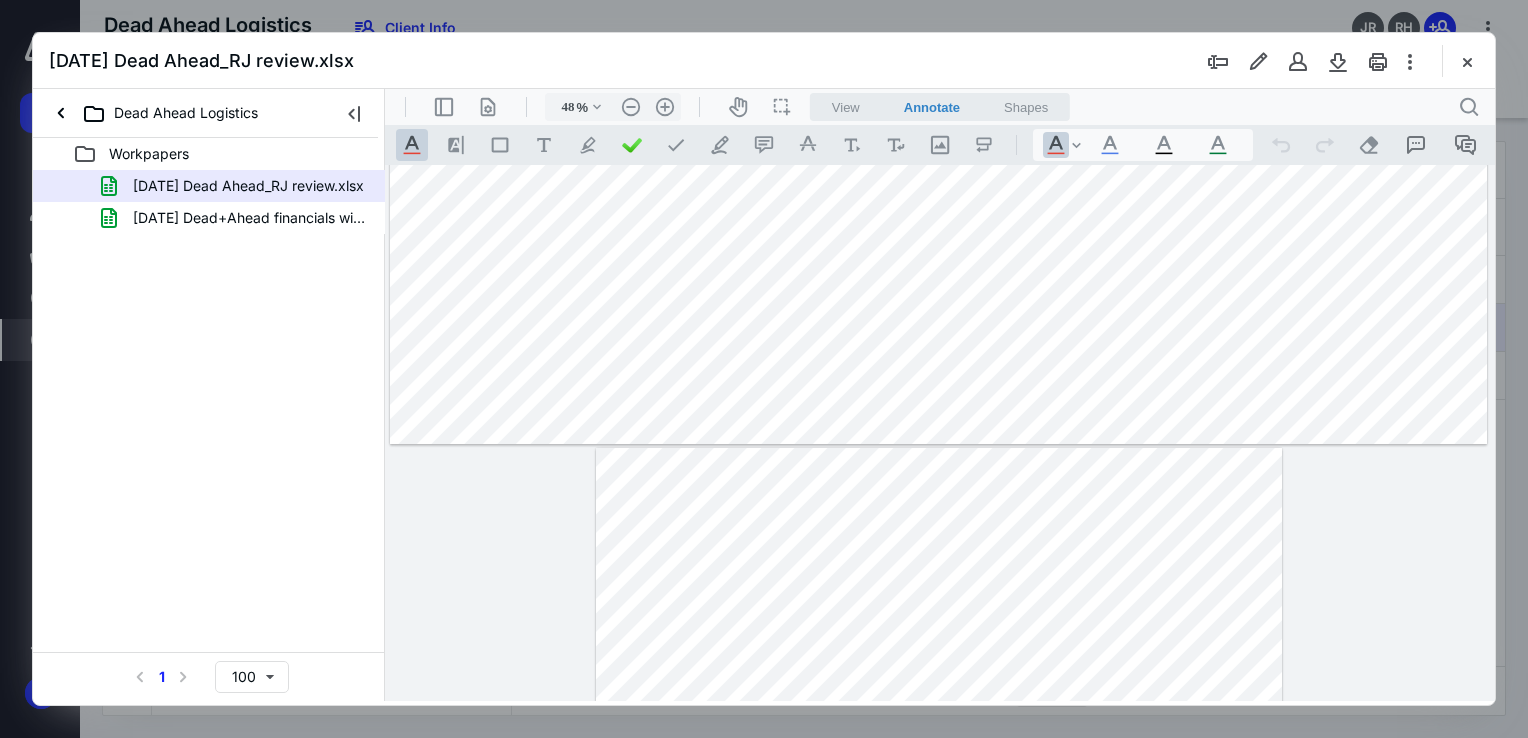 click on "View" at bounding box center [846, 107] 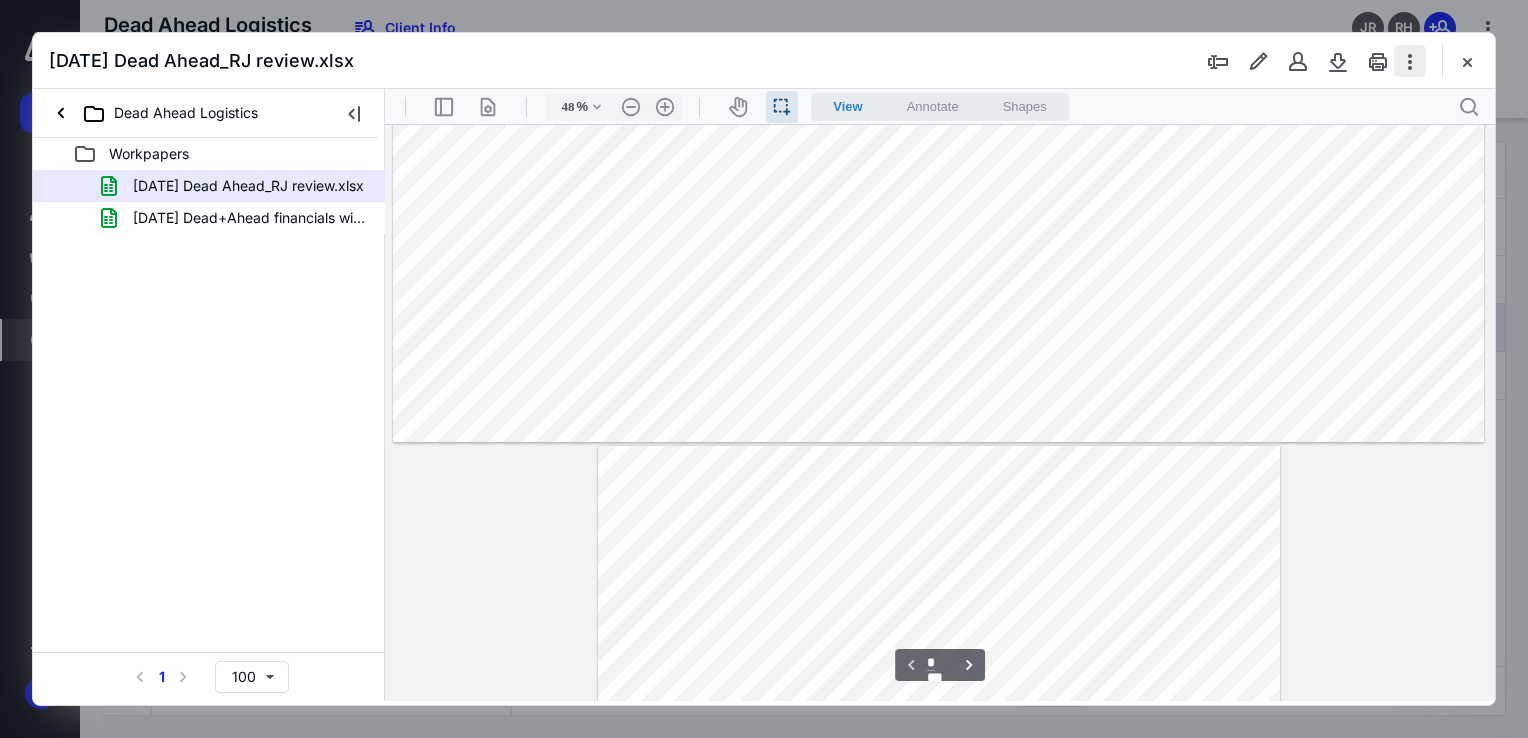 click at bounding box center [1410, 61] 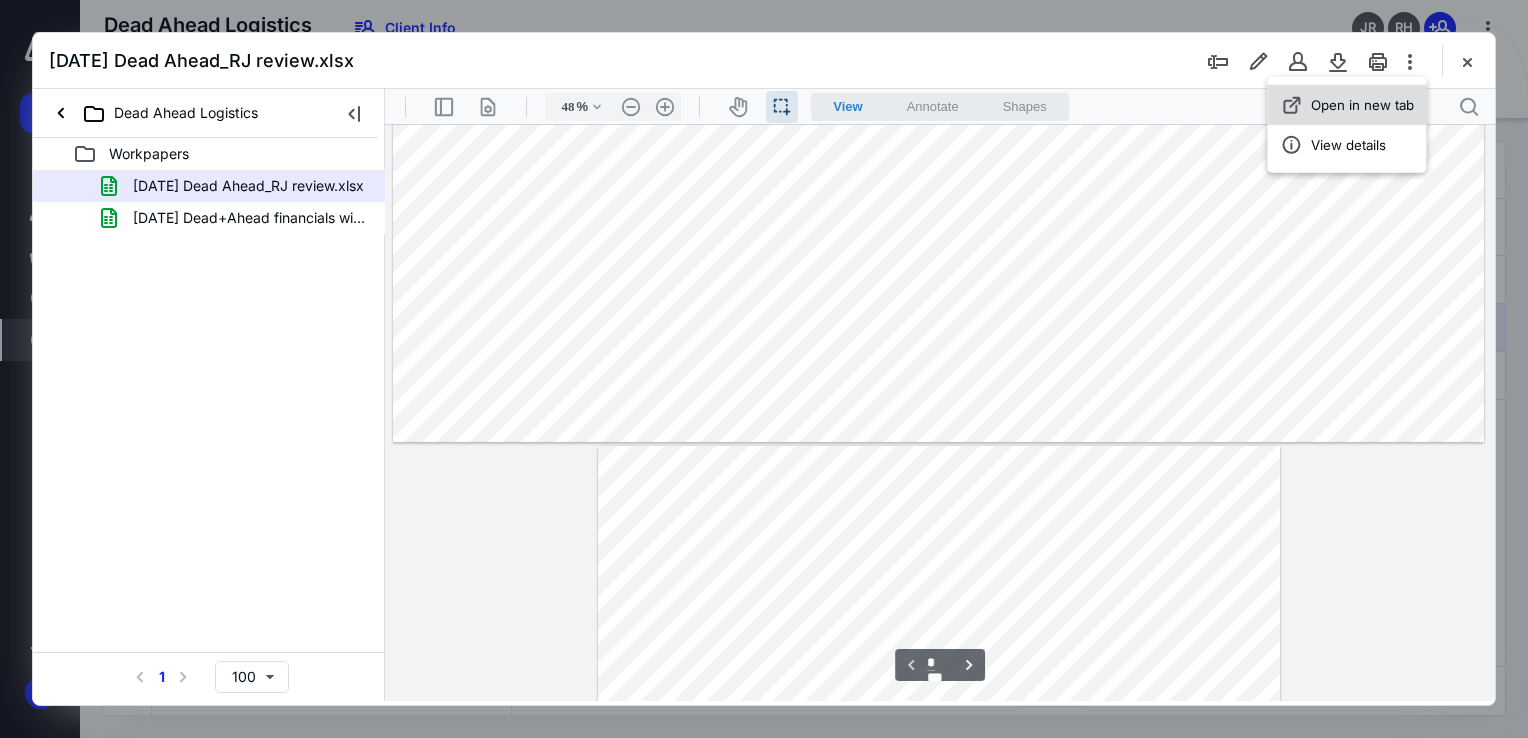 click on "Open in new tab" at bounding box center (1362, 105) 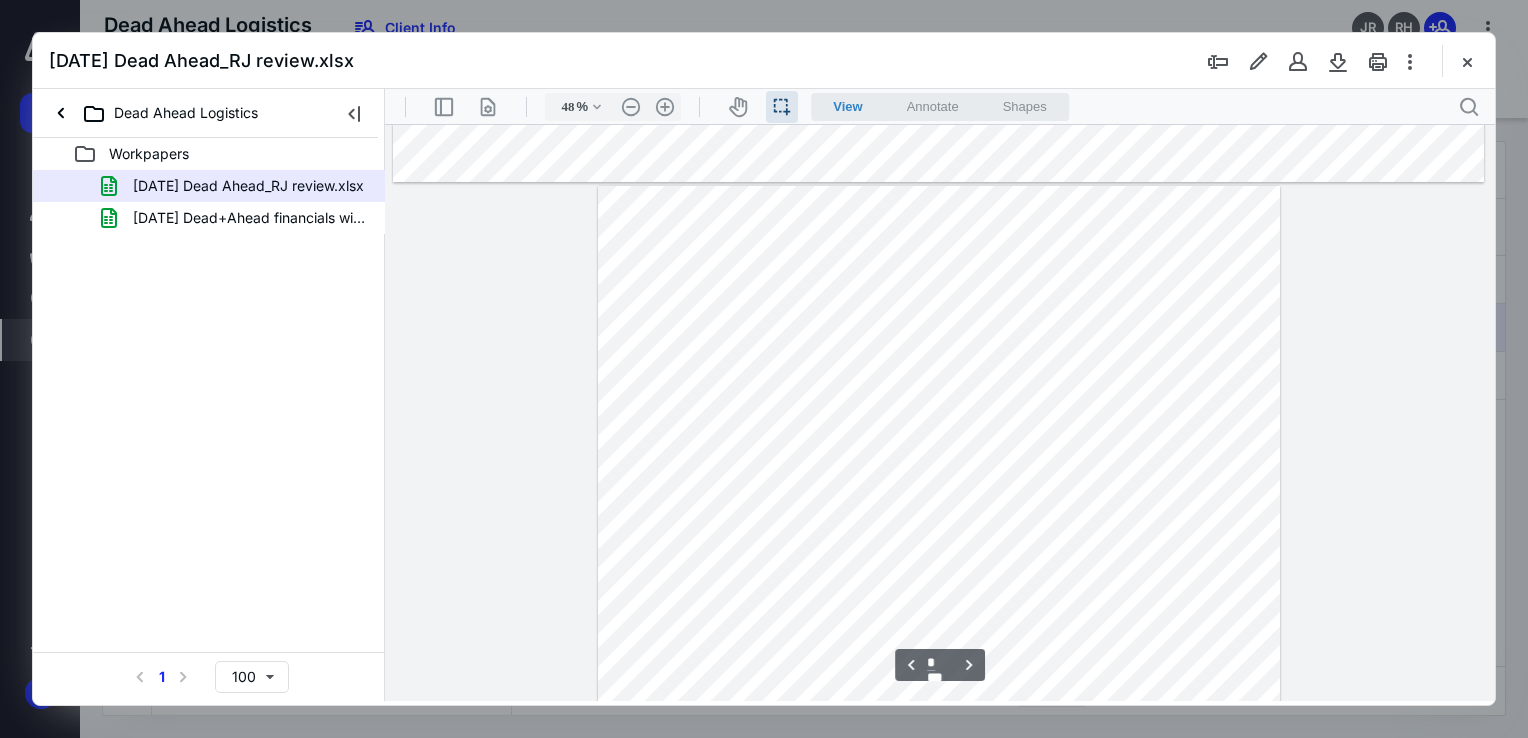 scroll, scrollTop: 0, scrollLeft: 0, axis: both 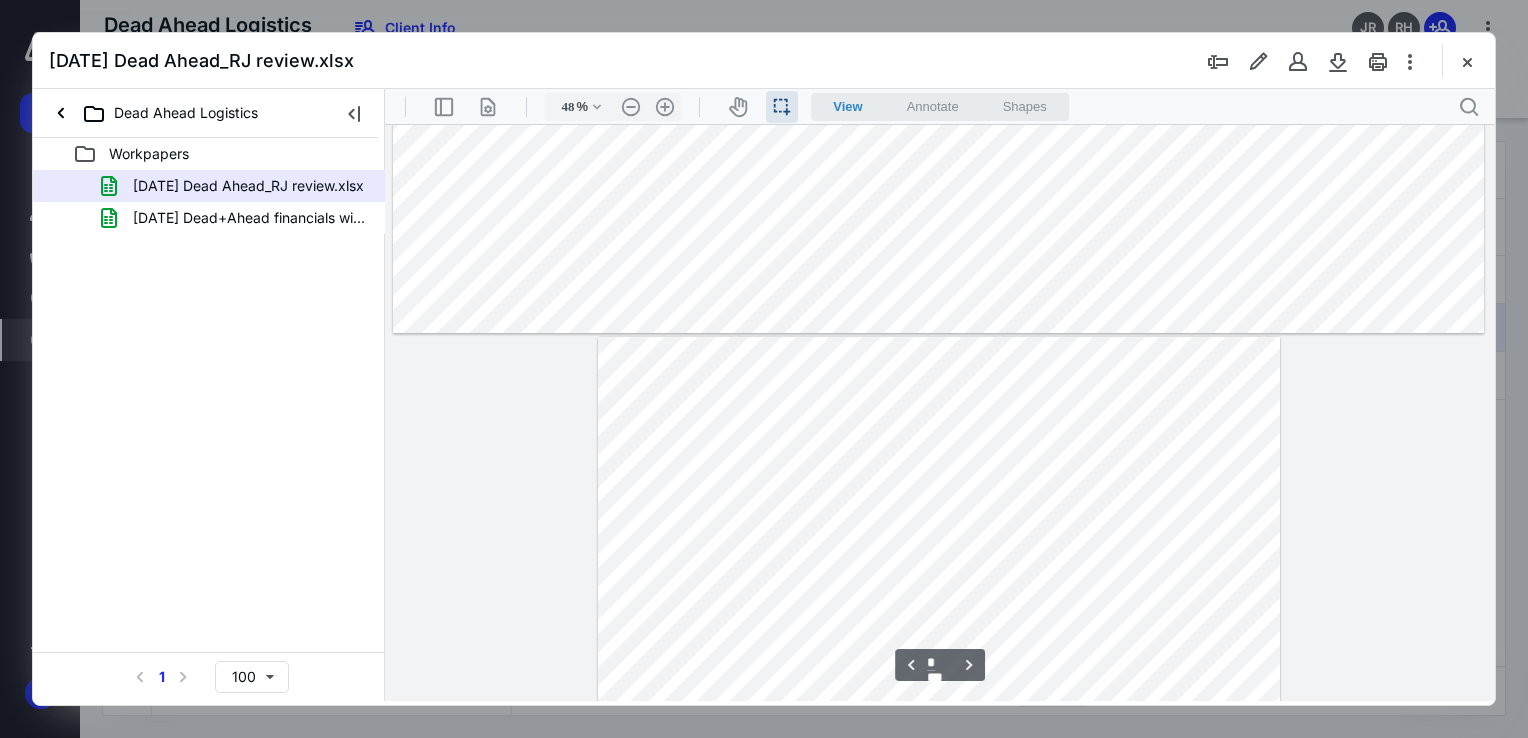 type on "*" 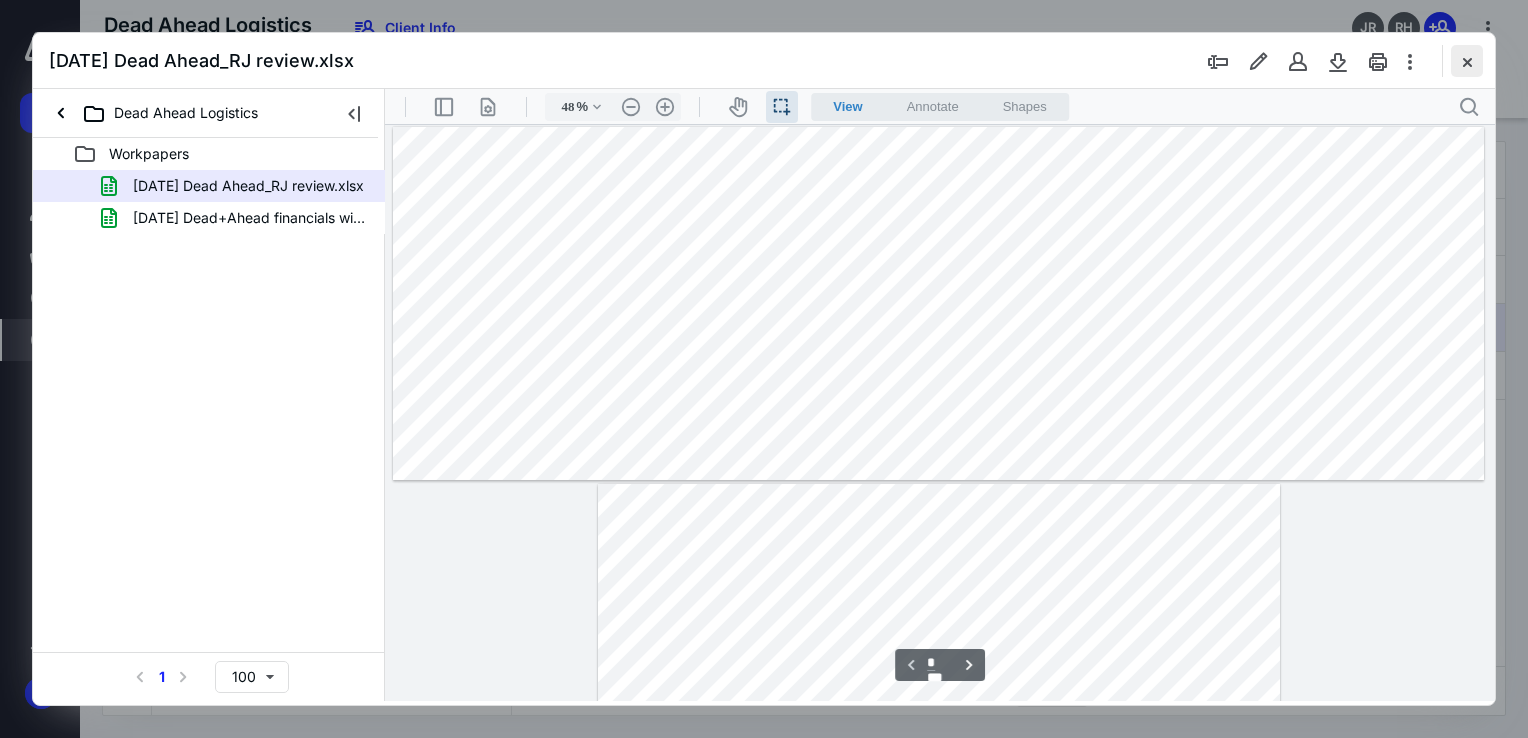 click at bounding box center [1467, 61] 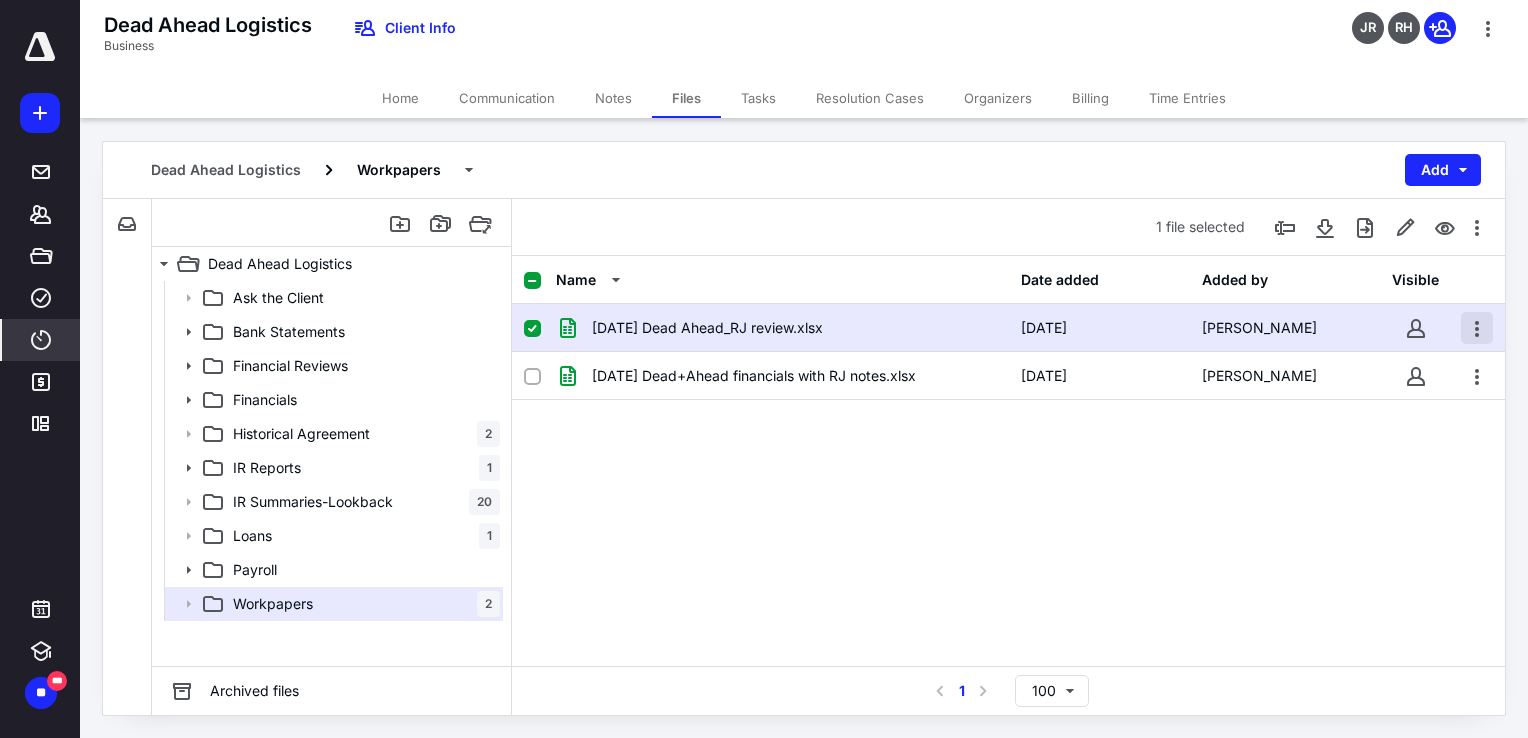 click at bounding box center [1477, 328] 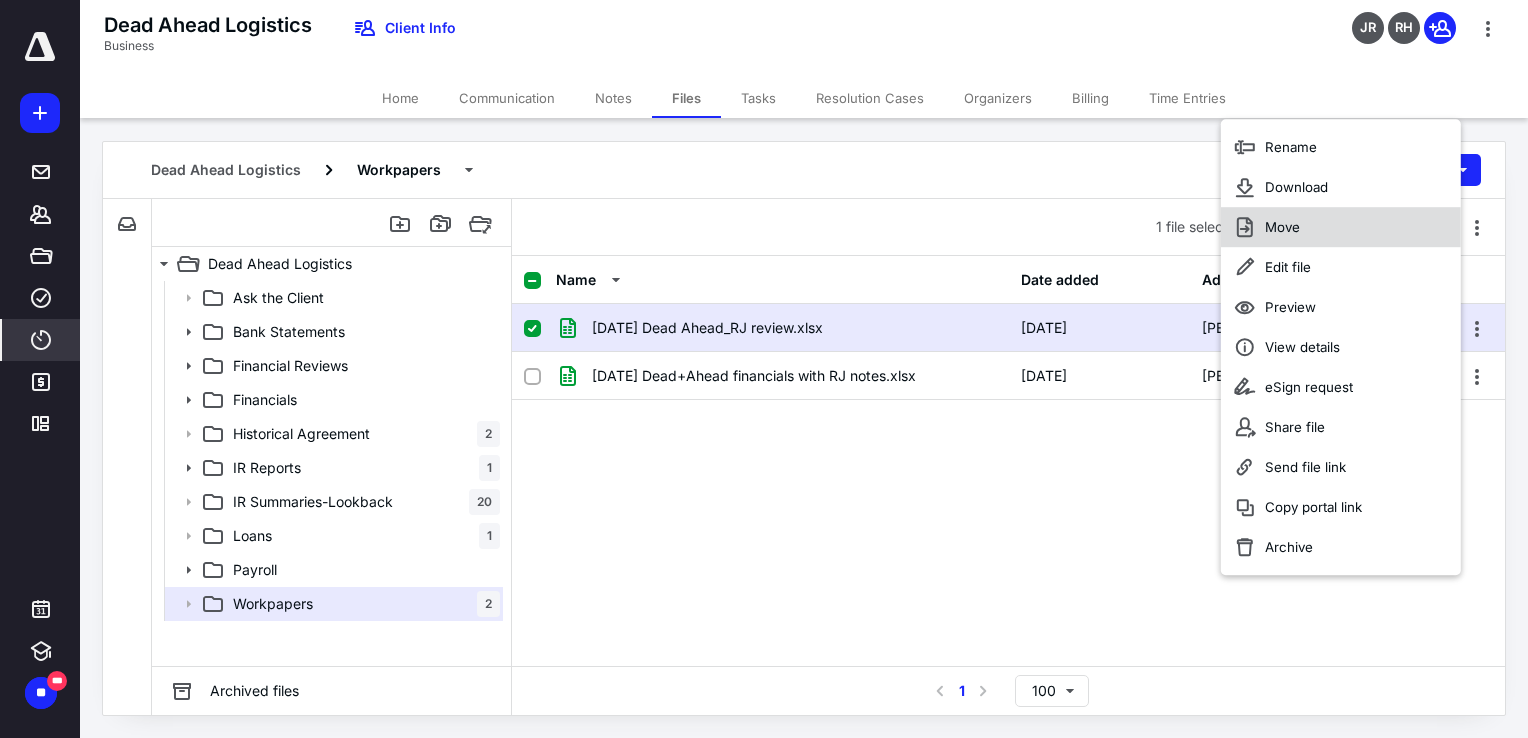 click on "Move" at bounding box center [1341, 227] 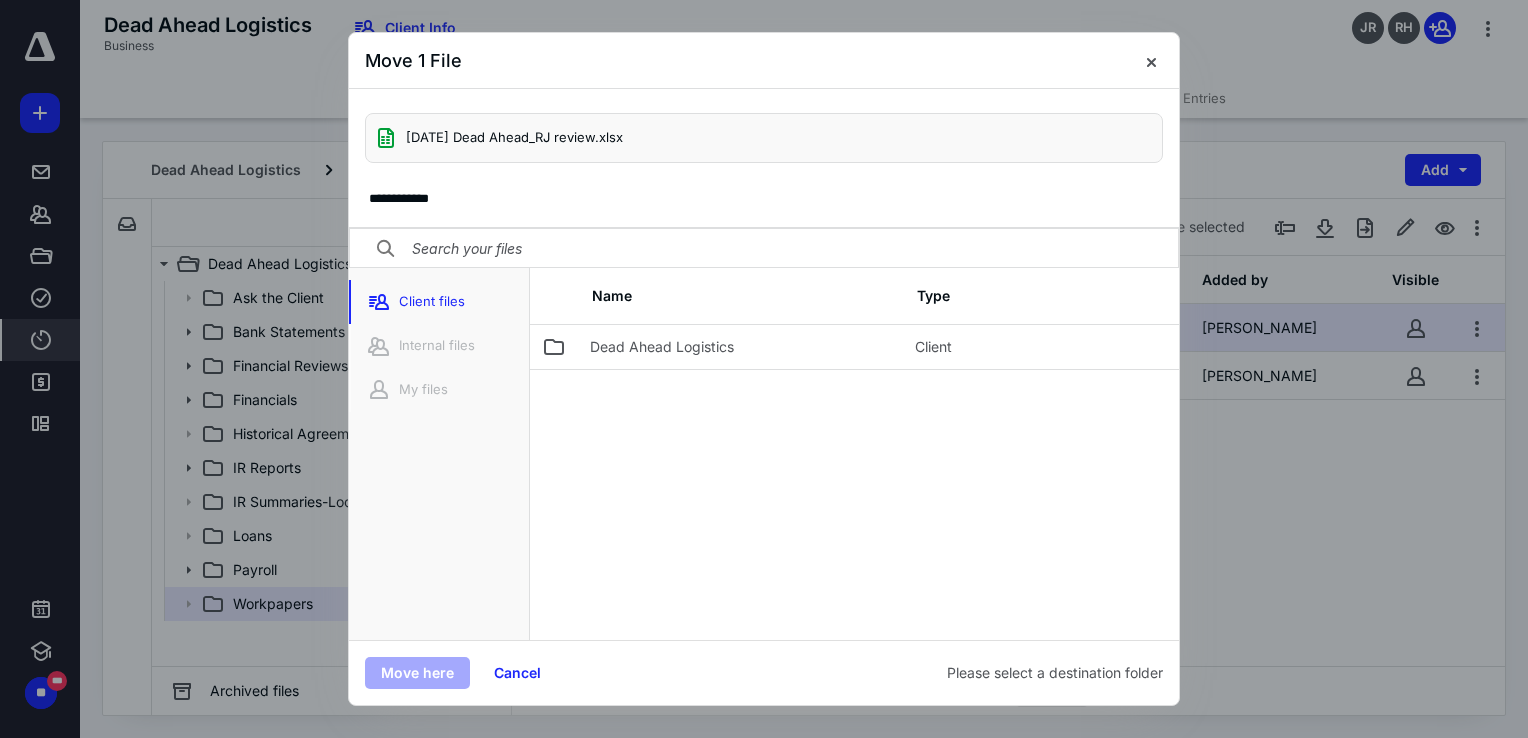 click on "**********" at bounding box center [764, 199] 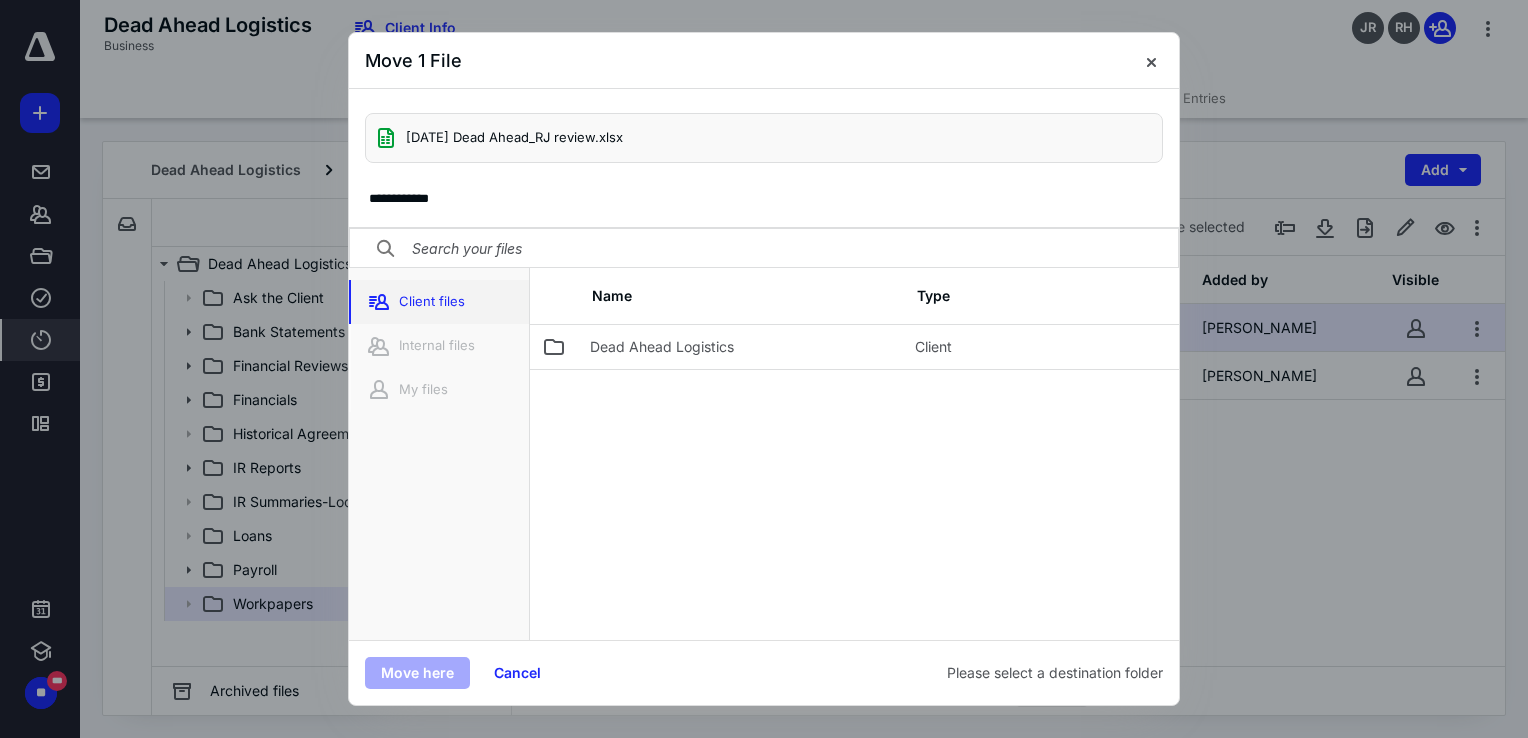 click on "Client files" at bounding box center (439, 302) 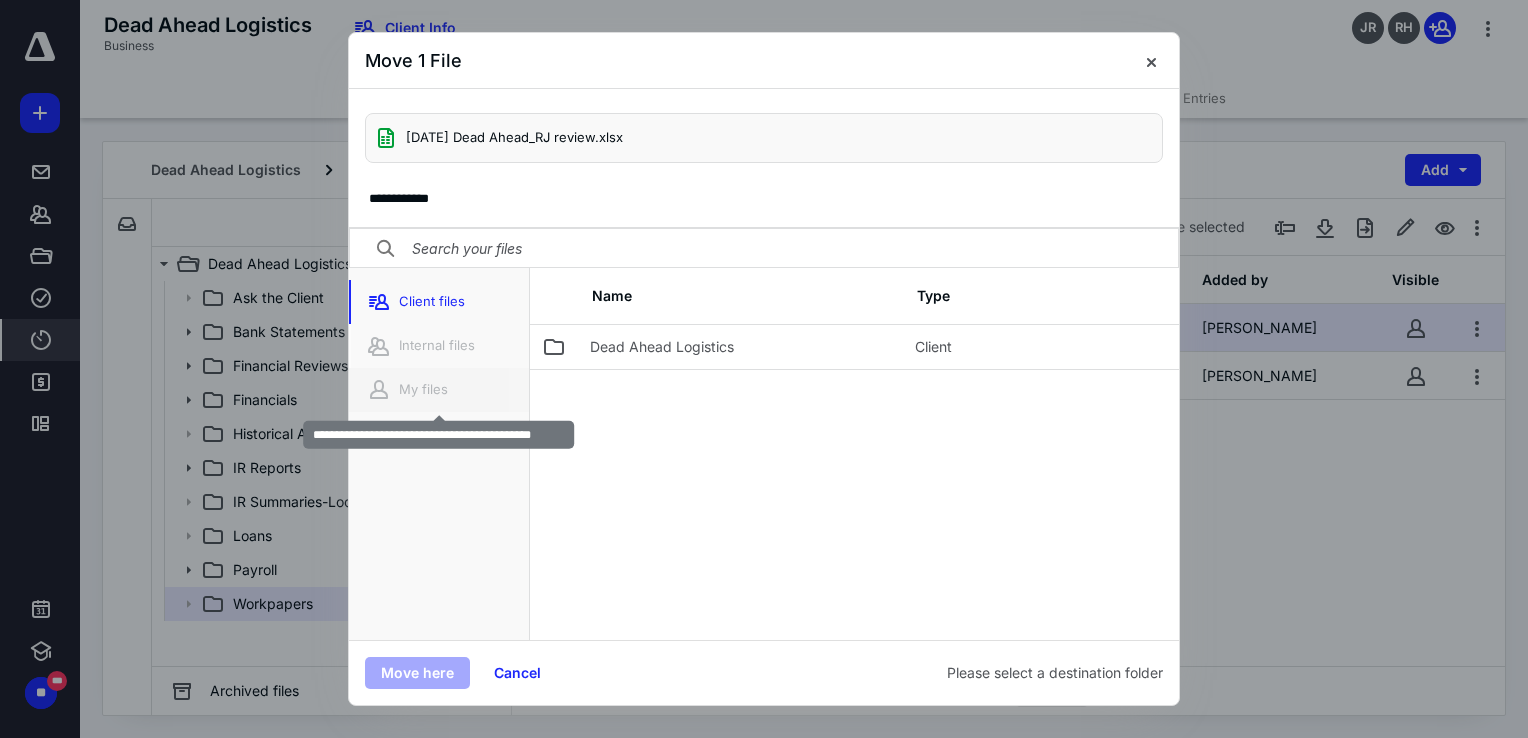 click on "My files" at bounding box center (439, 390) 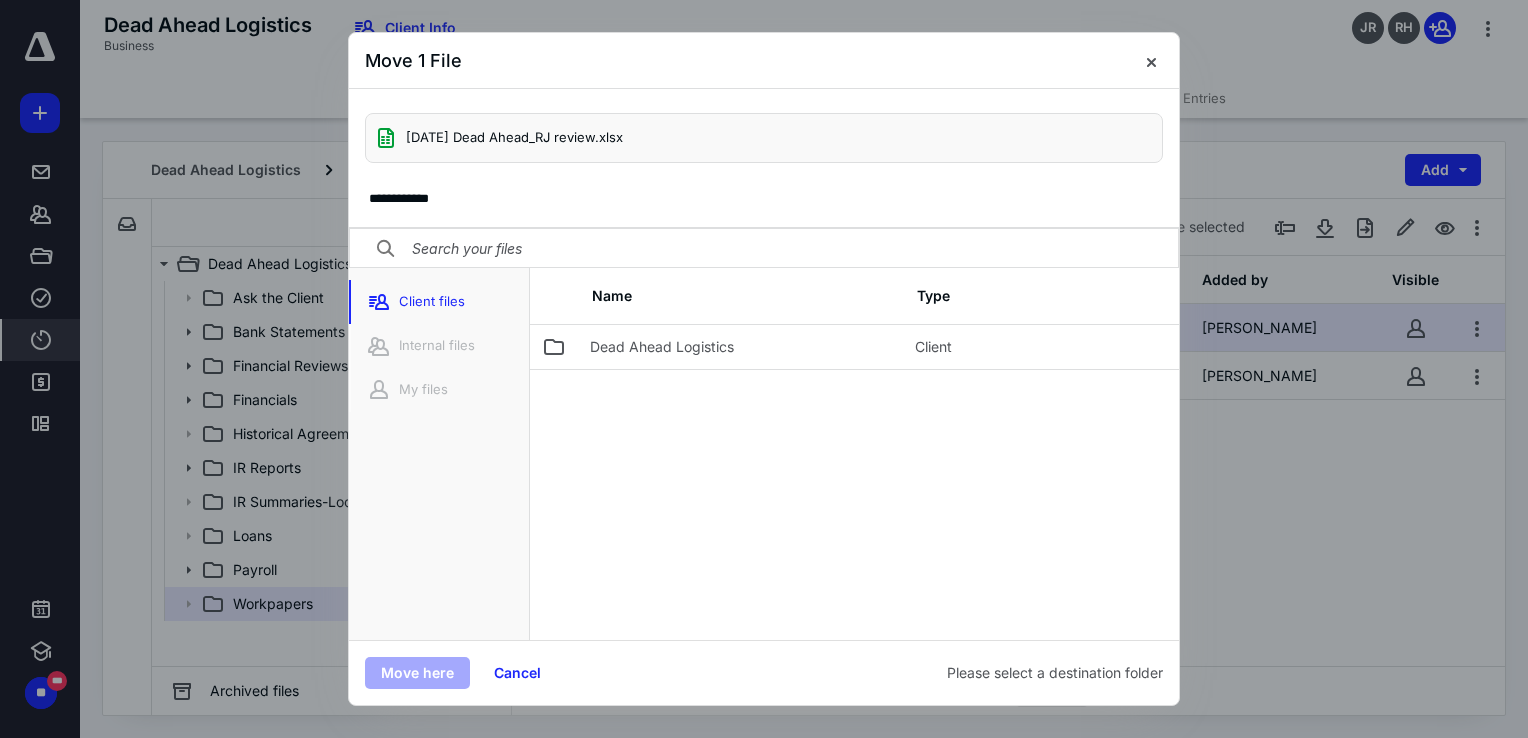 scroll, scrollTop: 0, scrollLeft: 50, axis: horizontal 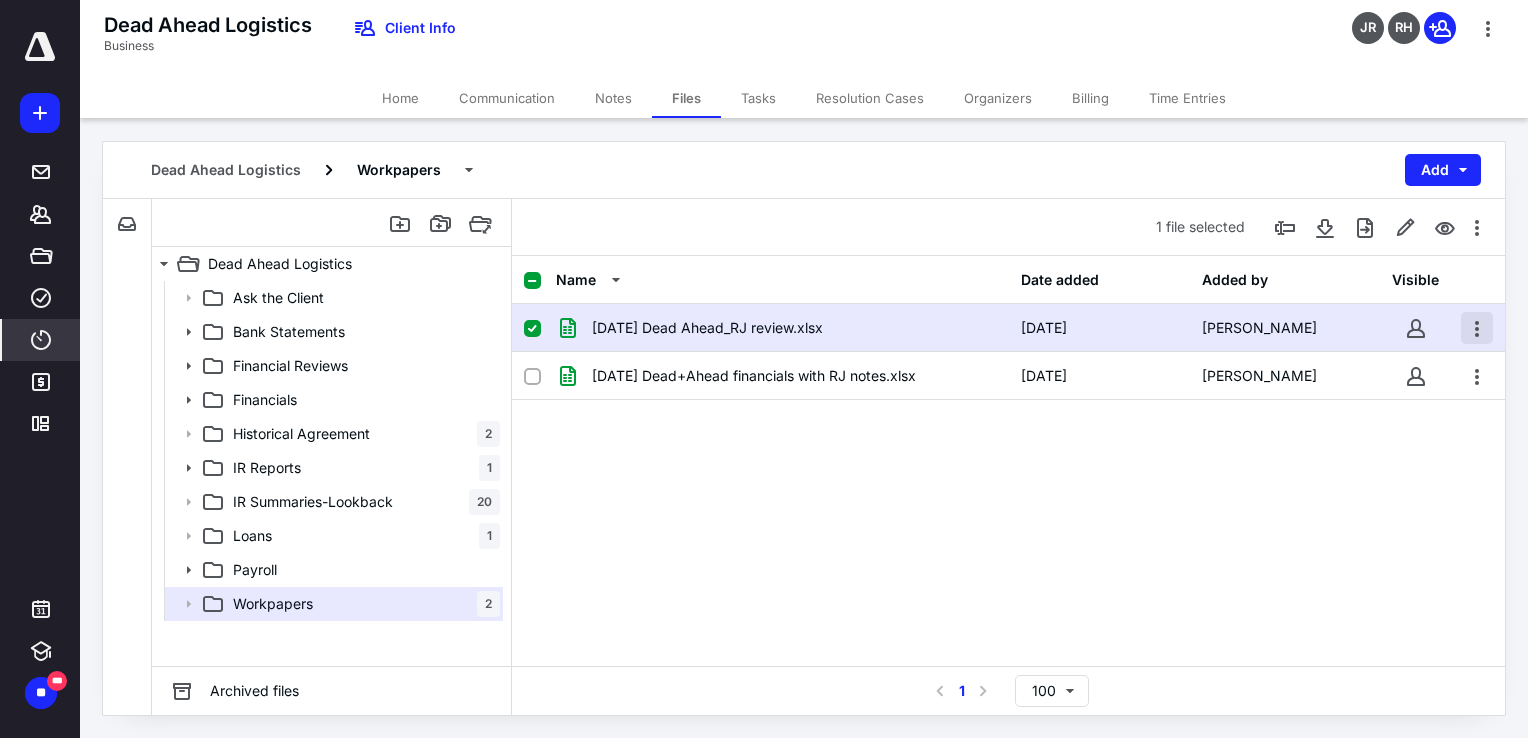 click at bounding box center [1477, 328] 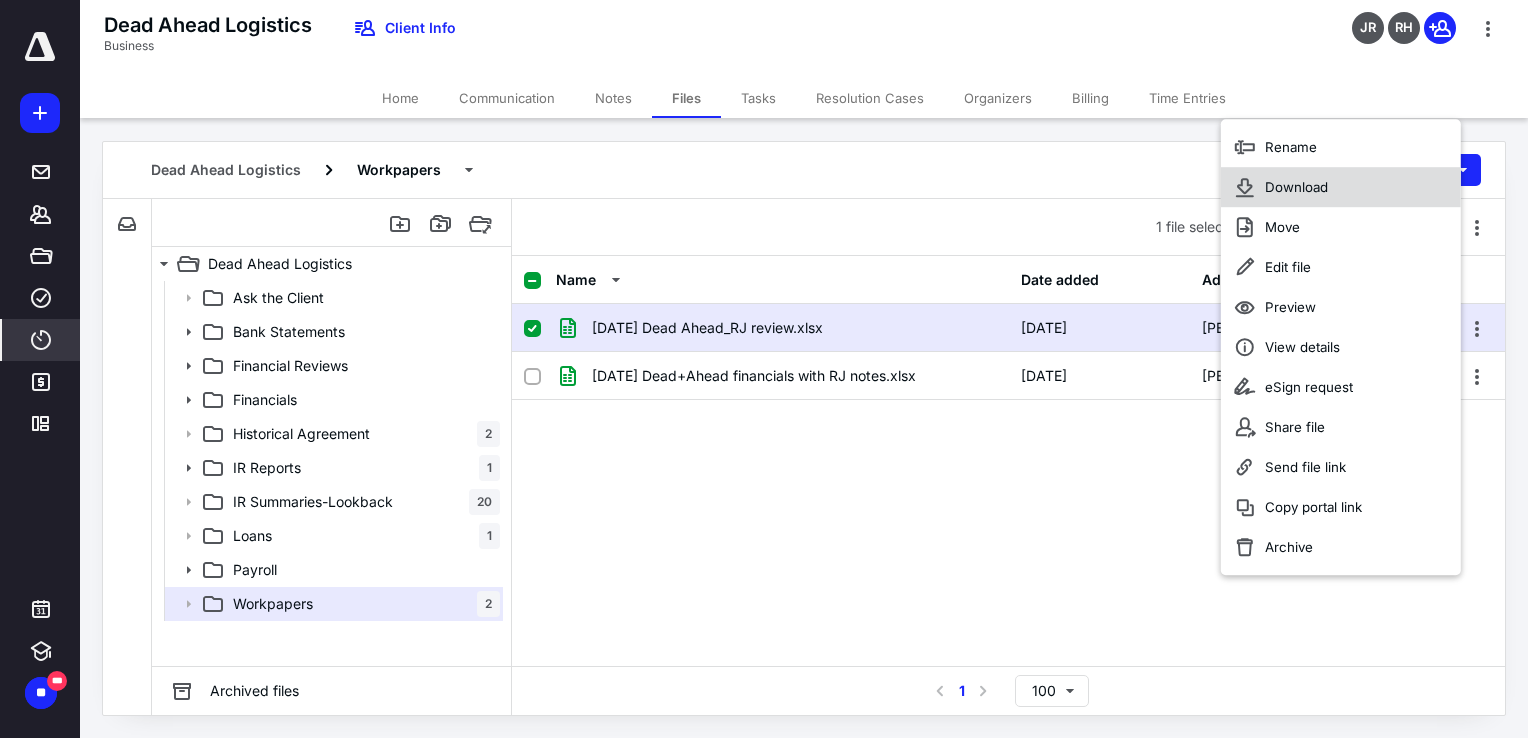 click on "Download" at bounding box center [1296, 187] 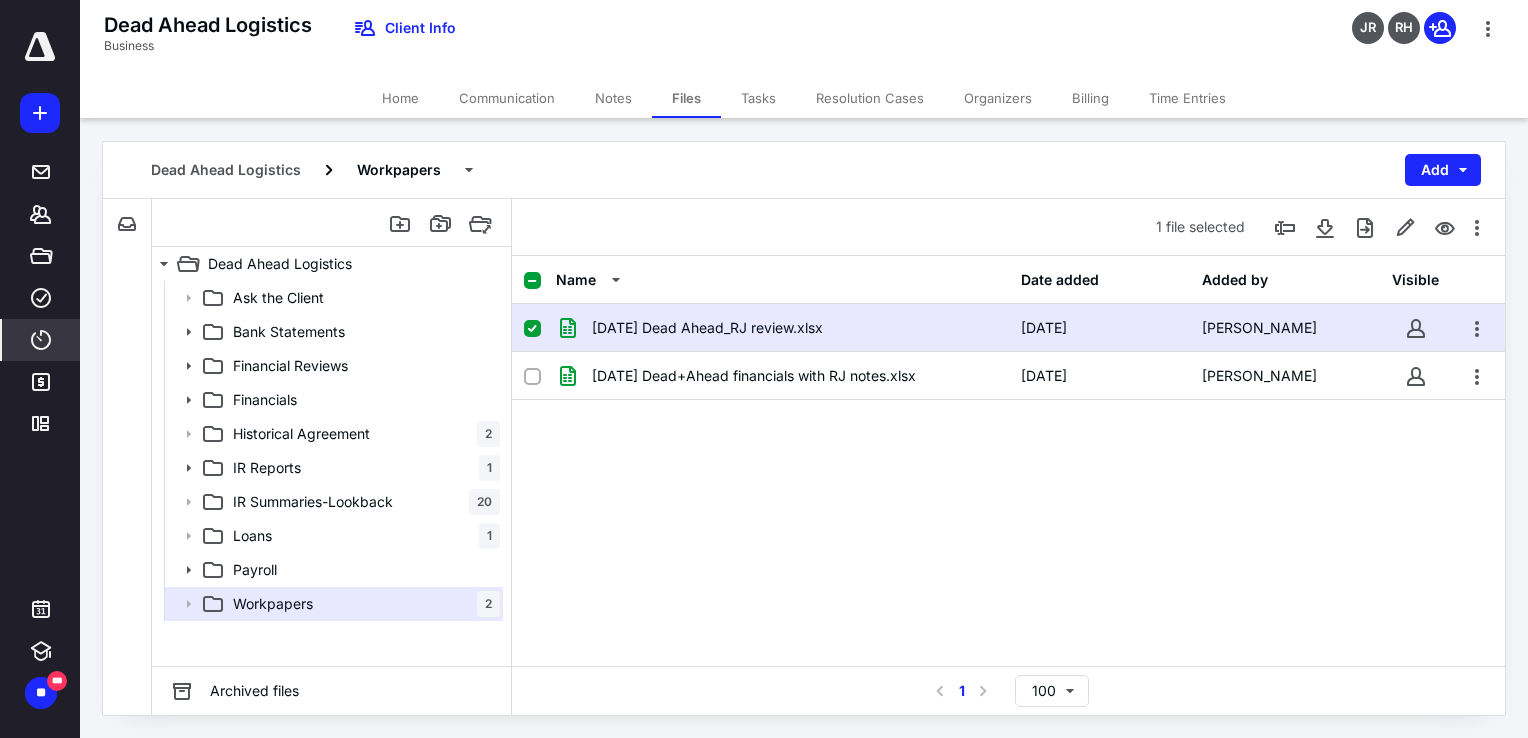 click on "June 2025 Dead Ahead_RJ review.xlsx 7/10/2025 Rhonda Jones" at bounding box center [1008, 328] 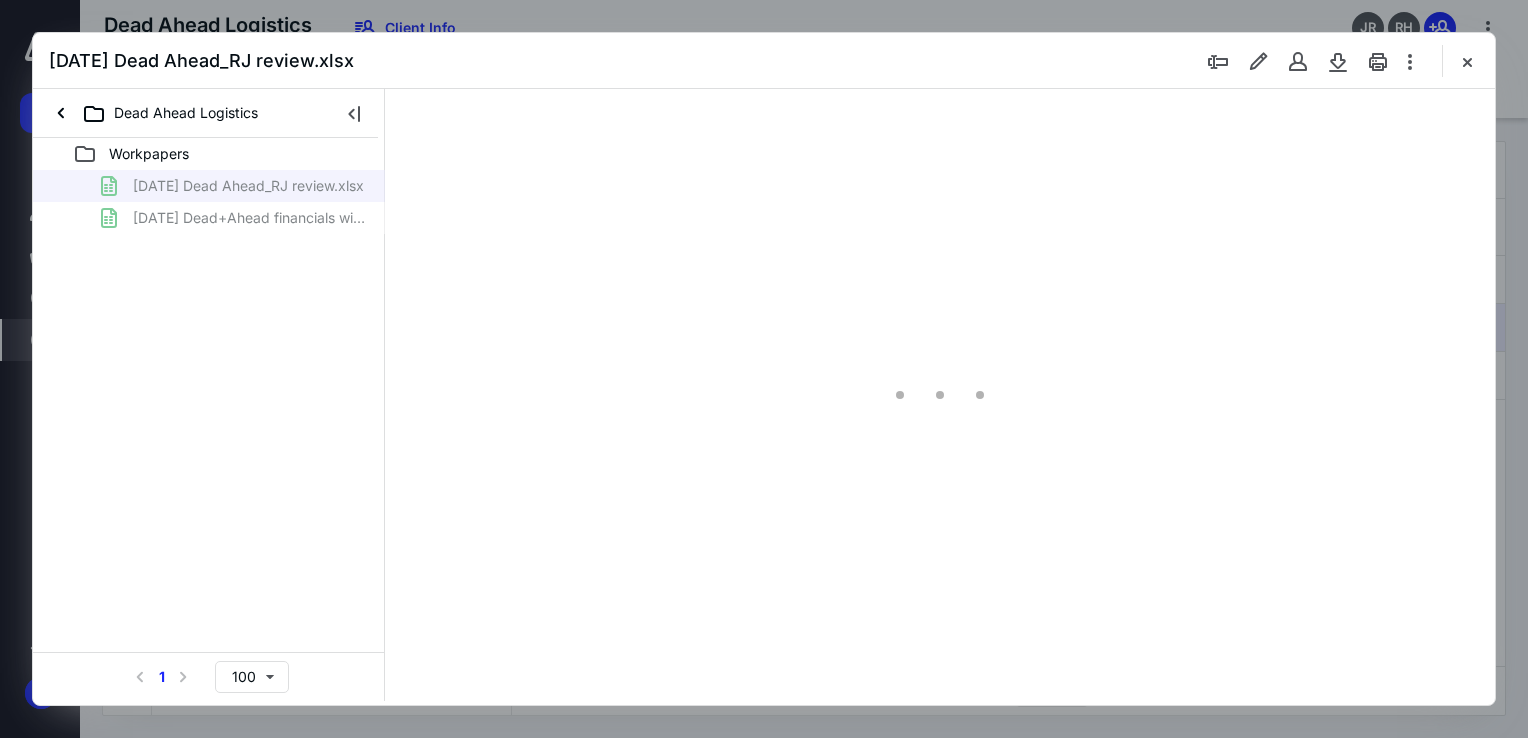 scroll, scrollTop: 0, scrollLeft: 0, axis: both 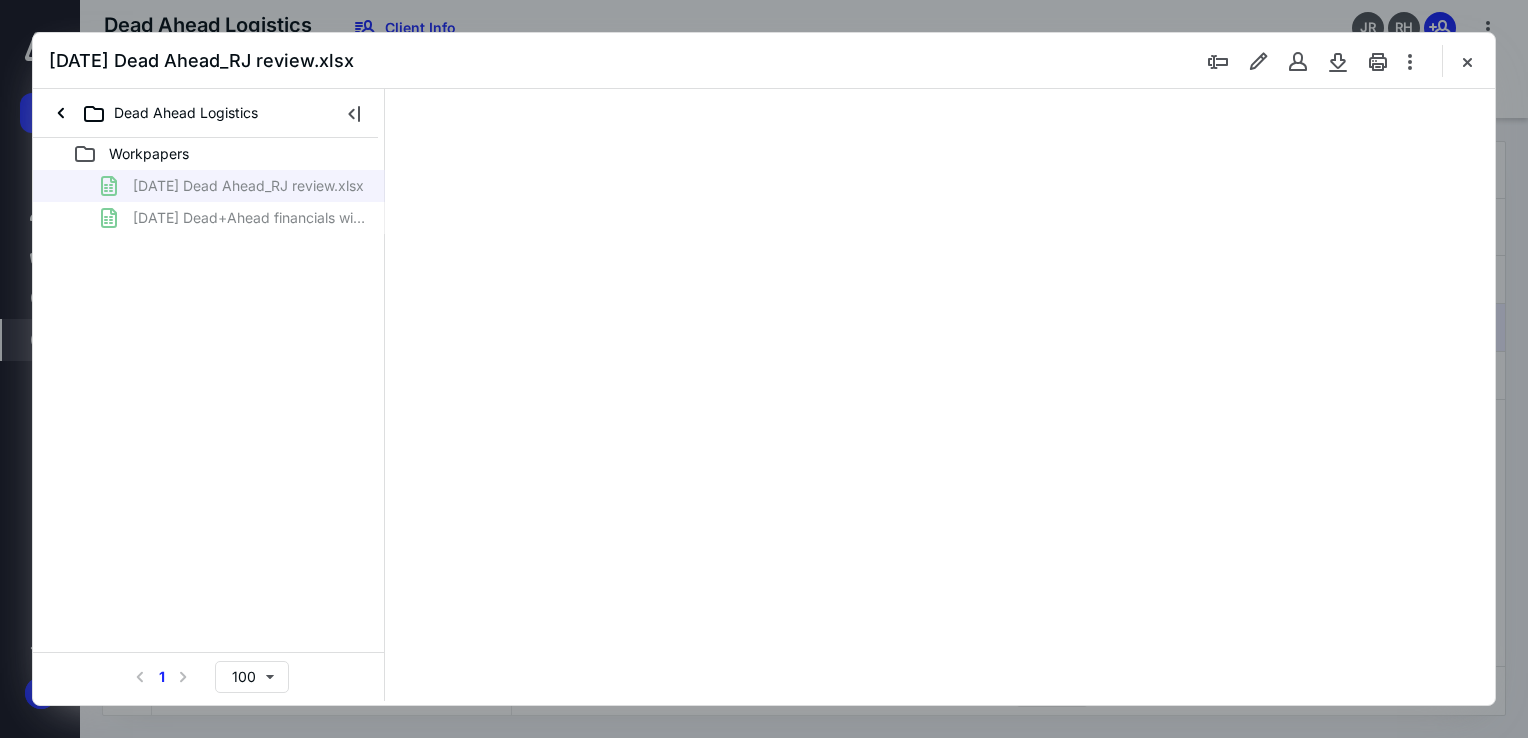 type on "48" 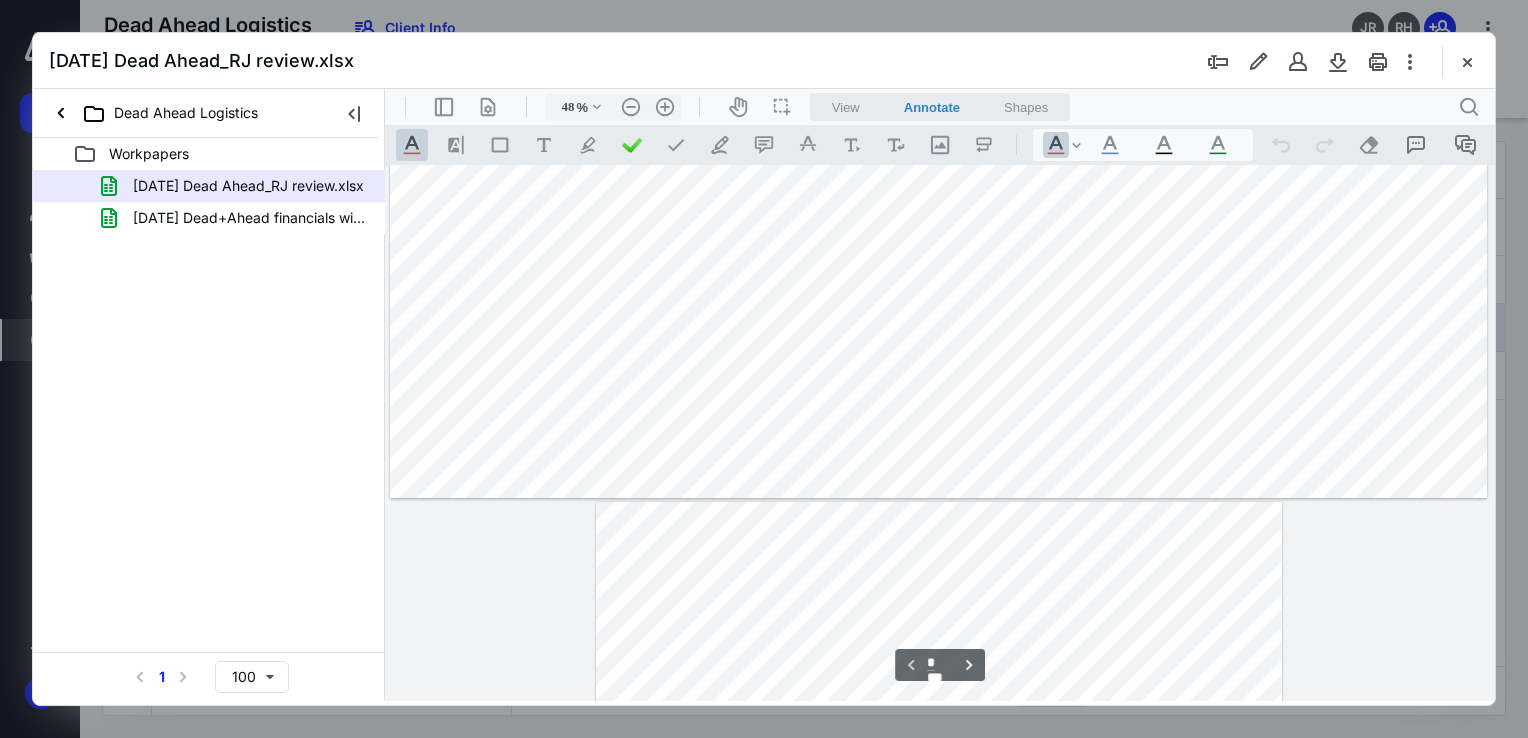 scroll, scrollTop: 0, scrollLeft: 0, axis: both 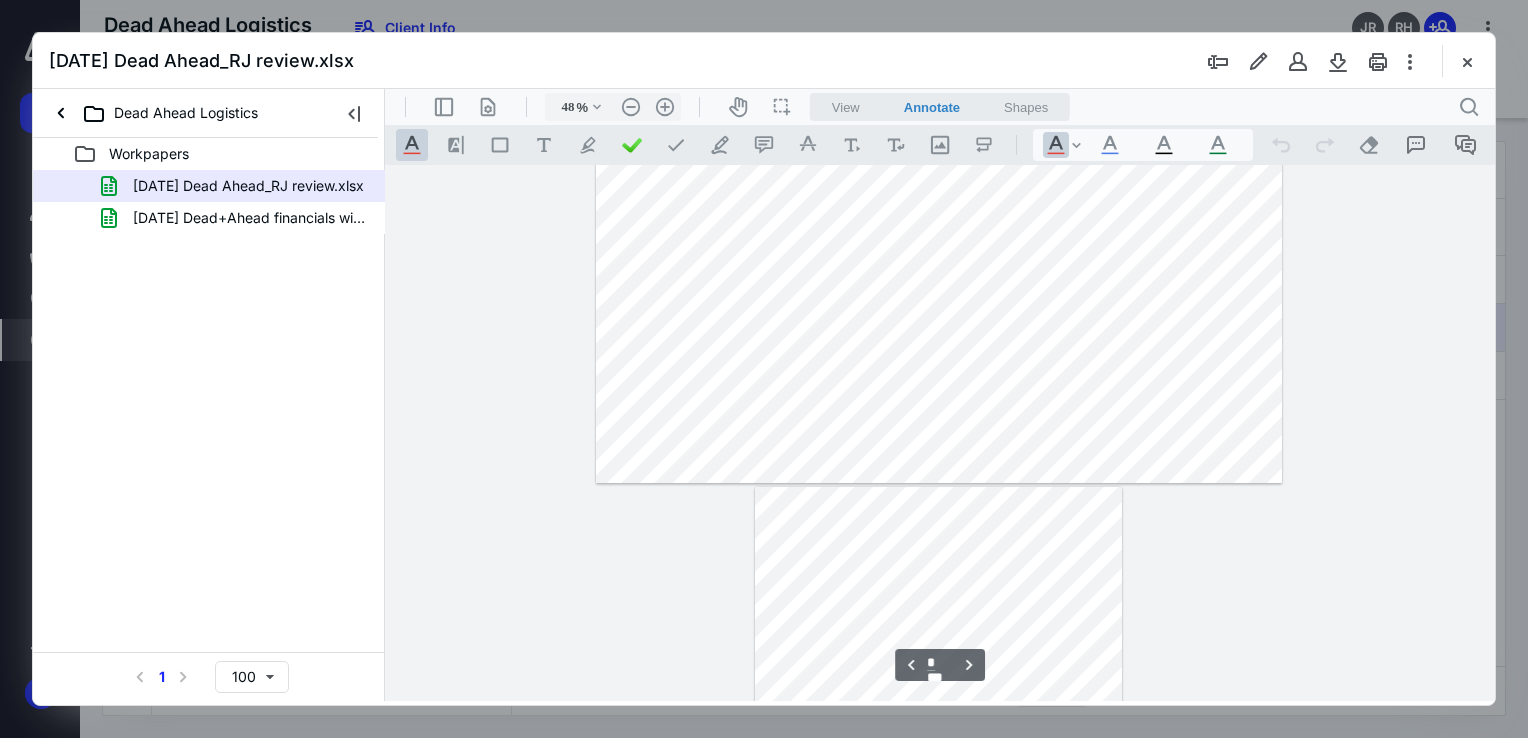 type on "*" 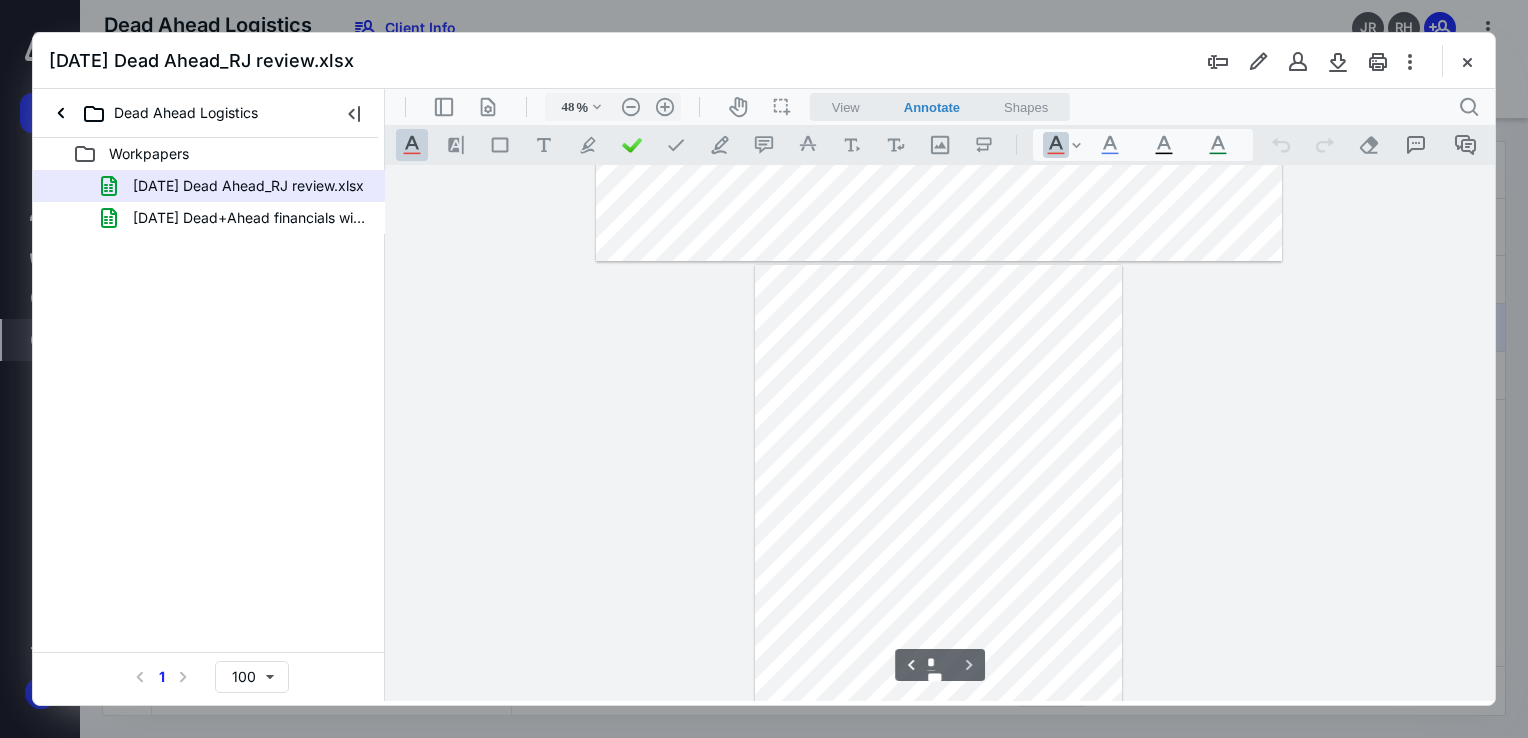 scroll, scrollTop: 953, scrollLeft: 0, axis: vertical 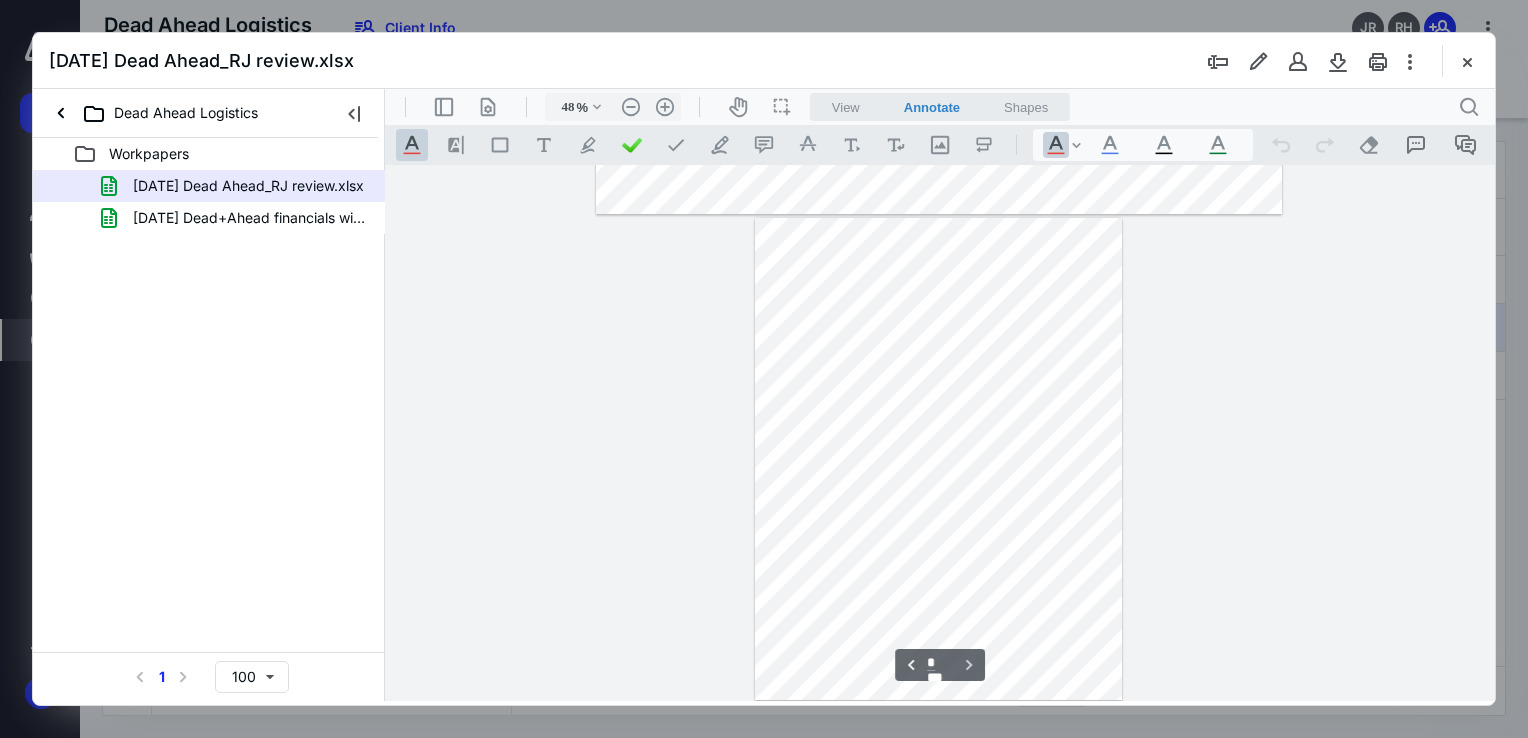 click at bounding box center [1467, 61] 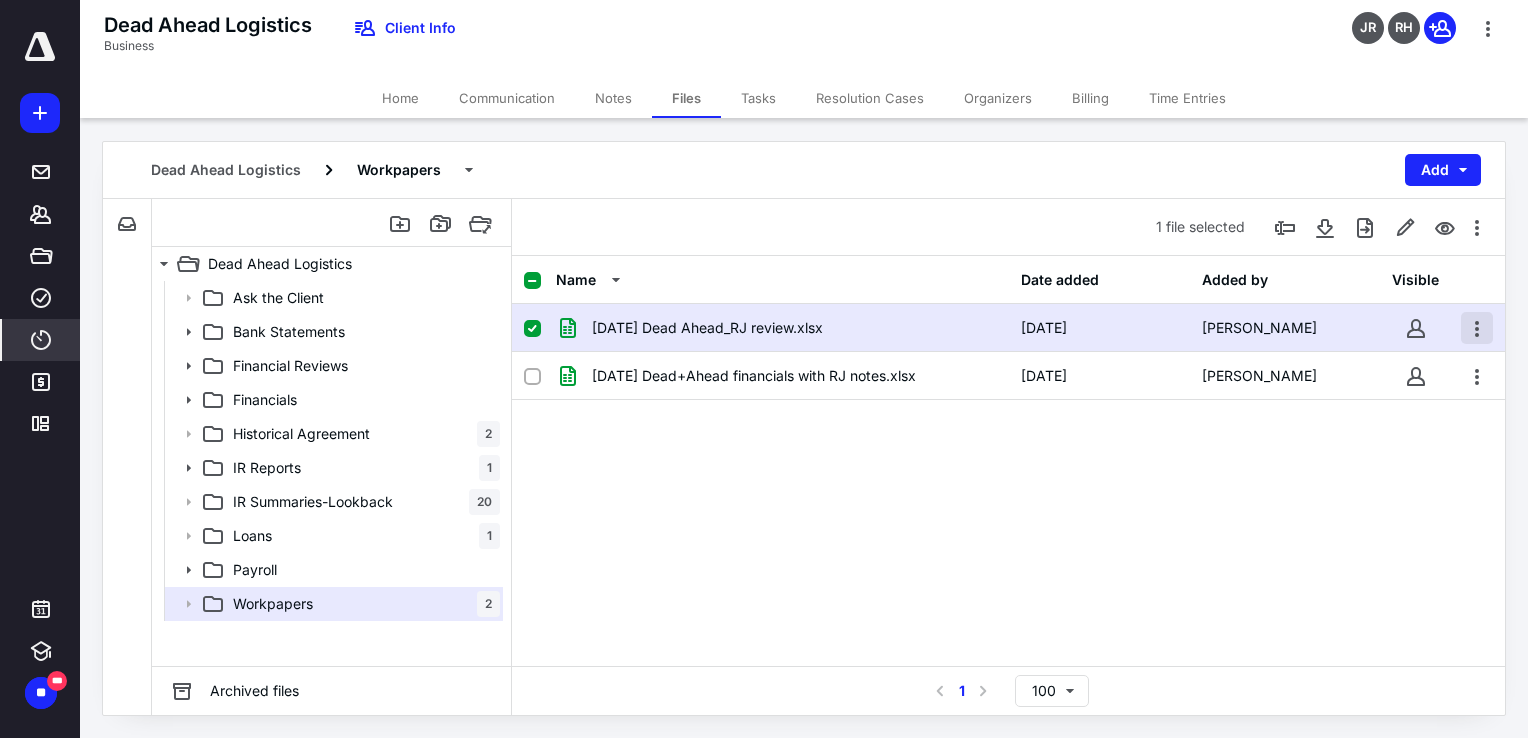 click at bounding box center [1477, 328] 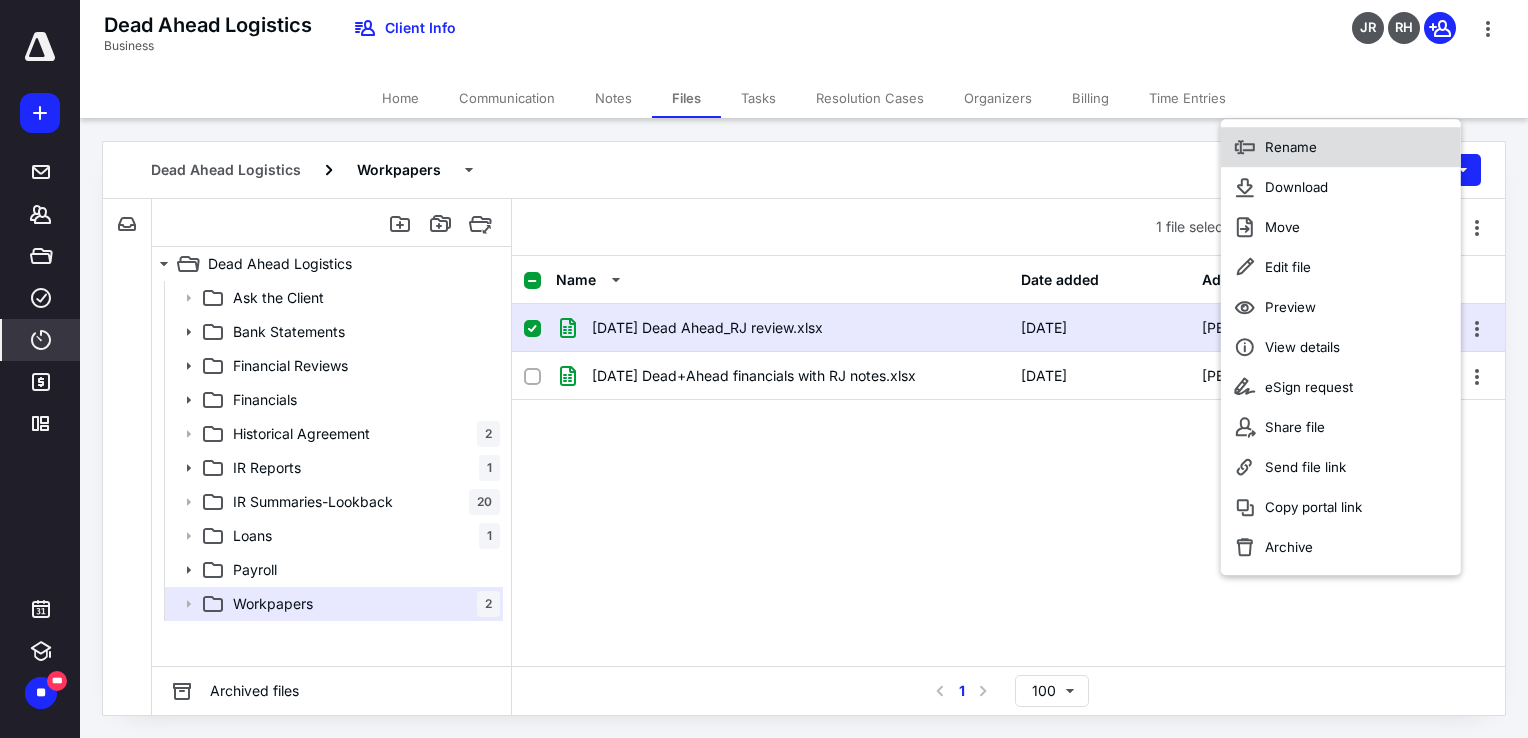 click on "Rename" at bounding box center [1341, 147] 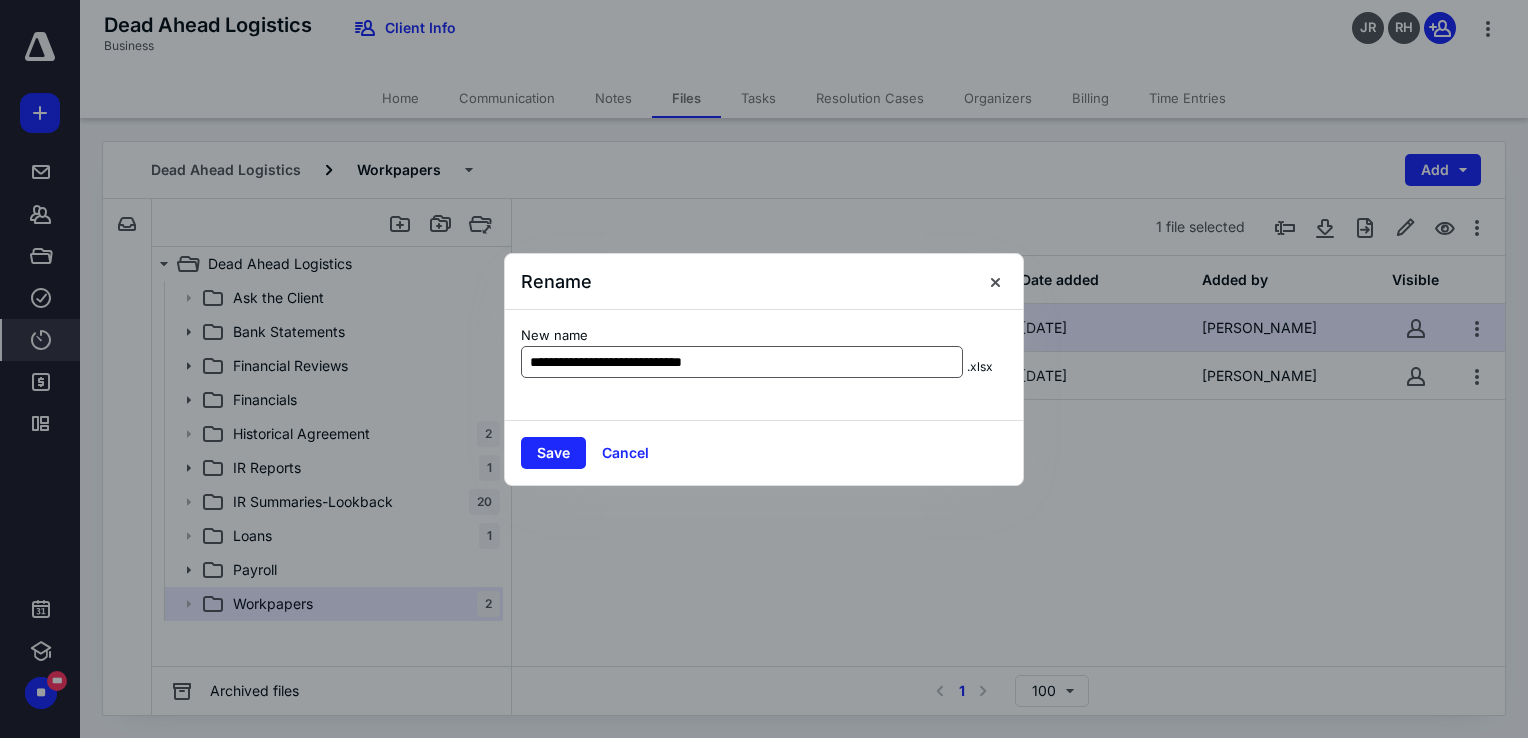 drag, startPoint x: 688, startPoint y: 357, endPoint x: 605, endPoint y: 352, distance: 83.15047 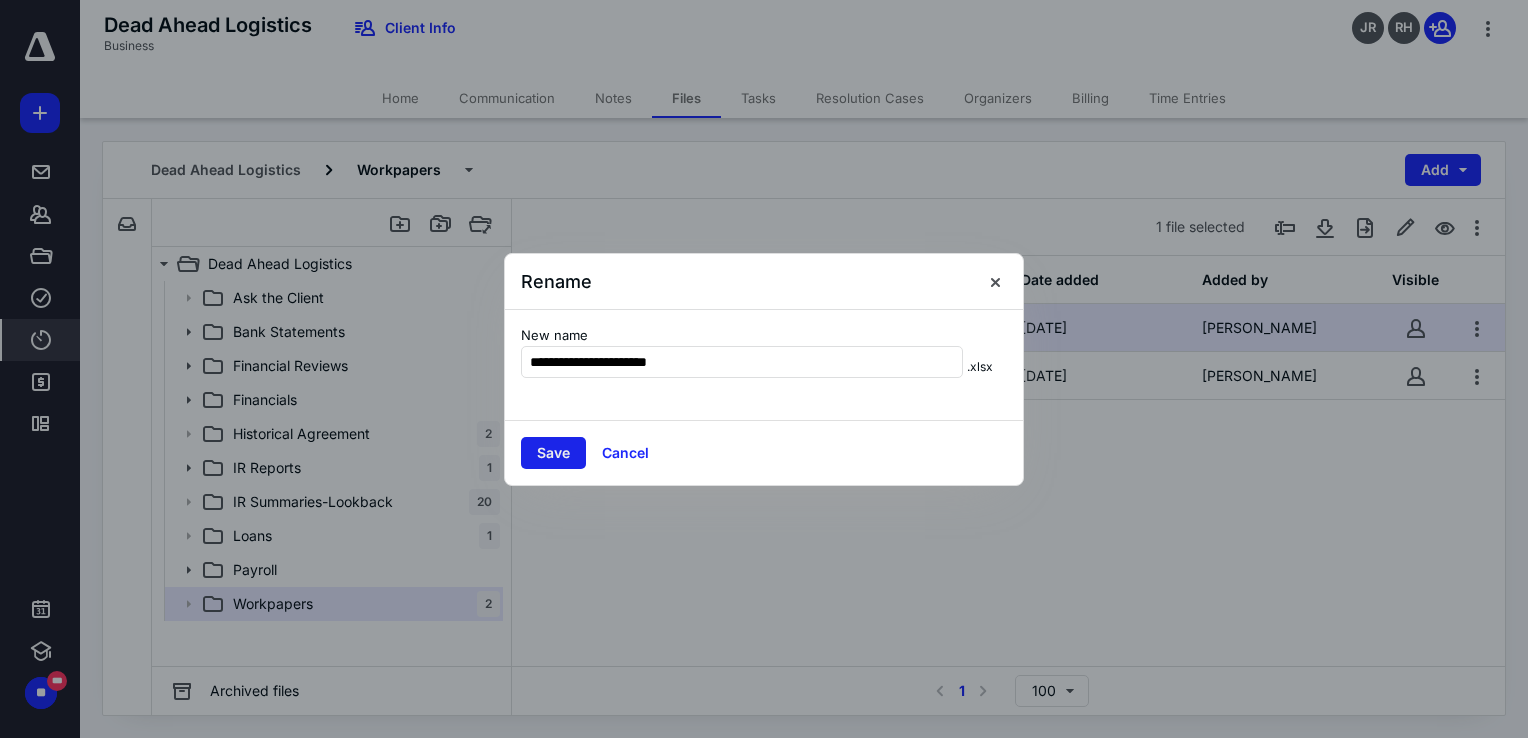 type on "**********" 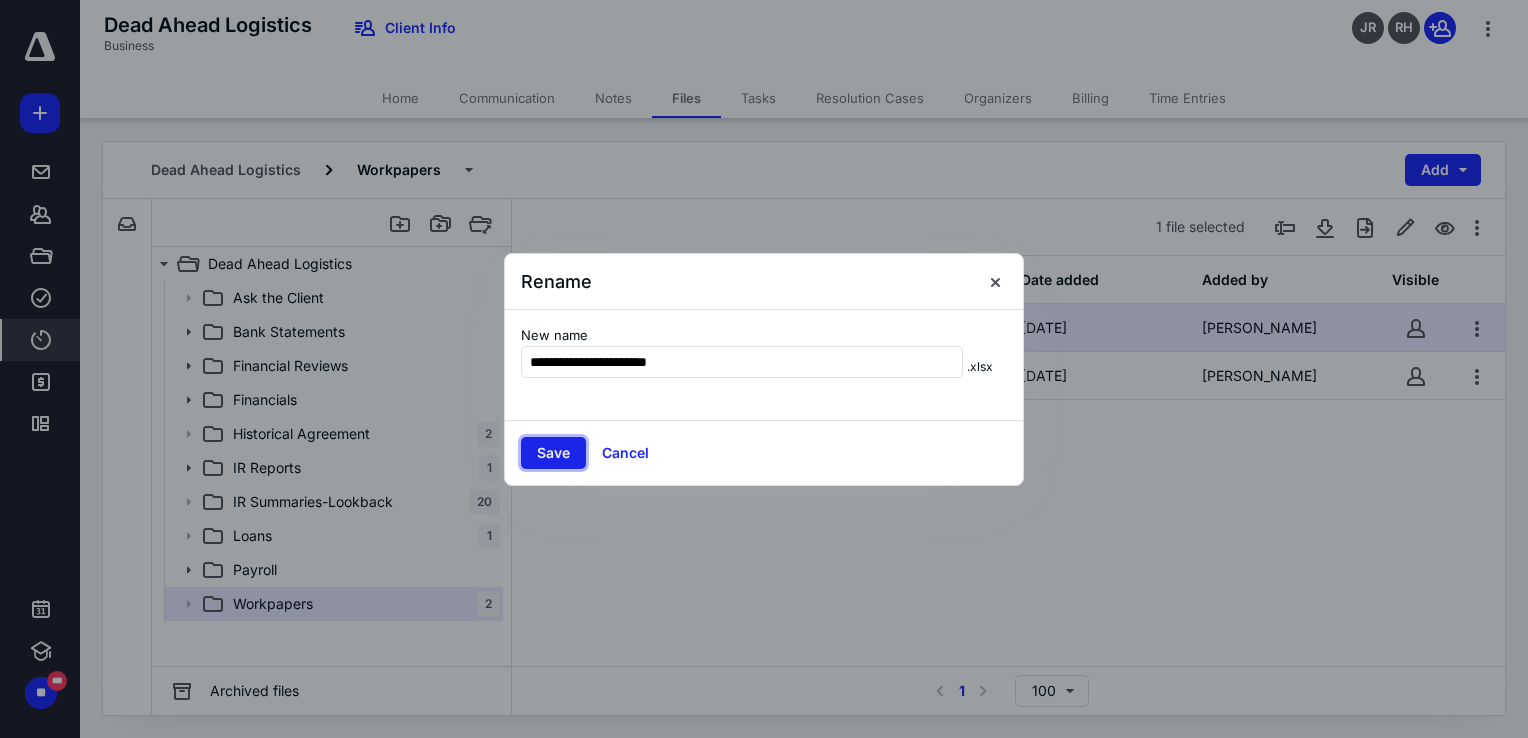 click on "Save" at bounding box center [553, 453] 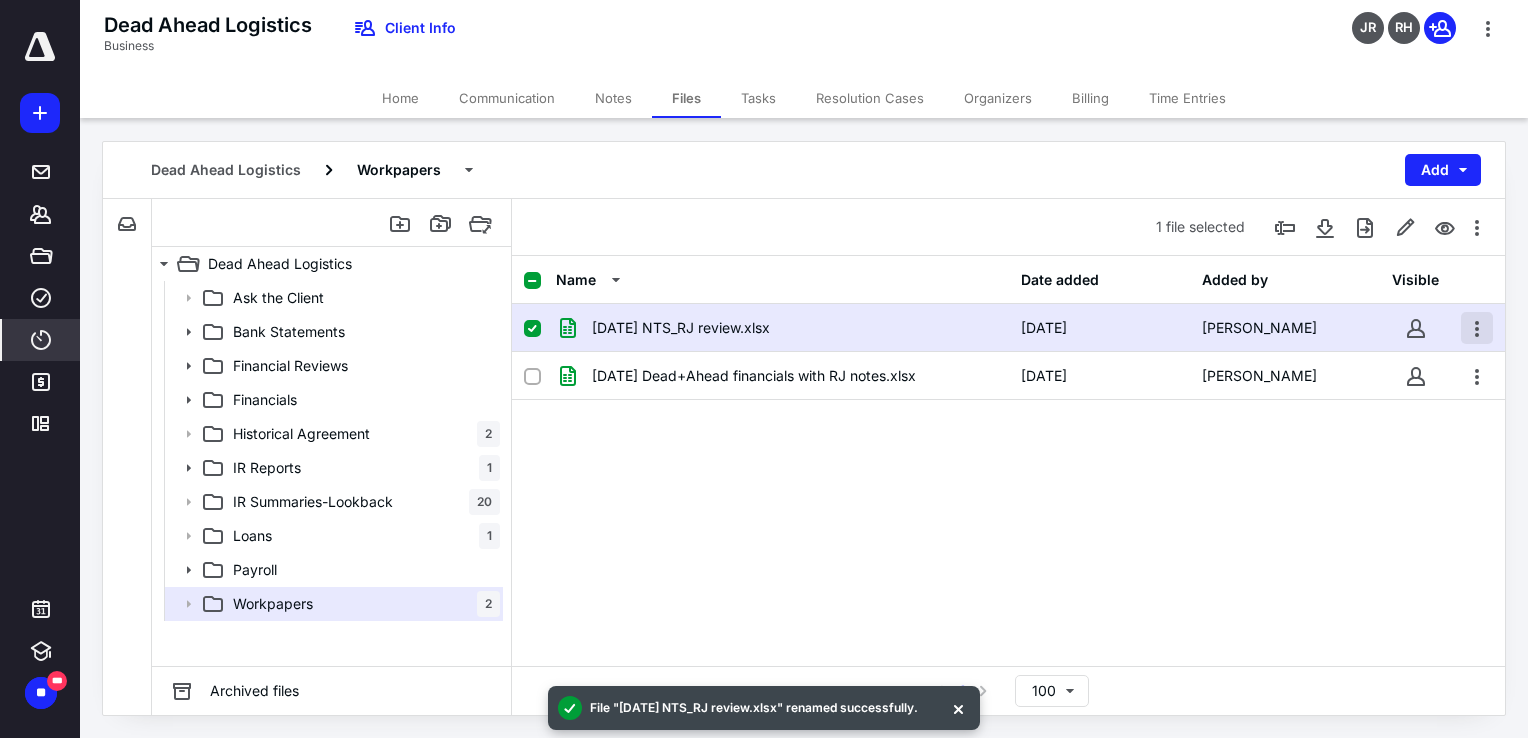 click at bounding box center (1477, 328) 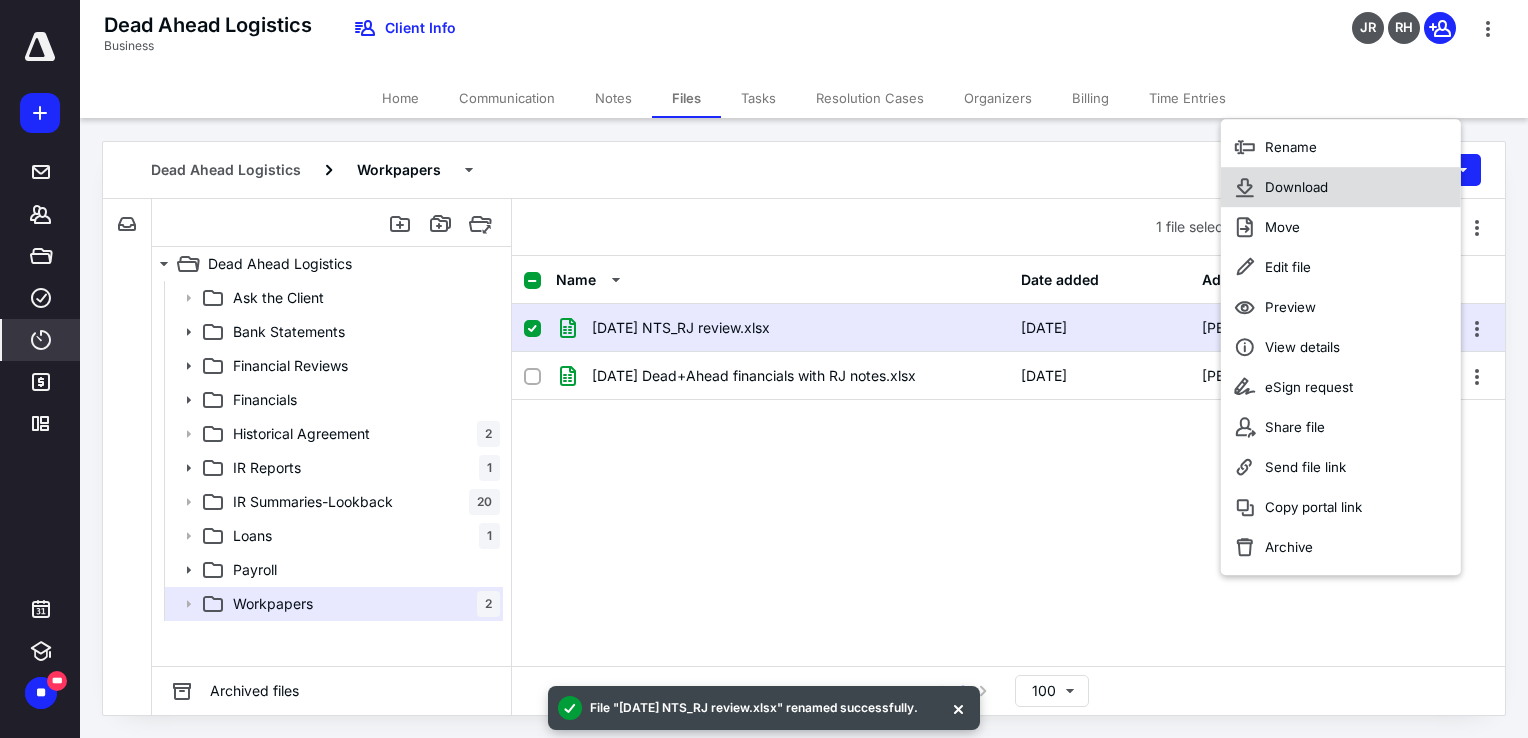 click on "Download" at bounding box center (1296, 187) 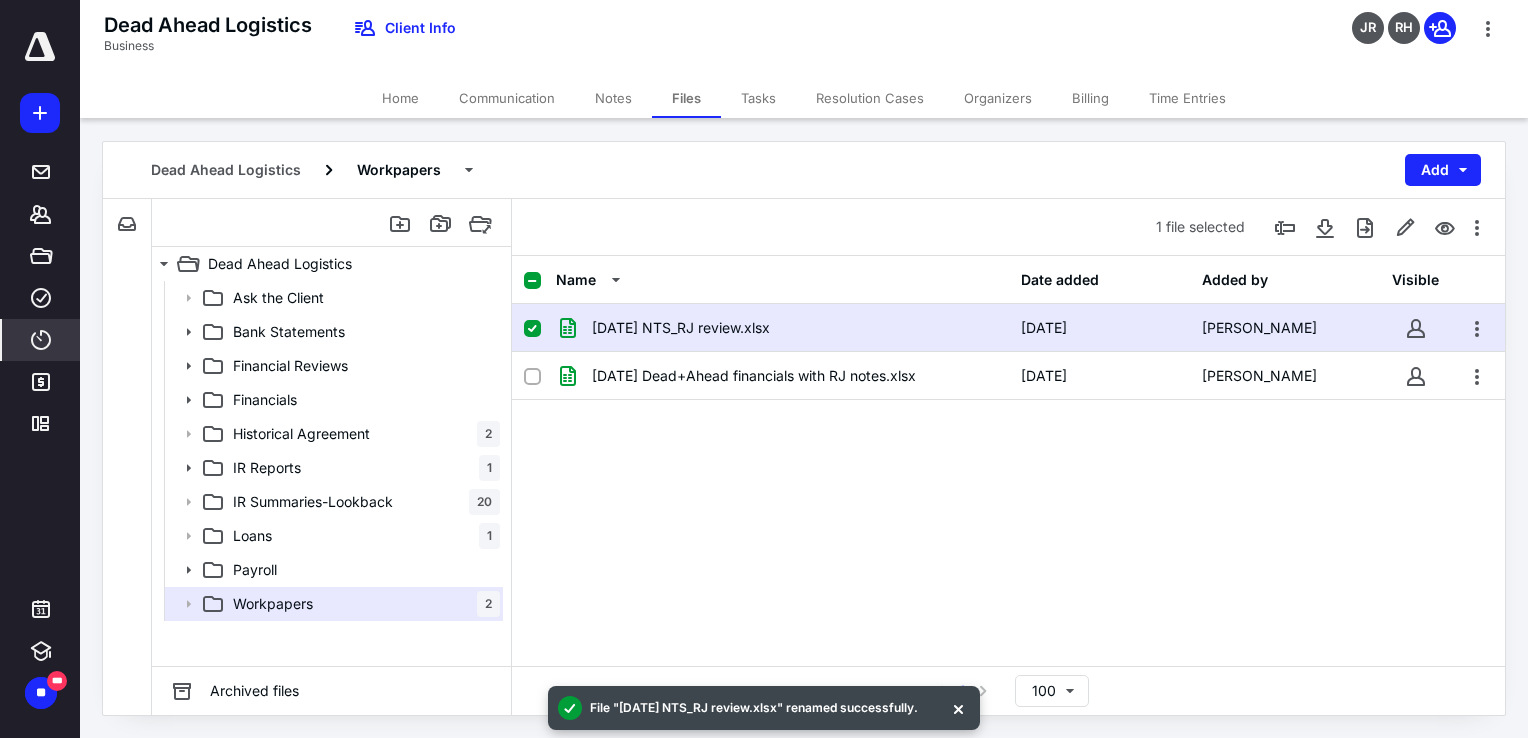 click on "Notes" at bounding box center (613, 98) 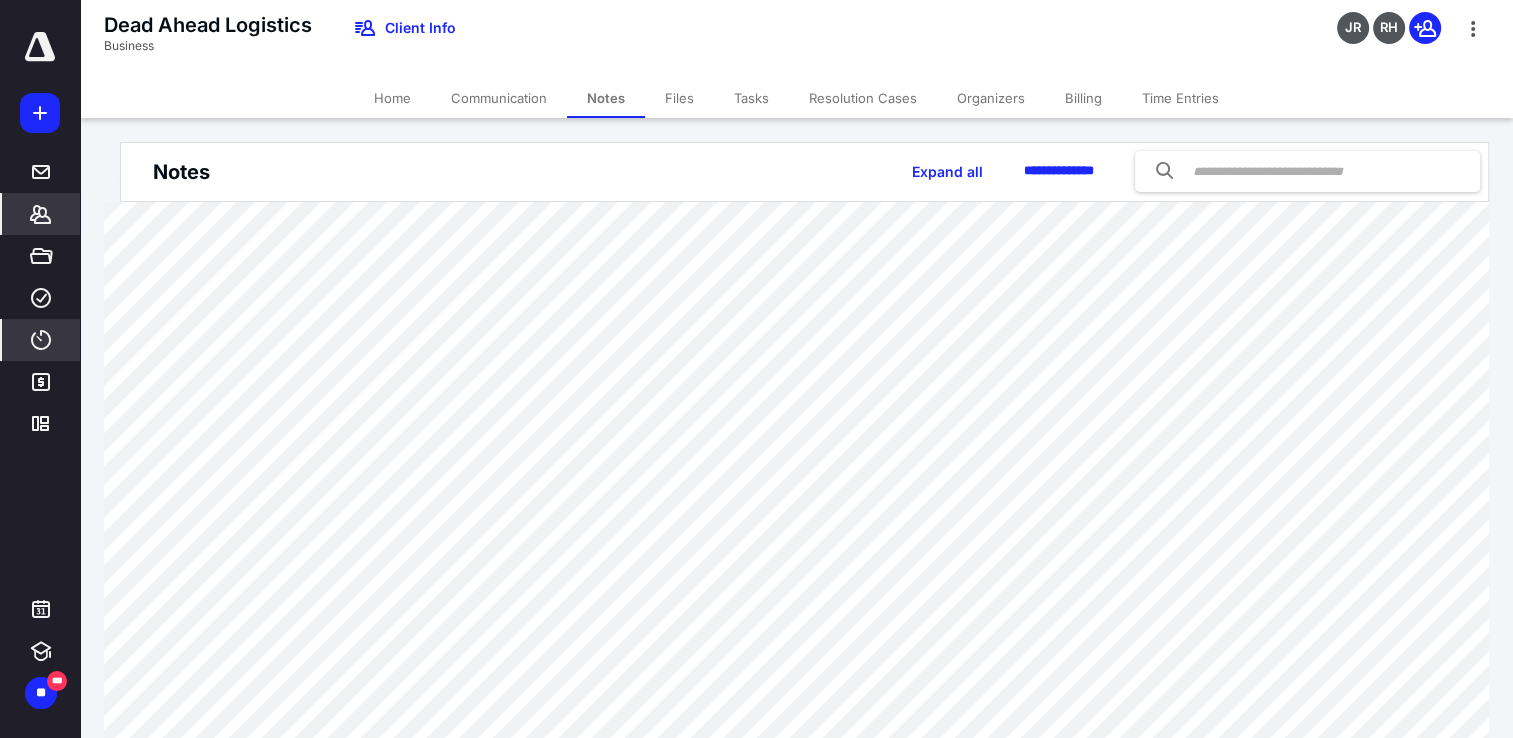 click on "*******" at bounding box center (41, 214) 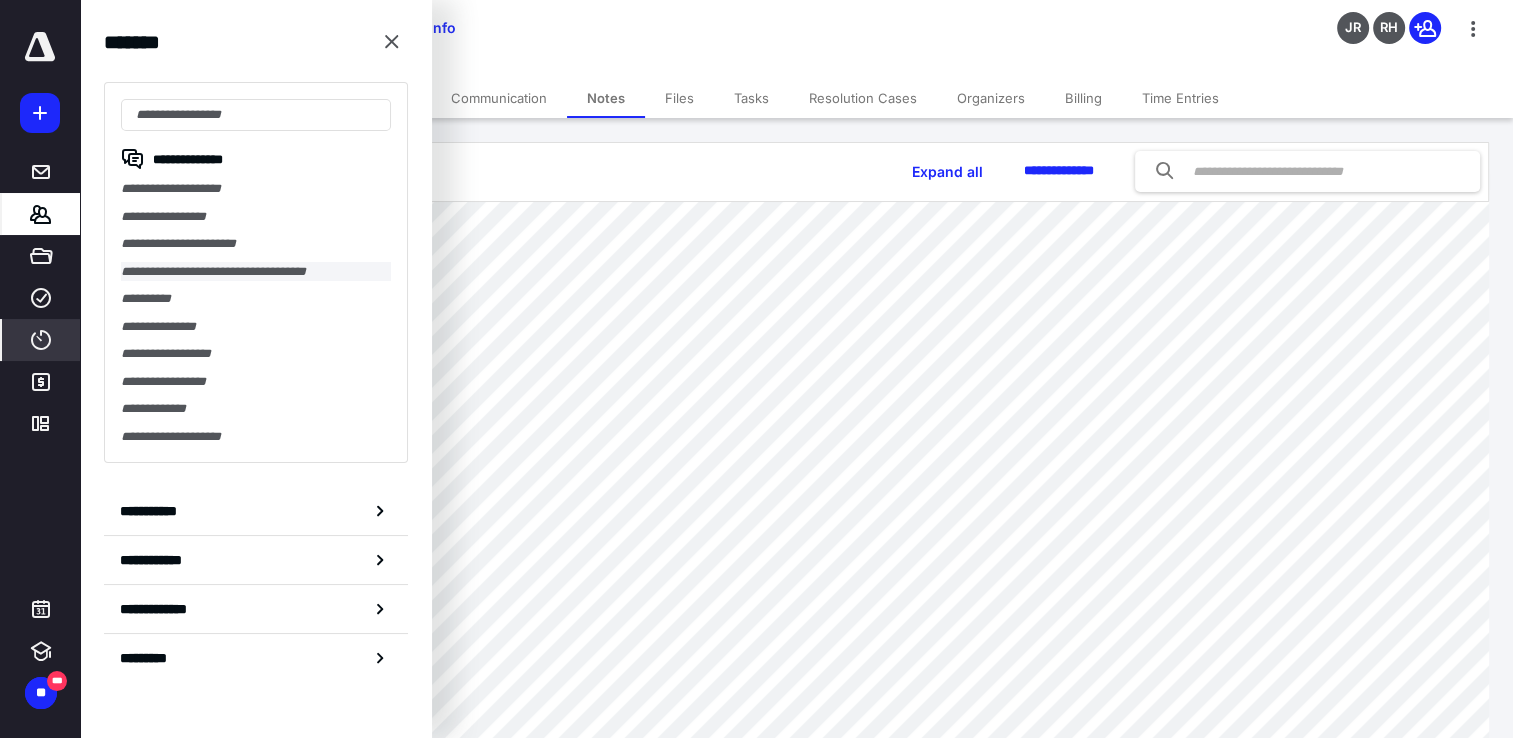 click on "**********" at bounding box center [256, 272] 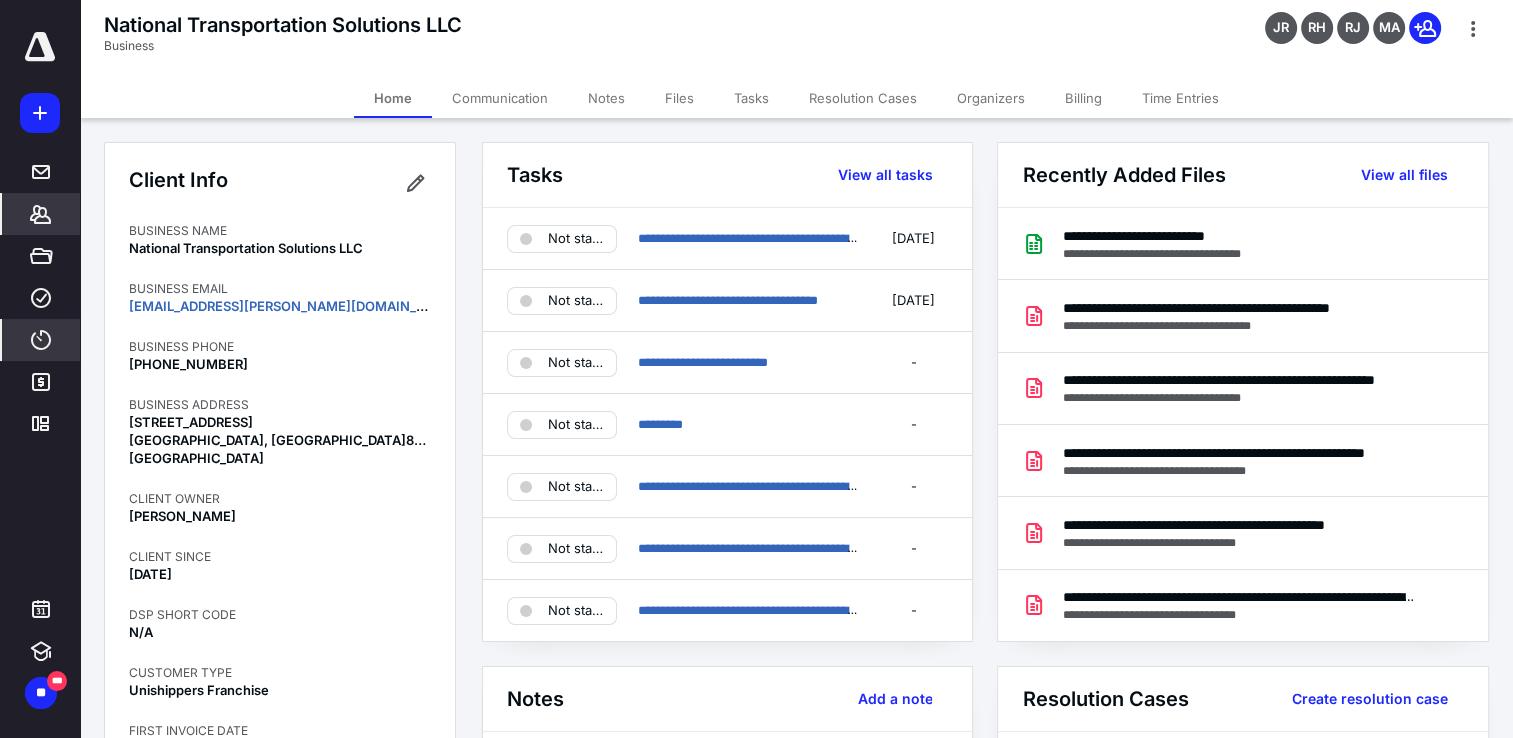 click on "Tasks" at bounding box center (751, 98) 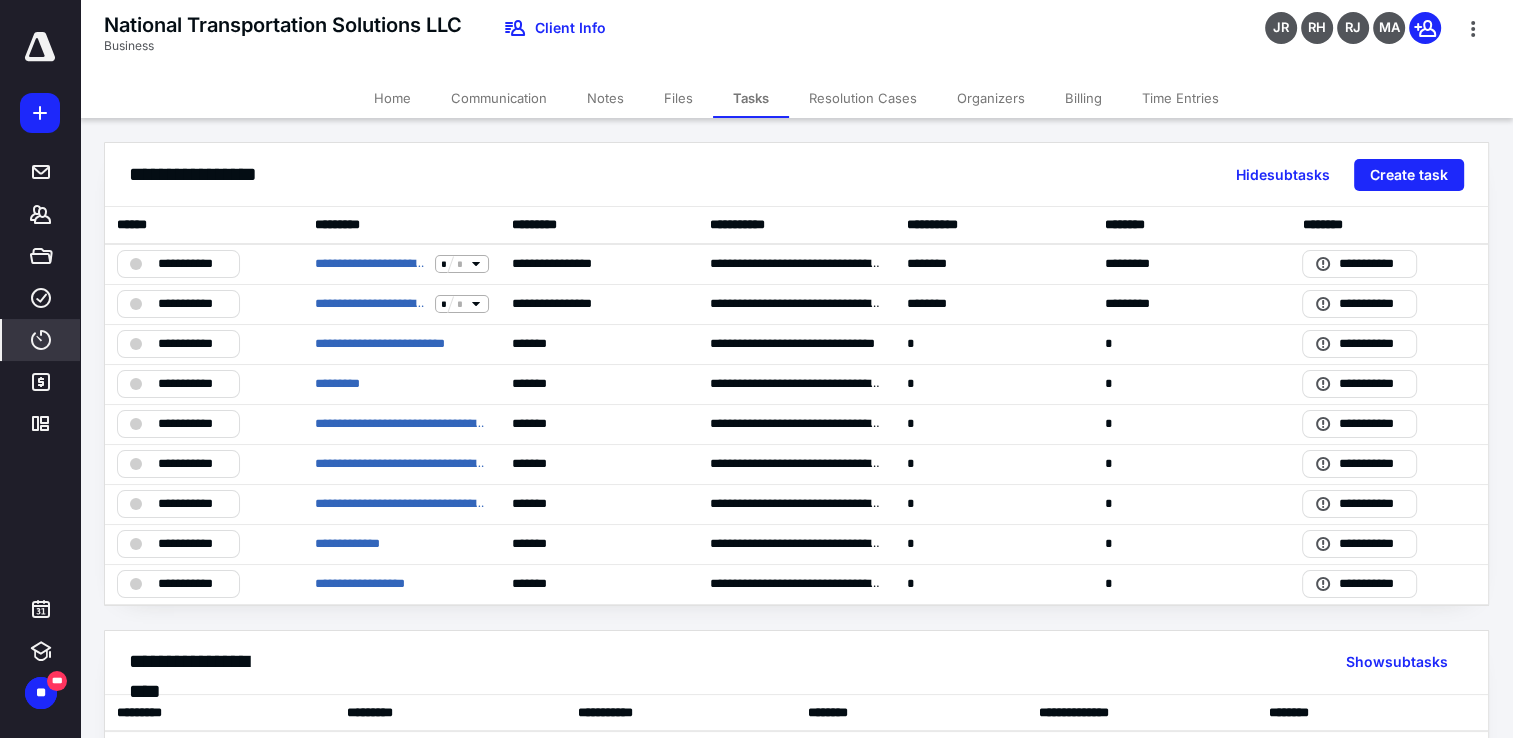 click on "Files" at bounding box center [678, 98] 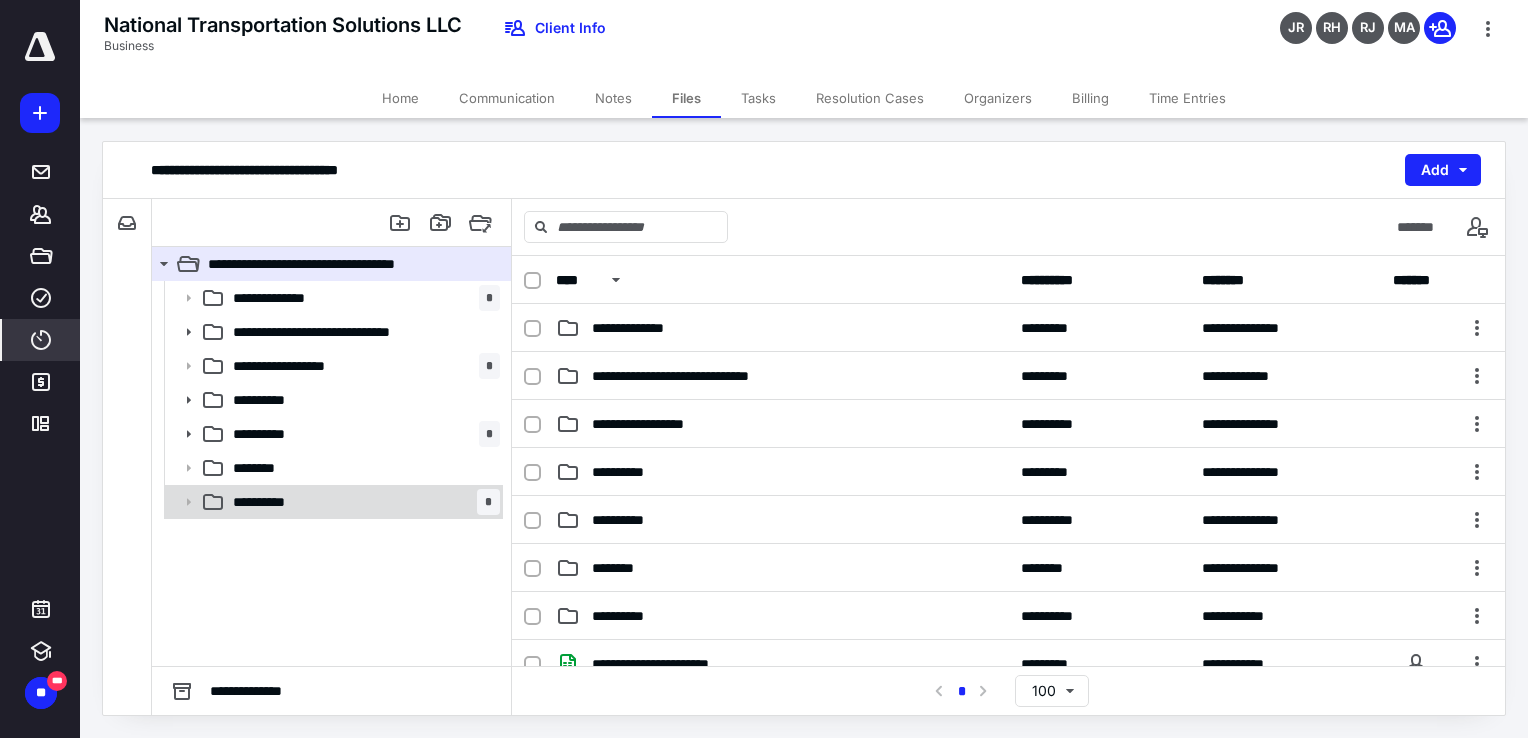 click on "**********" at bounding box center (273, 502) 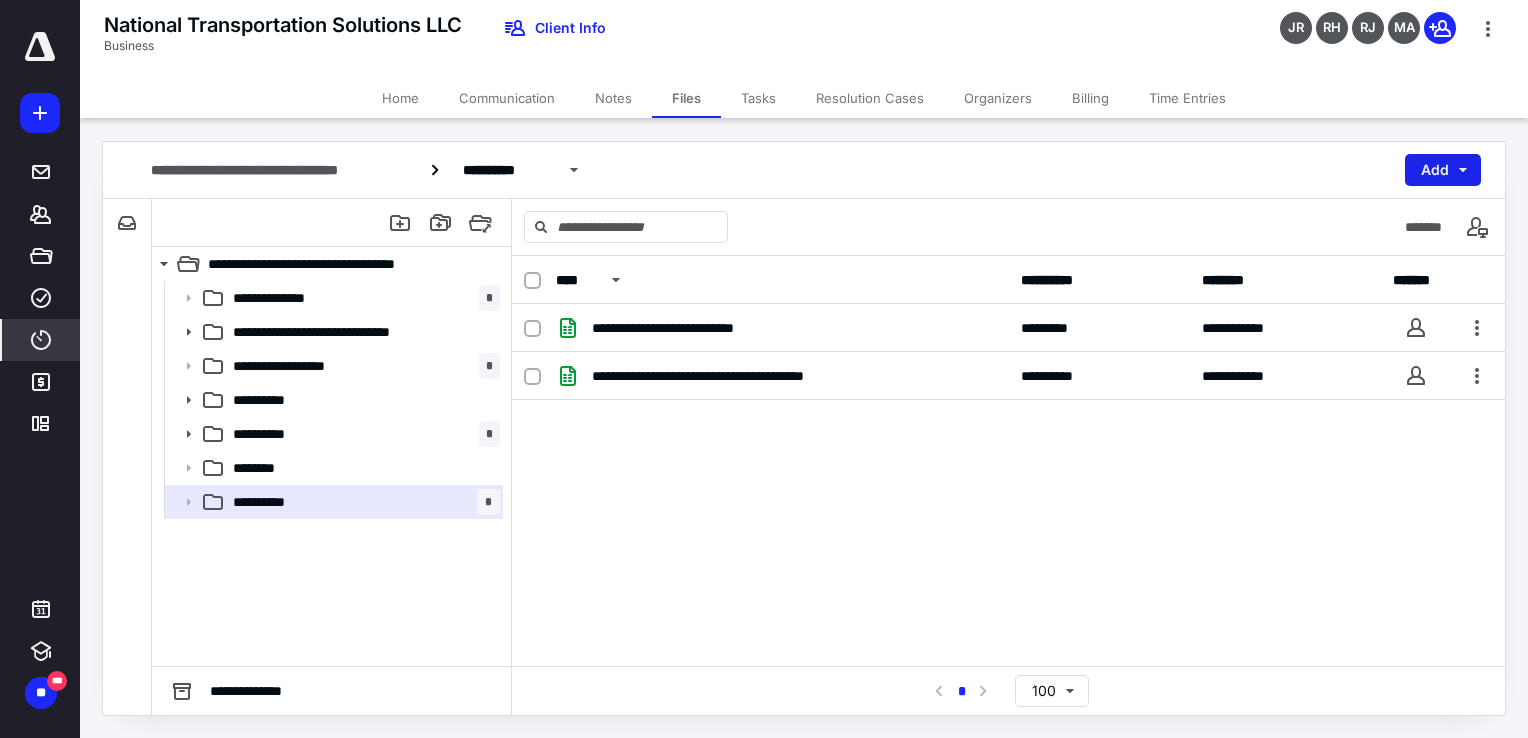 click on "Add" at bounding box center (1443, 170) 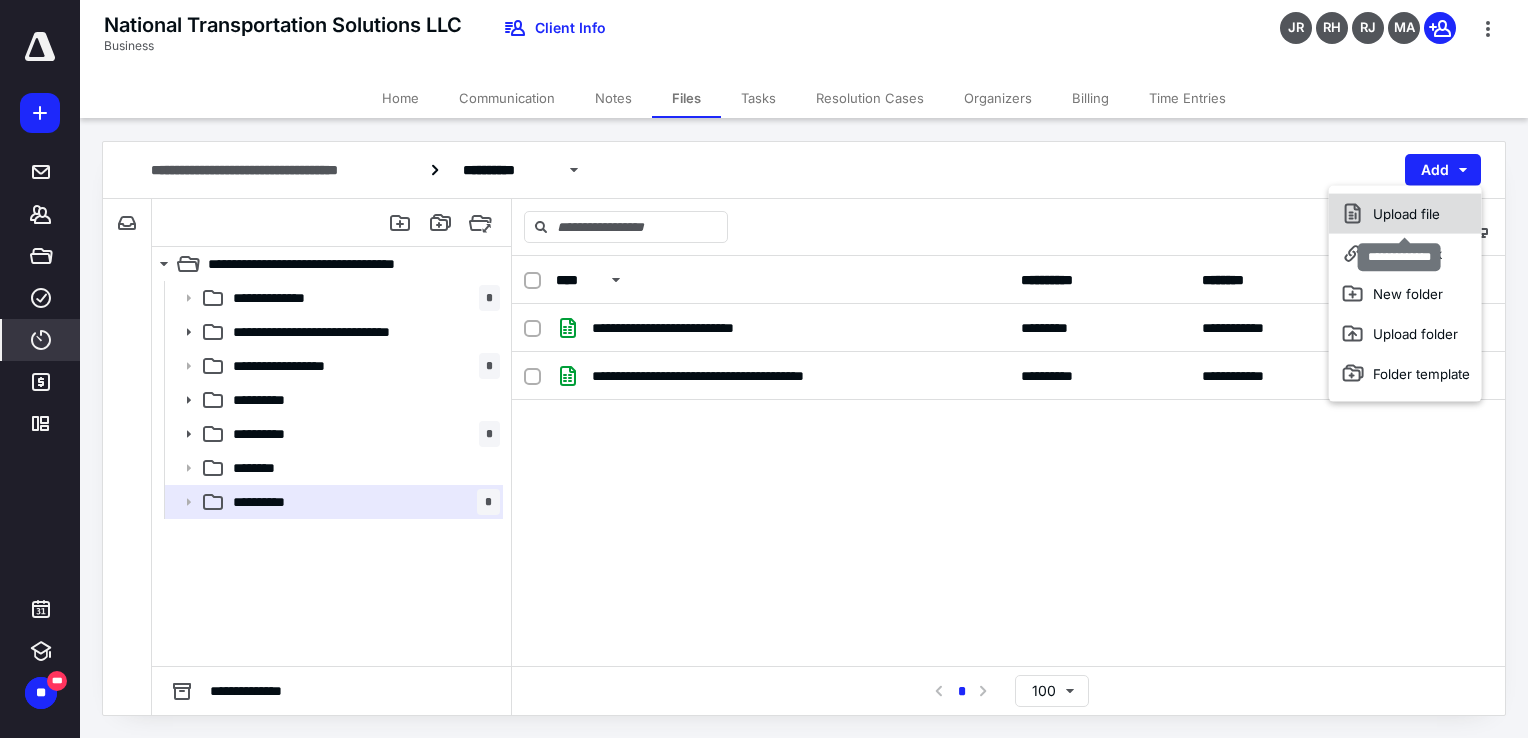 click on "Upload file" at bounding box center (1405, 214) 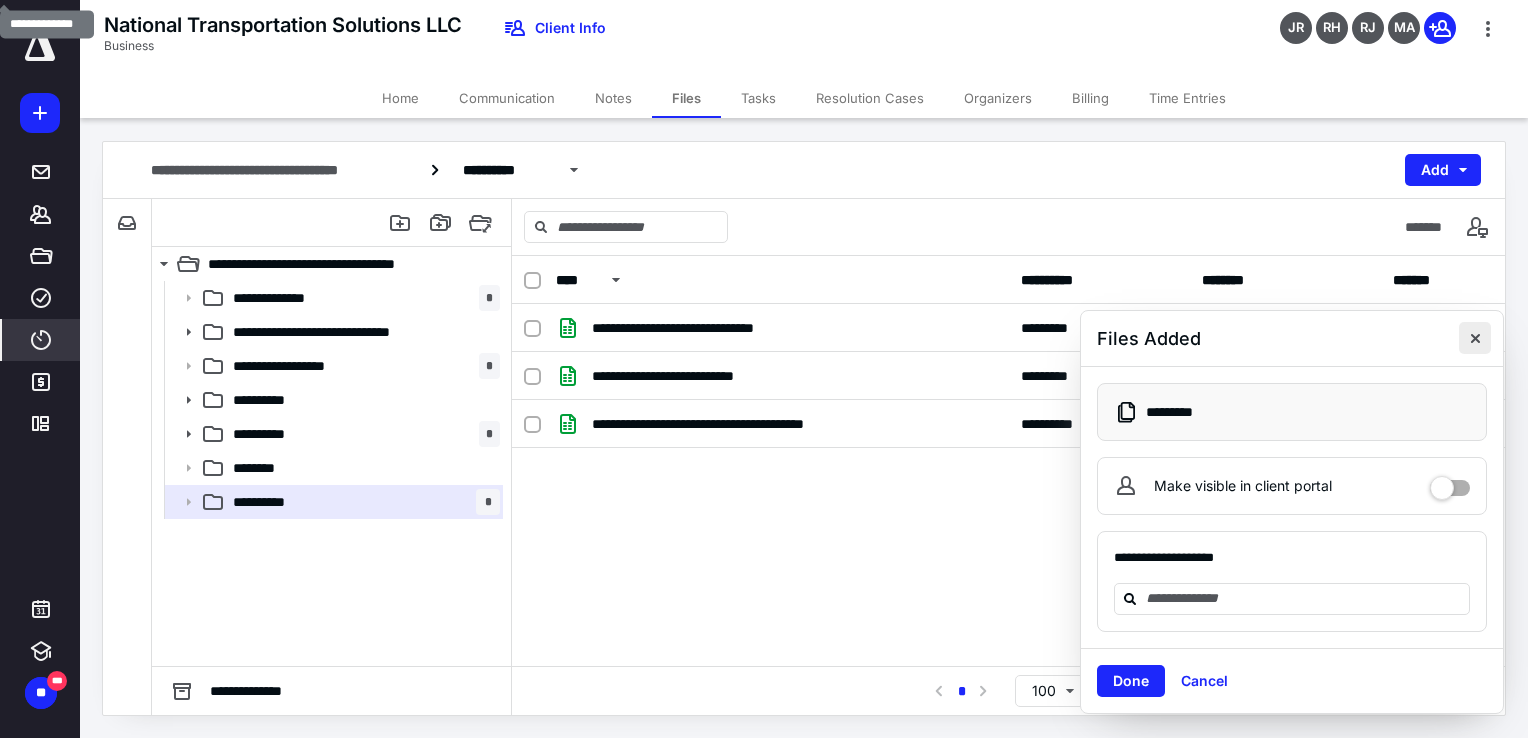 click at bounding box center [1475, 338] 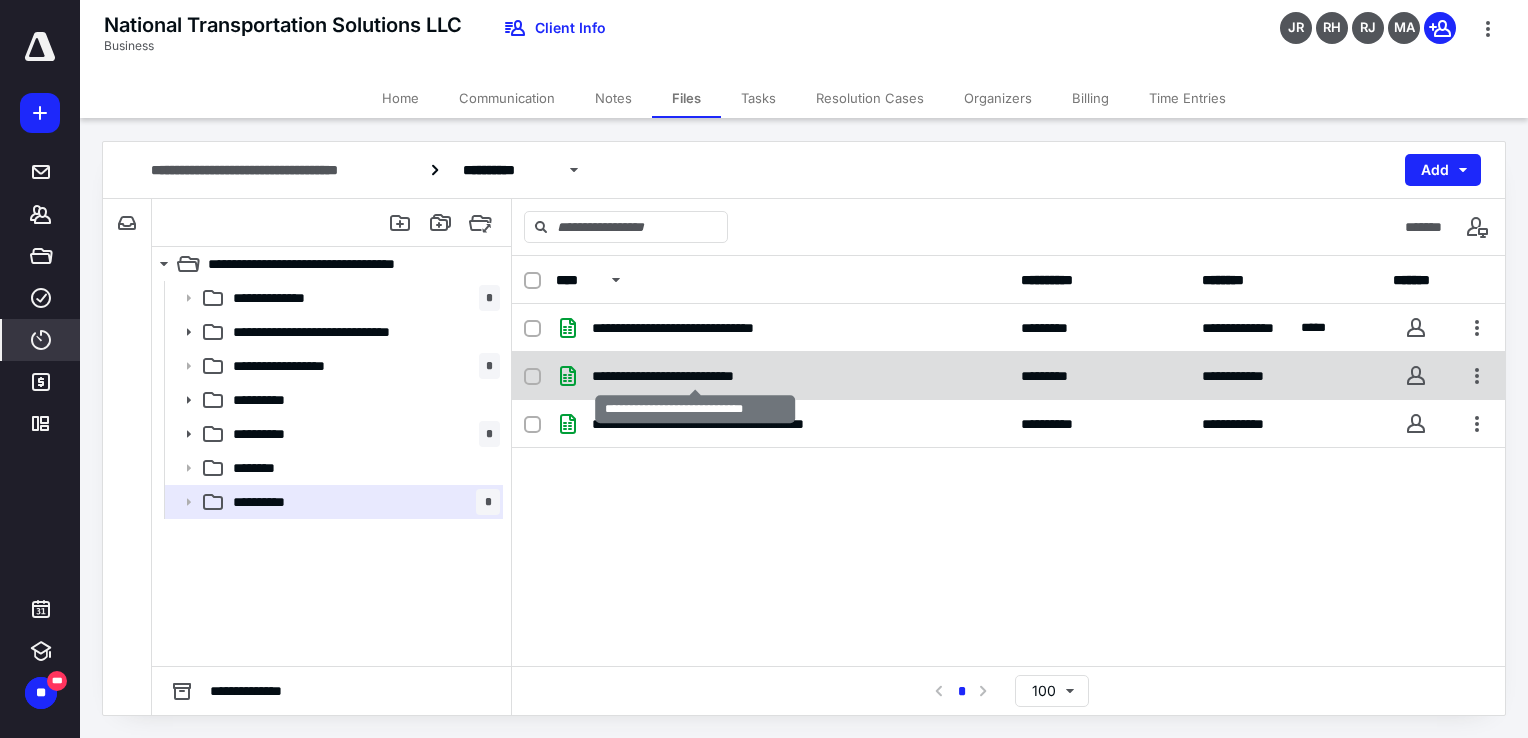 click on "**********" at bounding box center (696, 376) 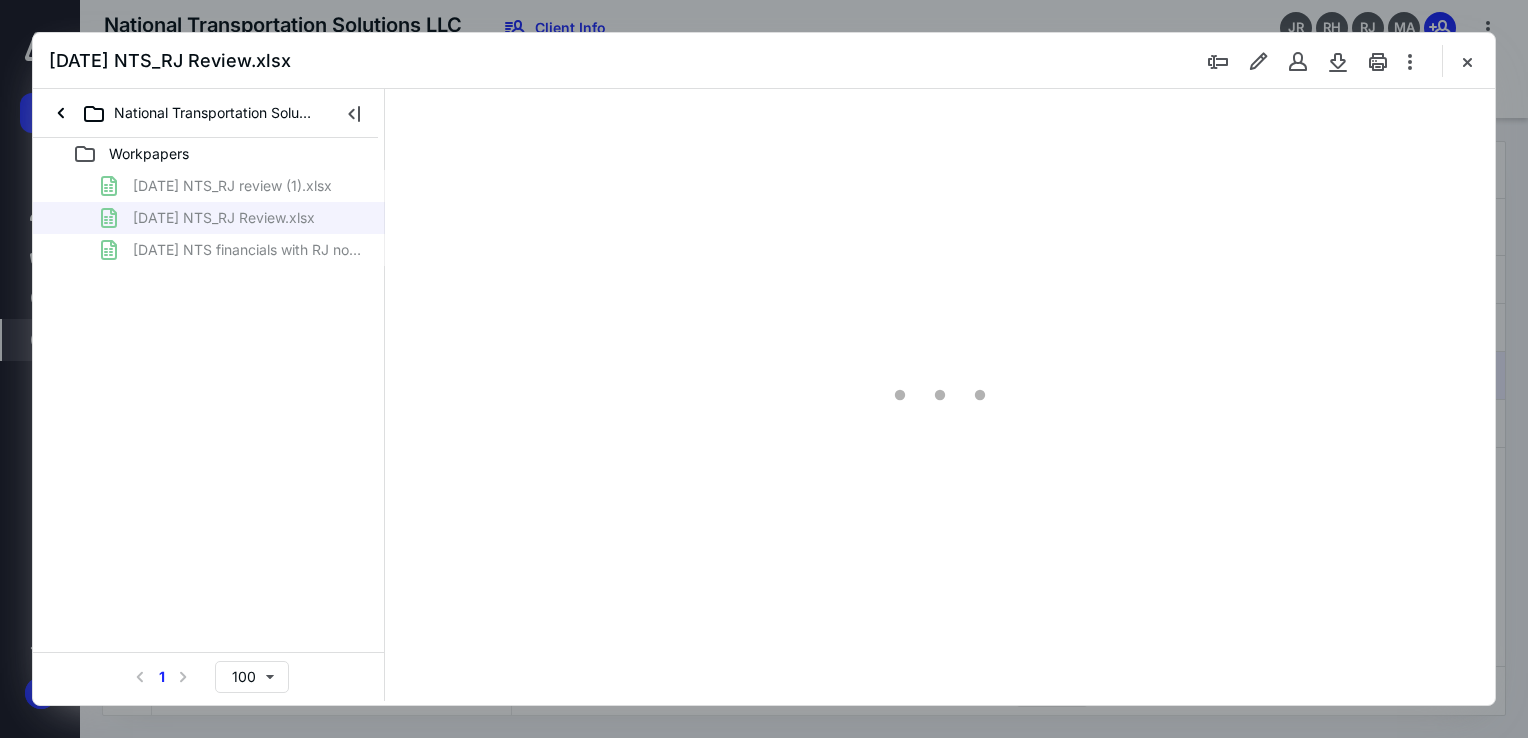 scroll, scrollTop: 0, scrollLeft: 0, axis: both 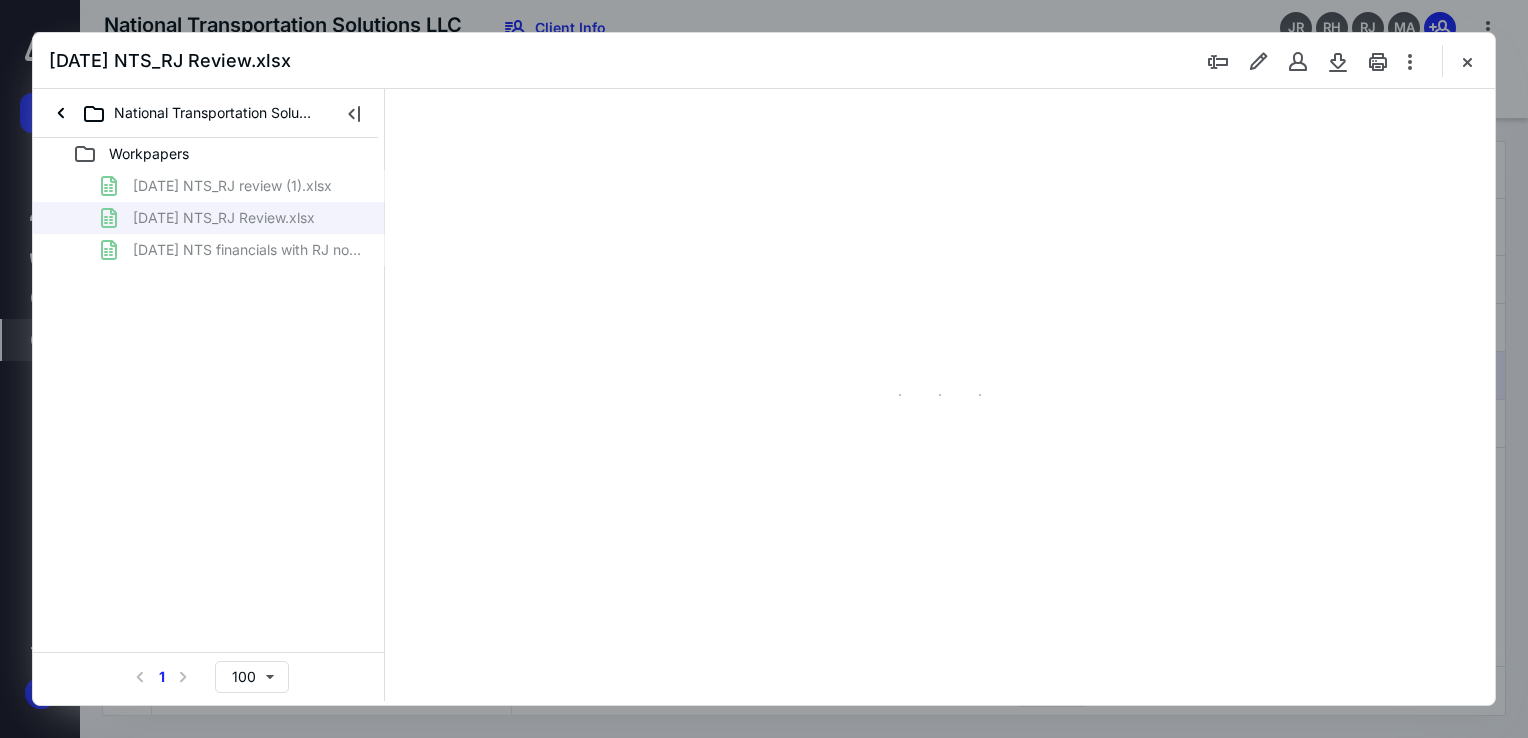 type on "48" 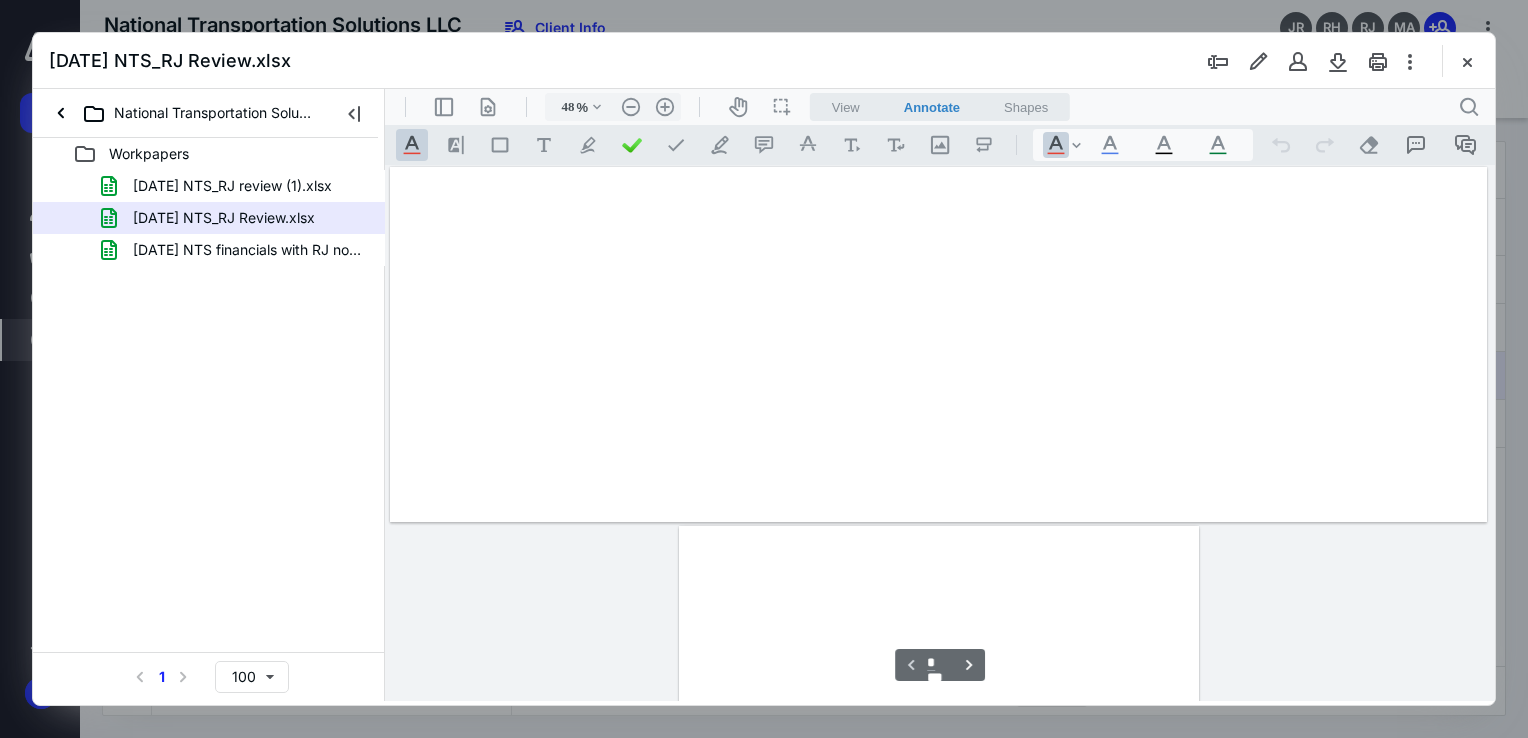 scroll, scrollTop: 78, scrollLeft: 0, axis: vertical 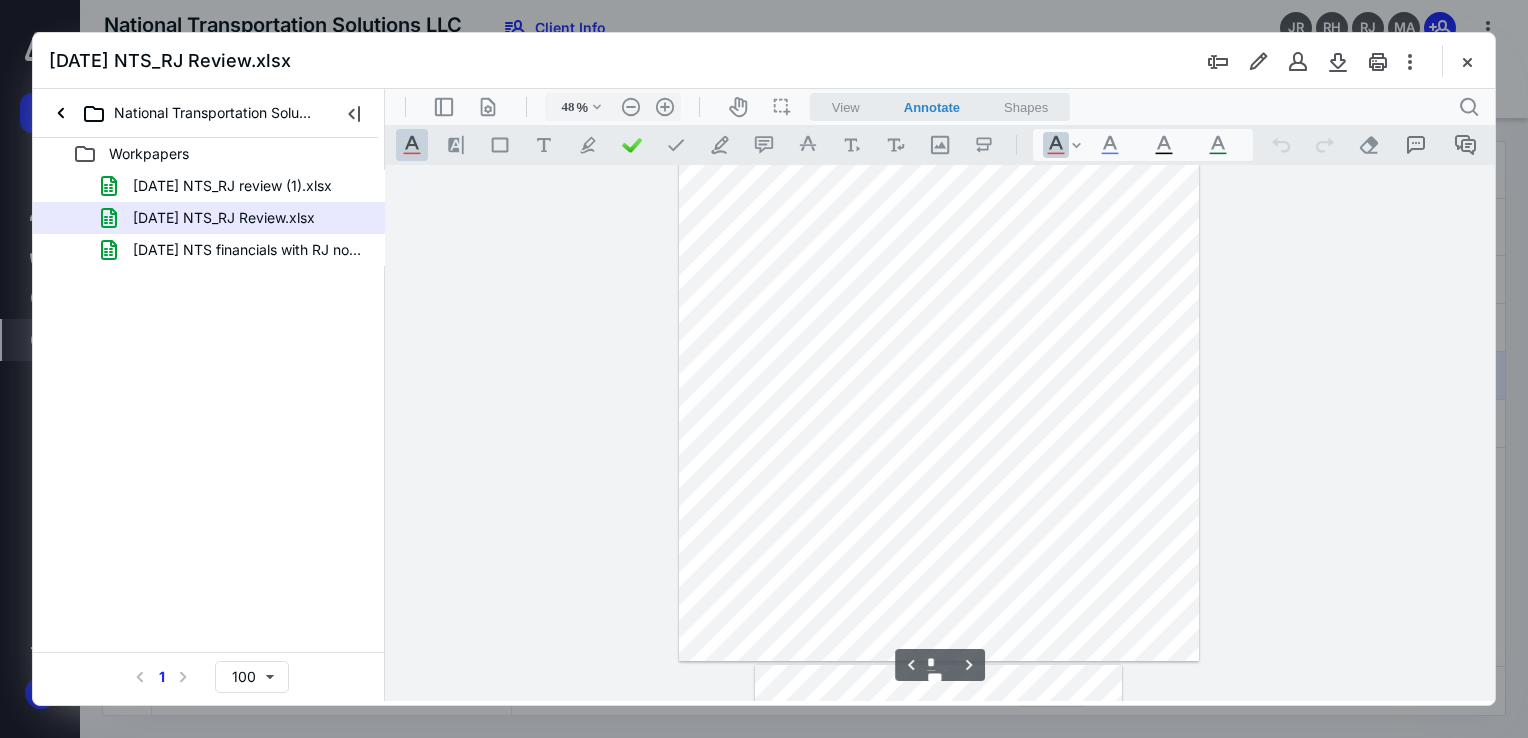 type on "*" 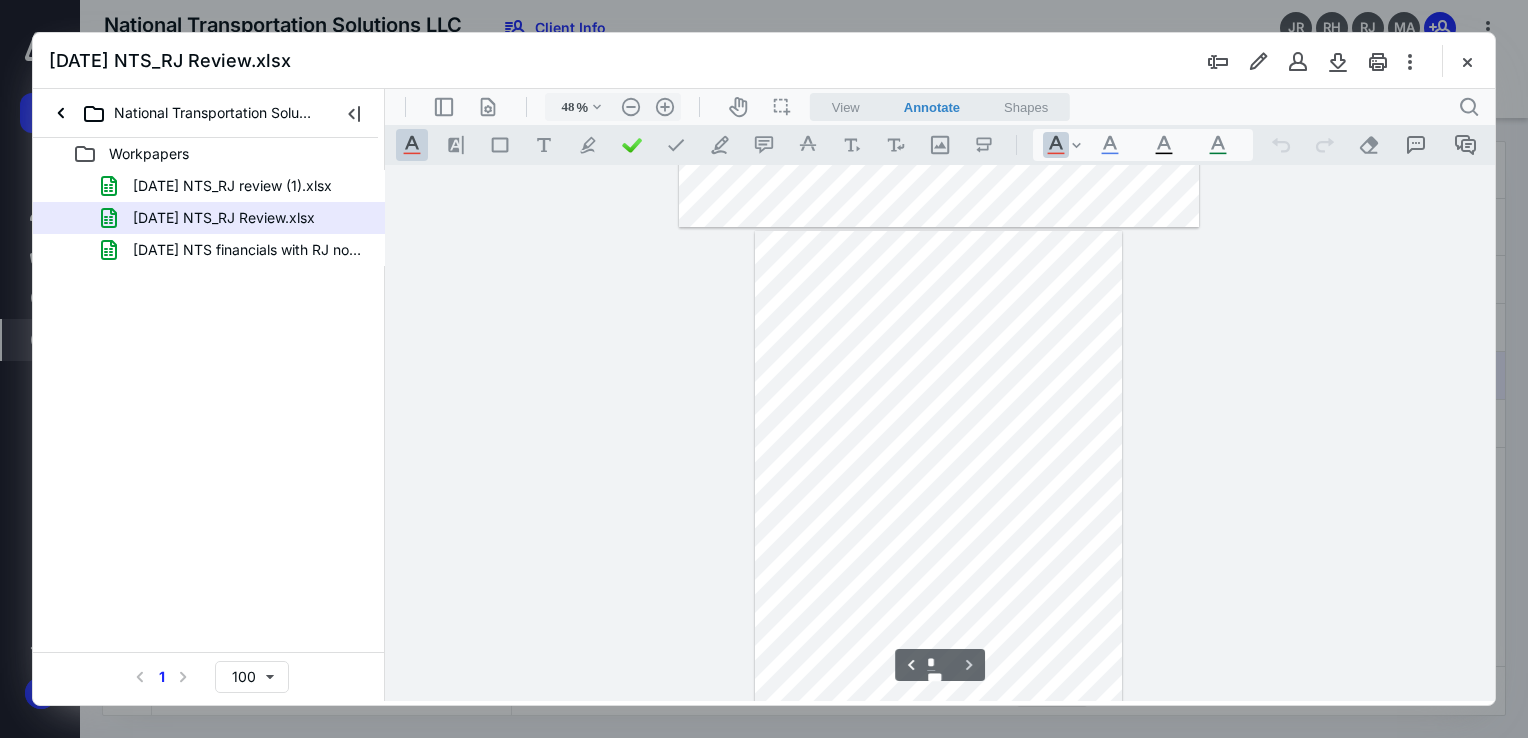 scroll, scrollTop: 953, scrollLeft: 0, axis: vertical 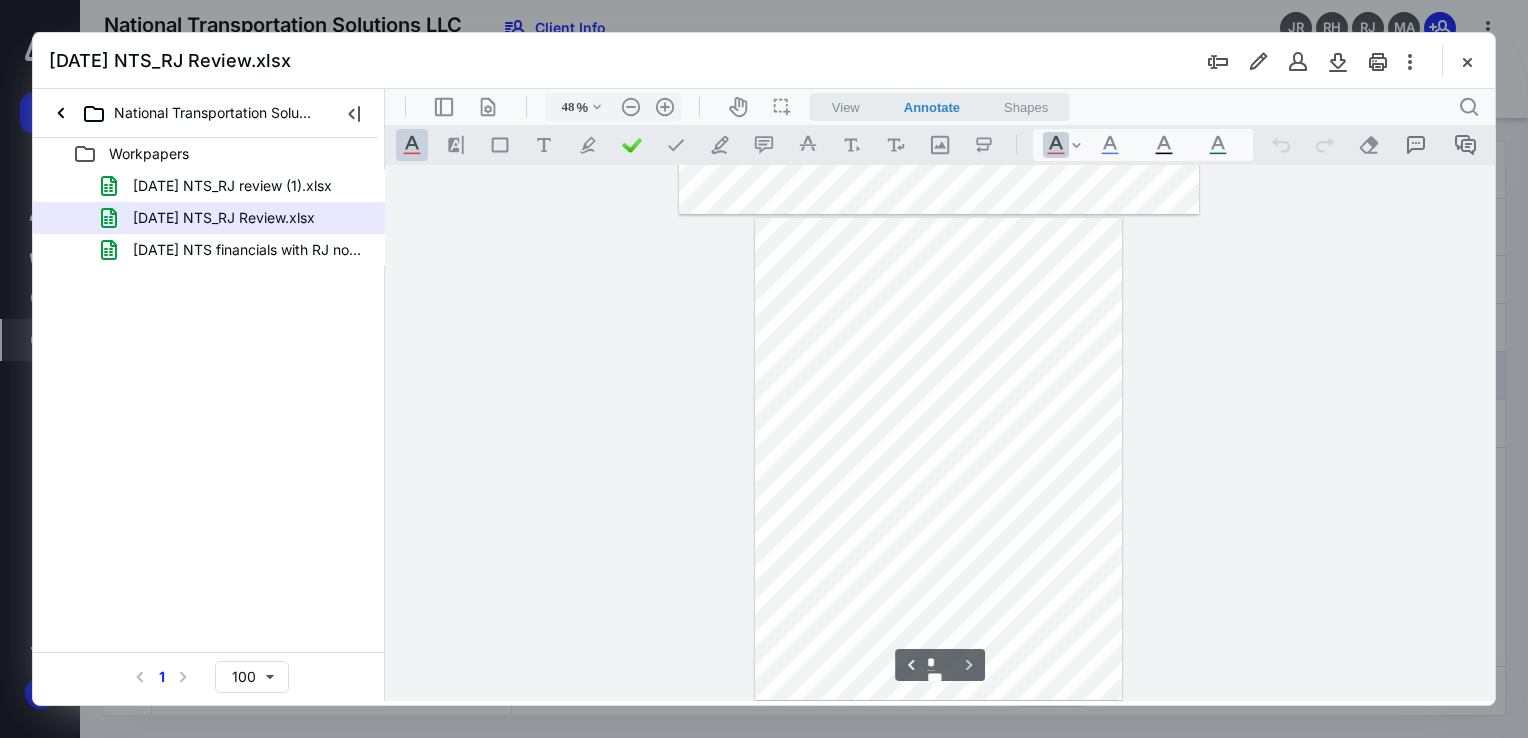click at bounding box center (1467, 61) 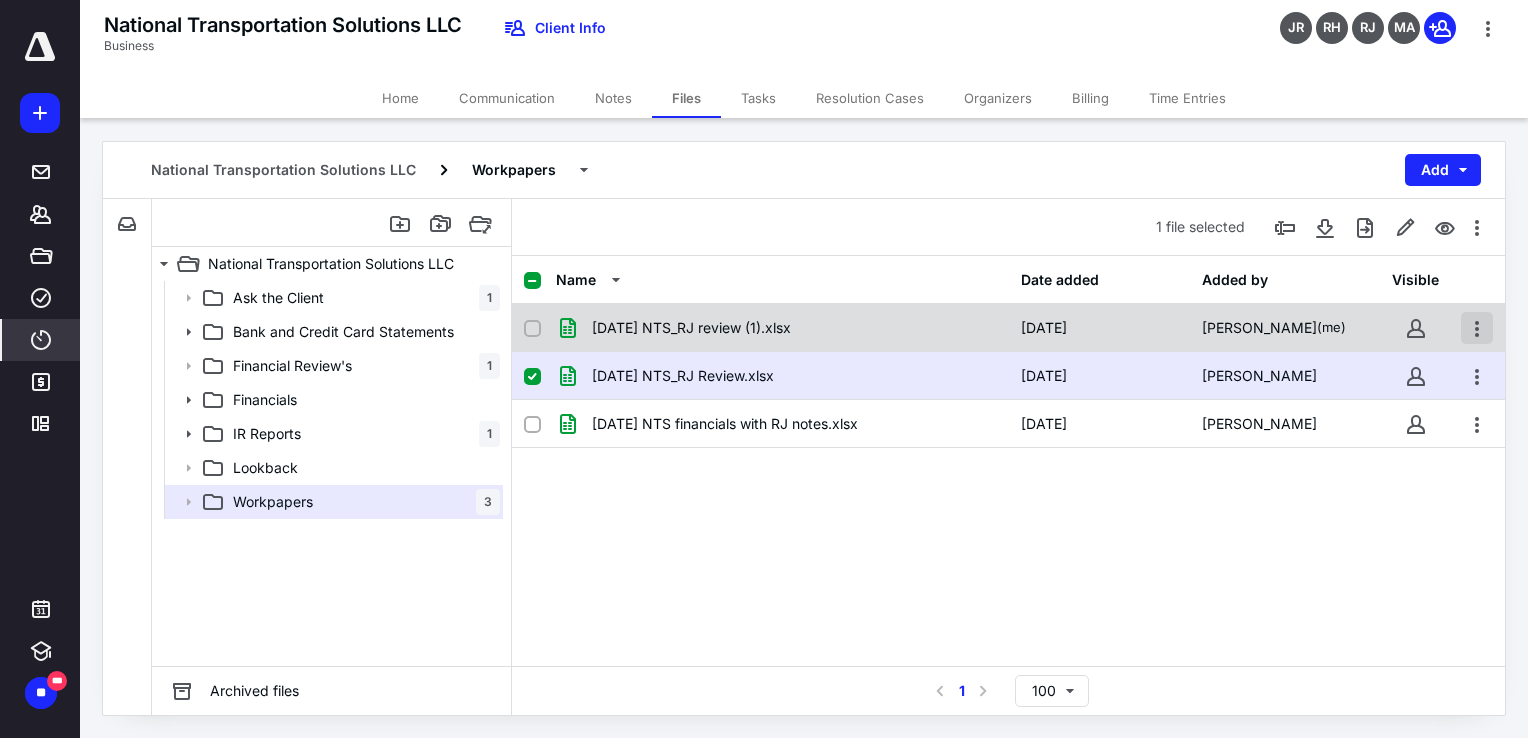 click at bounding box center [1477, 328] 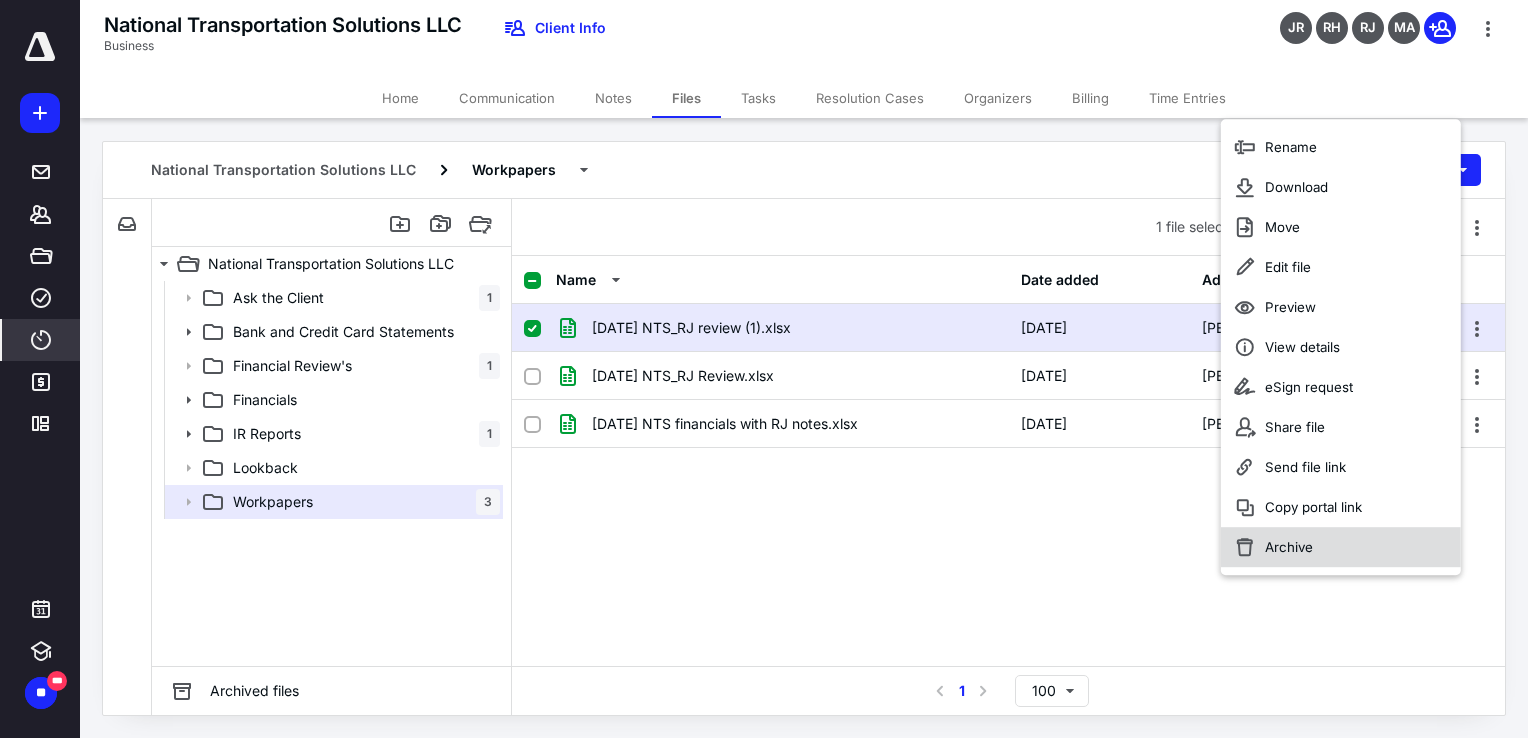 click on "Archive" at bounding box center [1289, 547] 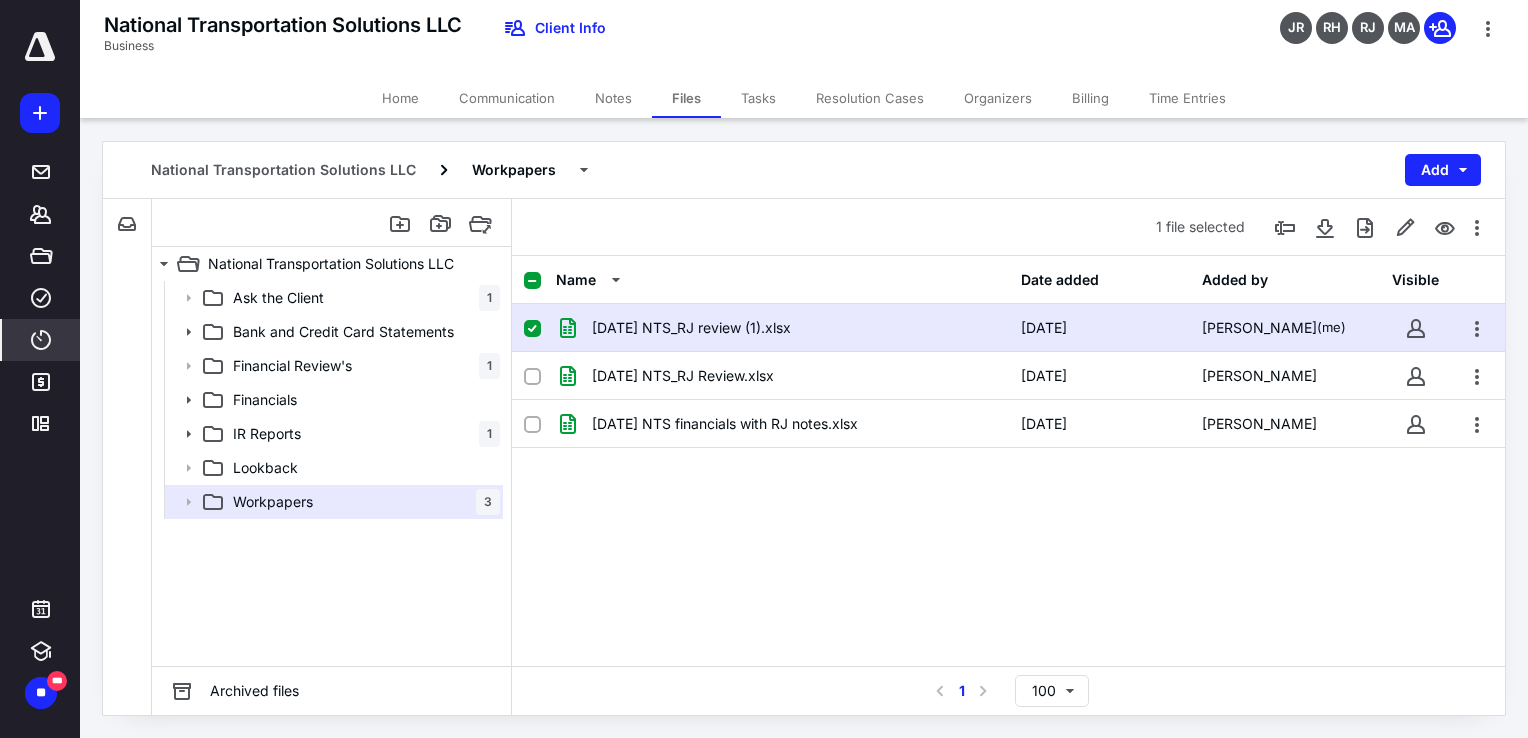 checkbox on "false" 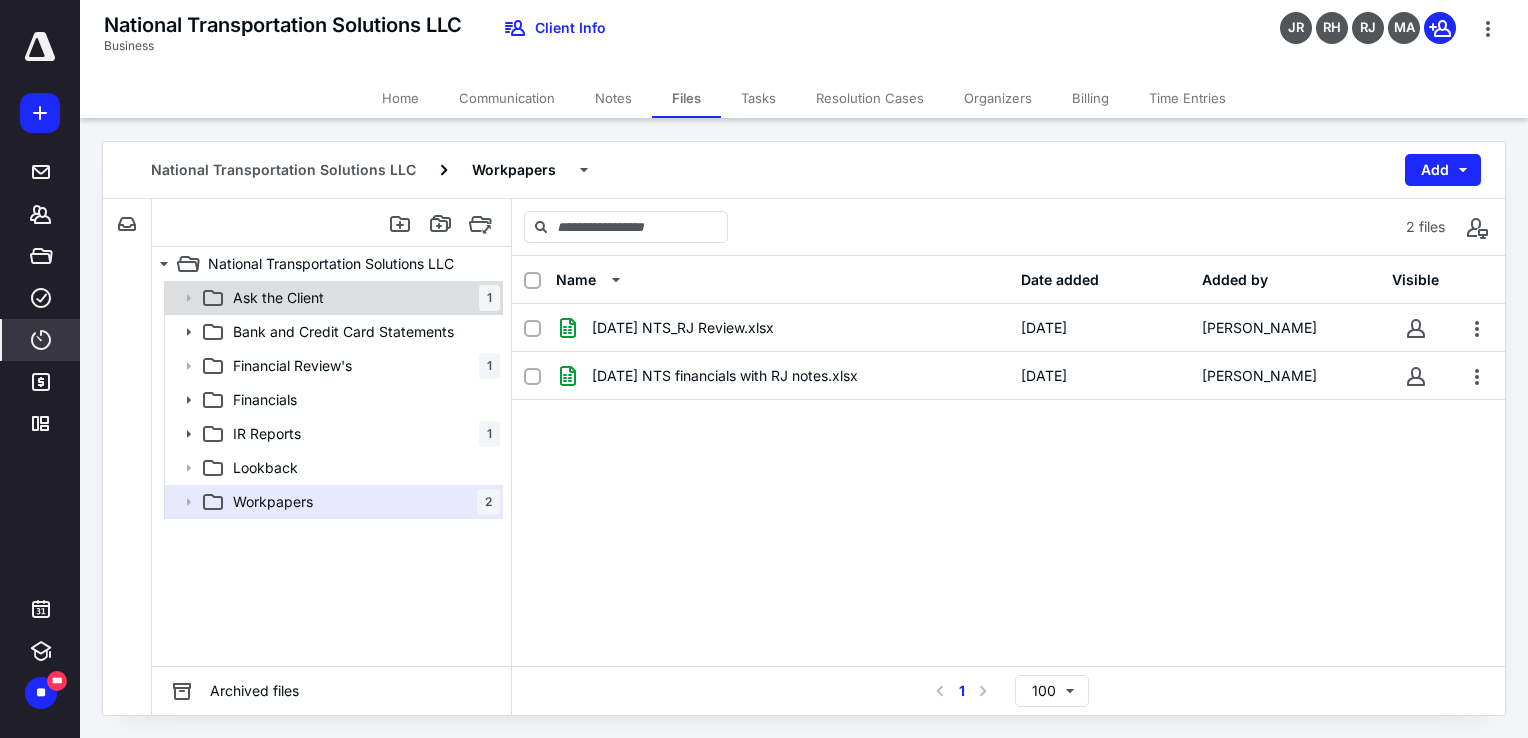click on "Ask the Client 1" at bounding box center (362, 298) 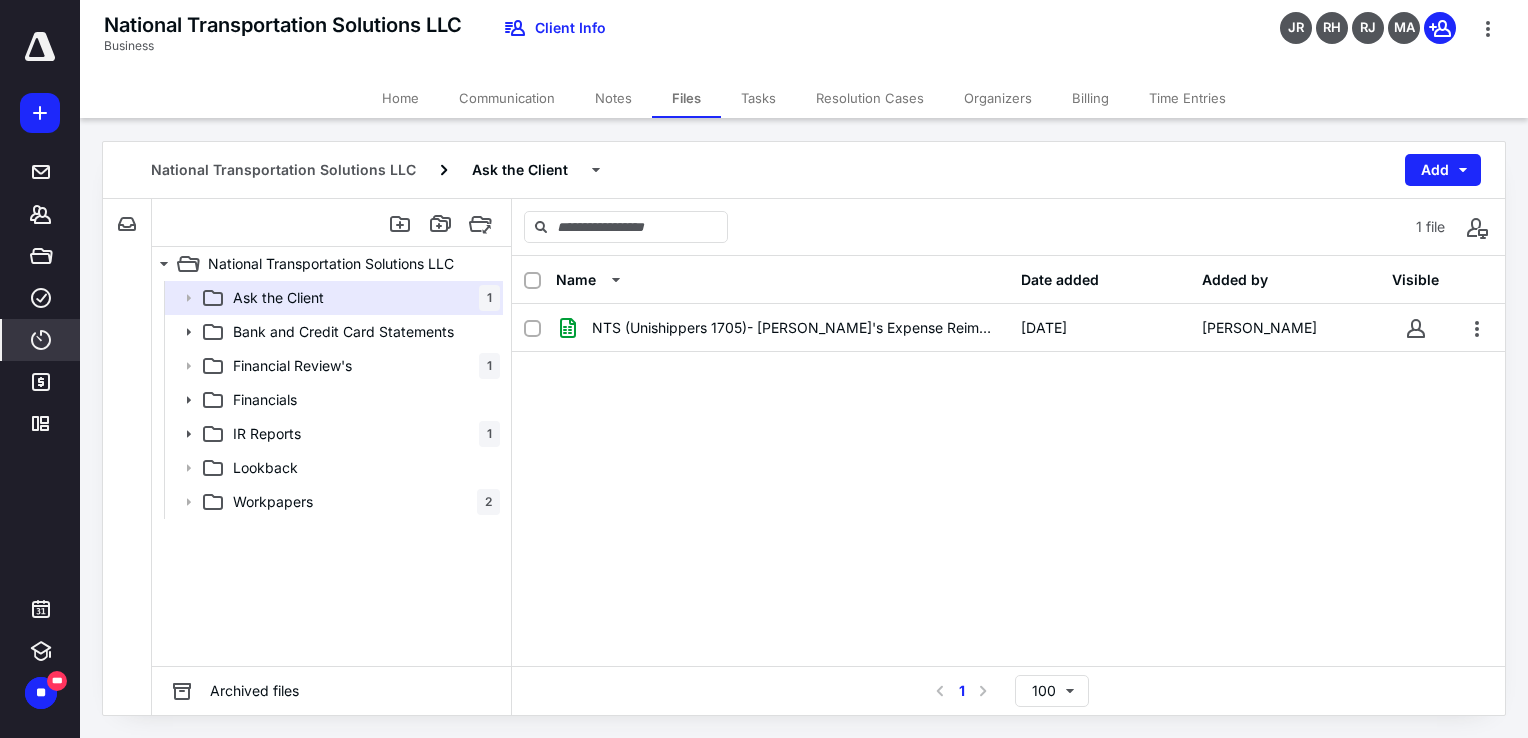 click on "National Transportation Solutions LLC" at bounding box center [283, 25] 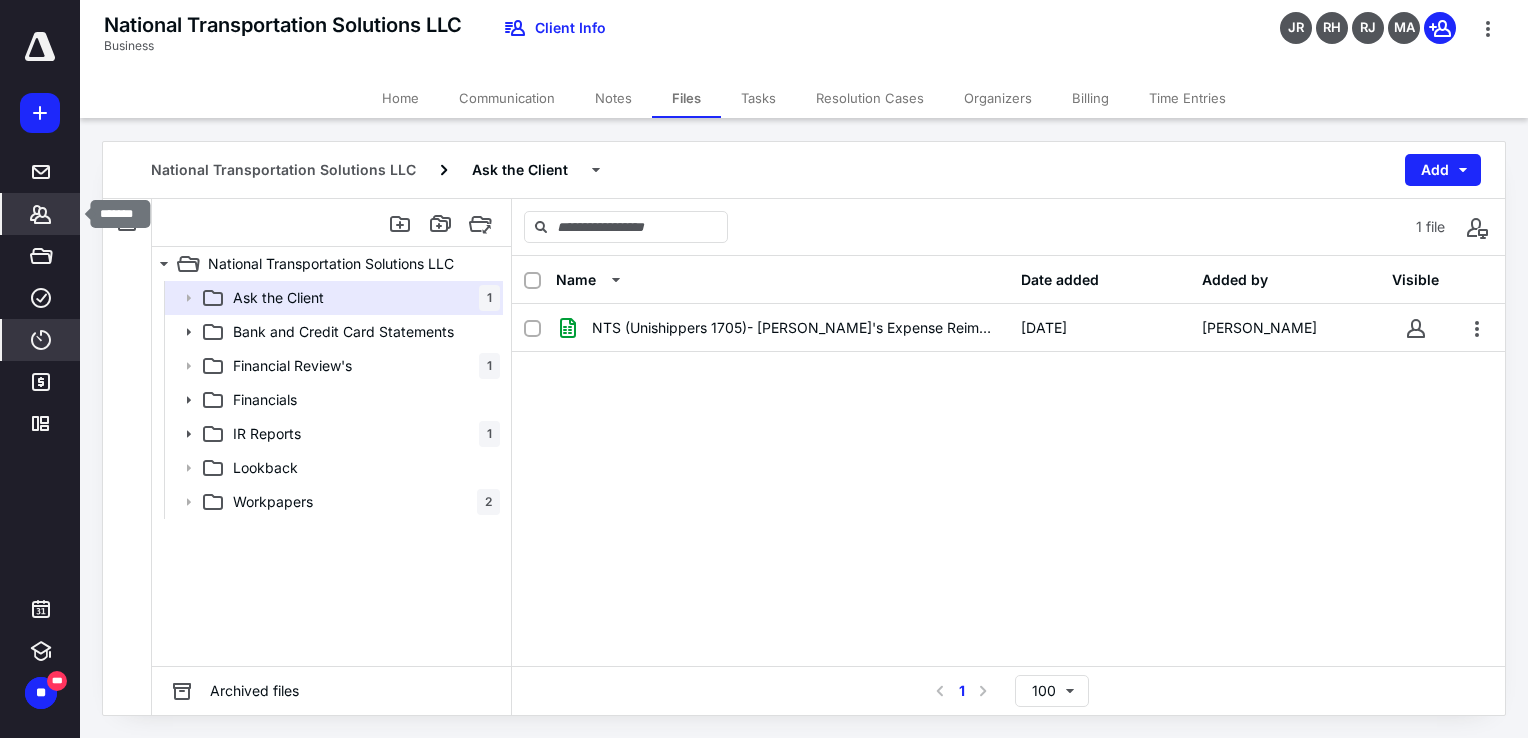 click 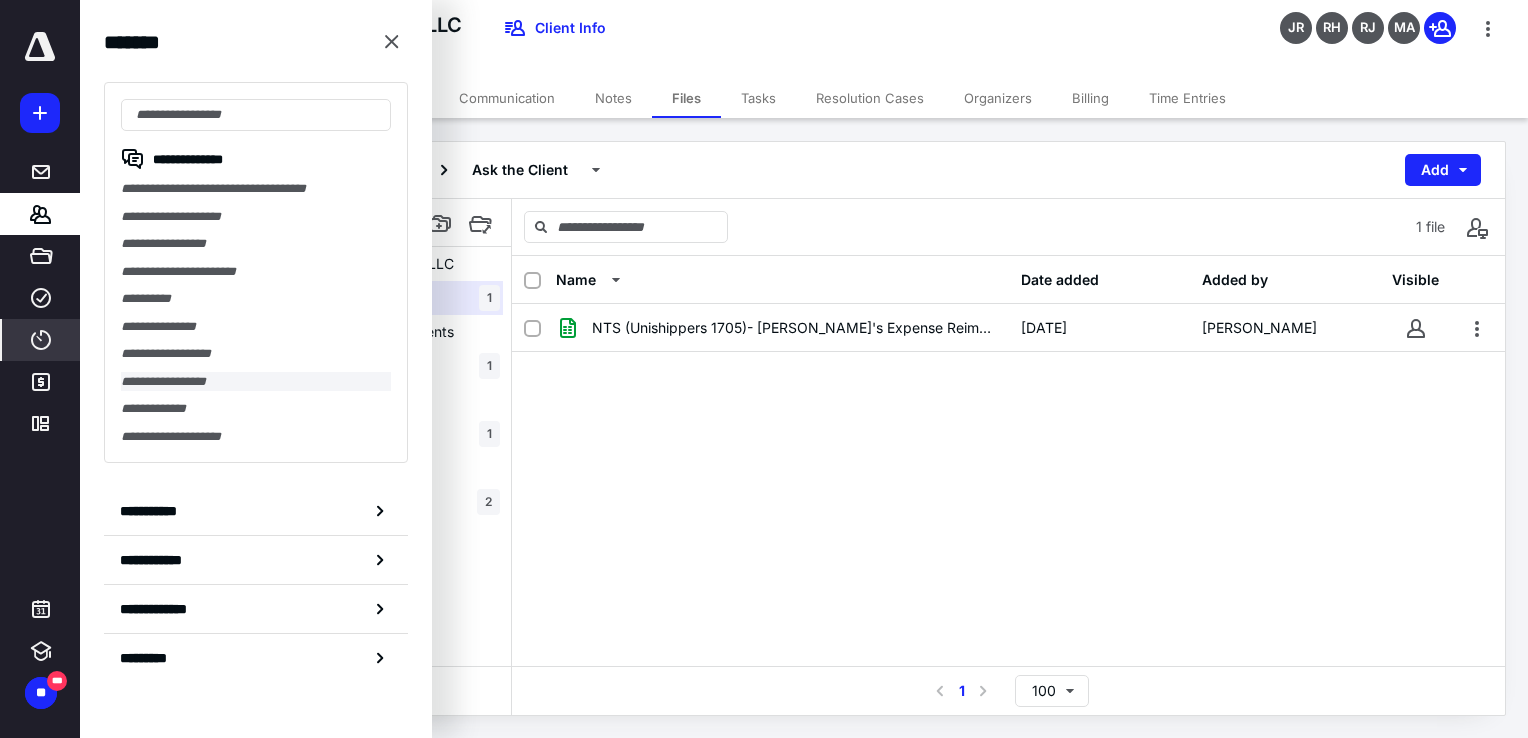 click on "**********" at bounding box center (256, 382) 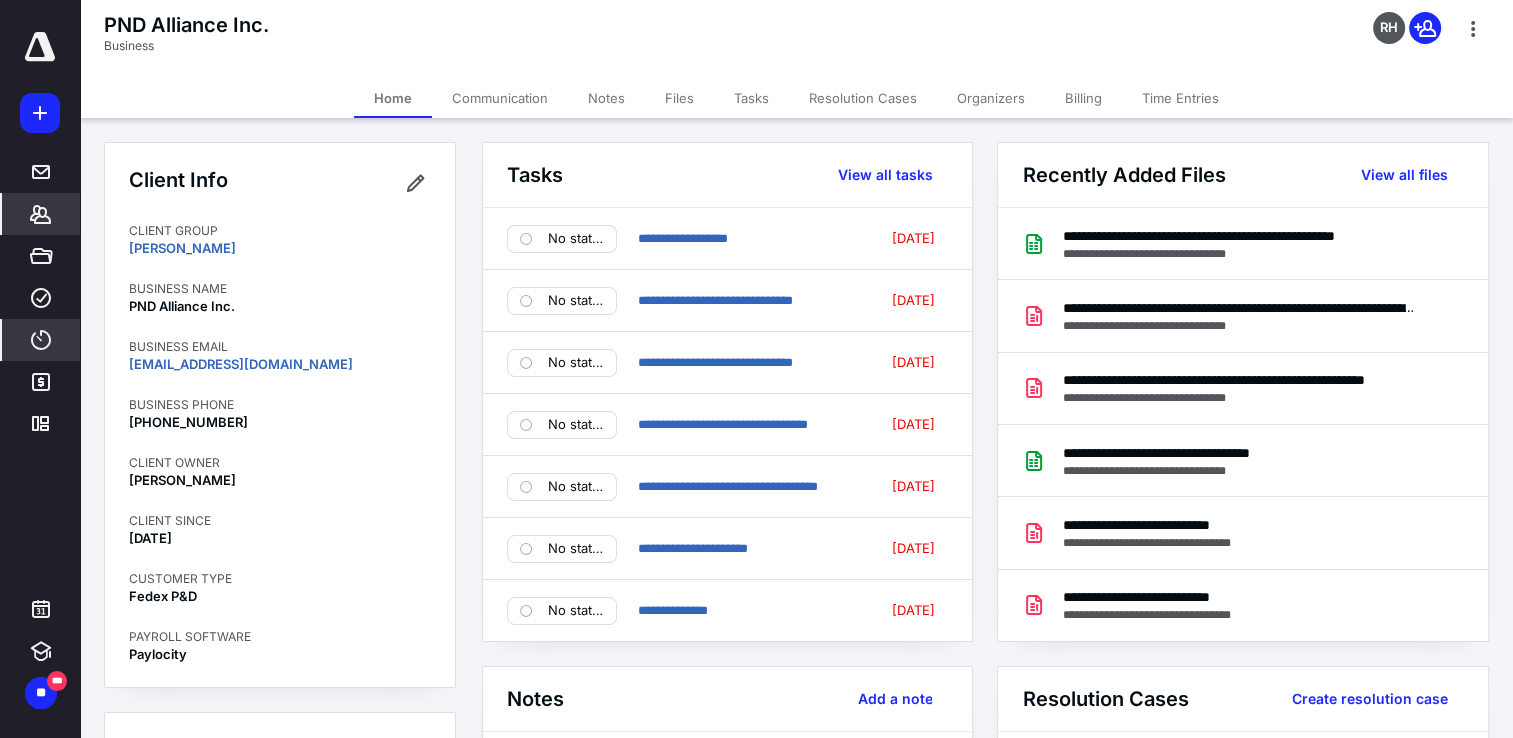 click on "Files" at bounding box center [679, 98] 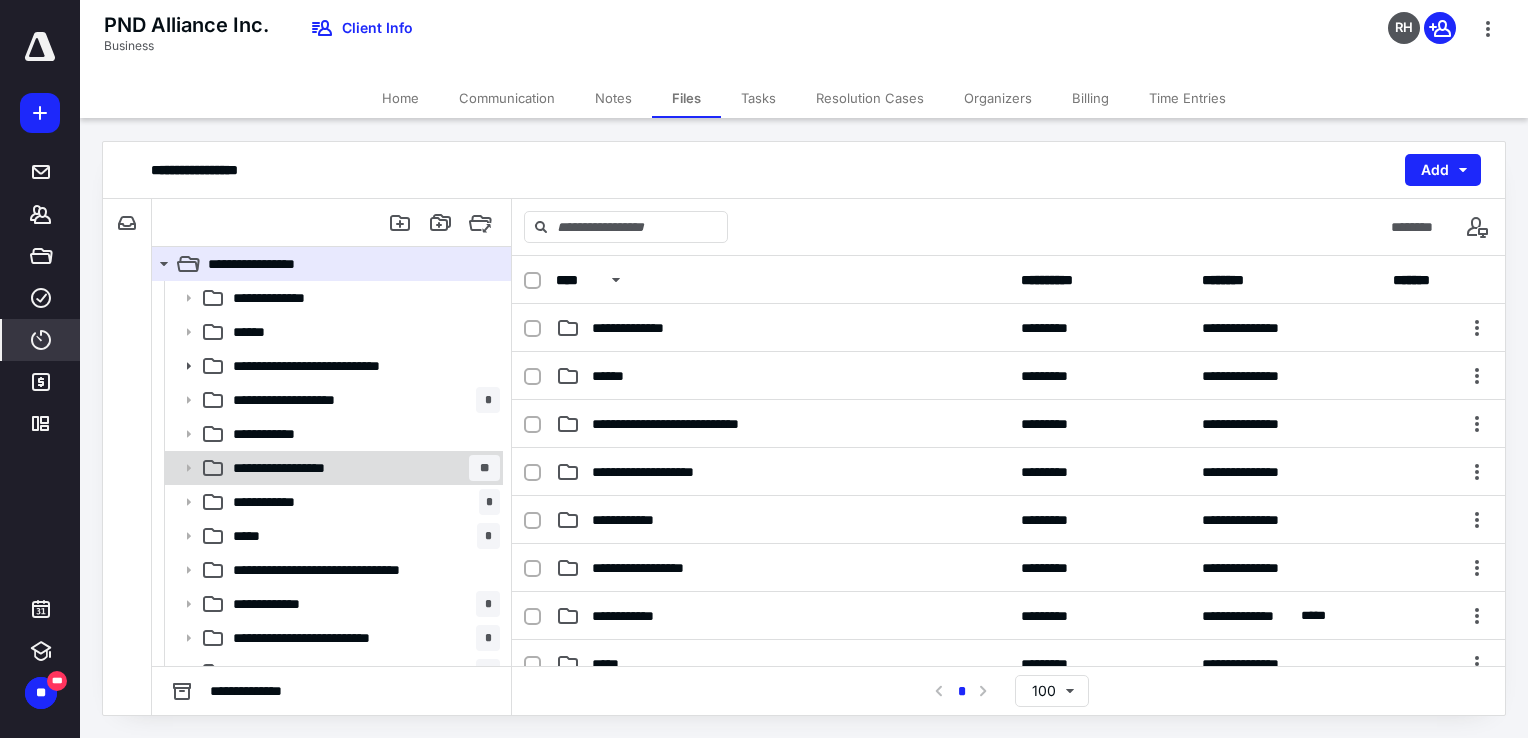 click on "**********" at bounding box center (297, 468) 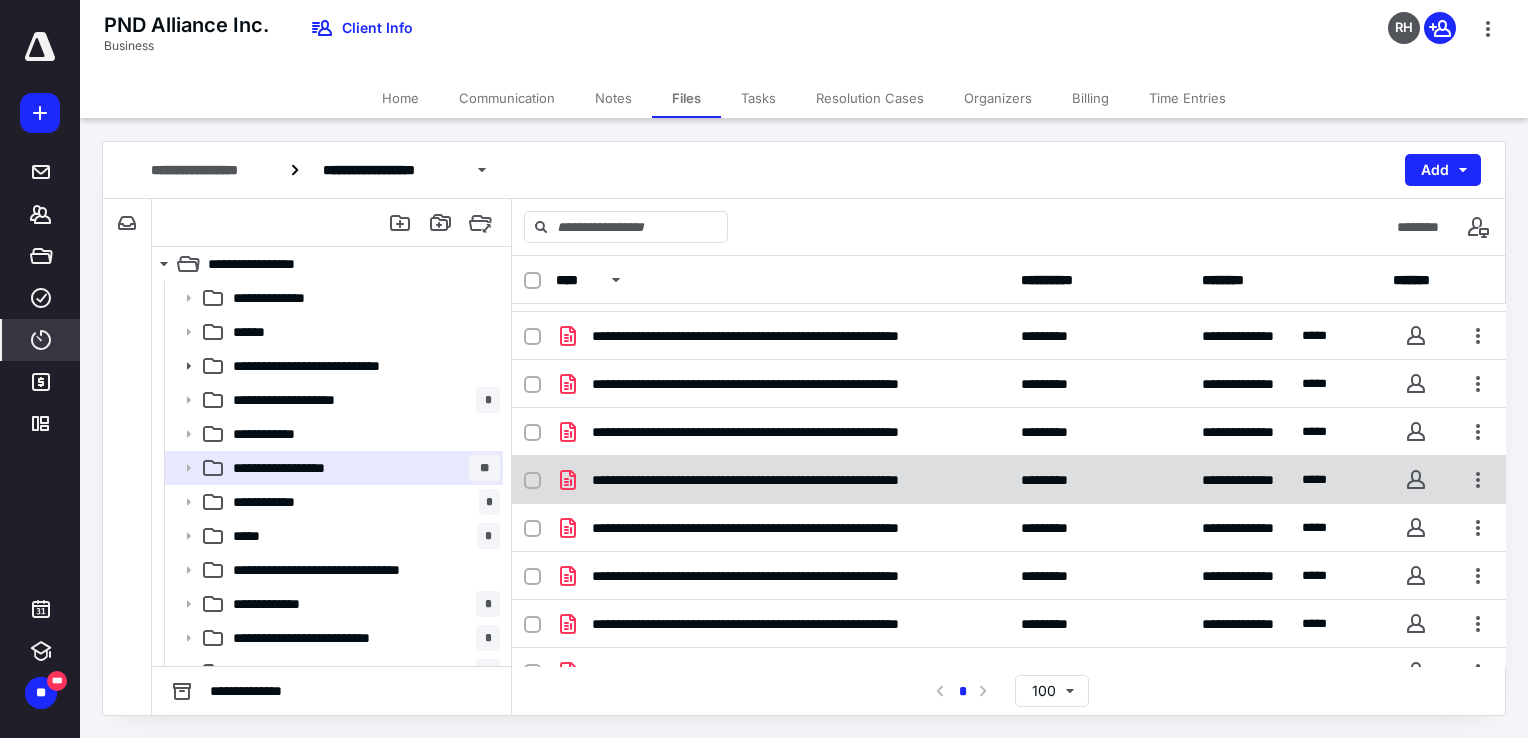 scroll, scrollTop: 880, scrollLeft: 0, axis: vertical 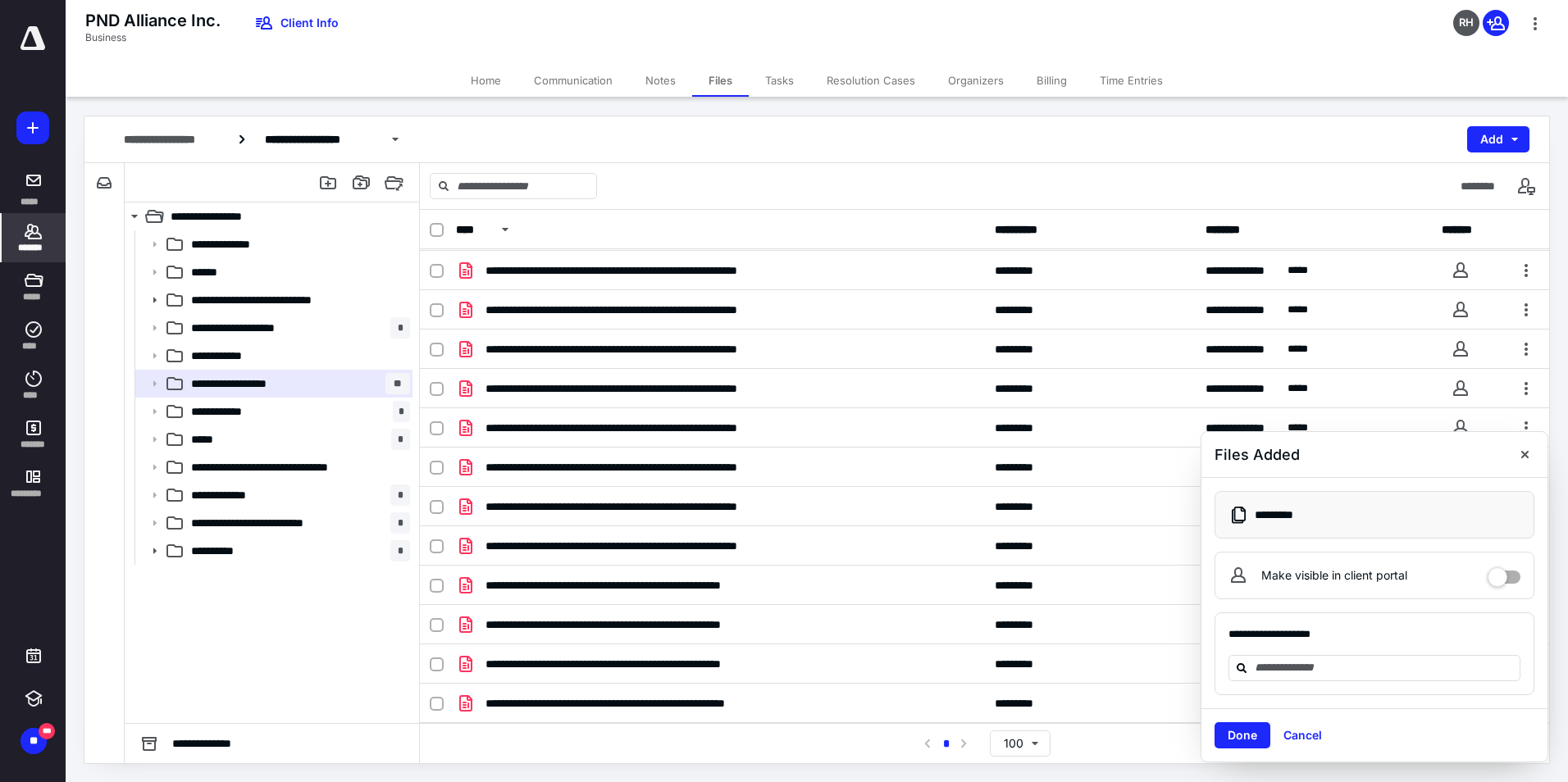 click on "*******" at bounding box center (34, 248) 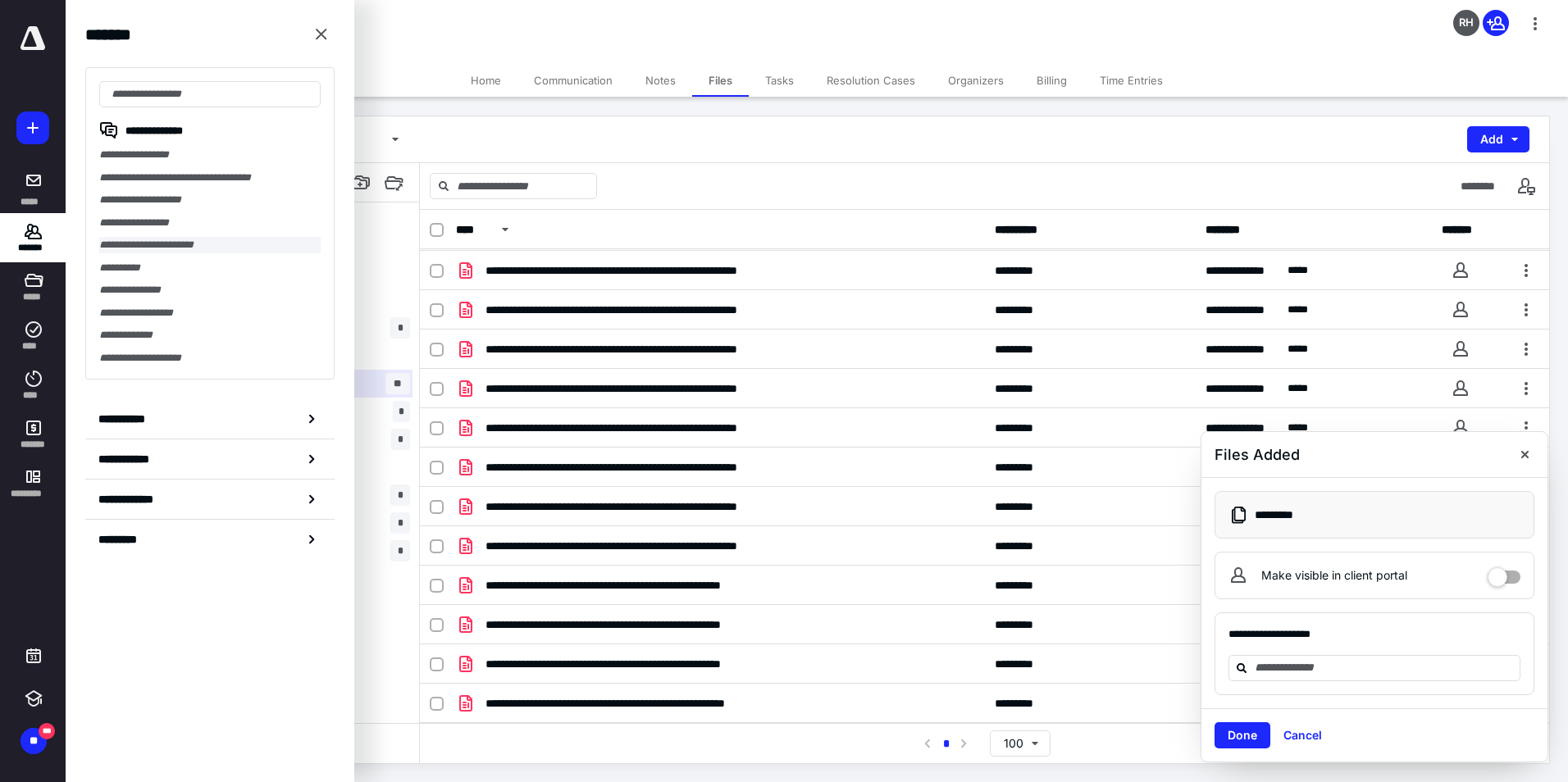 click on "**********" at bounding box center [210, 245] 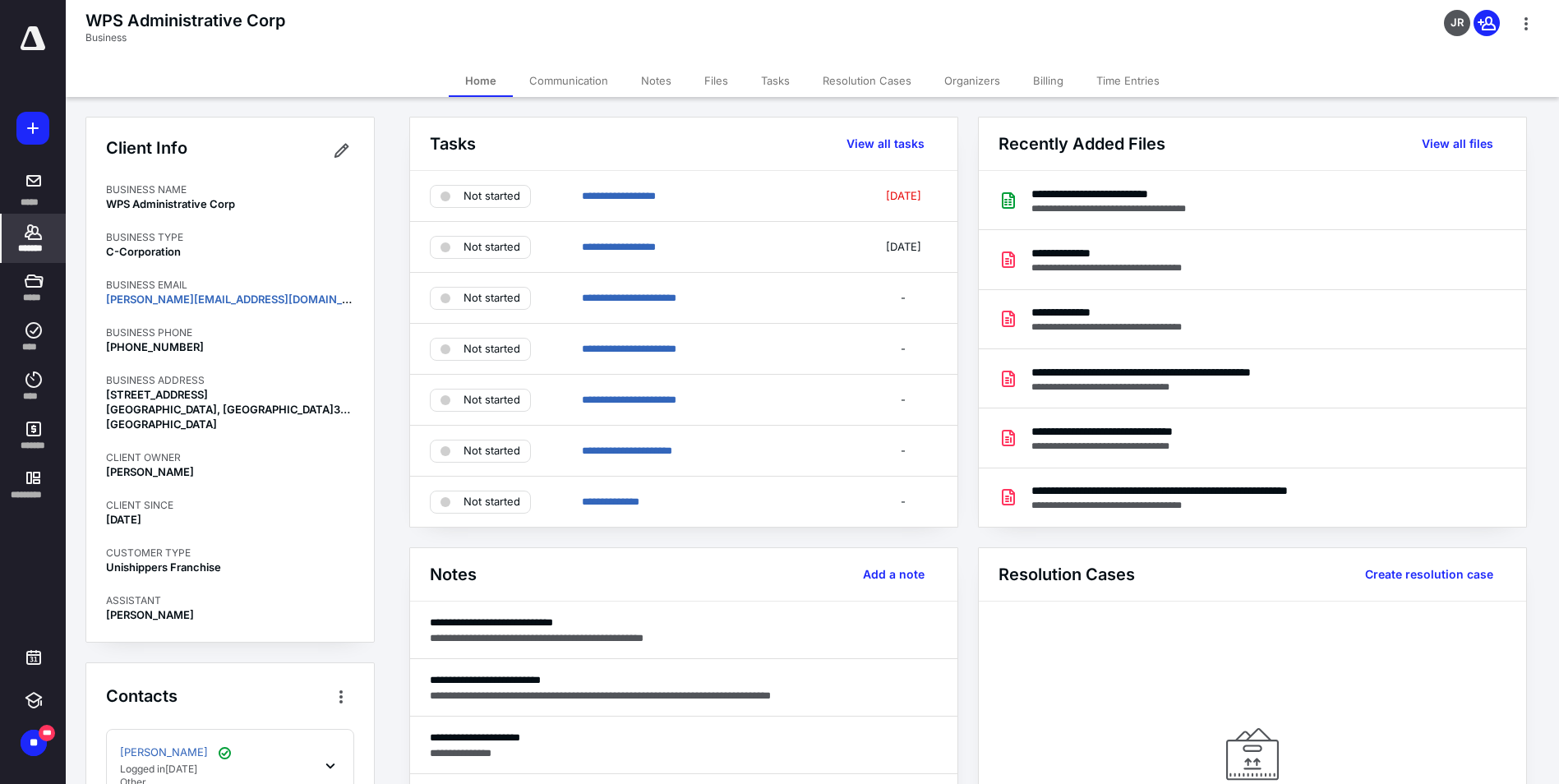 click on "Files" at bounding box center [716, 81] 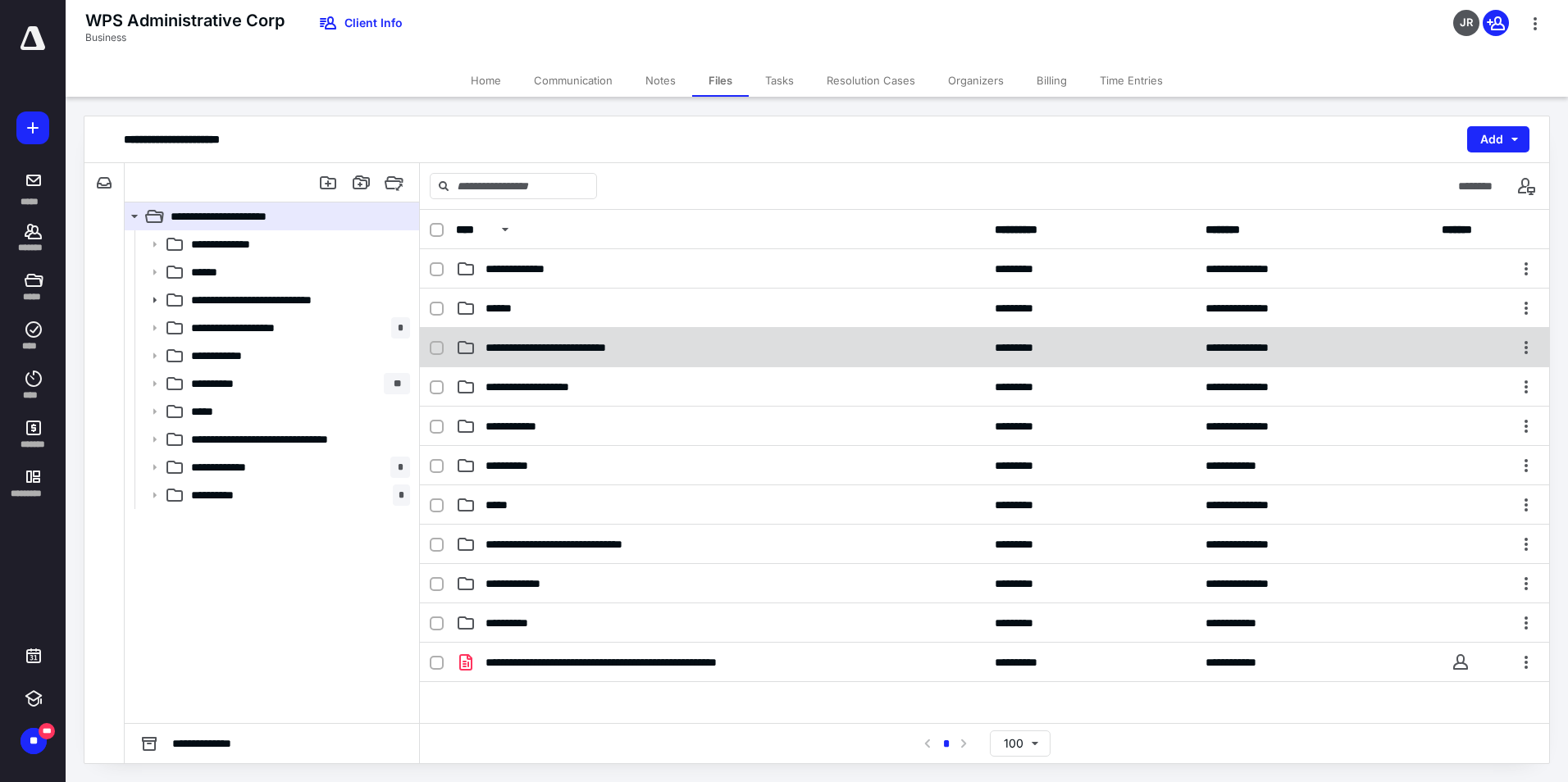 click on "**********" at bounding box center [569, 348] 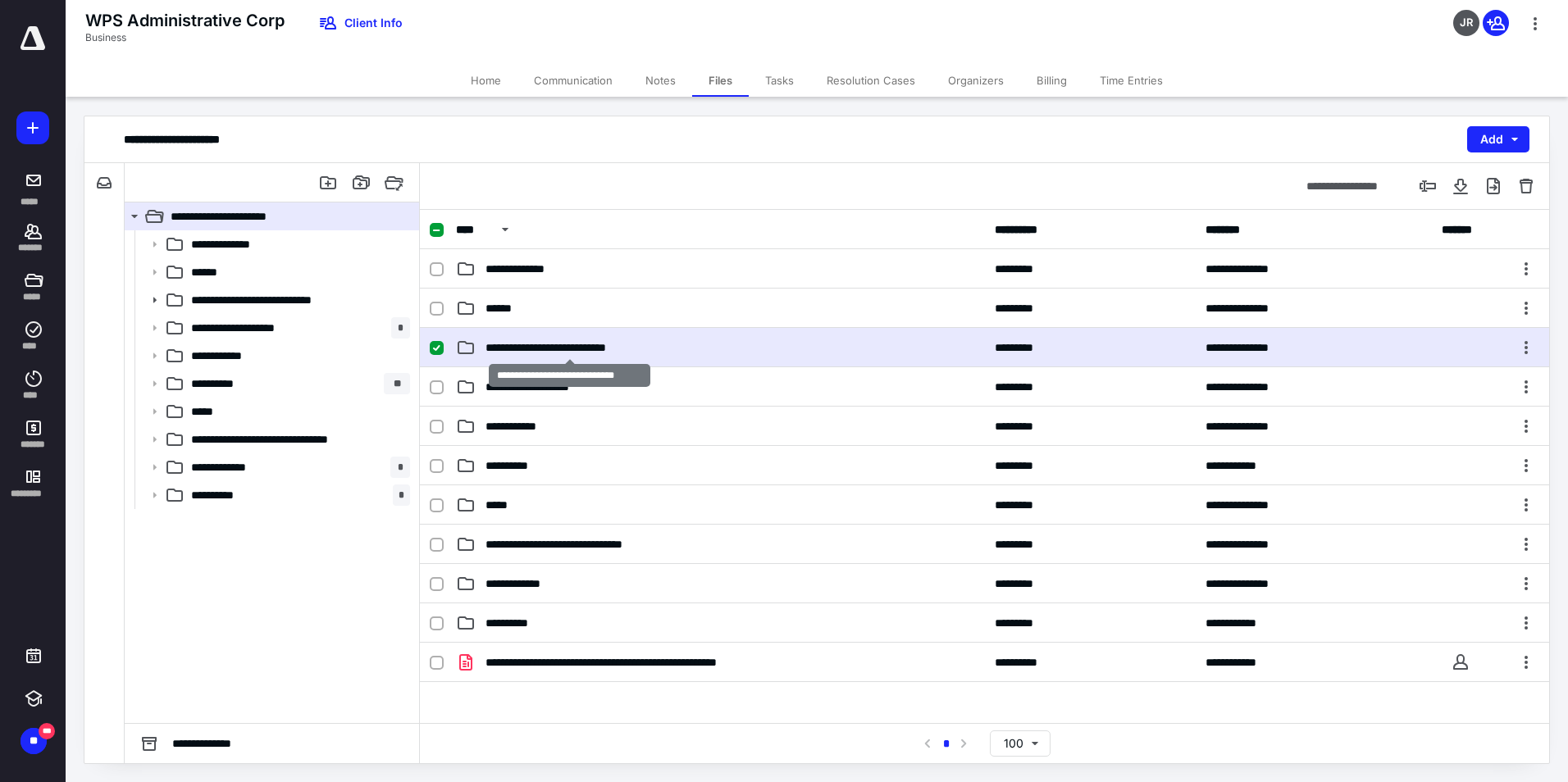 click on "**********" at bounding box center (569, 348) 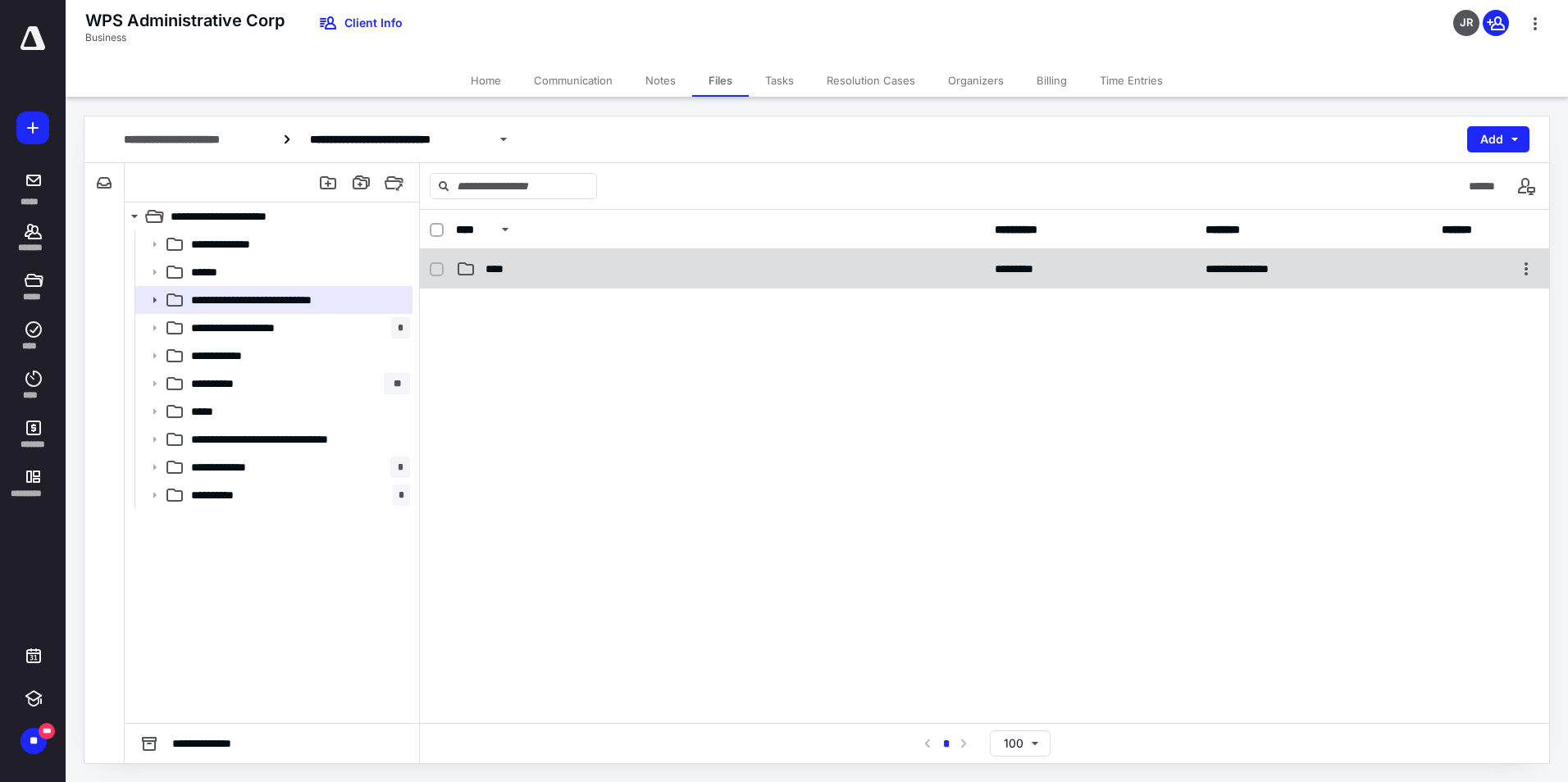 click on "****" at bounding box center [720, 269] 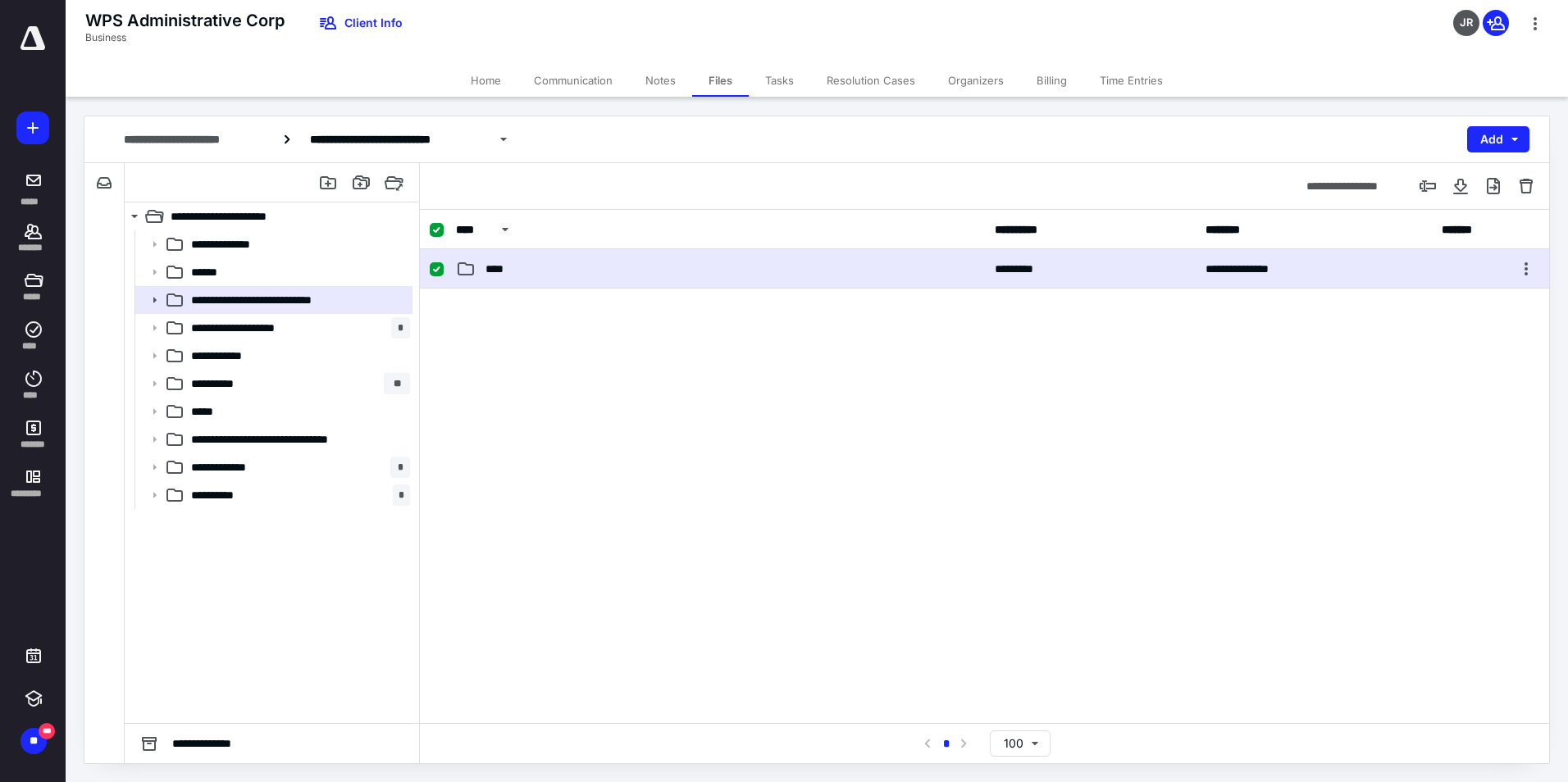 click on "****" at bounding box center (720, 269) 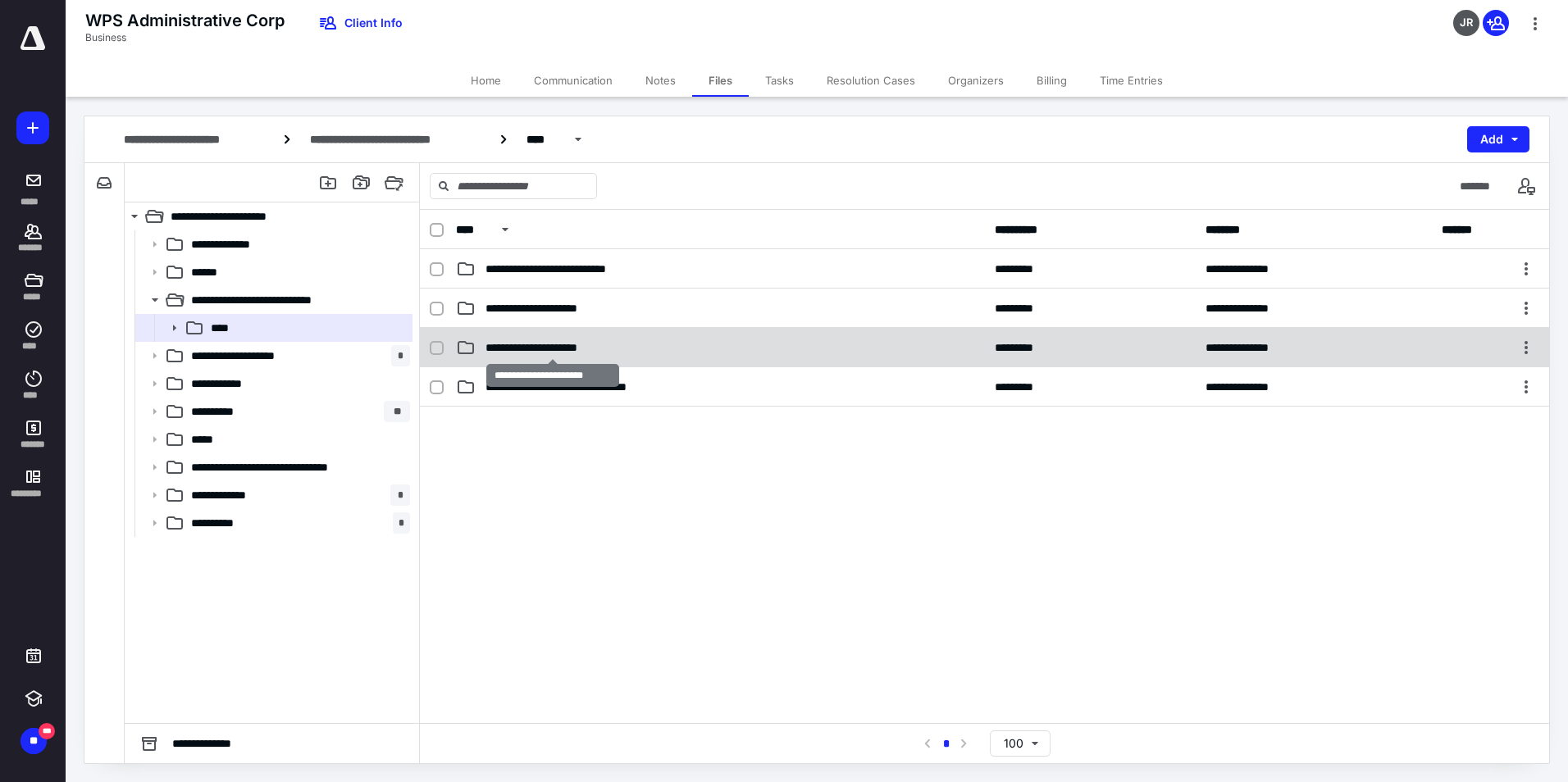click on "**********" at bounding box center [552, 348] 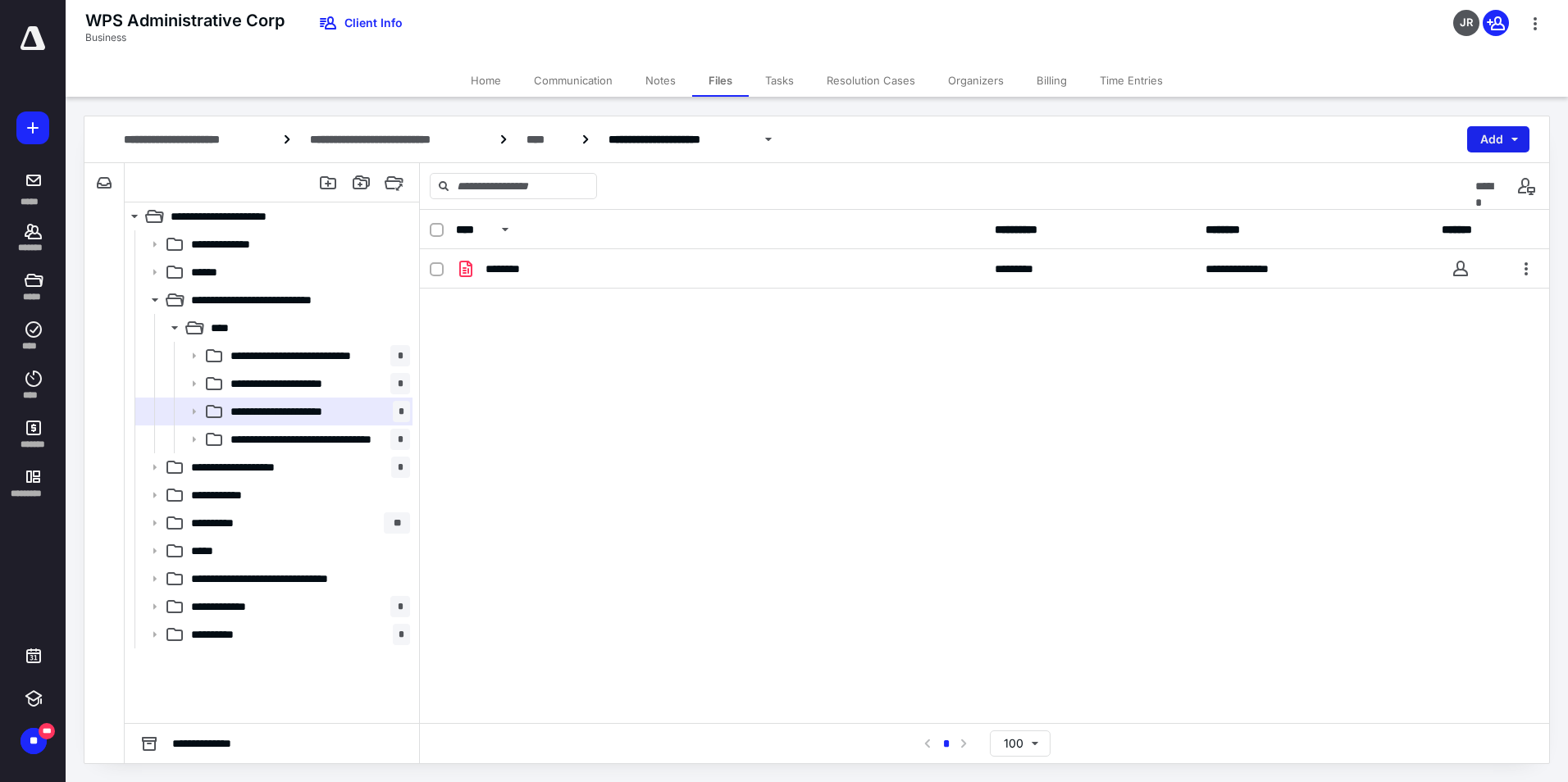 click on "Add" at bounding box center [1498, 139] 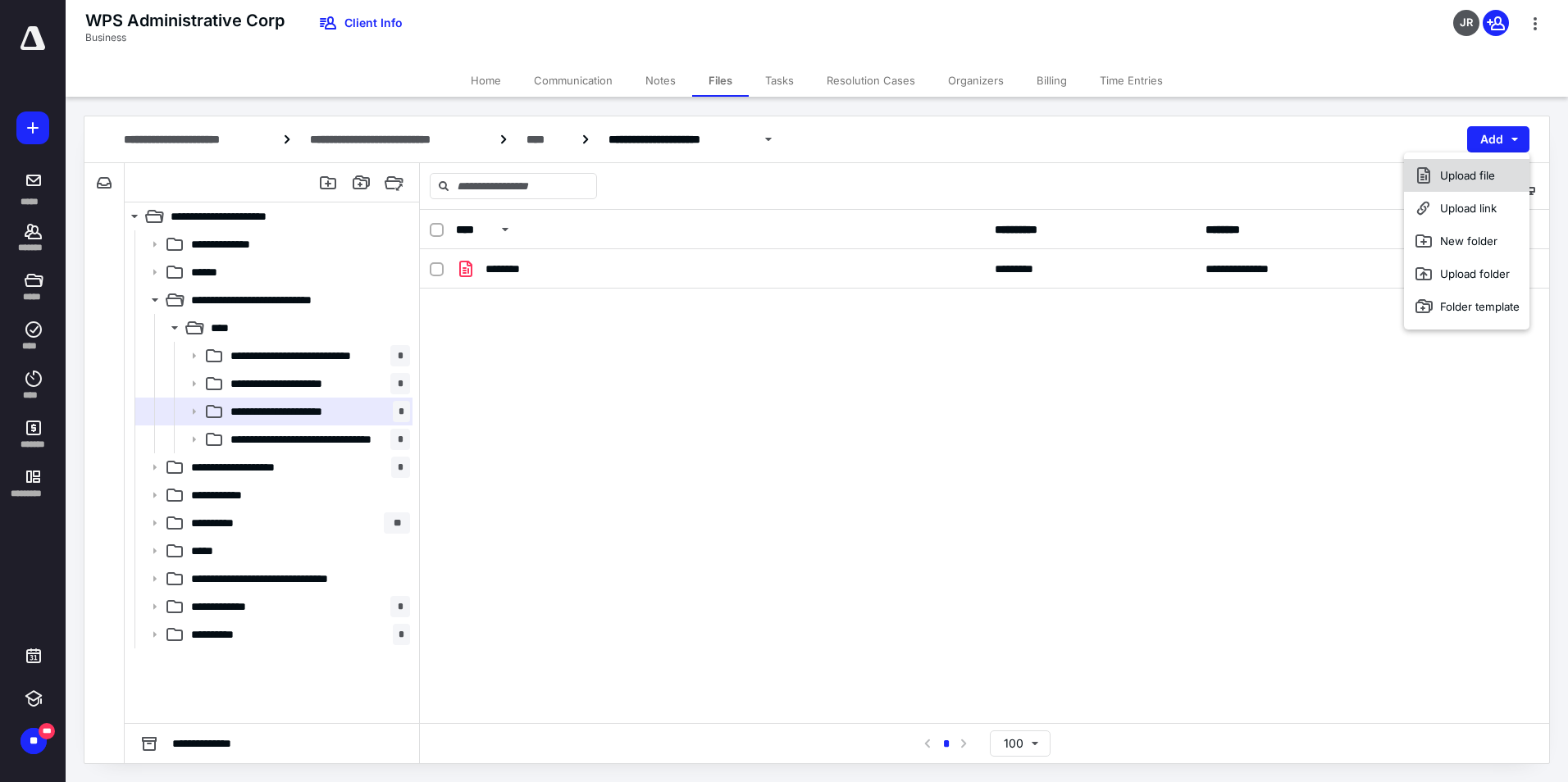 click on "Upload file" at bounding box center (1466, 175) 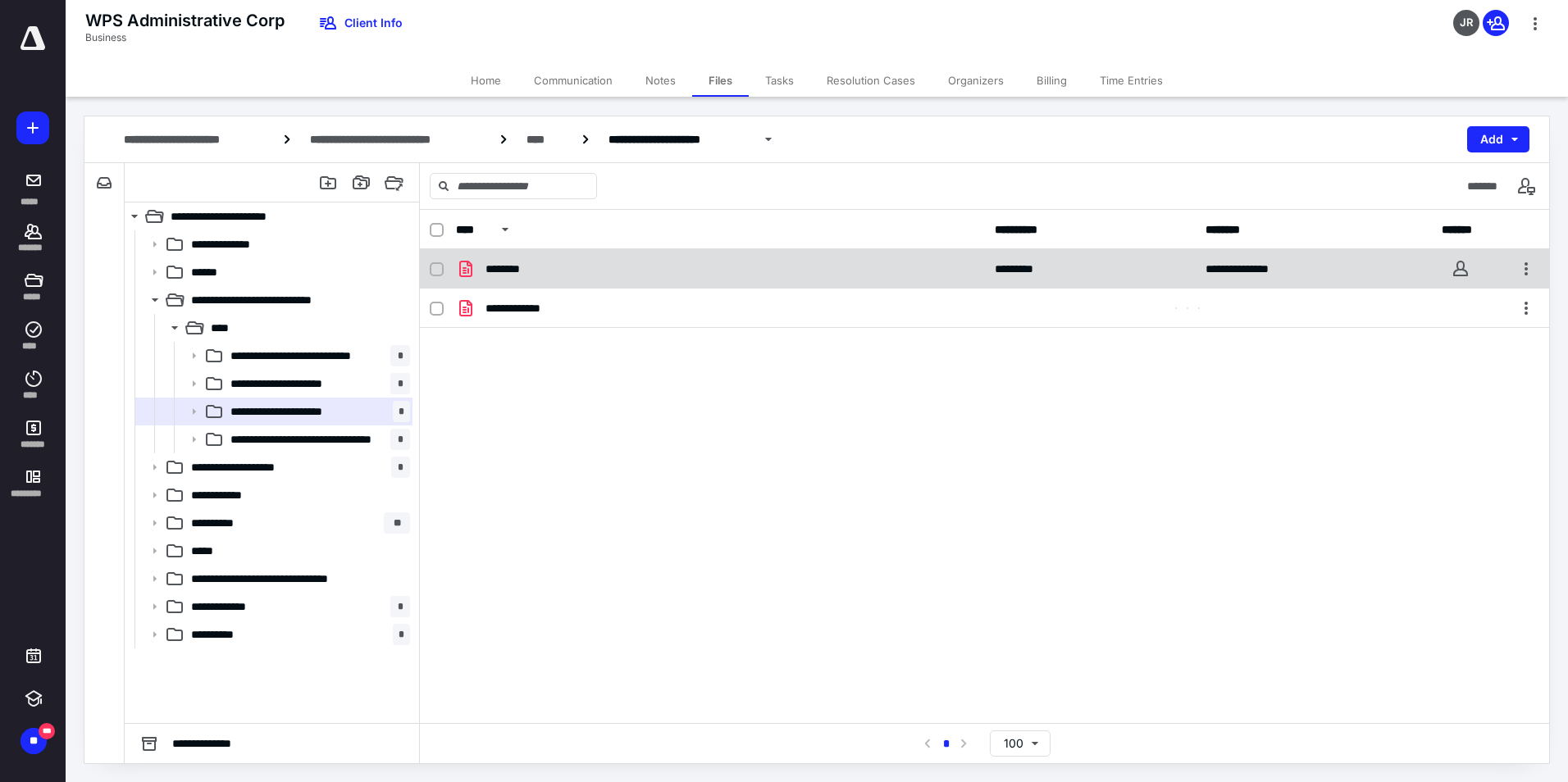 click on "********" at bounding box center [720, 269] 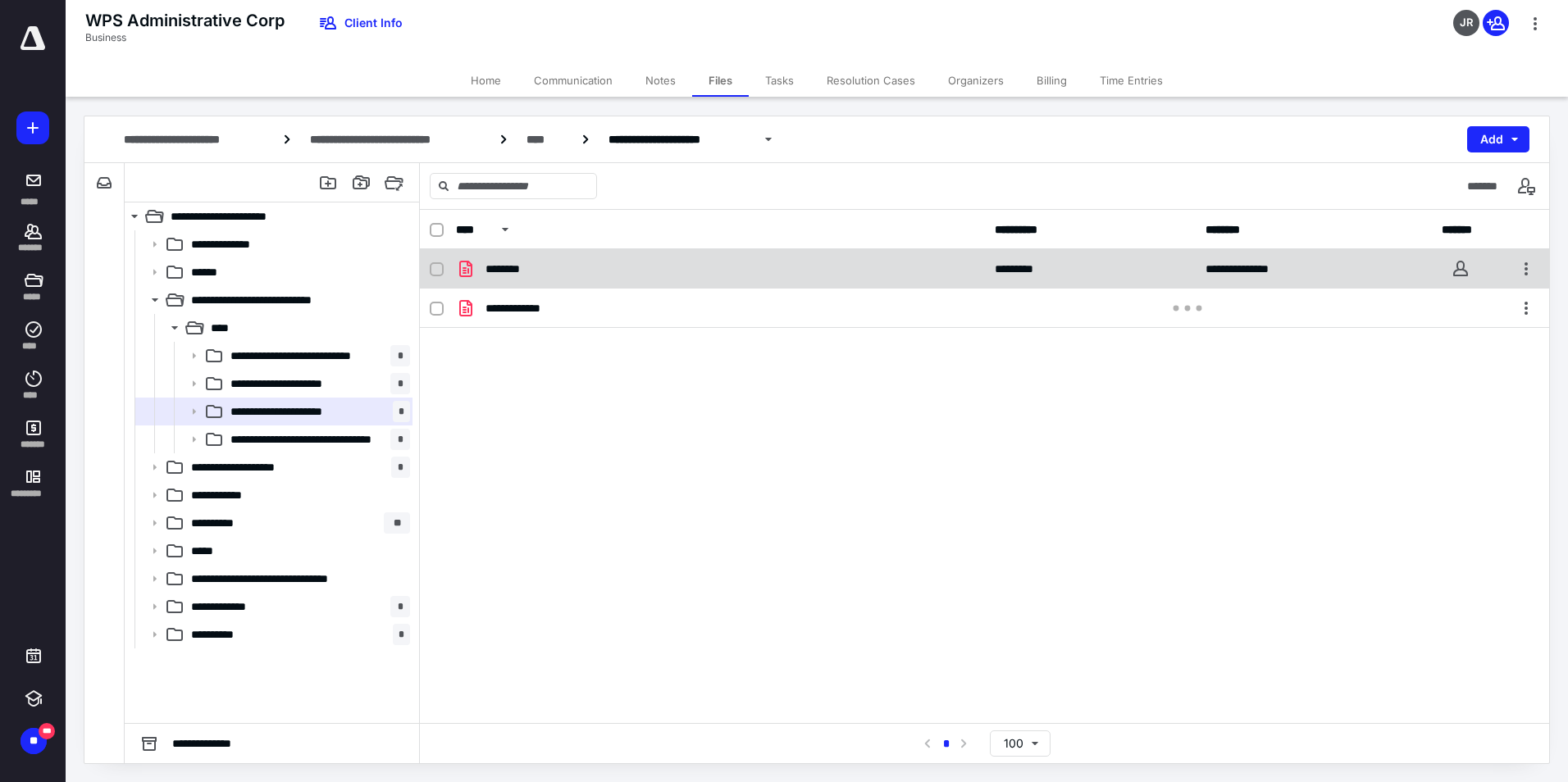 checkbox on "true" 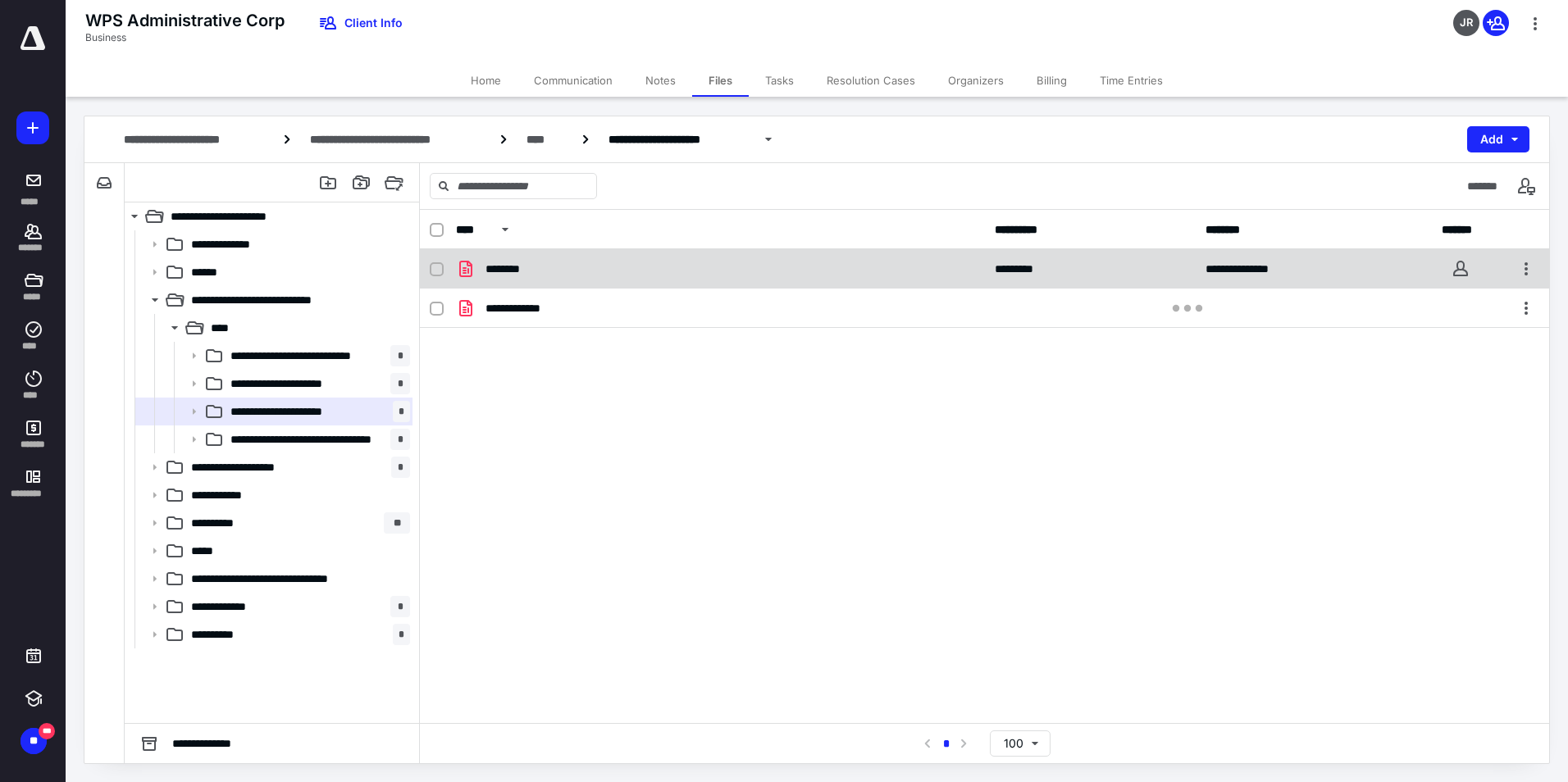 click on "********" at bounding box center (720, 269) 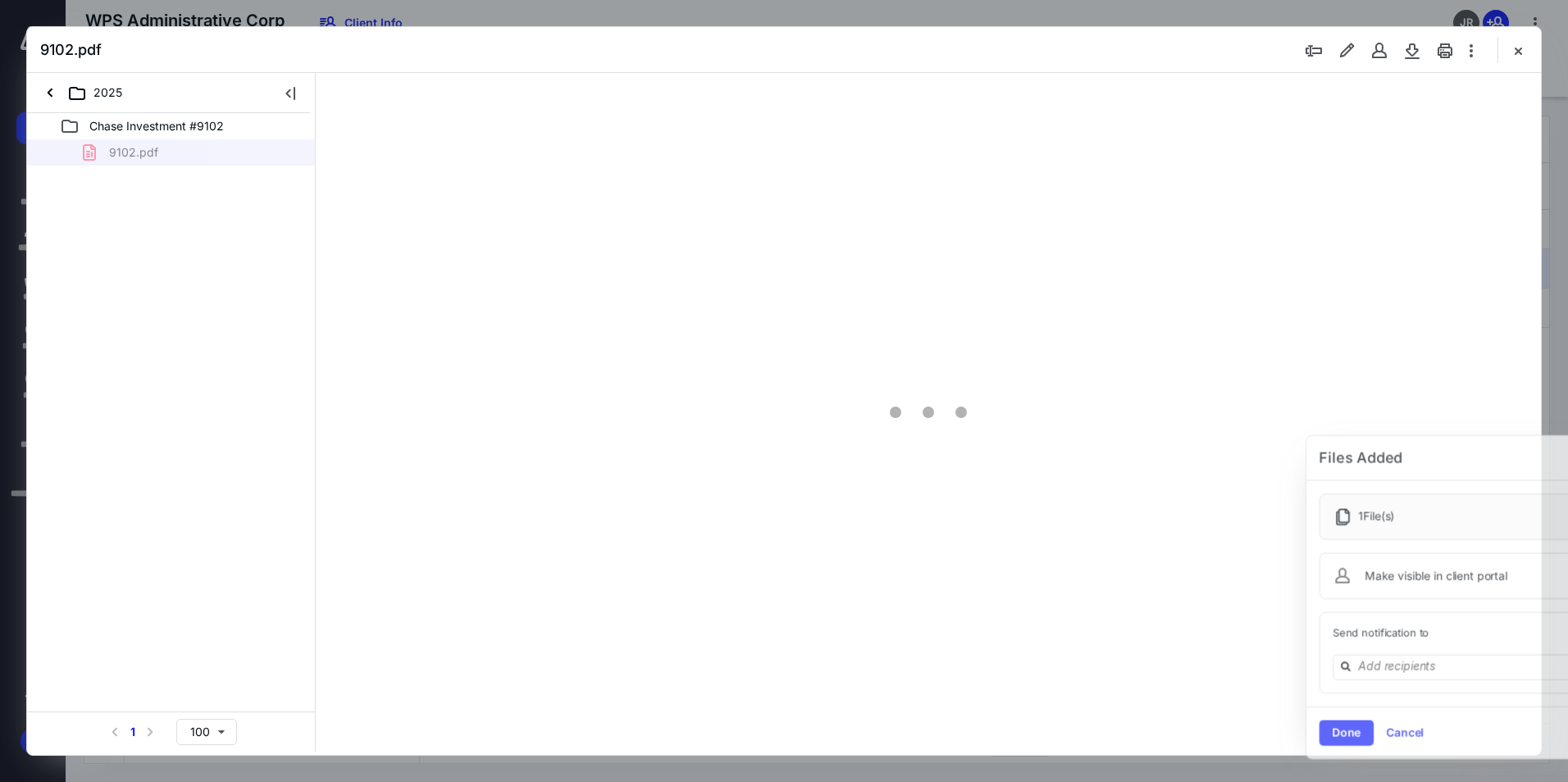 scroll, scrollTop: 0, scrollLeft: 0, axis: both 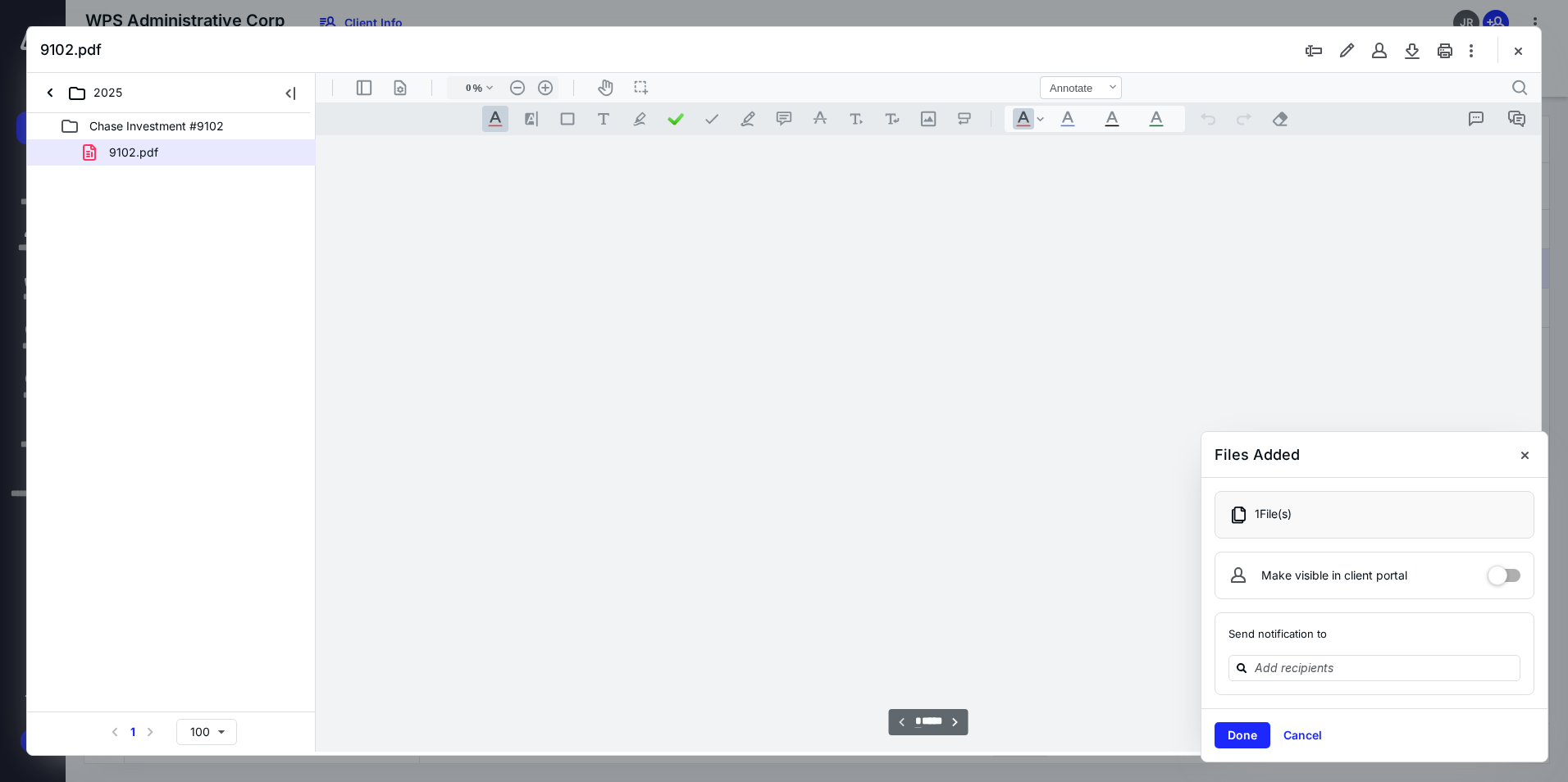 type on "122" 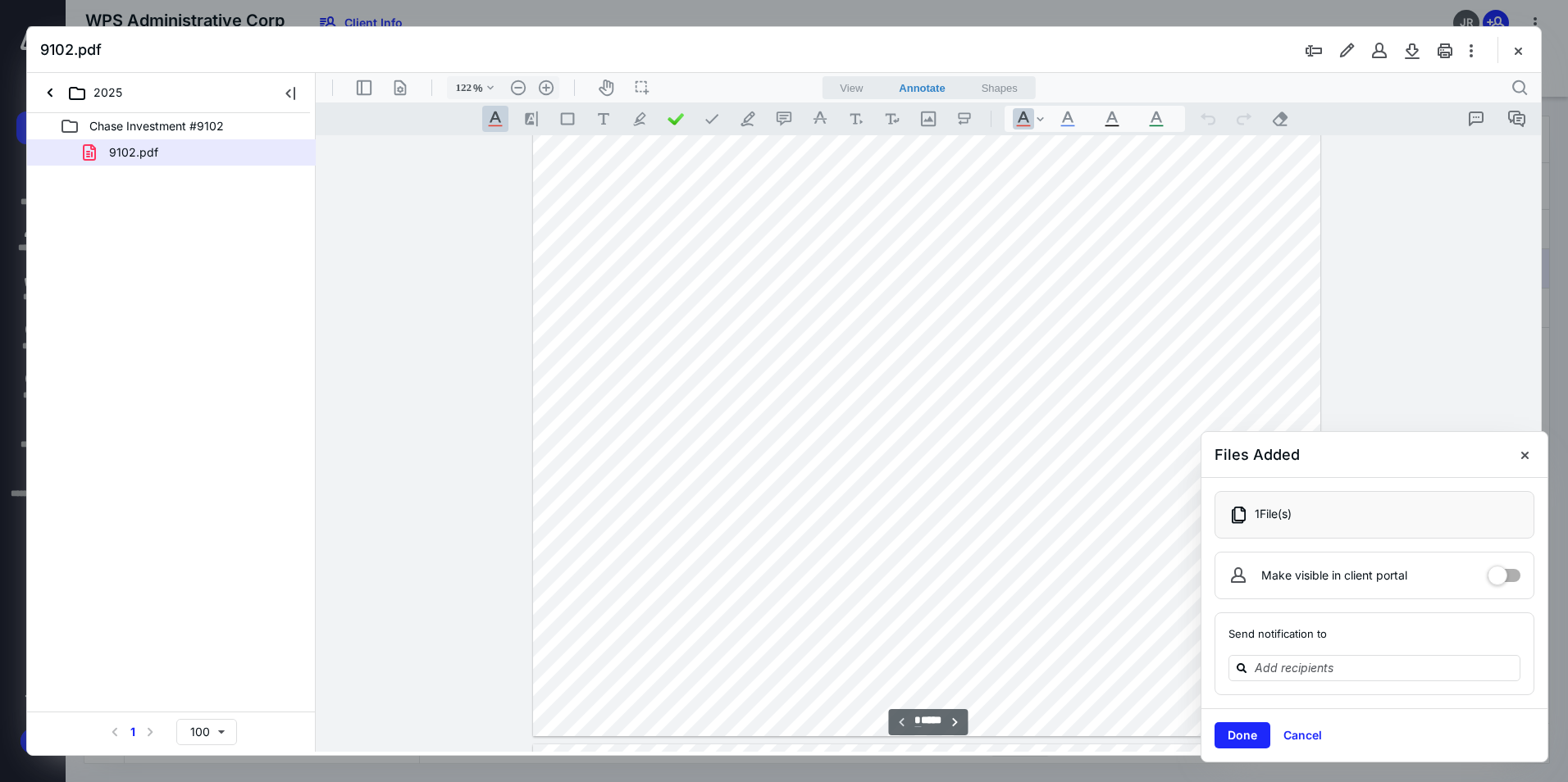 scroll, scrollTop: 0, scrollLeft: 0, axis: both 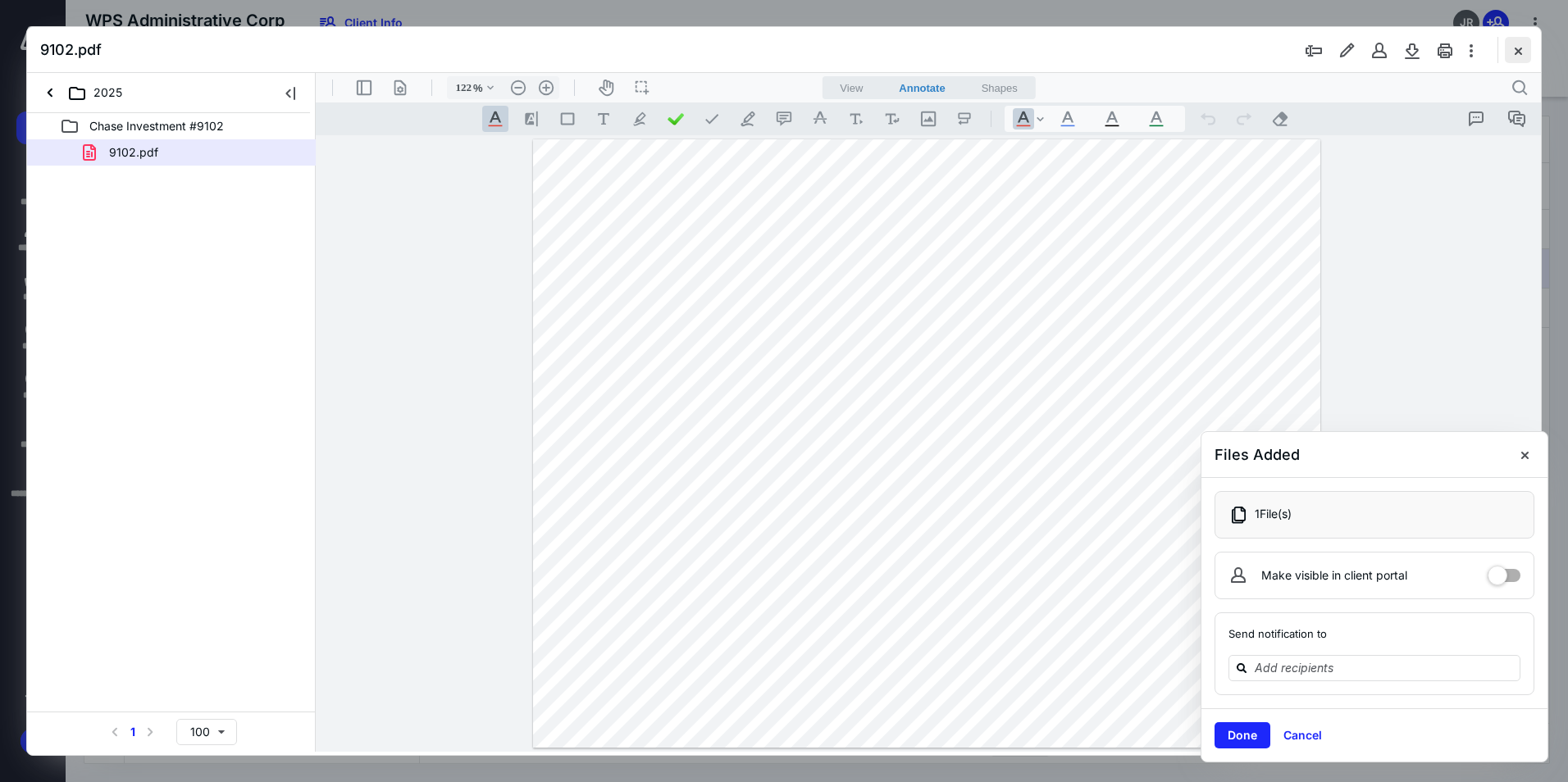 click at bounding box center (1518, 50) 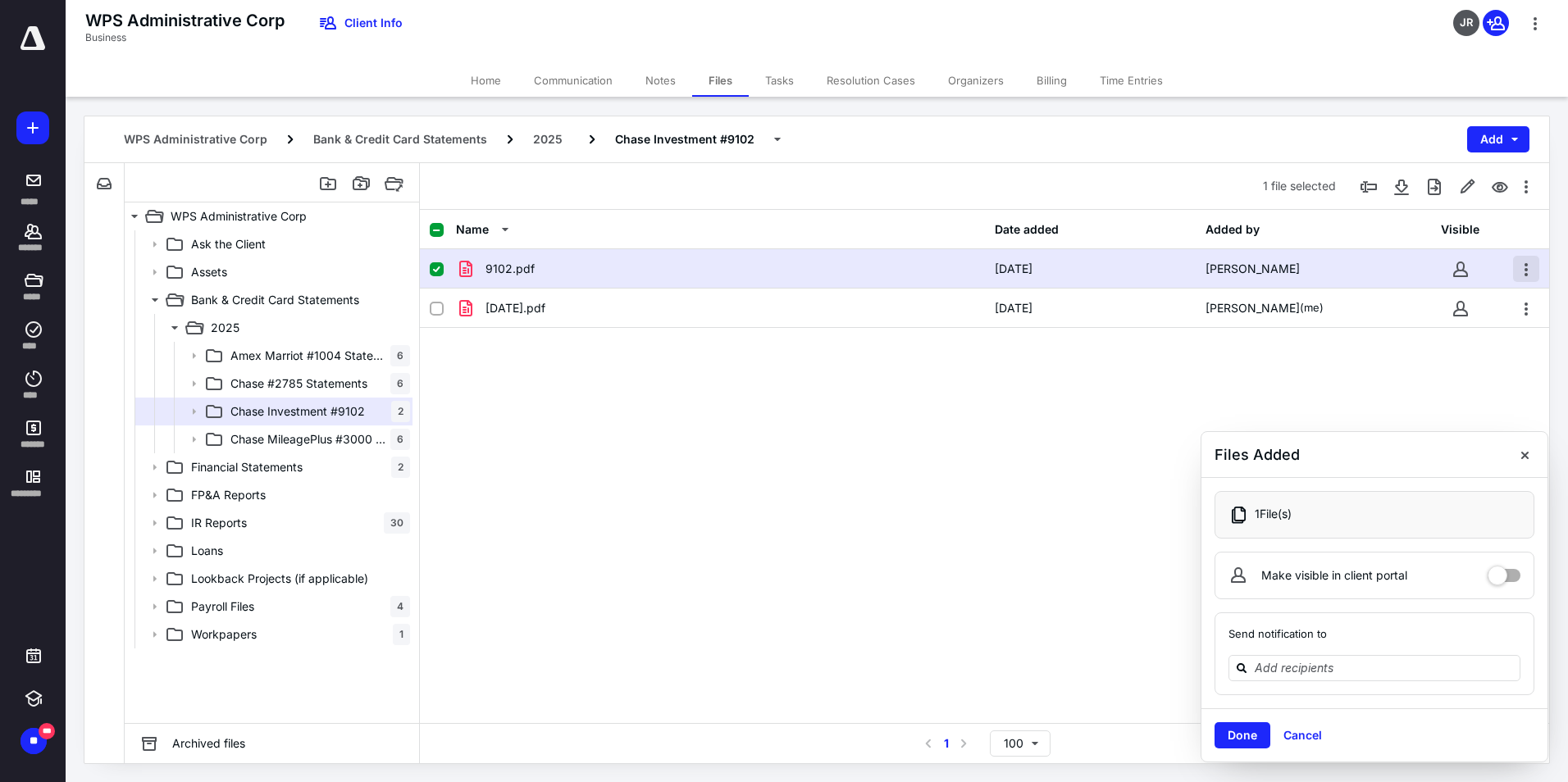 click at bounding box center (1526, 269) 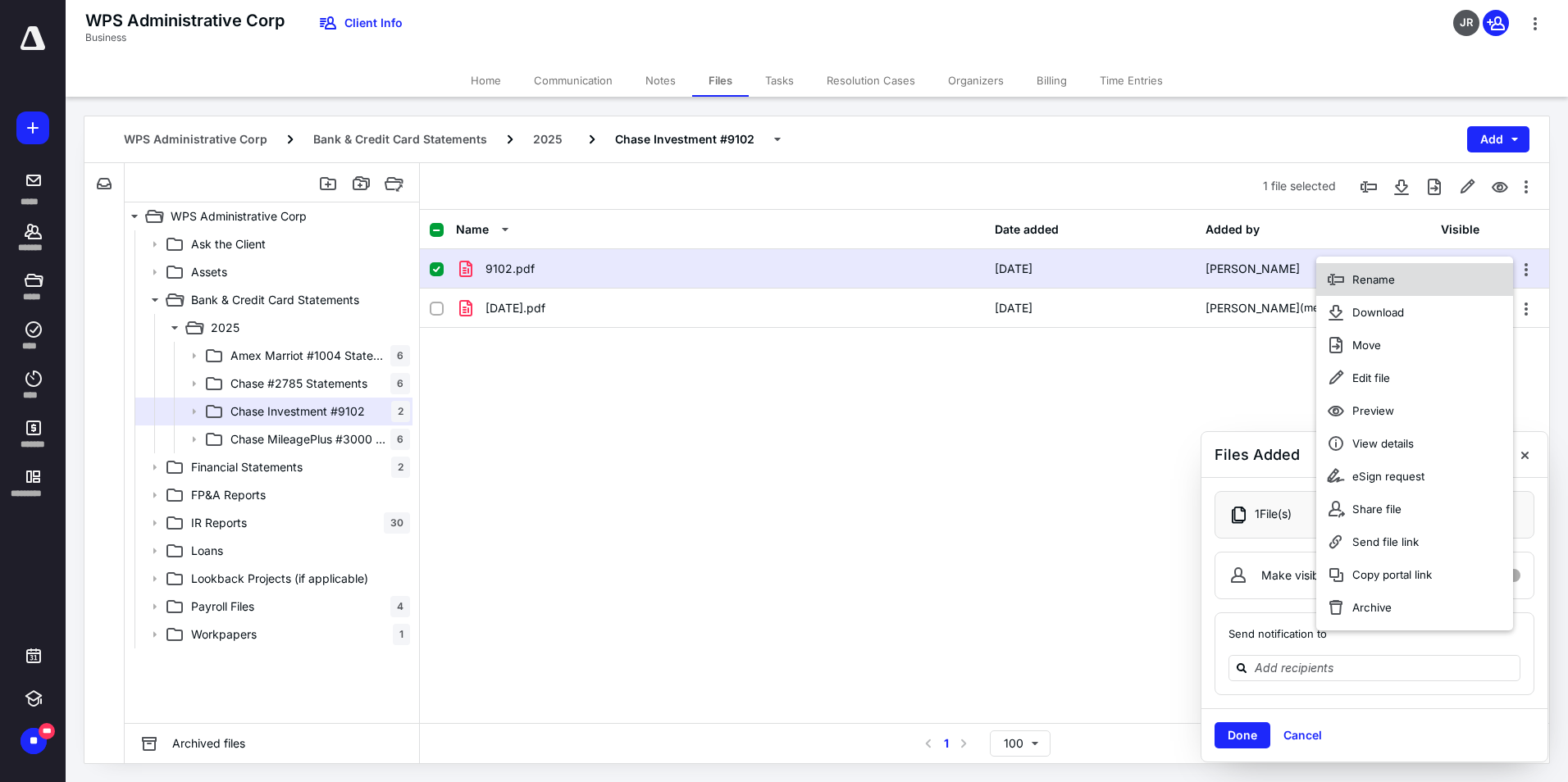 click on "Rename" at bounding box center [1374, 280] 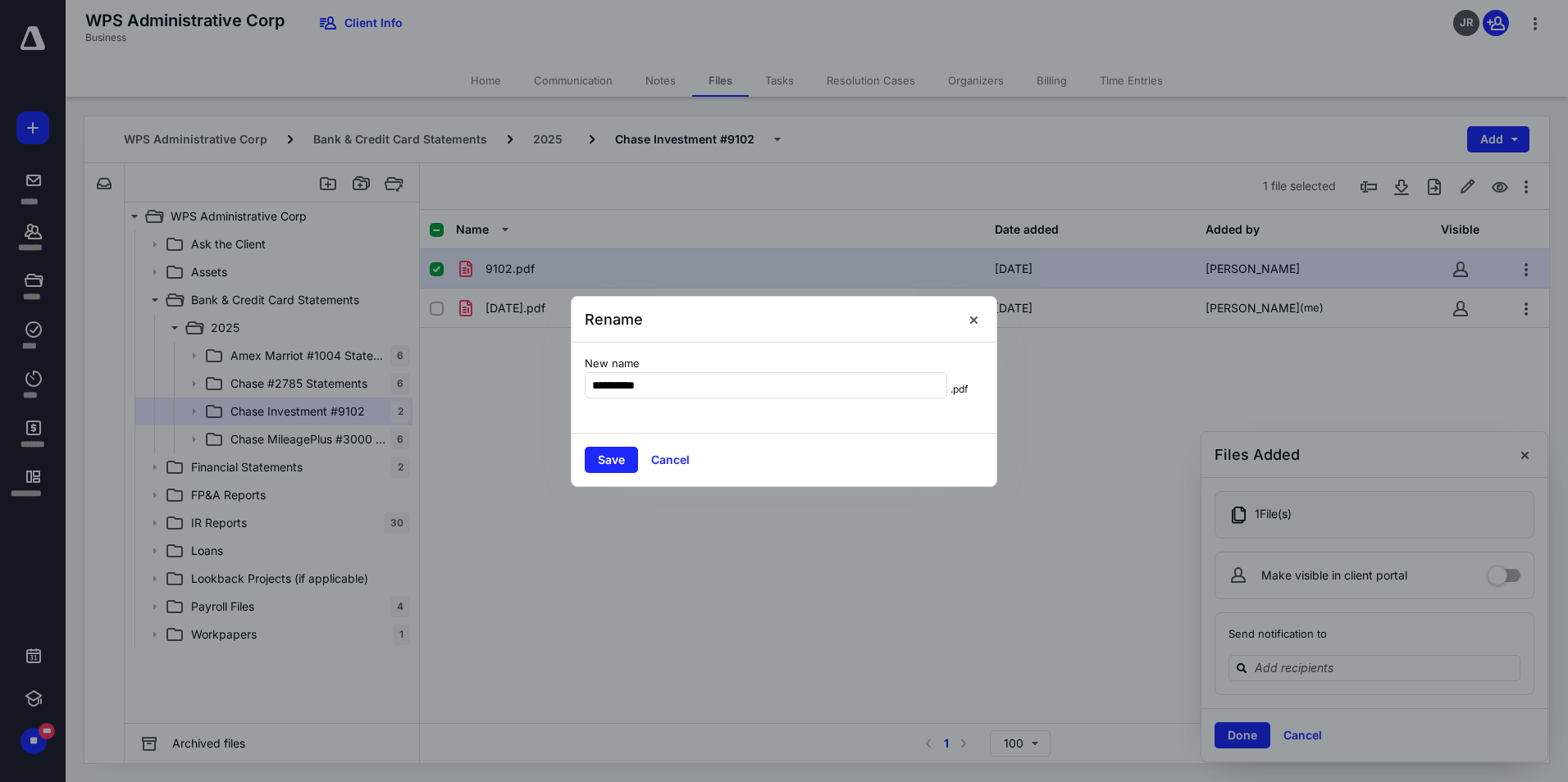 type on "**********" 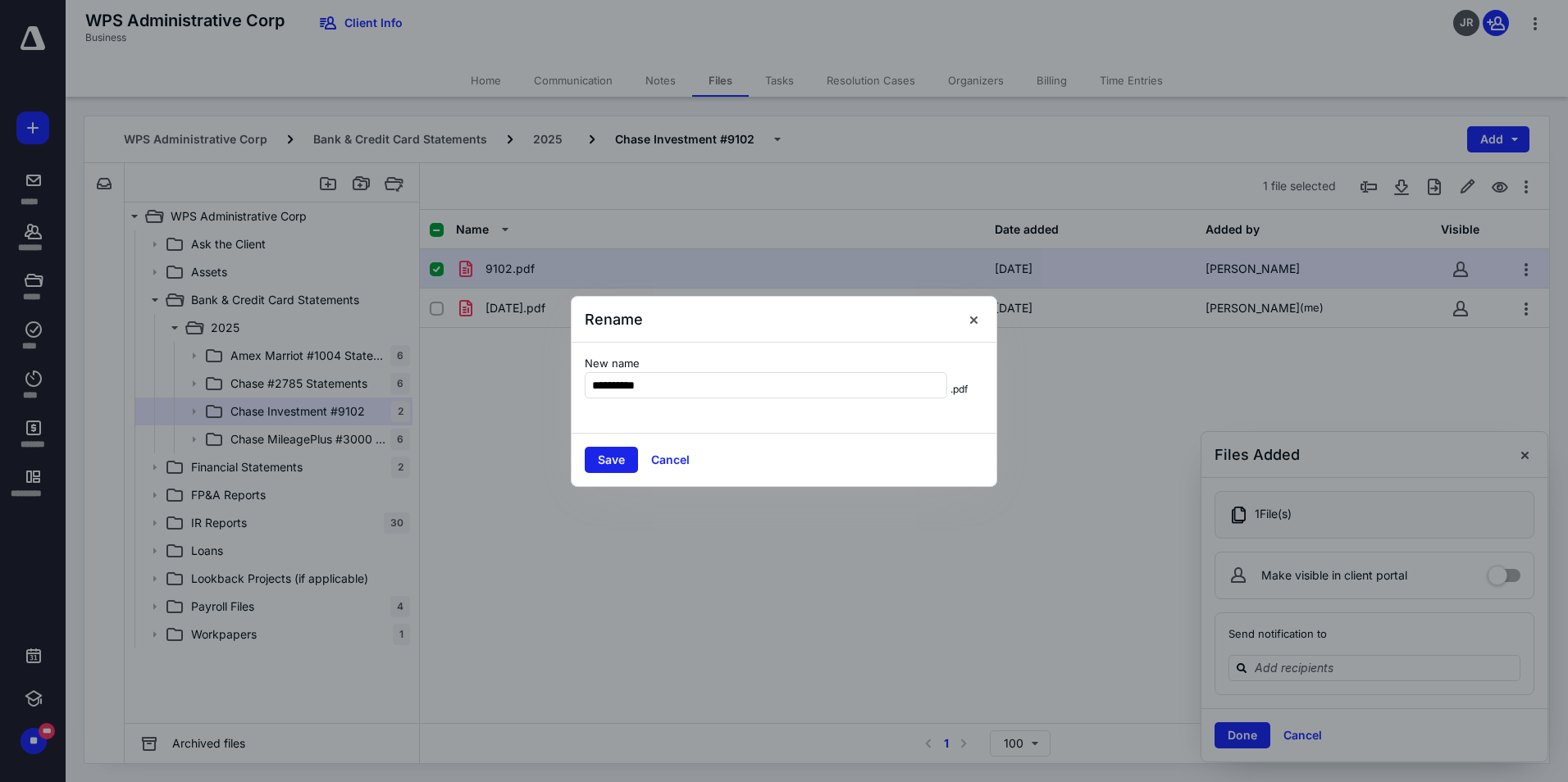 click on "Save" at bounding box center (611, 460) 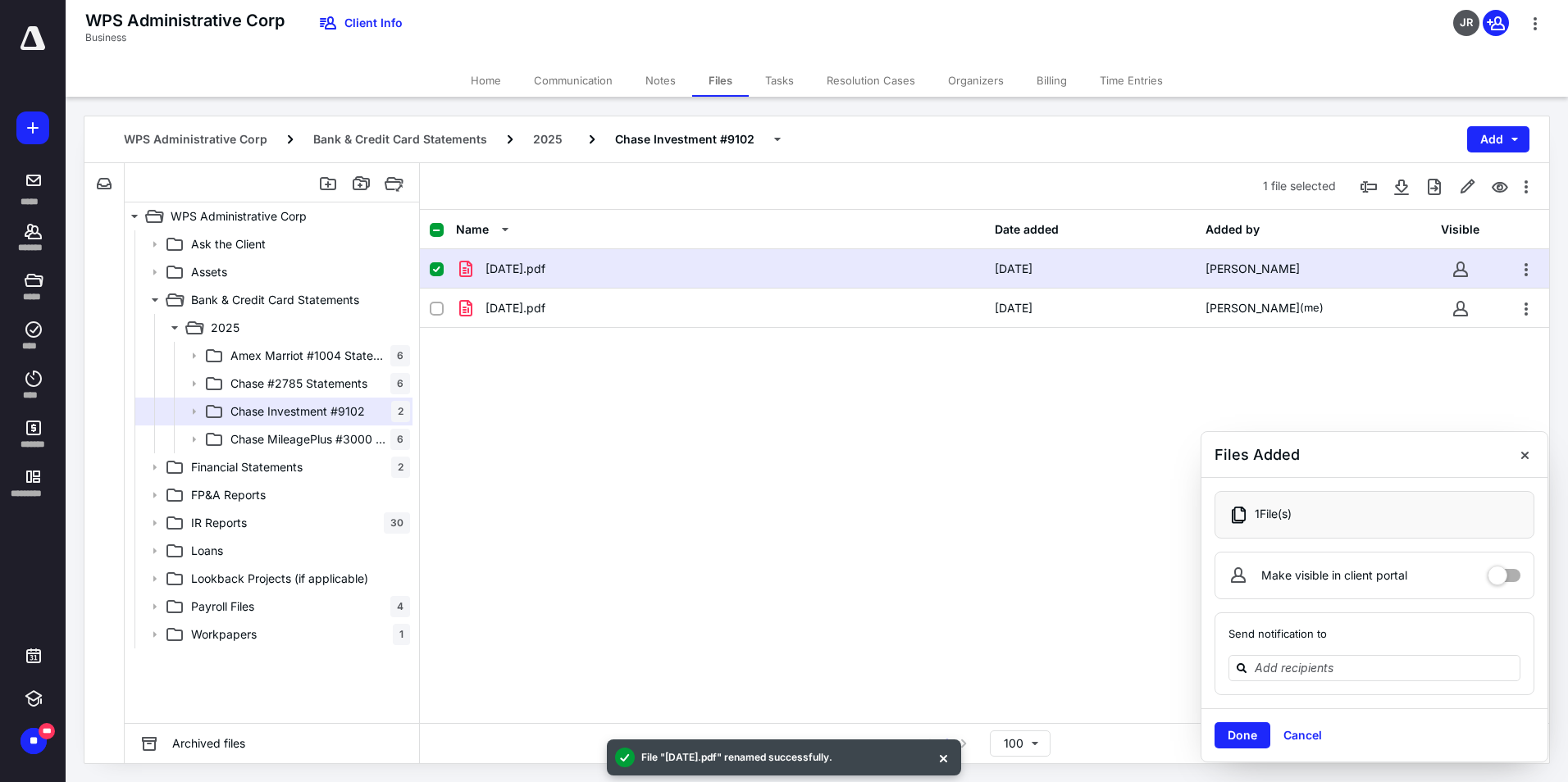 click on "april 2025.pdf 5/15/2025 Richard Hessler june 2025.pdf 7/10/2025 Ashley Roberts  (me)" at bounding box center (984, 372) 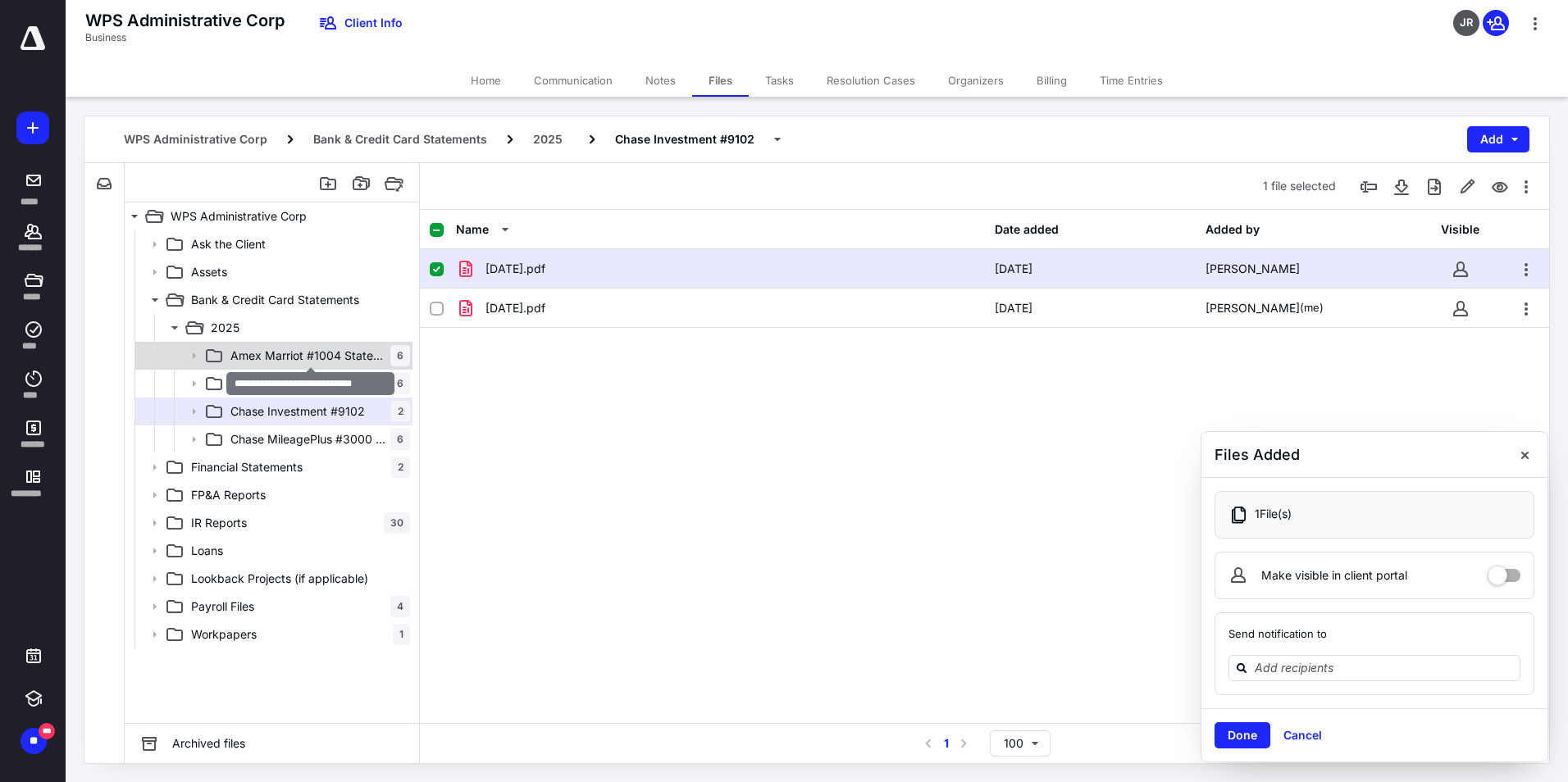 click on "Amex Marriot #1004 Statements" at bounding box center [310, 356] 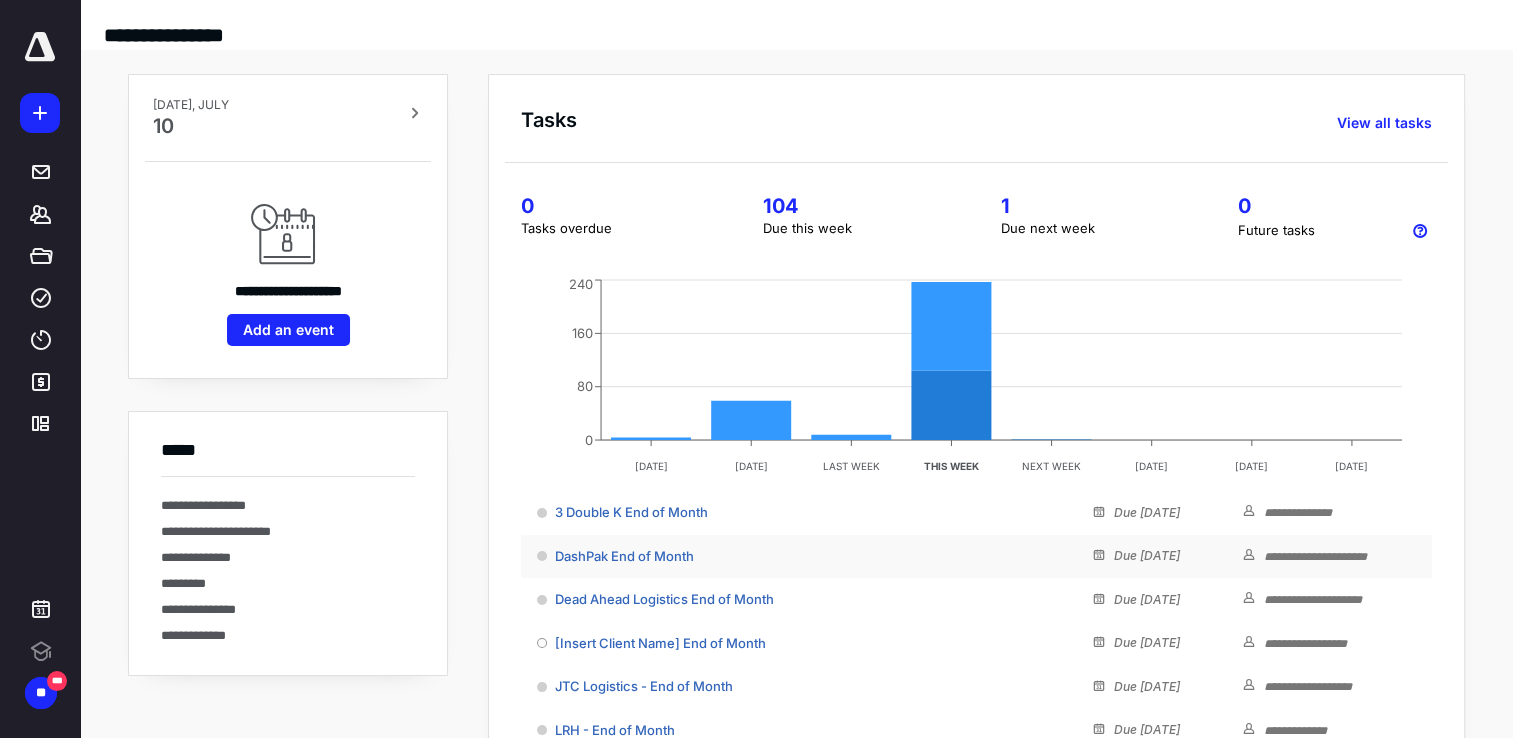 scroll, scrollTop: 0, scrollLeft: 0, axis: both 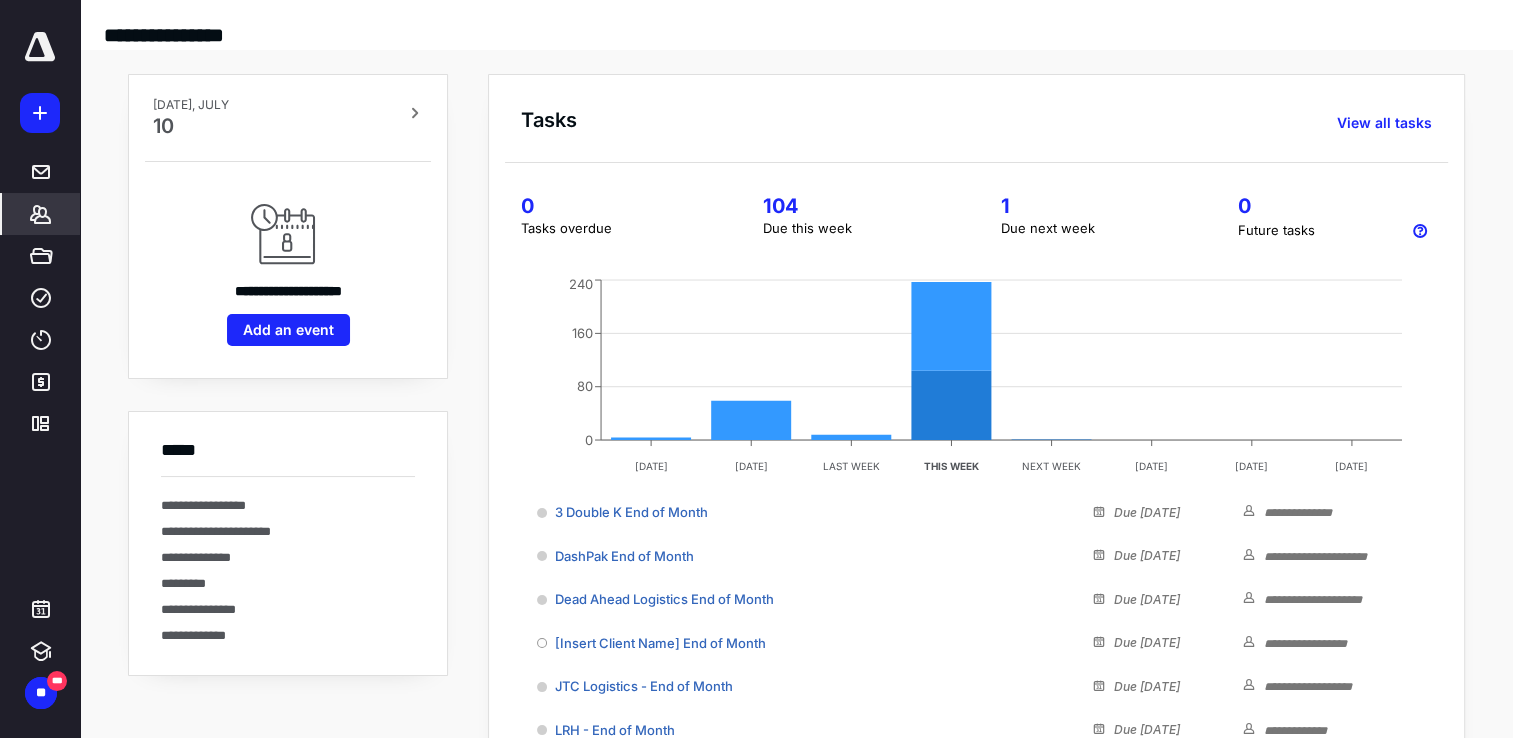 click 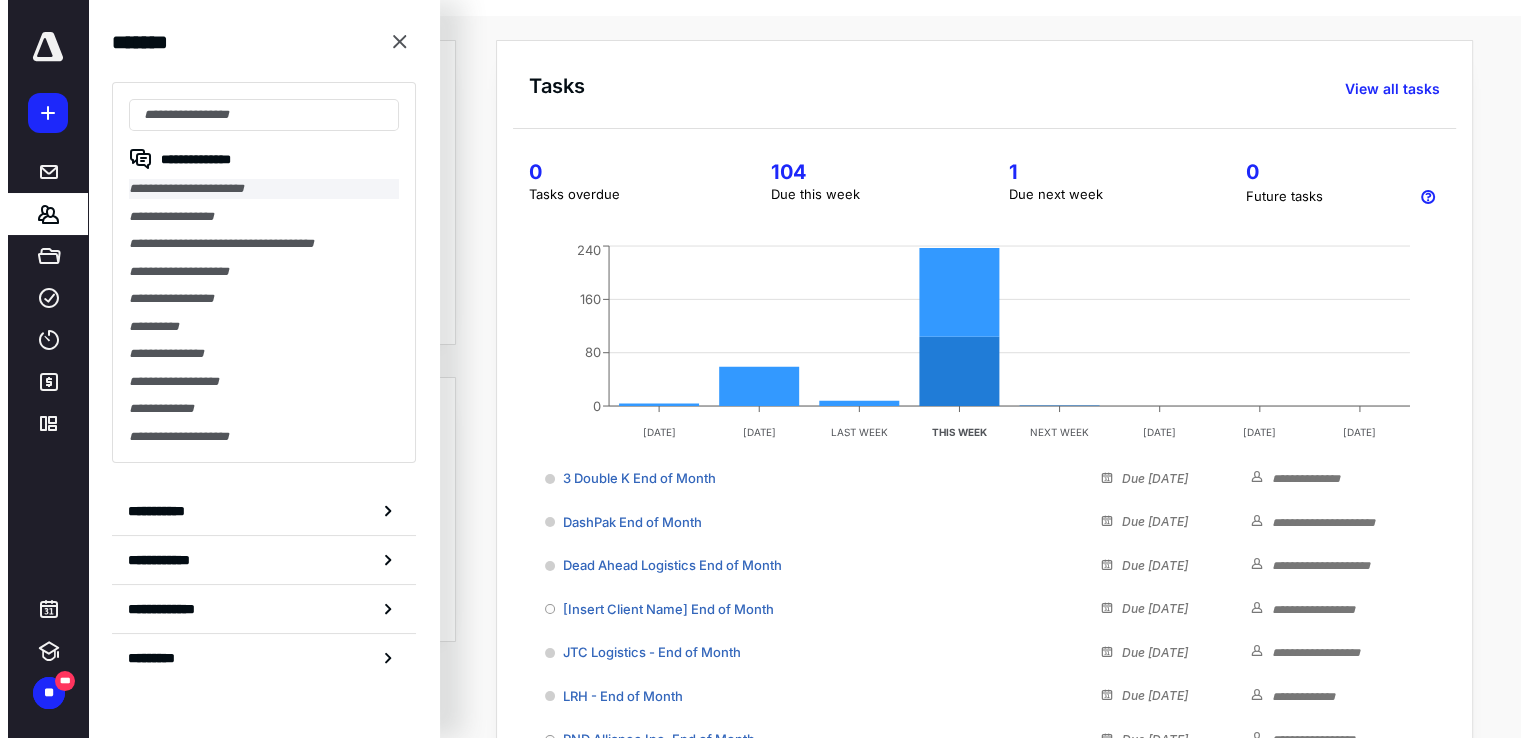 scroll, scrollTop: 0, scrollLeft: 0, axis: both 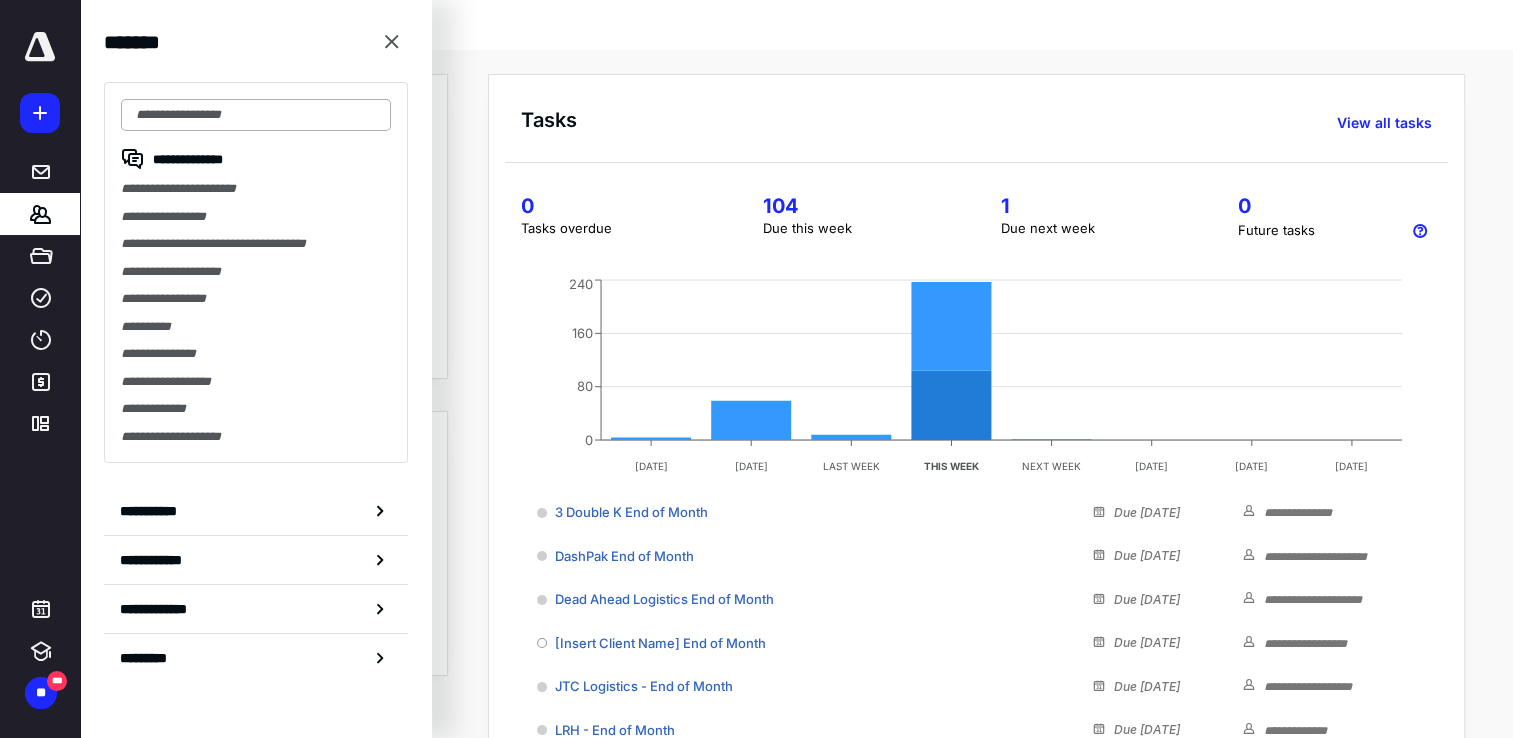 click at bounding box center (256, 115) 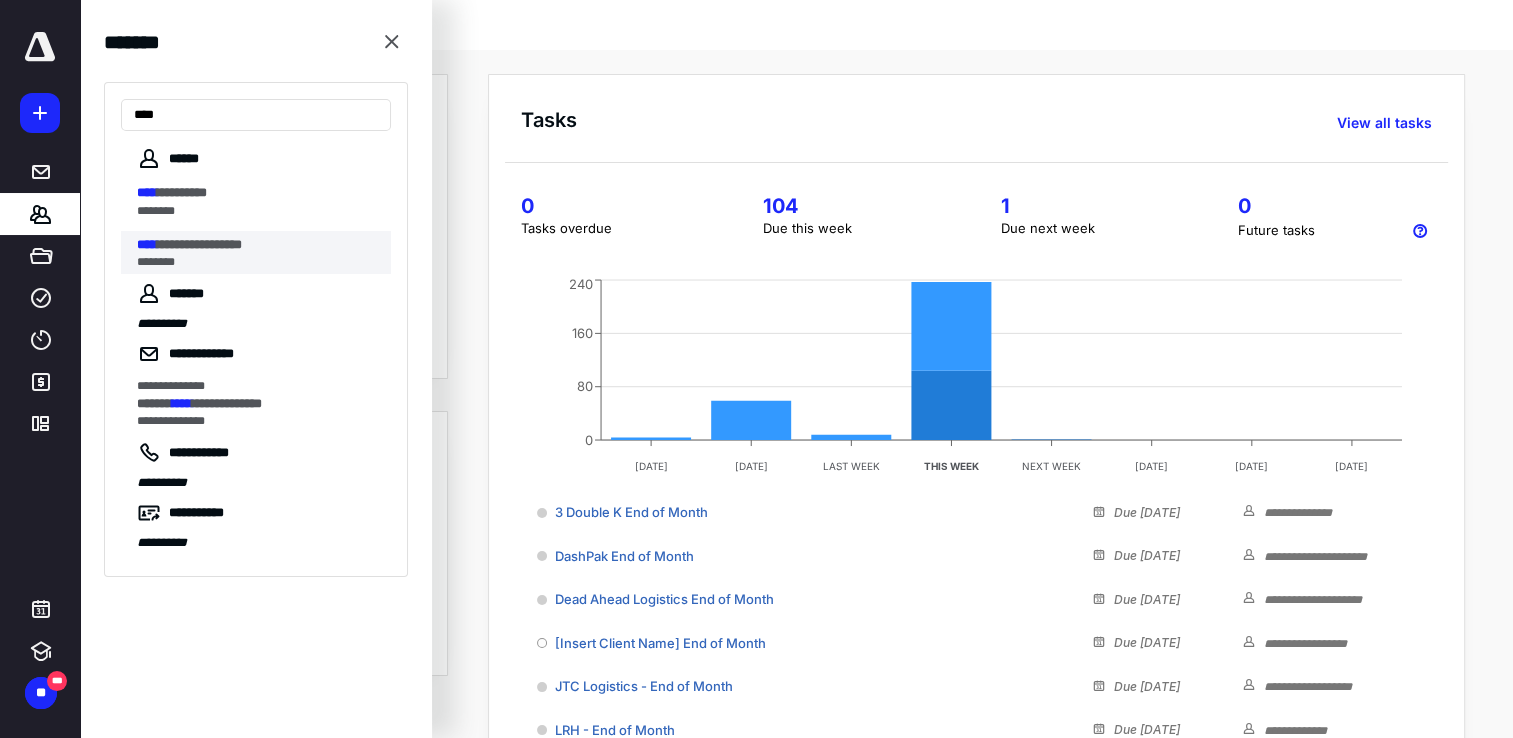 type on "****" 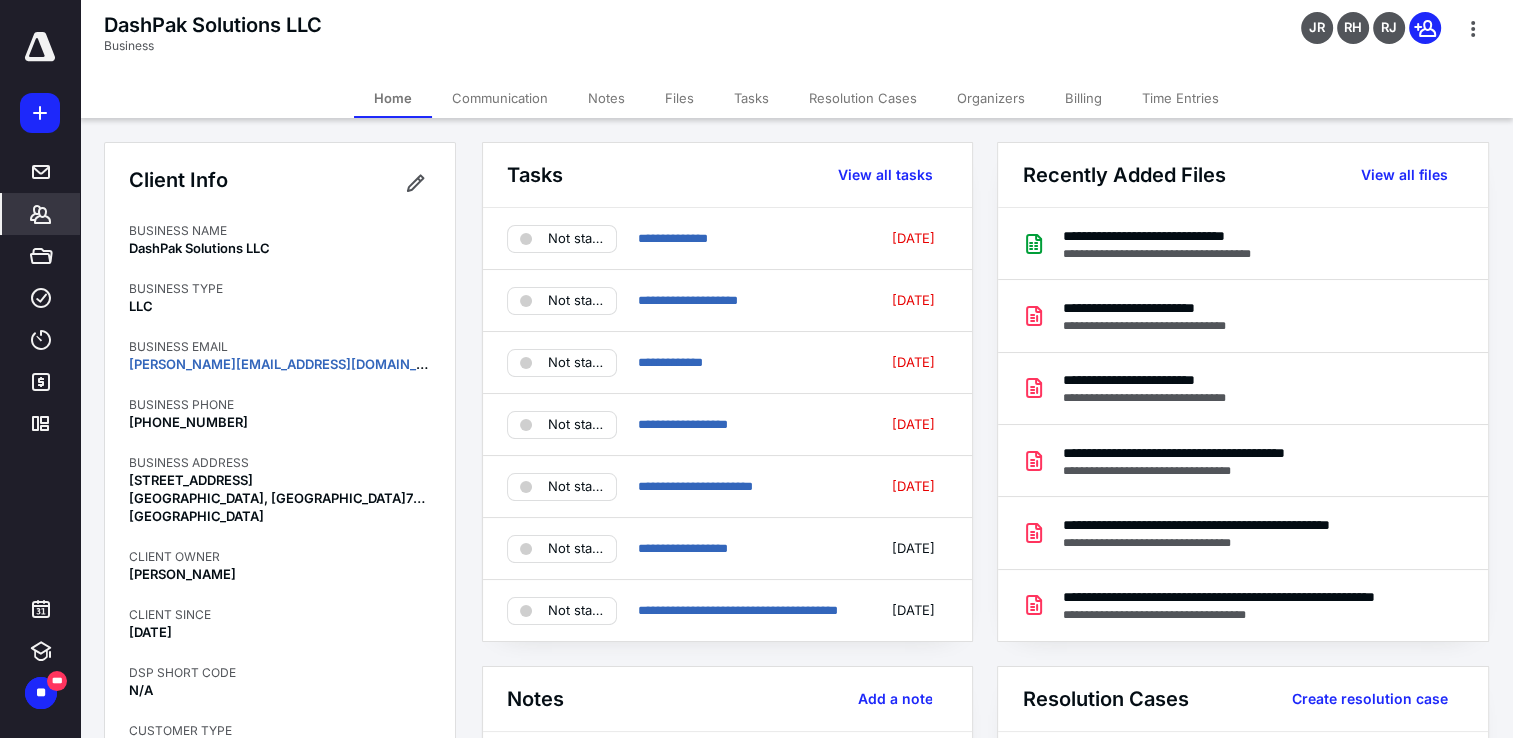 click on "Files" at bounding box center [679, 98] 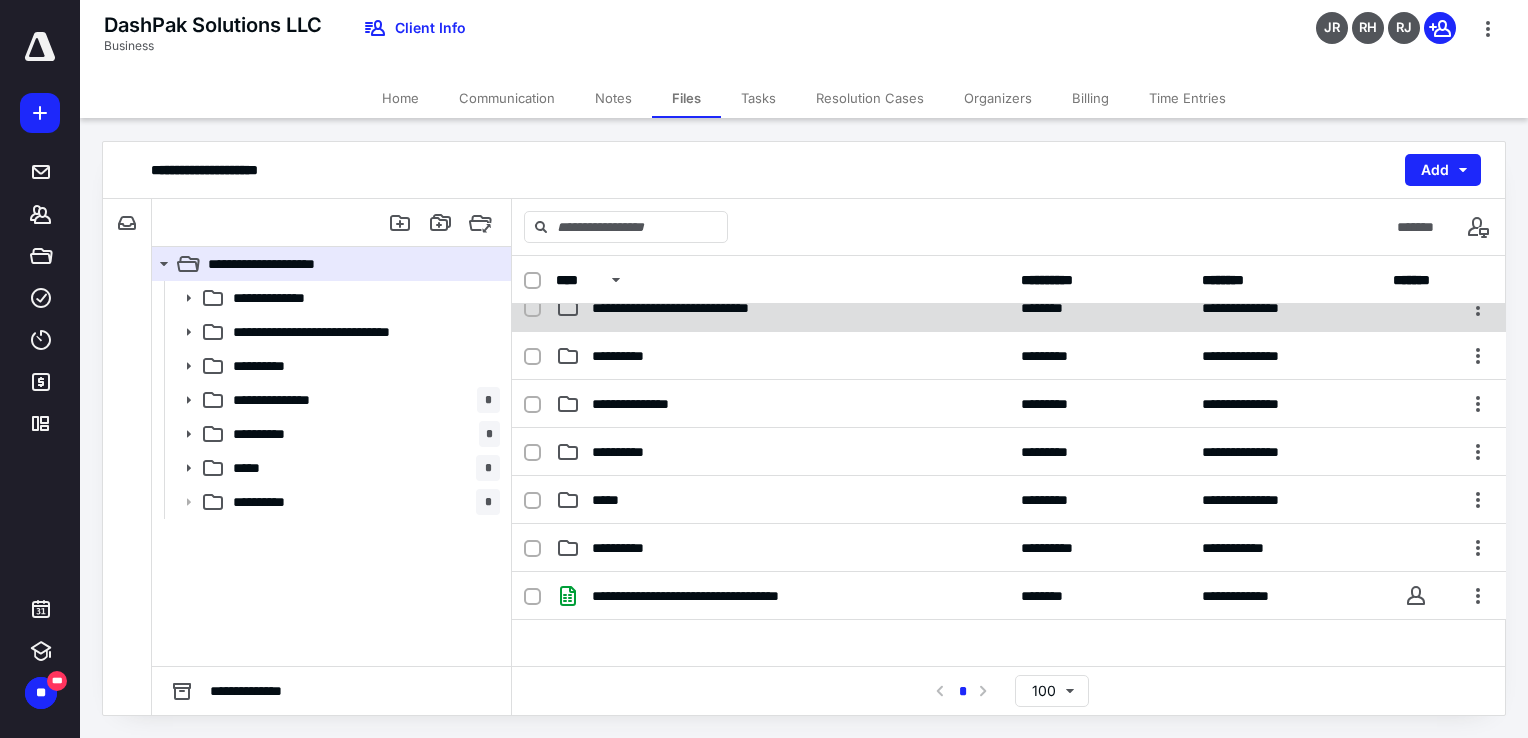 scroll, scrollTop: 100, scrollLeft: 0, axis: vertical 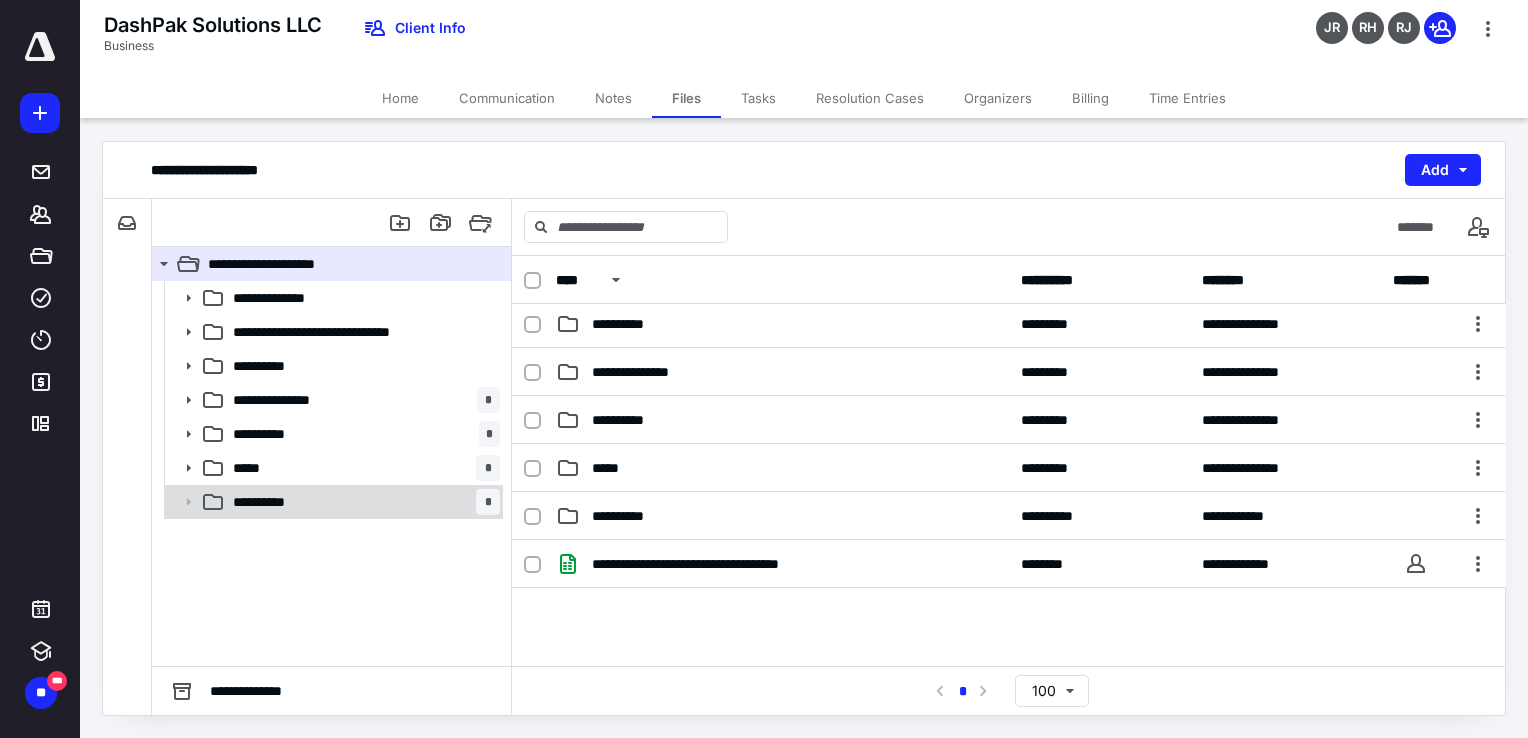 click on "**********" at bounding box center [273, 502] 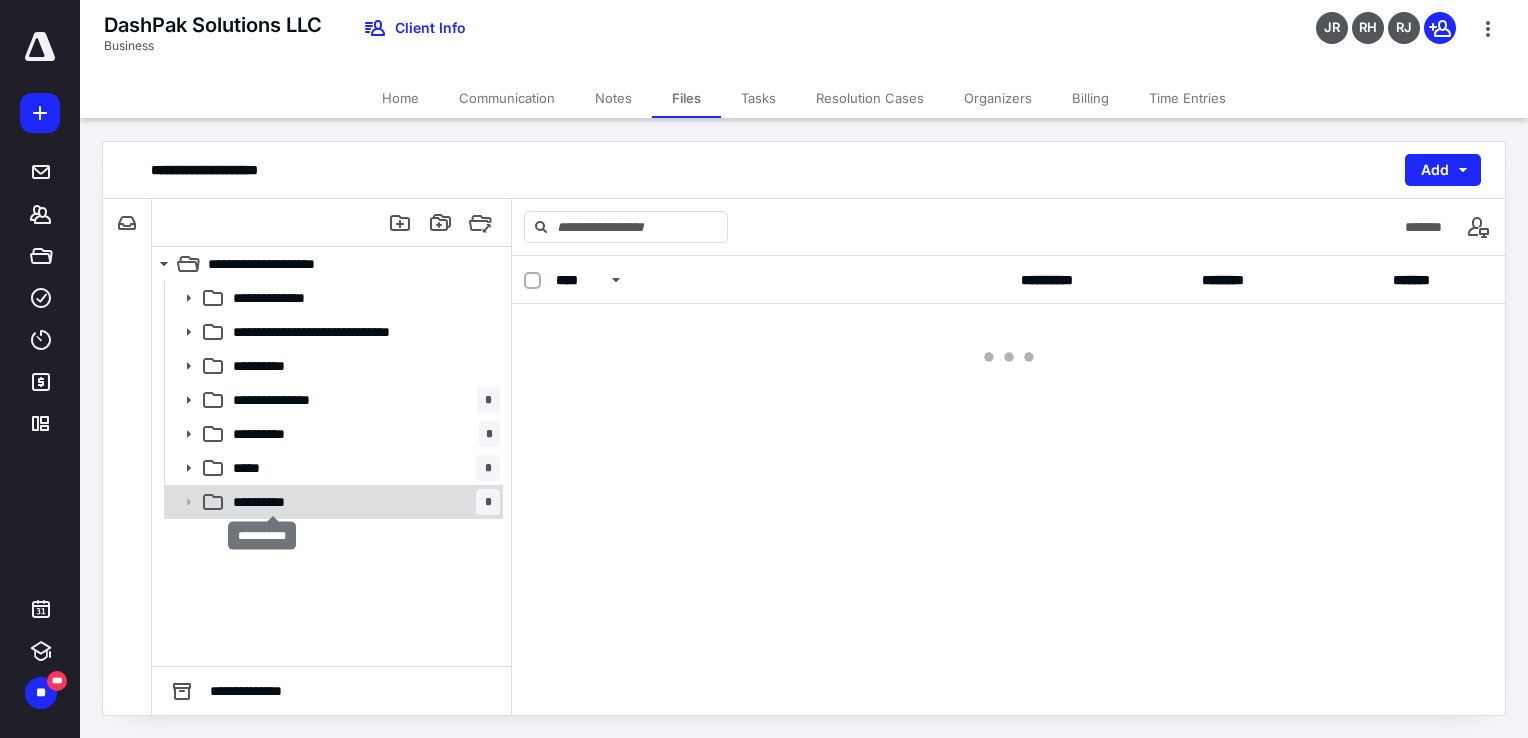 scroll, scrollTop: 0, scrollLeft: 0, axis: both 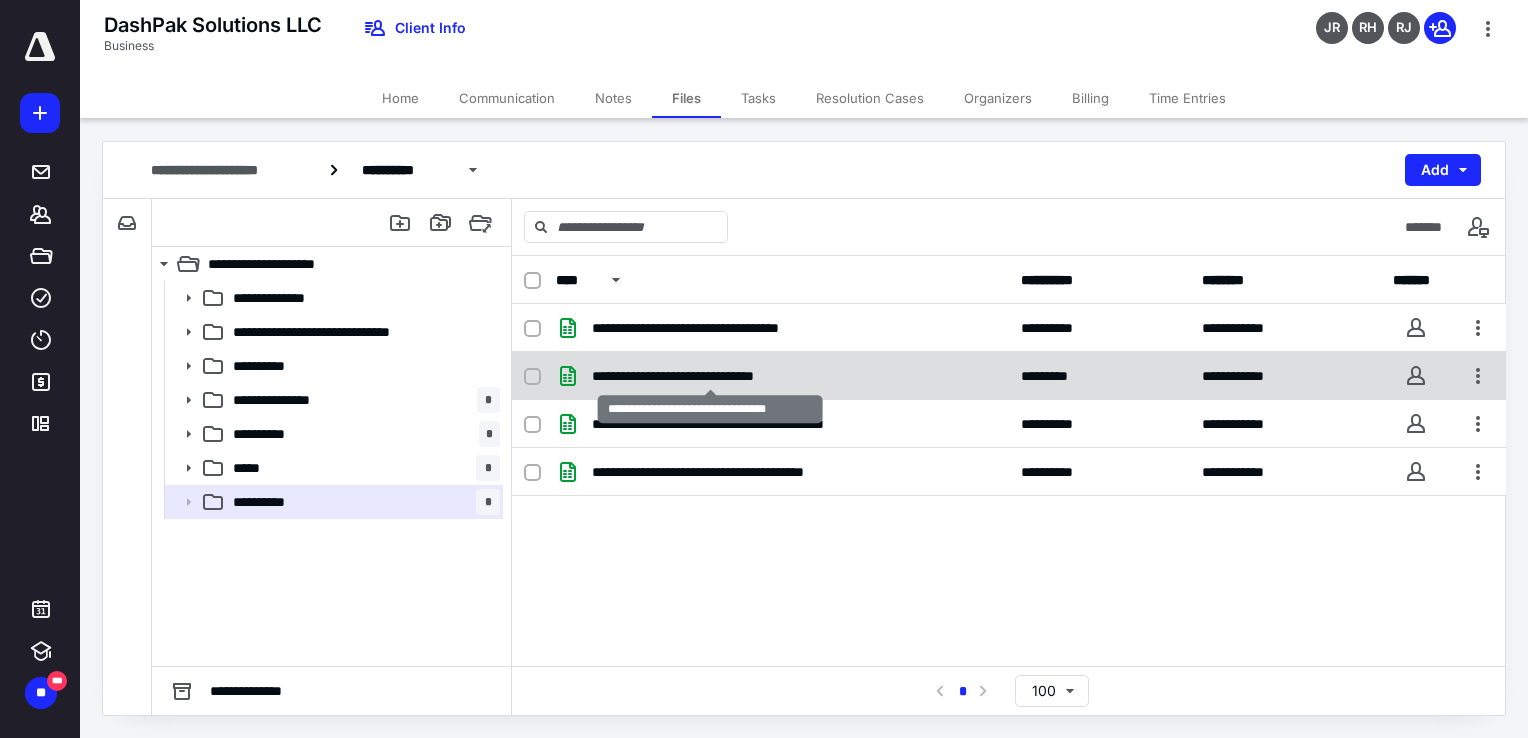 click on "**********" at bounding box center [710, 376] 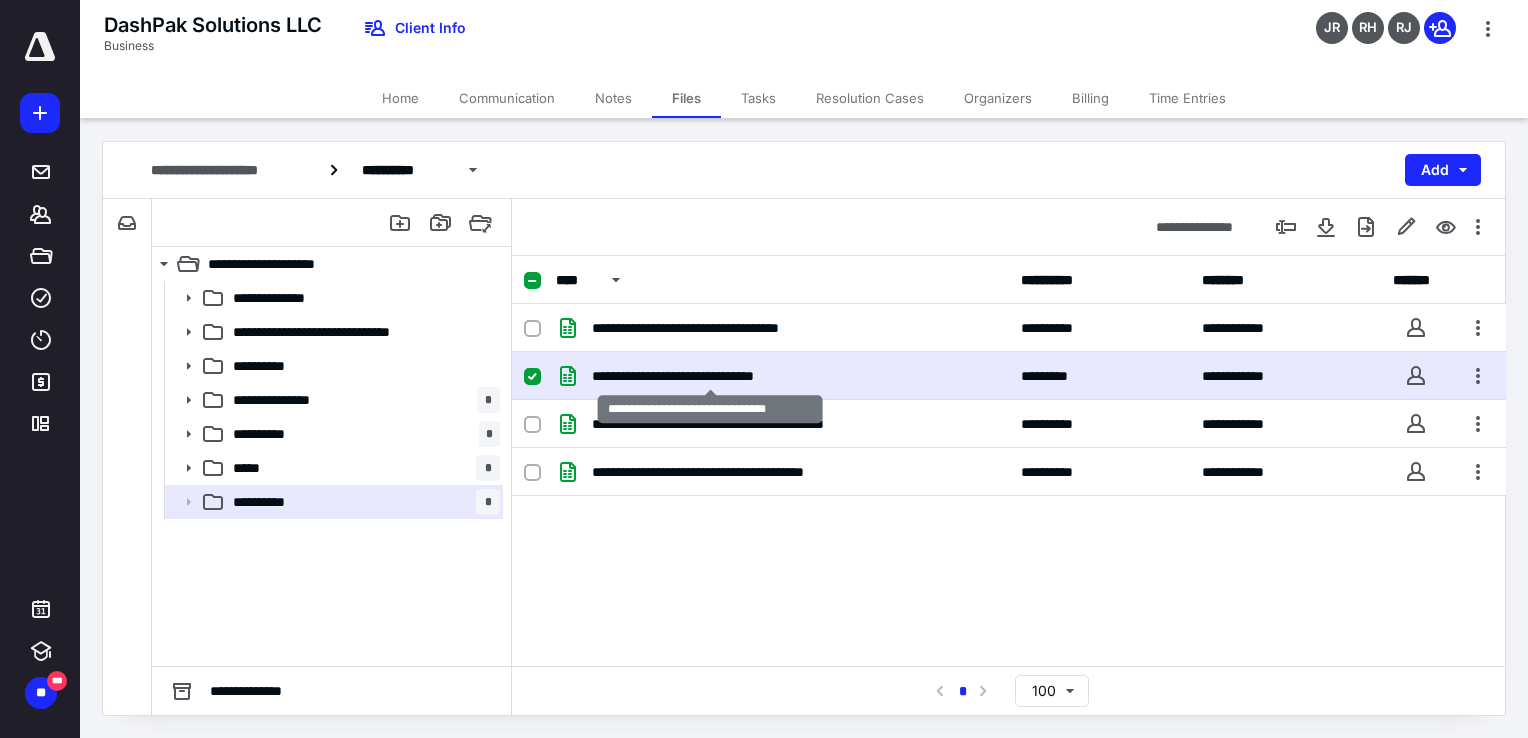 click on "**********" at bounding box center (710, 376) 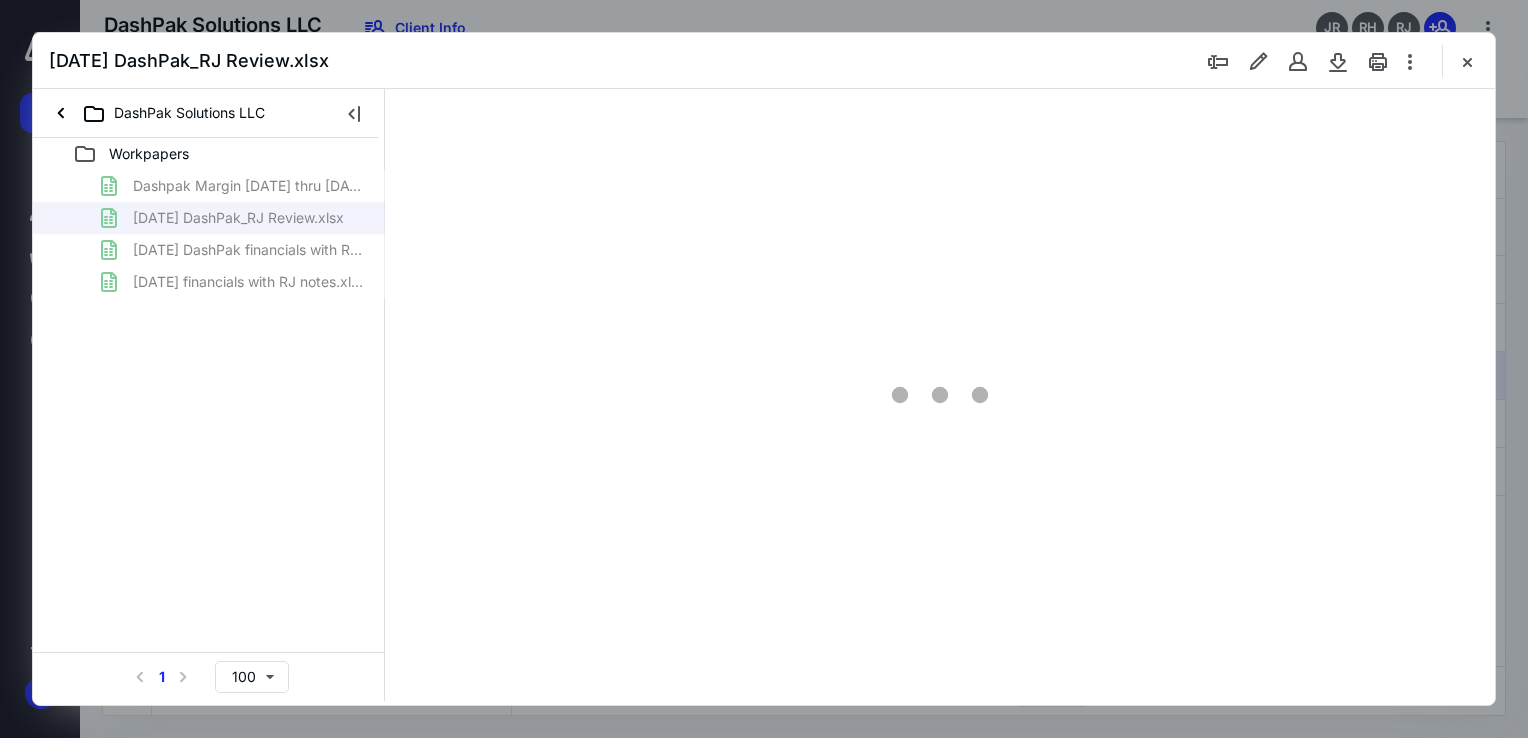 scroll, scrollTop: 0, scrollLeft: 0, axis: both 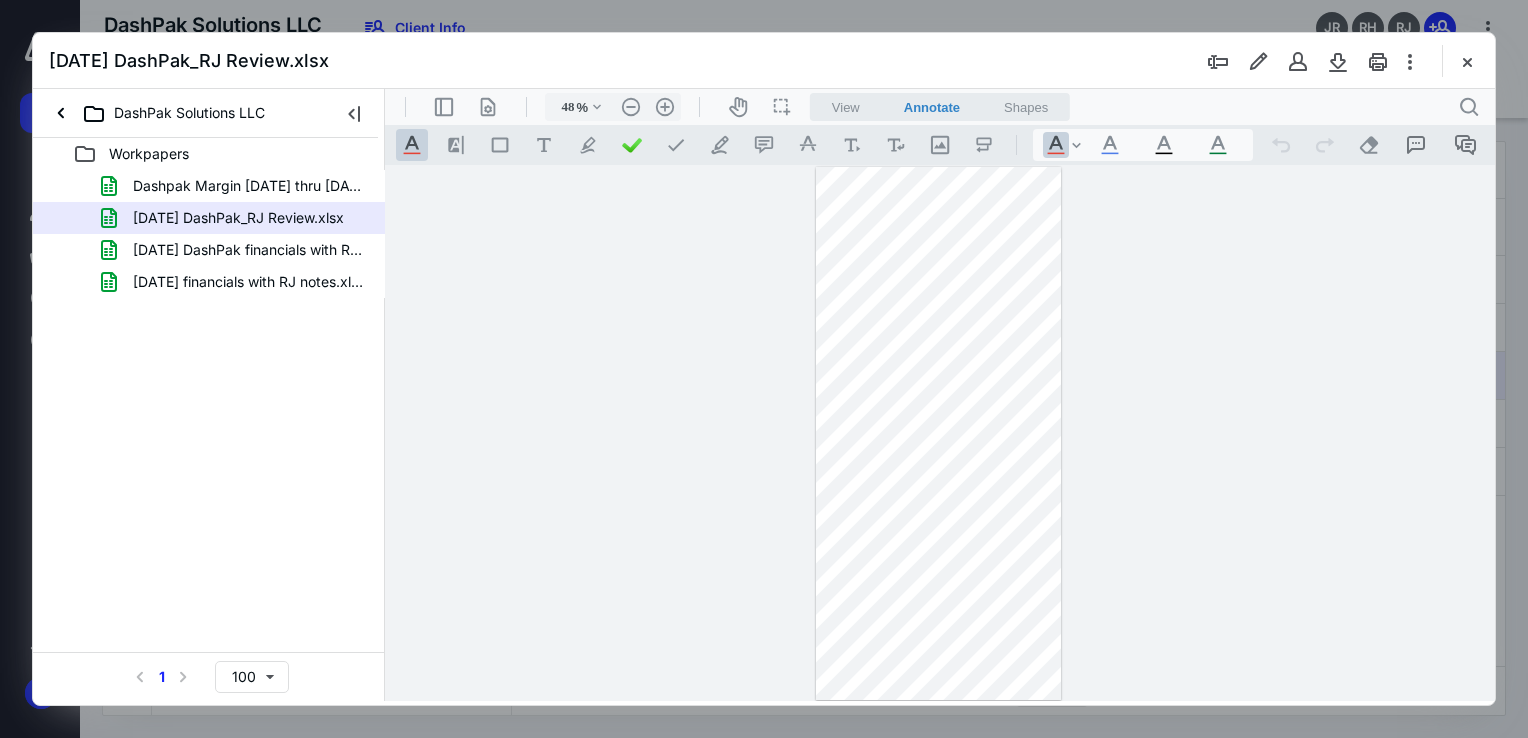 click on "View Annotate Shapes" at bounding box center [940, 107] 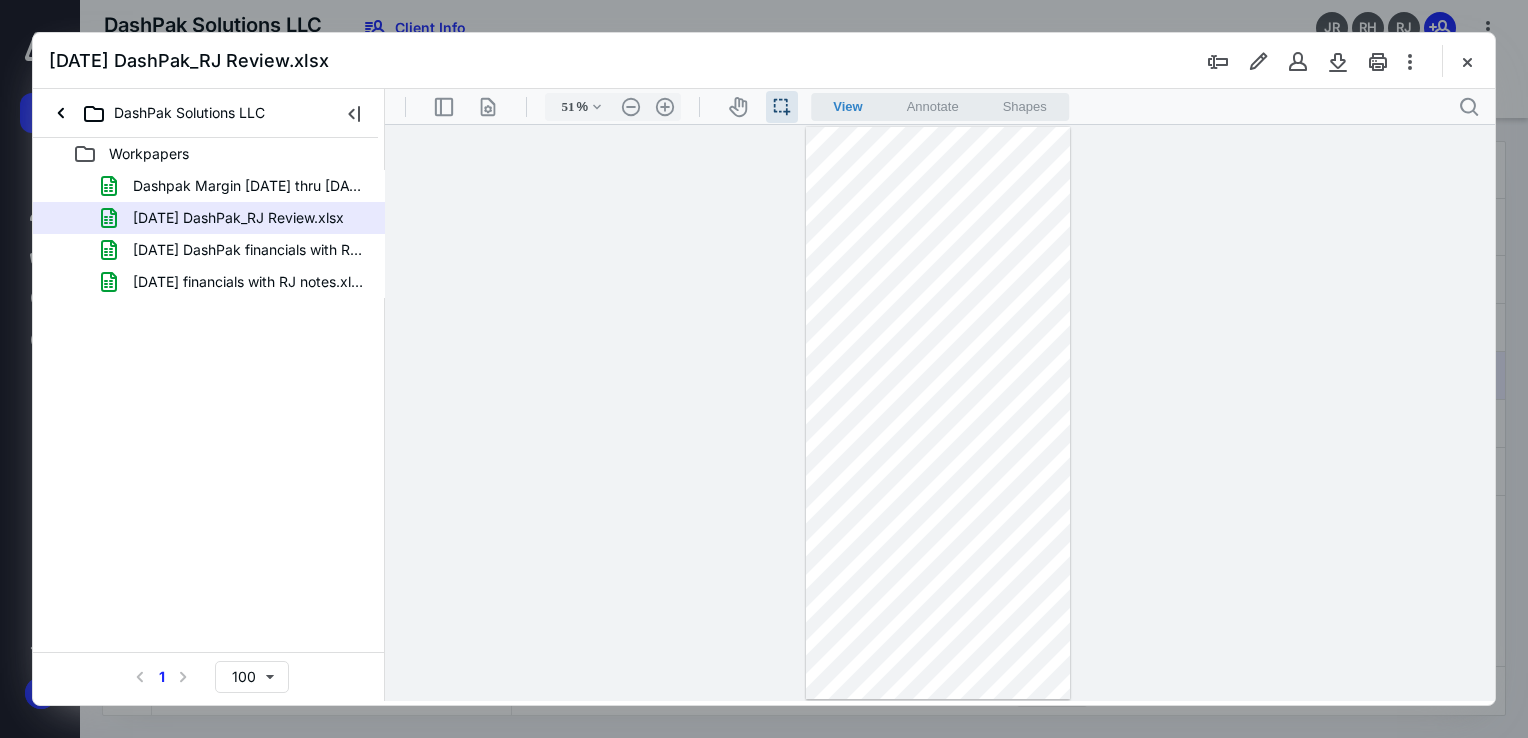 click on "[DATE] DashPak_RJ Review.xlsx" at bounding box center (764, 61) 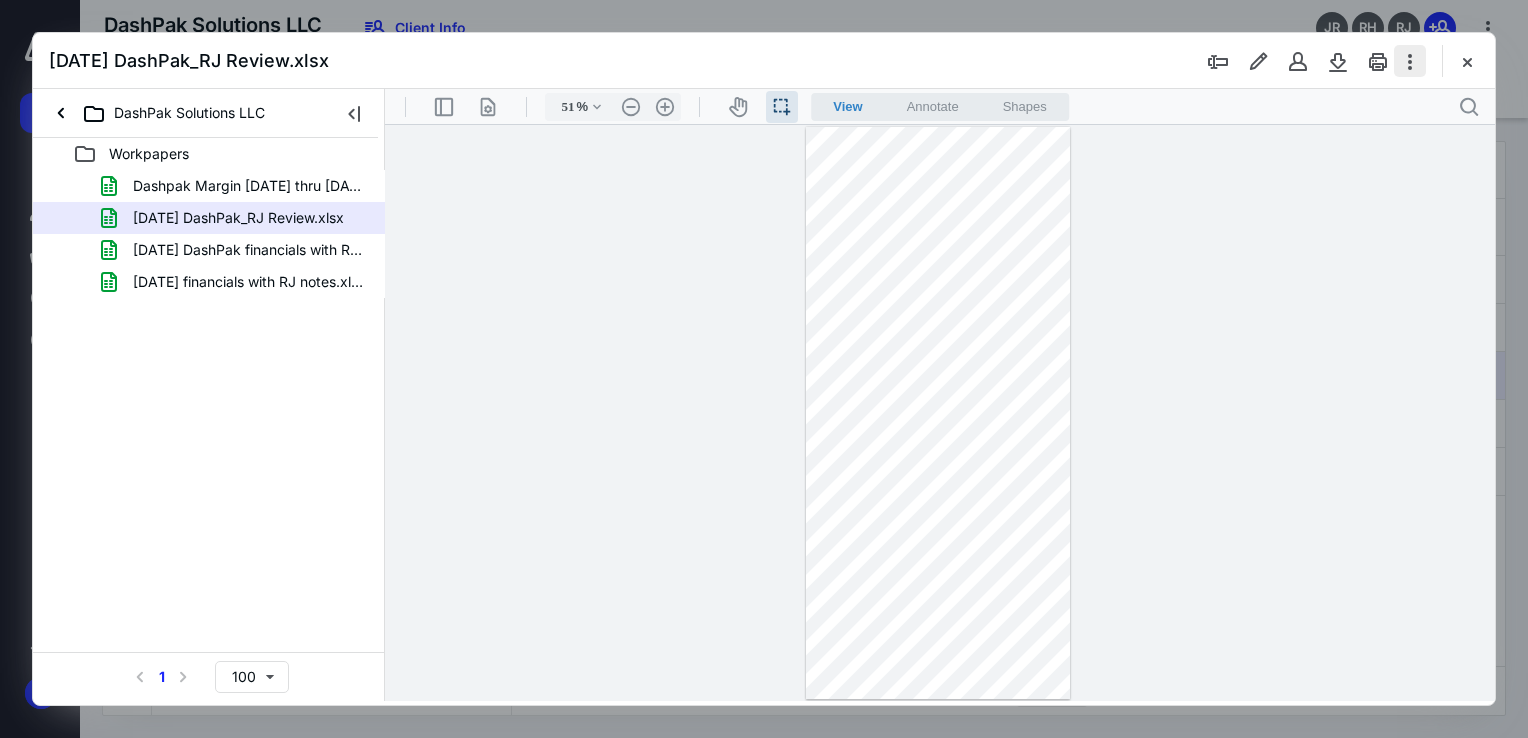 click at bounding box center (1410, 61) 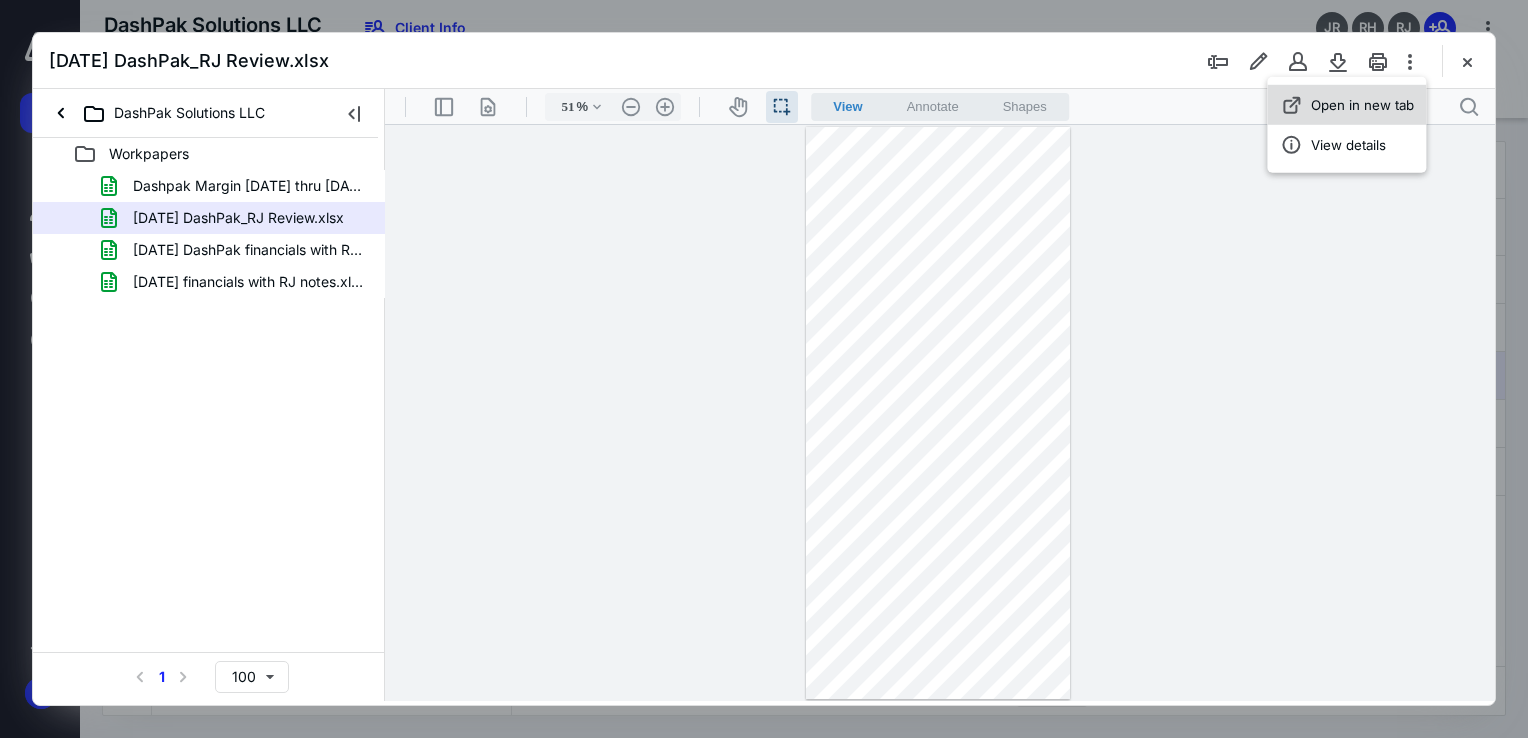 click on "Open in new tab" at bounding box center (1346, 105) 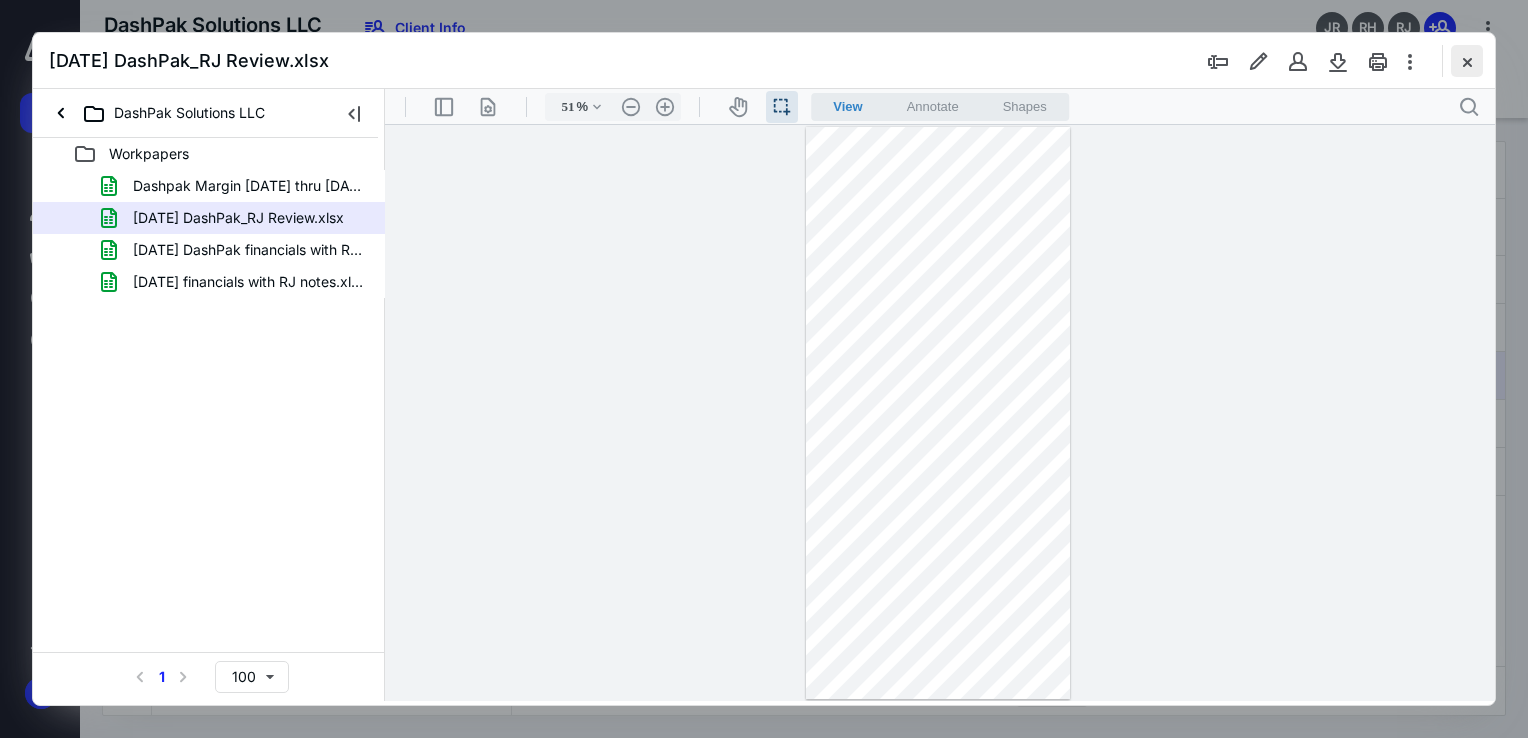 click at bounding box center (1467, 61) 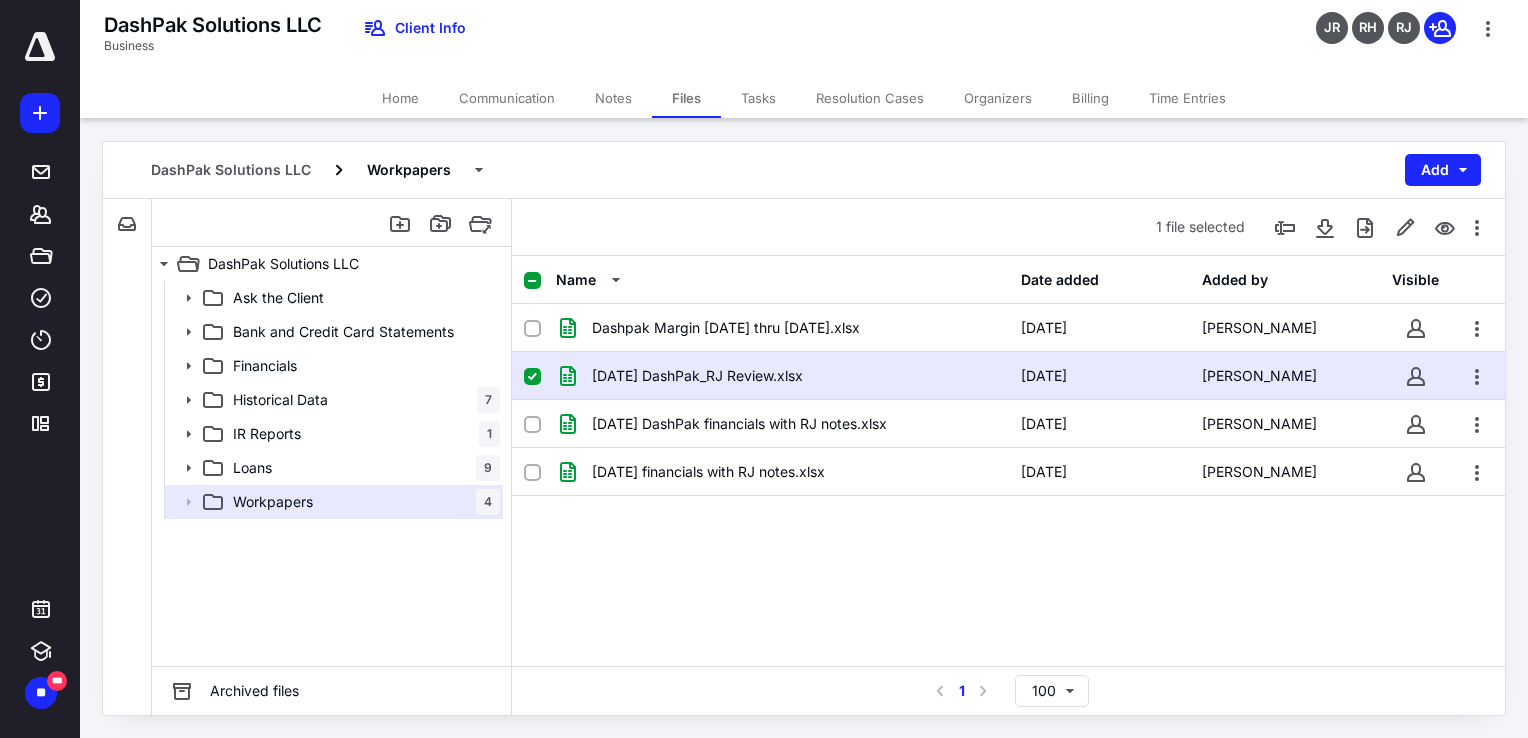 click on "[DATE] DashPak_RJ Review.xlsx [DATE] [PERSON_NAME]" at bounding box center [1008, 376] 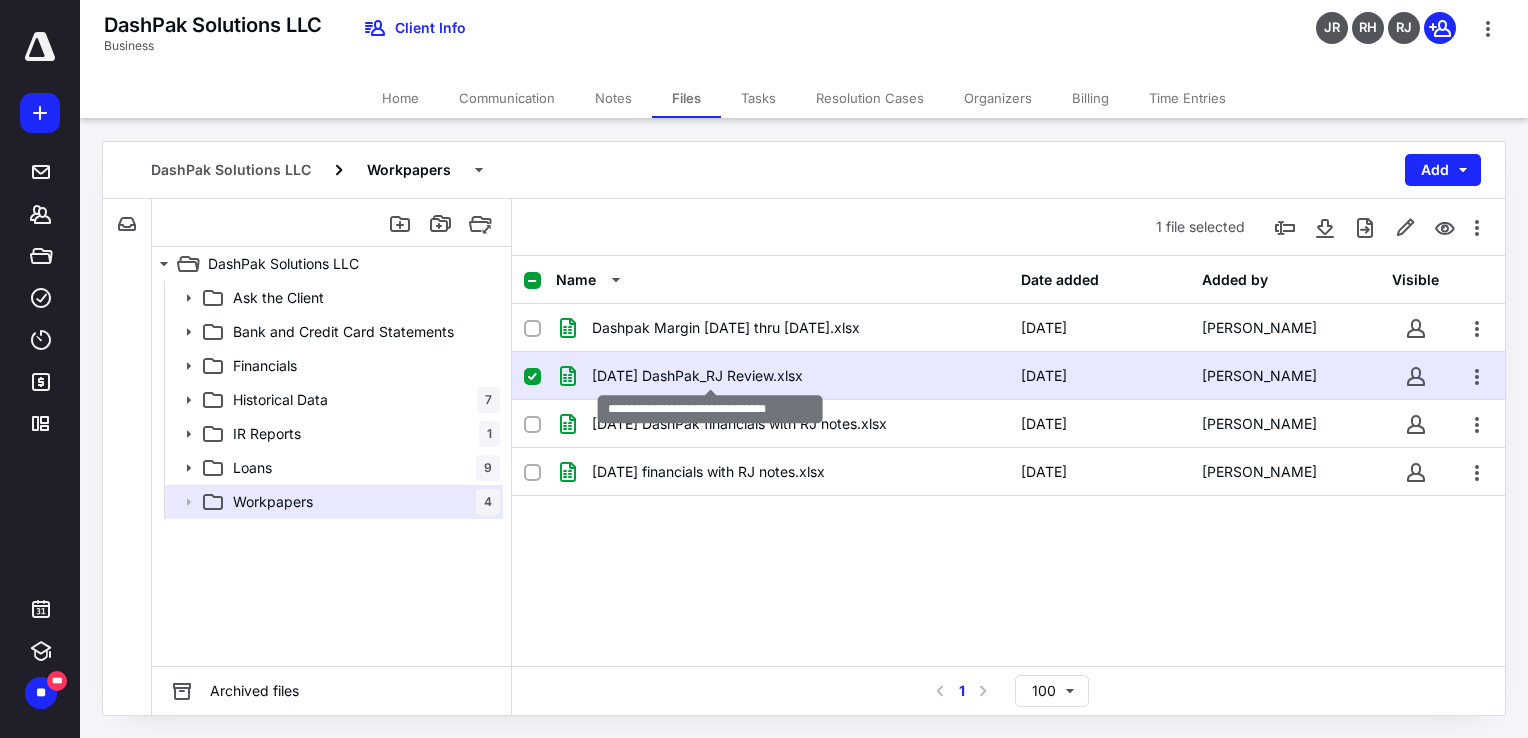 click on "[DATE] DashPak_RJ Review.xlsx" at bounding box center (697, 376) 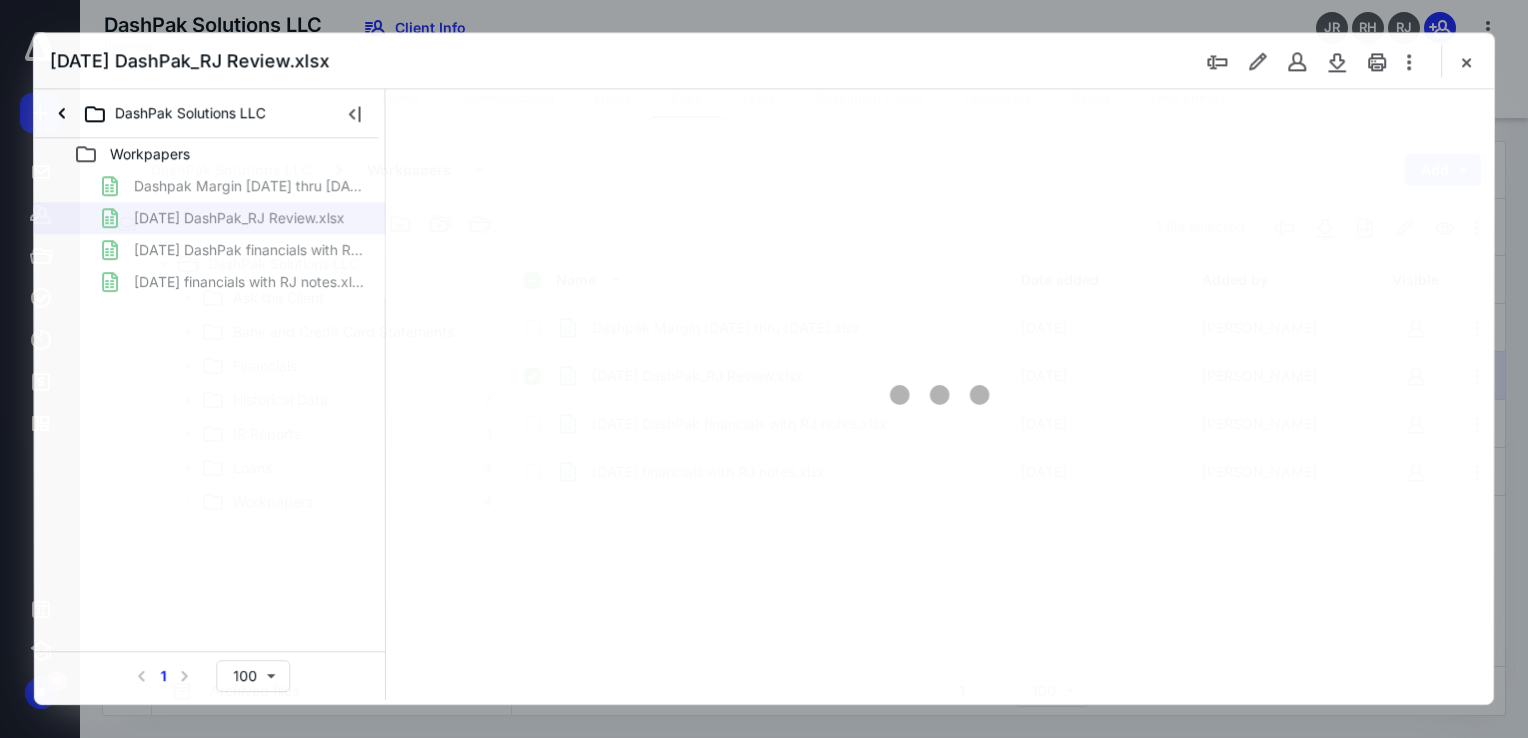 scroll, scrollTop: 0, scrollLeft: 0, axis: both 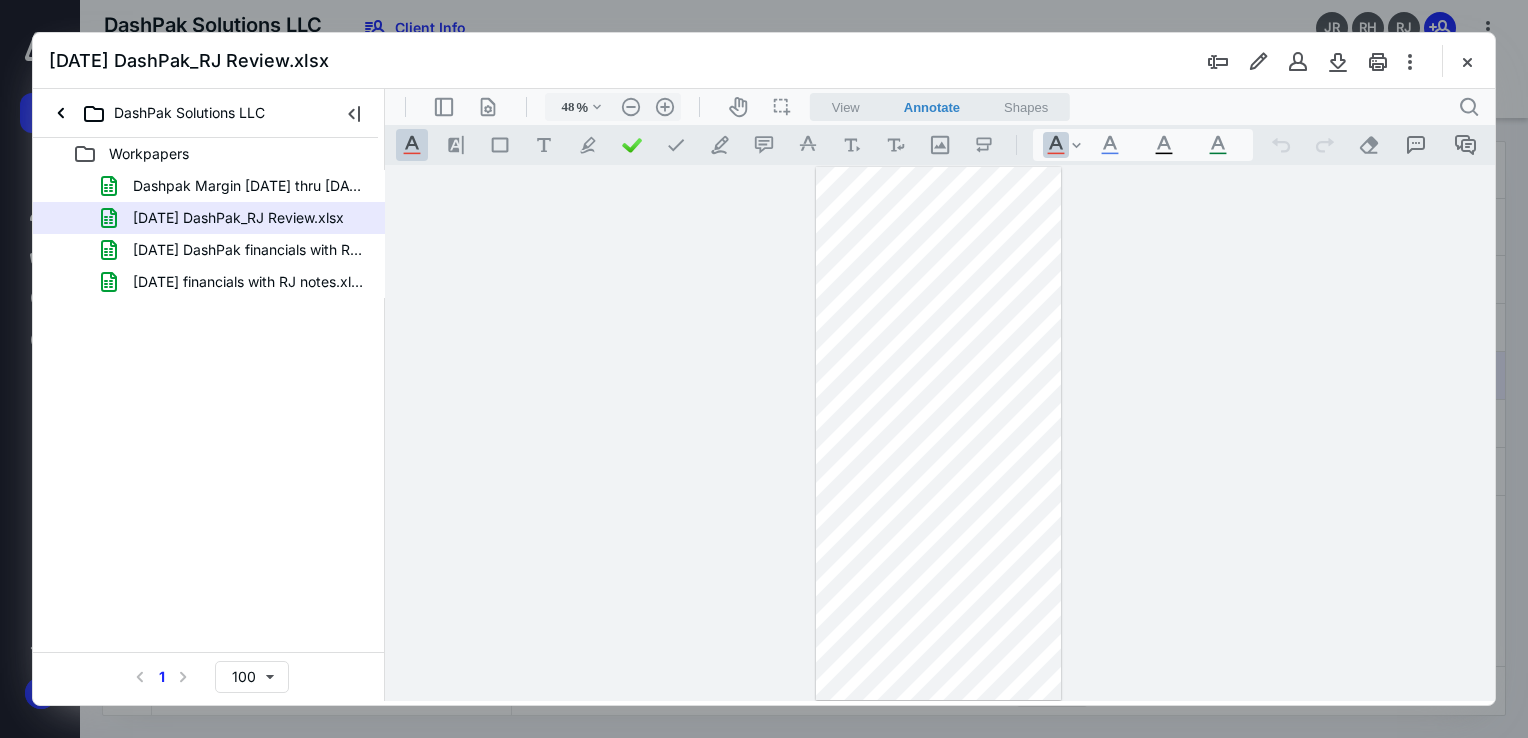 click on "View Annotate Shapes" at bounding box center (940, 107) 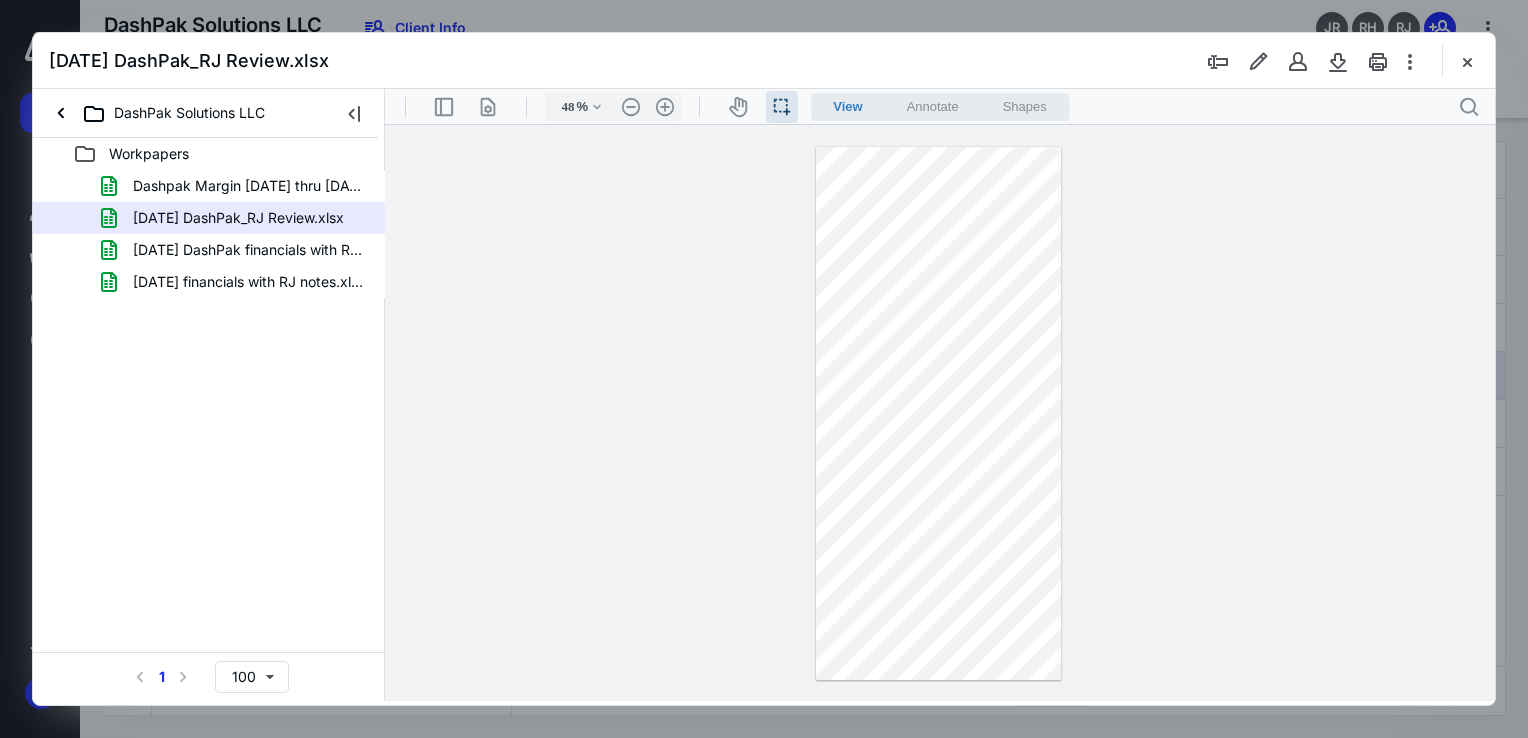 type on "51" 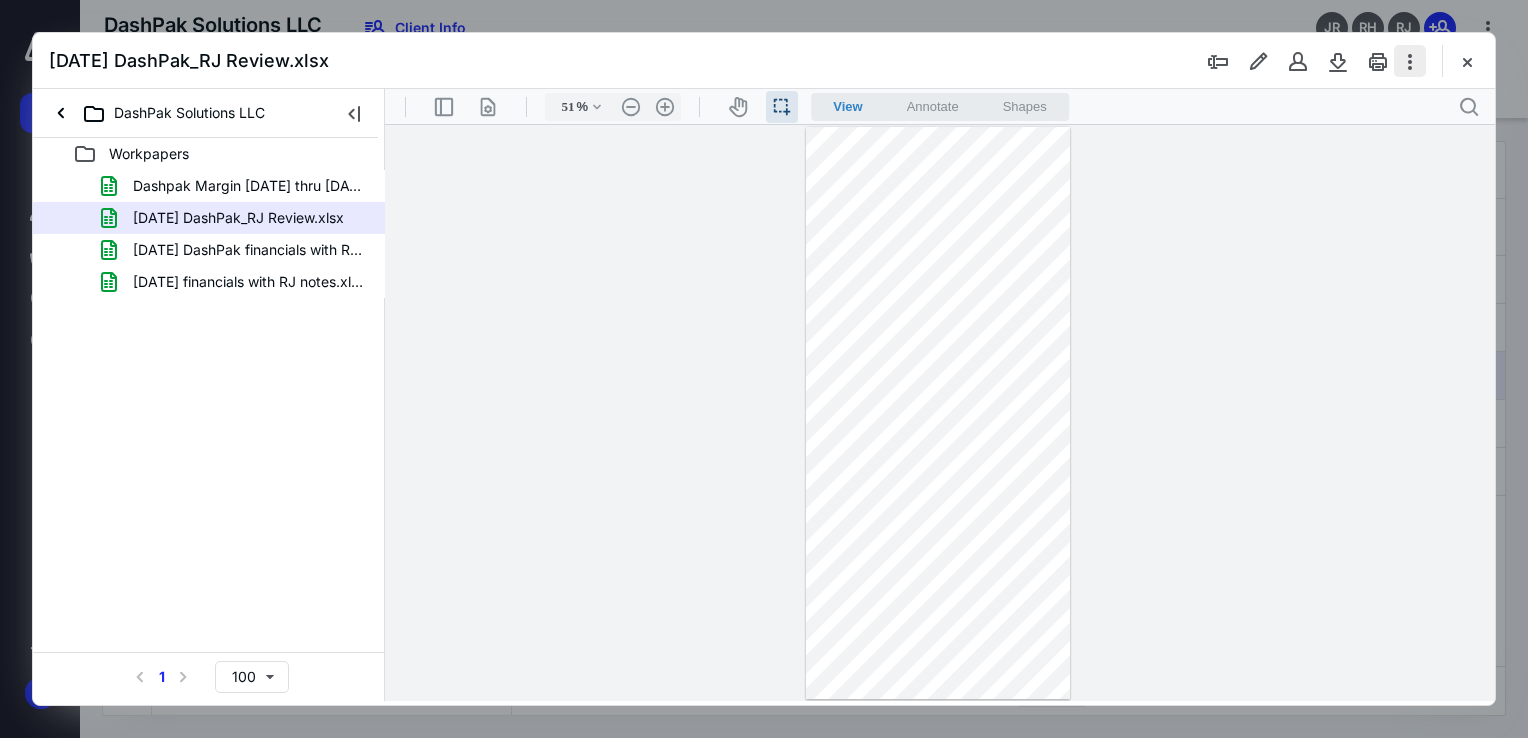 click at bounding box center [1410, 61] 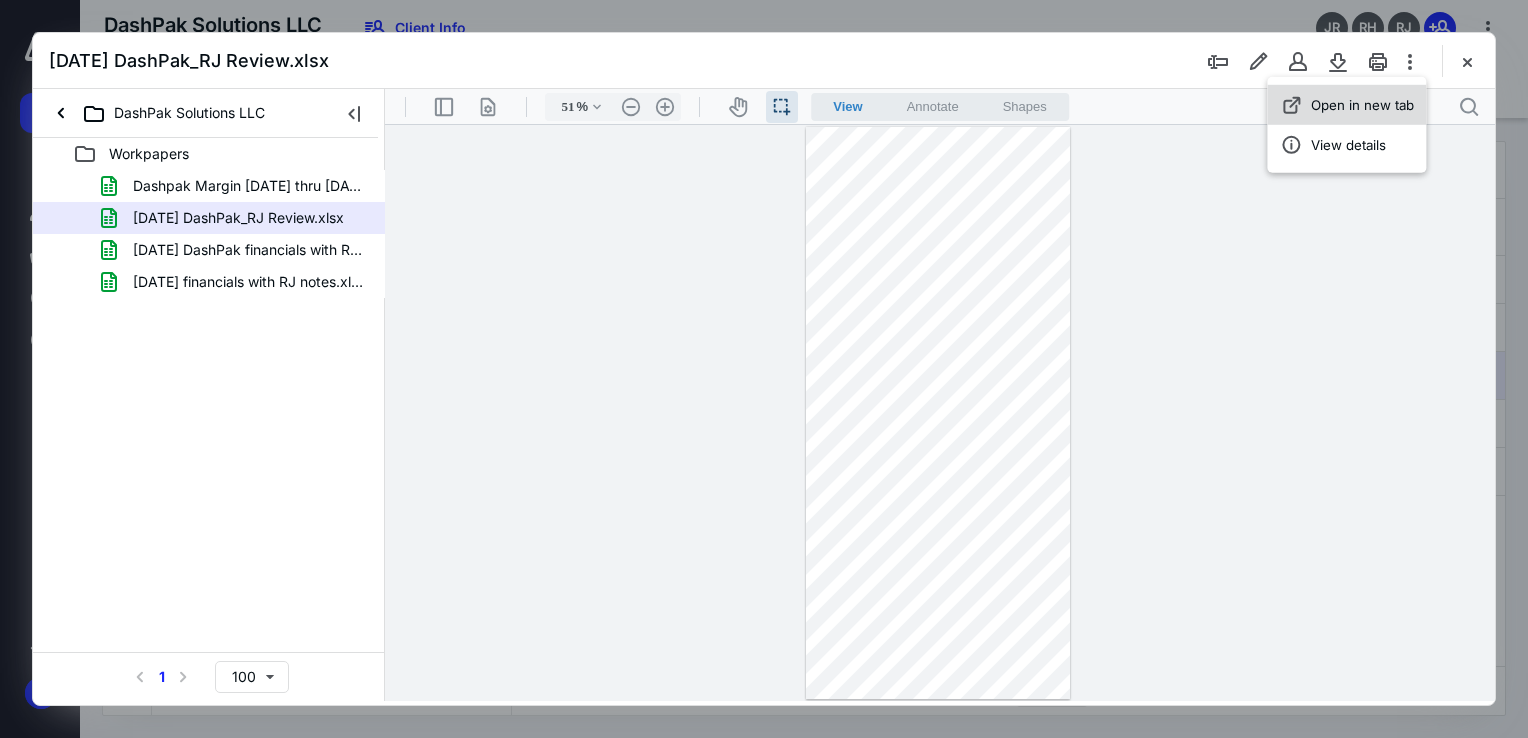 click on "Open in new tab" at bounding box center (1346, 105) 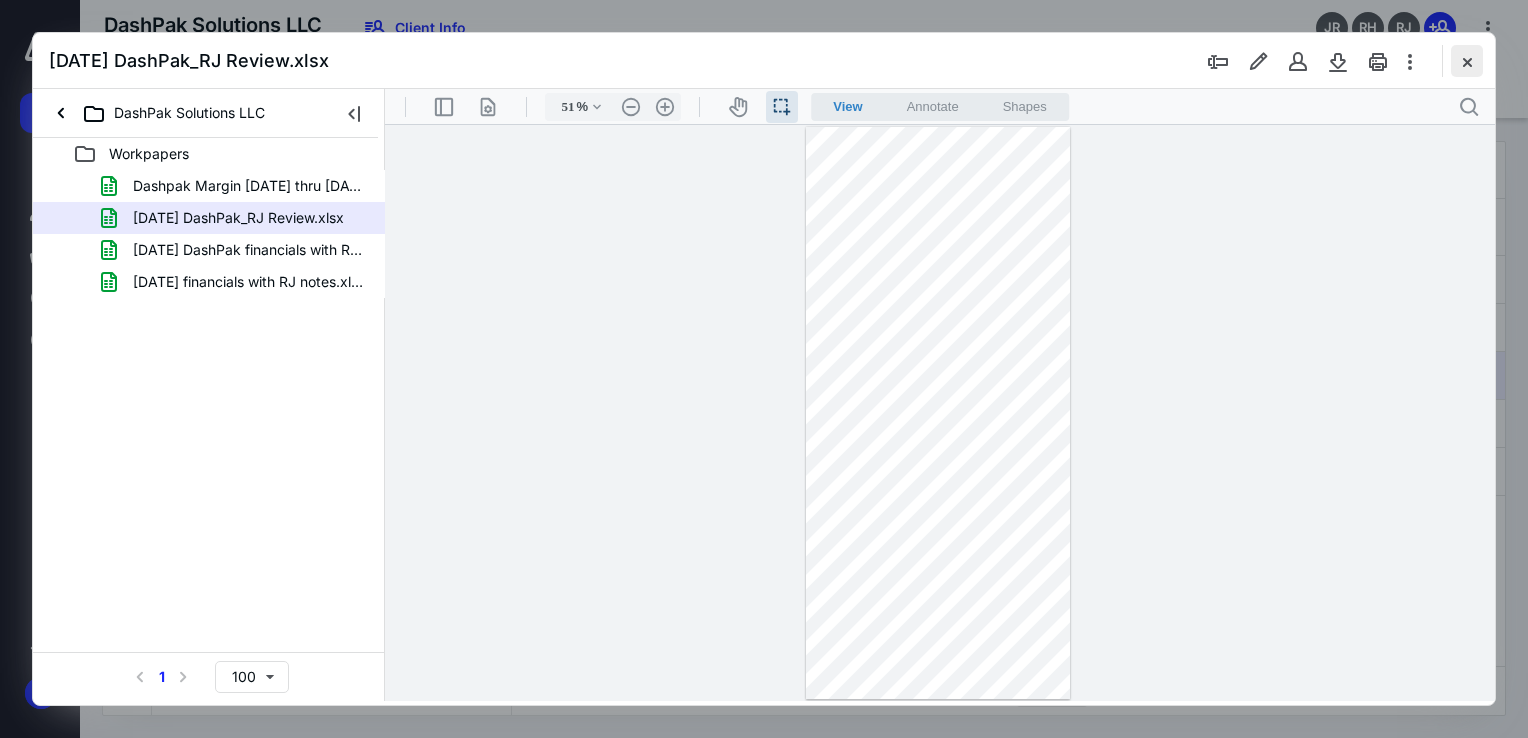 click at bounding box center (1467, 61) 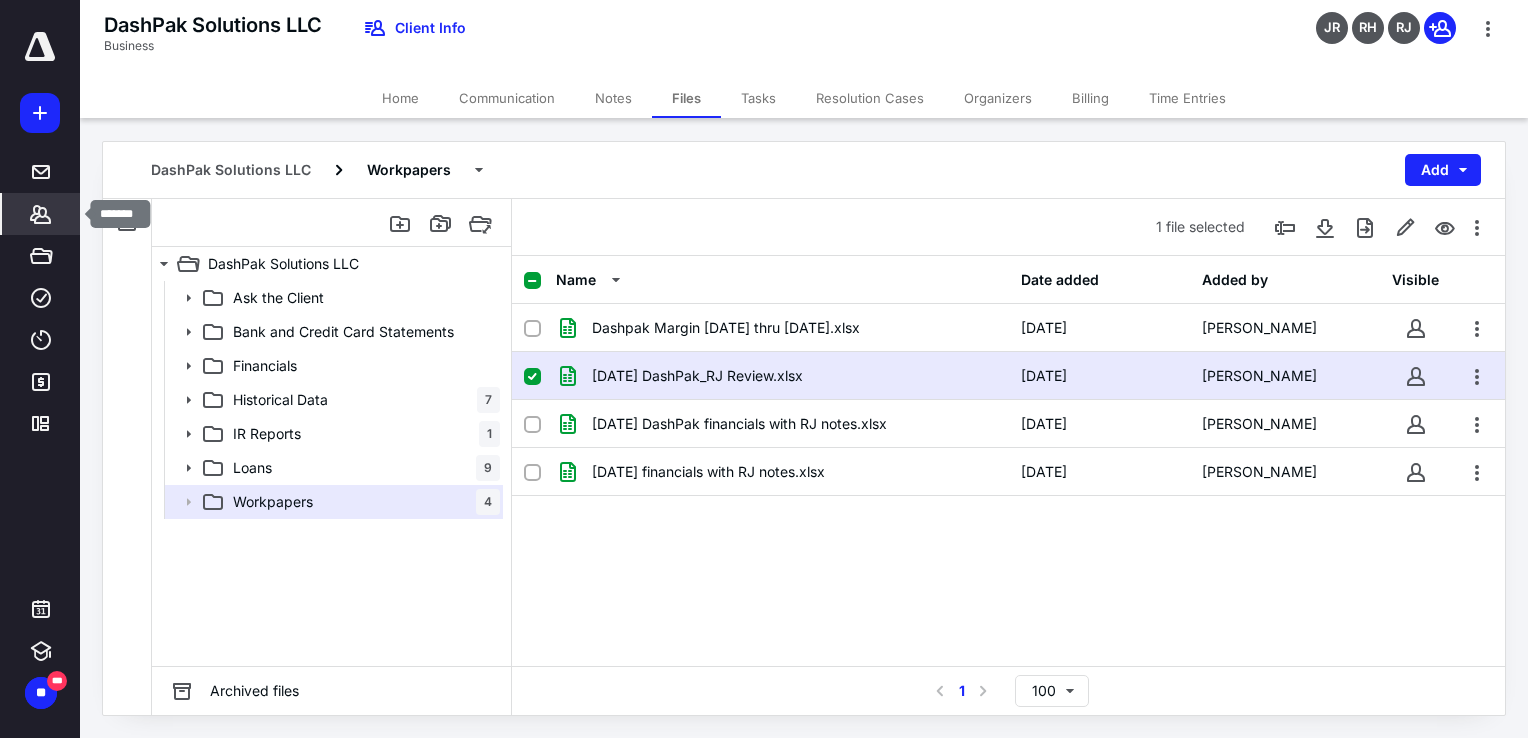 click 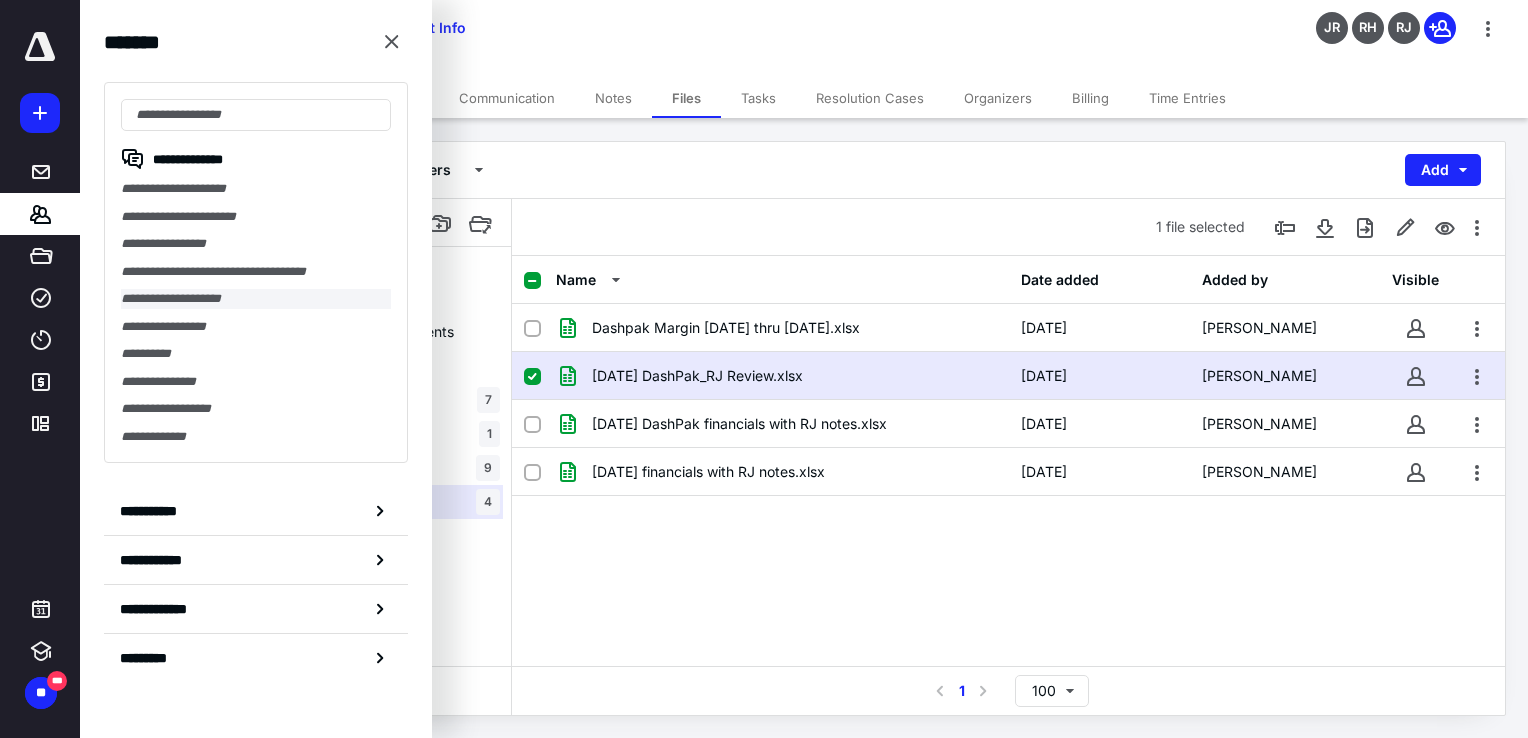 click on "**********" at bounding box center [256, 299] 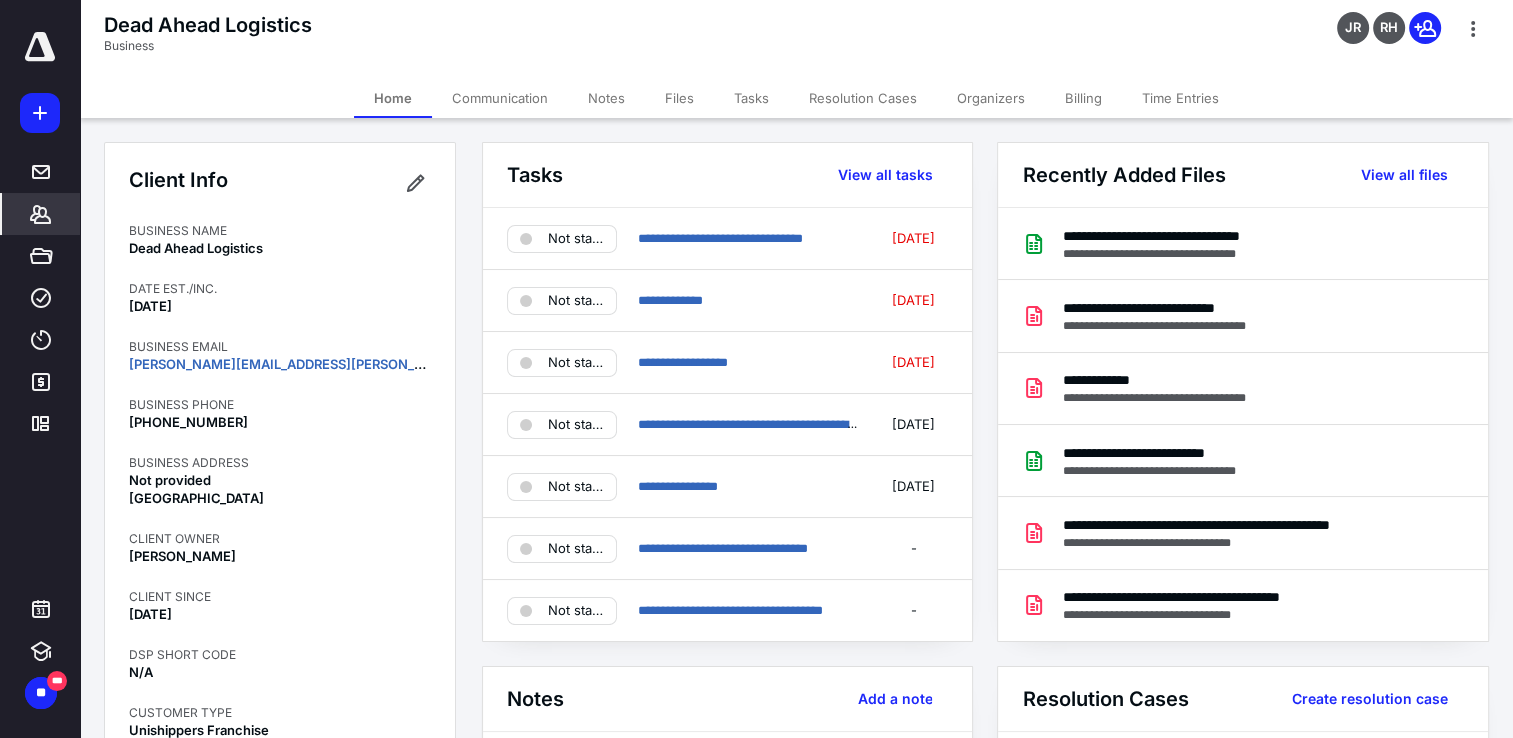 click on "Files" at bounding box center [679, 98] 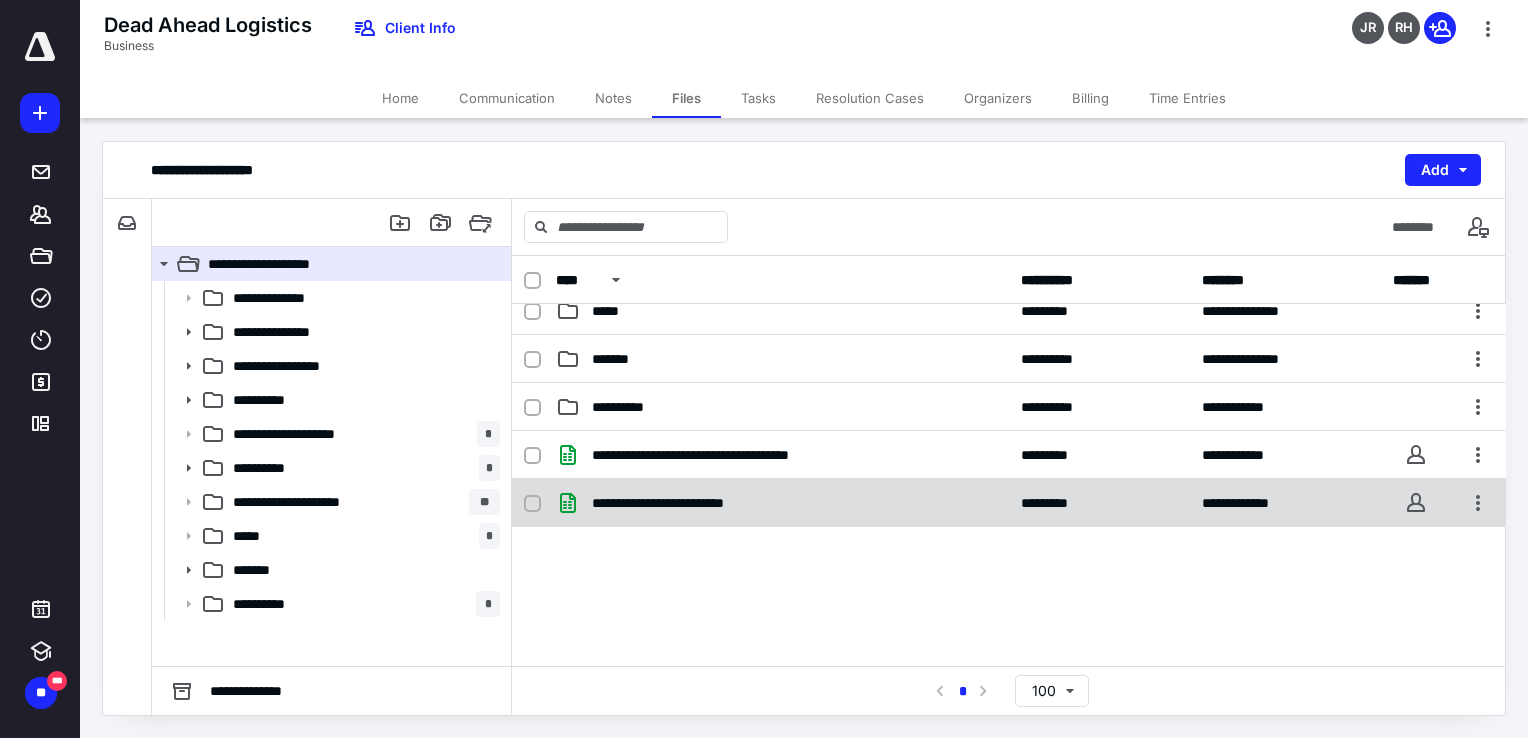 scroll, scrollTop: 400, scrollLeft: 0, axis: vertical 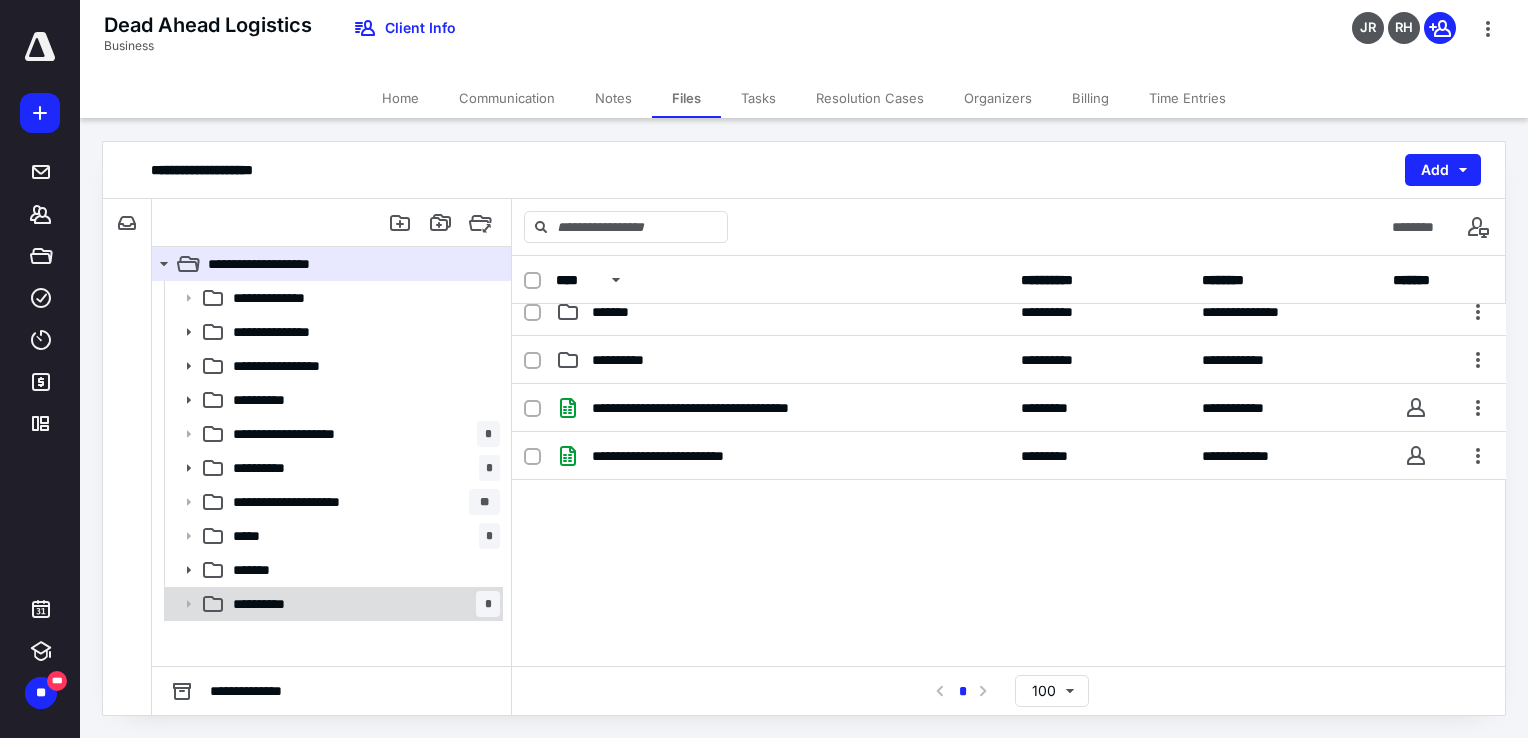 click on "**********" at bounding box center (362, 604) 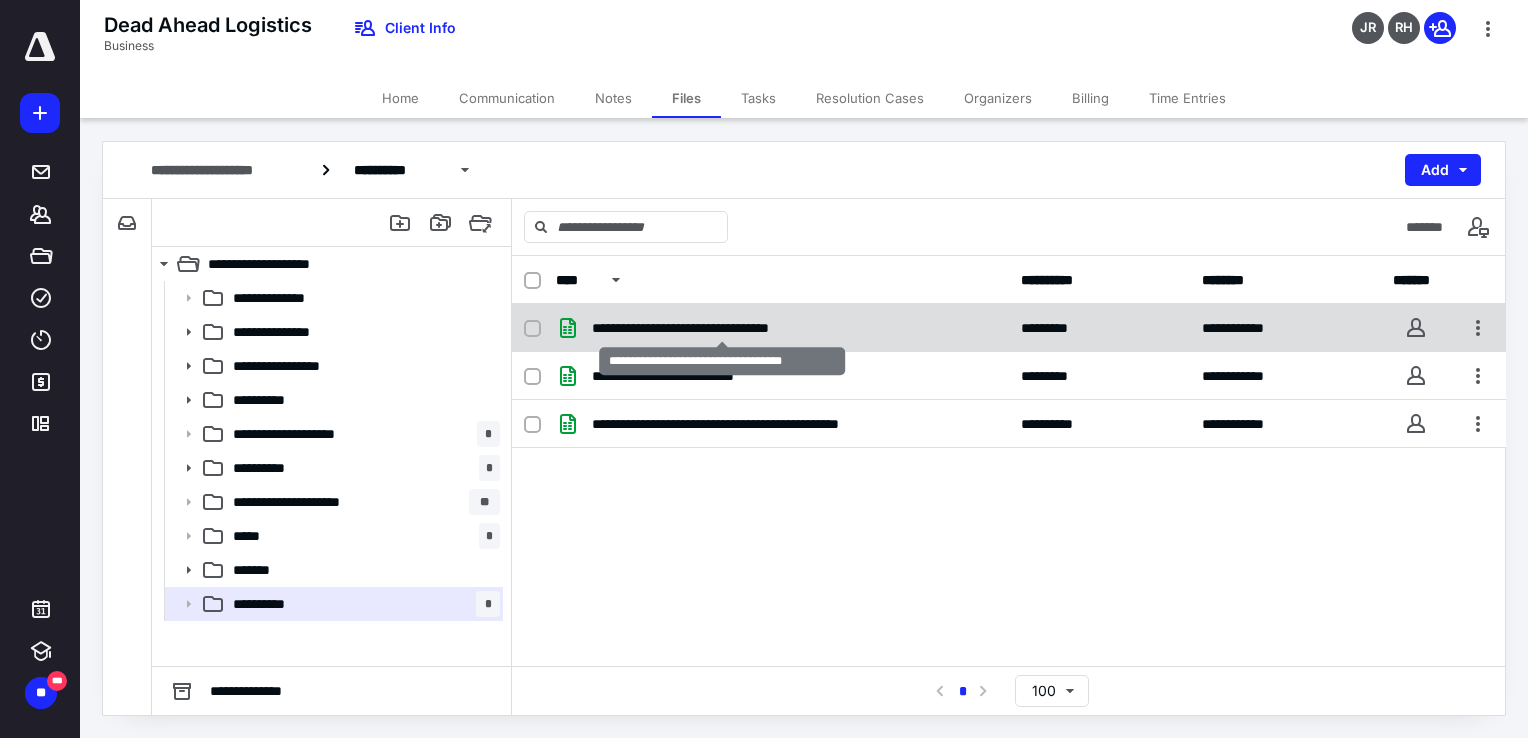 click on "**********" at bounding box center [722, 328] 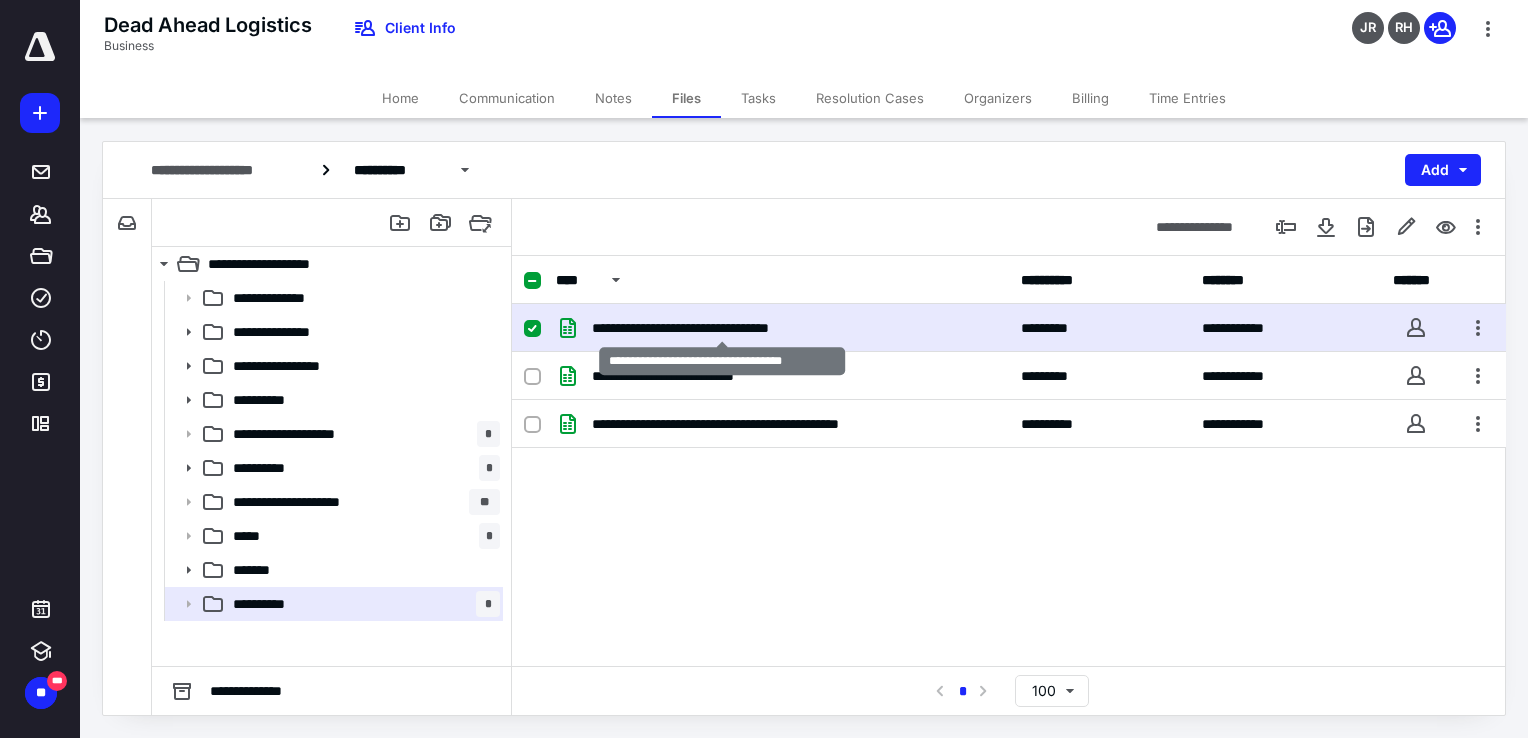 click on "**********" at bounding box center [722, 328] 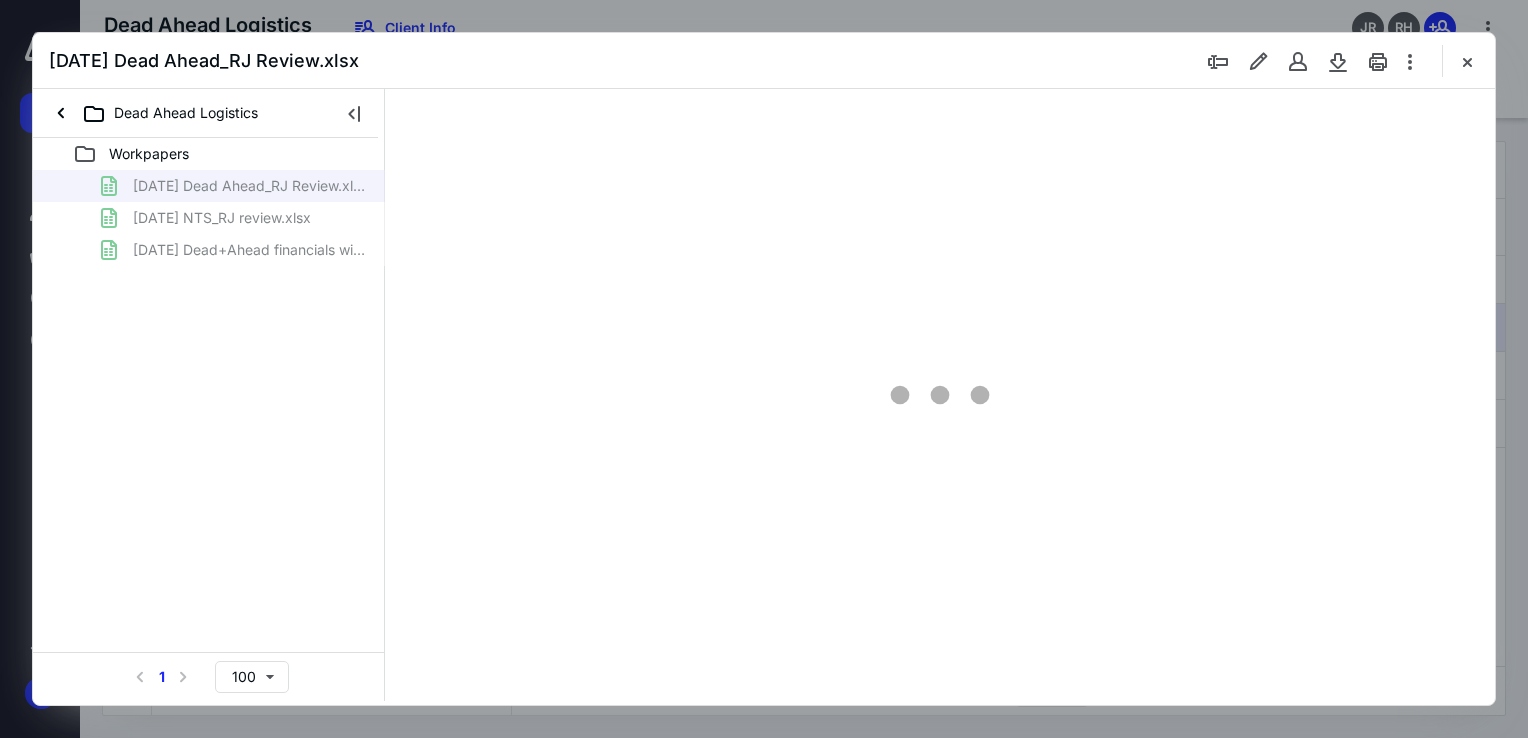 scroll, scrollTop: 0, scrollLeft: 0, axis: both 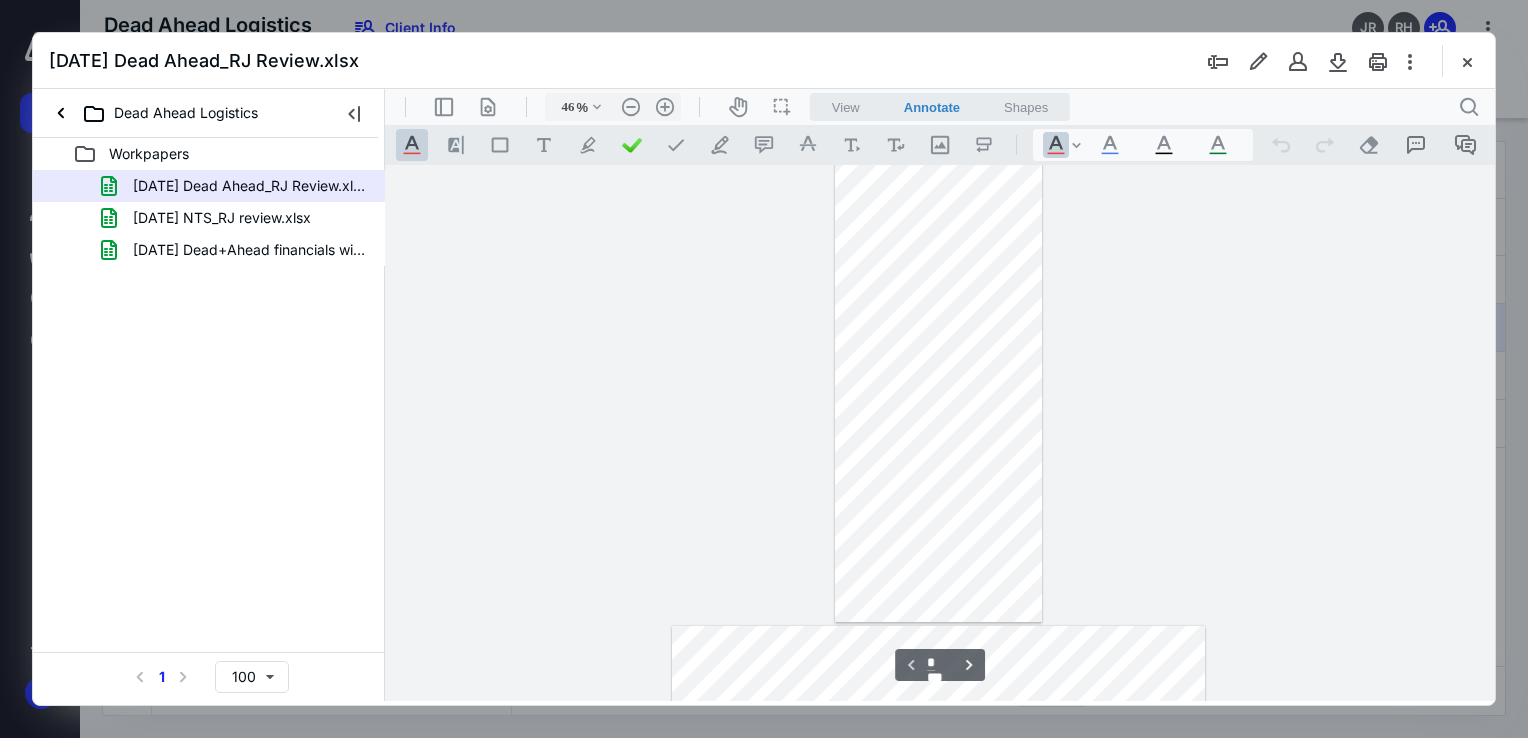 click on "View" at bounding box center (846, 107) 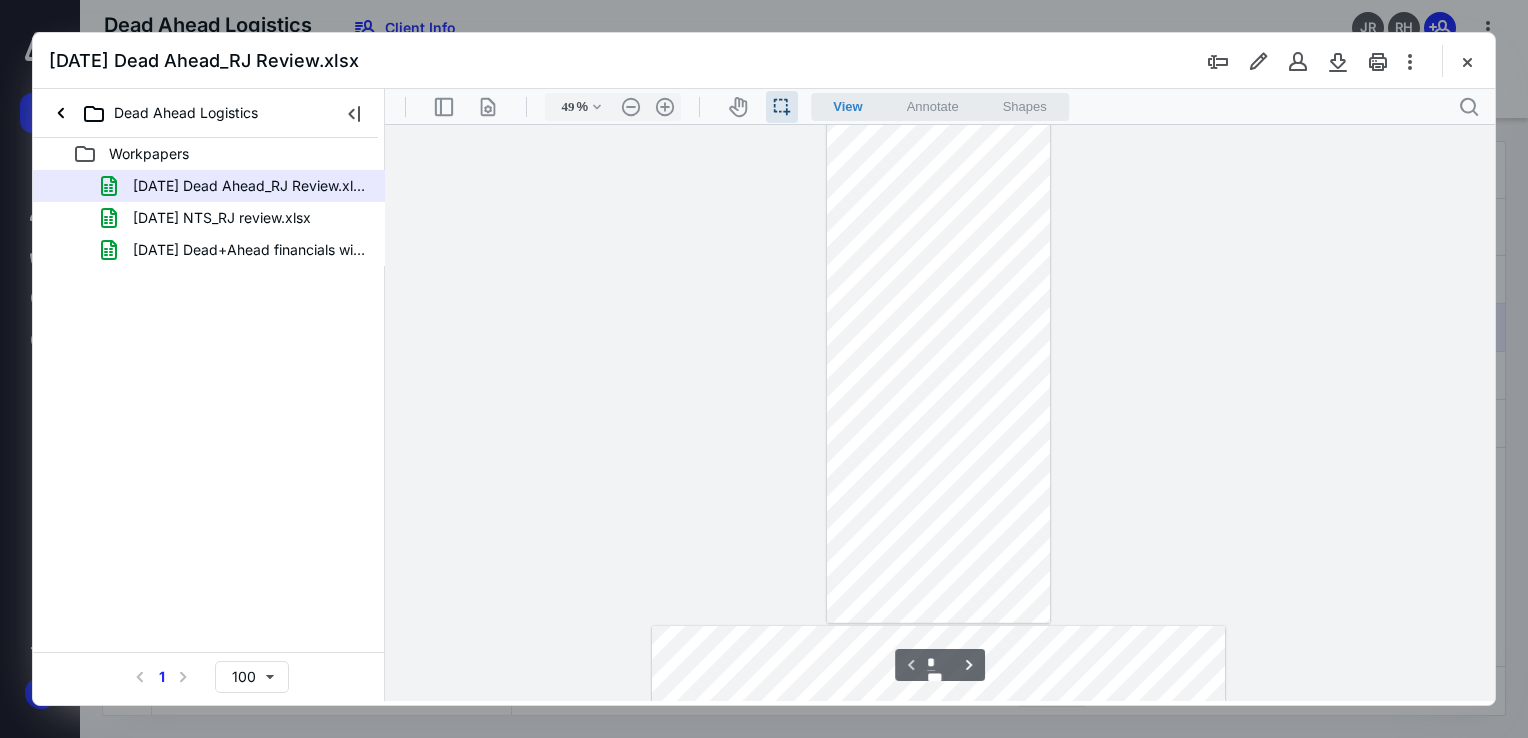 scroll, scrollTop: 38, scrollLeft: 0, axis: vertical 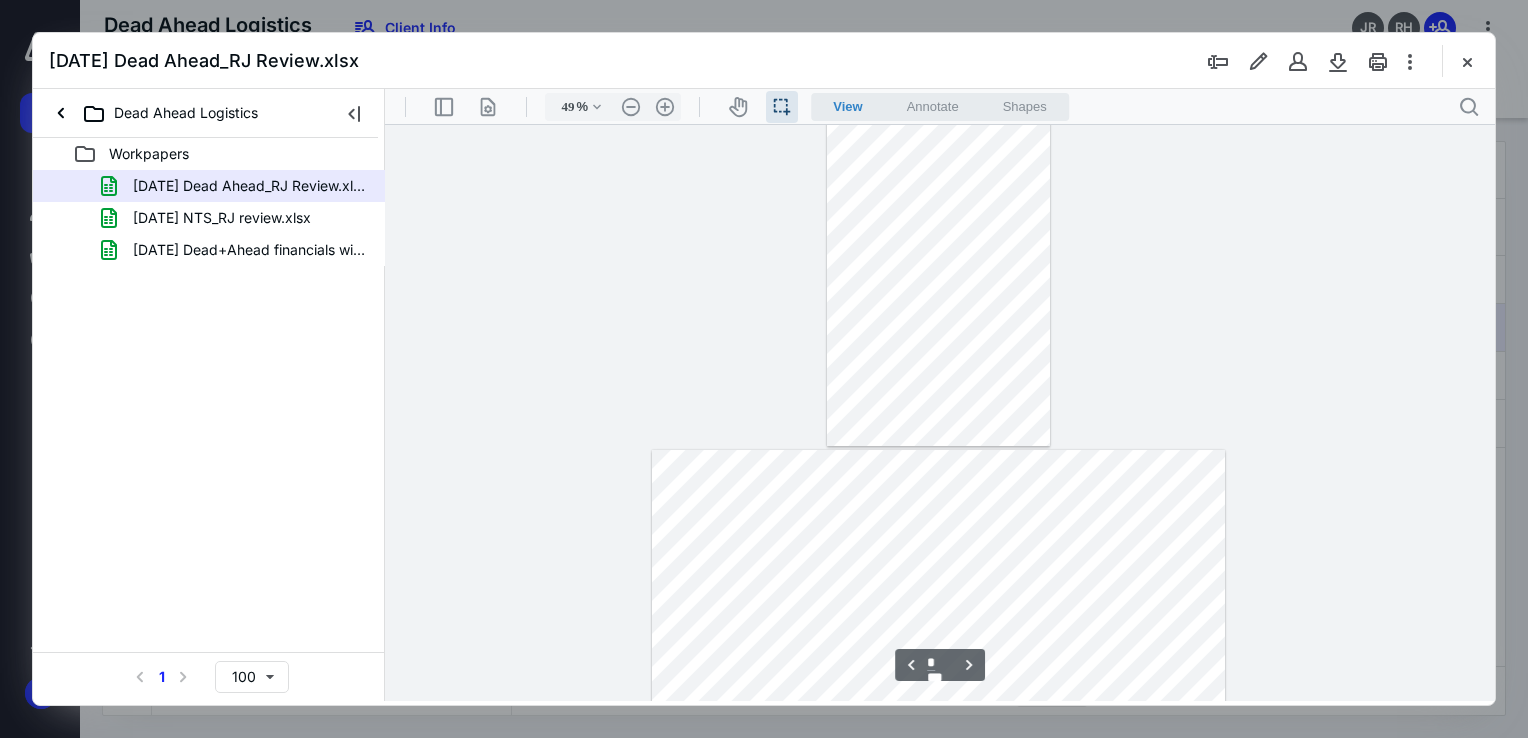 type on "*" 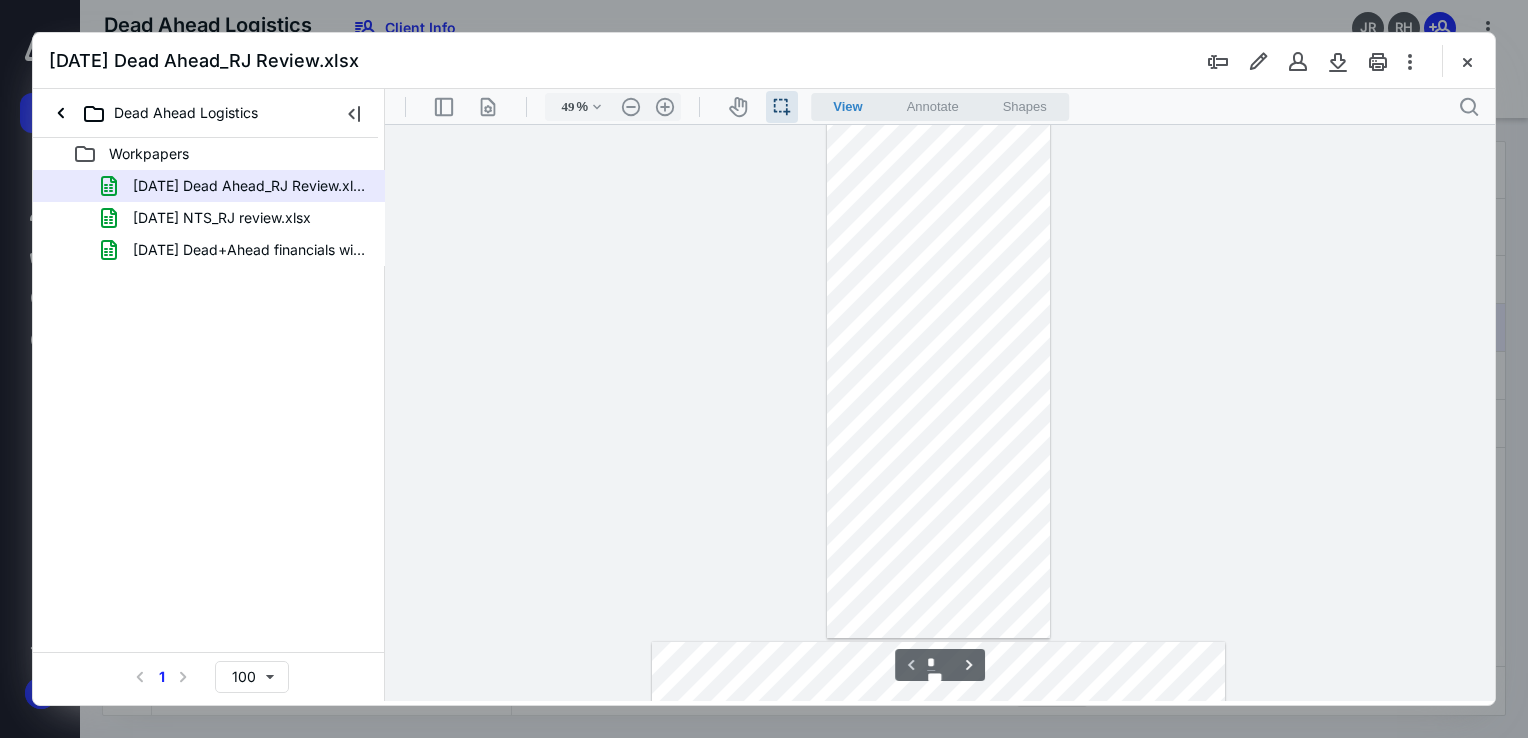 scroll, scrollTop: 0, scrollLeft: 0, axis: both 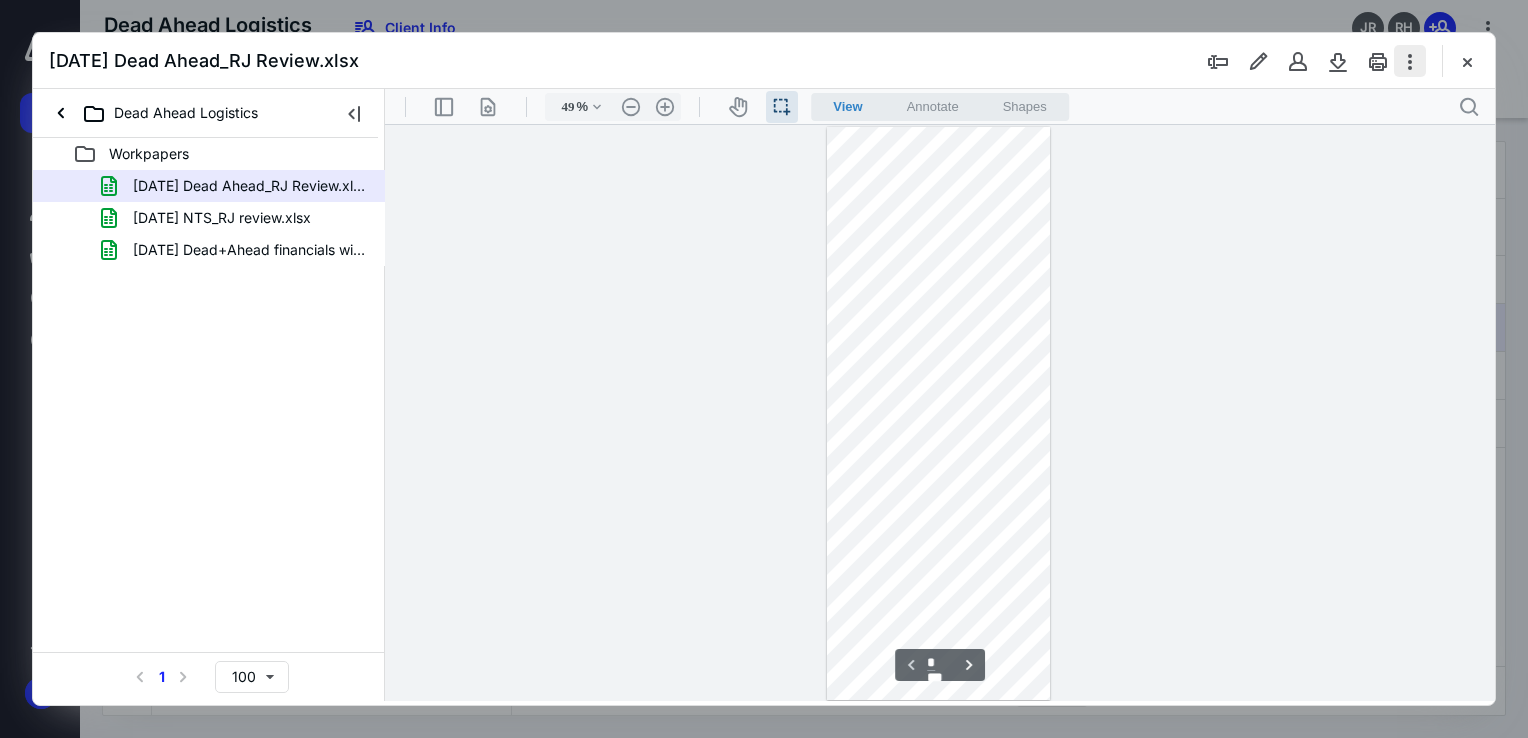 click at bounding box center (1410, 61) 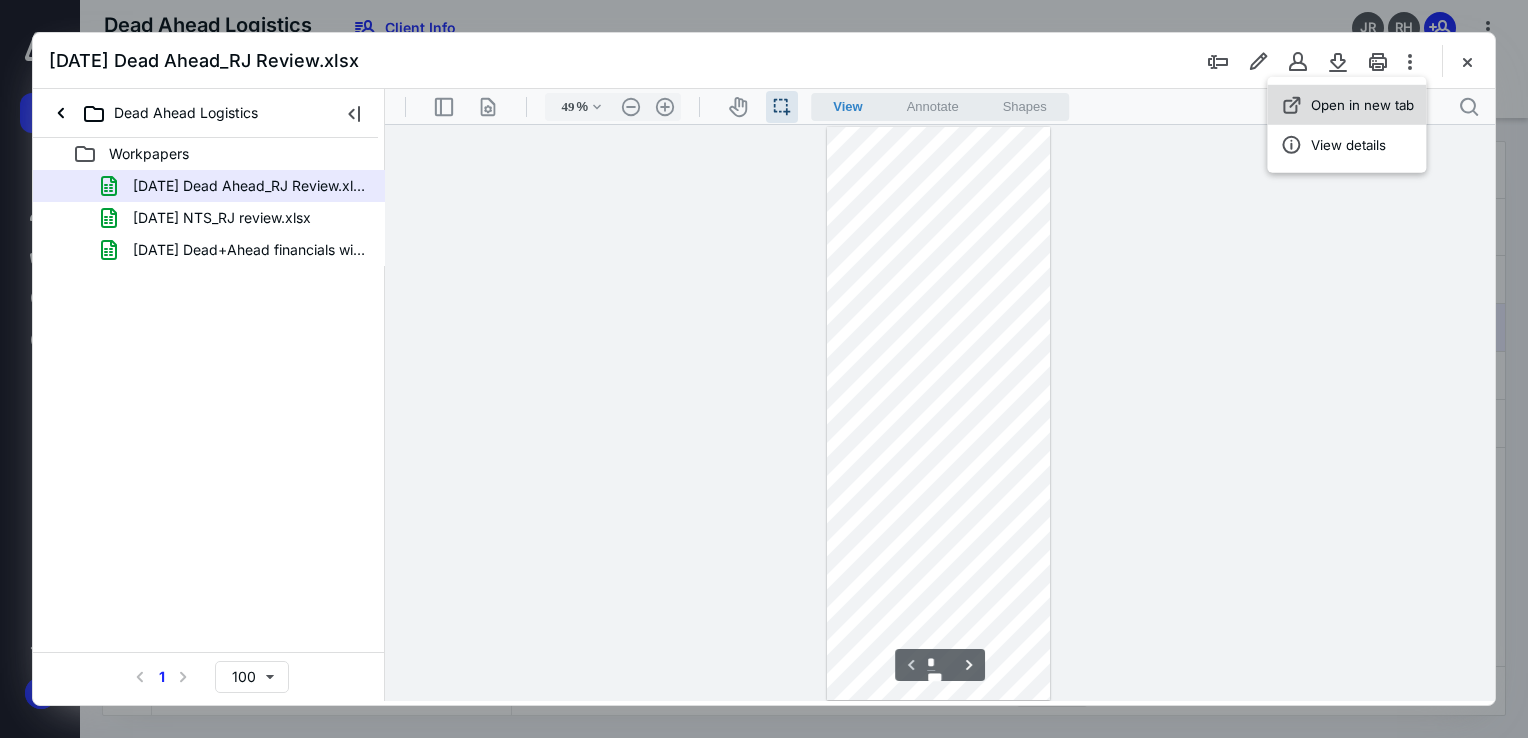 click on "Open in new tab" at bounding box center (1346, 105) 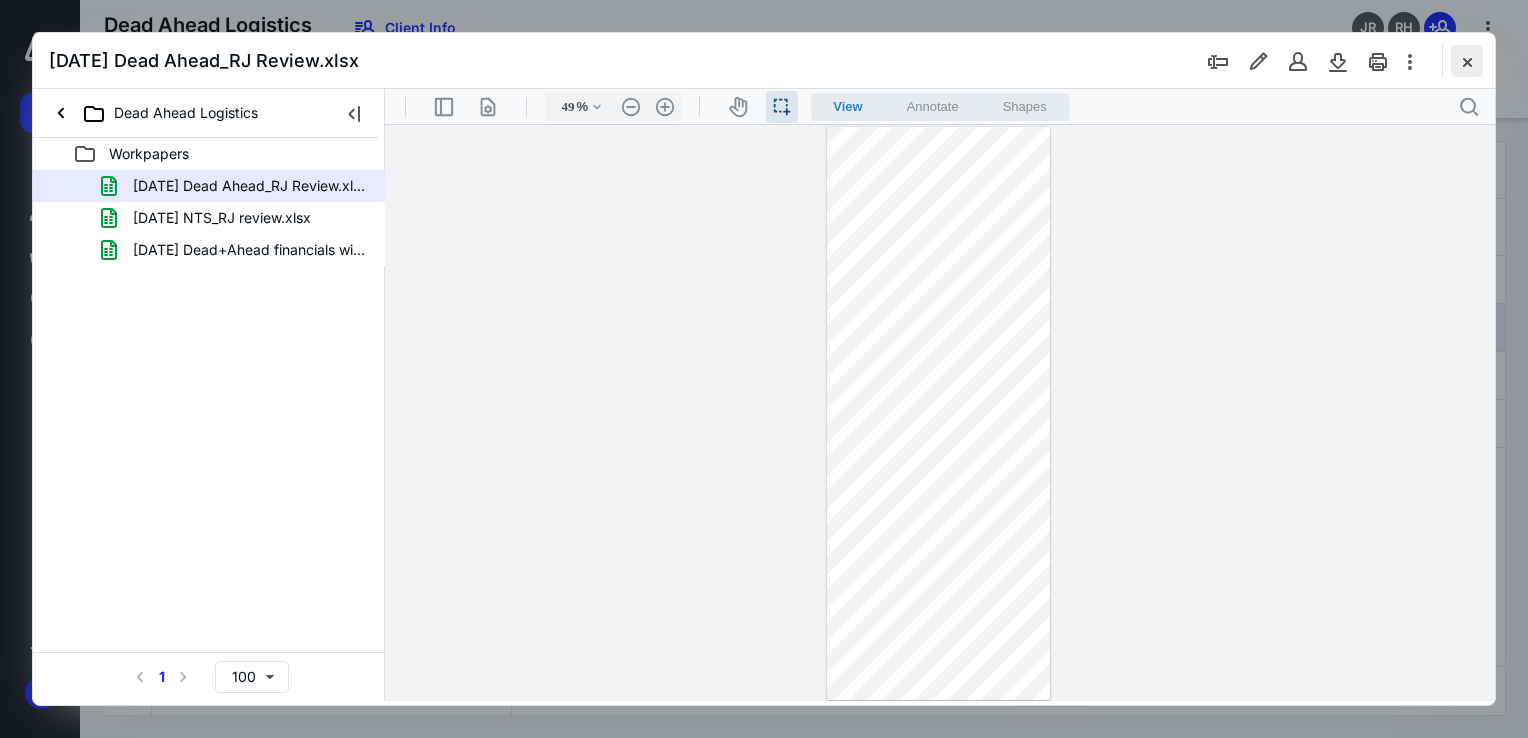 click at bounding box center [1467, 61] 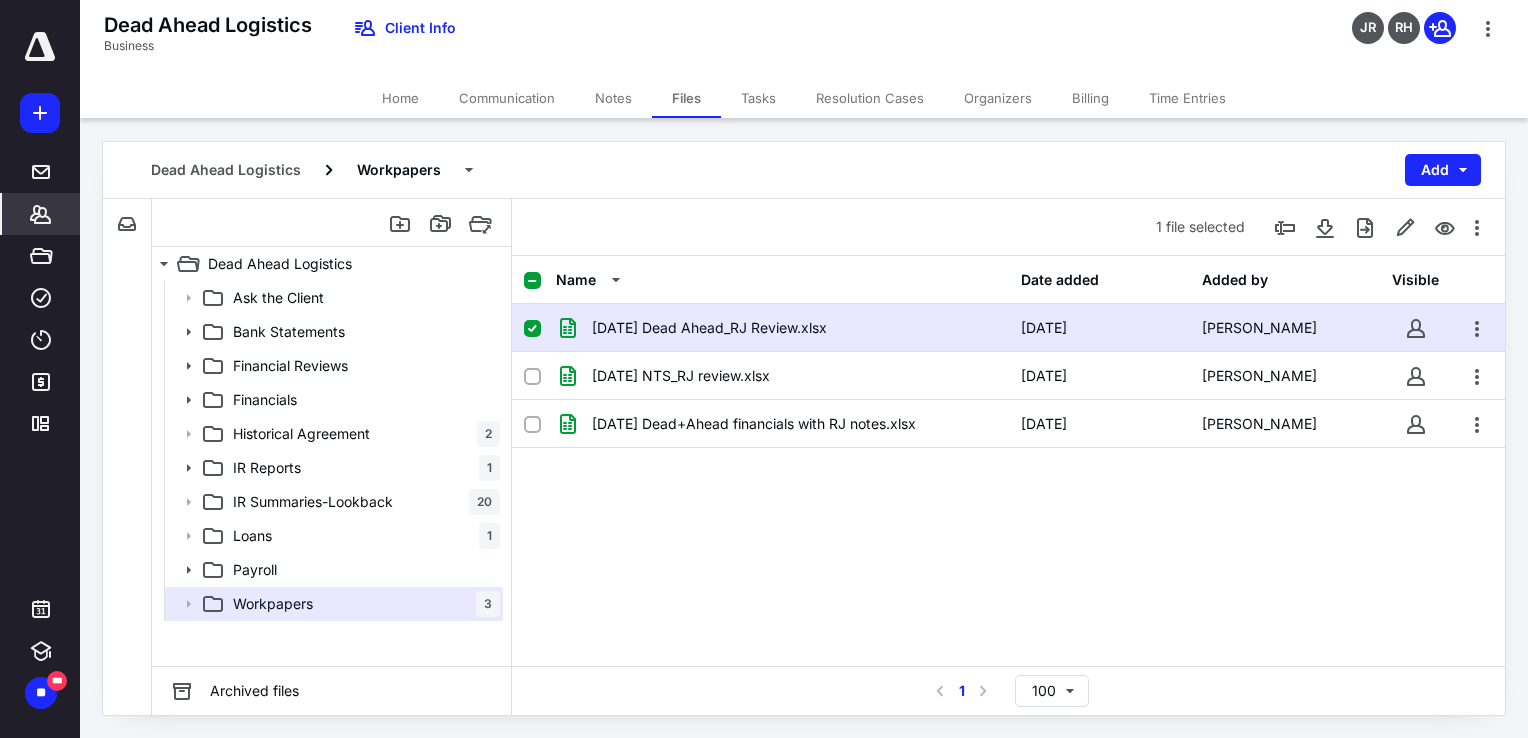 click 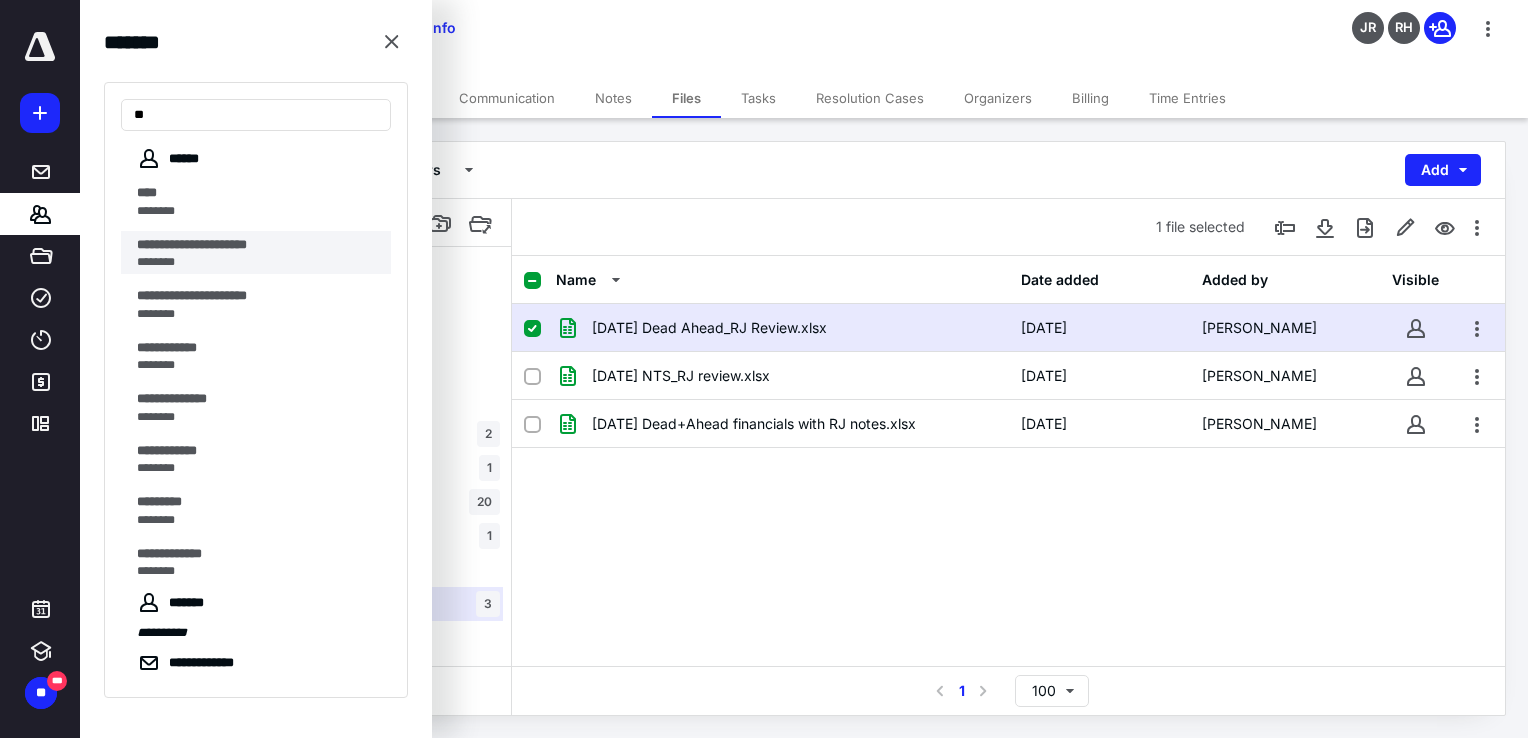 type on "*" 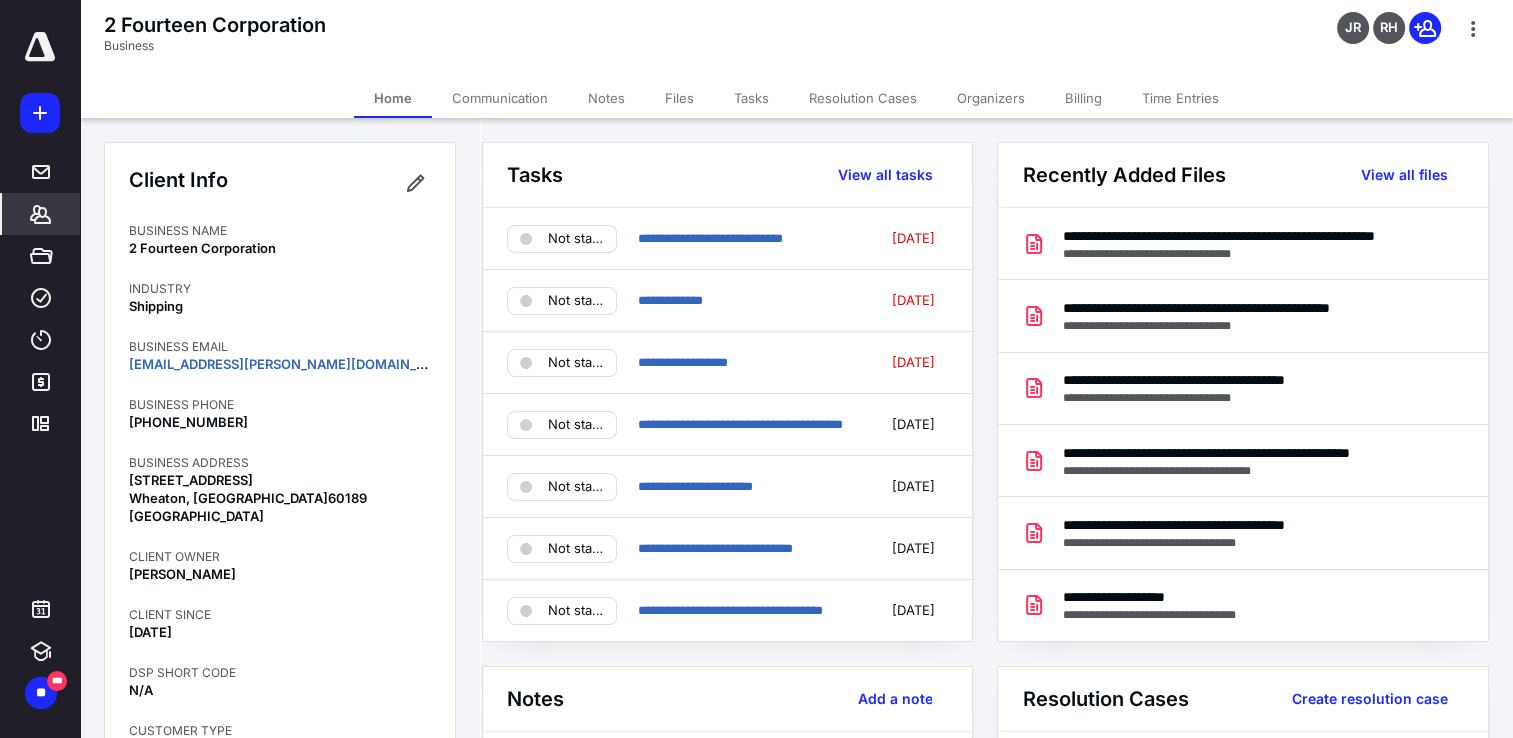 click on "Files" at bounding box center (679, 98) 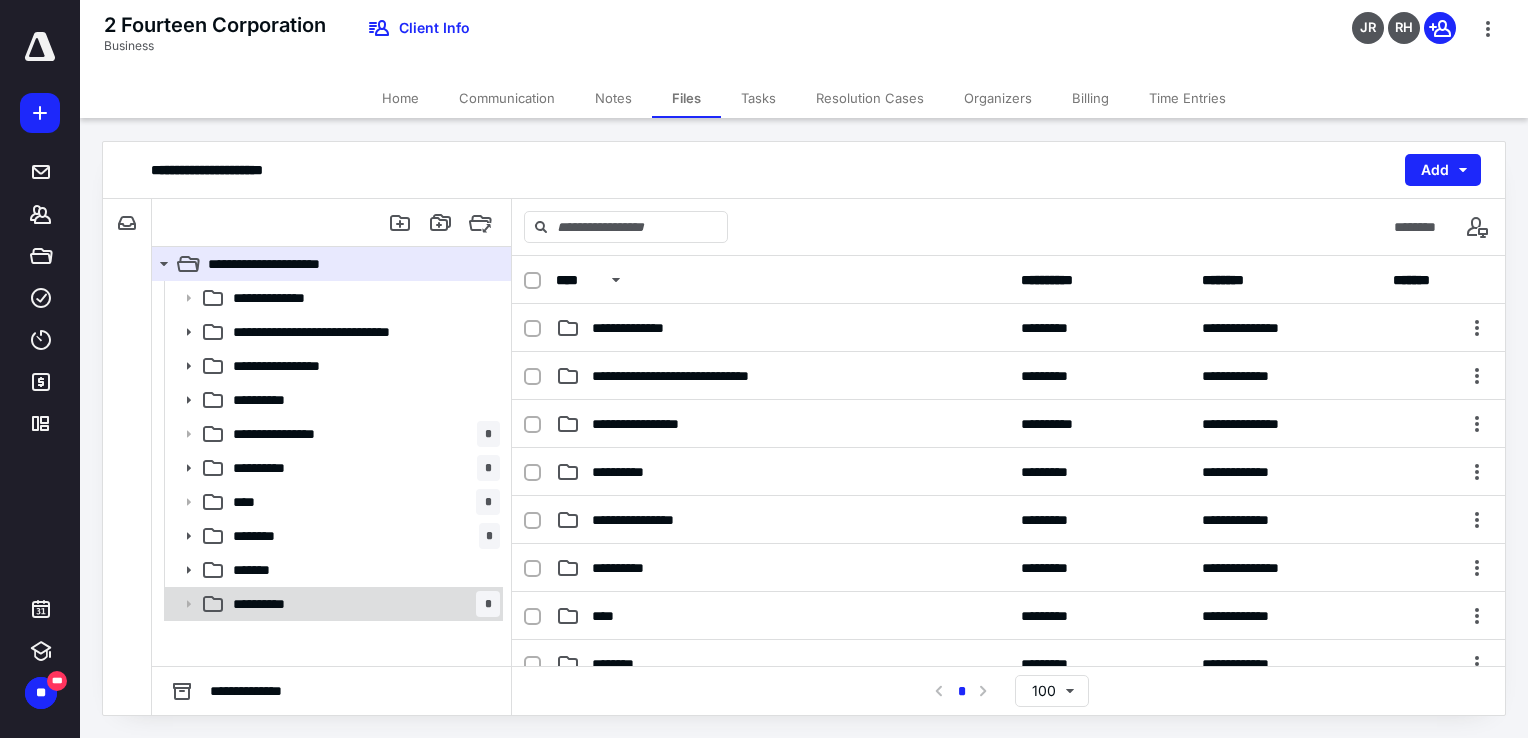 click on "**********" at bounding box center (362, 604) 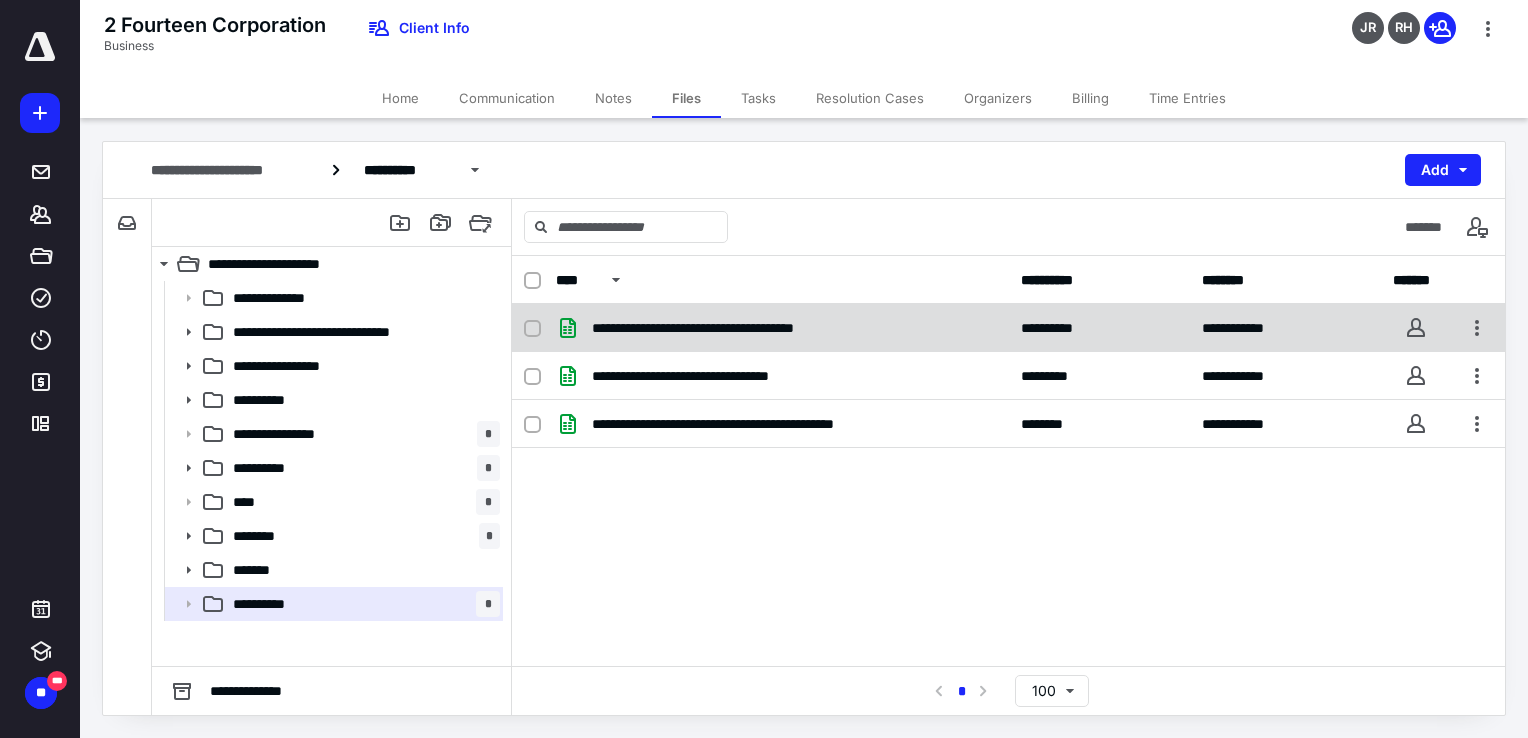 click on "**********" at bounding box center (734, 328) 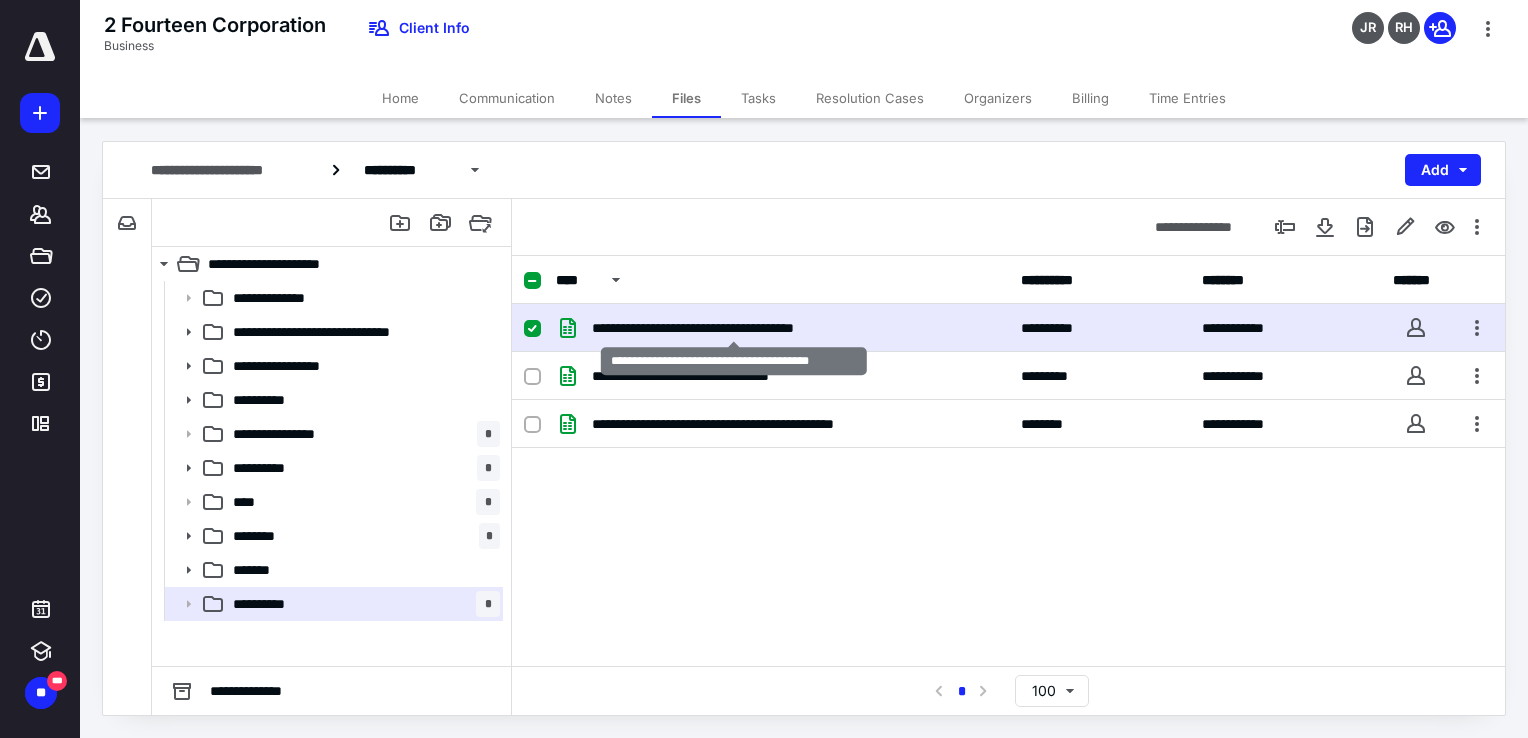 click on "**********" at bounding box center [734, 328] 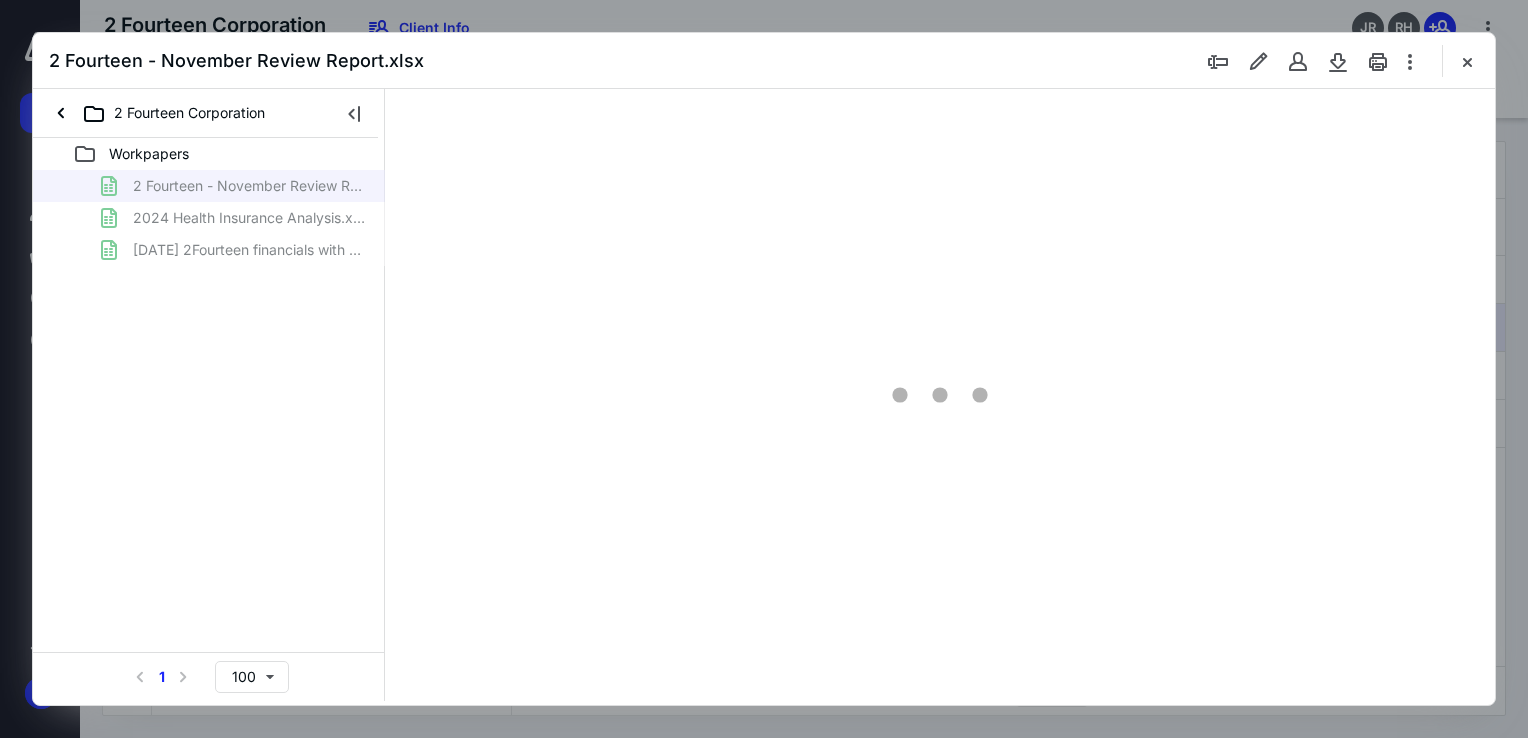 scroll, scrollTop: 0, scrollLeft: 0, axis: both 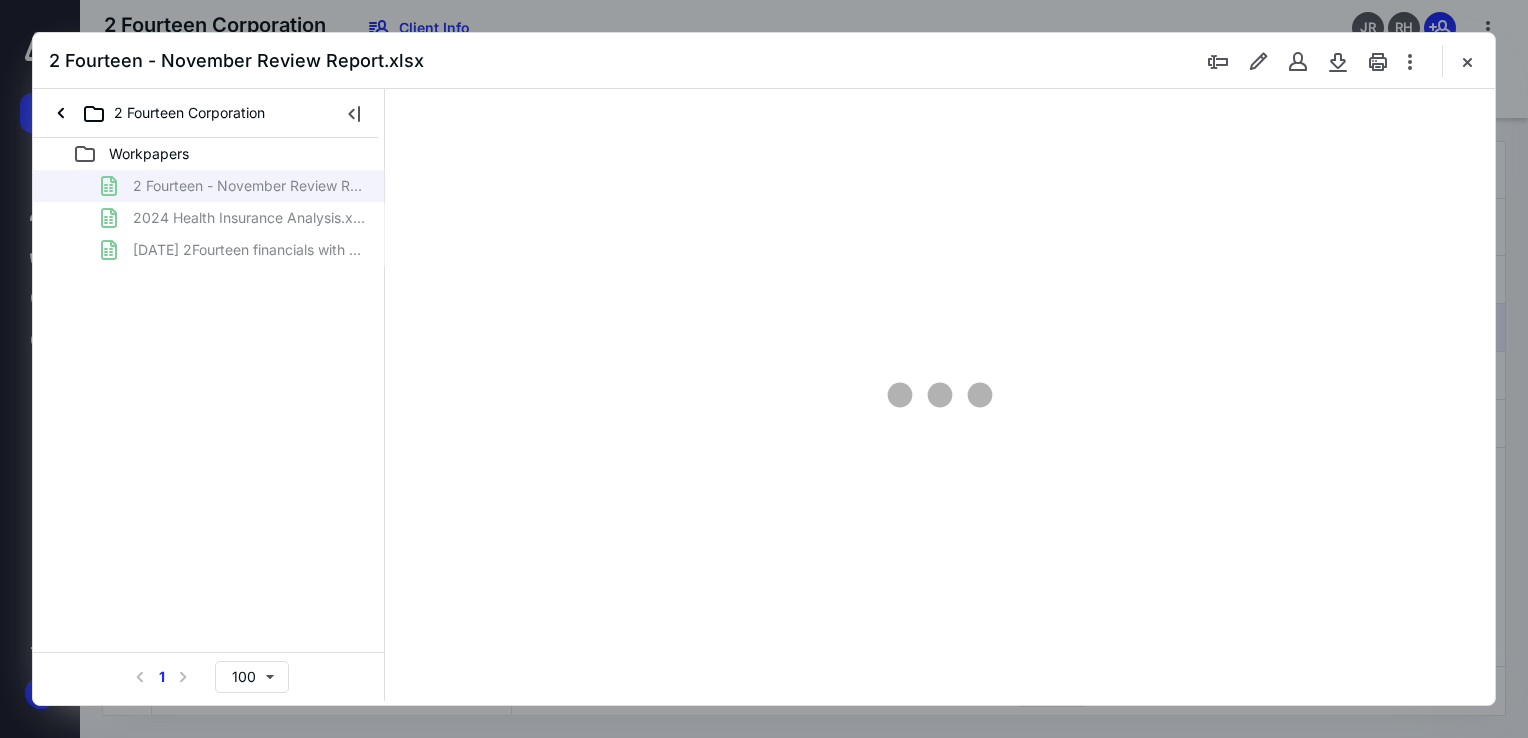 type on "58" 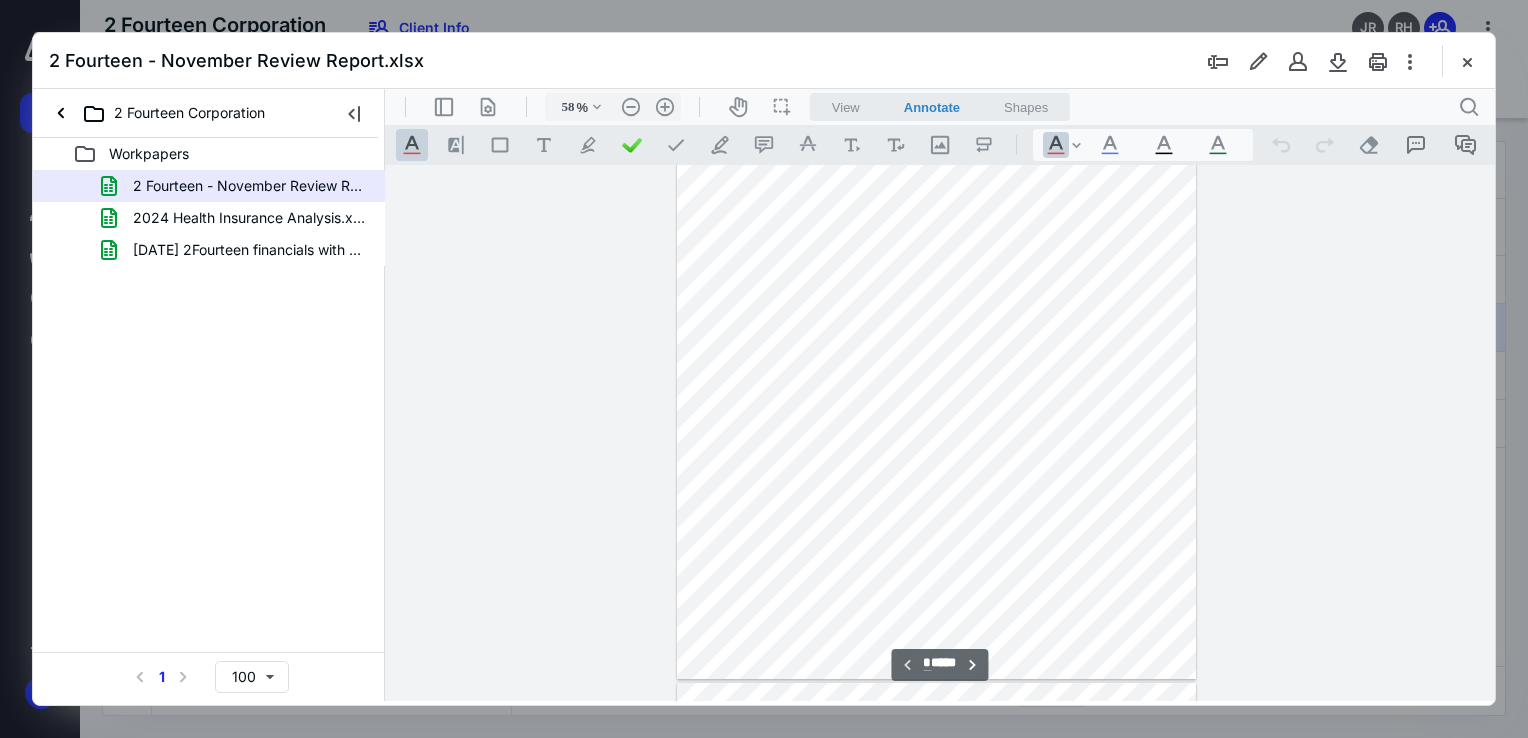 scroll, scrollTop: 0, scrollLeft: 128, axis: horizontal 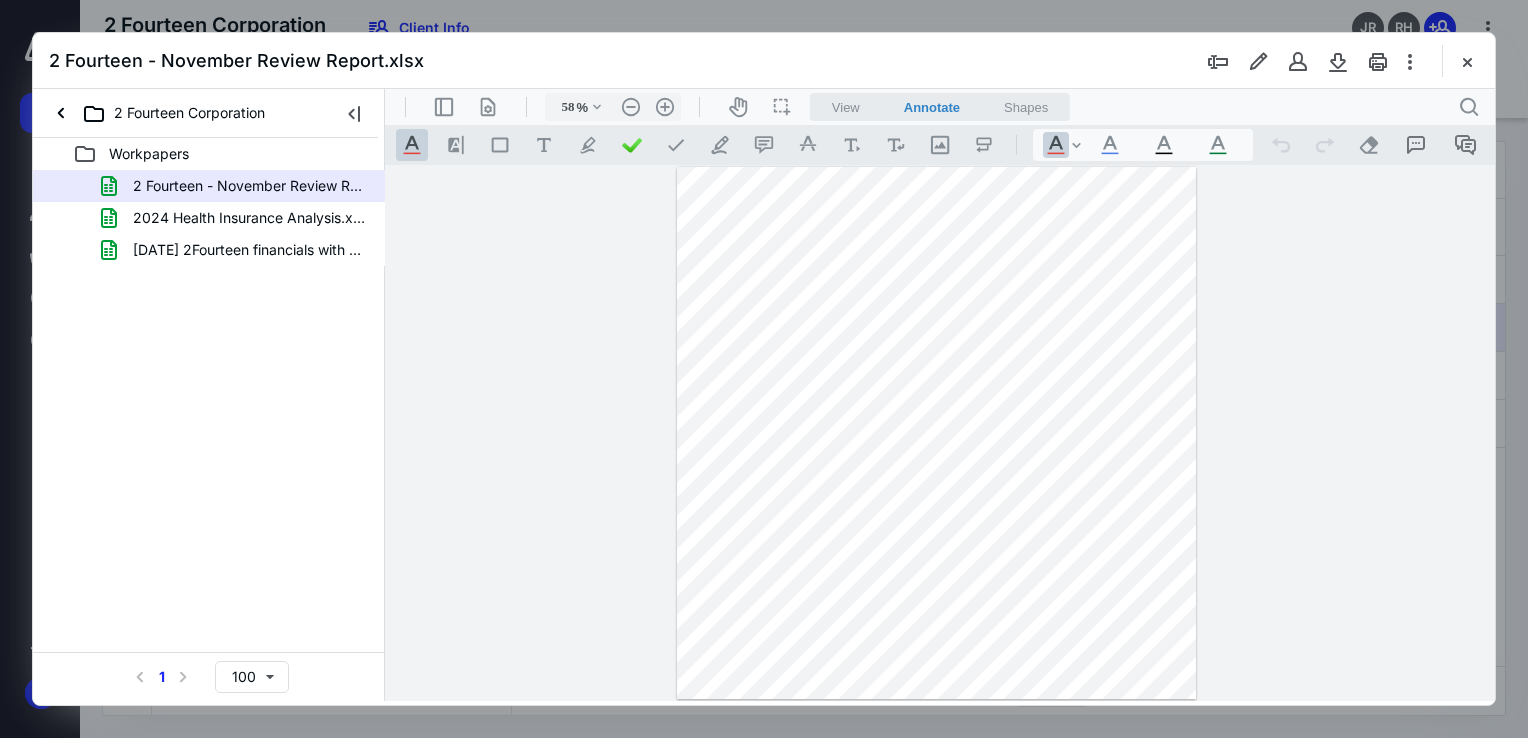 drag, startPoint x: 1508, startPoint y: 74, endPoint x: 1496, endPoint y: 66, distance: 14.422205 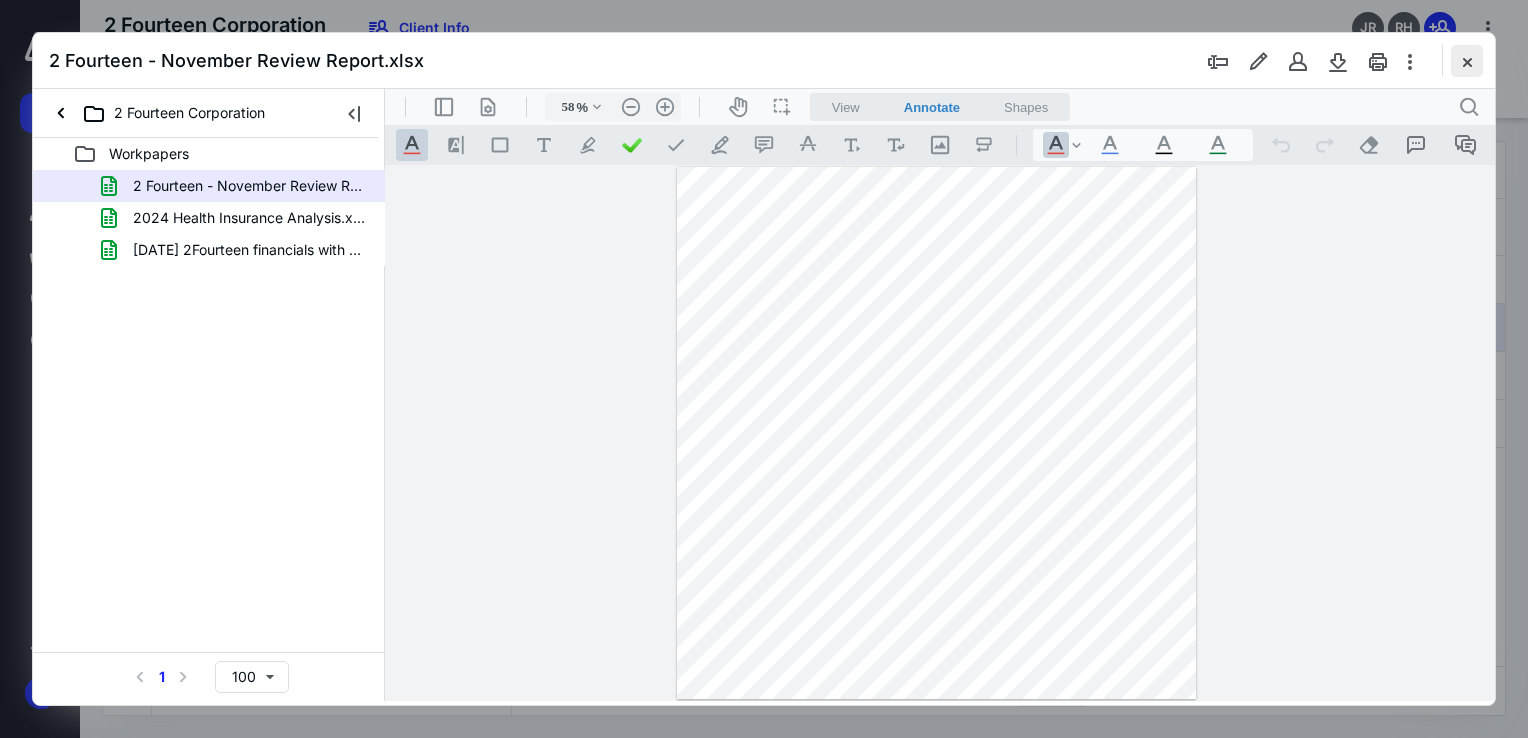 click at bounding box center [1467, 61] 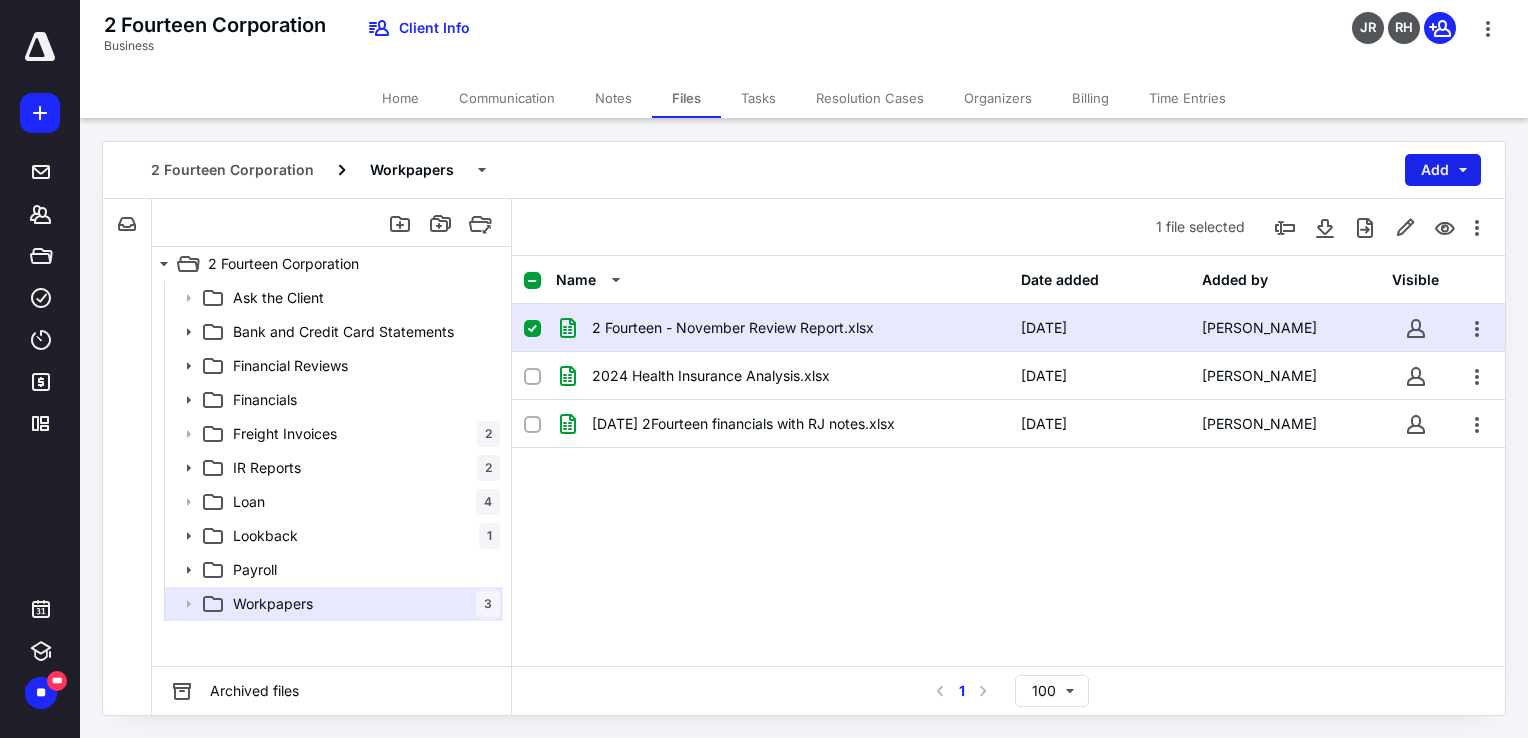 click on "Add" at bounding box center [1443, 170] 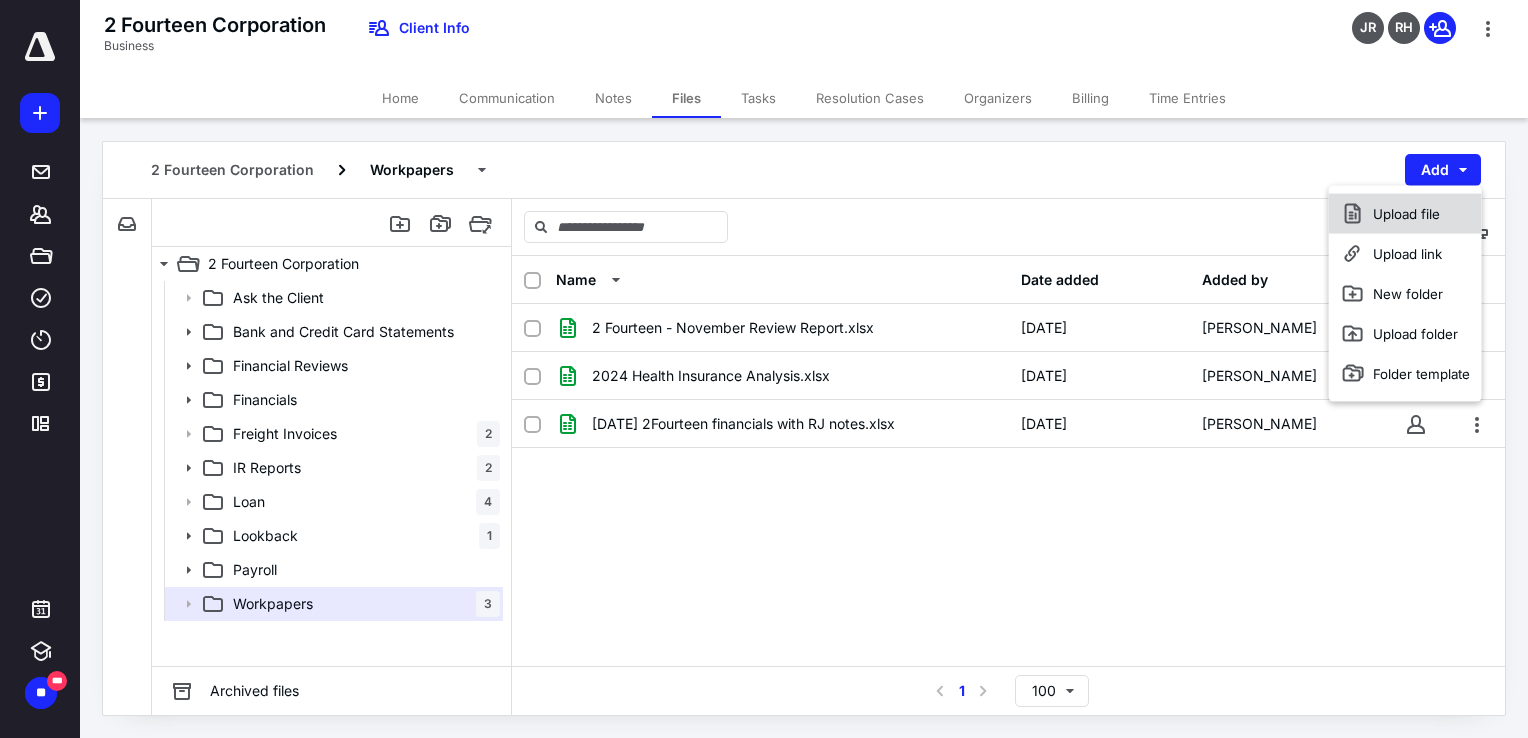 click on "Upload file" at bounding box center [1405, 214] 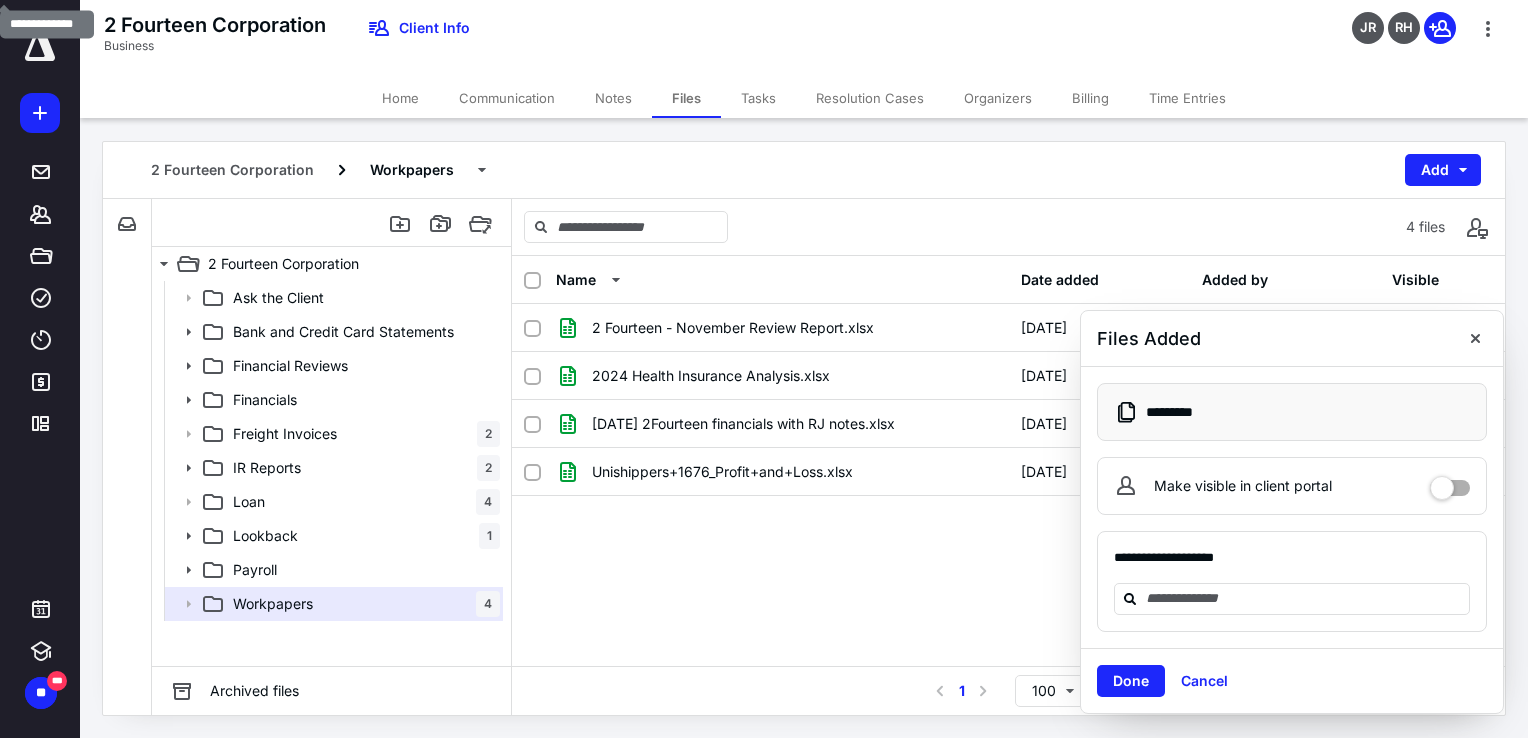 click on "2 Fourteen Corporation Workpapers   Add" at bounding box center [804, 170] 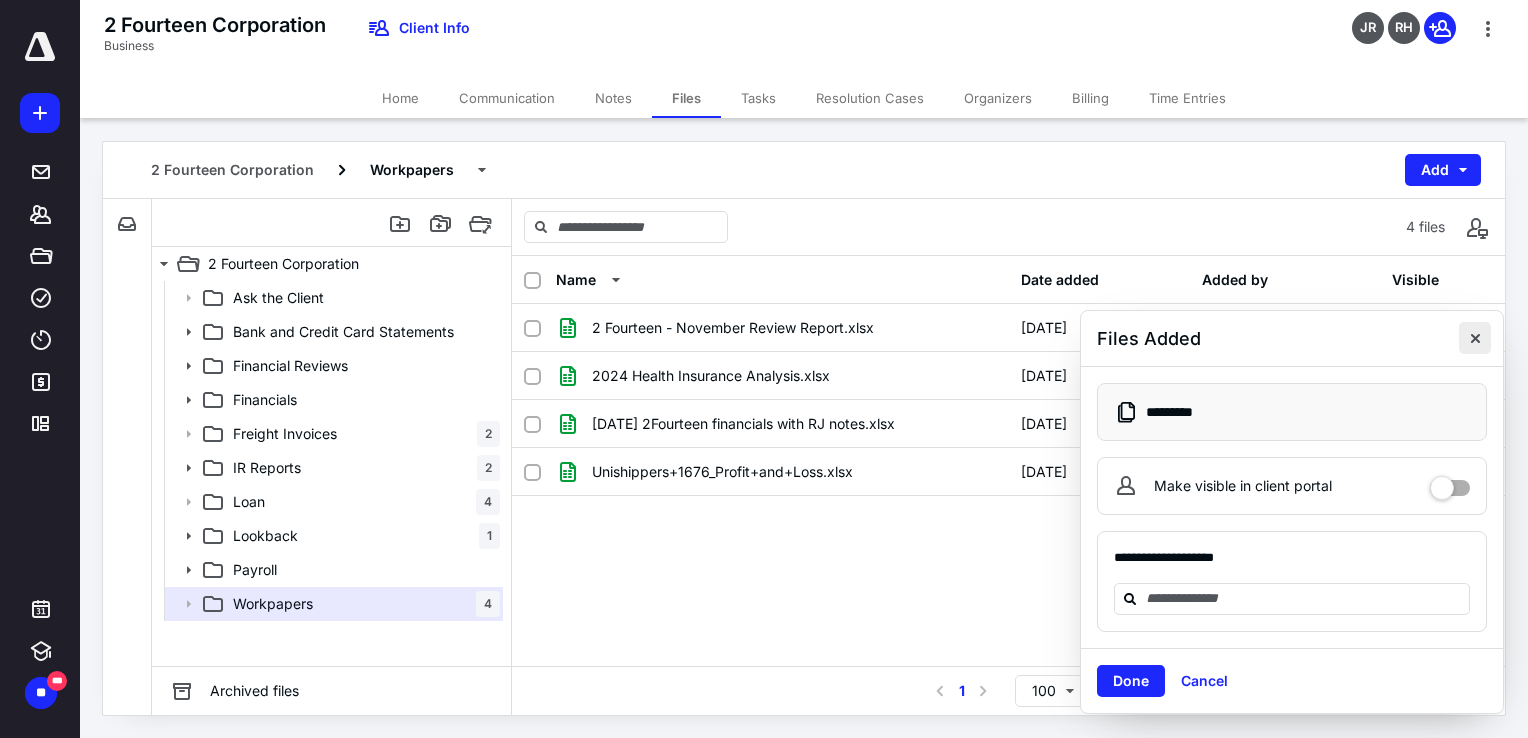 click at bounding box center [1475, 338] 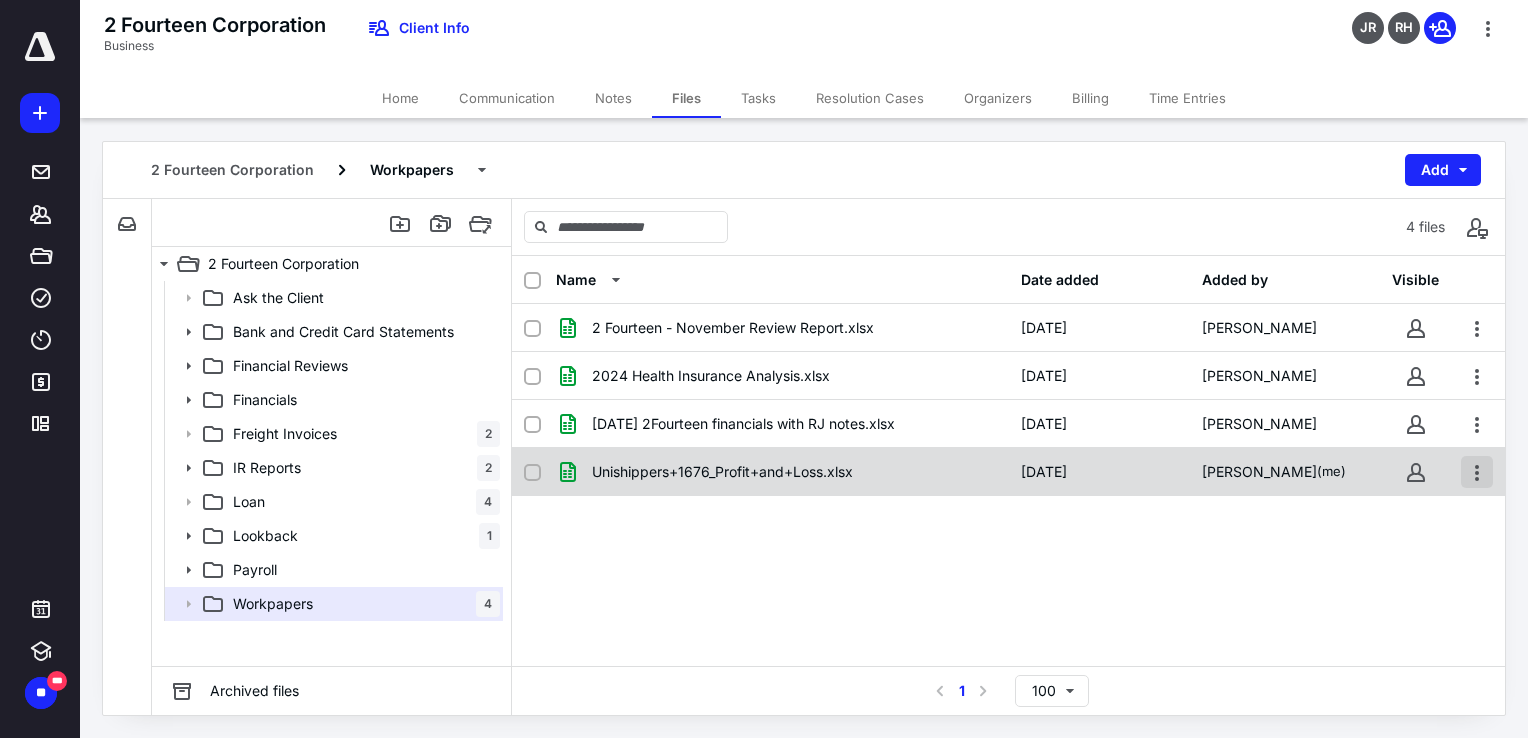 click at bounding box center (1477, 472) 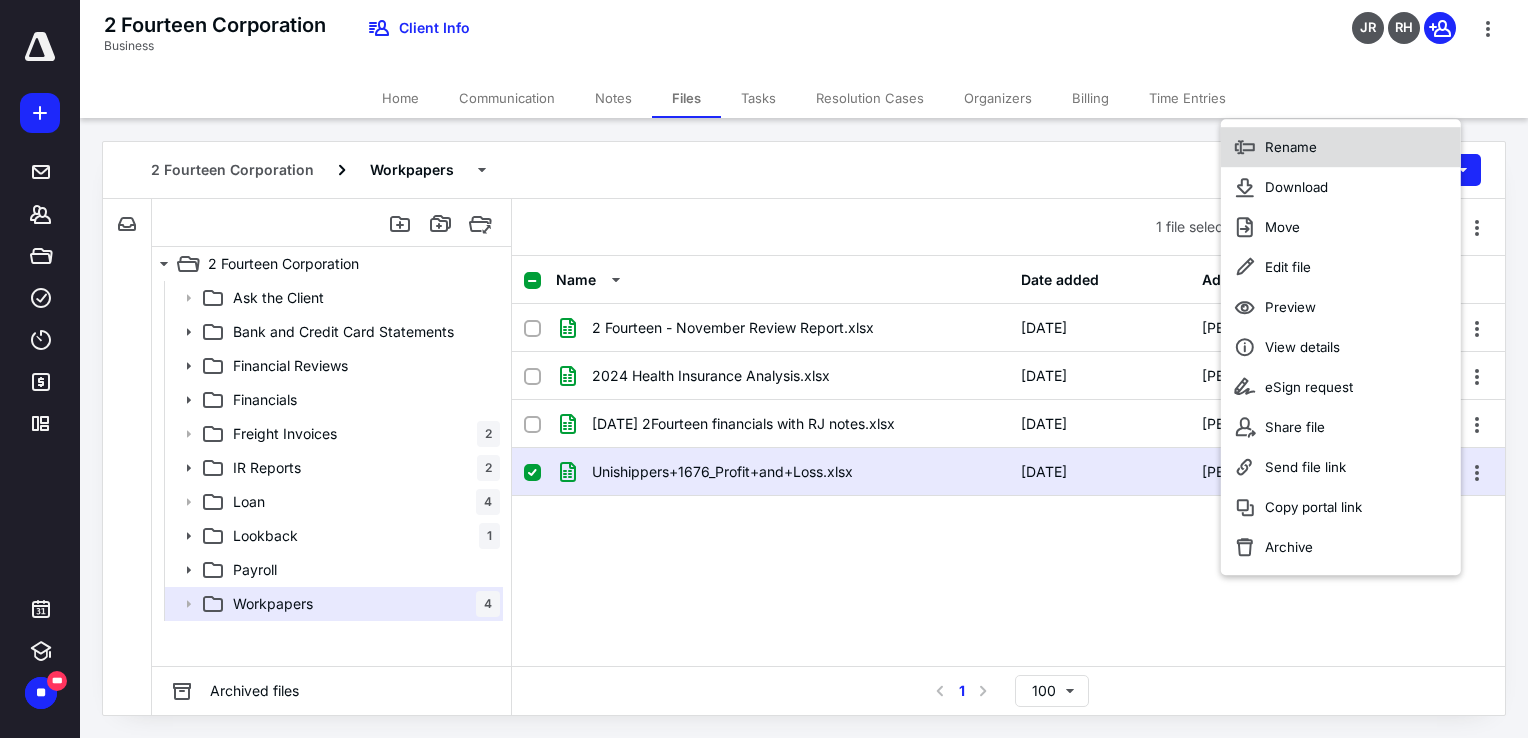 click on "Rename" at bounding box center [1341, 147] 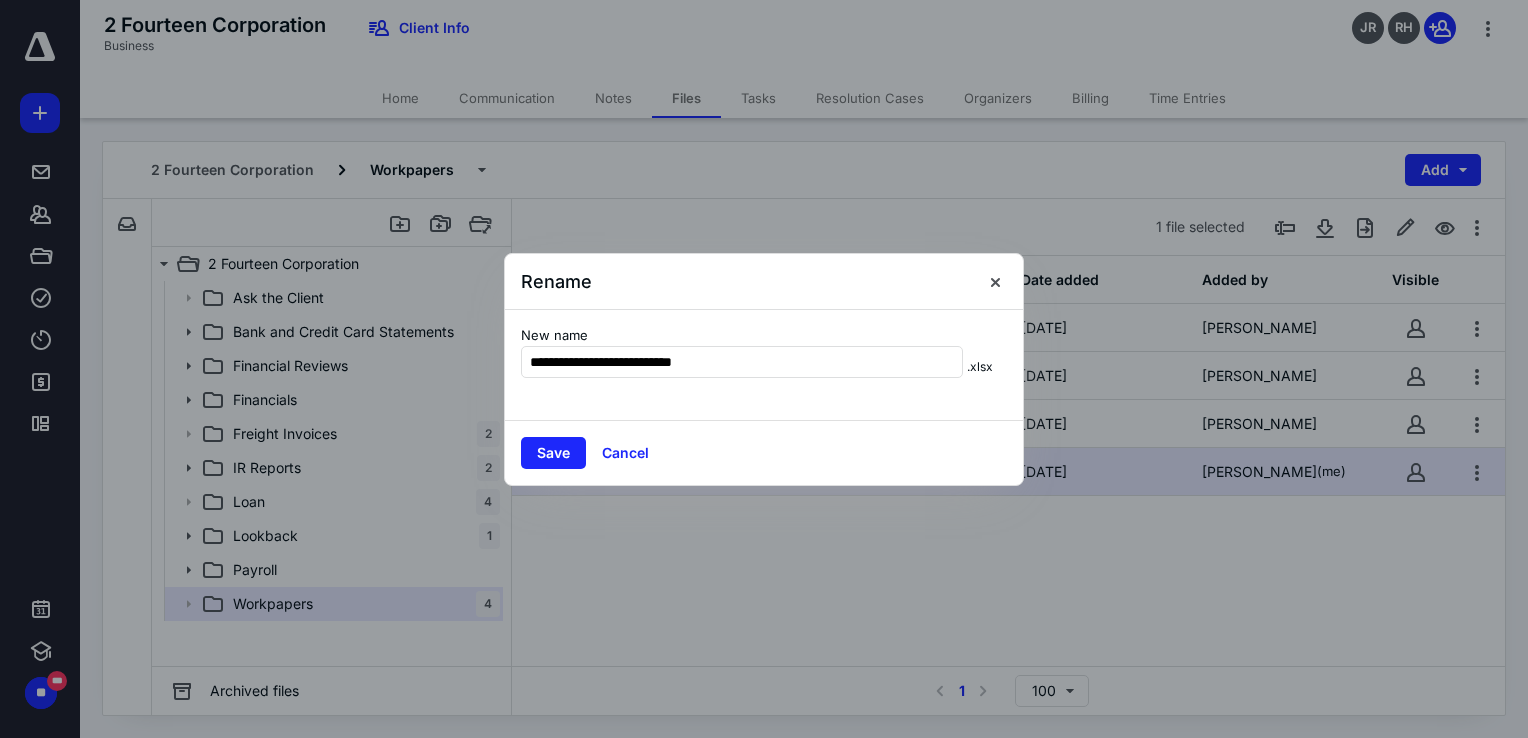 type on "**********" 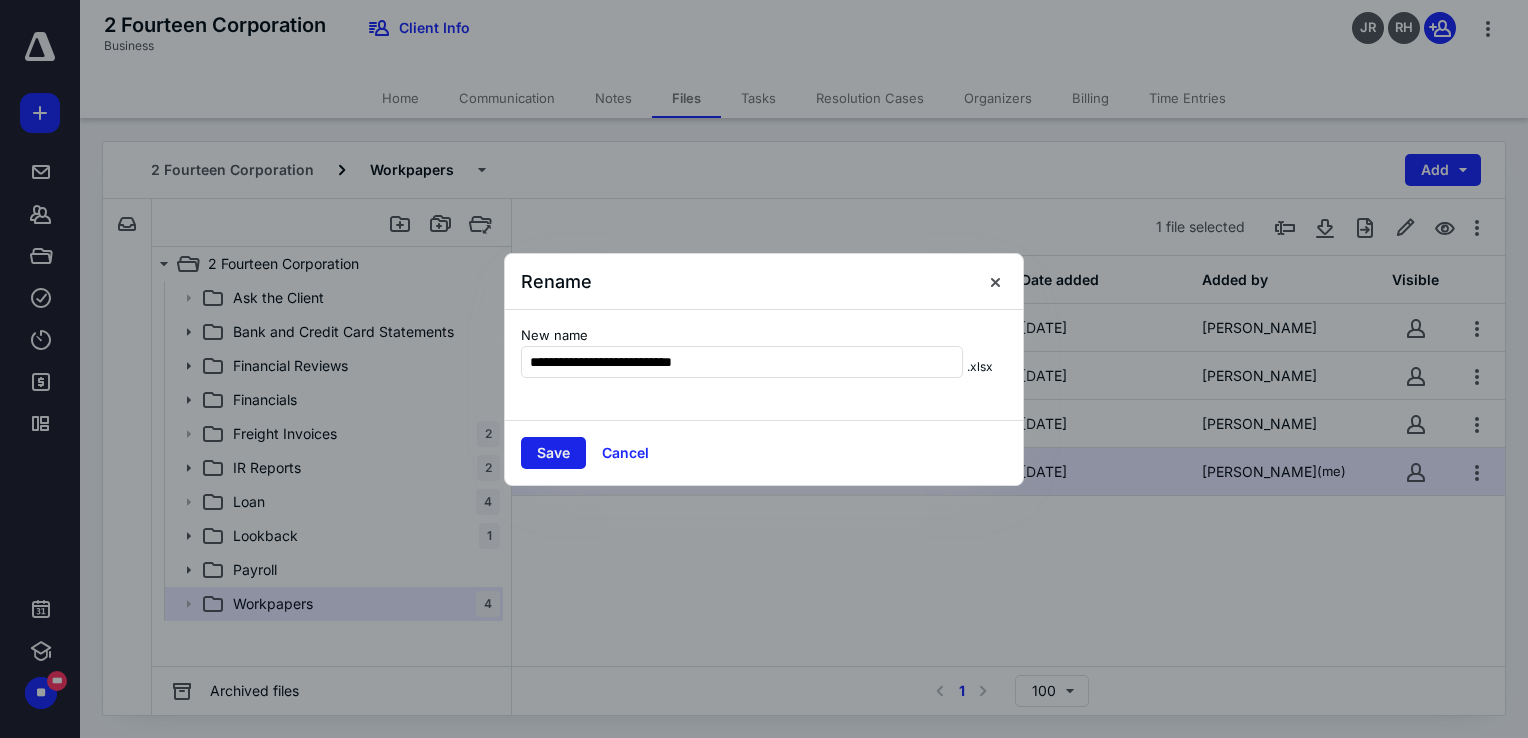 click on "Save" at bounding box center [553, 453] 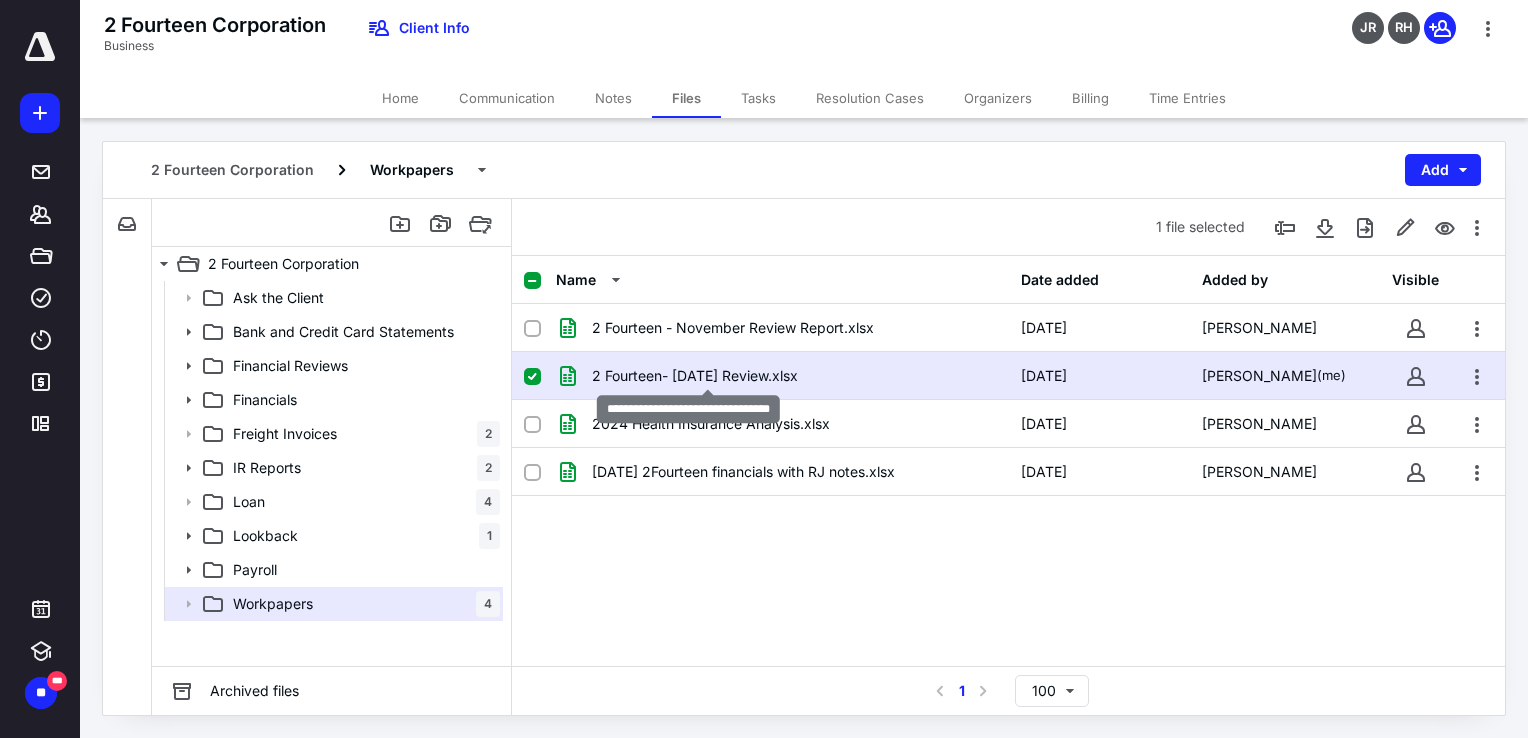 click on "2 Fourteen- [DATE] Review.xlsx" at bounding box center (695, 376) 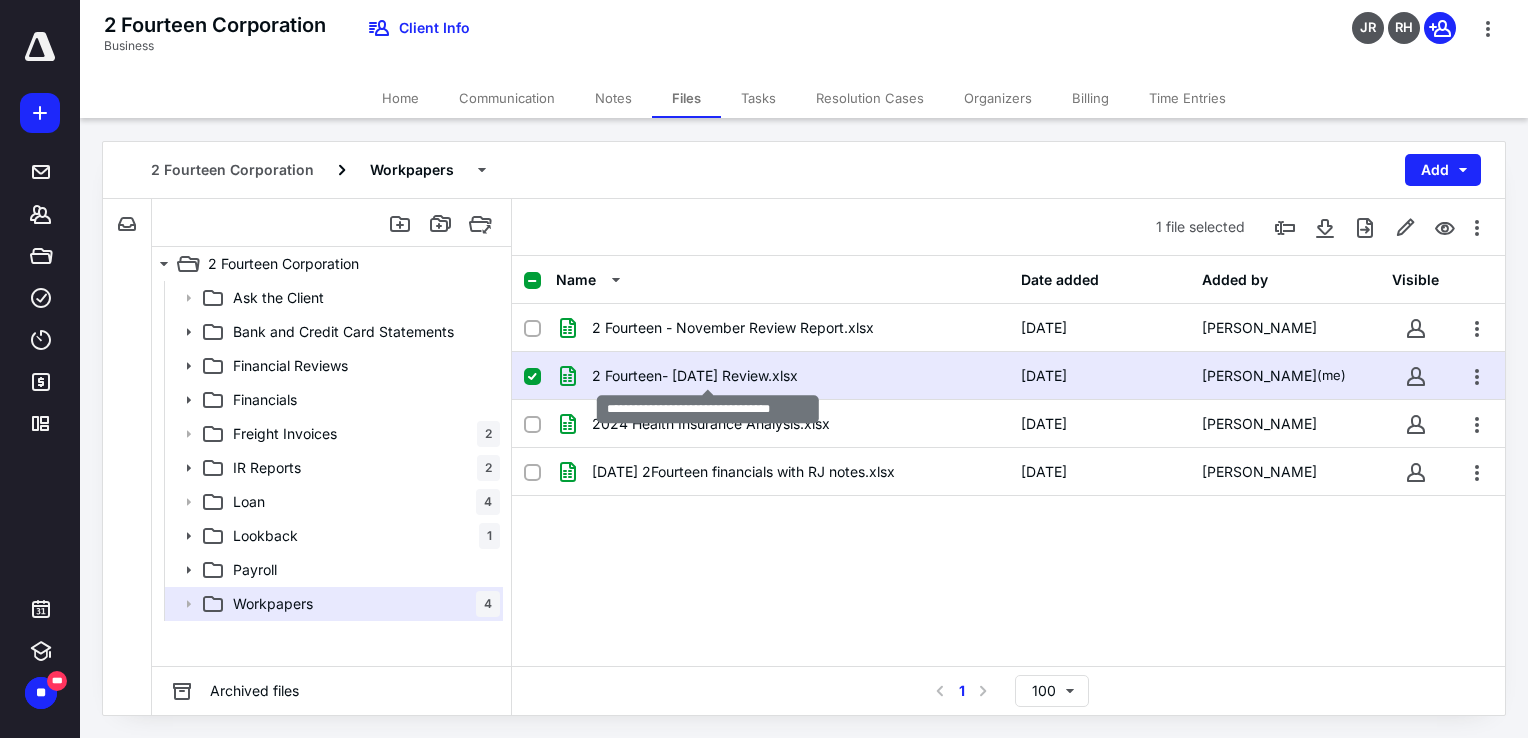 click on "2 Fourteen- [DATE] Review.xlsx" at bounding box center [695, 376] 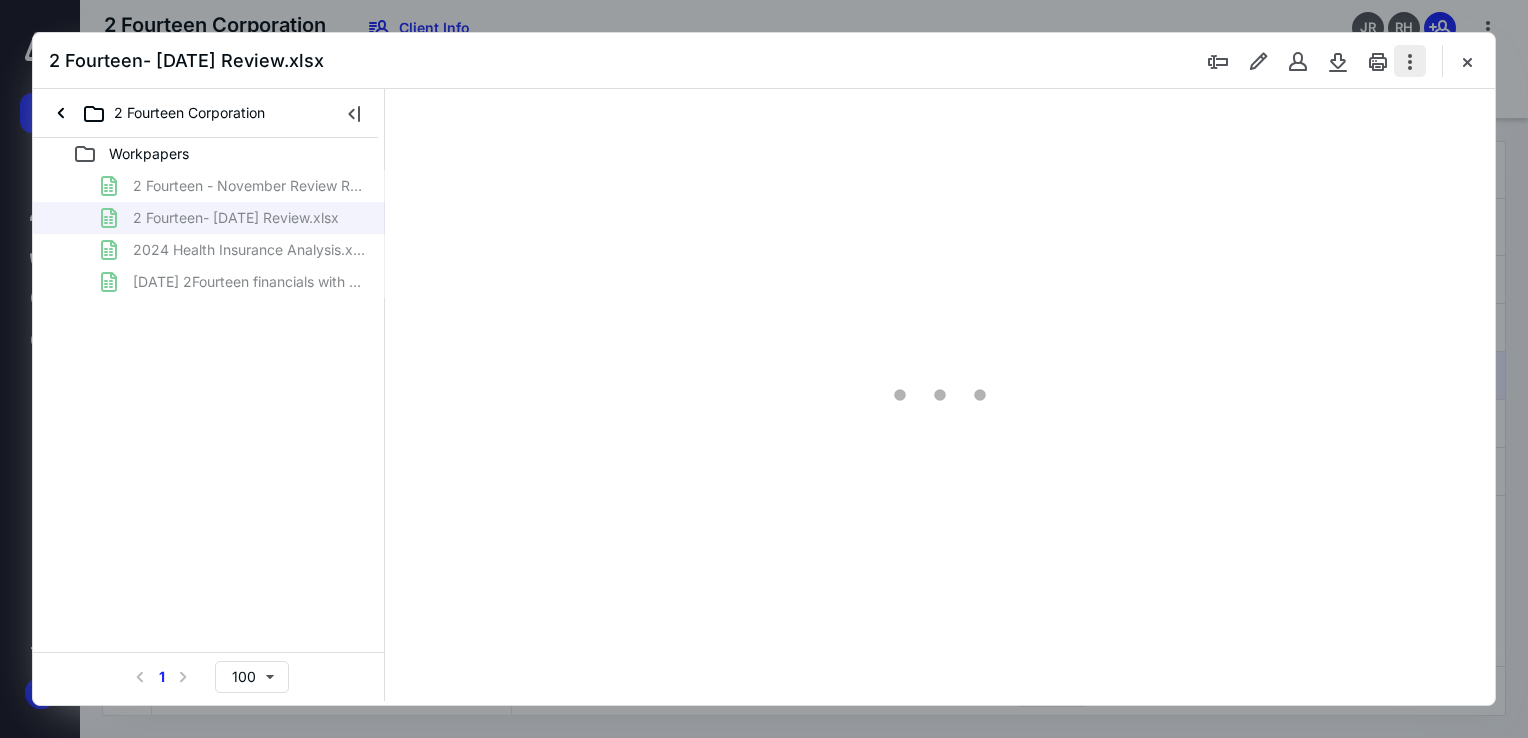 scroll, scrollTop: 0, scrollLeft: 0, axis: both 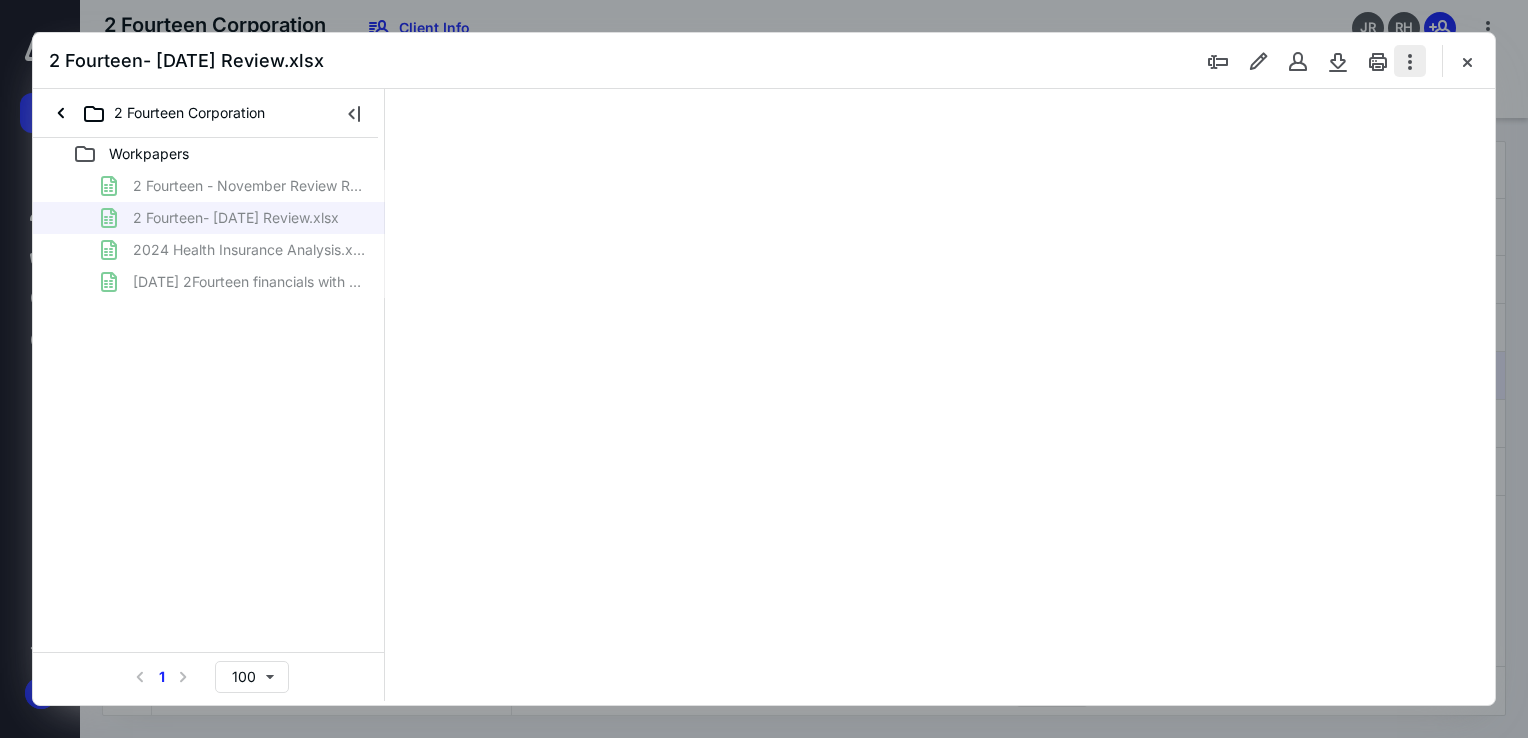 click at bounding box center (1410, 61) 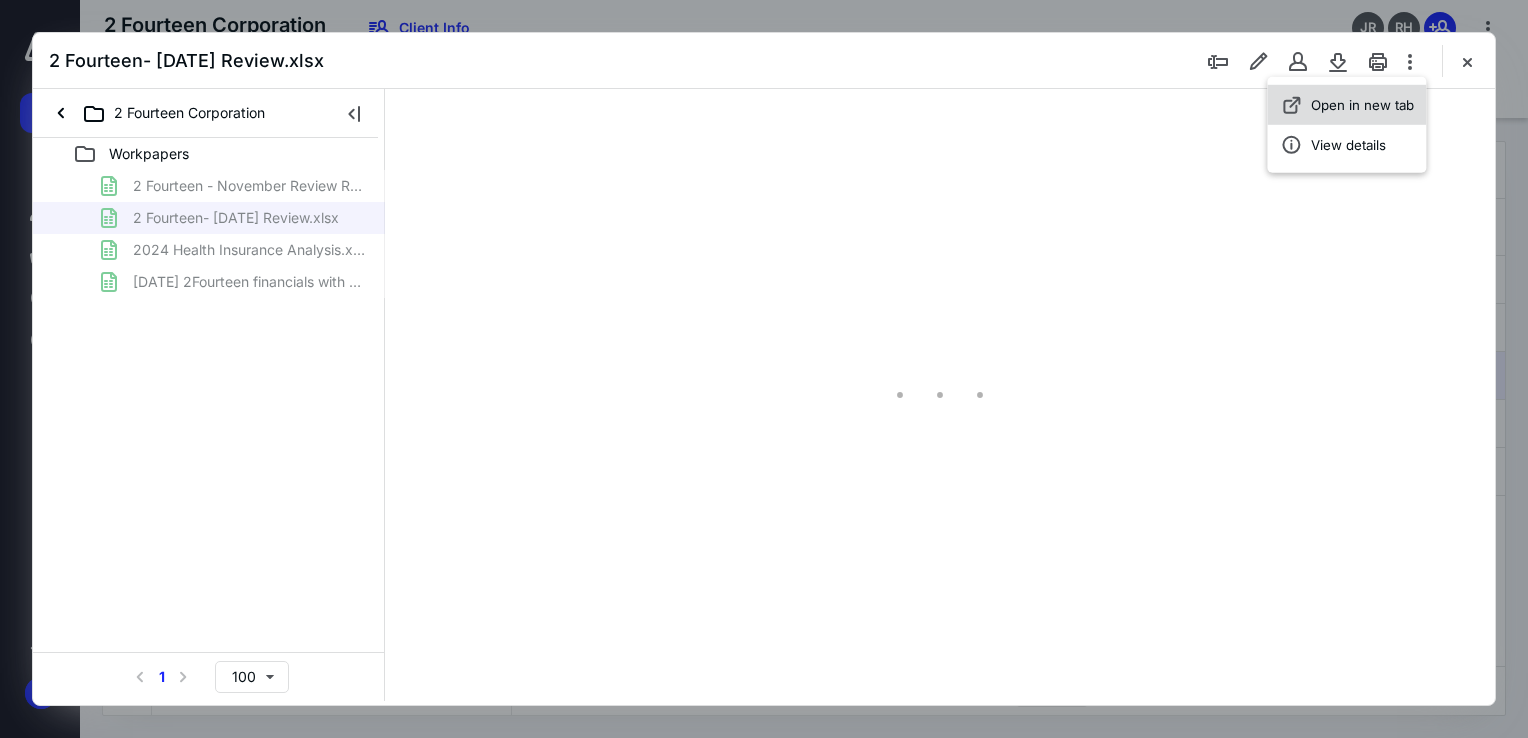 type on "55" 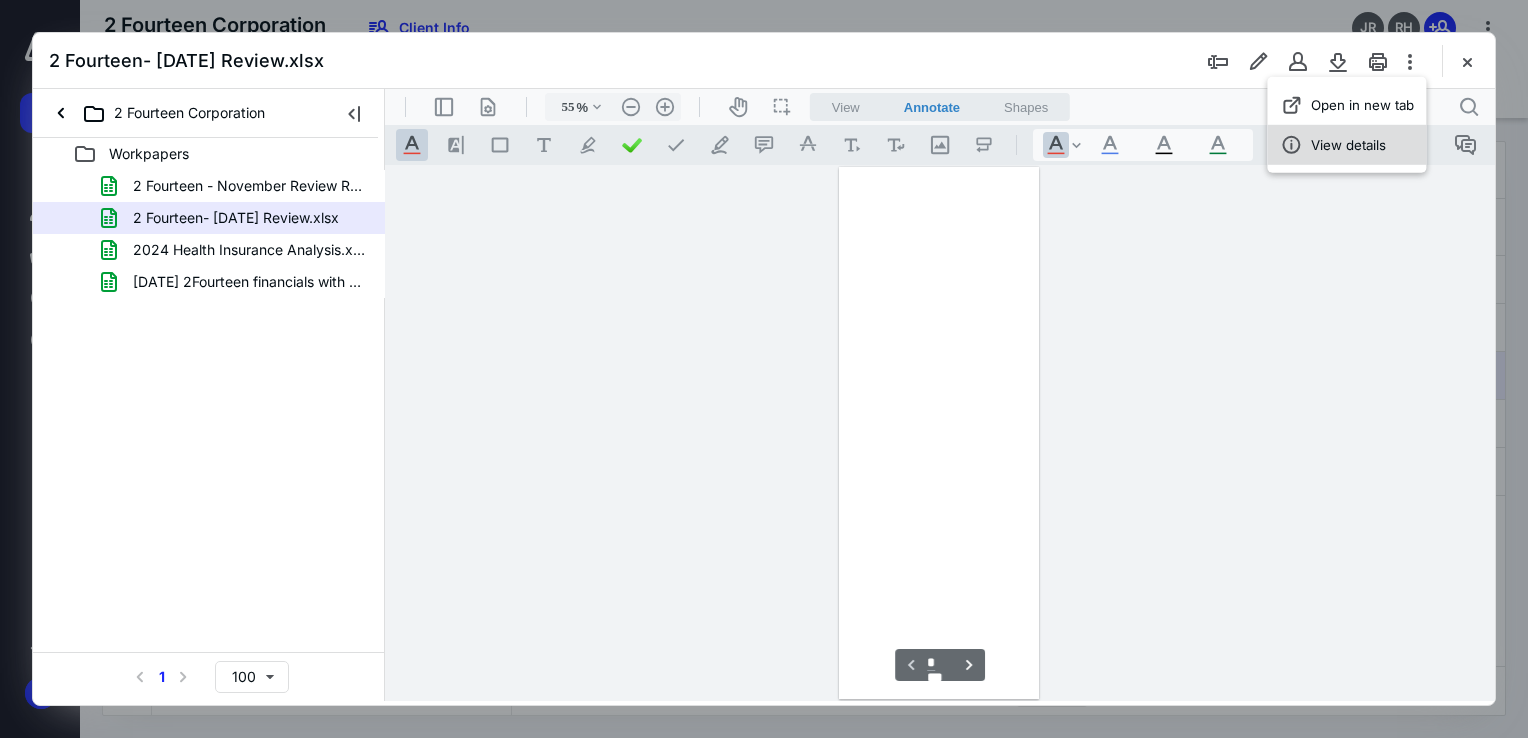 scroll, scrollTop: 78, scrollLeft: 0, axis: vertical 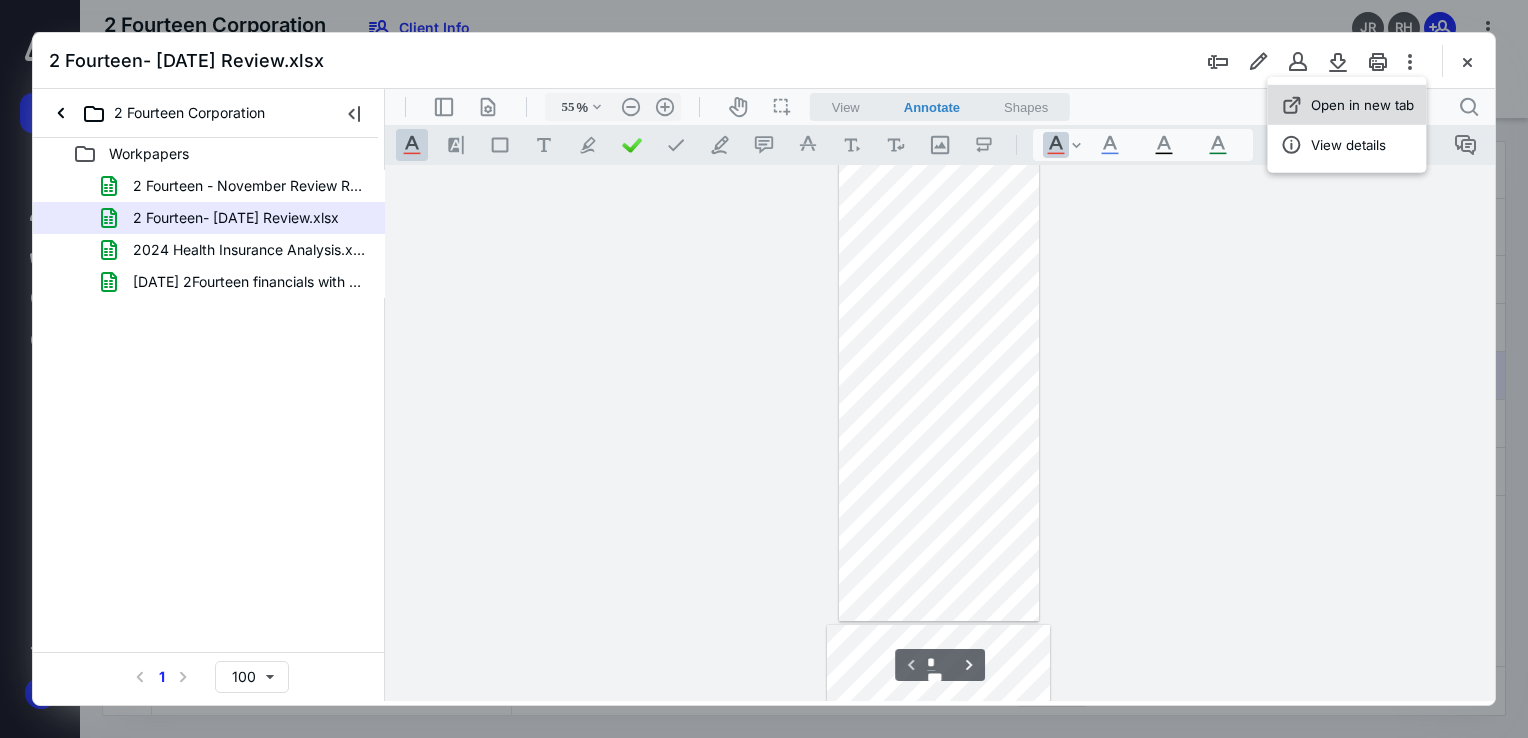 click on "Open in new tab" at bounding box center [1362, 105] 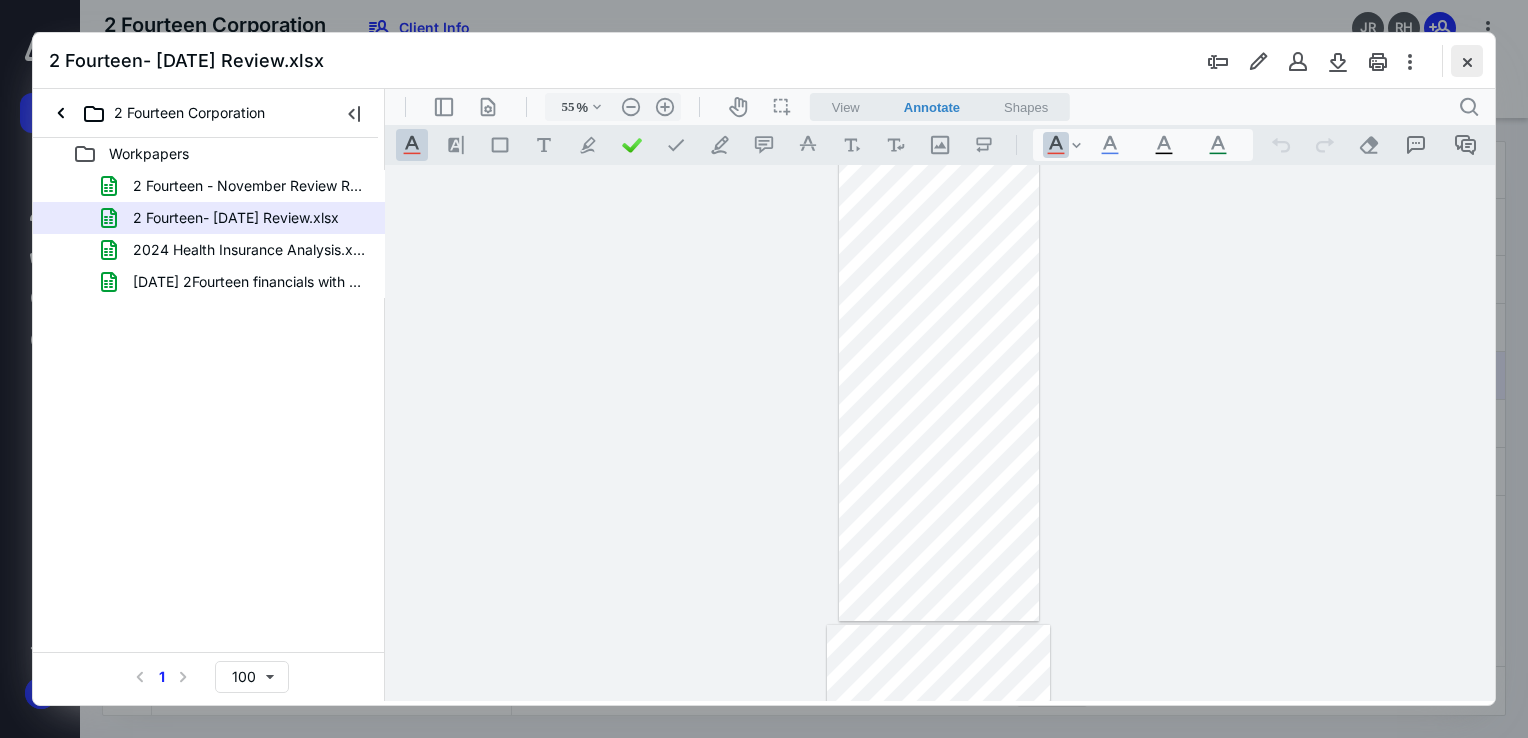 click at bounding box center [1467, 61] 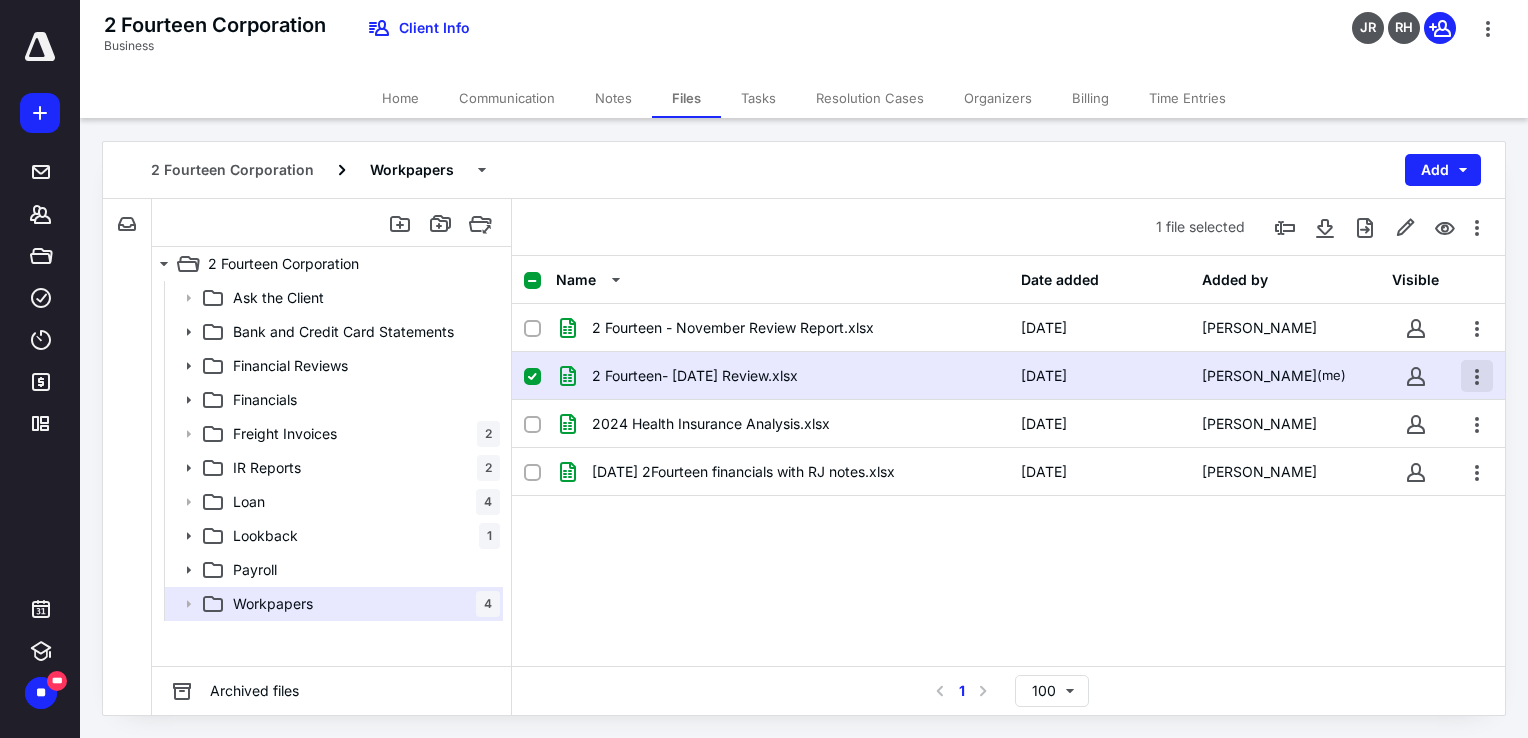 click at bounding box center (1477, 376) 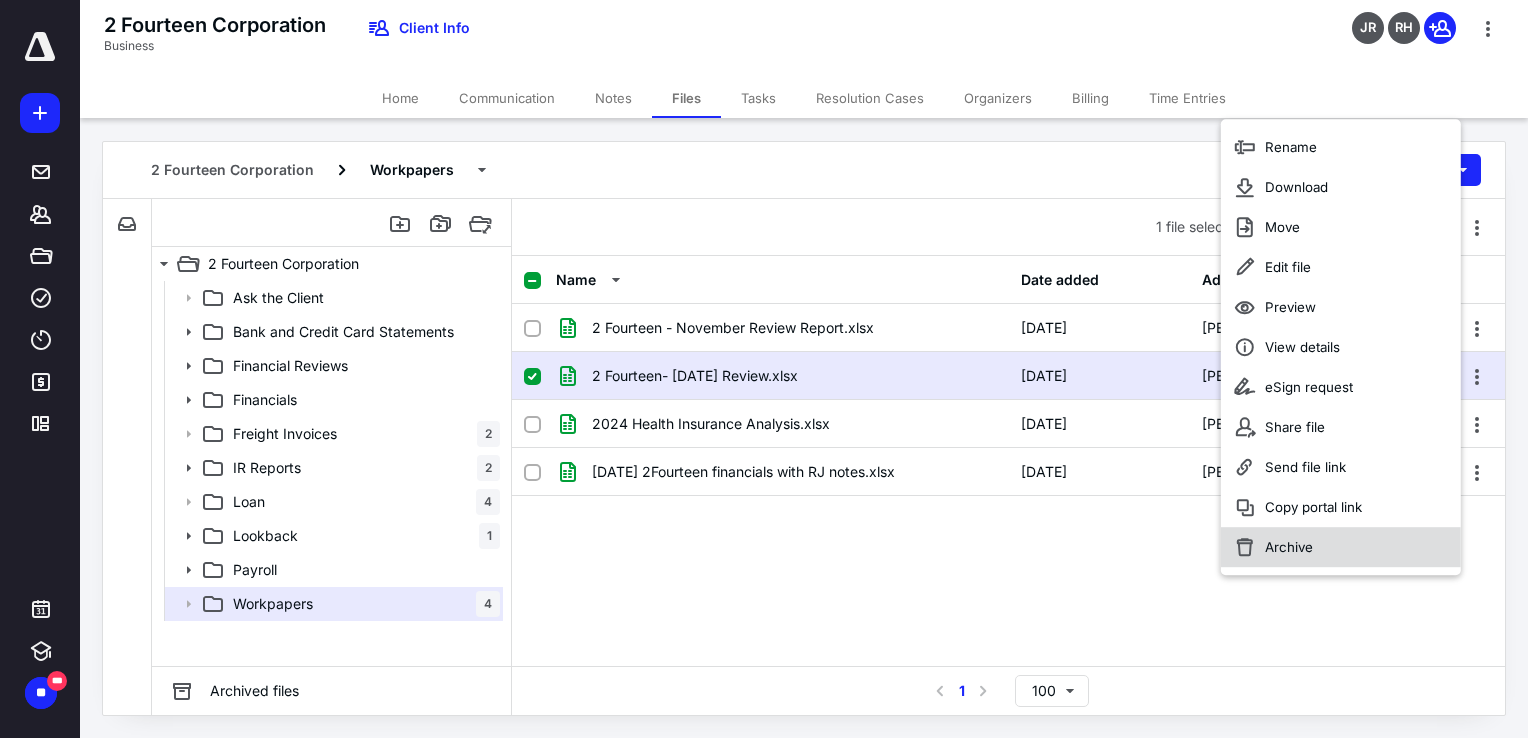 click on "Archive" at bounding box center [1289, 547] 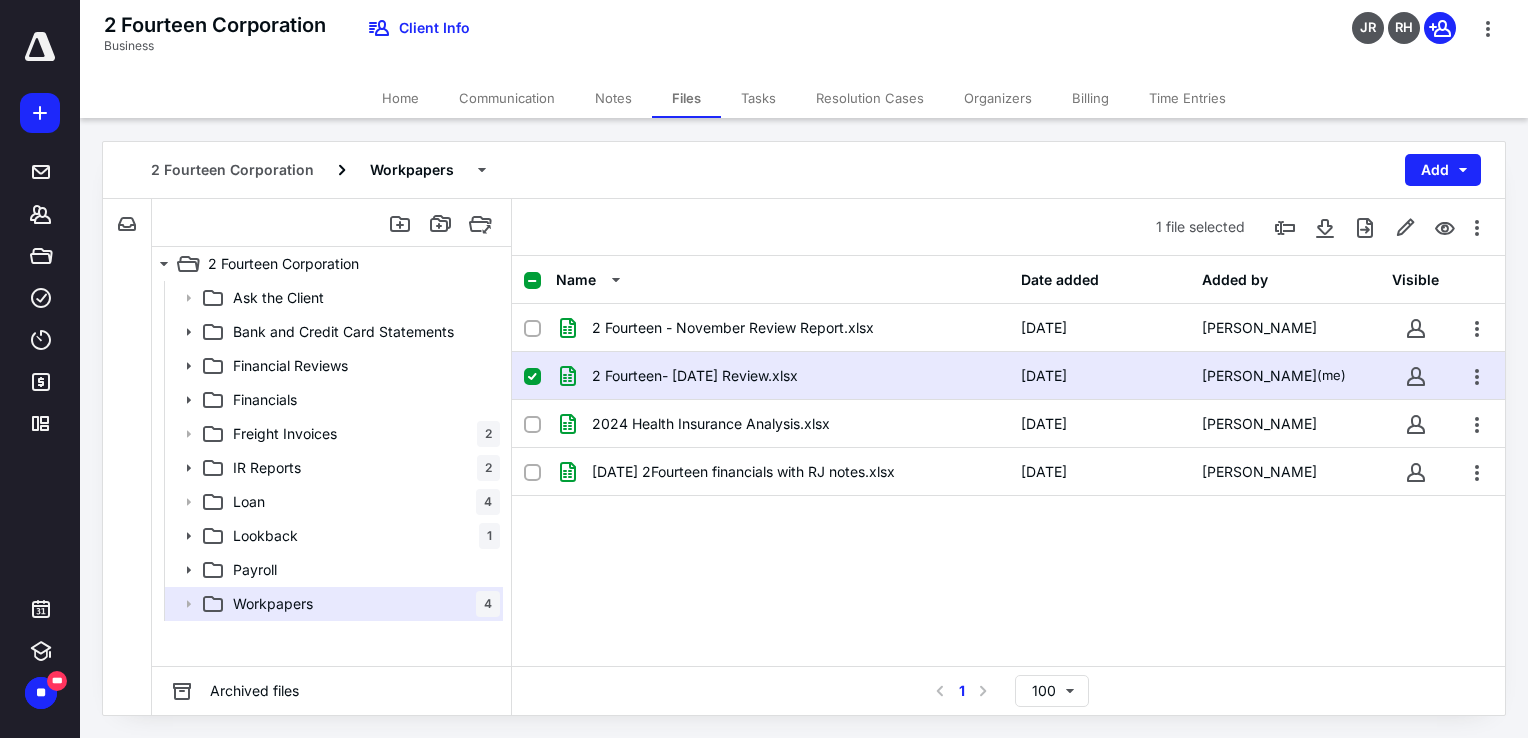 checkbox on "false" 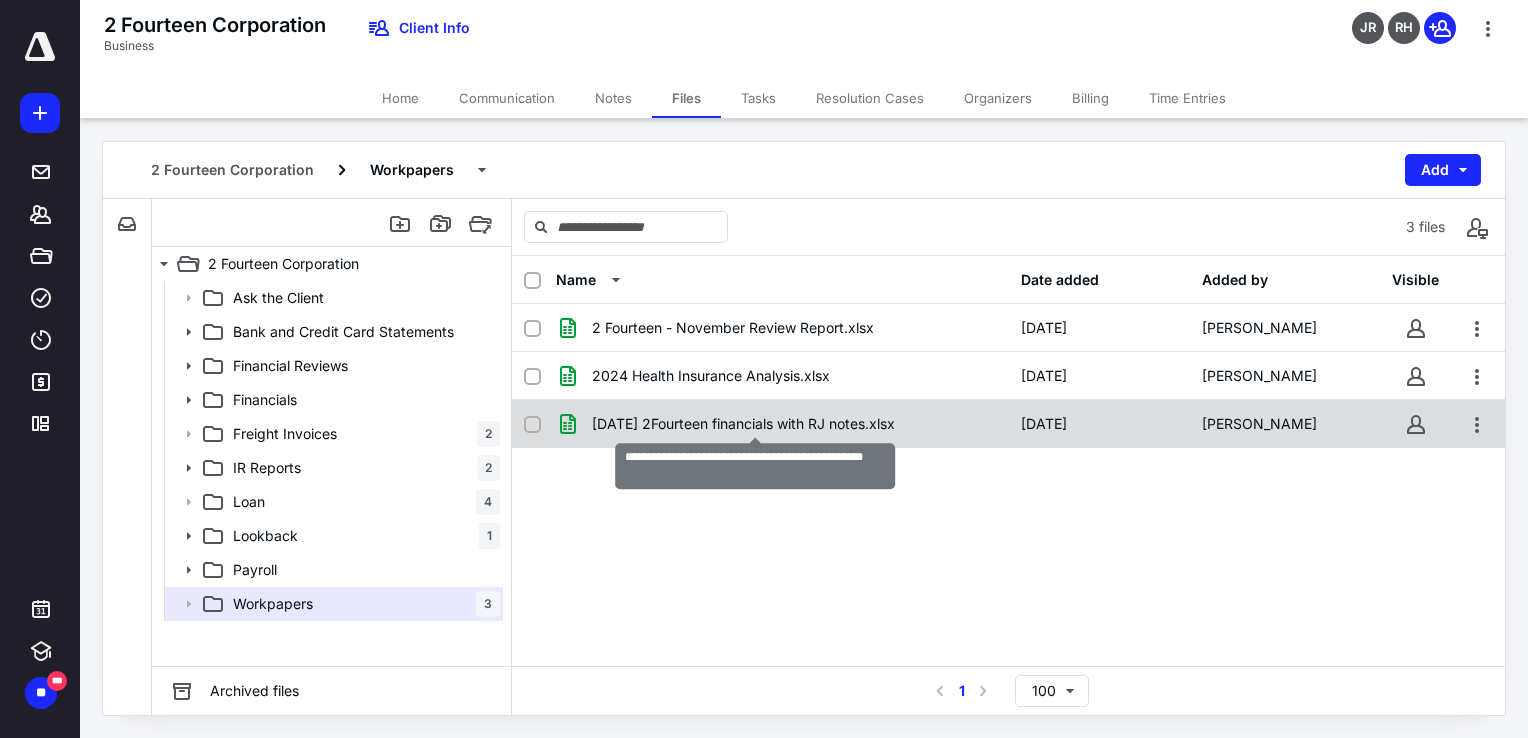 click on "[DATE] 2Fourteen financials with RJ notes.xlsx" at bounding box center (743, 424) 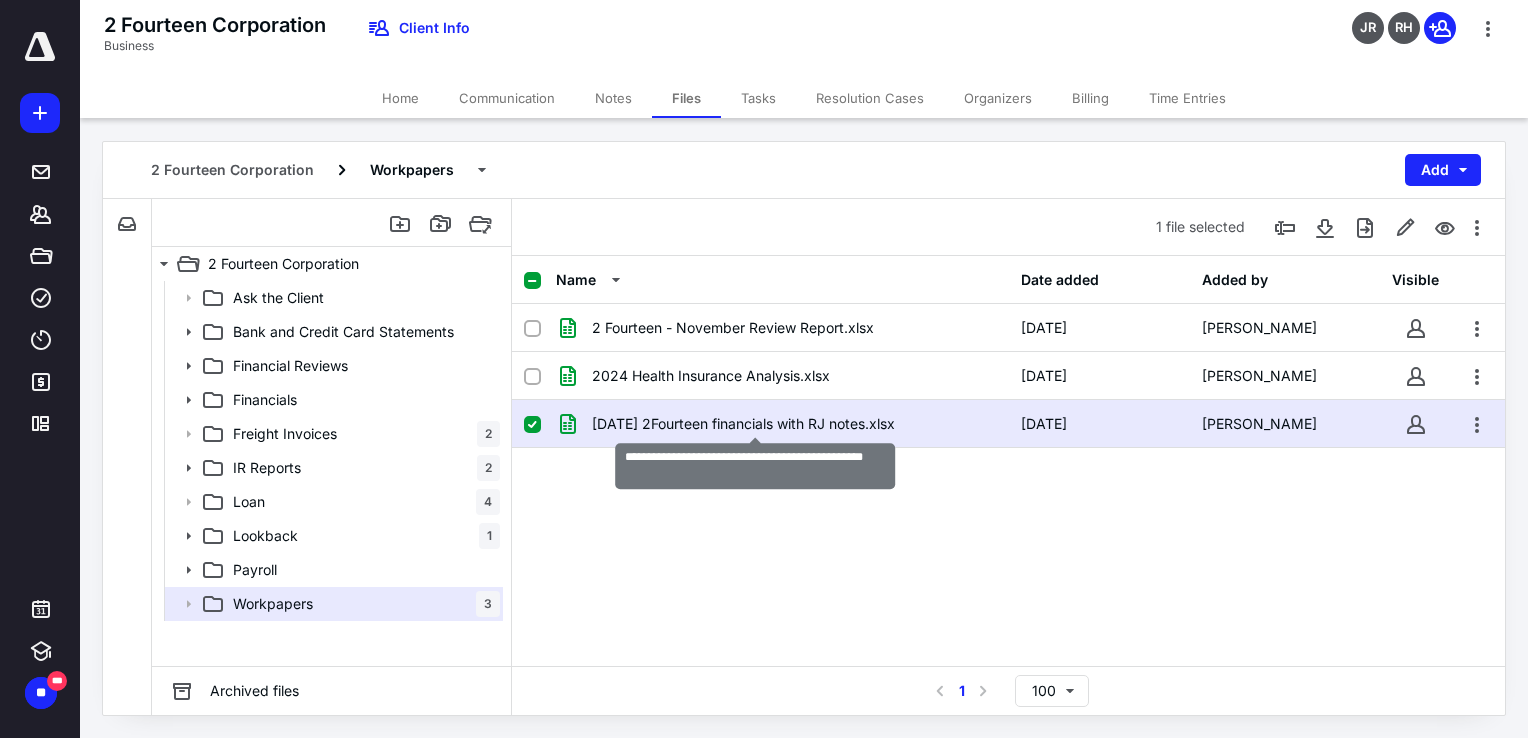 click on "[DATE] 2Fourteen financials with RJ notes.xlsx" at bounding box center [743, 424] 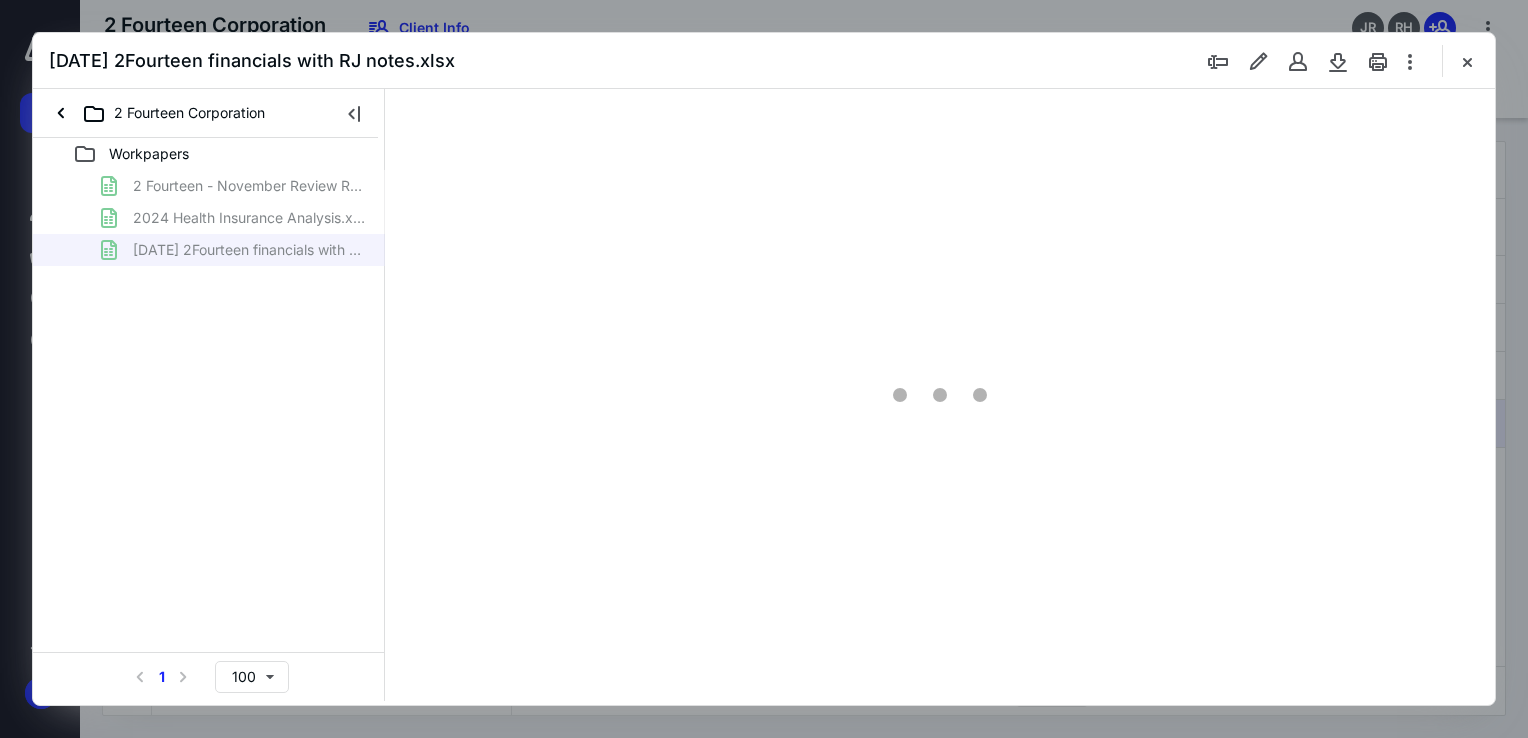 scroll, scrollTop: 0, scrollLeft: 0, axis: both 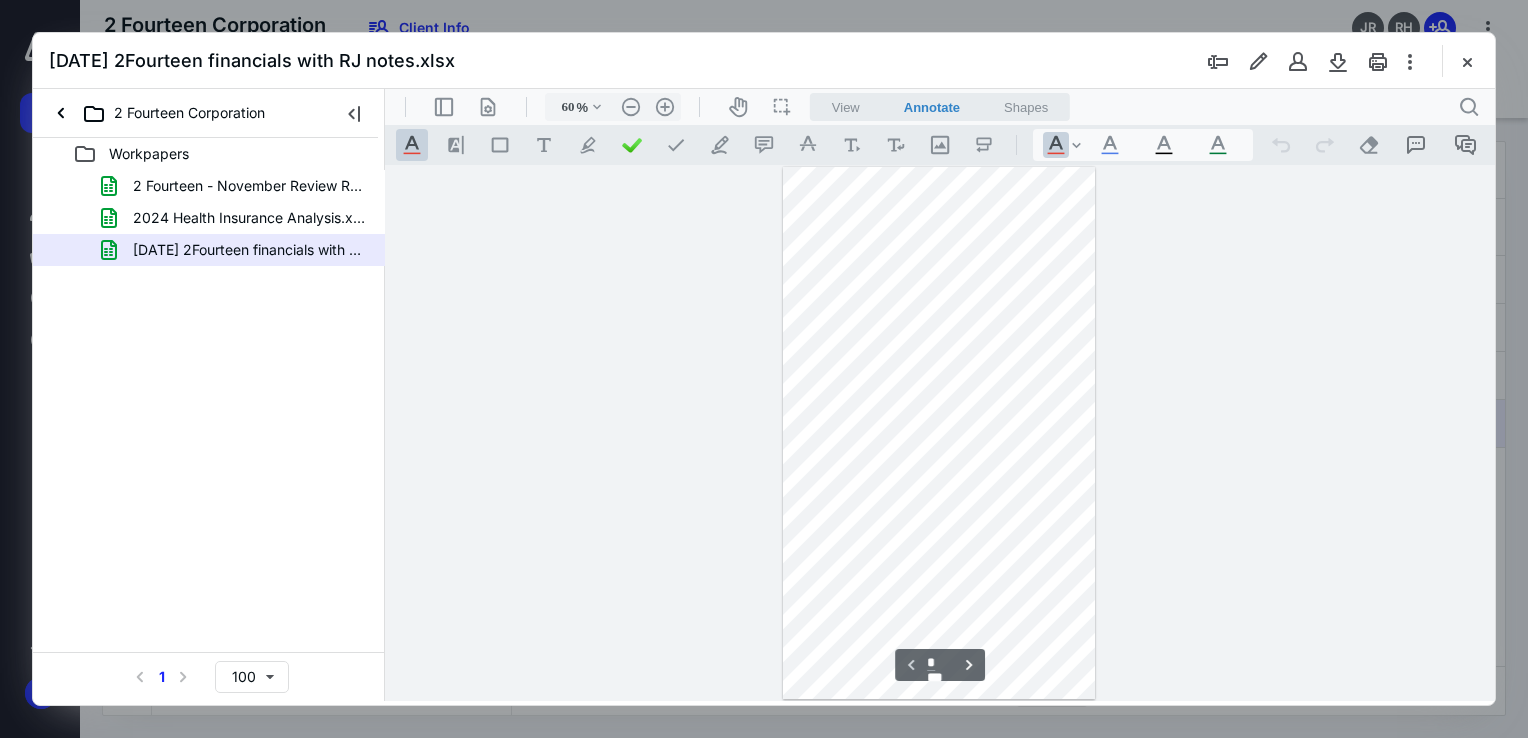 click on "View" at bounding box center (846, 107) 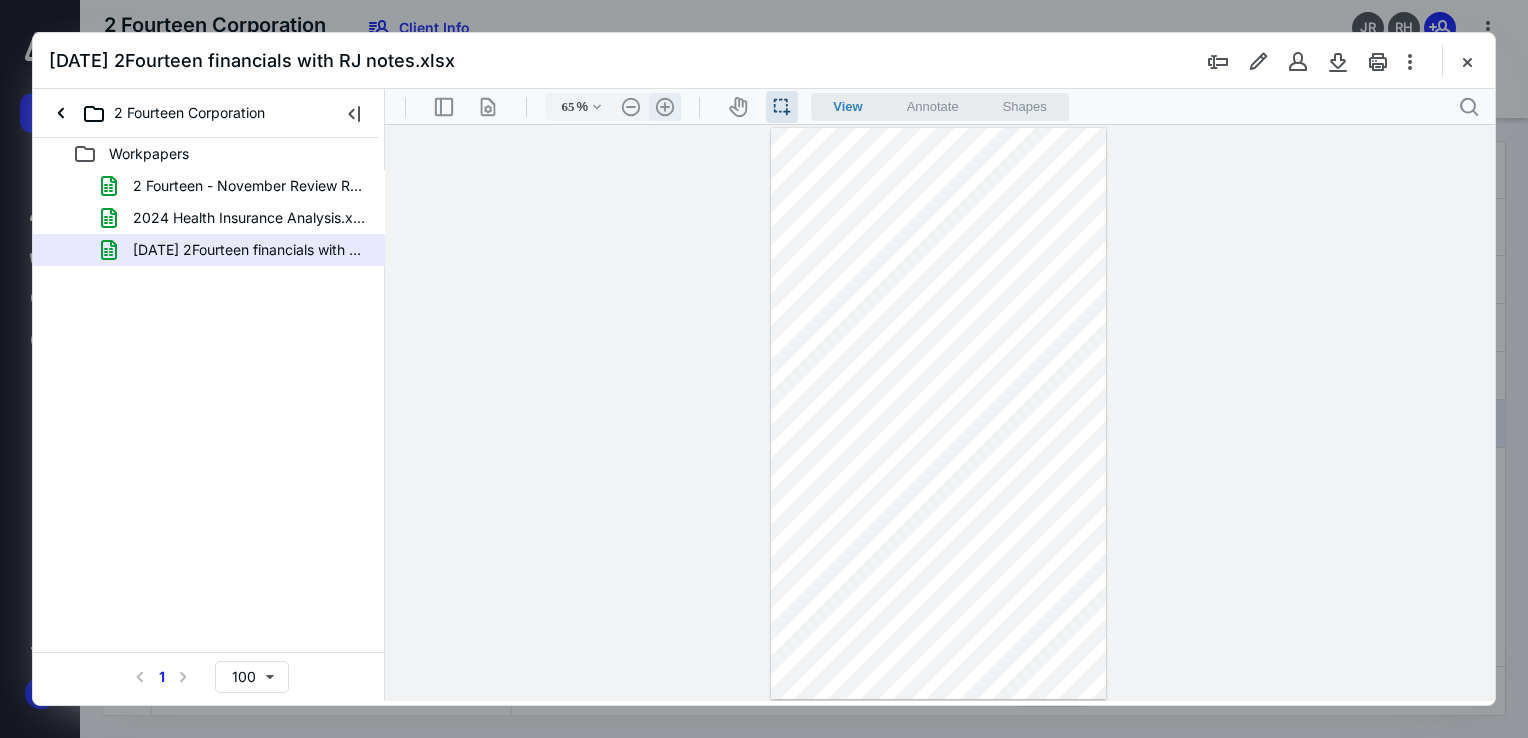 click on ".cls-1{fill:#abb0c4;} icon - header - zoom - in - line" at bounding box center [665, 107] 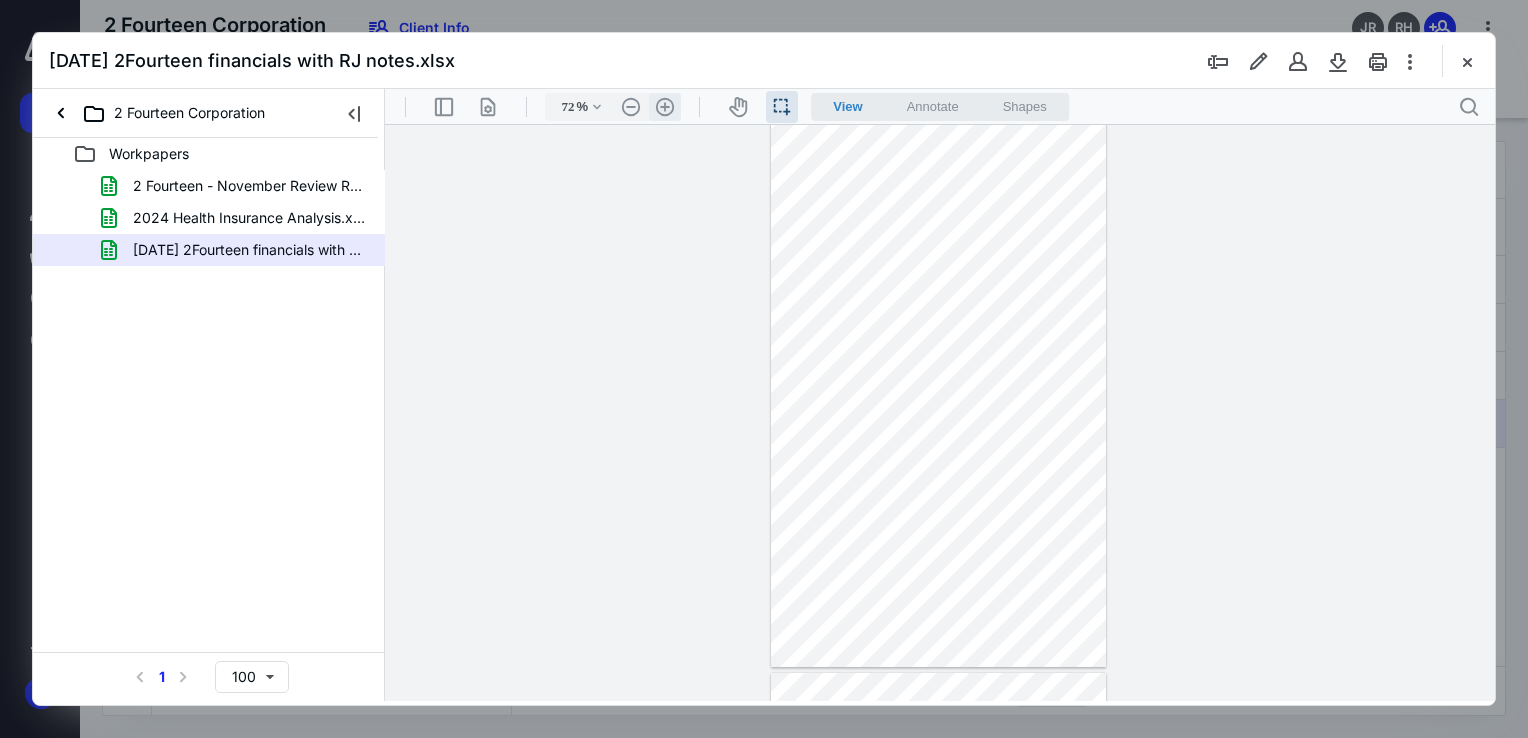 click on ".cls-1{fill:#abb0c4;} icon - header - zoom - in - line" at bounding box center [665, 107] 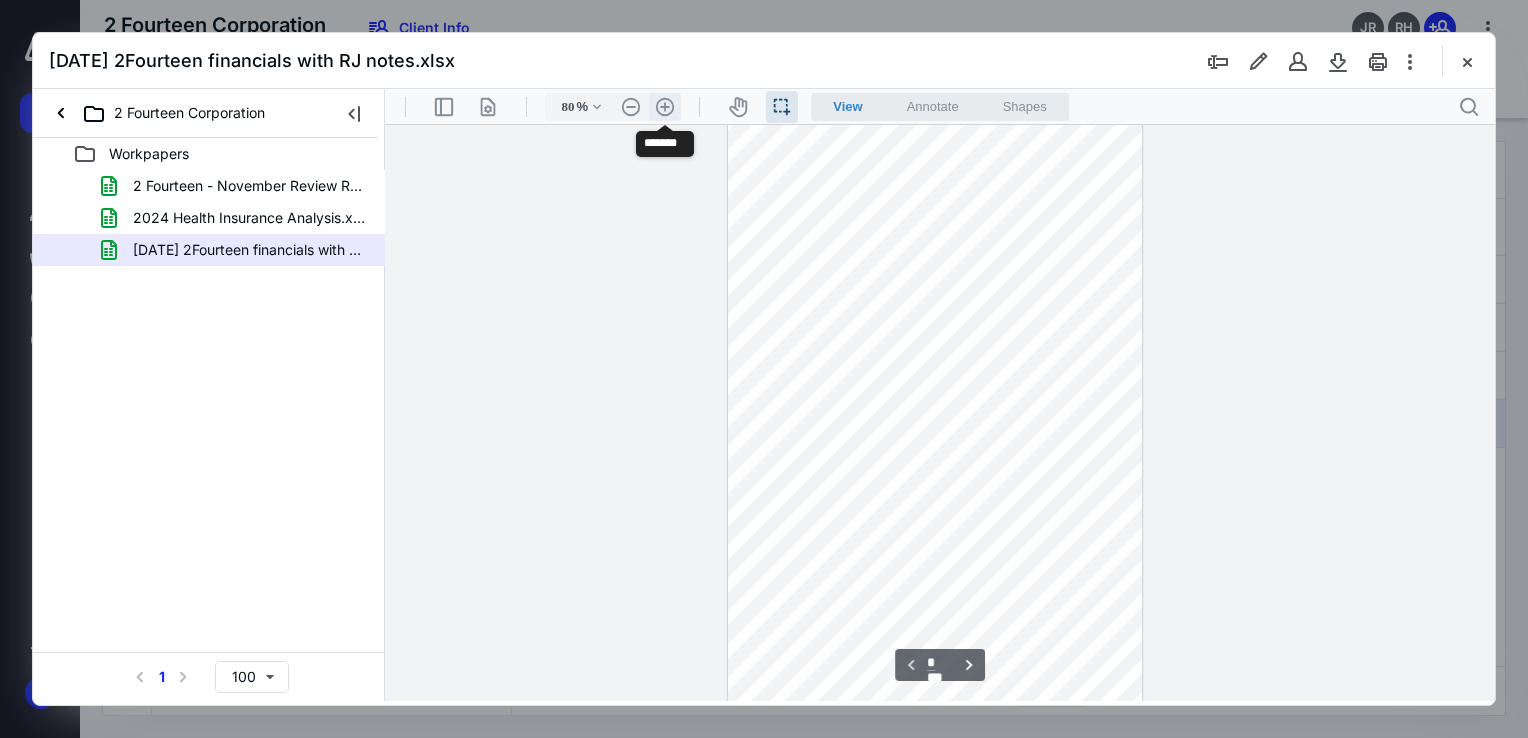 click on ".cls-1{fill:#abb0c4;} icon - header - zoom - in - line" at bounding box center (665, 107) 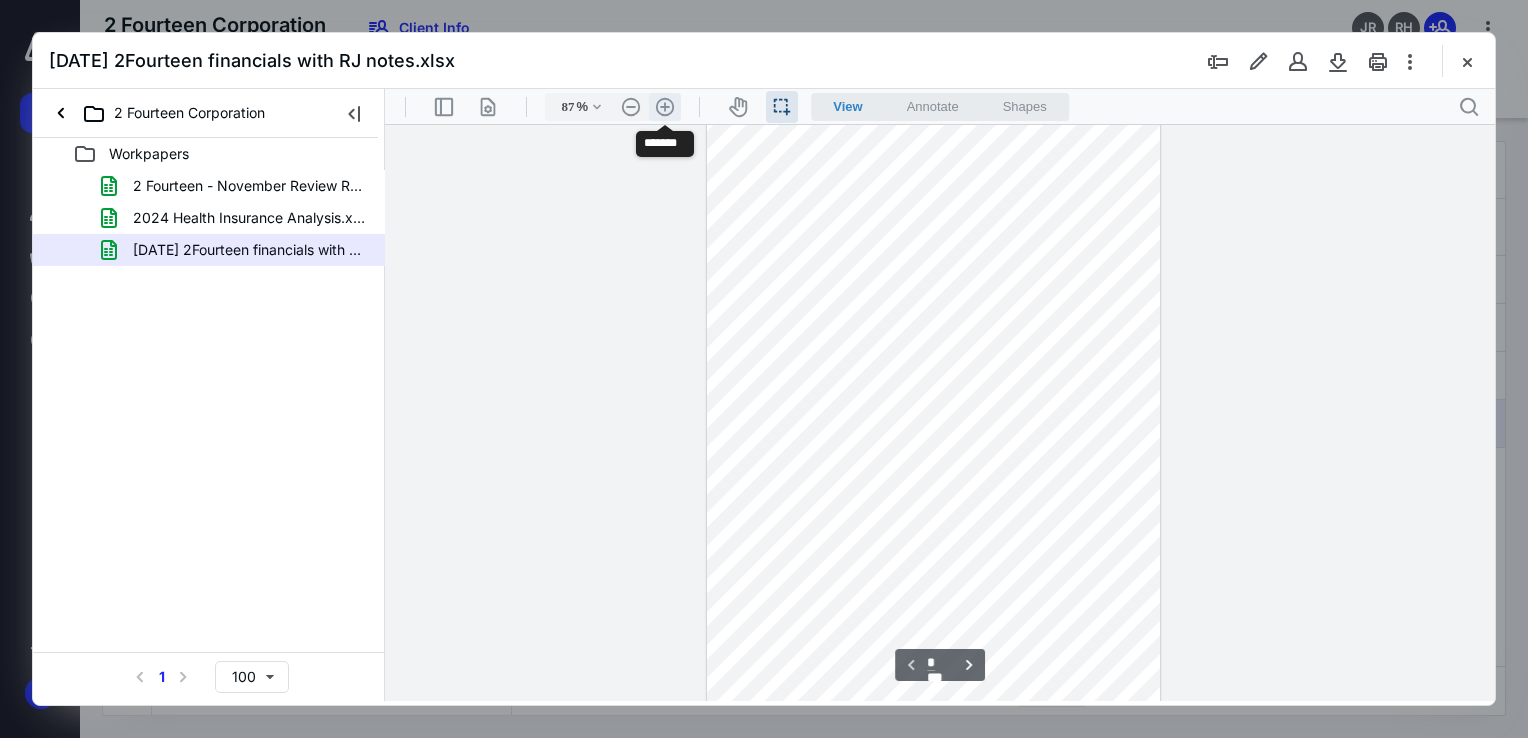 click on ".cls-1{fill:#abb0c4;} icon - header - zoom - in - line" at bounding box center (665, 107) 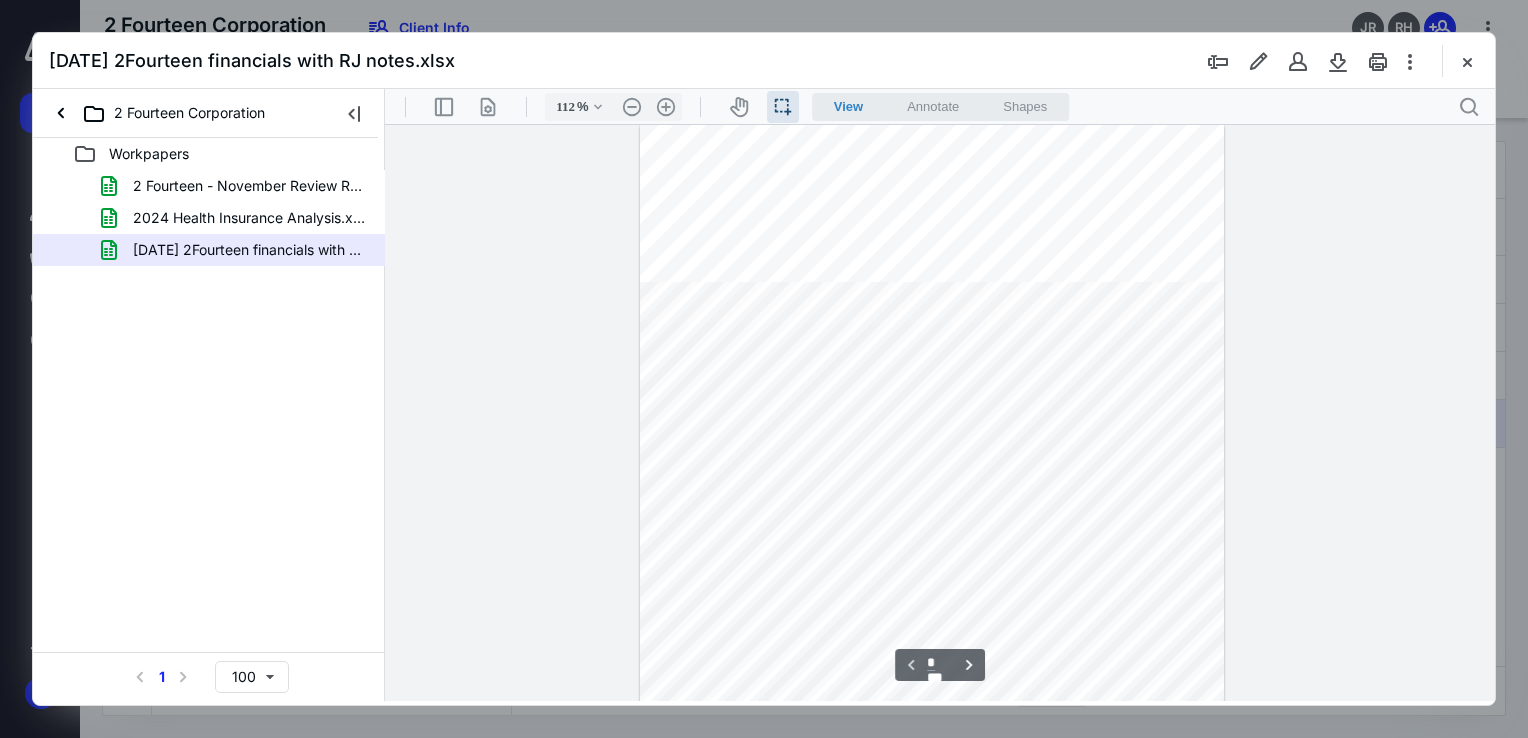 scroll, scrollTop: 1, scrollLeft: 392, axis: both 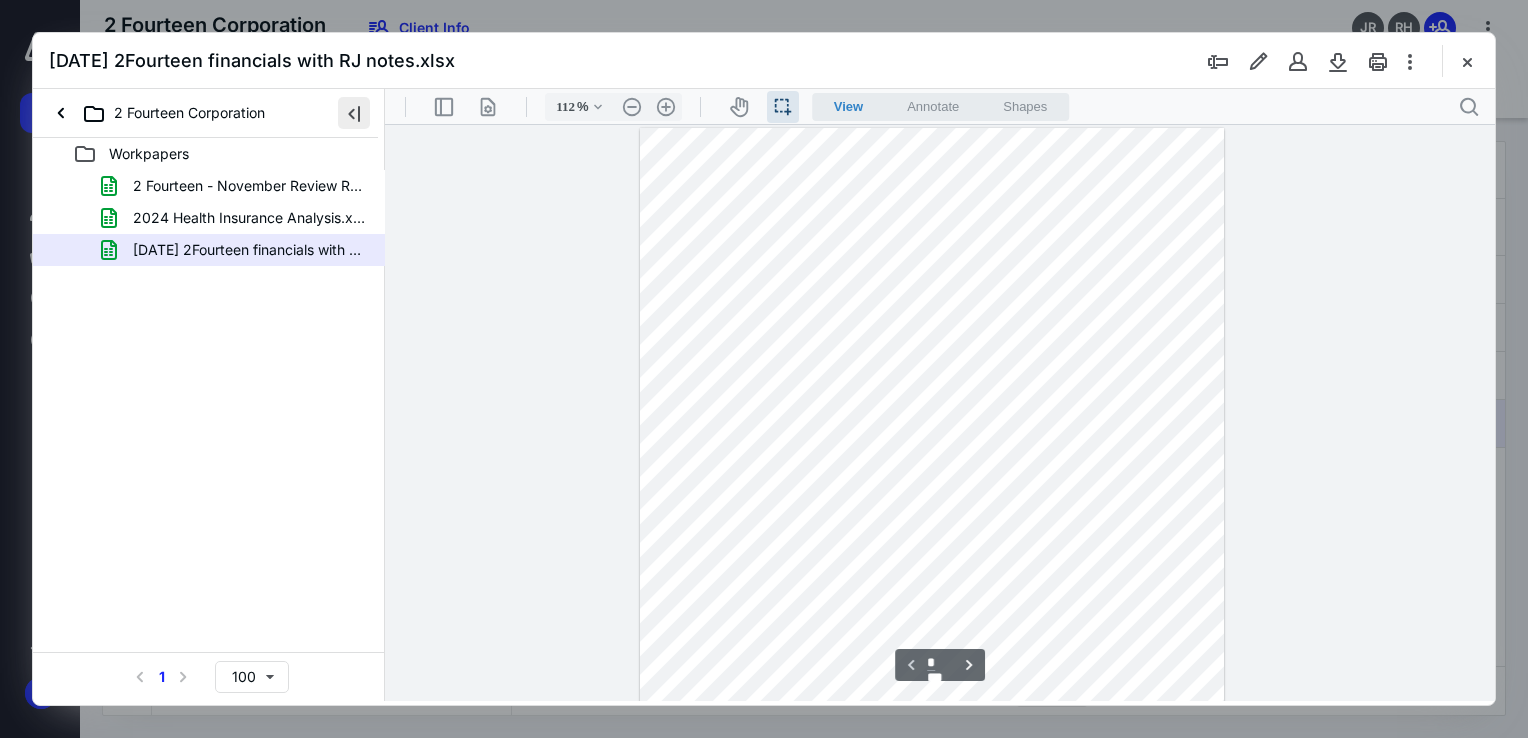 click at bounding box center [354, 113] 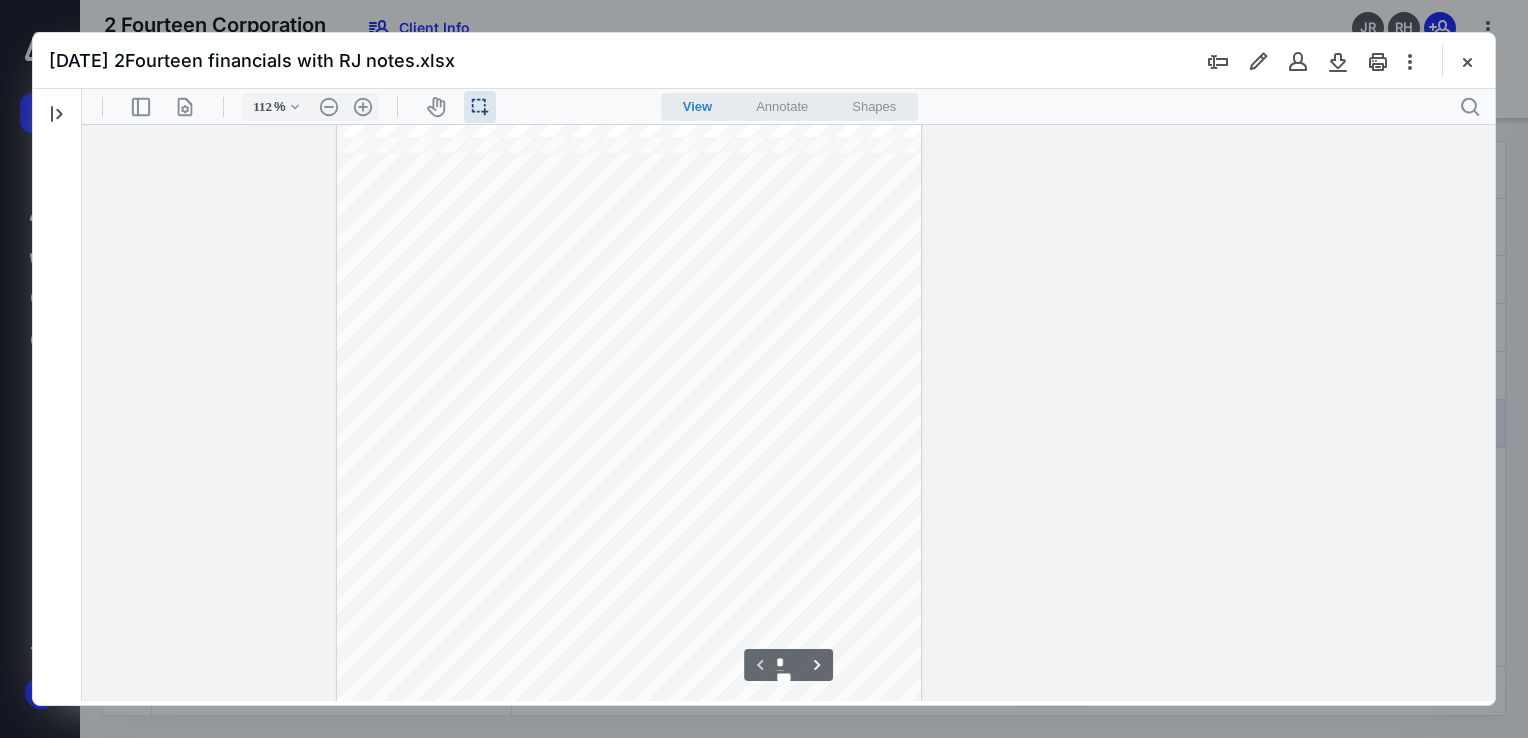 scroll, scrollTop: 301, scrollLeft: 392, axis: both 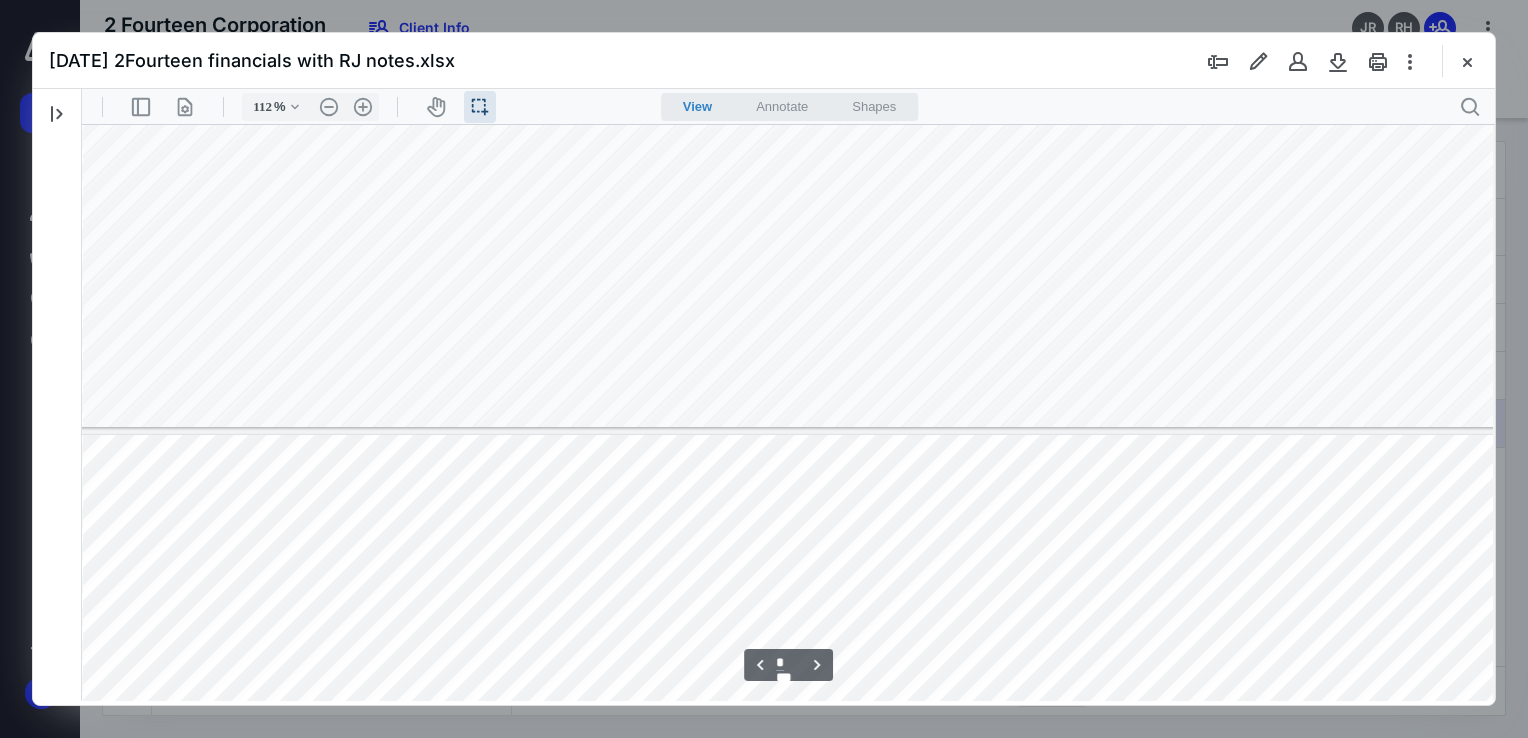 type on "*" 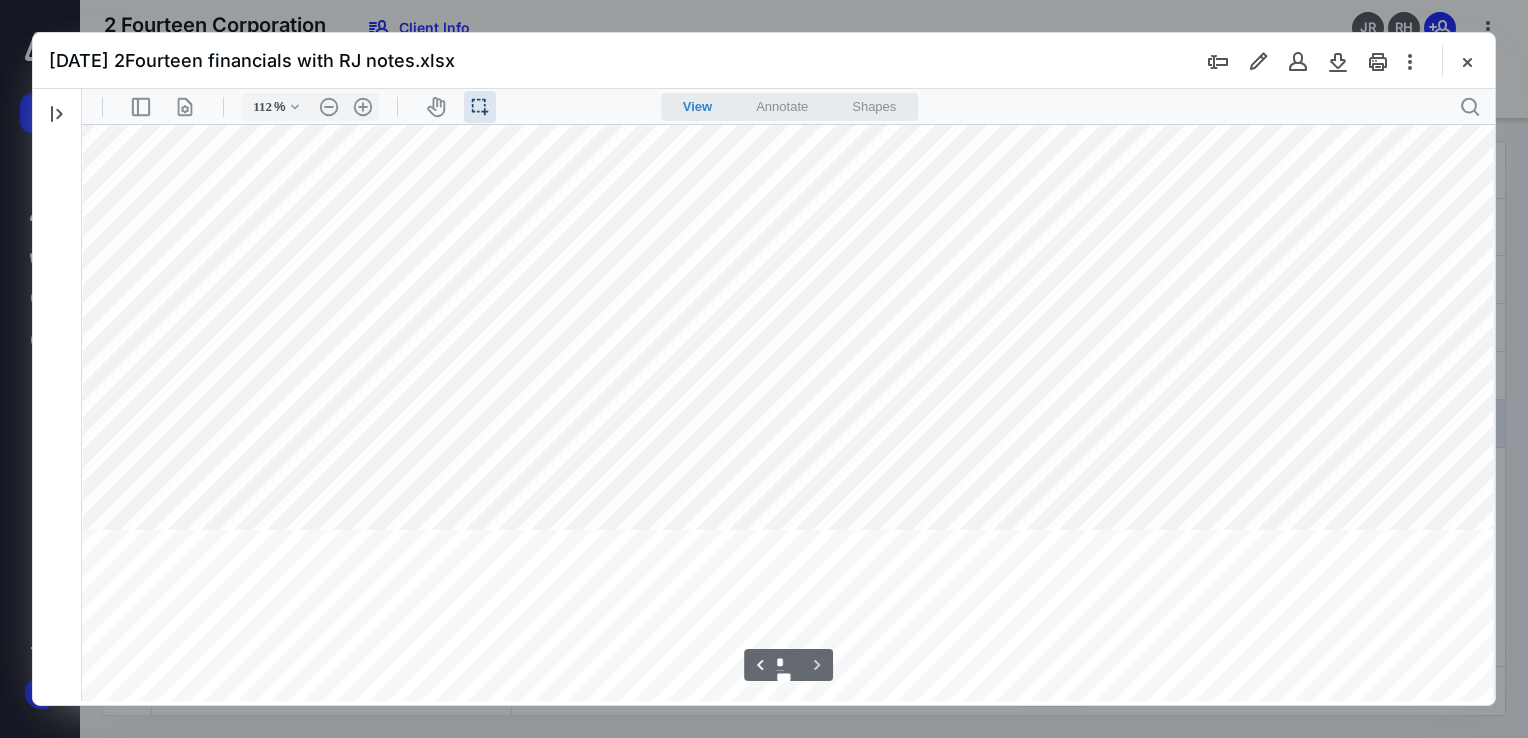 scroll, scrollTop: 4437, scrollLeft: 392, axis: both 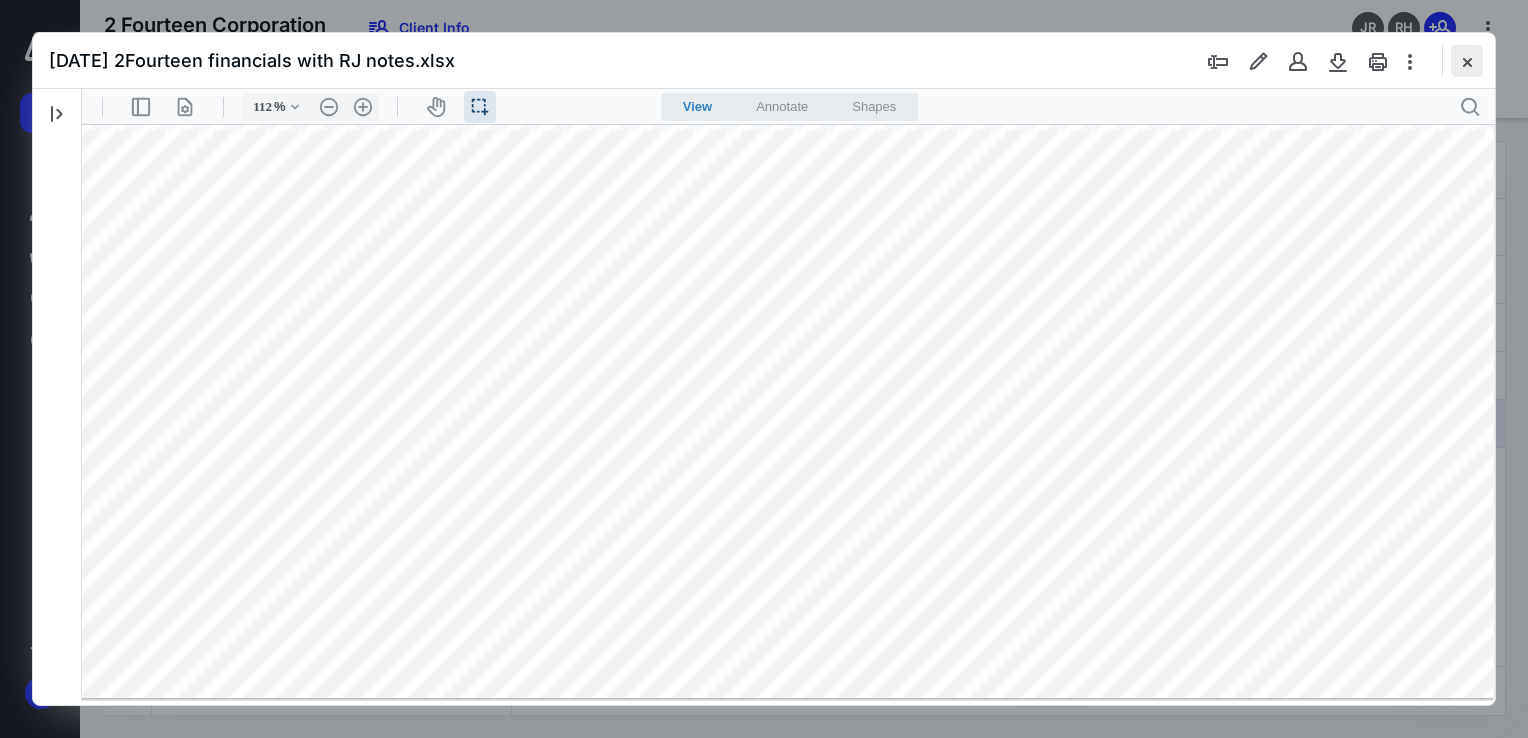 click at bounding box center [1467, 61] 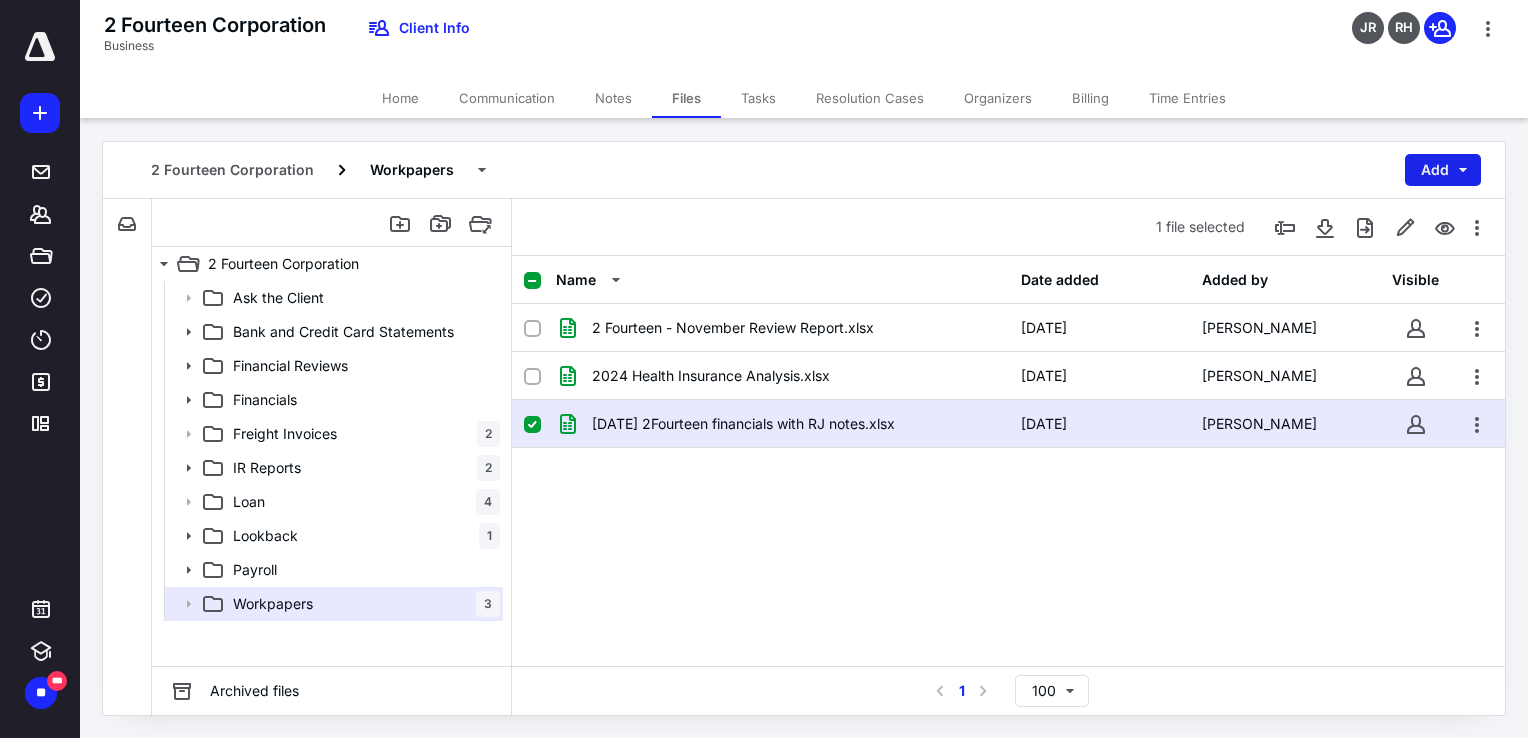 drag, startPoint x: 1493, startPoint y: 173, endPoint x: 1463, endPoint y: 174, distance: 30.016663 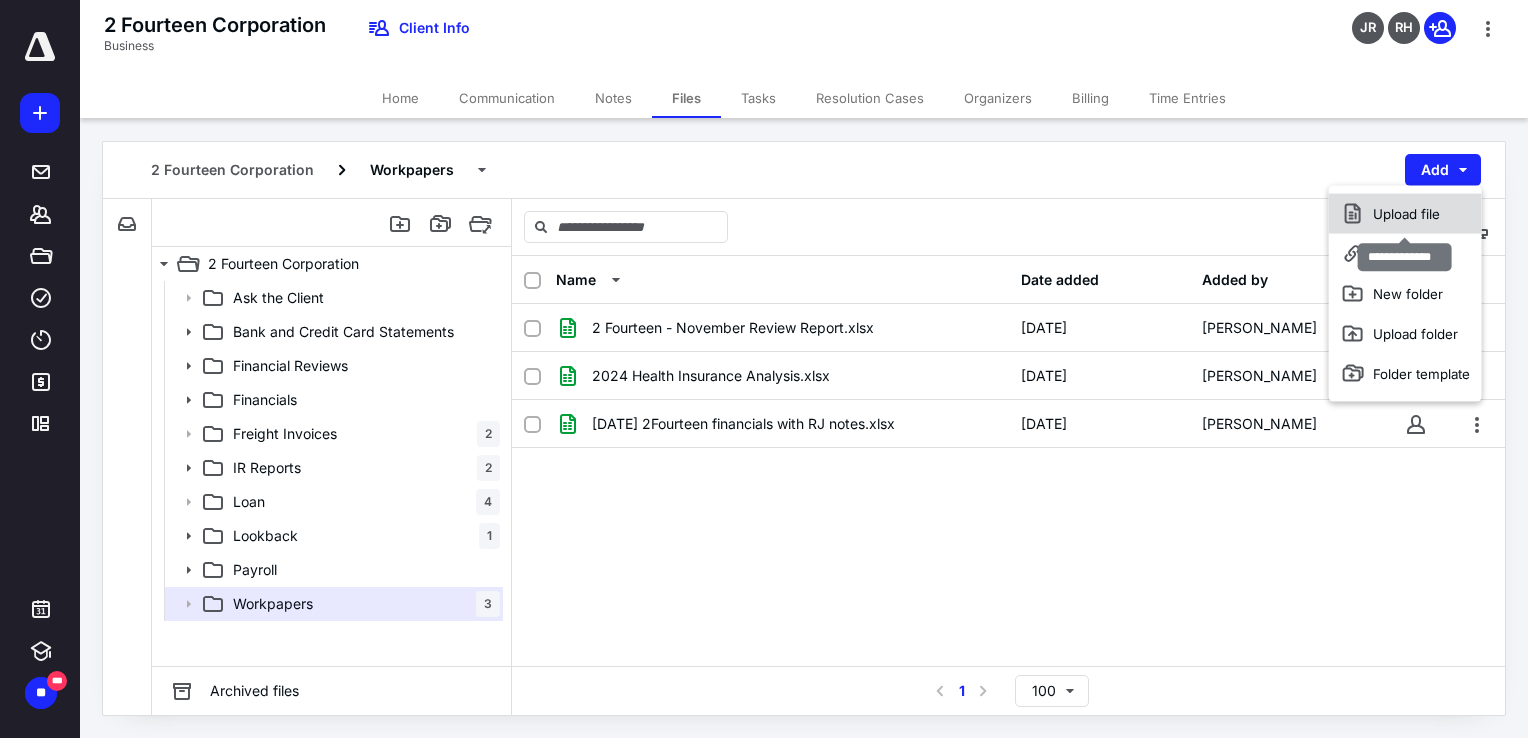 click on "Upload file" at bounding box center (1405, 214) 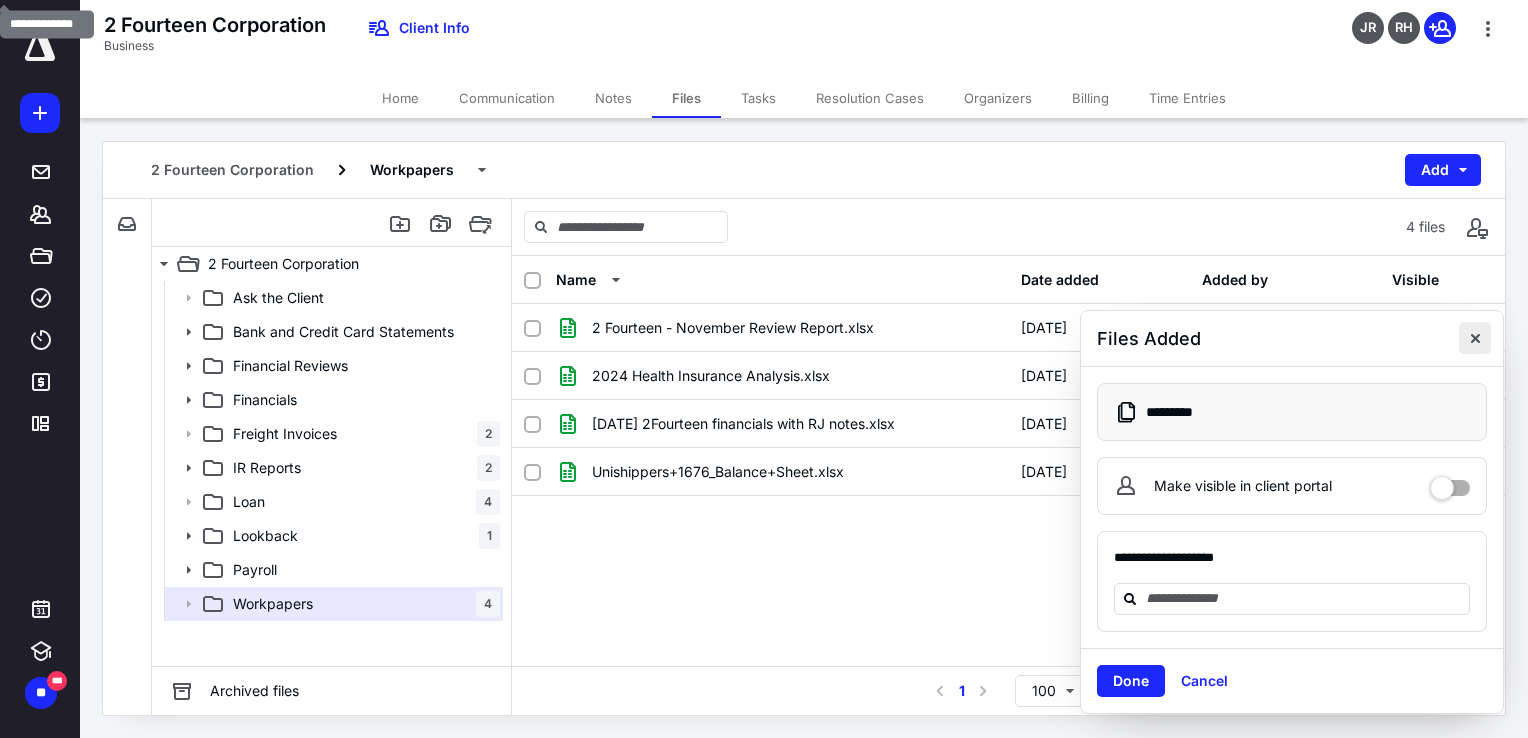 click at bounding box center (1475, 338) 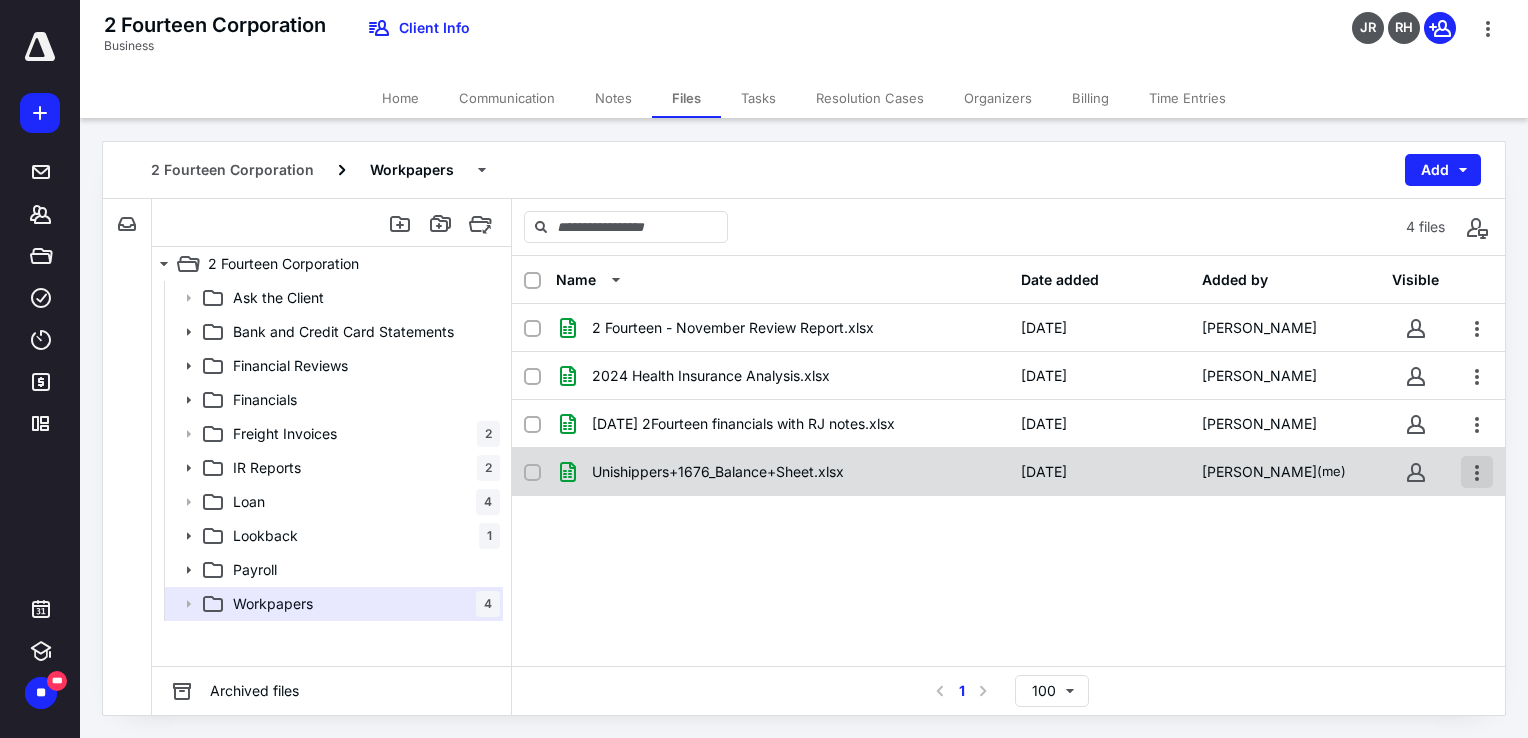 click at bounding box center (1477, 472) 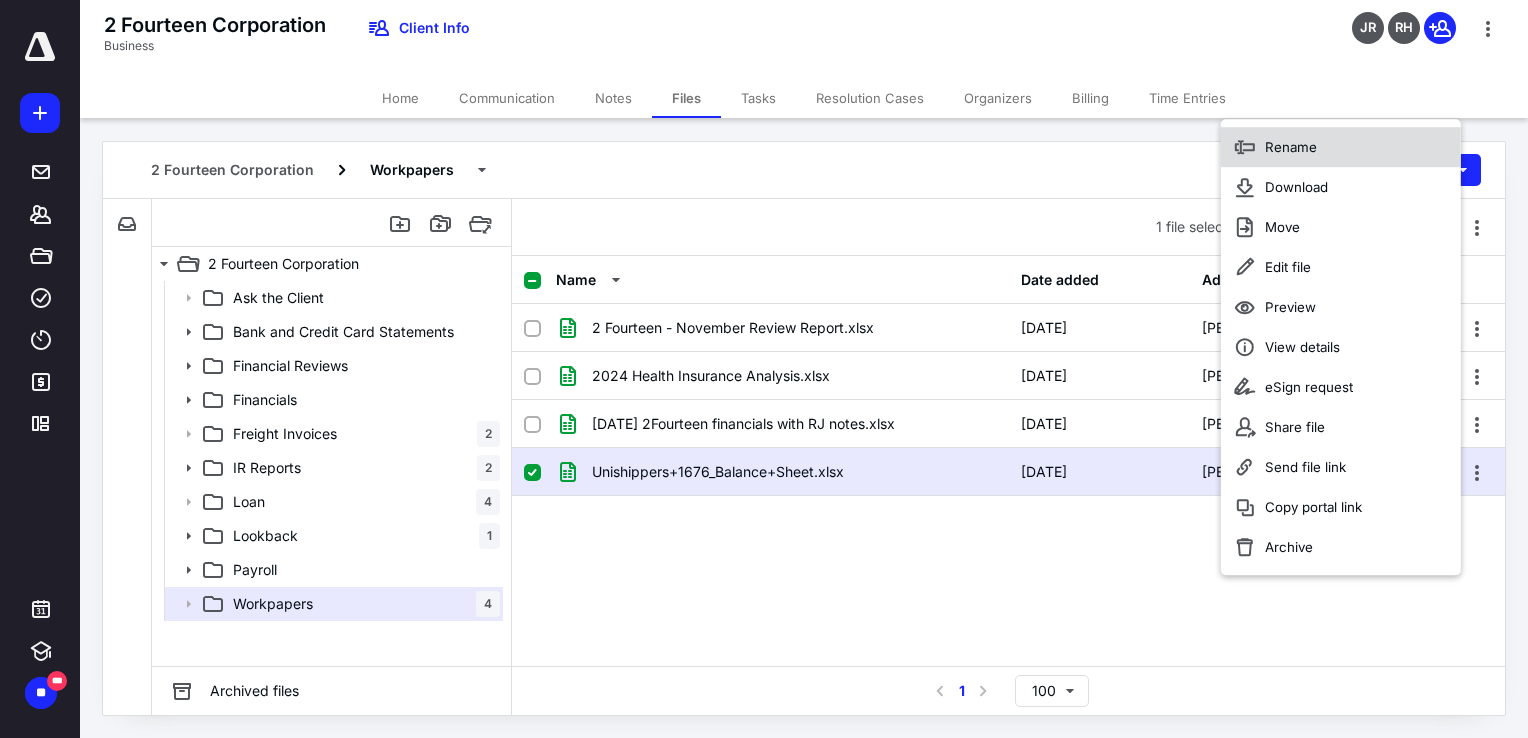 click on "Rename" at bounding box center (1291, 147) 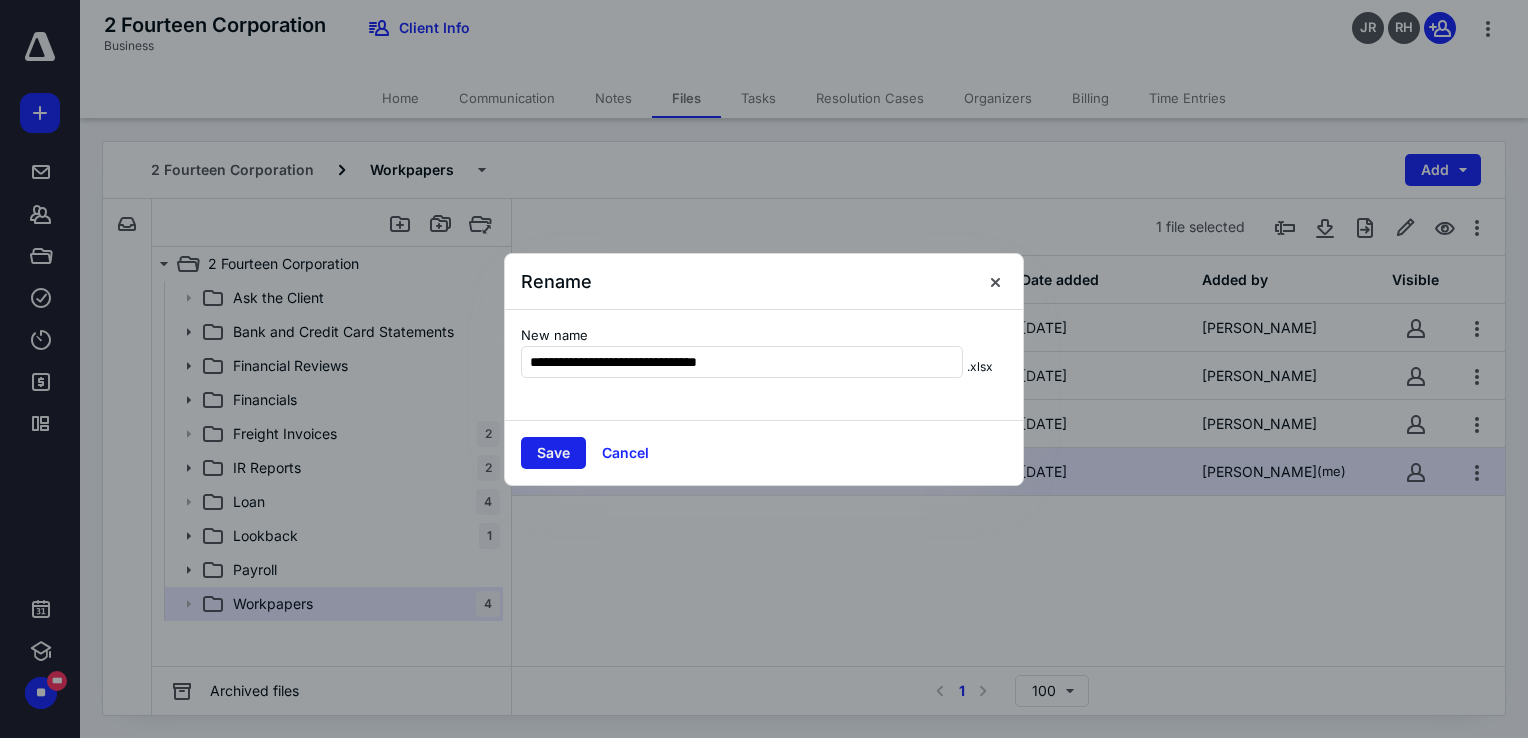 type on "**********" 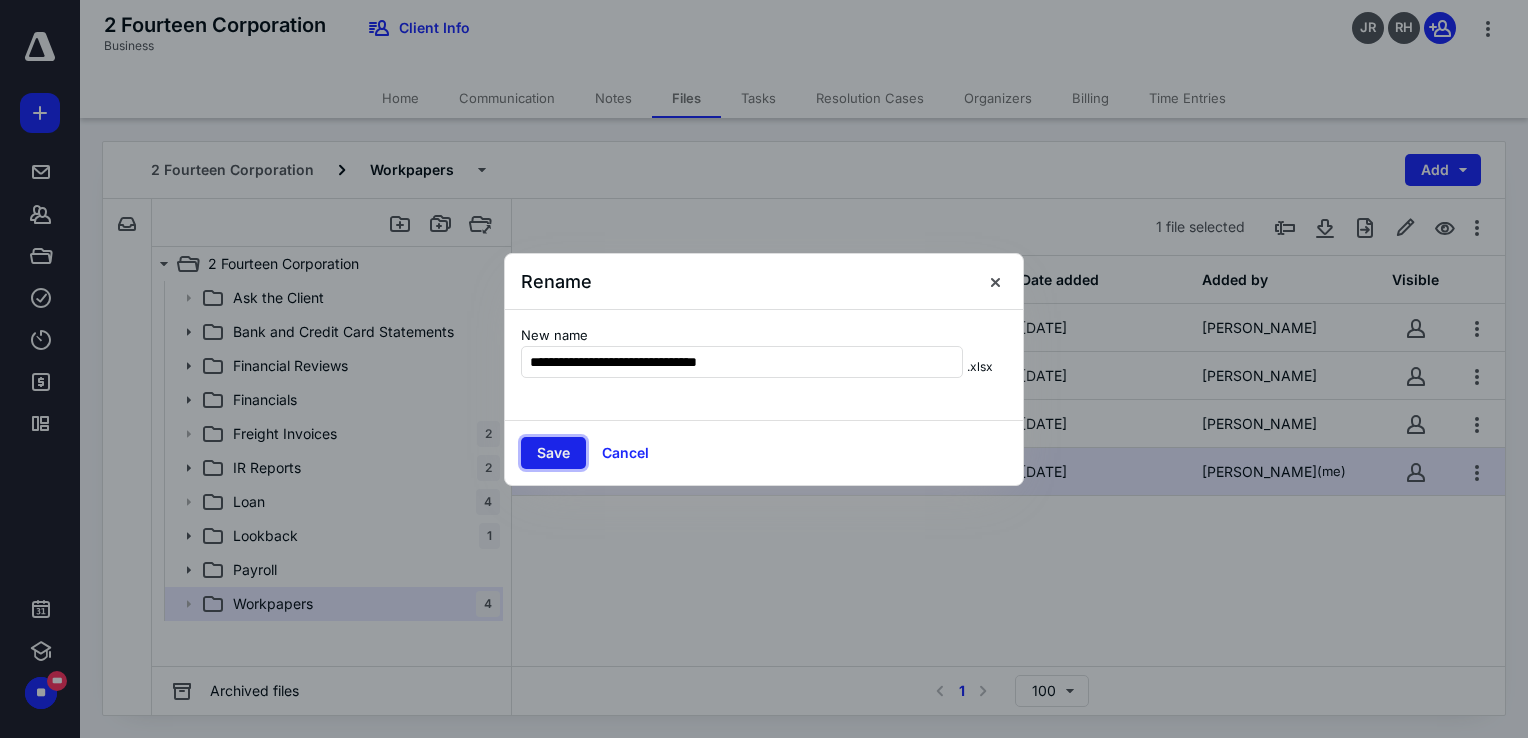 click on "Save" at bounding box center (553, 453) 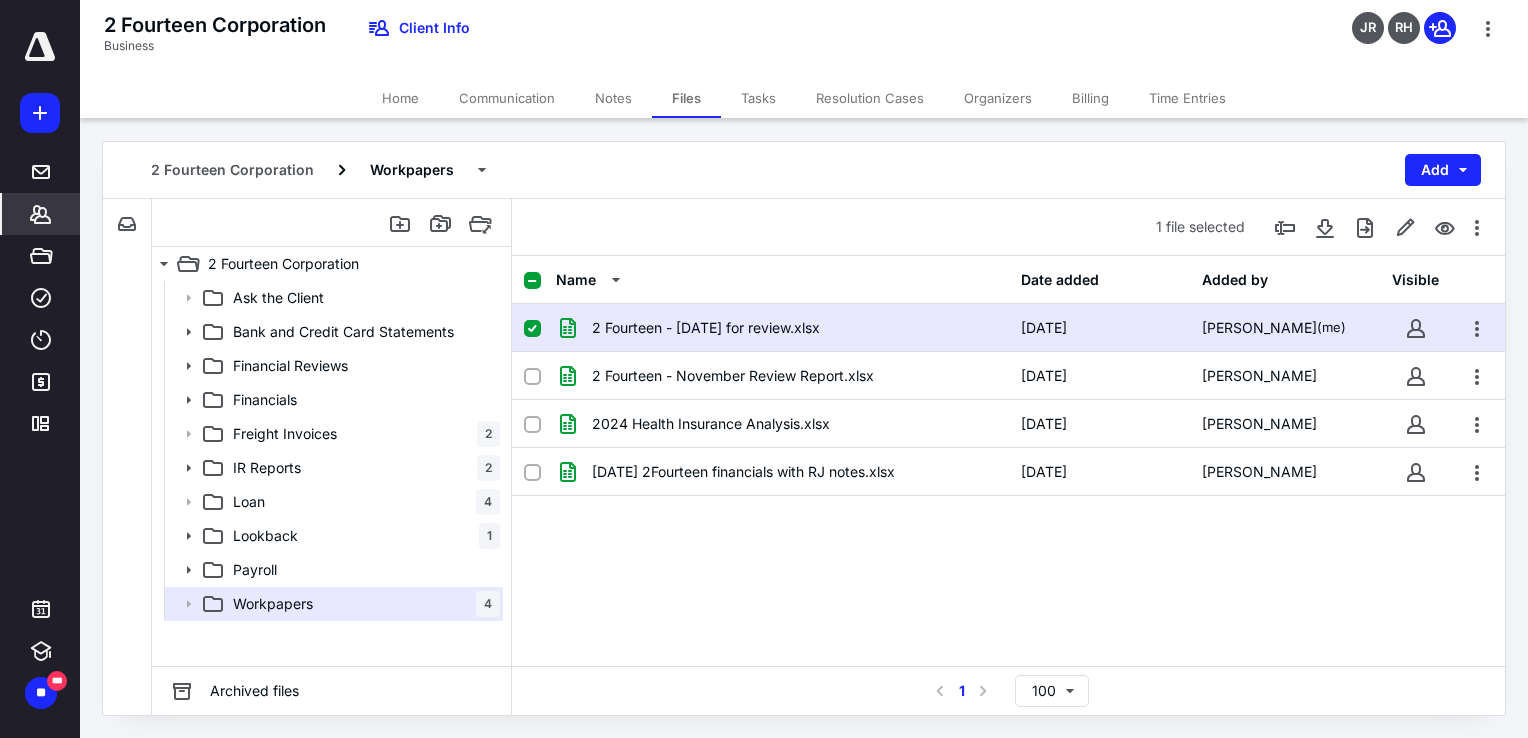 click on "*******" at bounding box center (41, 214) 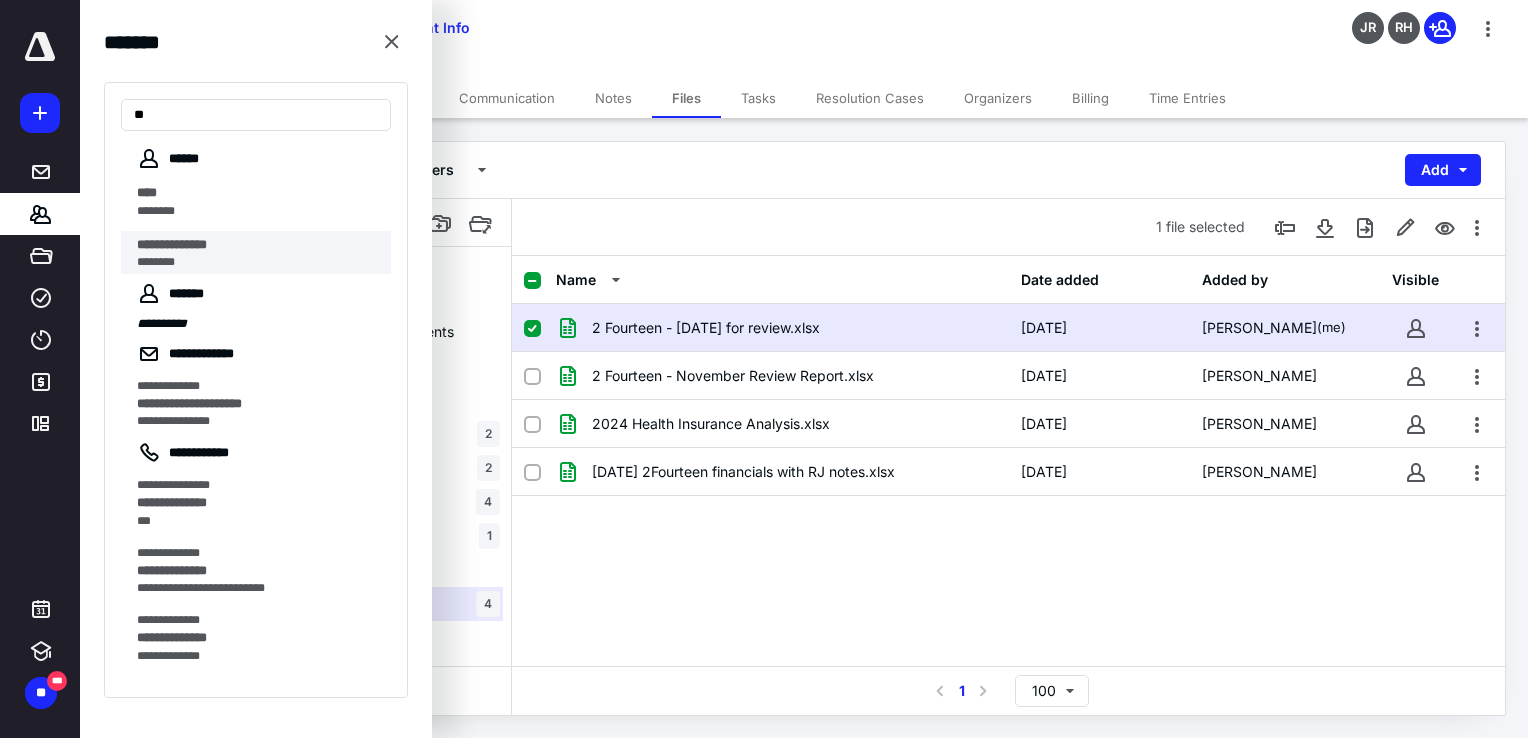 type on "*" 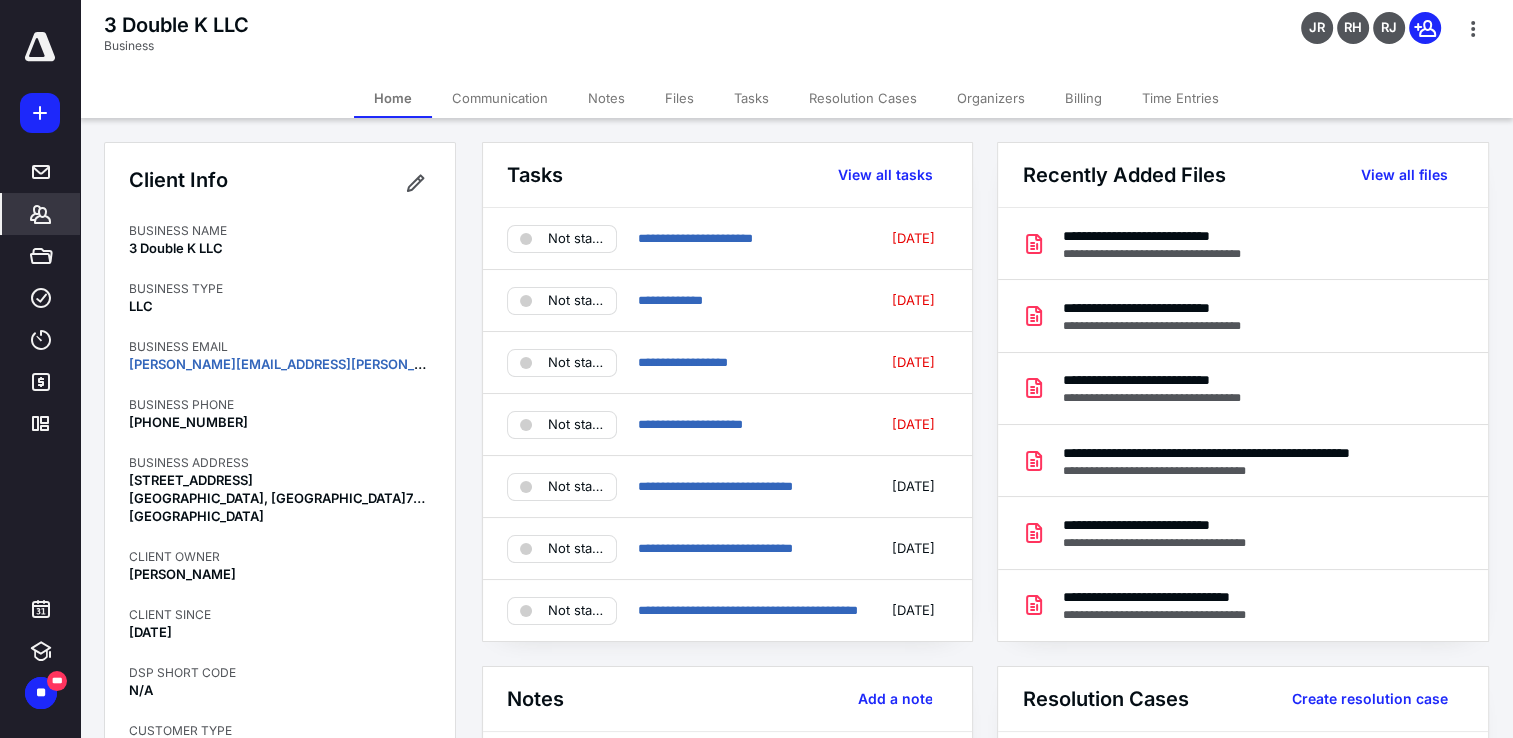 click on "Files" at bounding box center (679, 98) 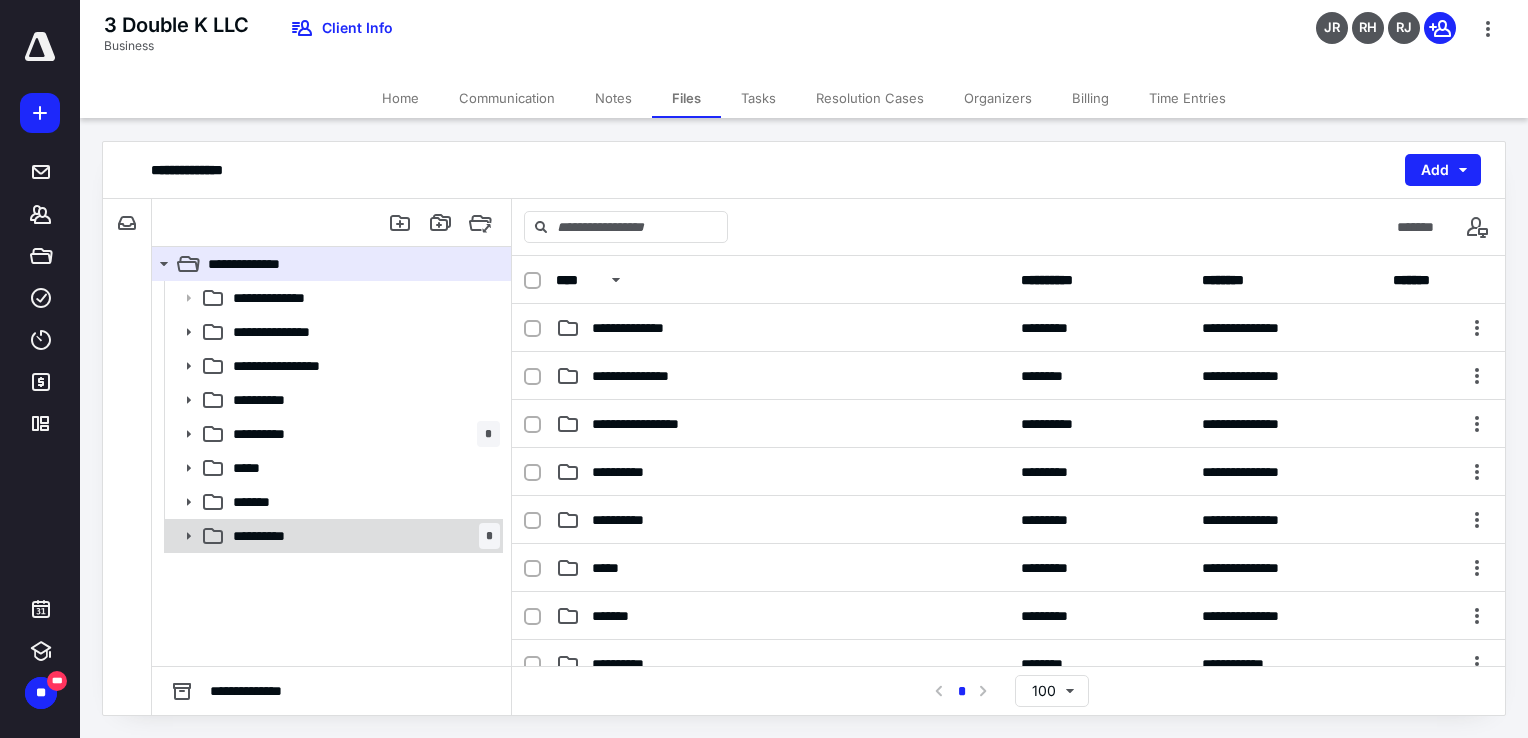 click on "**********" at bounding box center [273, 536] 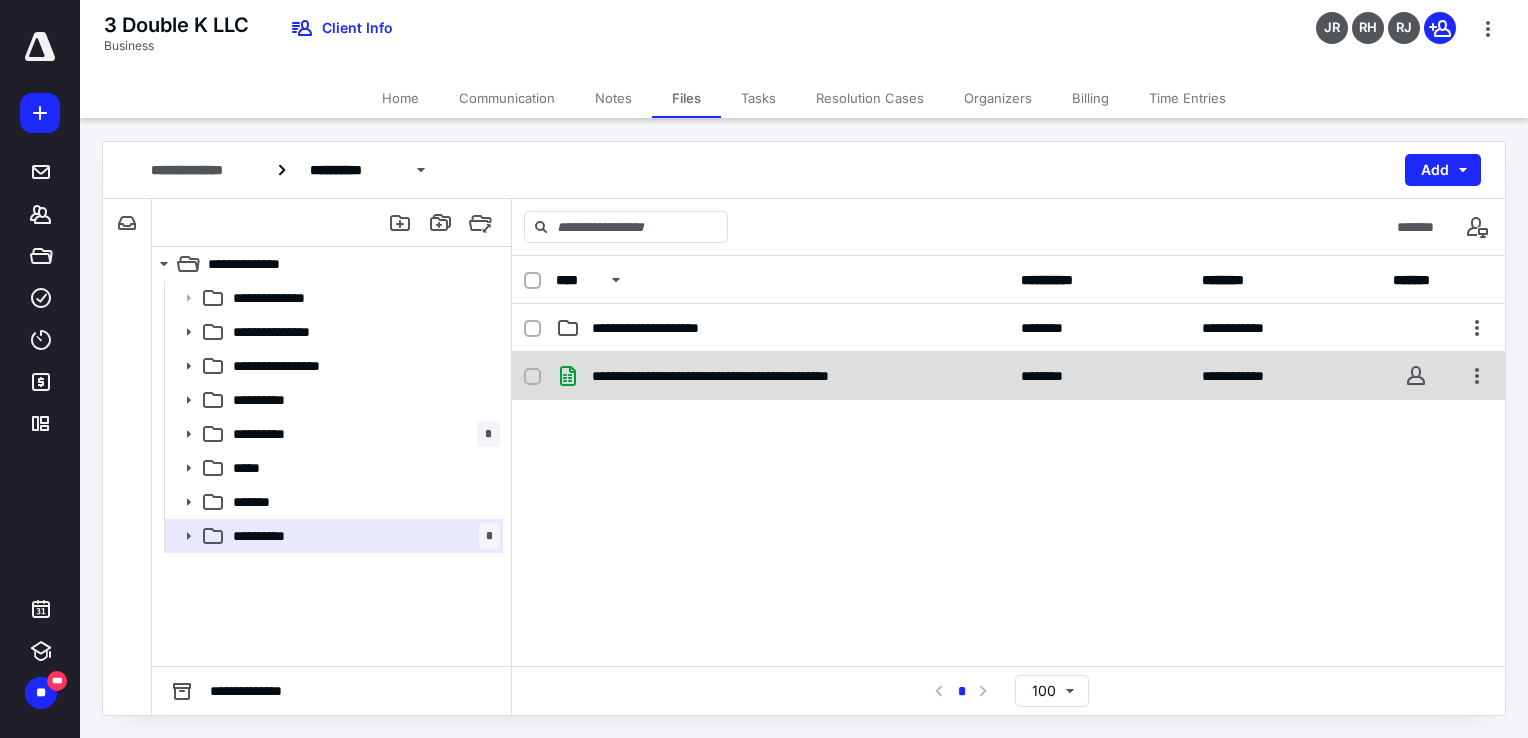 click on "**********" at bounding box center [754, 376] 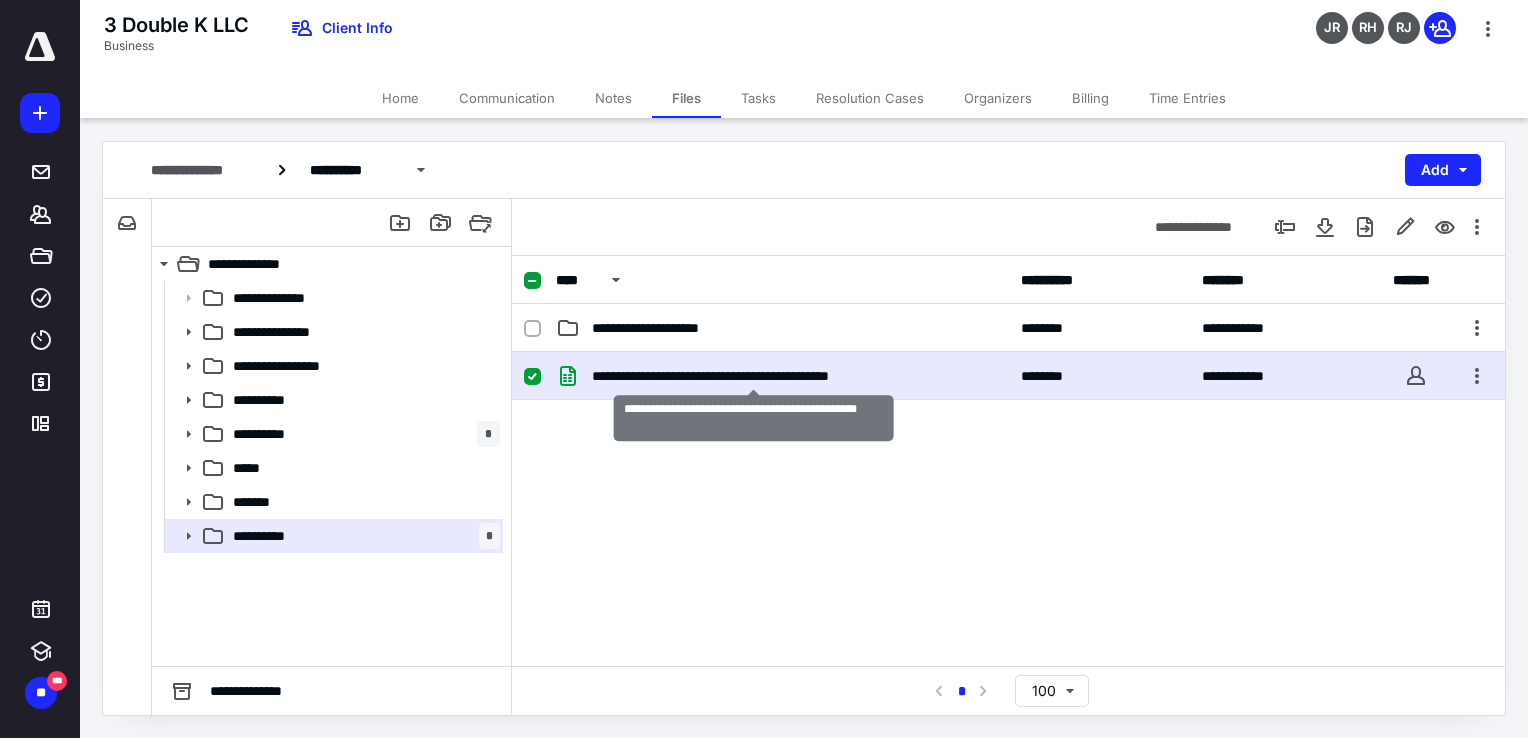 click on "**********" at bounding box center (754, 376) 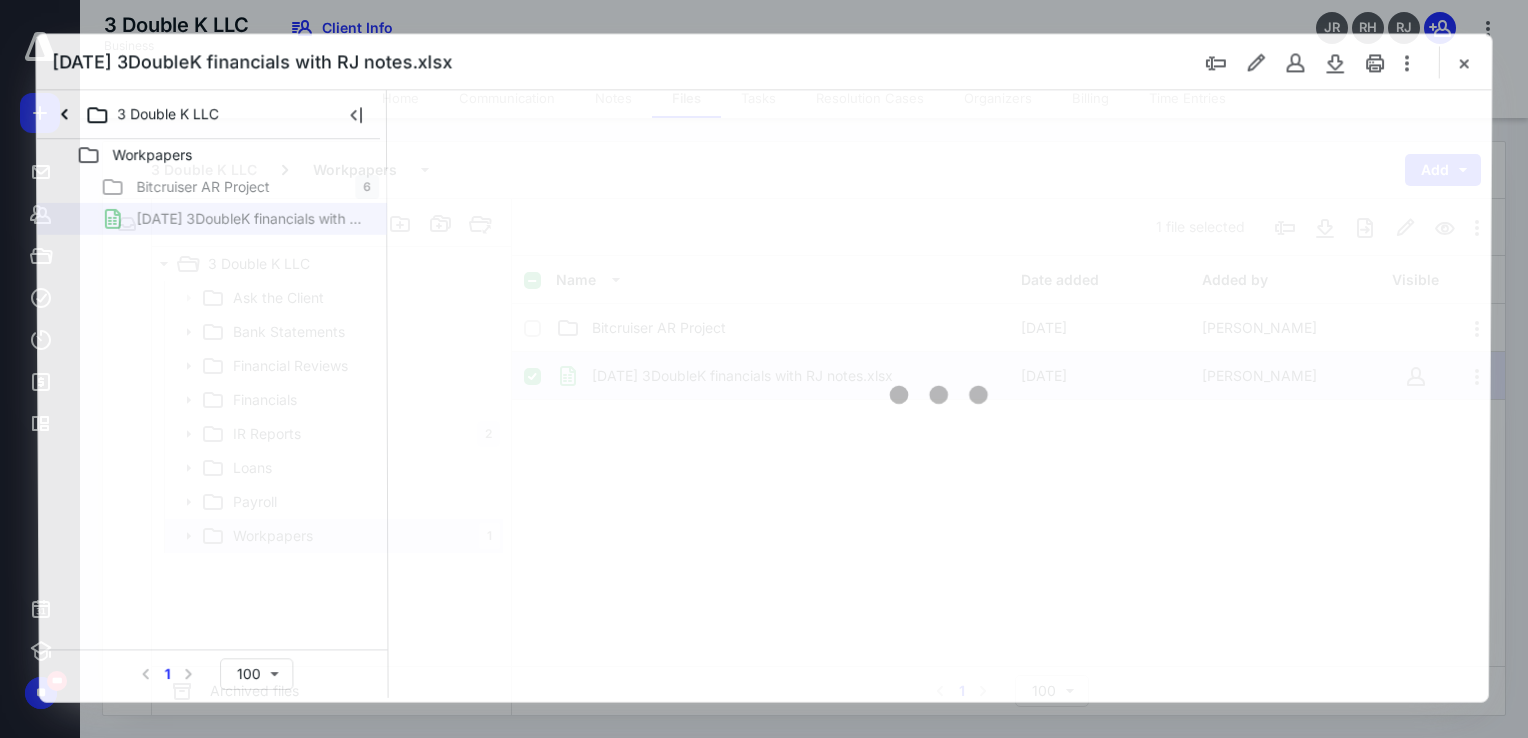 scroll, scrollTop: 0, scrollLeft: 0, axis: both 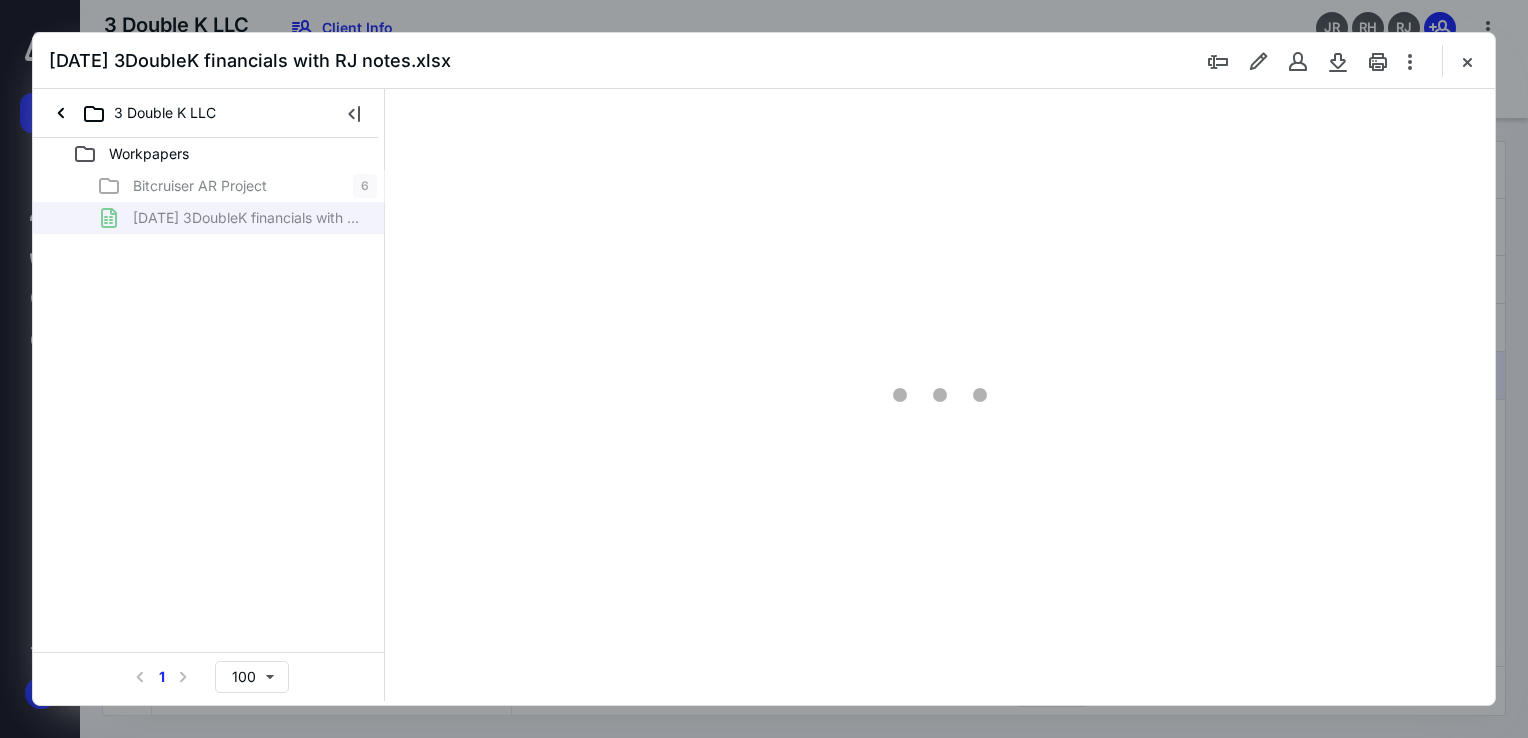 type on "57" 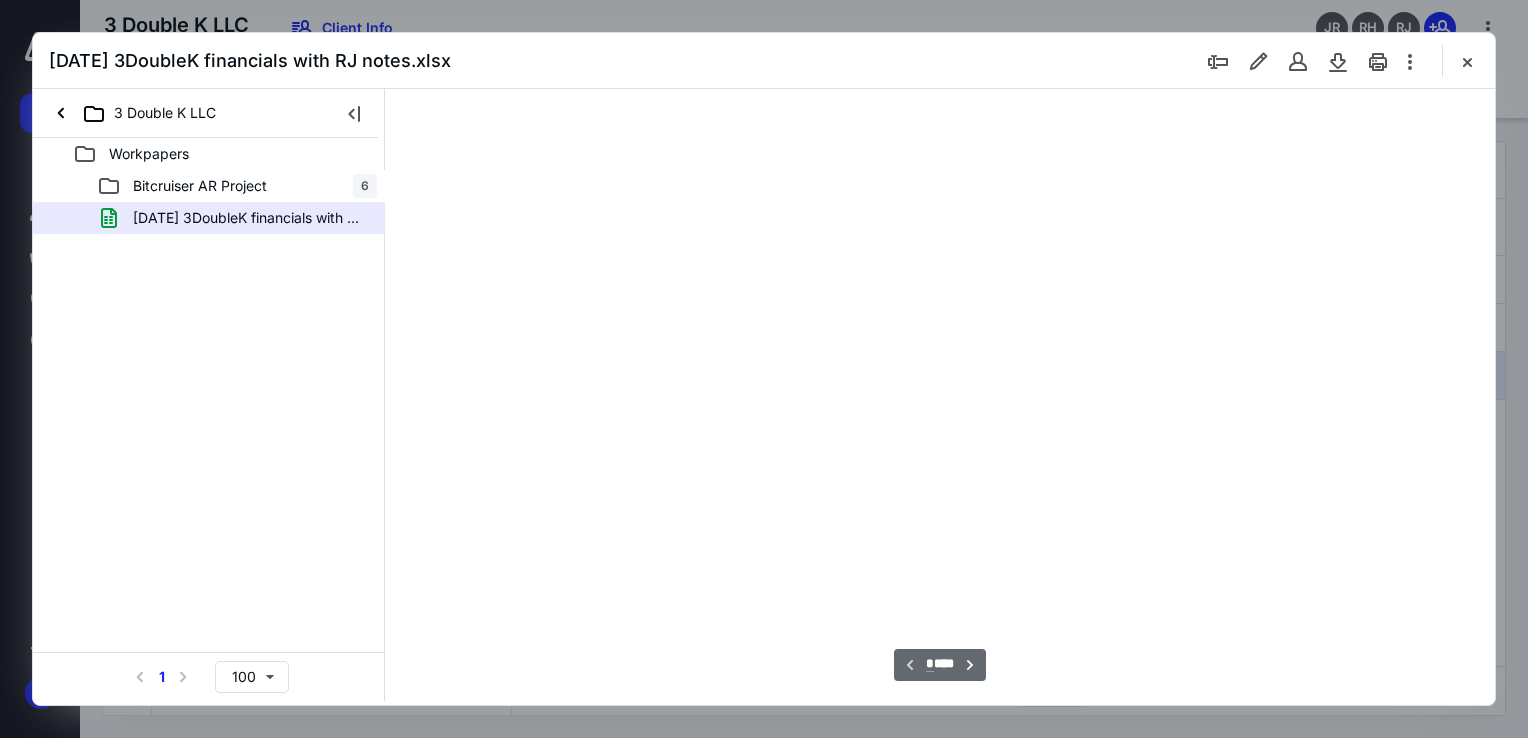 scroll, scrollTop: 78, scrollLeft: 0, axis: vertical 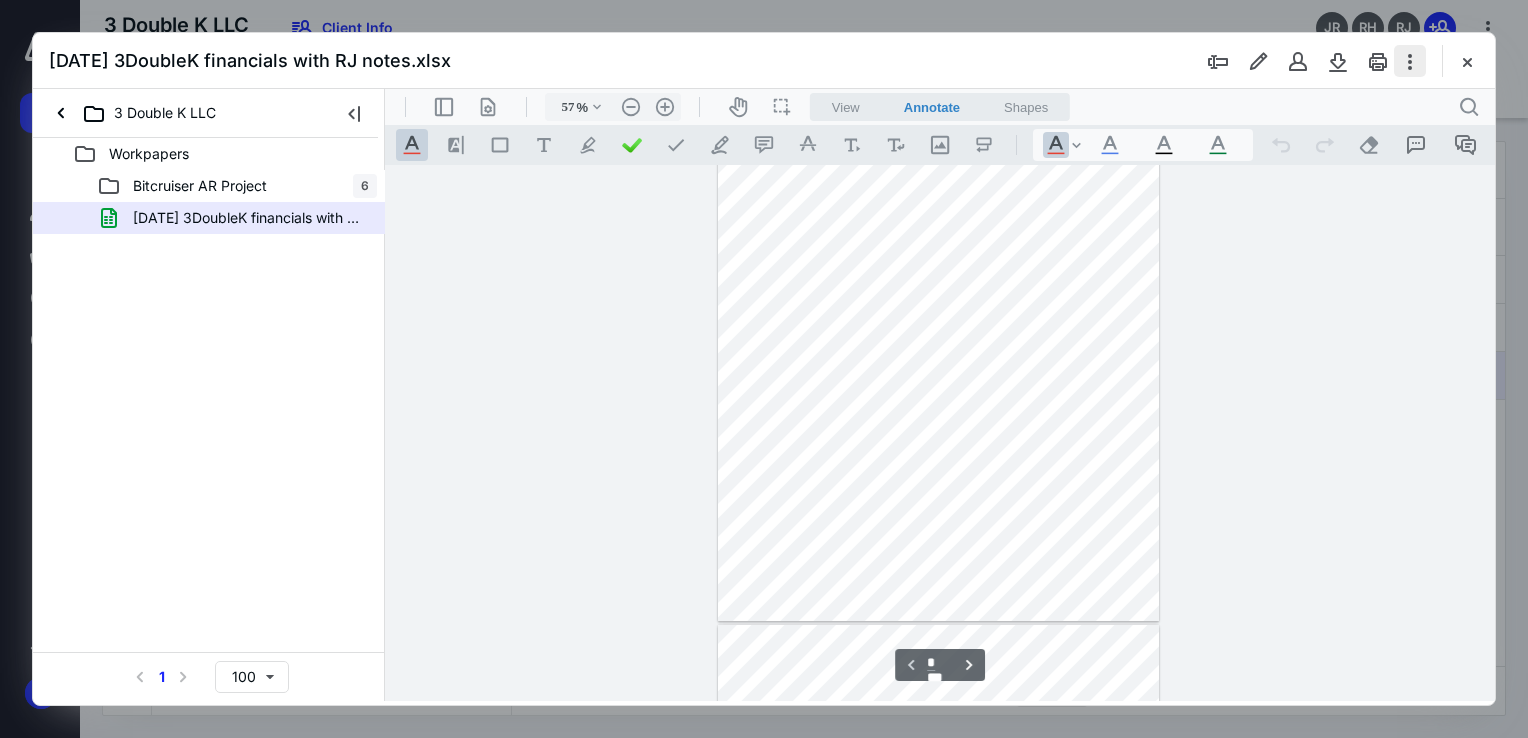 click at bounding box center (1410, 61) 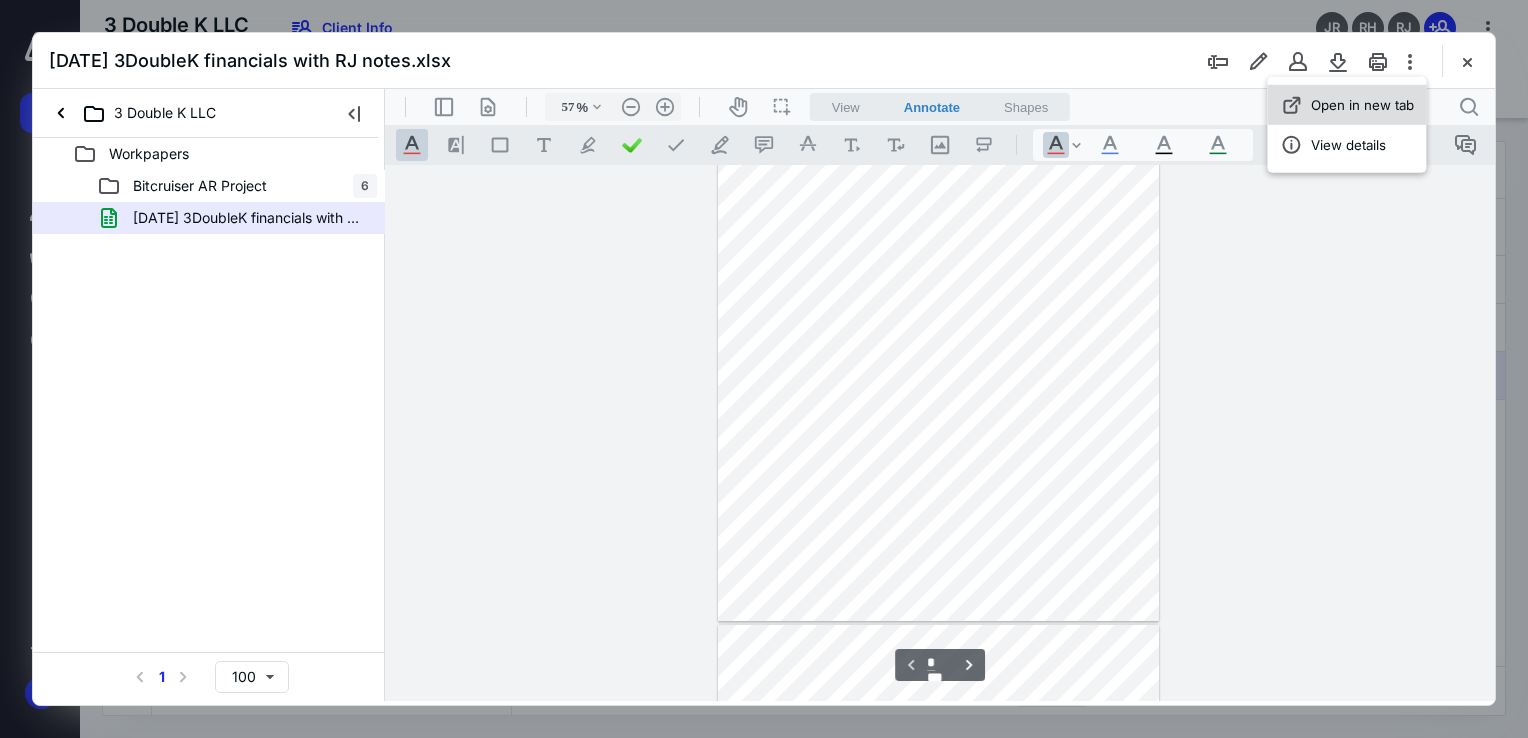 click on "Open in new tab" at bounding box center [1362, 105] 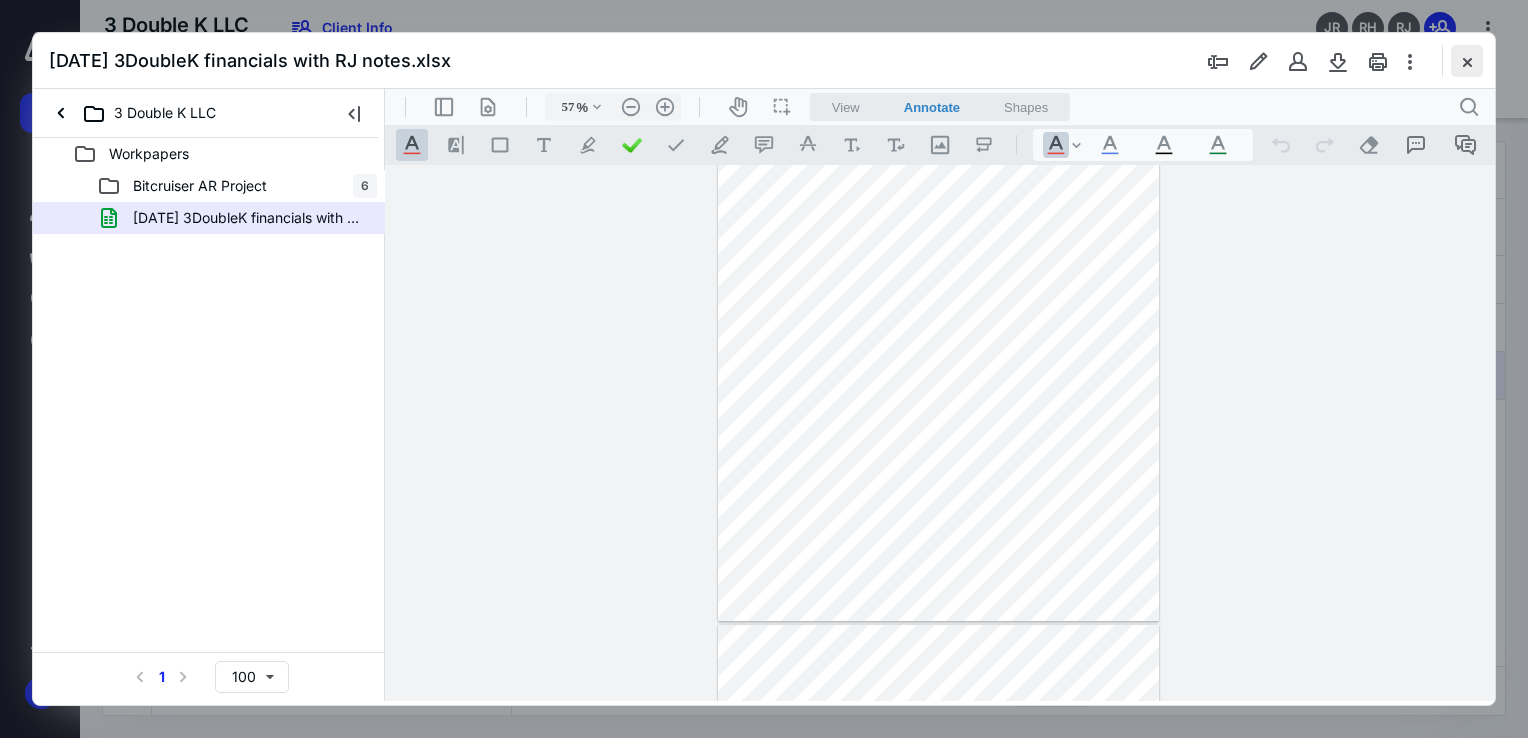 click at bounding box center [1467, 61] 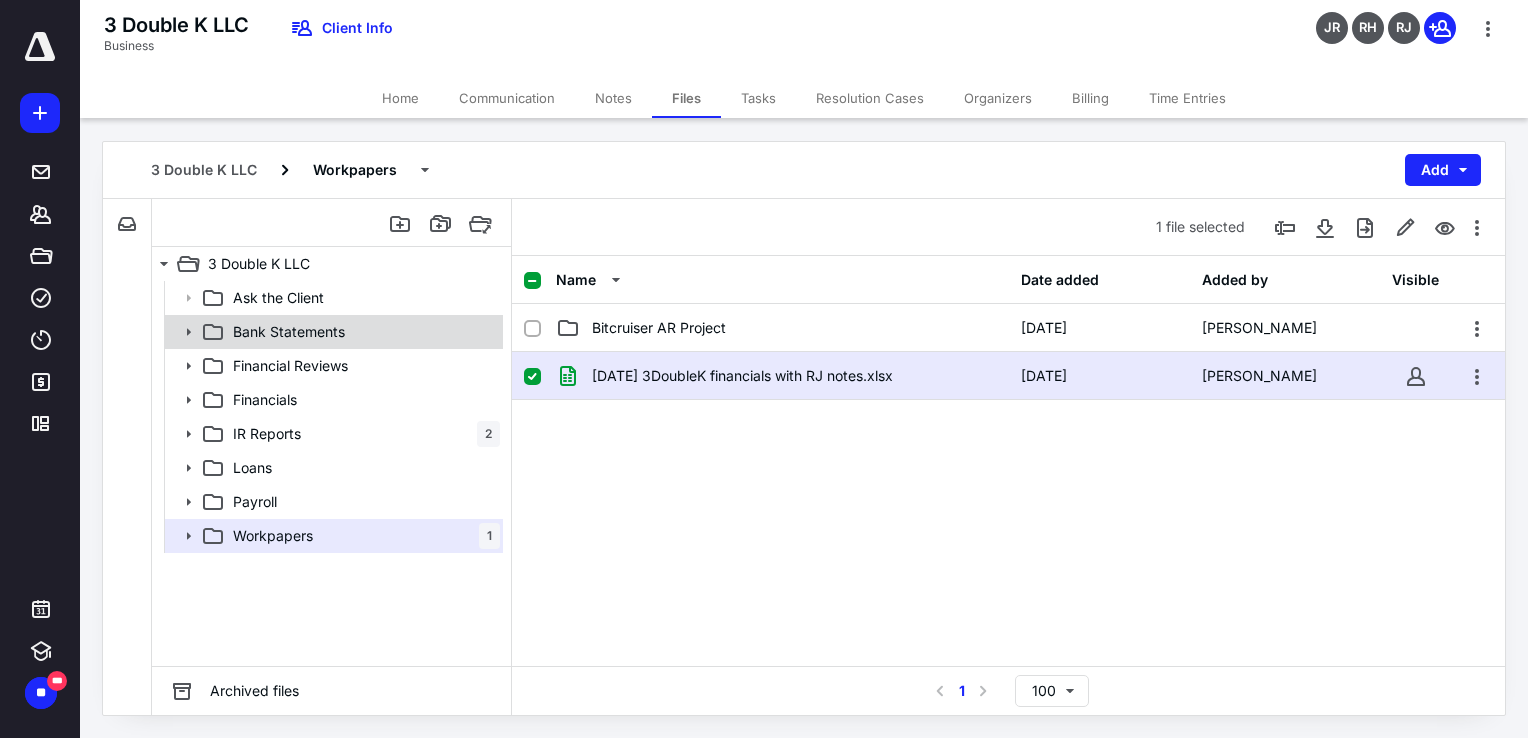 click on "Bank Statements" at bounding box center [289, 332] 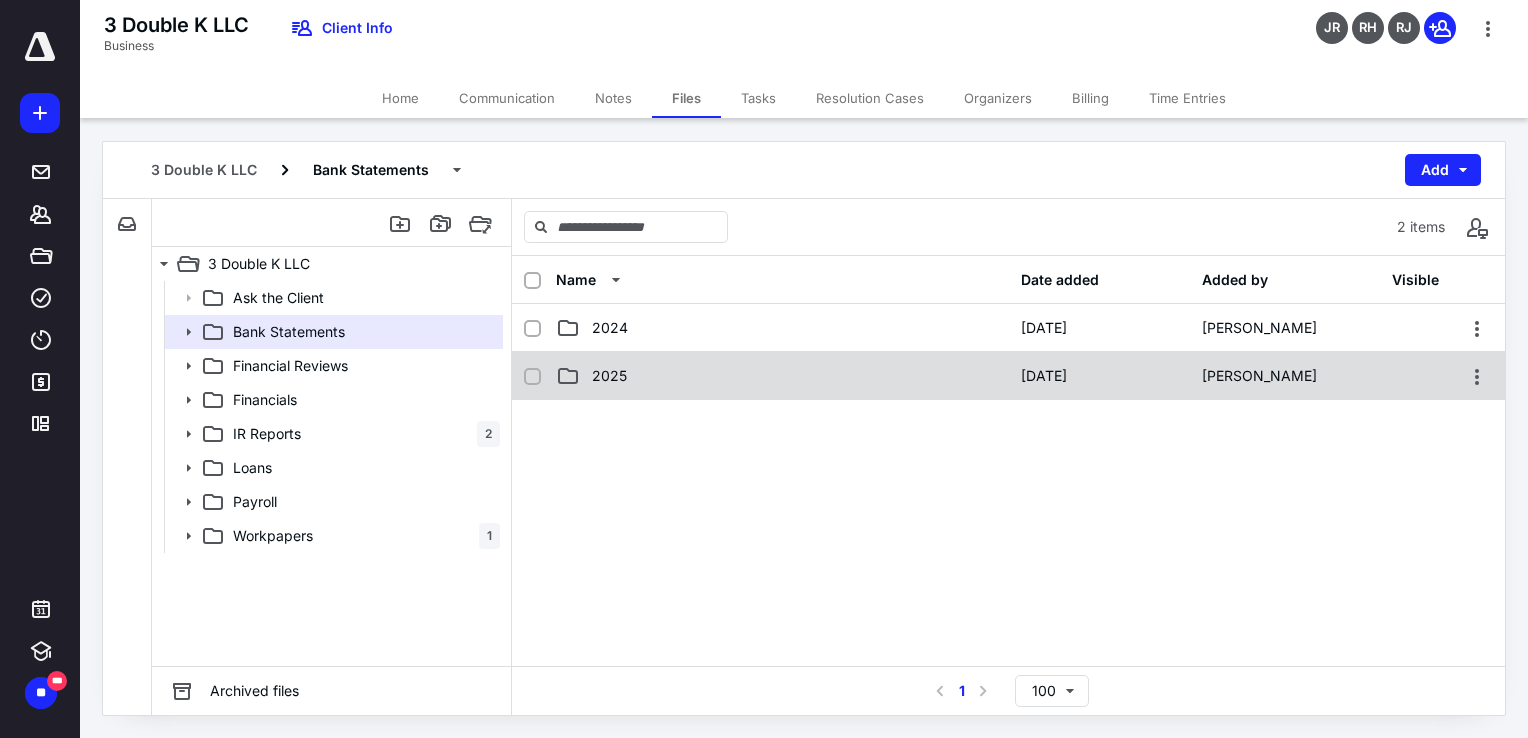 click on "2025" at bounding box center (782, 376) 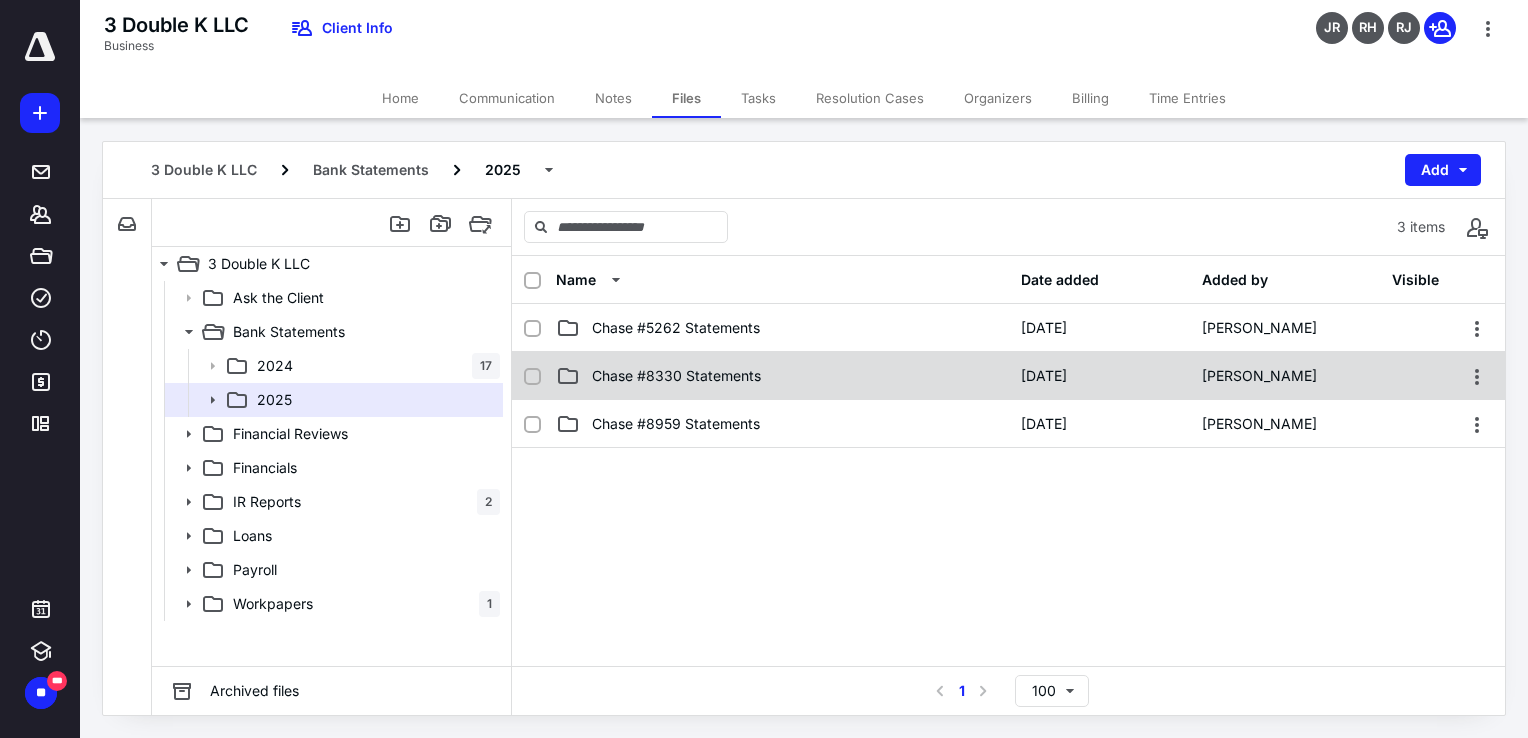 click on "Chase #8330 Statements" at bounding box center [676, 376] 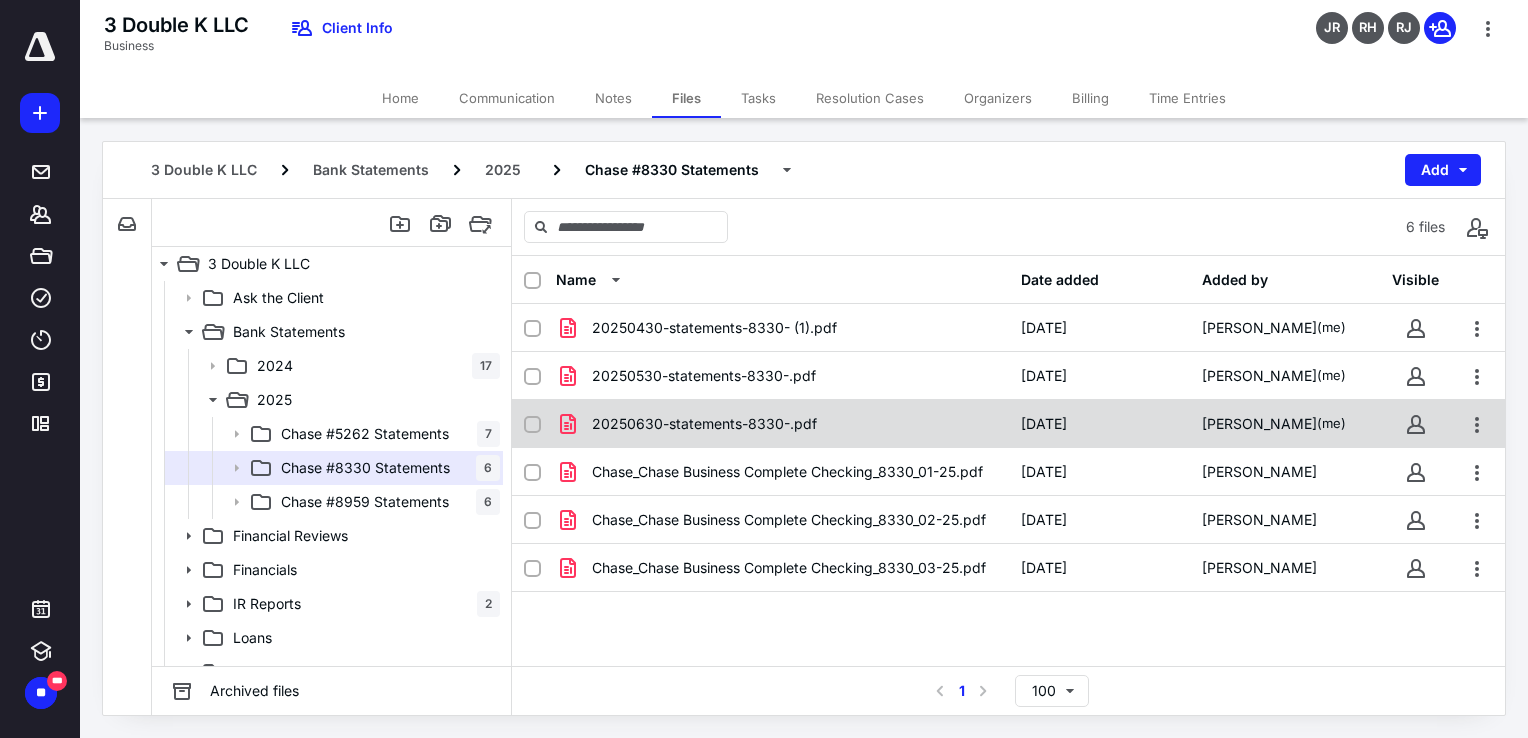 click on "20250630-statements-8330-.pdf" at bounding box center (782, 424) 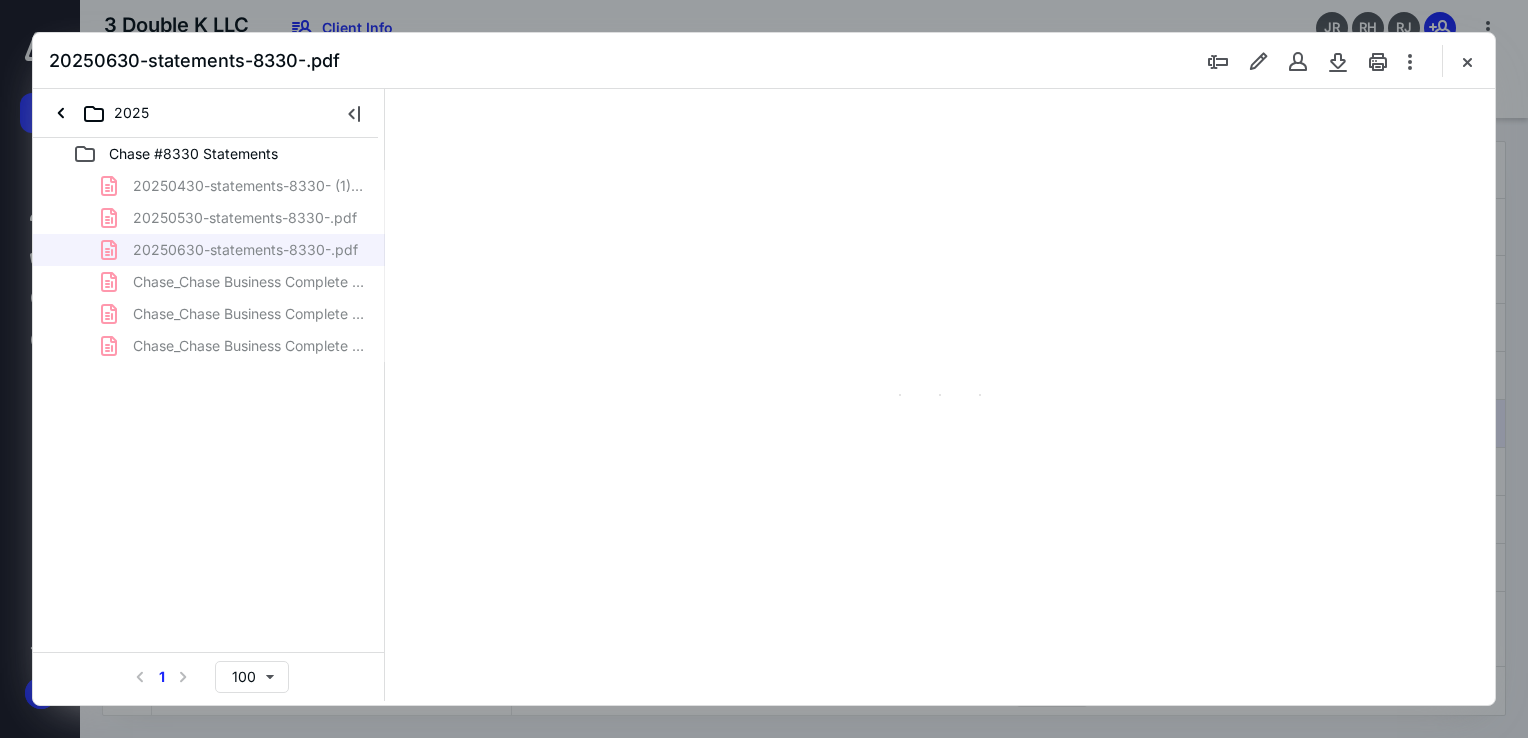 scroll, scrollTop: 0, scrollLeft: 0, axis: both 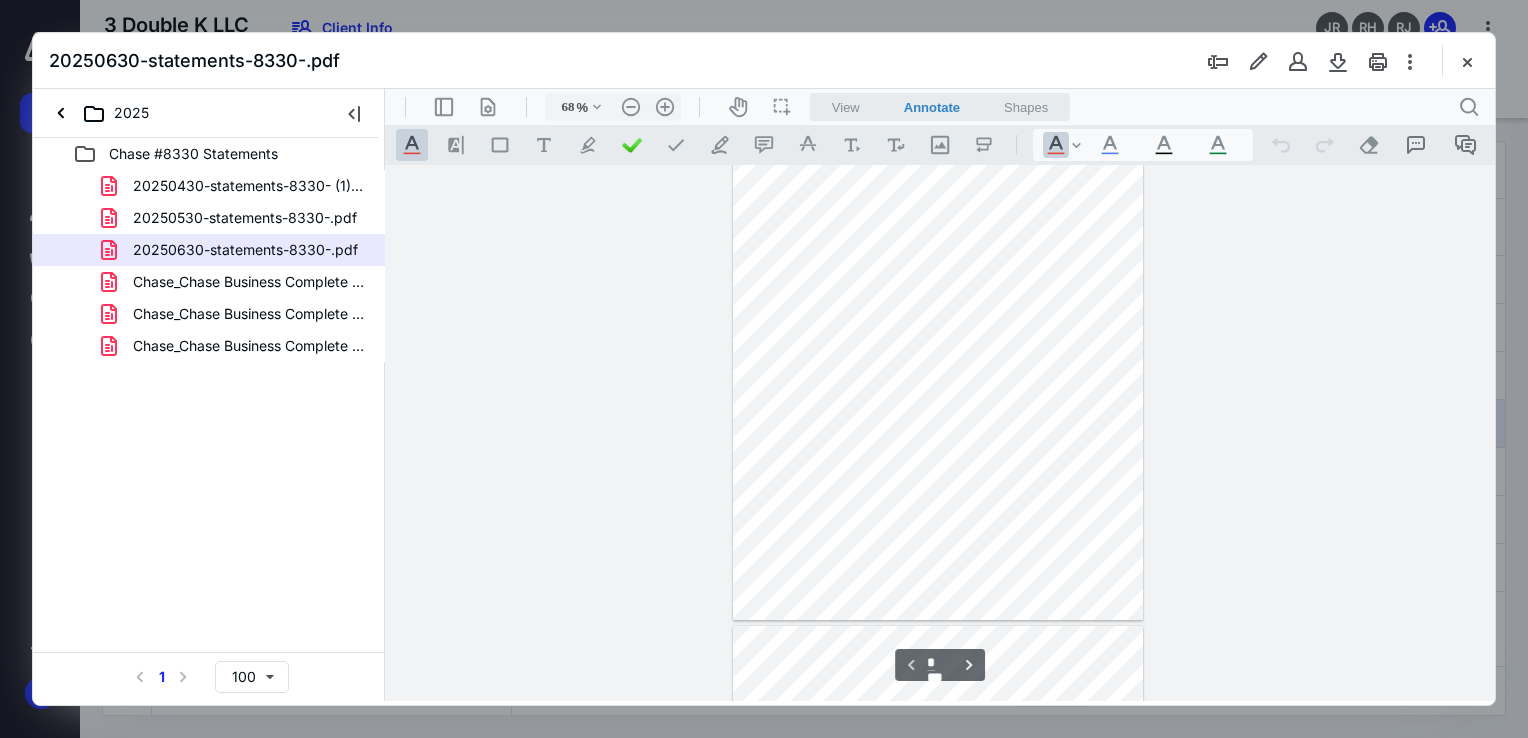 click on "View" at bounding box center (846, 107) 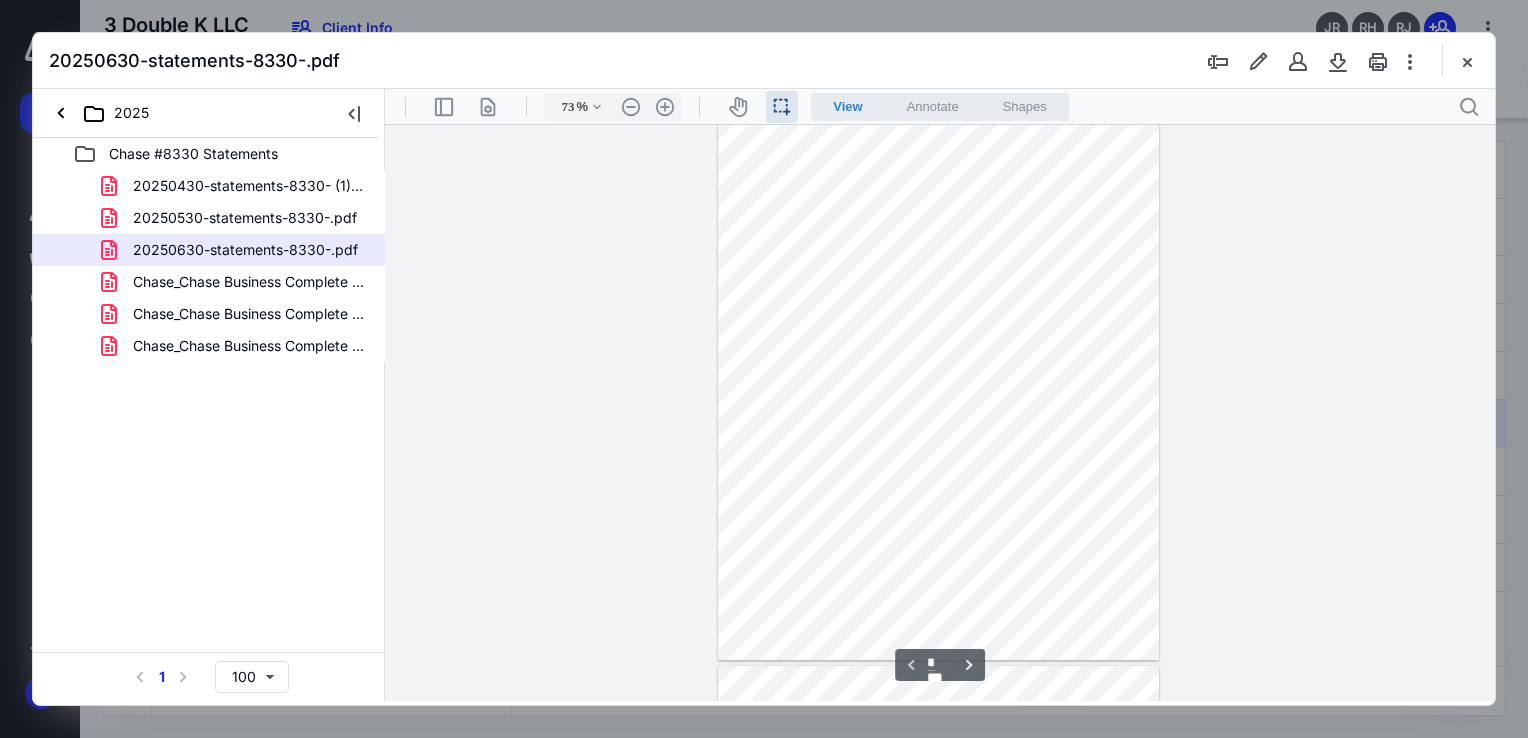 scroll, scrollTop: 0, scrollLeft: 0, axis: both 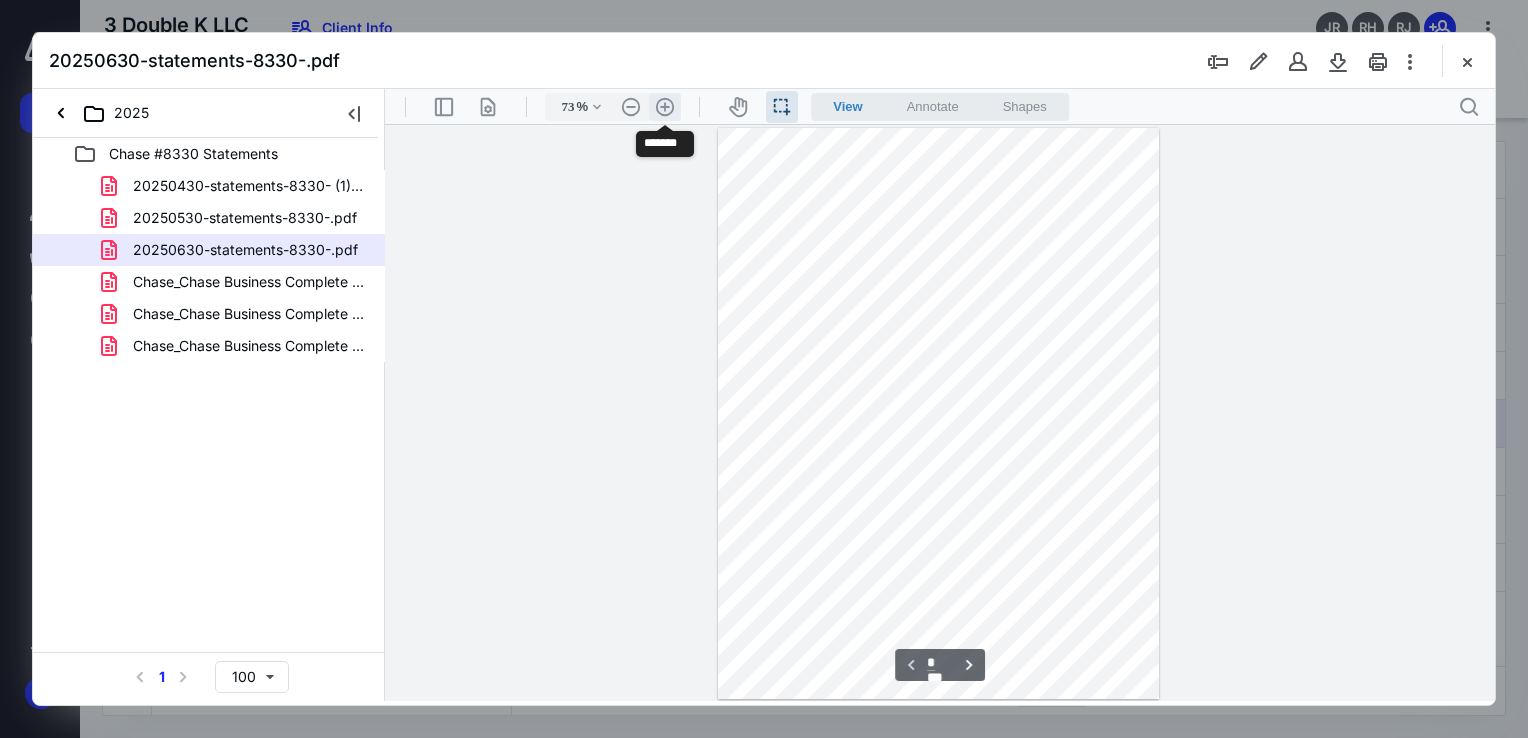 click on ".cls-1{fill:#abb0c4;} icon - header - zoom - in - line" at bounding box center [665, 107] 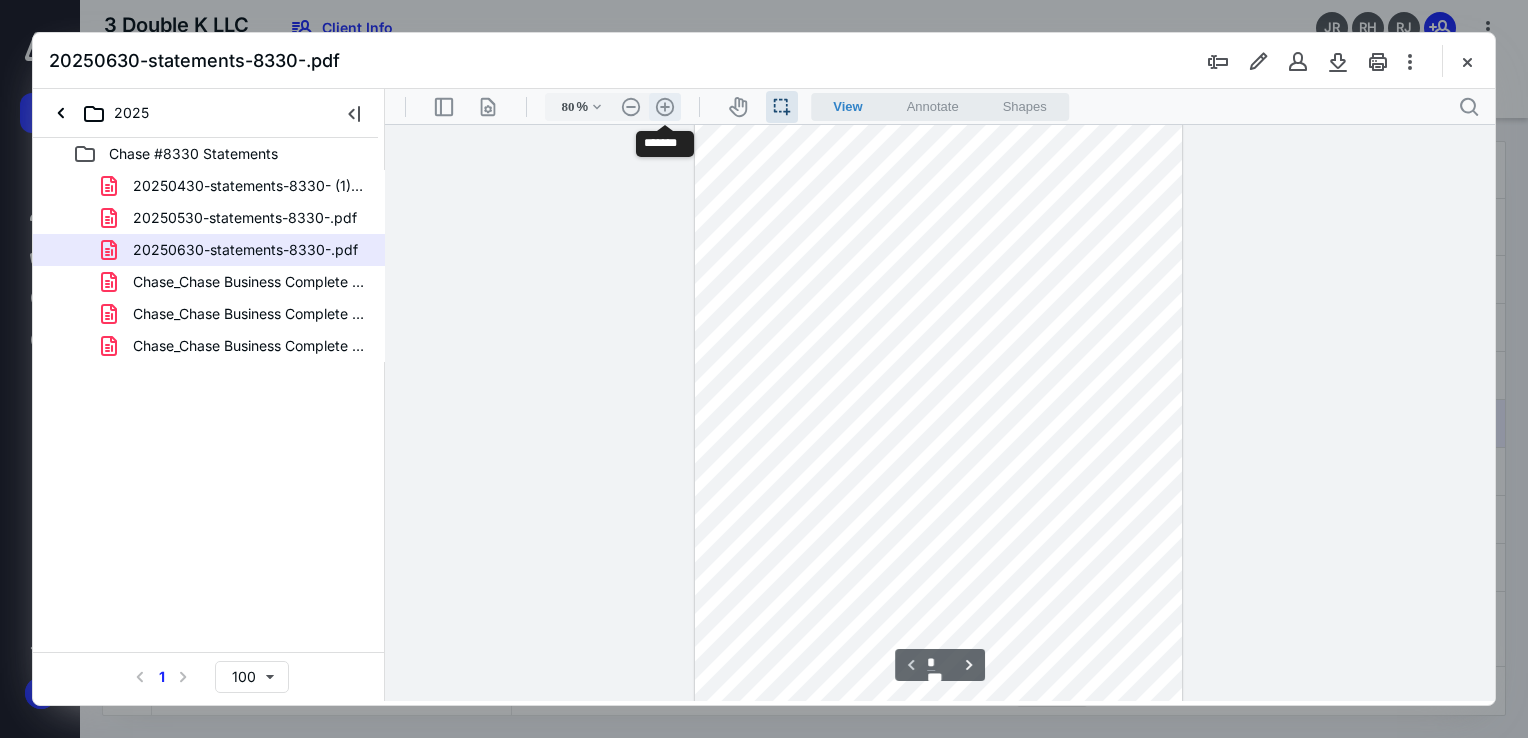 click on ".cls-1{fill:#abb0c4;} icon - header - zoom - in - line" at bounding box center (665, 107) 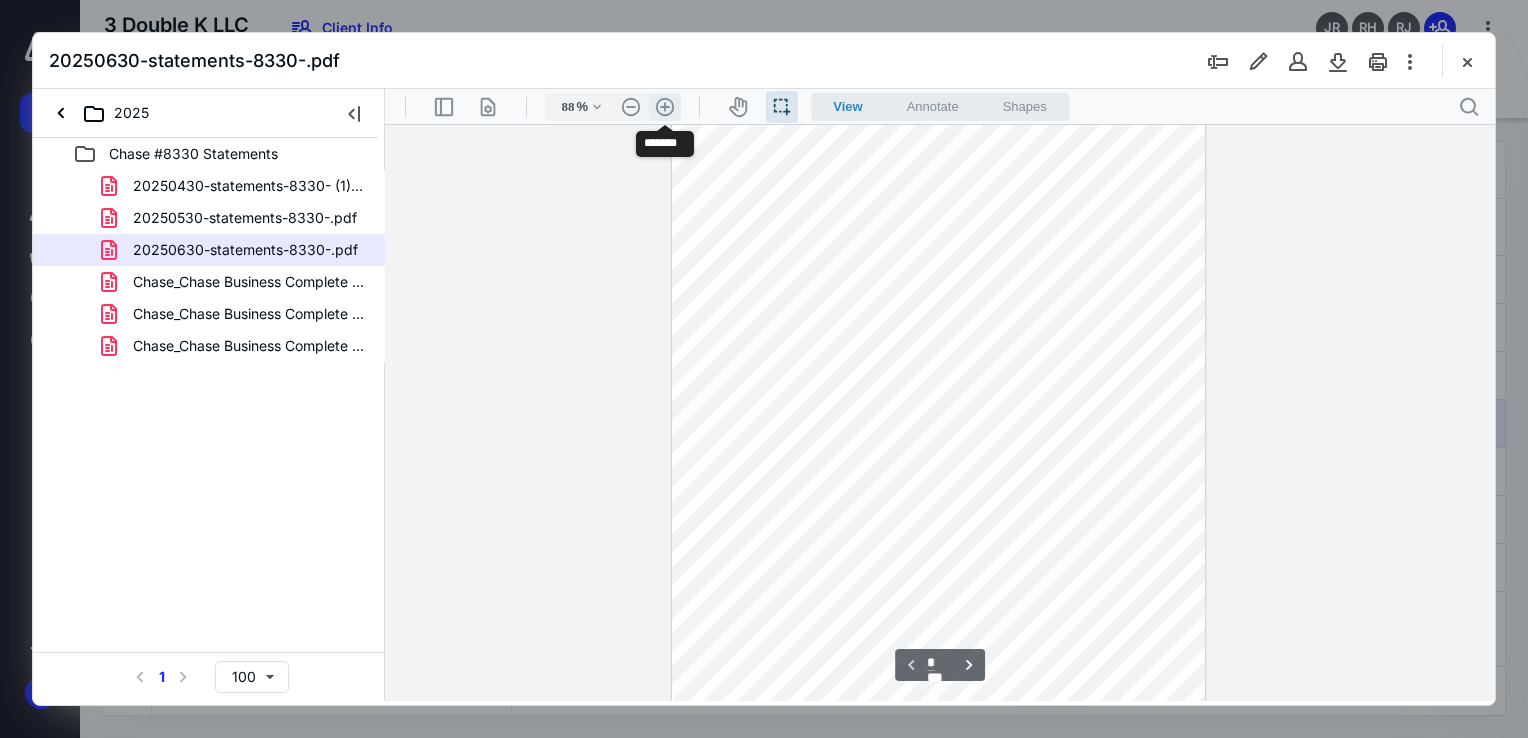 click on ".cls-1{fill:#abb0c4;} icon - header - zoom - in - line" at bounding box center [665, 107] 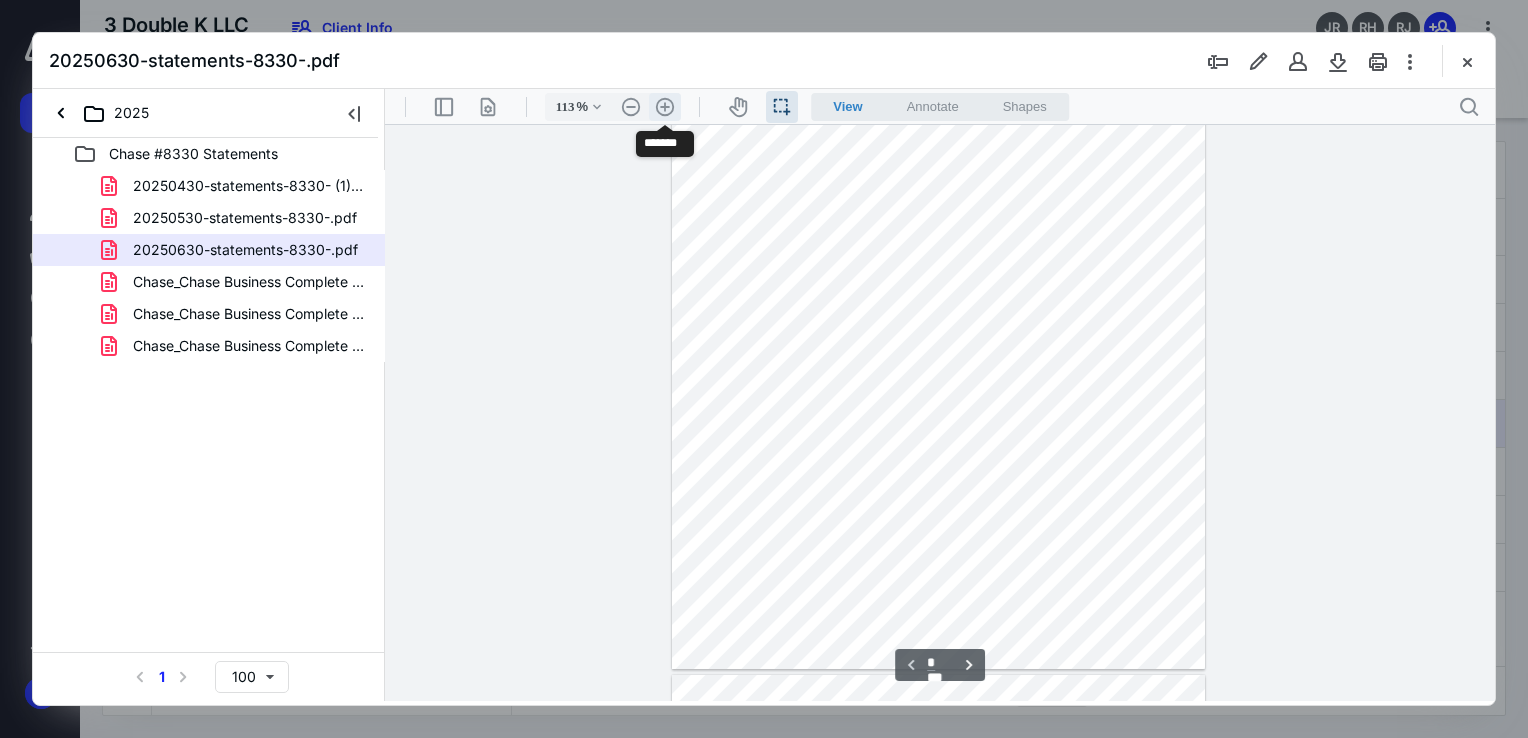 click on ".cls-1{fill:#abb0c4;} icon - header - zoom - in - line" at bounding box center (665, 107) 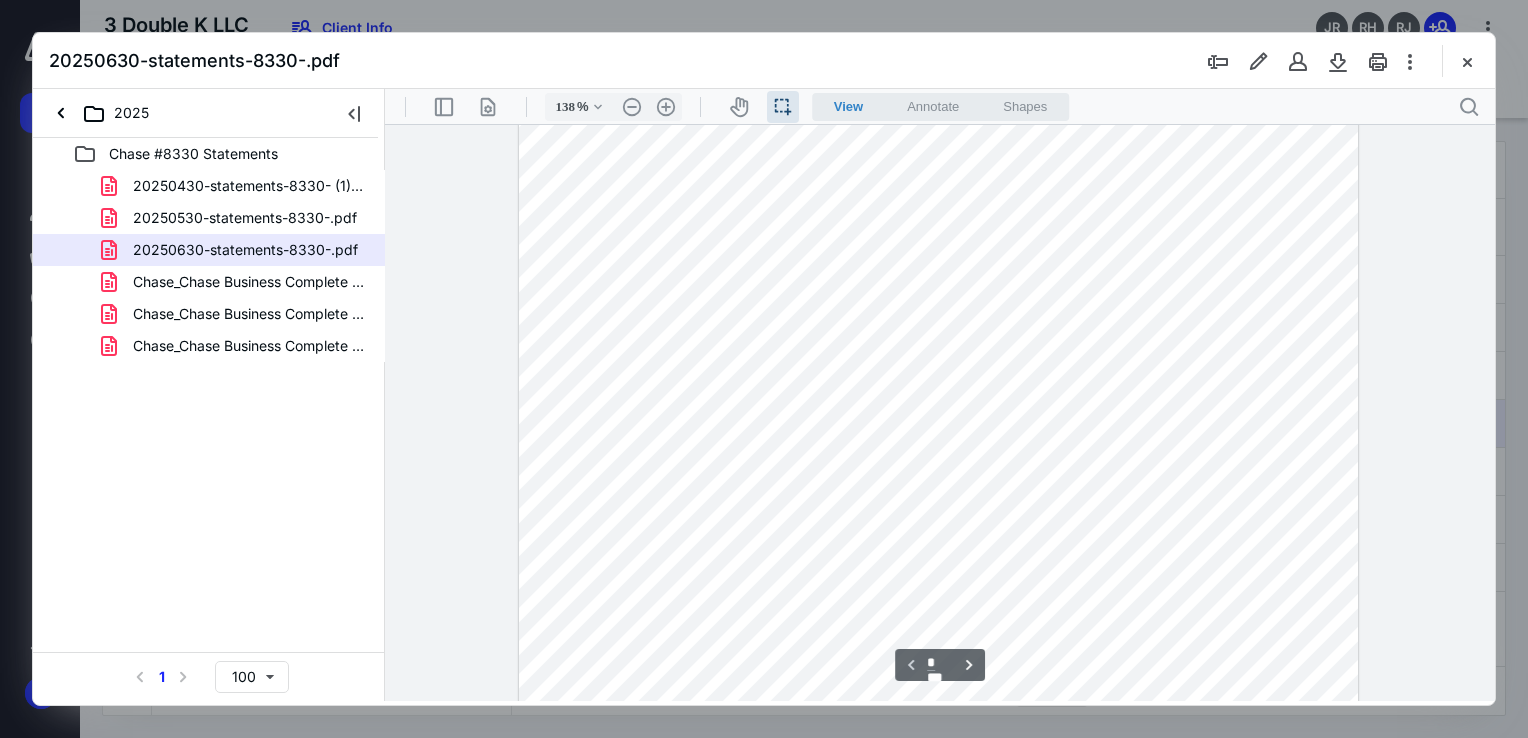 scroll, scrollTop: 0, scrollLeft: 0, axis: both 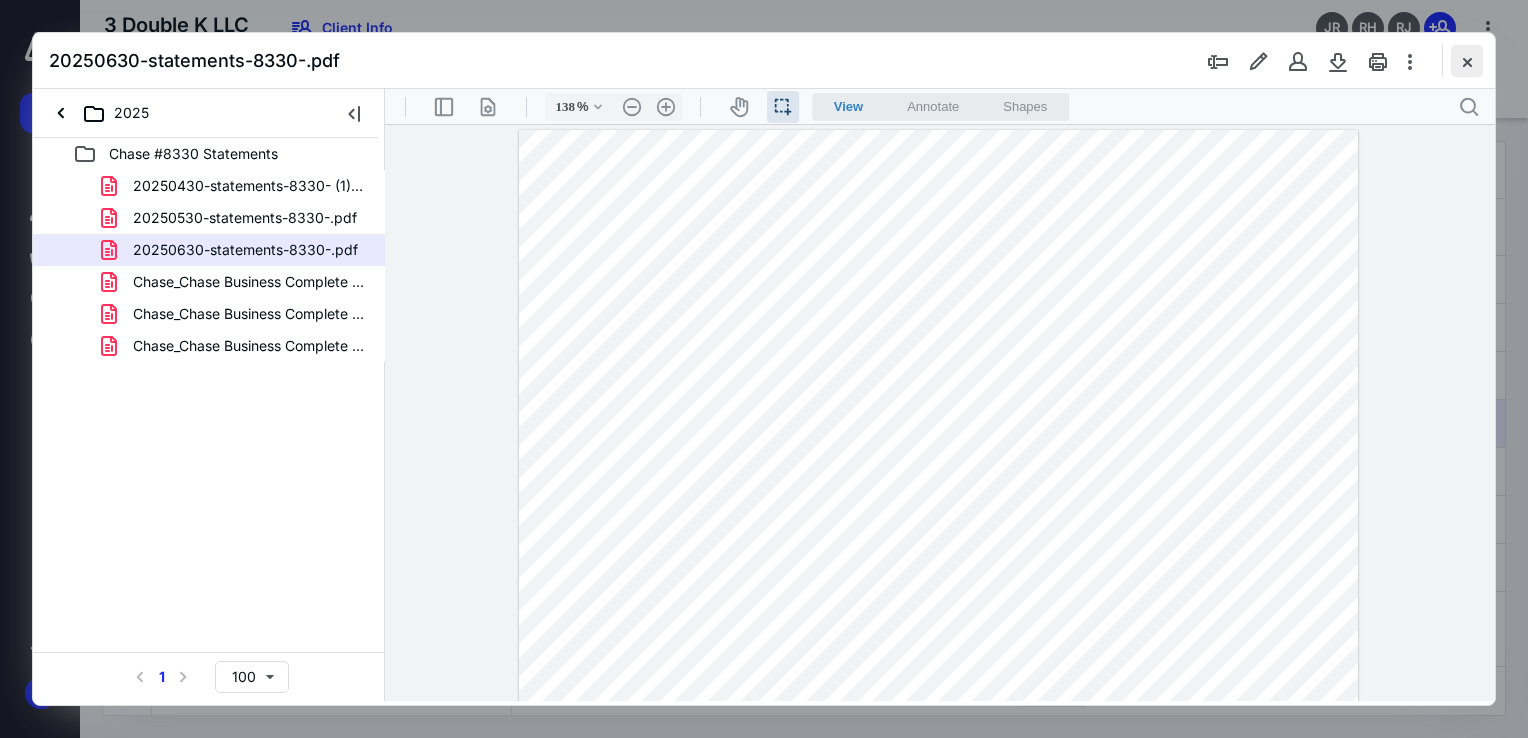 click at bounding box center (1467, 61) 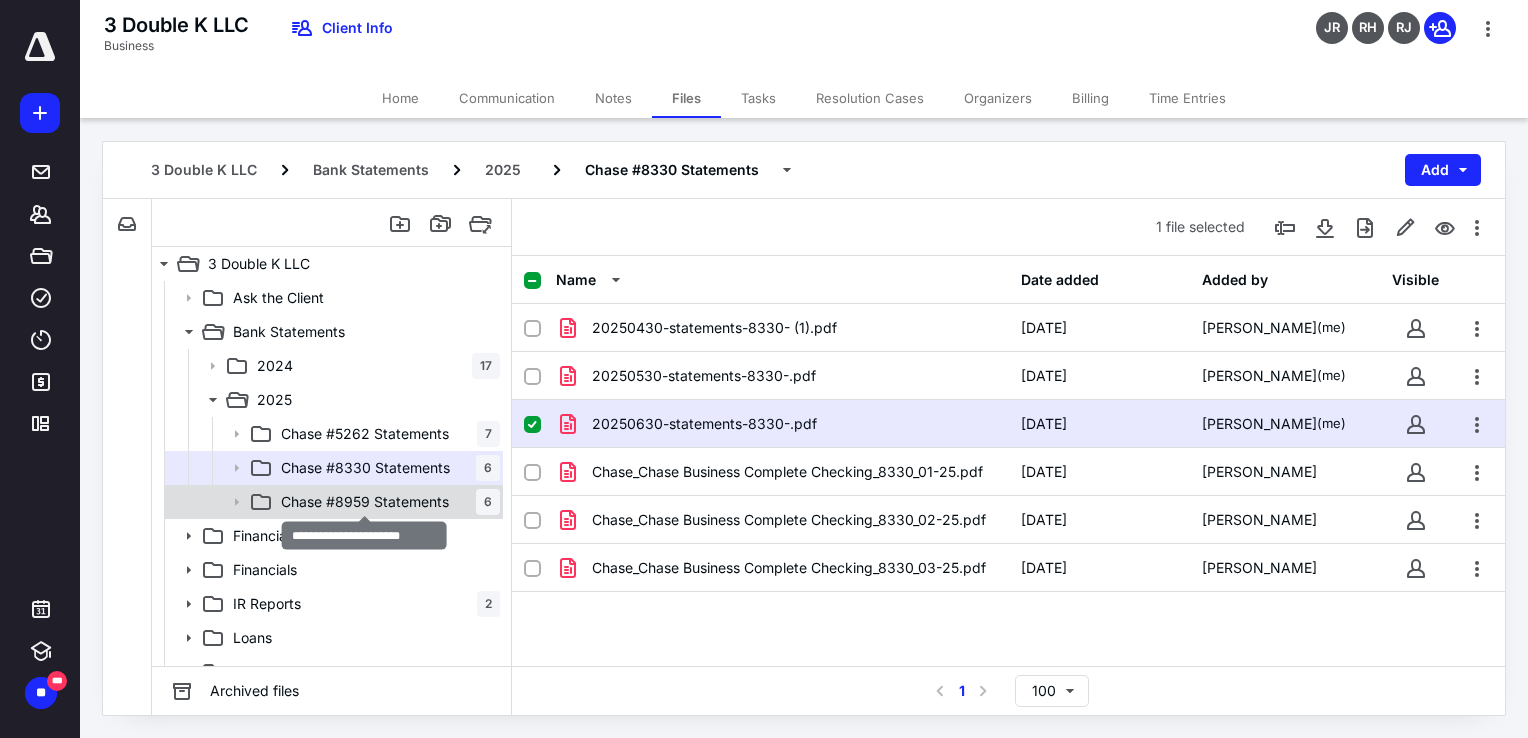 click on "Chase #8959 Statements" at bounding box center (365, 502) 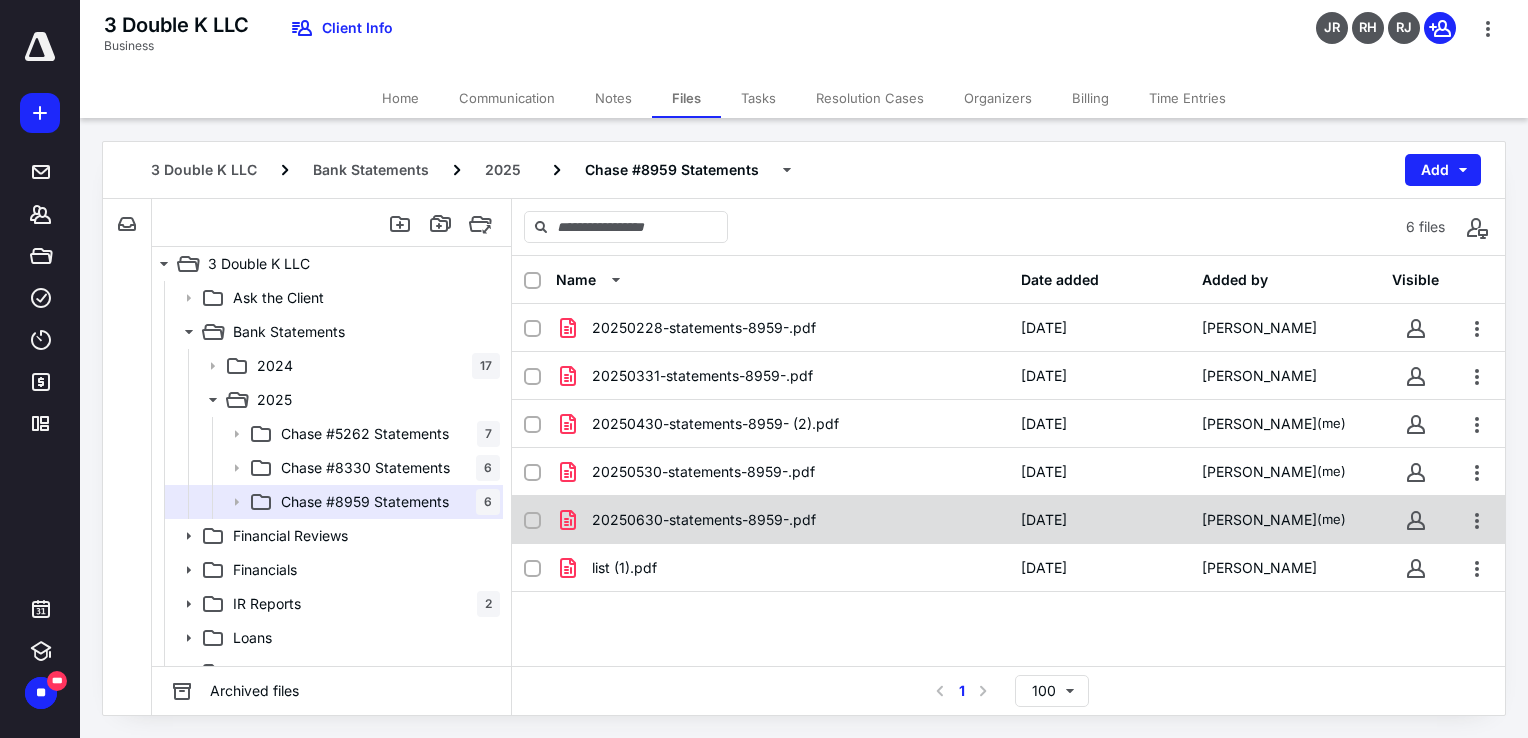click on "20250630-statements-8959-.pdf" at bounding box center [704, 520] 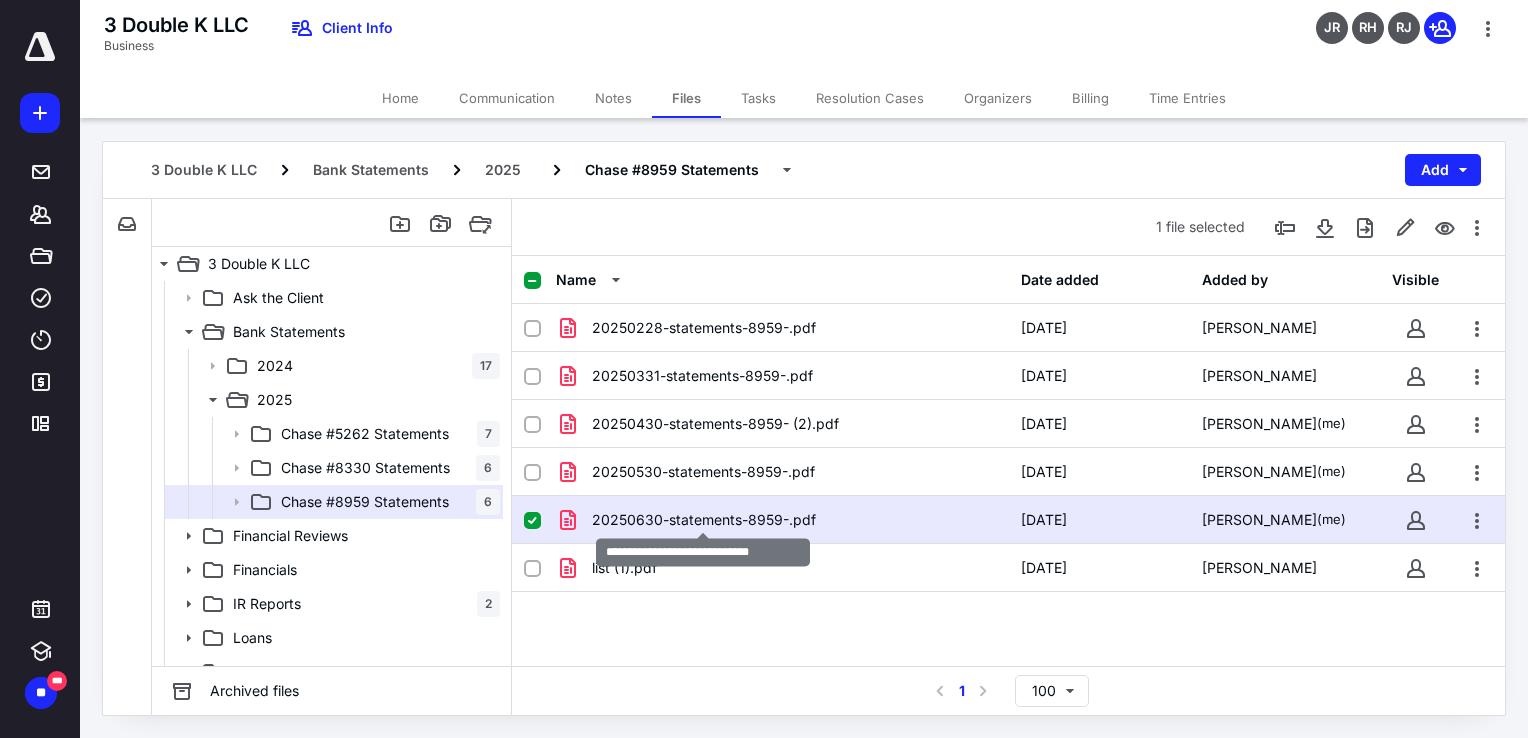 click on "20250630-statements-8959-.pdf" at bounding box center (704, 520) 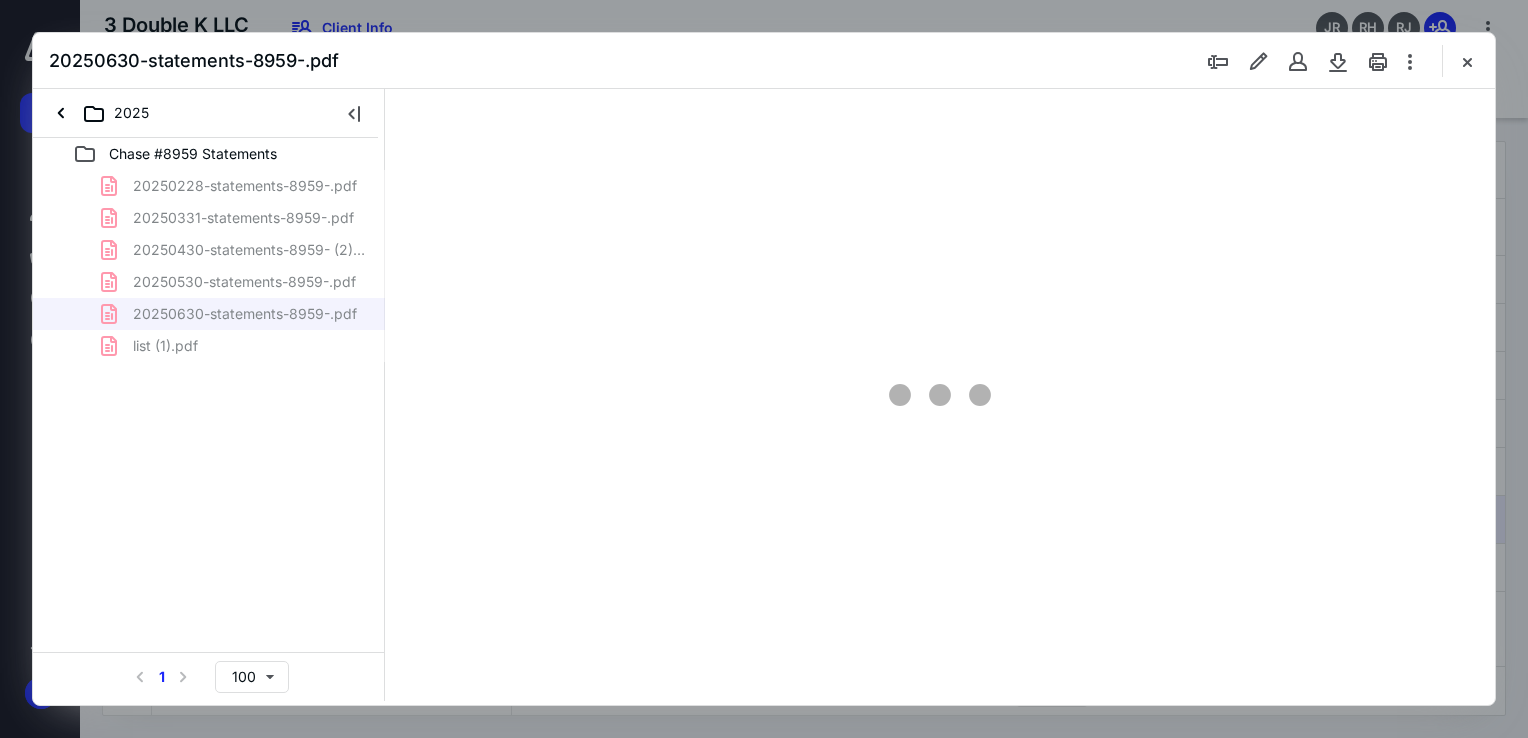 scroll, scrollTop: 0, scrollLeft: 0, axis: both 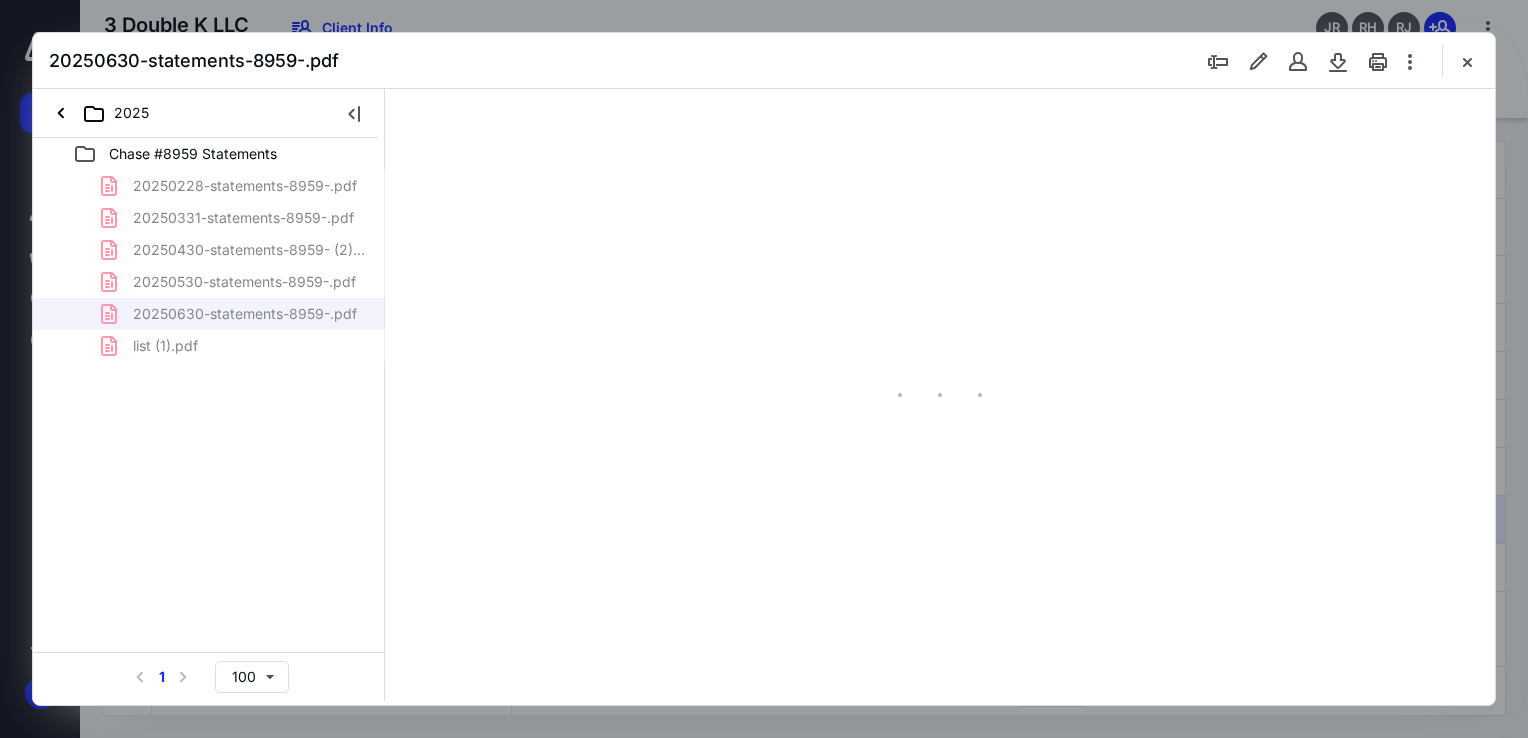 type on "68" 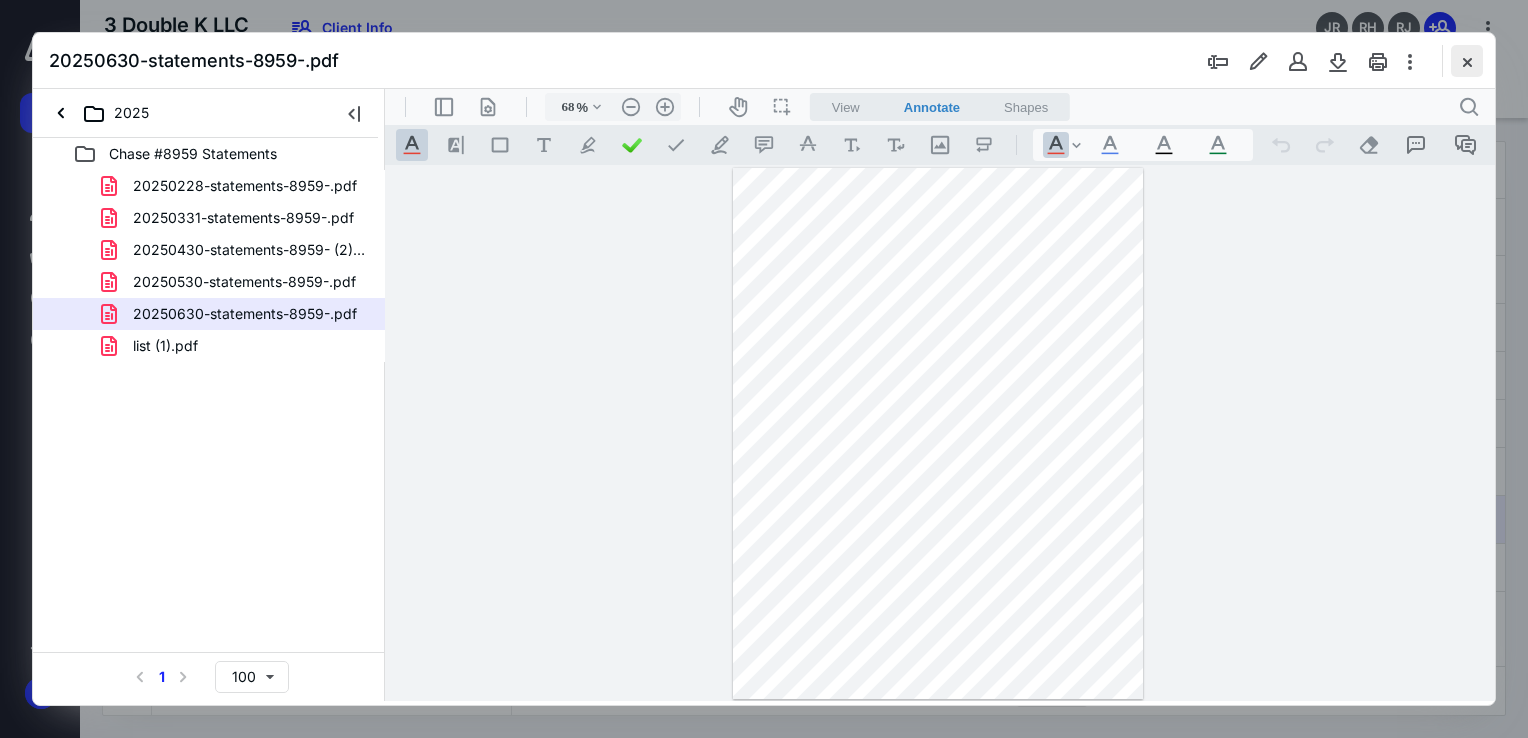 click at bounding box center [1467, 61] 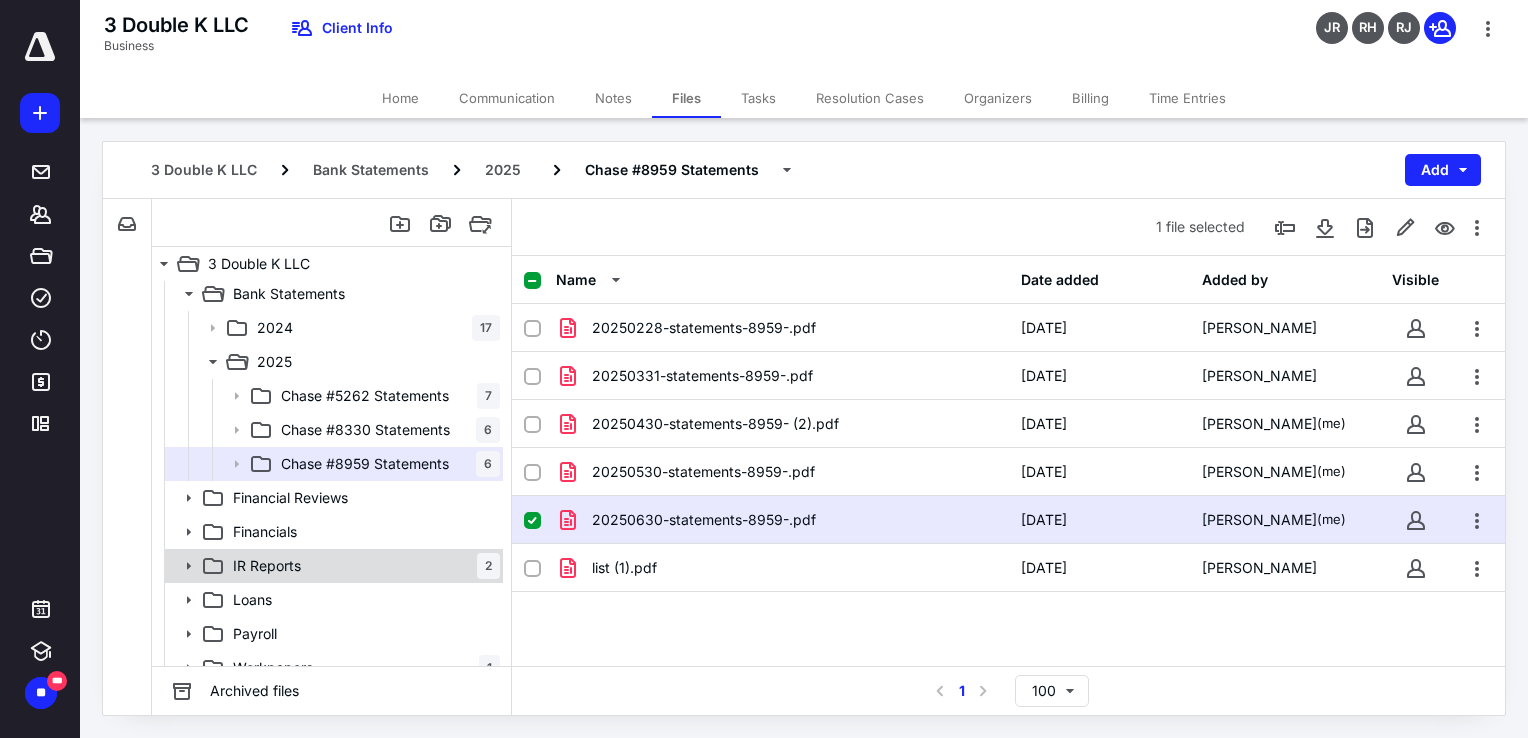 scroll, scrollTop: 55, scrollLeft: 0, axis: vertical 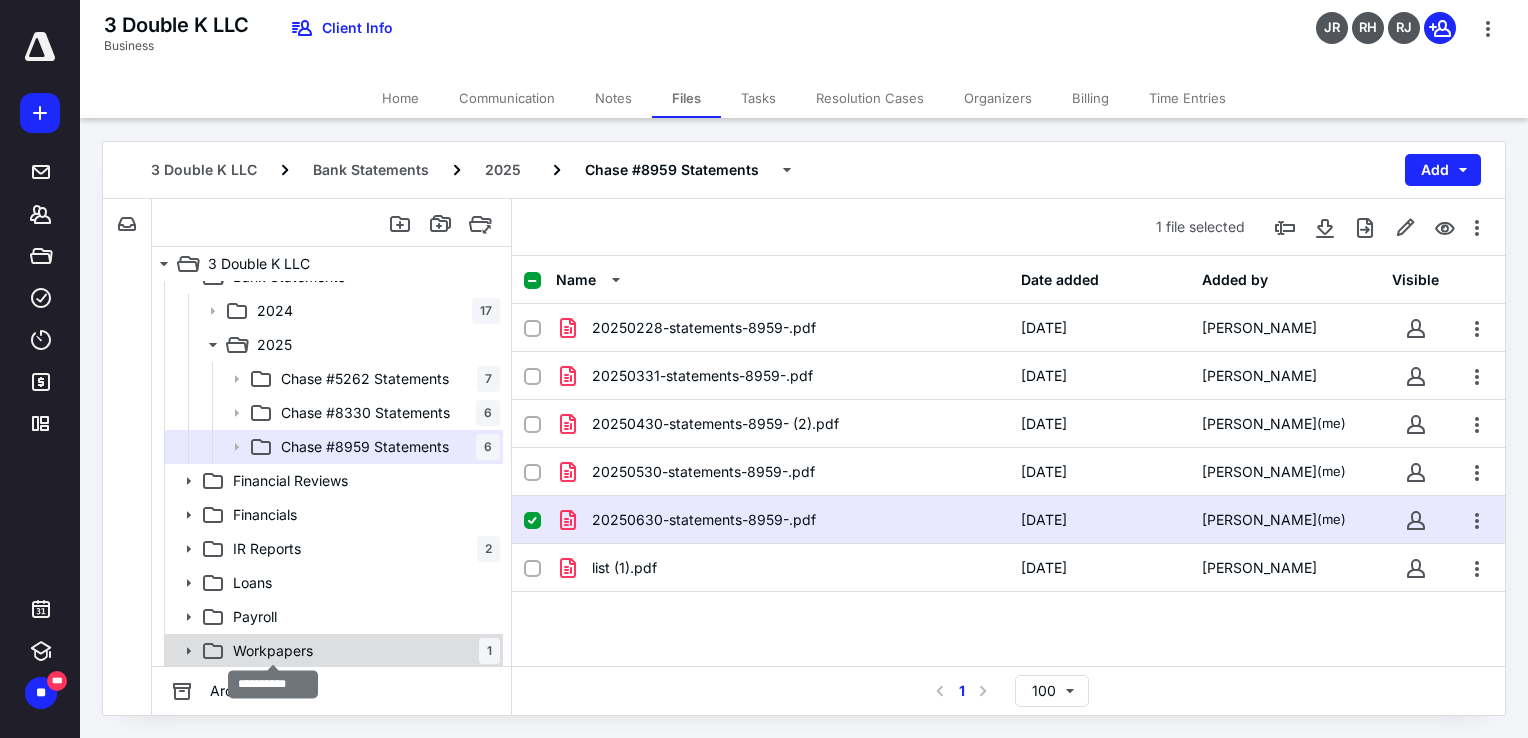 click on "Workpapers" at bounding box center [273, 651] 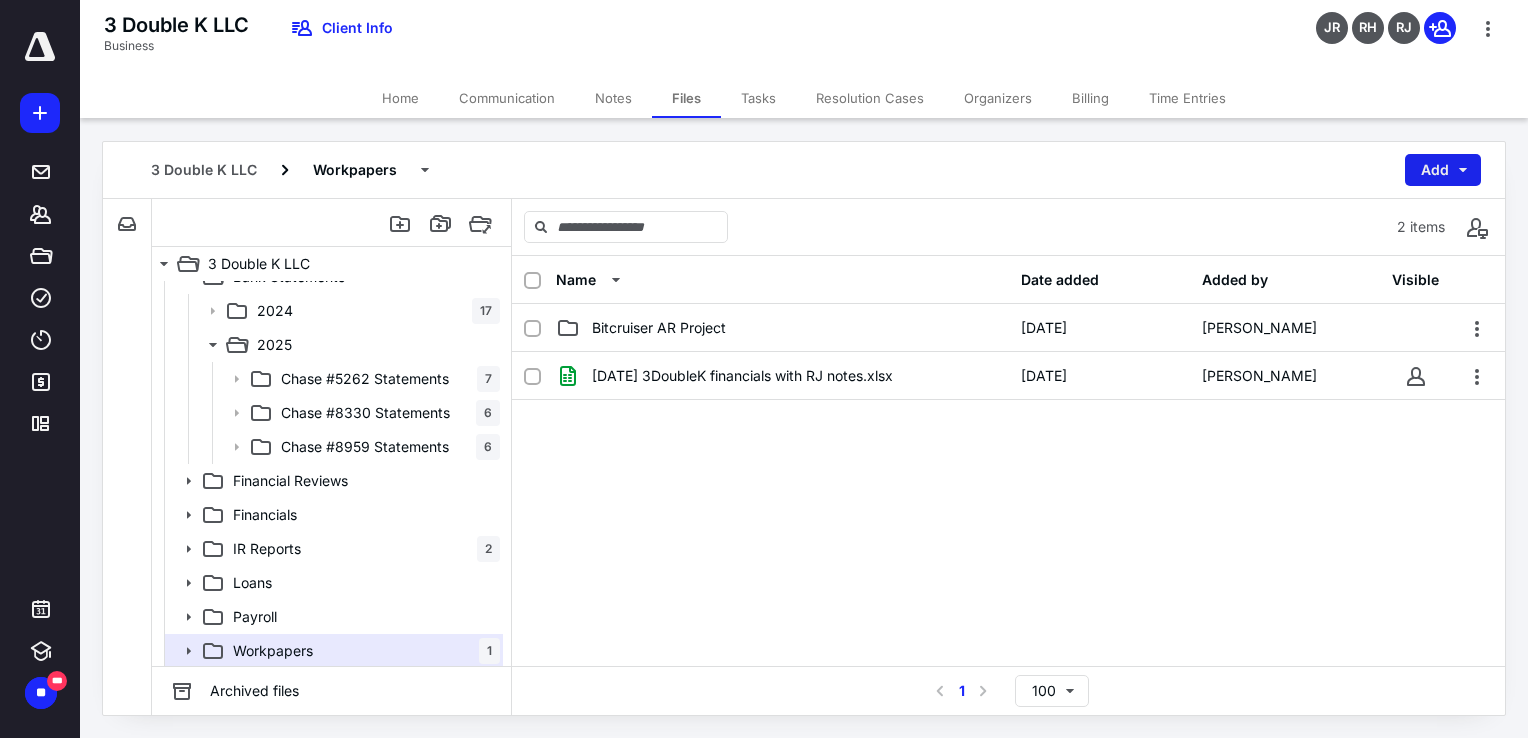 click on "Add" at bounding box center (1443, 170) 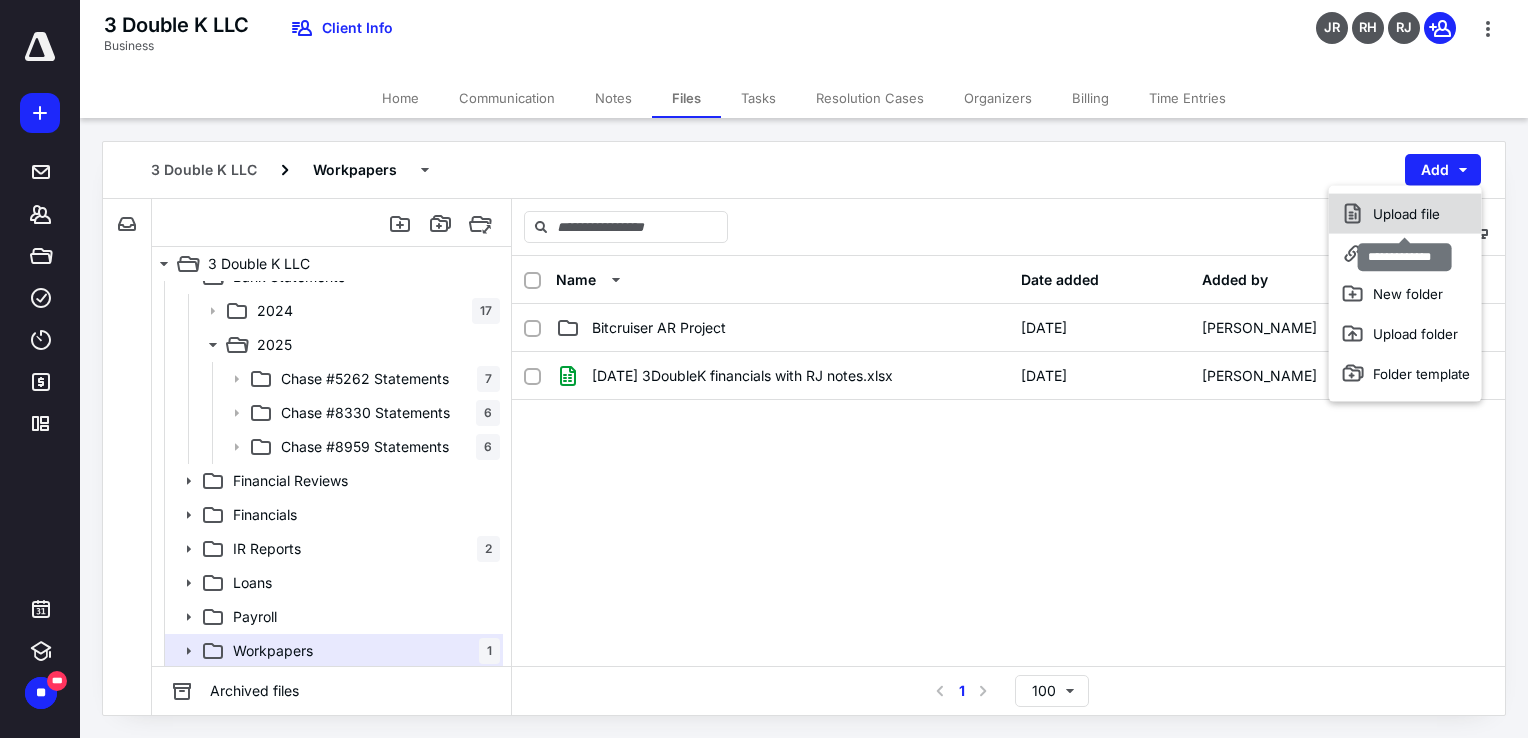click on "Upload file" at bounding box center [1405, 214] 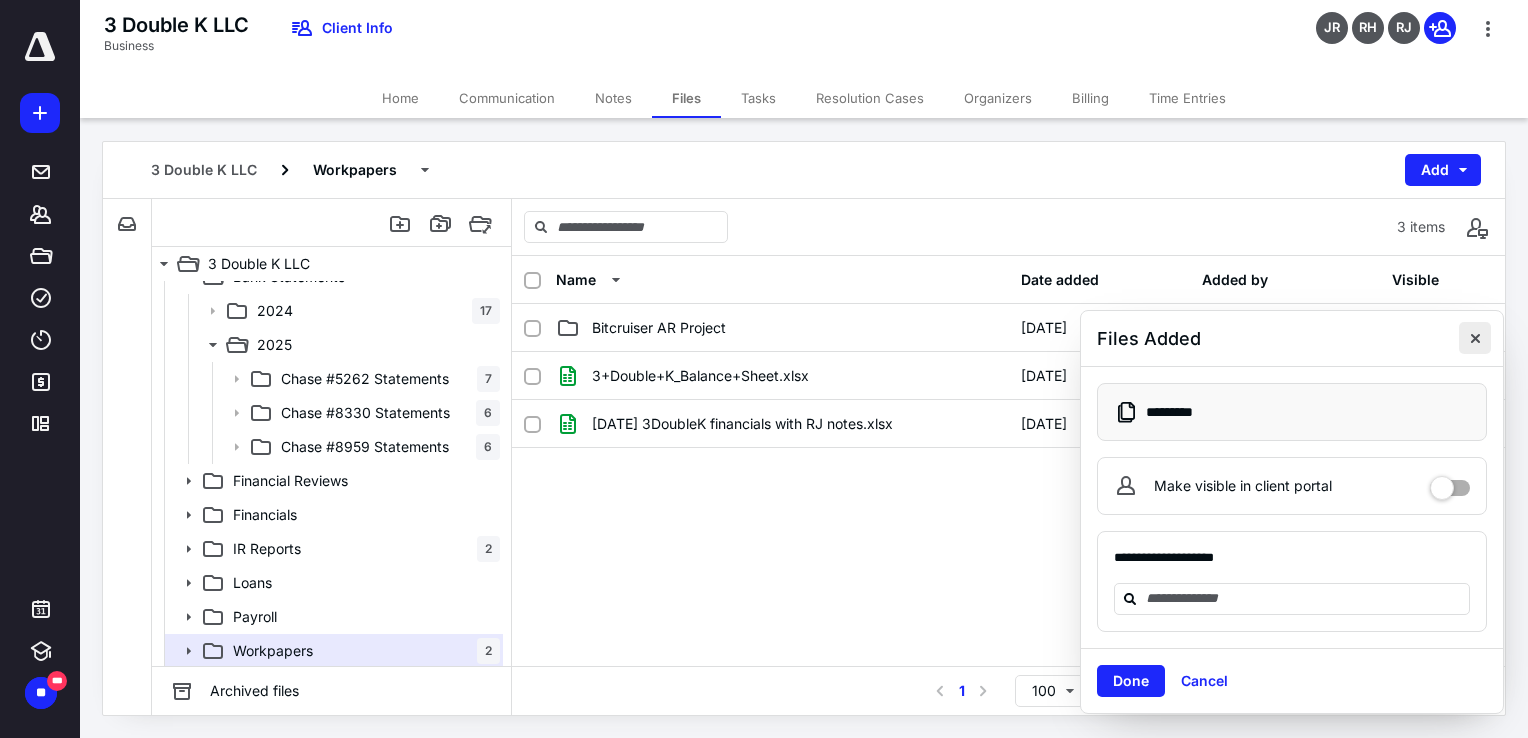 click at bounding box center [1475, 338] 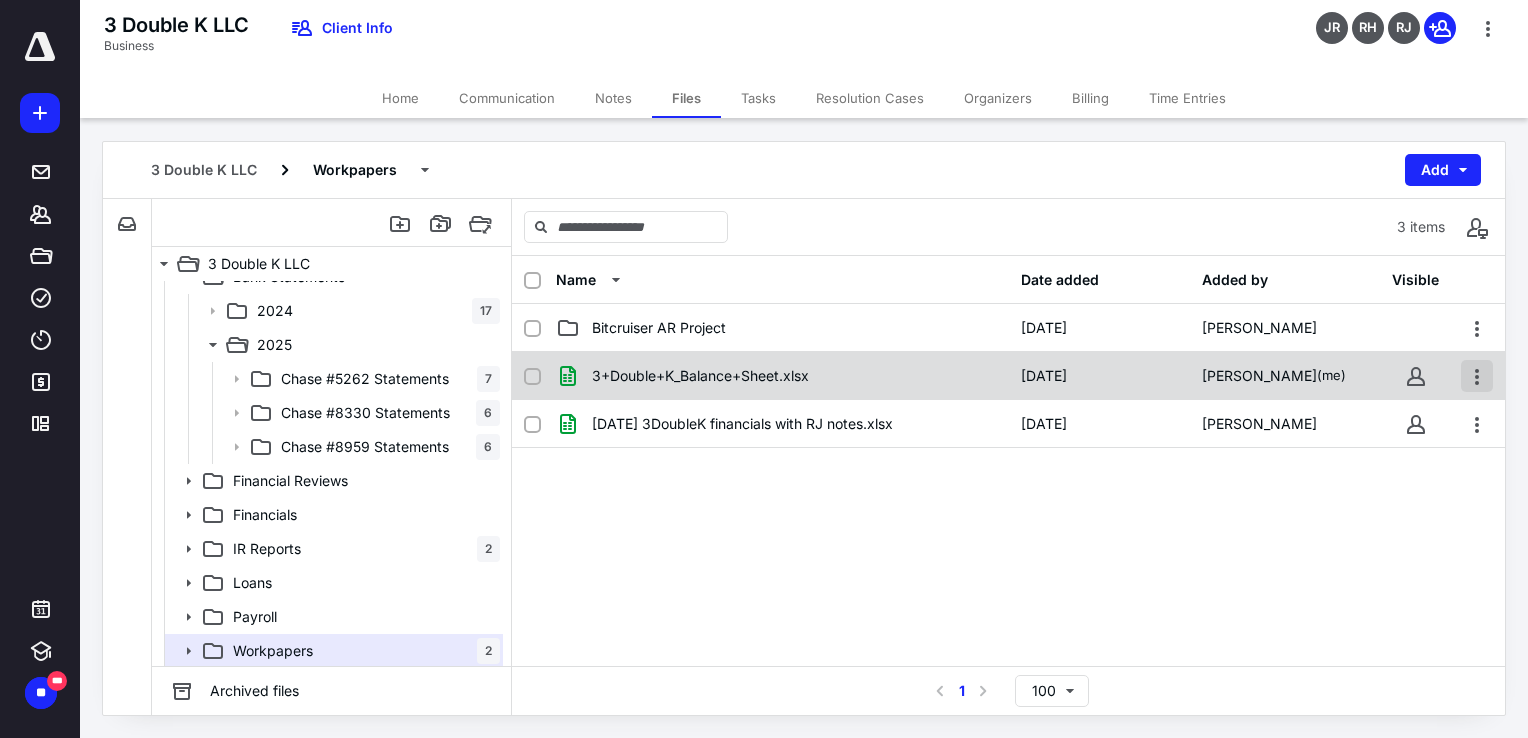 click at bounding box center [1477, 376] 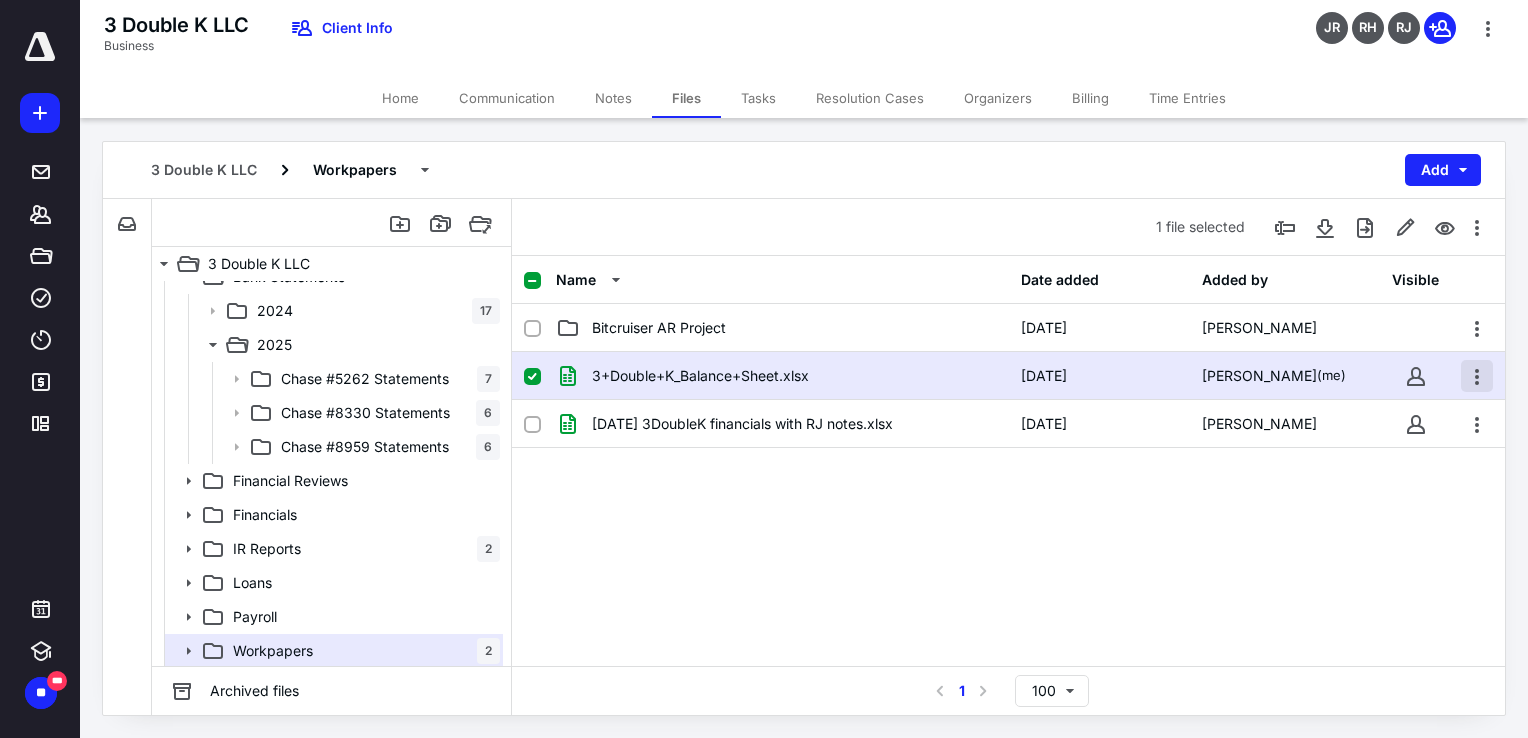 checkbox on "true" 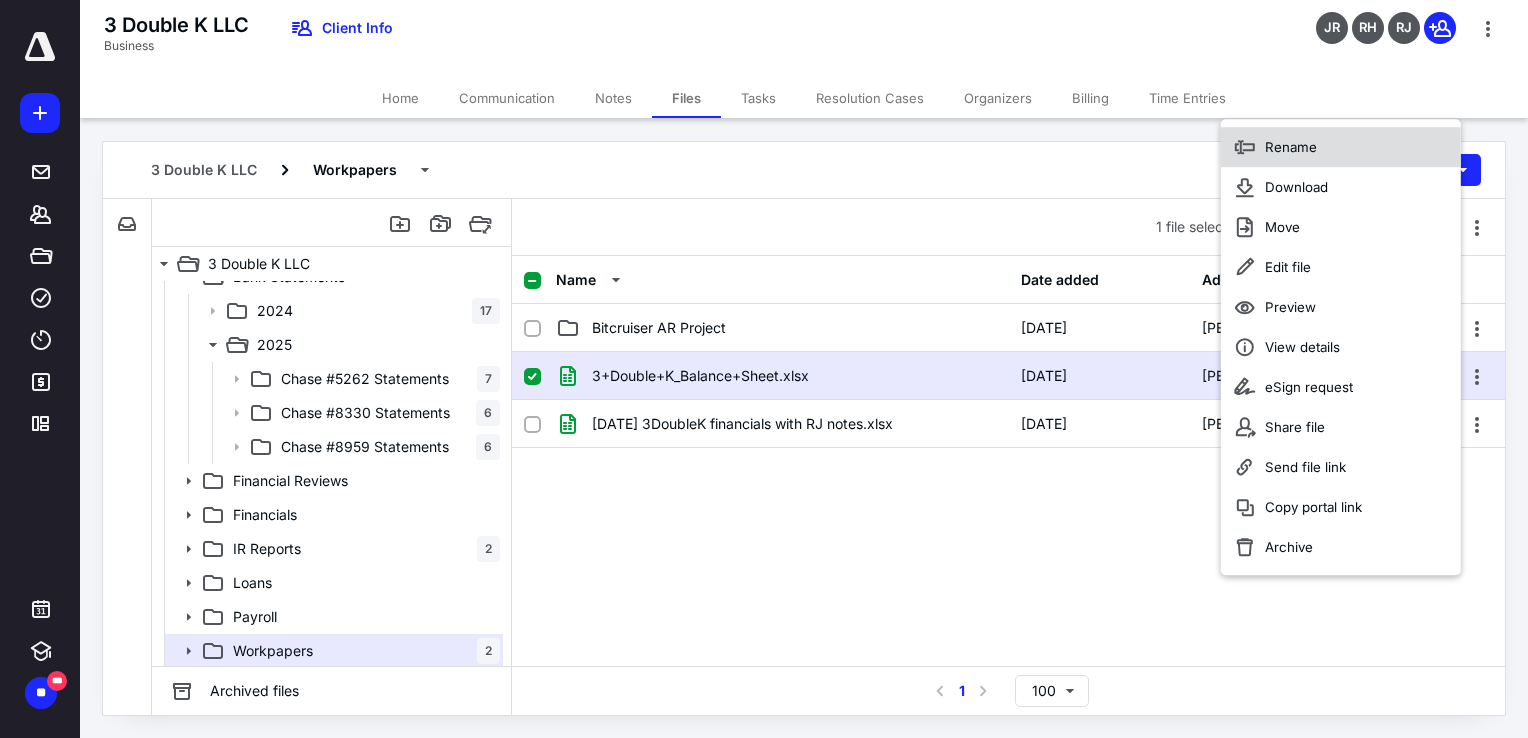 click on "Rename" at bounding box center (1291, 147) 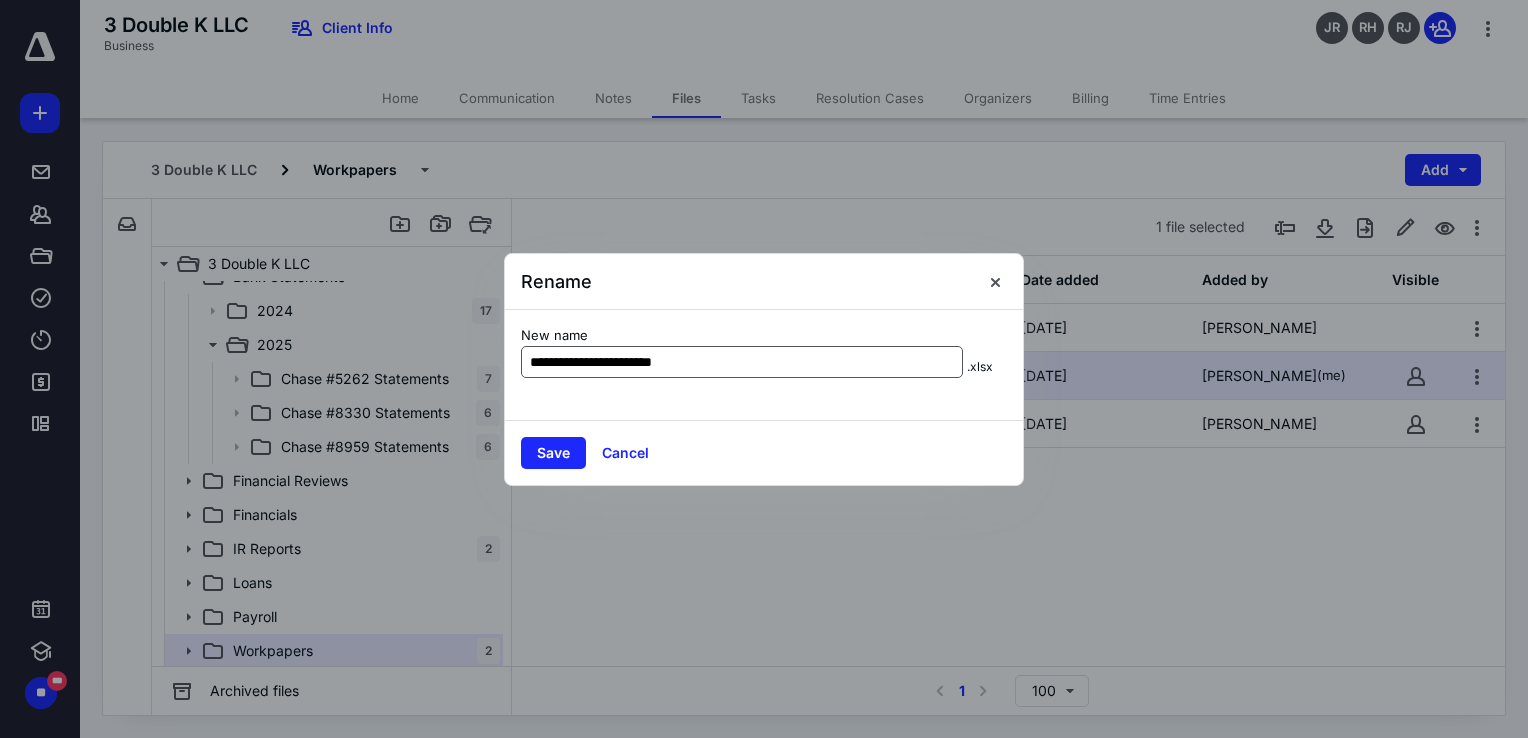 click on "**********" at bounding box center (742, 362) 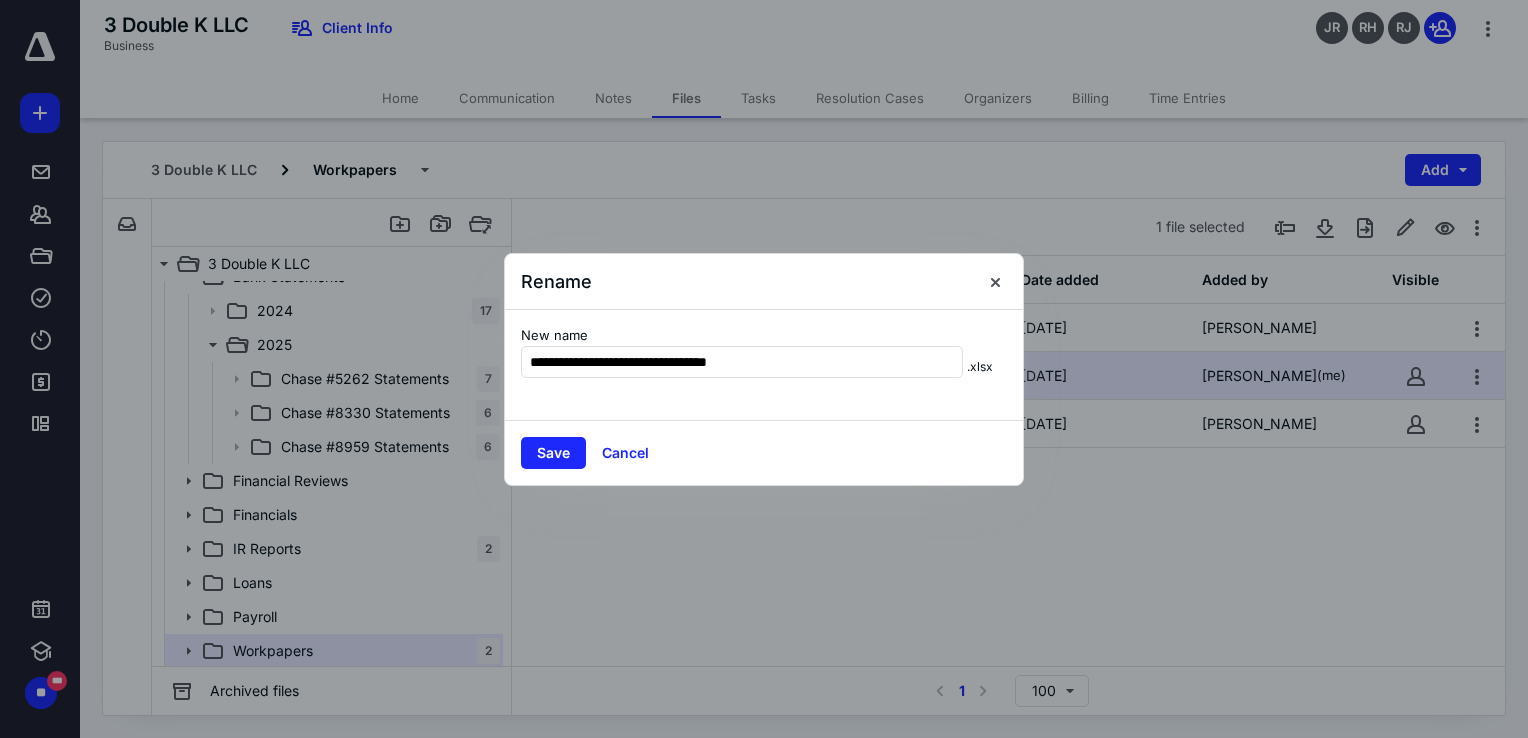 type on "**********" 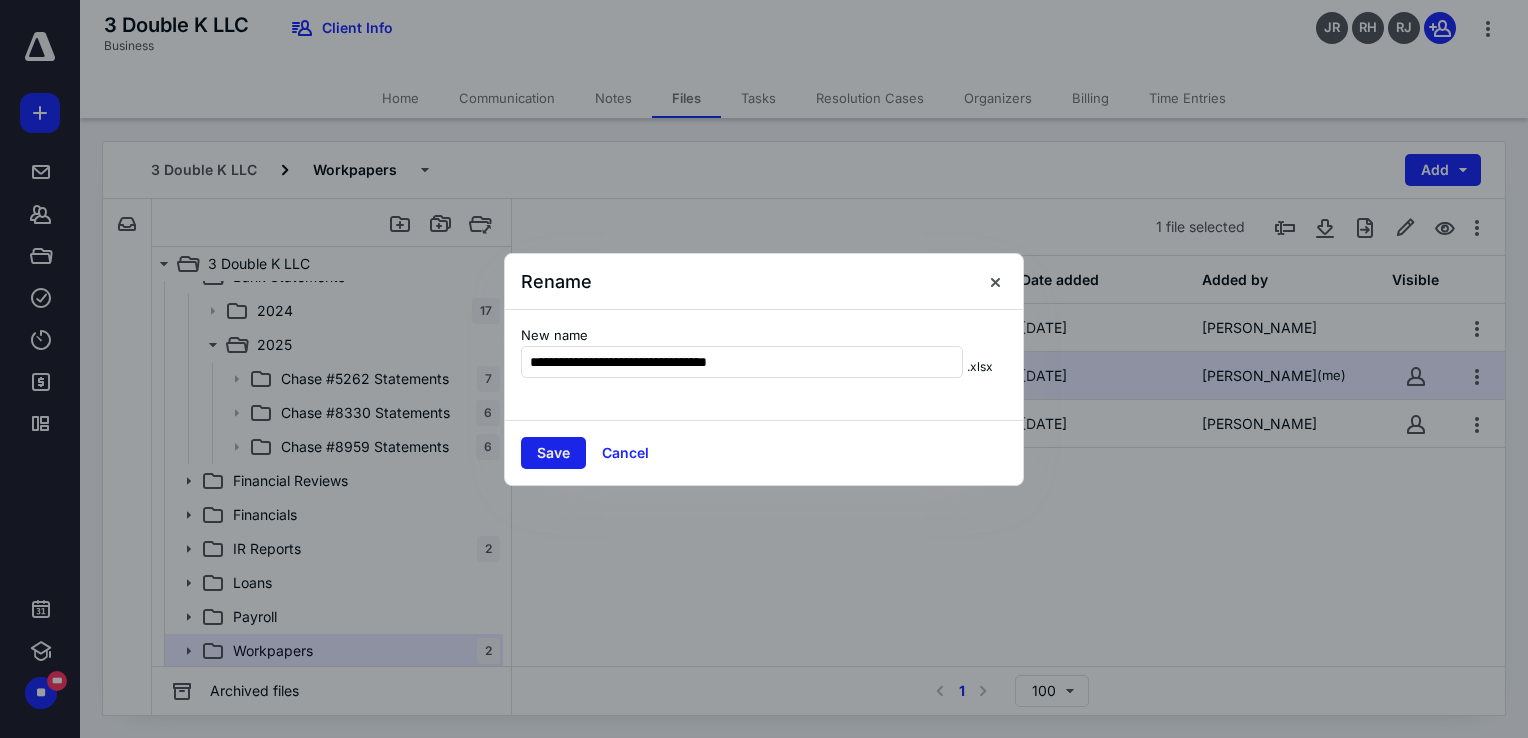 click on "Save" at bounding box center (553, 453) 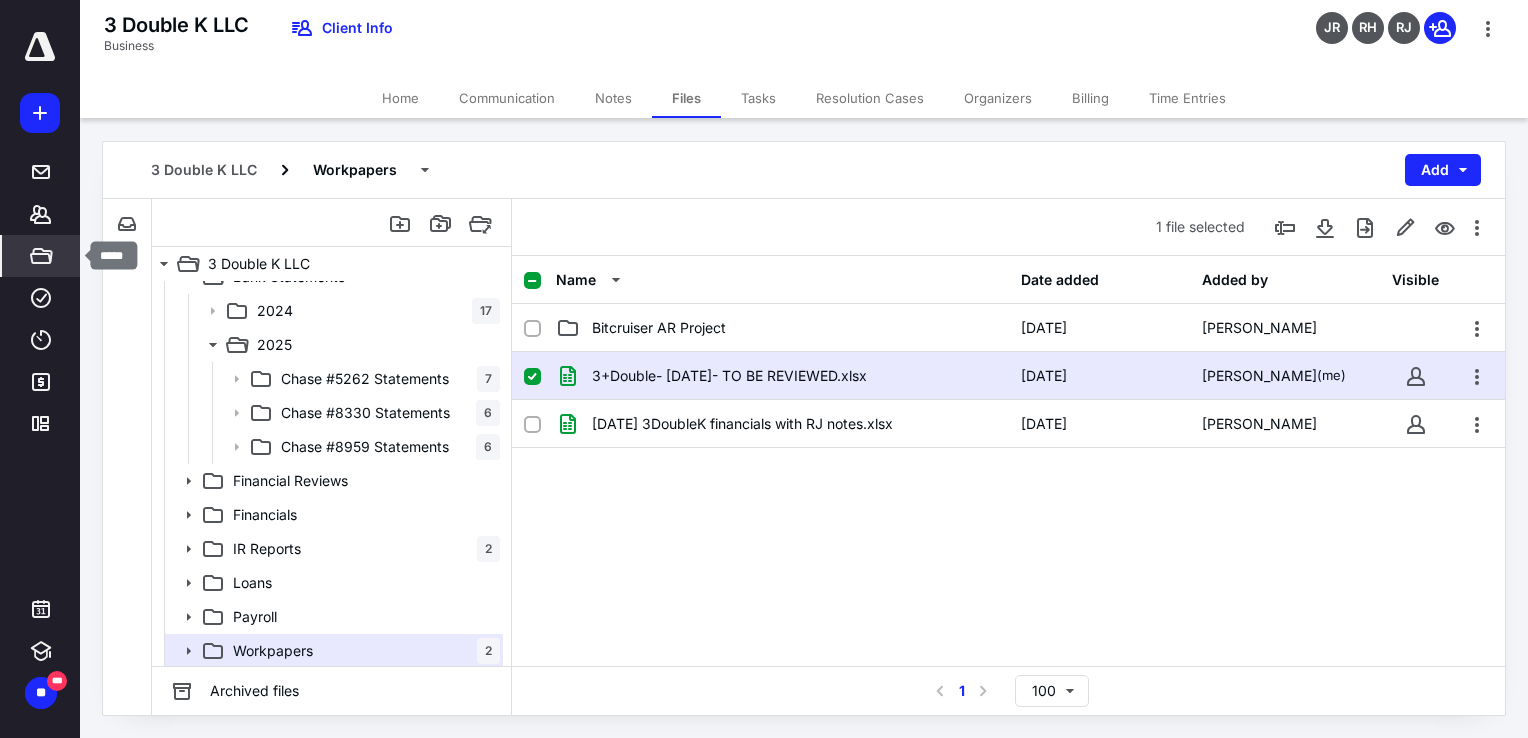 click 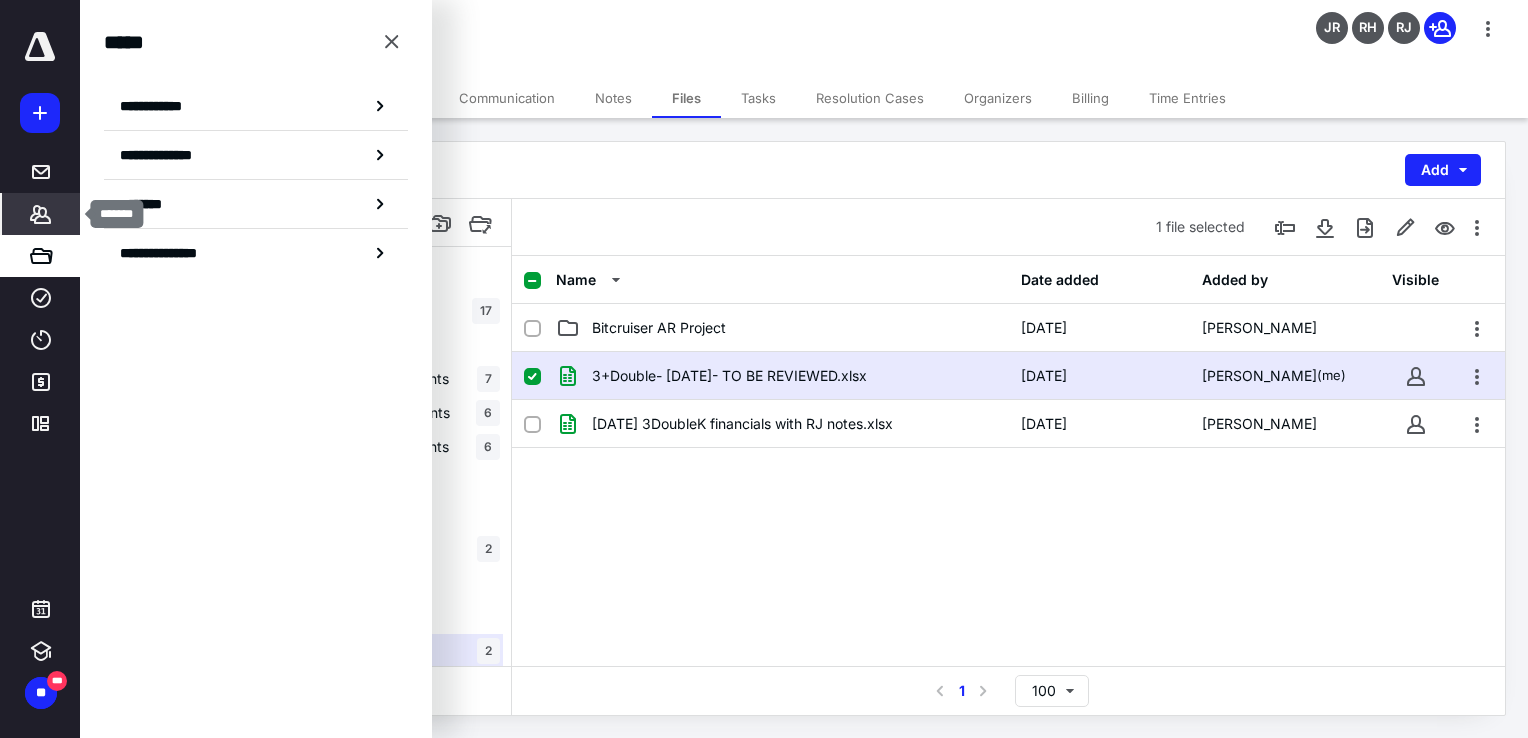click on "*******" at bounding box center [41, 214] 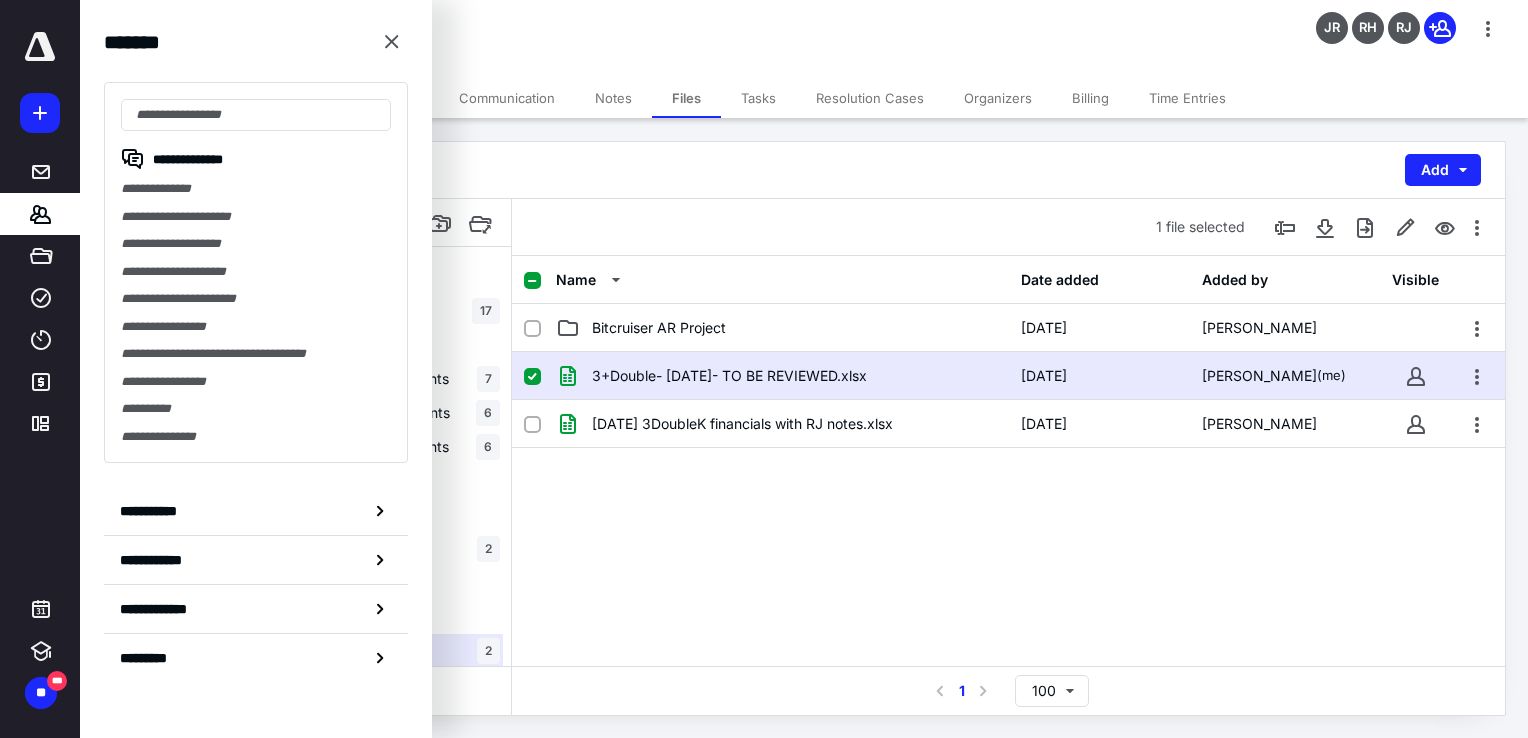 click on "3 Double K LLC Workpapers   Add File Inbox: 3 Double K LLC This inbox does not have any files 3 Double K LLC Ask the Client Bank Statements 2024 17 2025 Chase #5262 Statements 7 Chase #8330 Statements 6 Chase #8959 Statements 6 Financial Reviews Financials IR Reports 2 Loans Payroll Workpapers 2 Ask the Client Bank Statements 2024 17 2025 Chase #5262 Statements 7 Chase #8330 Statements 6 Chase #8959 Statements 6 Financial Reviews Financials IR Reports 2 Loans Payroll Workpapers 2 Archived files 1 file selected Name Date added Added by Visible Bitcruiser AR Project [DATE] [PERSON_NAME] 3+Double- [DATE]- TO BE REVIEWED.xlsx [DATE] [PERSON_NAME]  (me) [DATE] 3DoubleK financials with RJ notes.xlsx [DATE] [PERSON_NAME] Select a page number for more results 1 100" at bounding box center (804, 428) 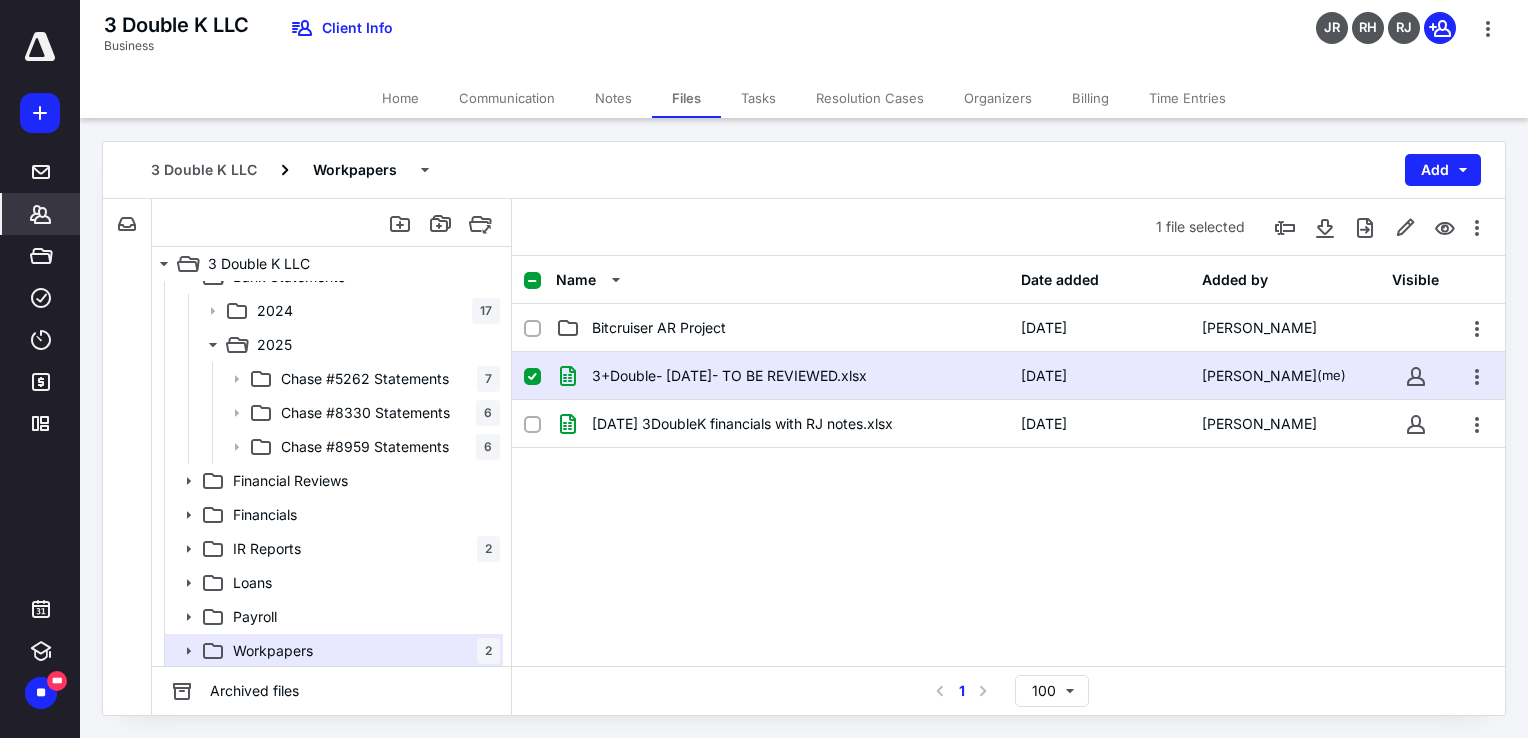 click on "*******" at bounding box center (41, 214) 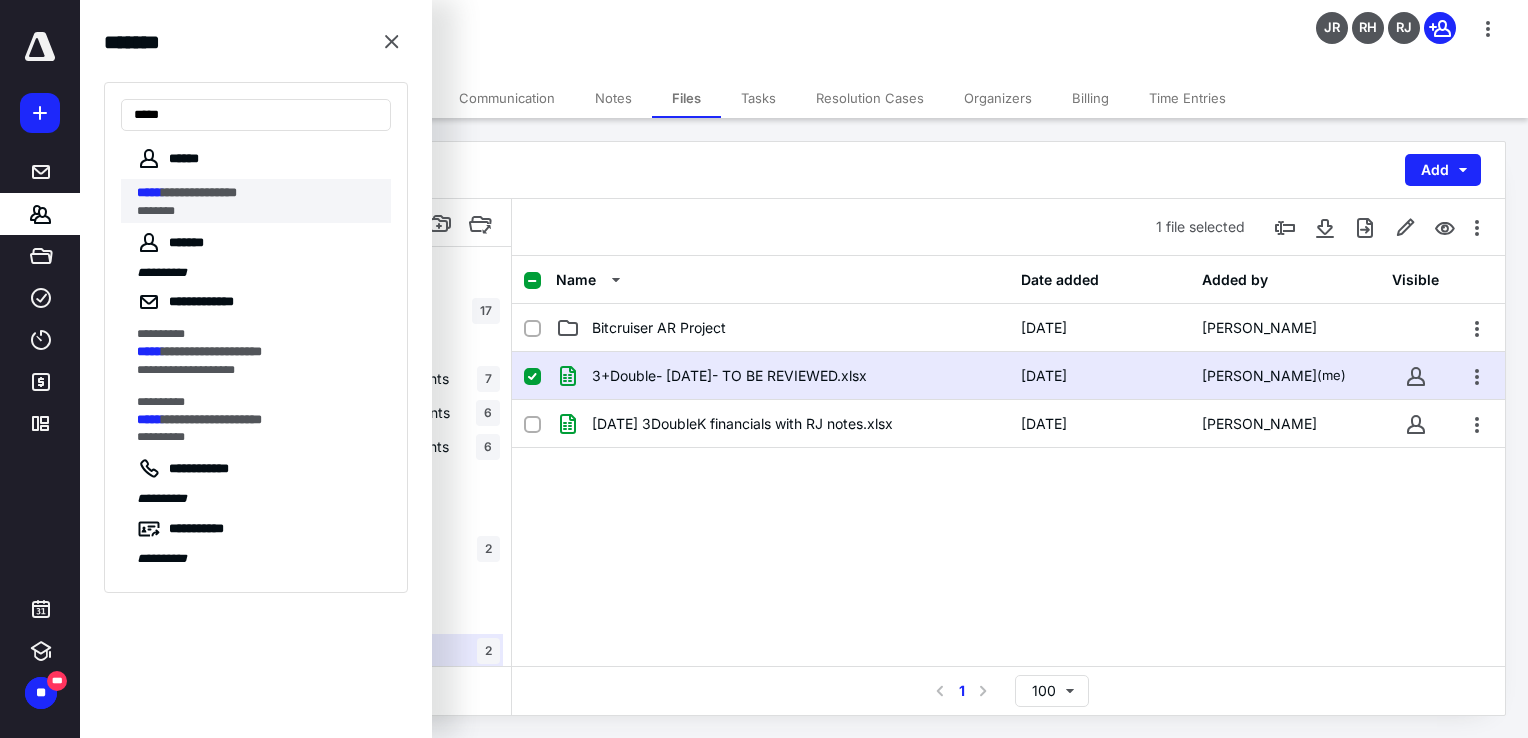 type on "*****" 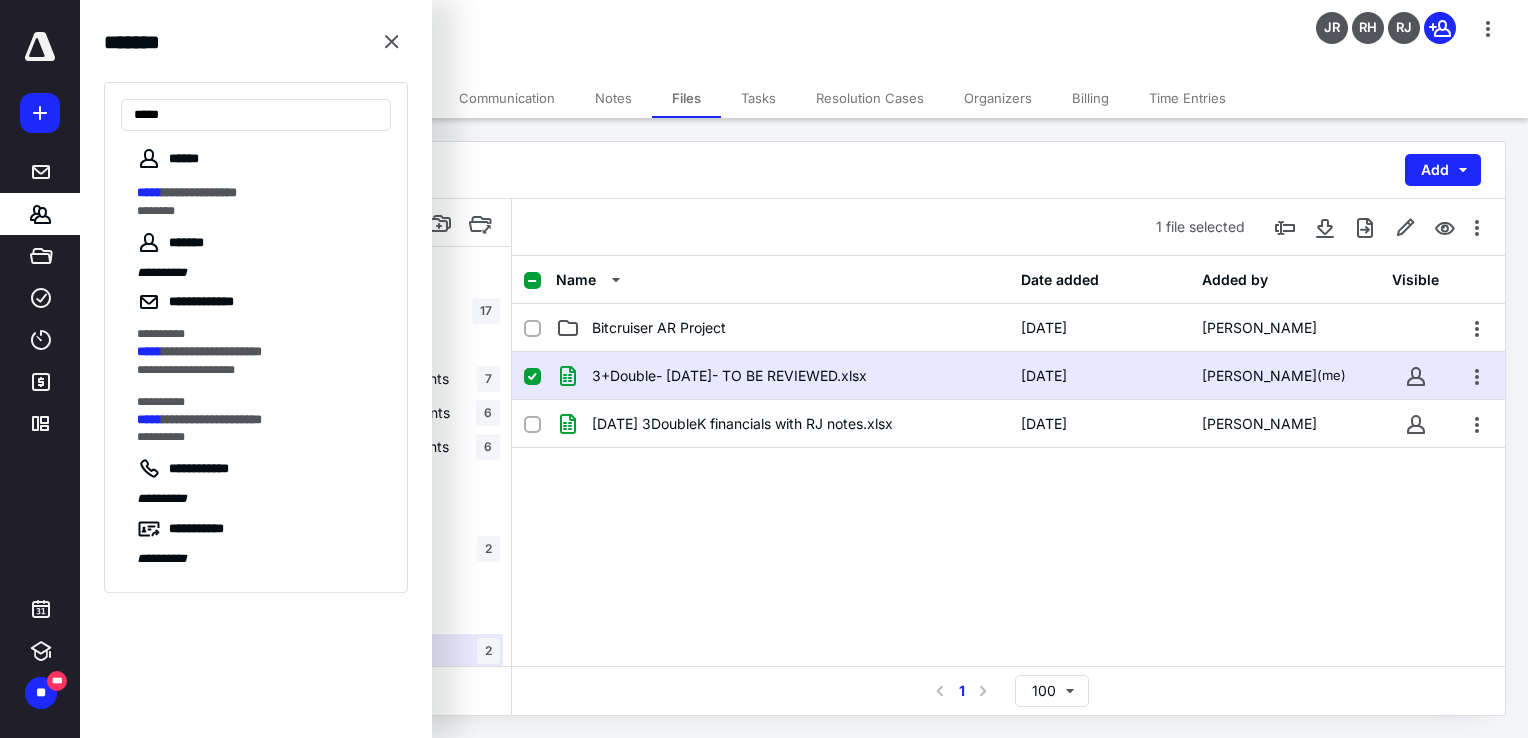 click on "*****" at bounding box center [149, 192] 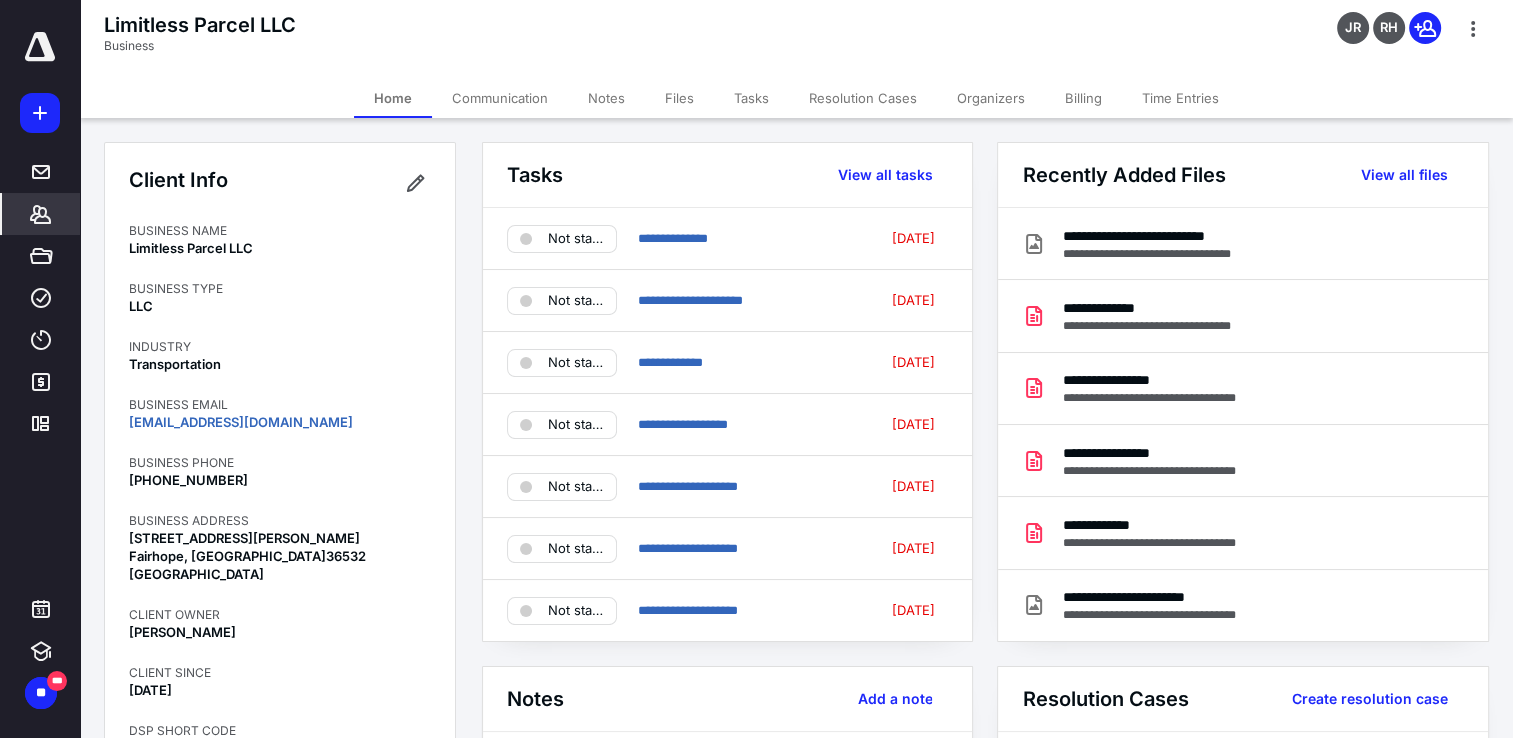 click on "Files" at bounding box center (679, 98) 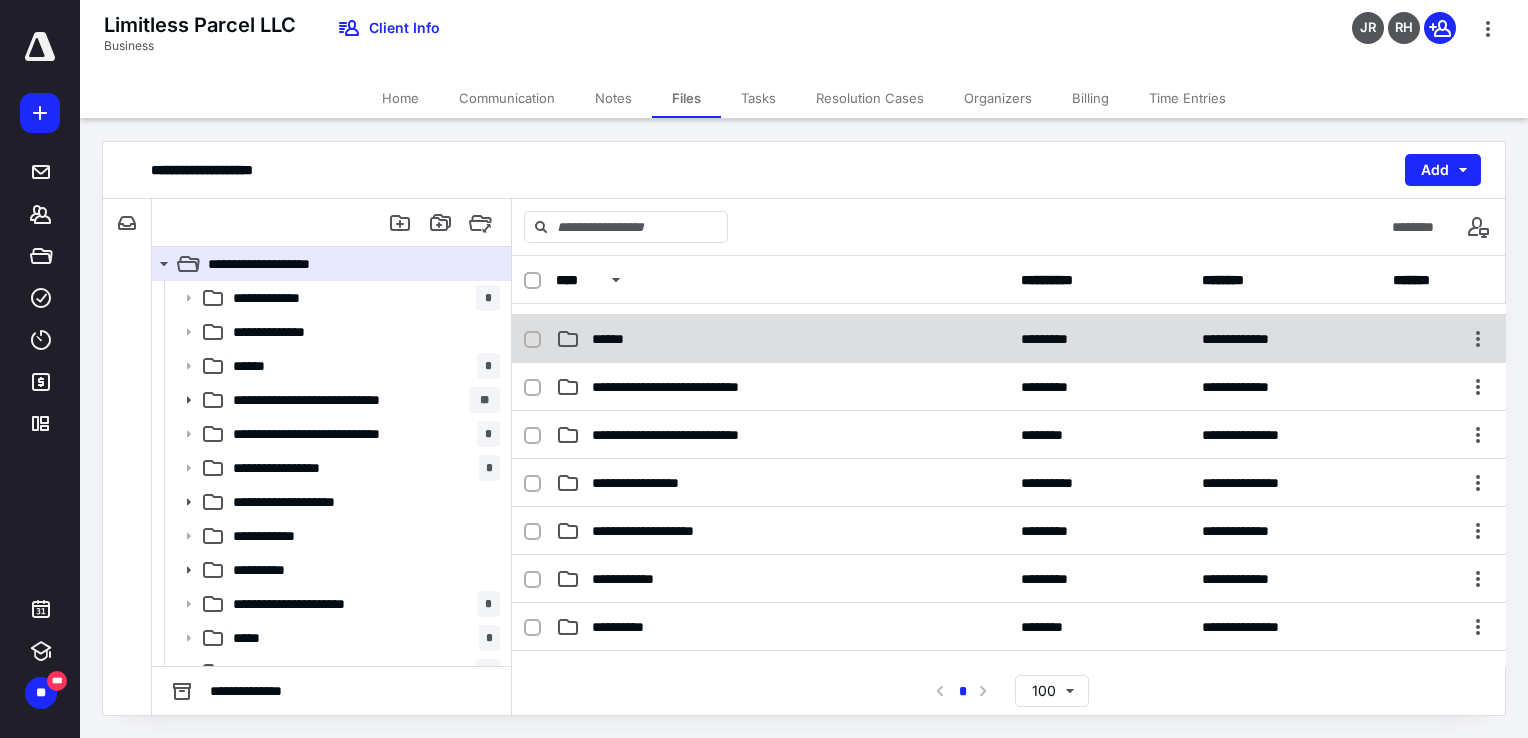 scroll, scrollTop: 0, scrollLeft: 0, axis: both 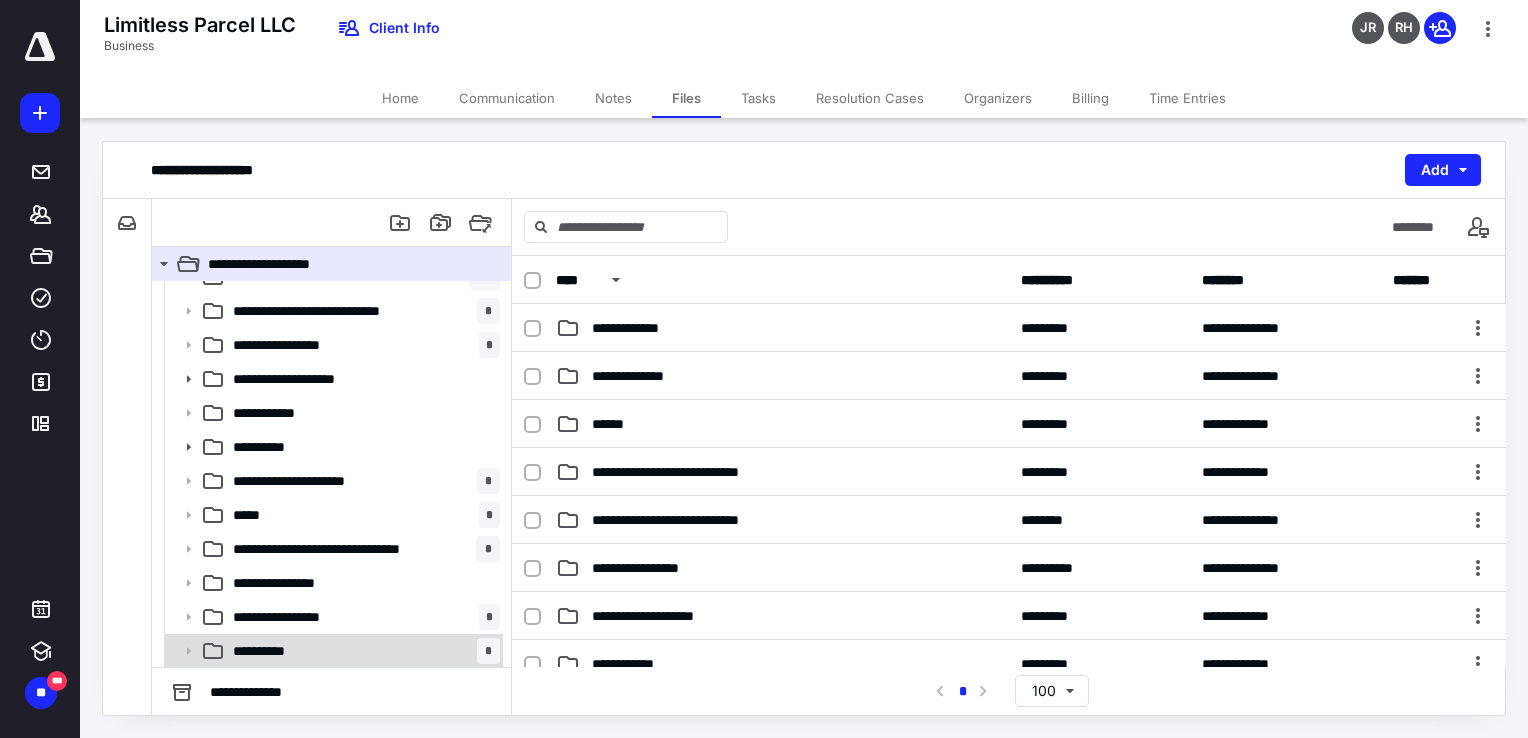 click on "**********" at bounding box center [273, 651] 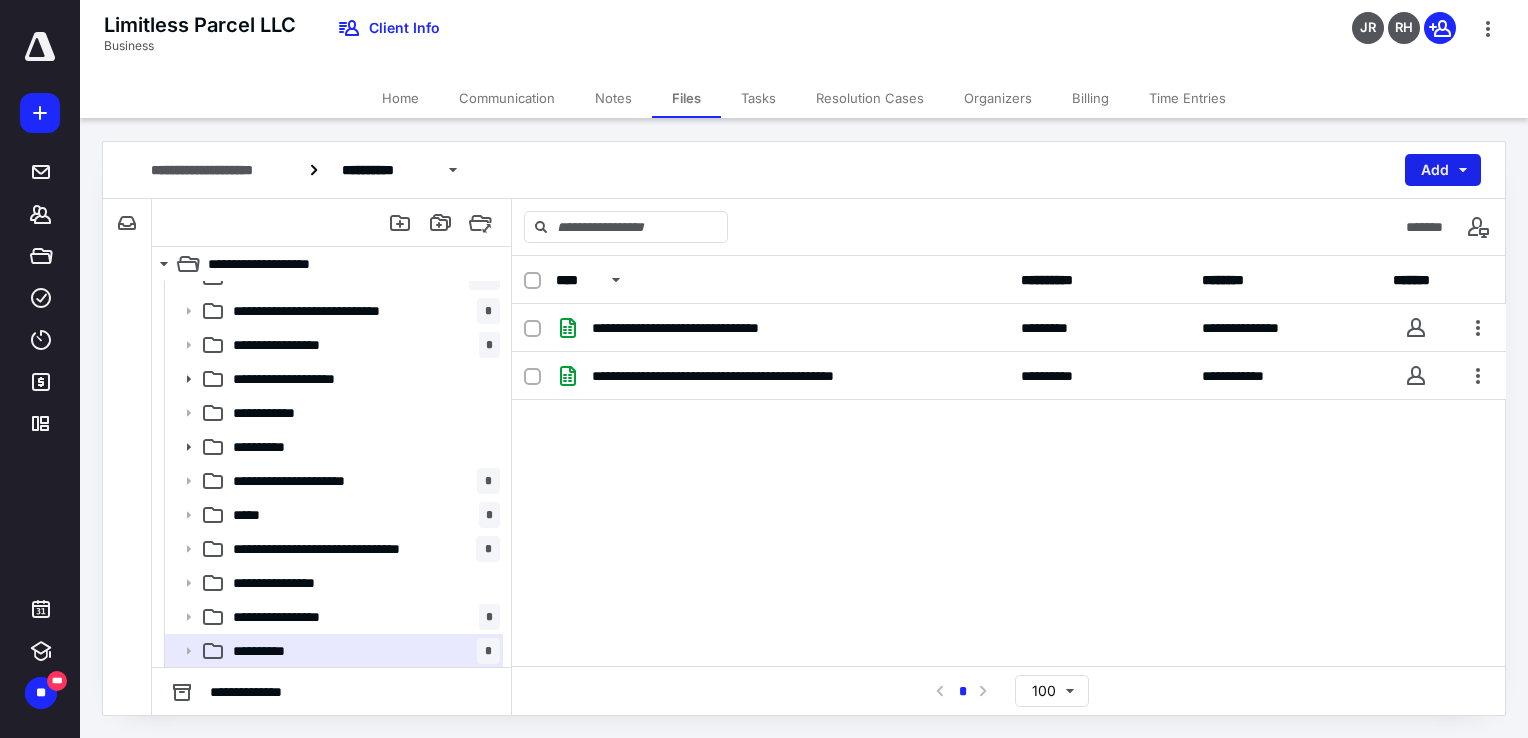 click on "Add" at bounding box center (1443, 170) 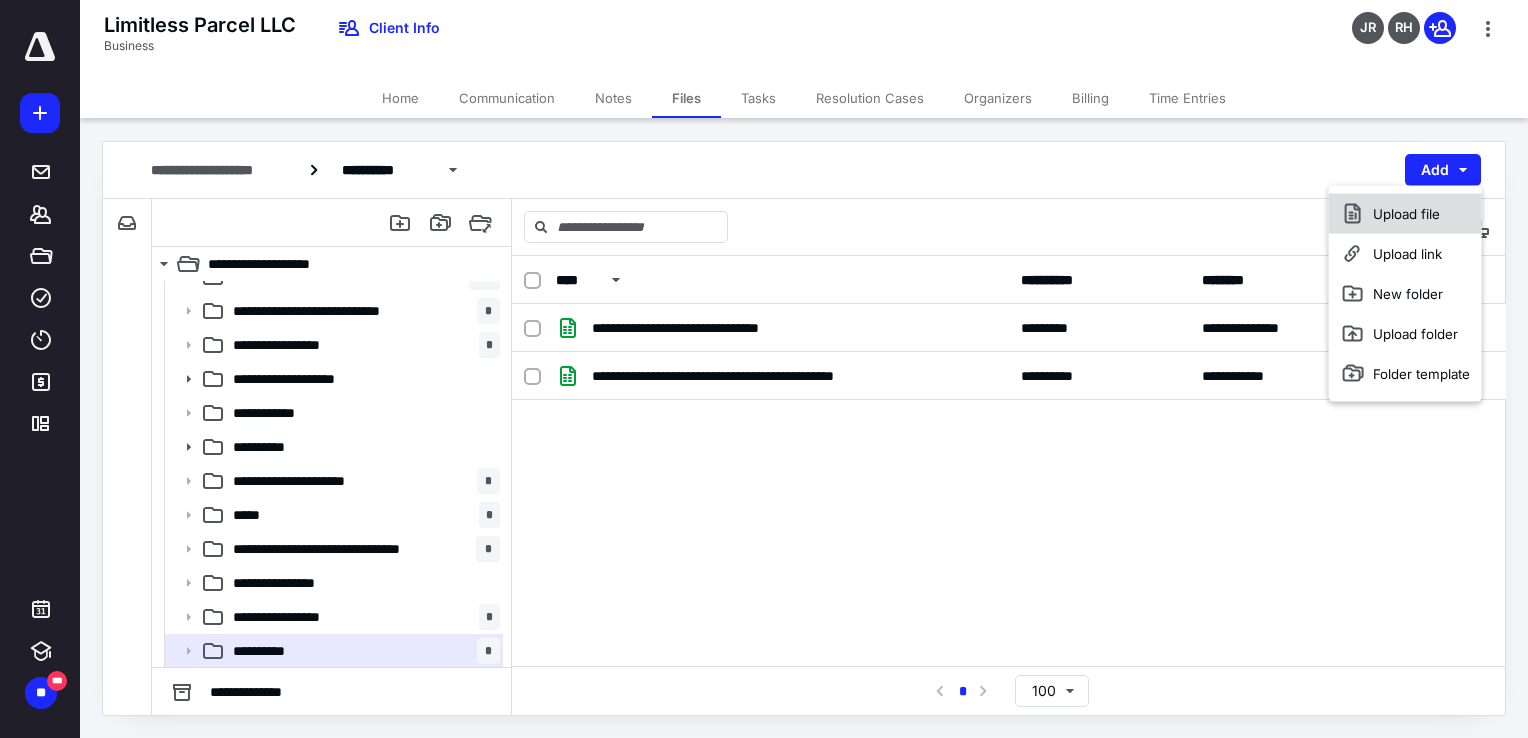 click on "Upload file" at bounding box center (1405, 214) 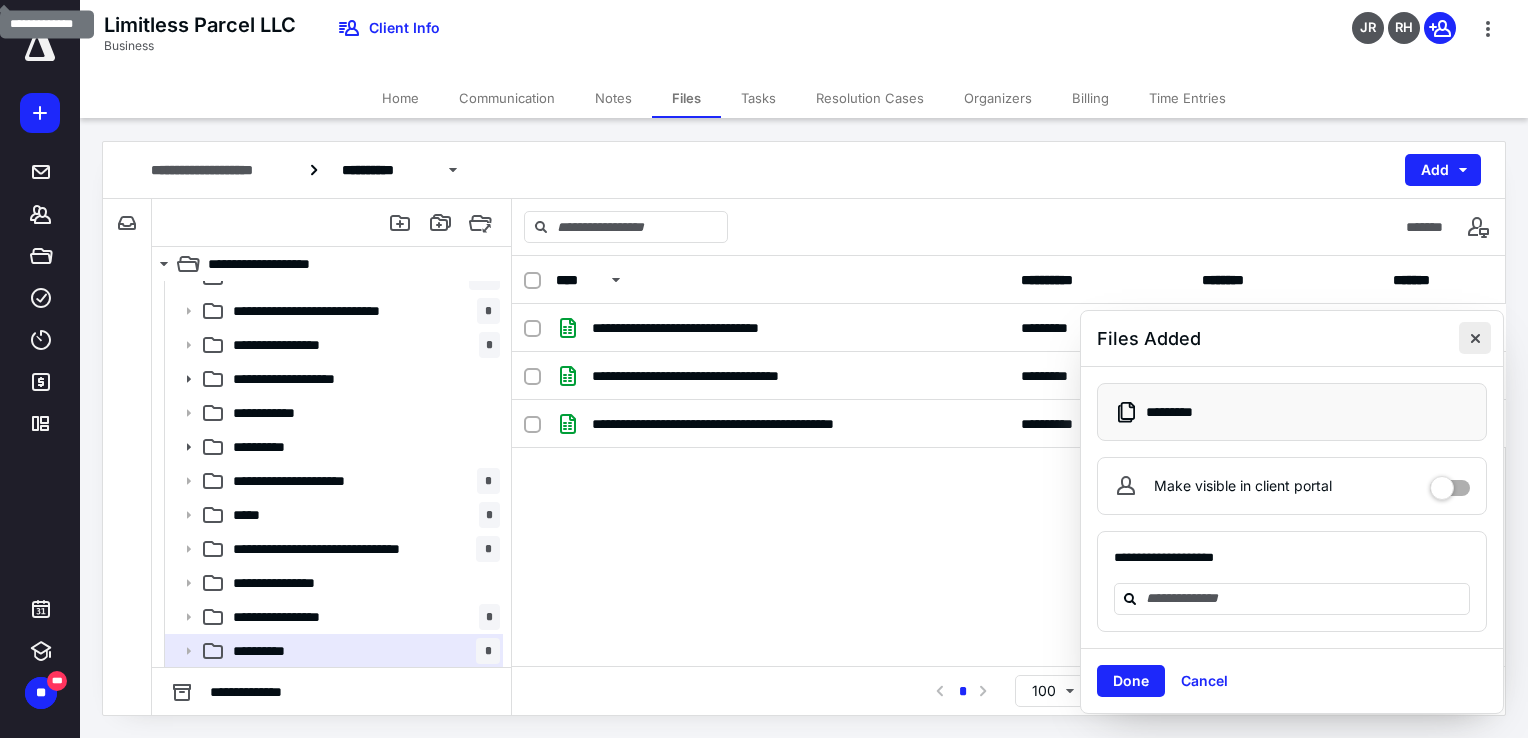 click at bounding box center [1475, 338] 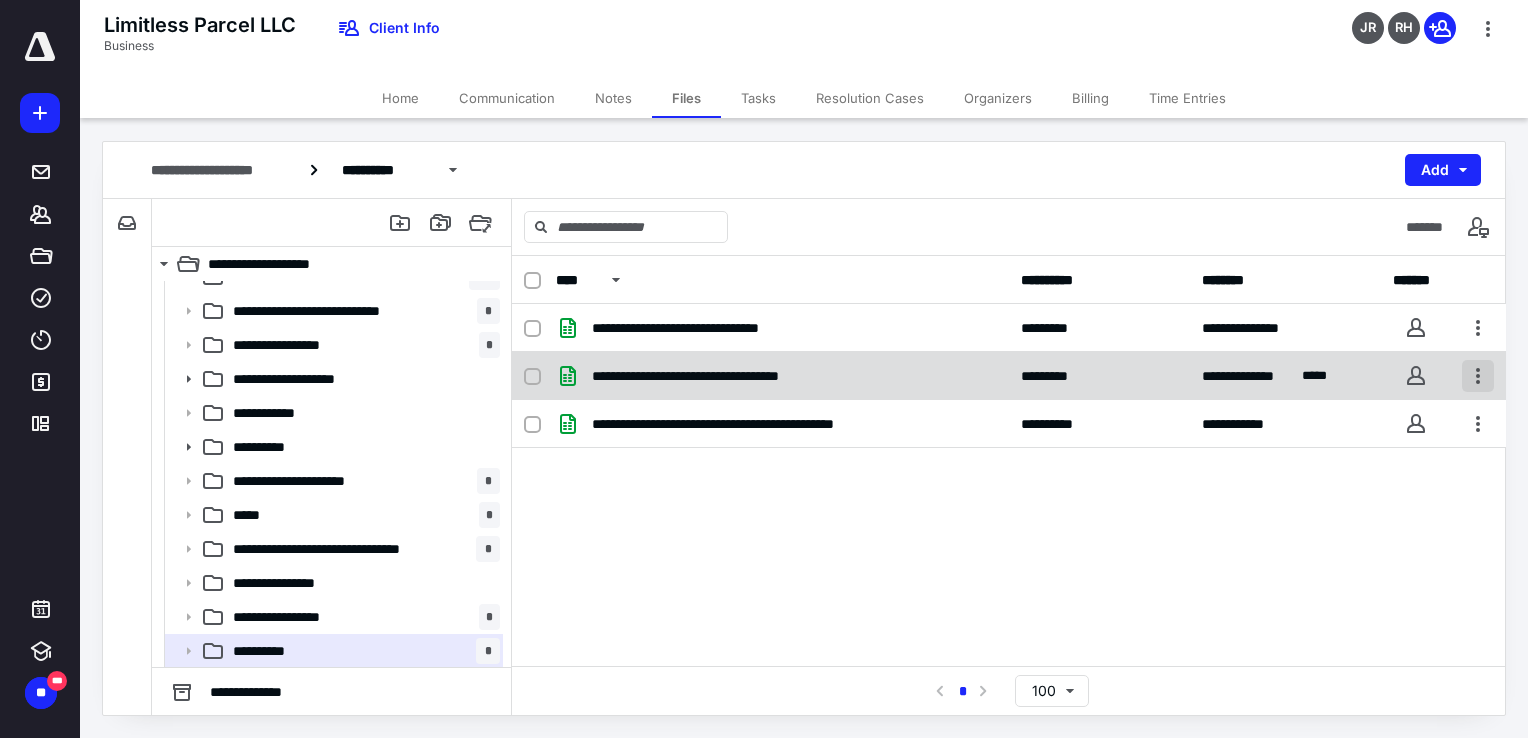 click at bounding box center (1478, 376) 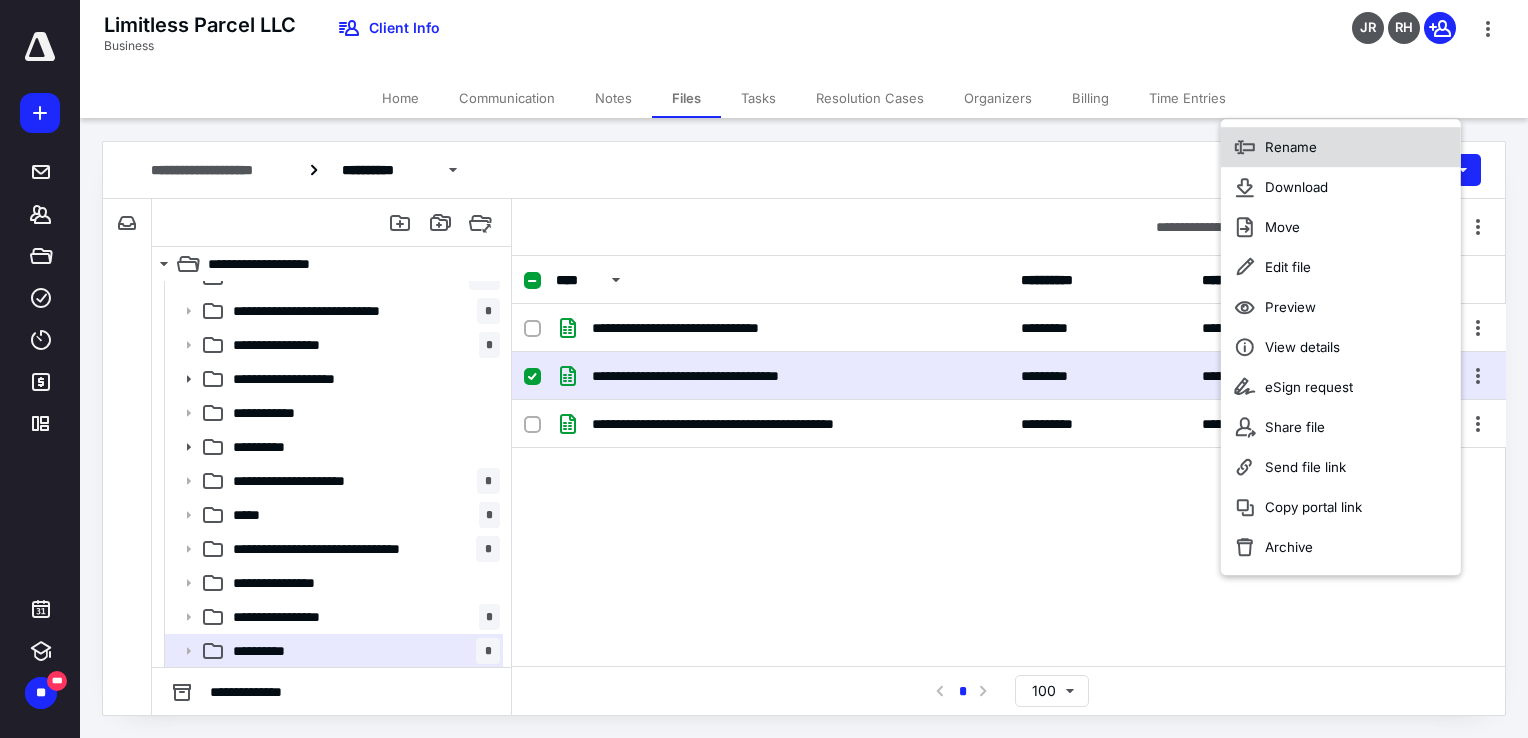 click on "Rename" at bounding box center [1291, 147] 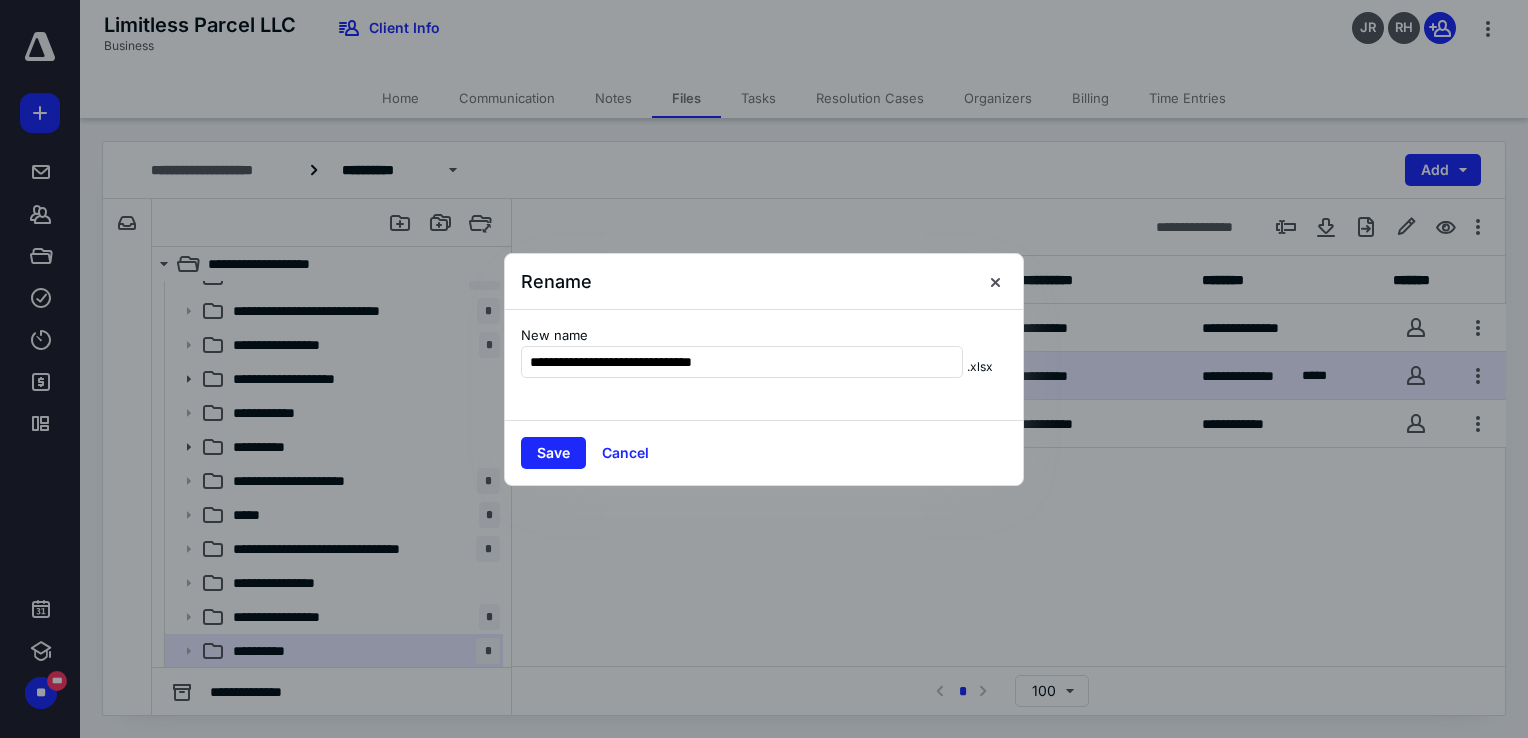drag, startPoint x: 652, startPoint y: 364, endPoint x: 1515, endPoint y: 372, distance: 863.0371 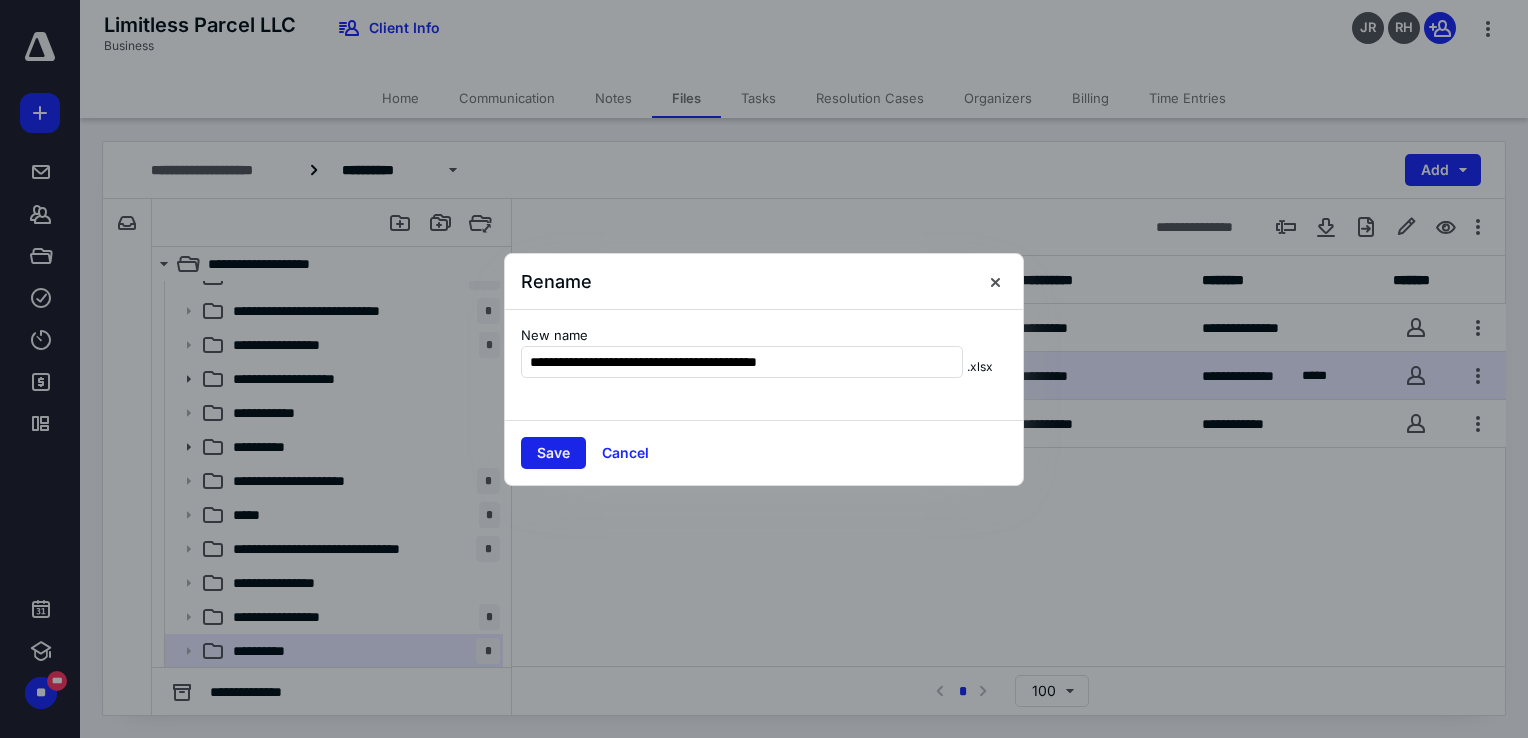 type on "**********" 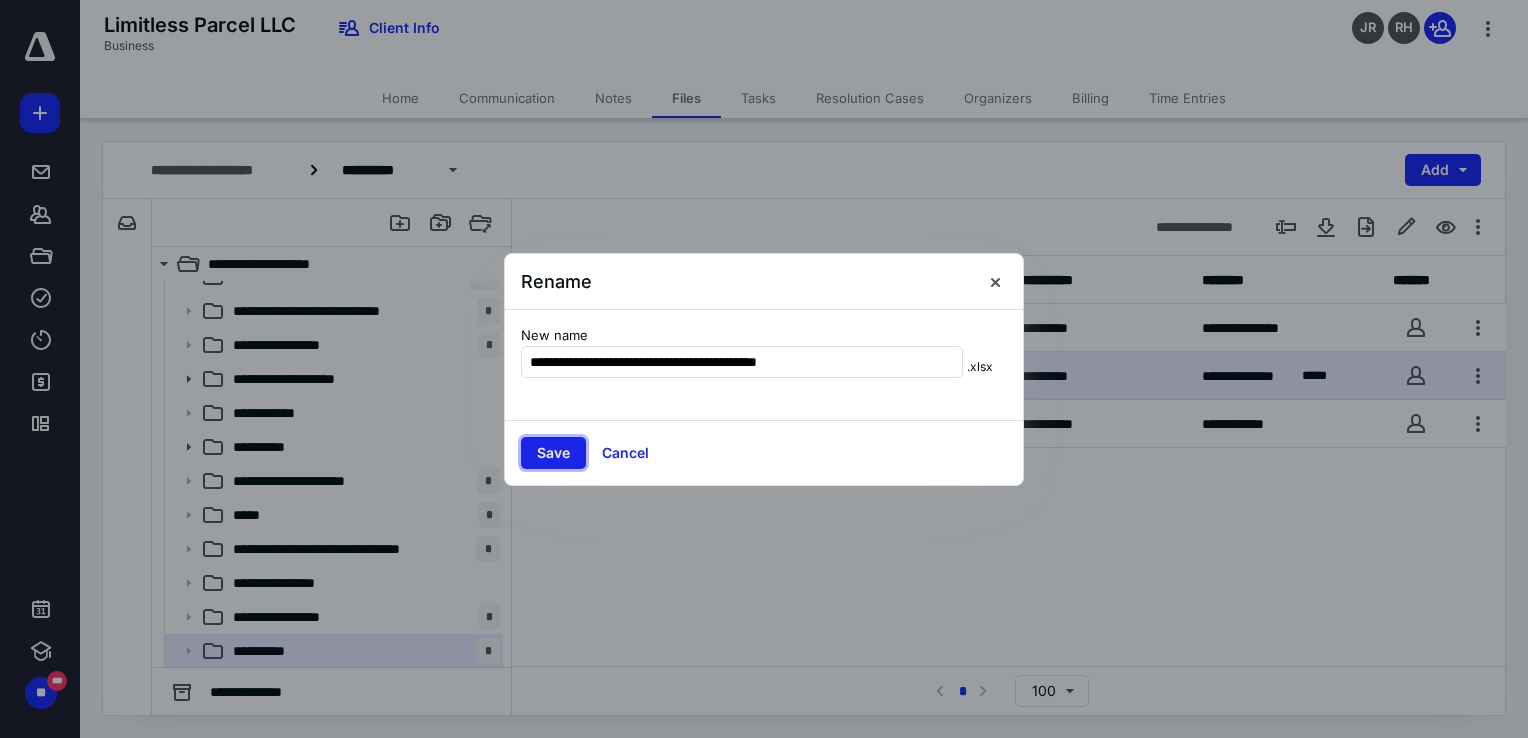 click on "Save" at bounding box center [553, 453] 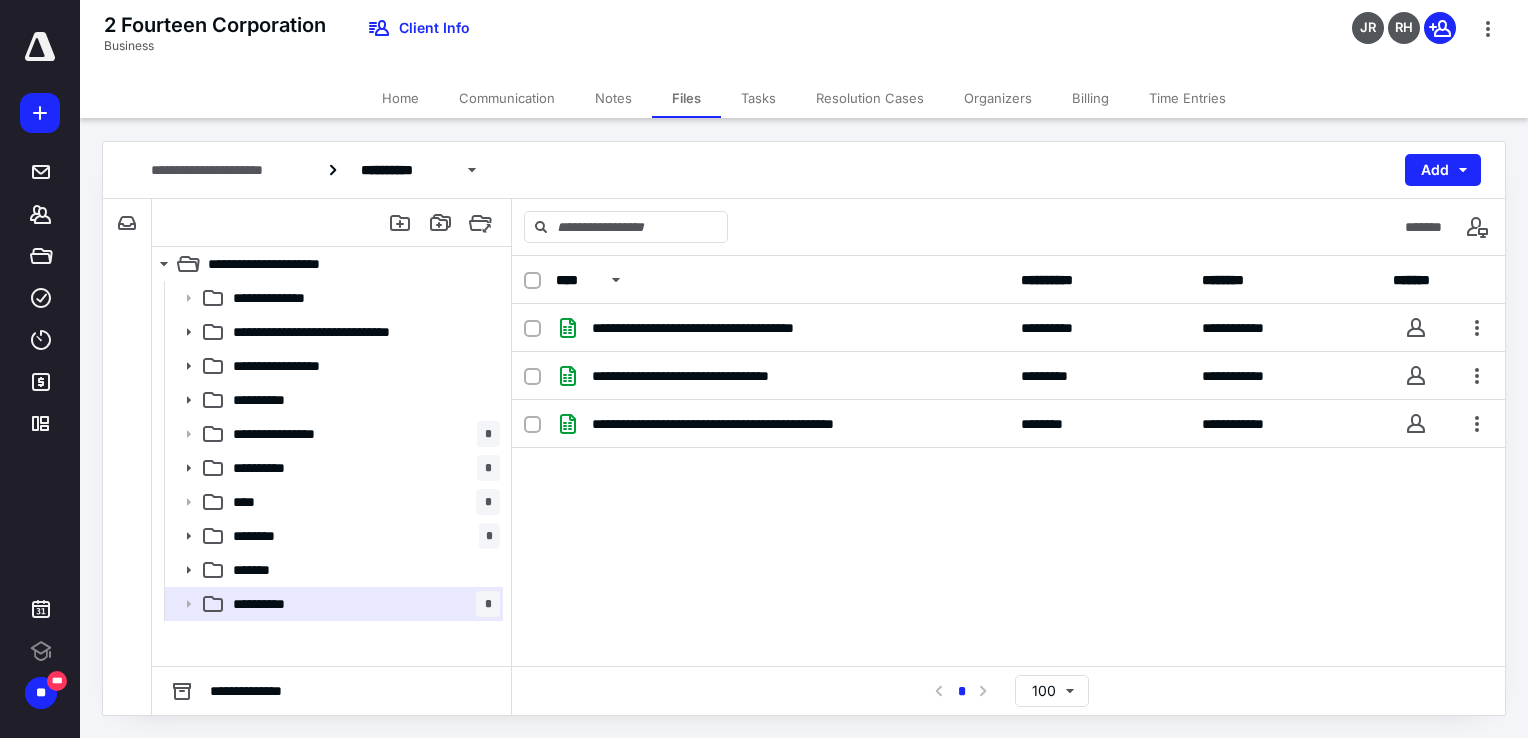 scroll, scrollTop: 0, scrollLeft: 0, axis: both 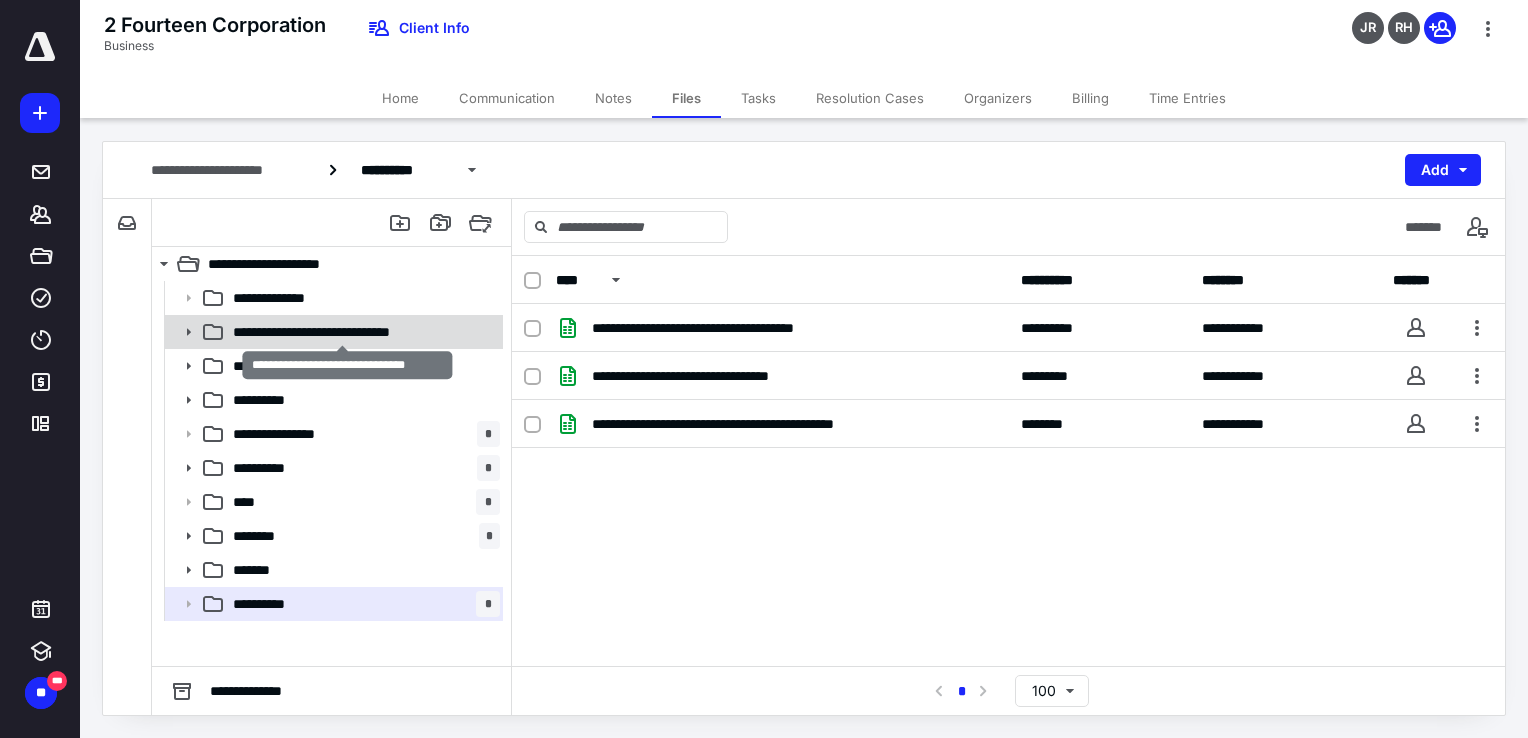 click on "**********" at bounding box center [343, 332] 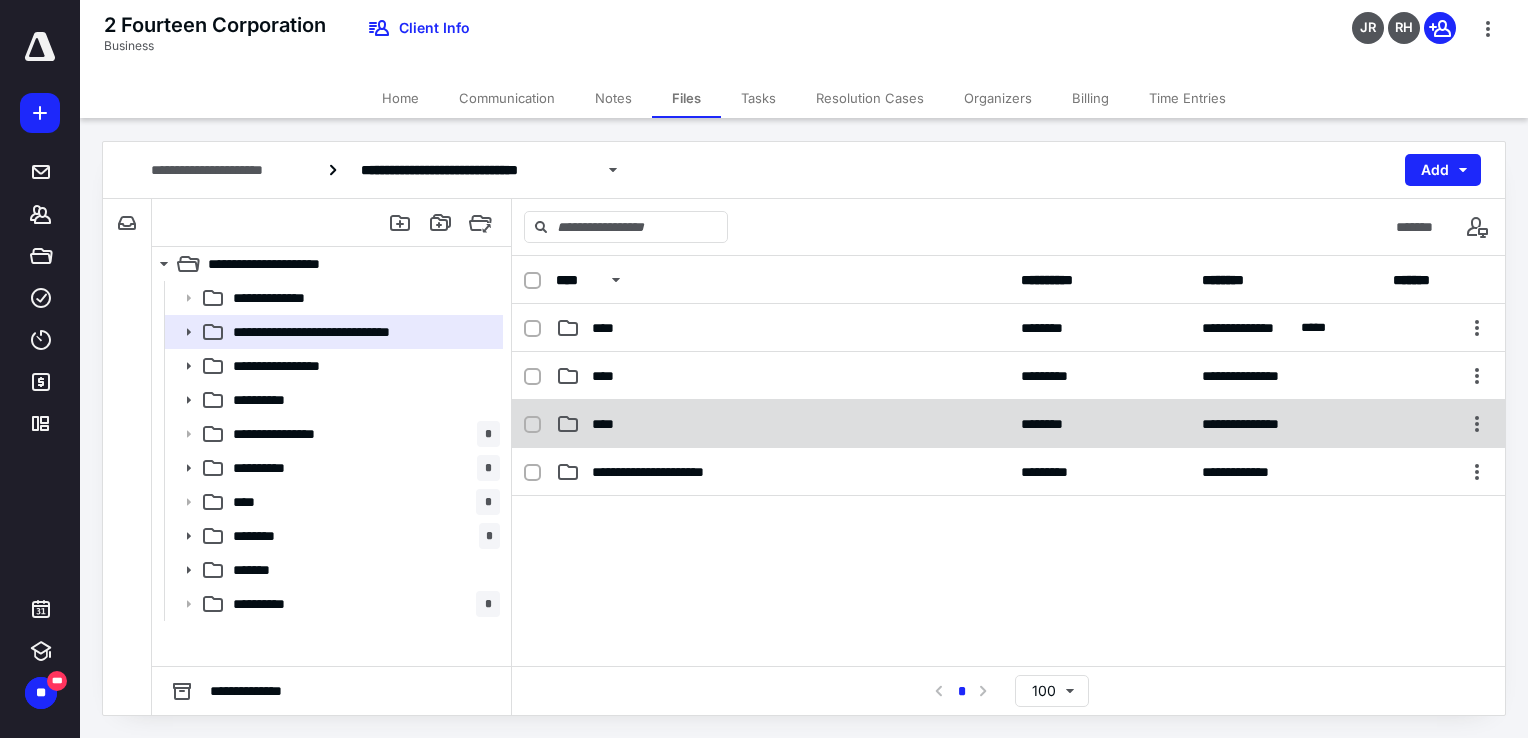 click on "**********" at bounding box center [1008, 424] 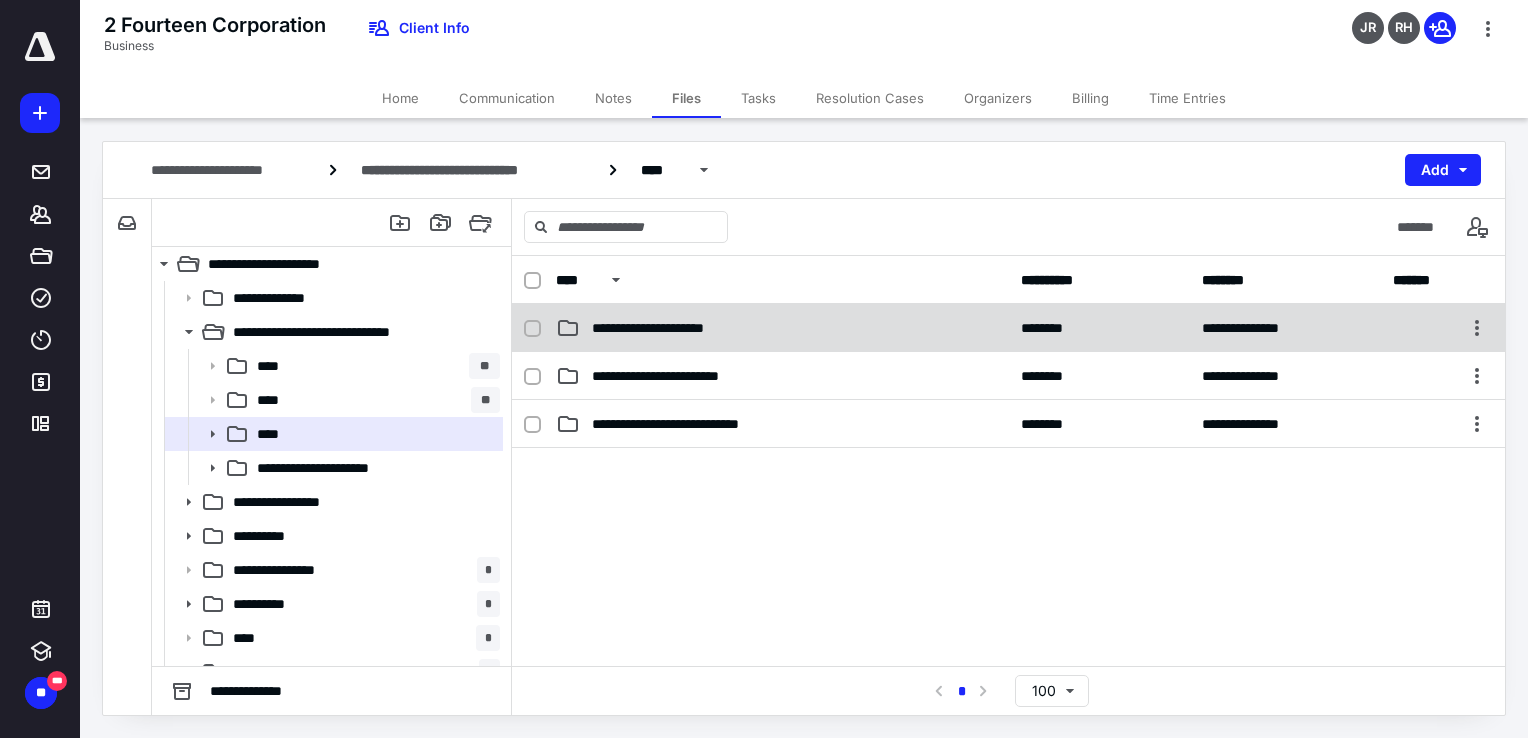 click on "**********" at bounding box center [674, 328] 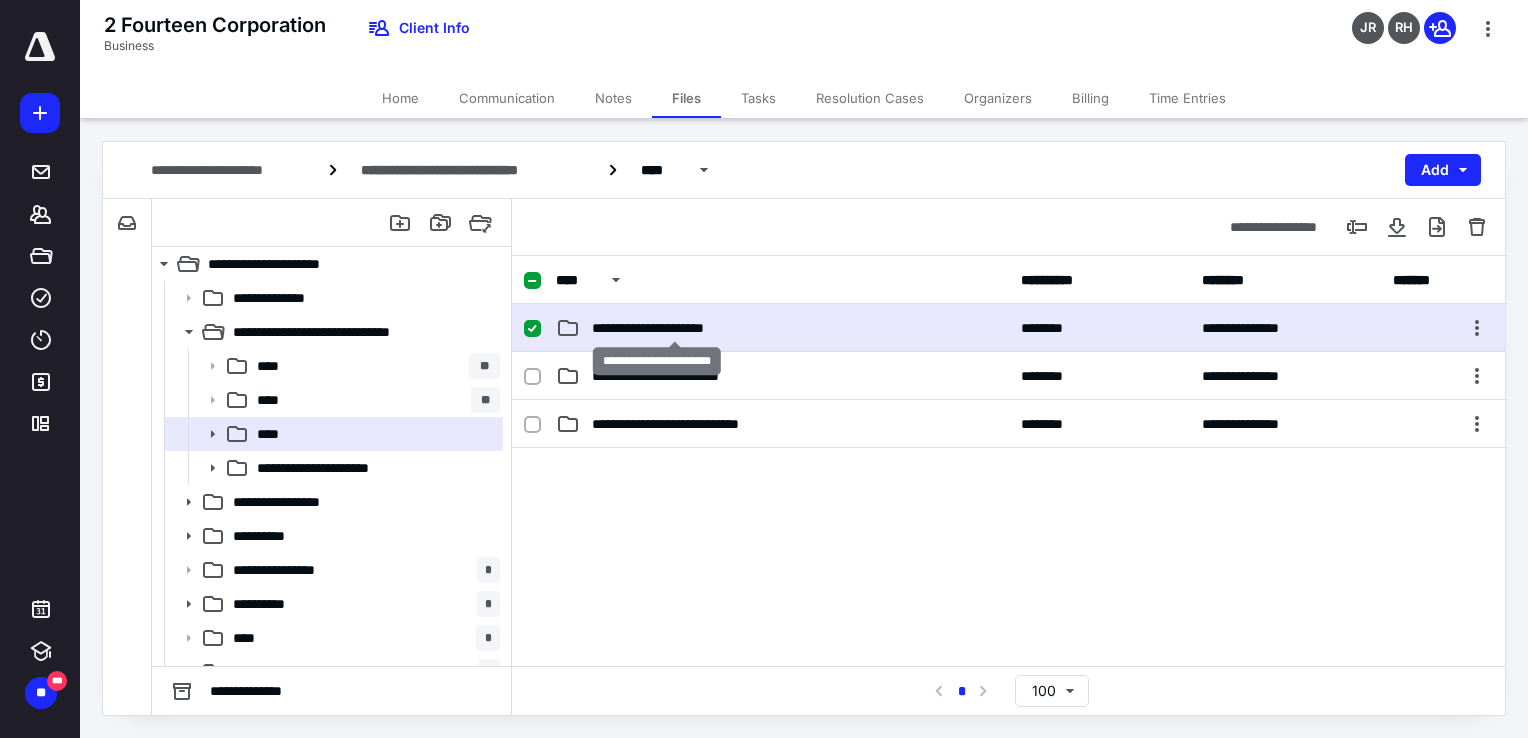 click on "**********" at bounding box center [674, 328] 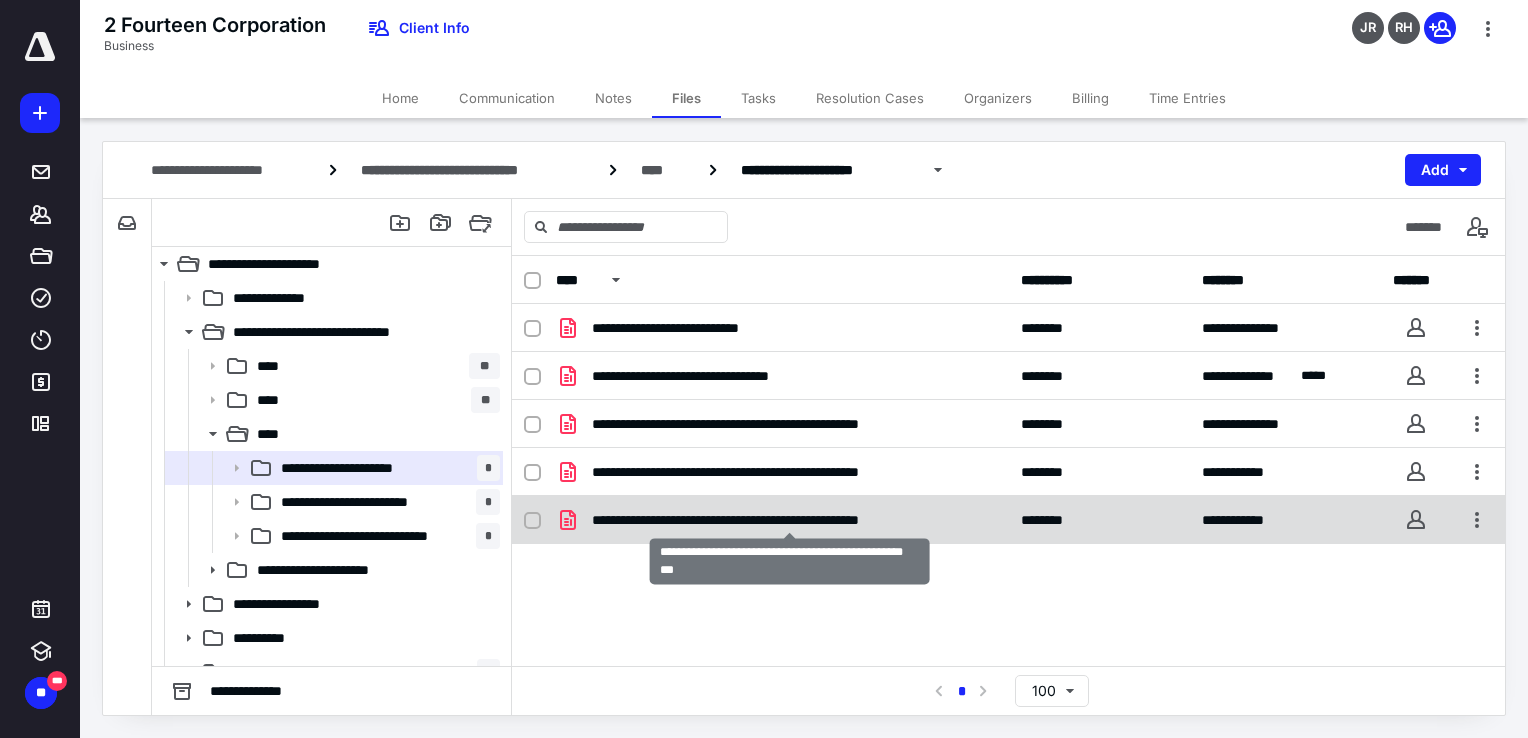 click on "**********" at bounding box center [790, 520] 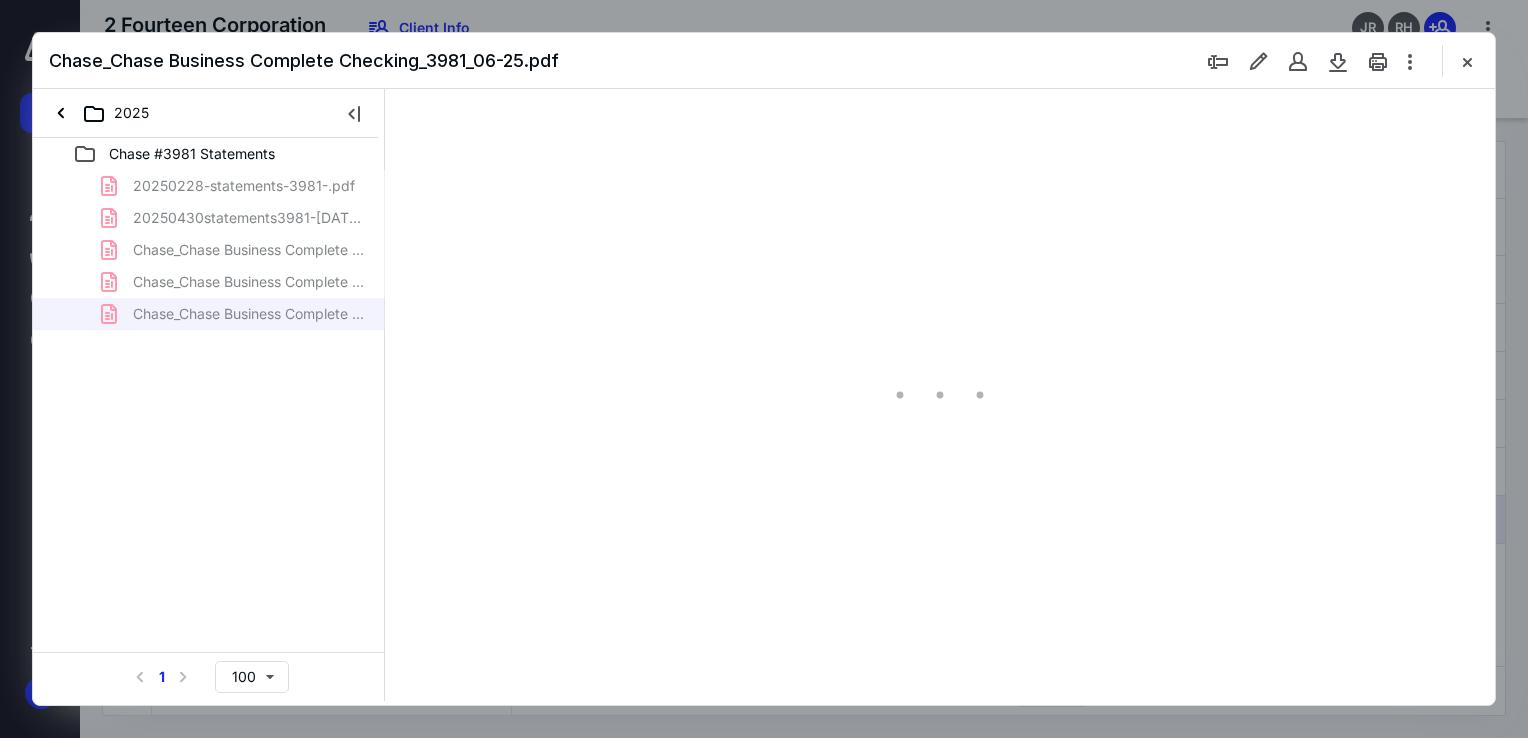 scroll, scrollTop: 0, scrollLeft: 0, axis: both 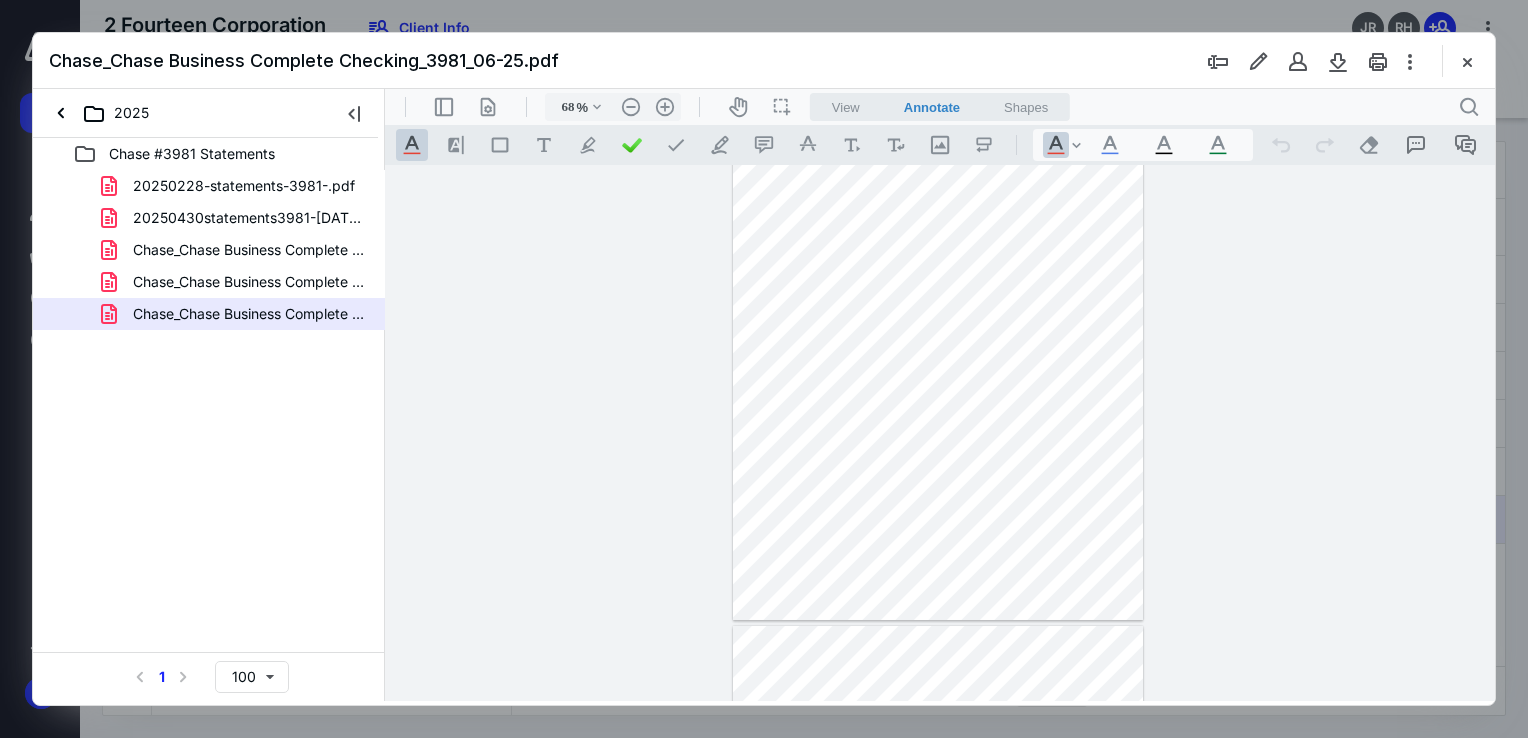click on "View" at bounding box center (846, 107) 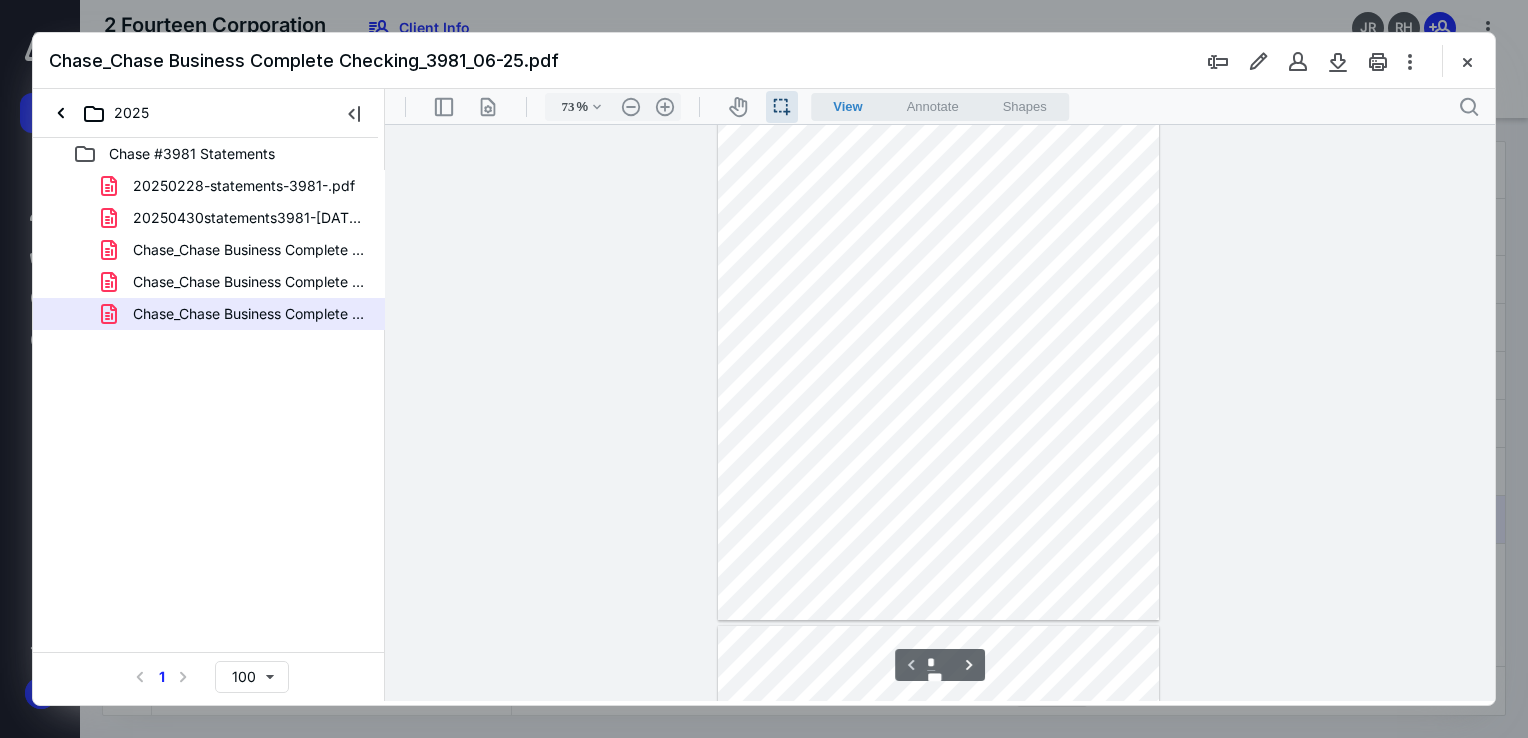scroll, scrollTop: 39, scrollLeft: 0, axis: vertical 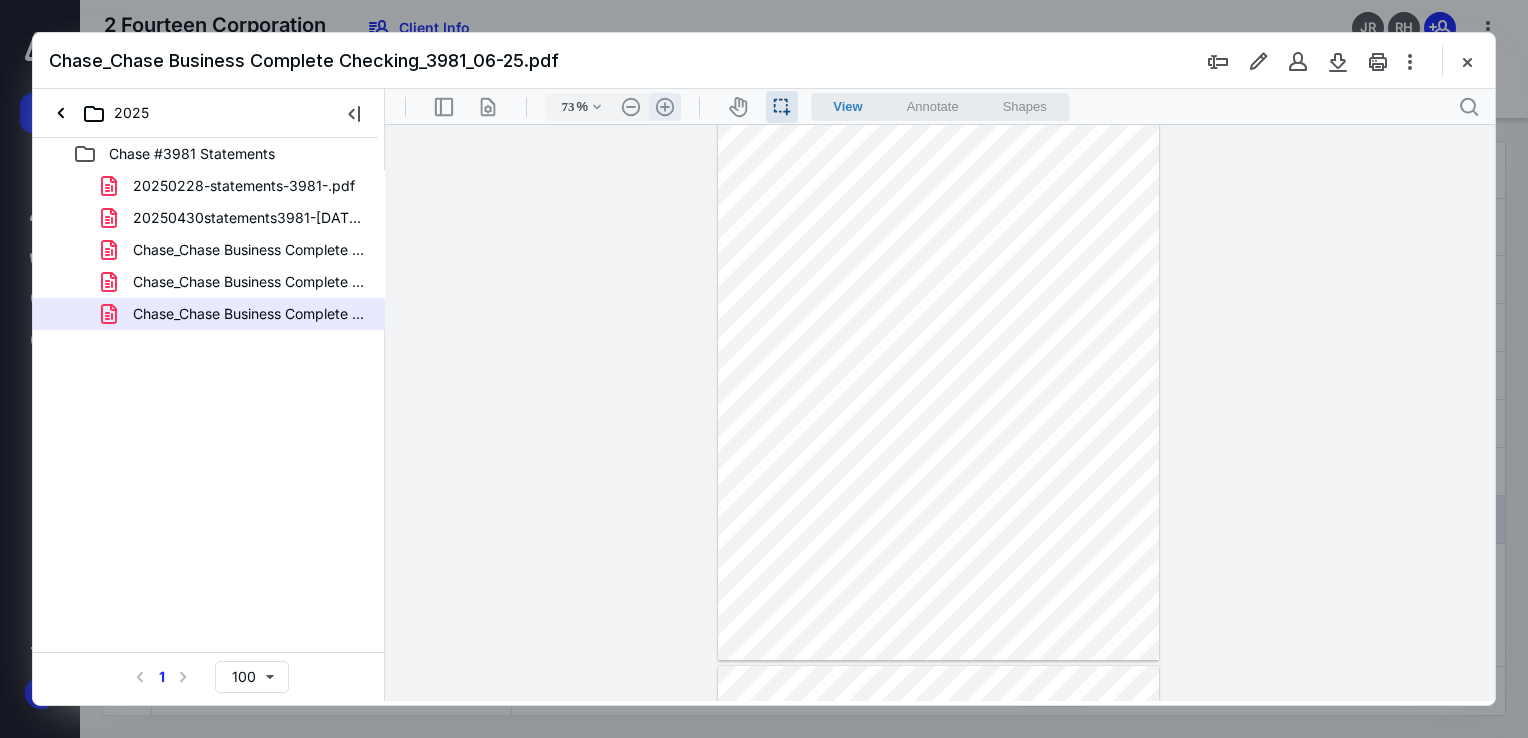 click on ".cls-1{fill:#abb0c4;} icon - header - zoom - in - line" at bounding box center [665, 107] 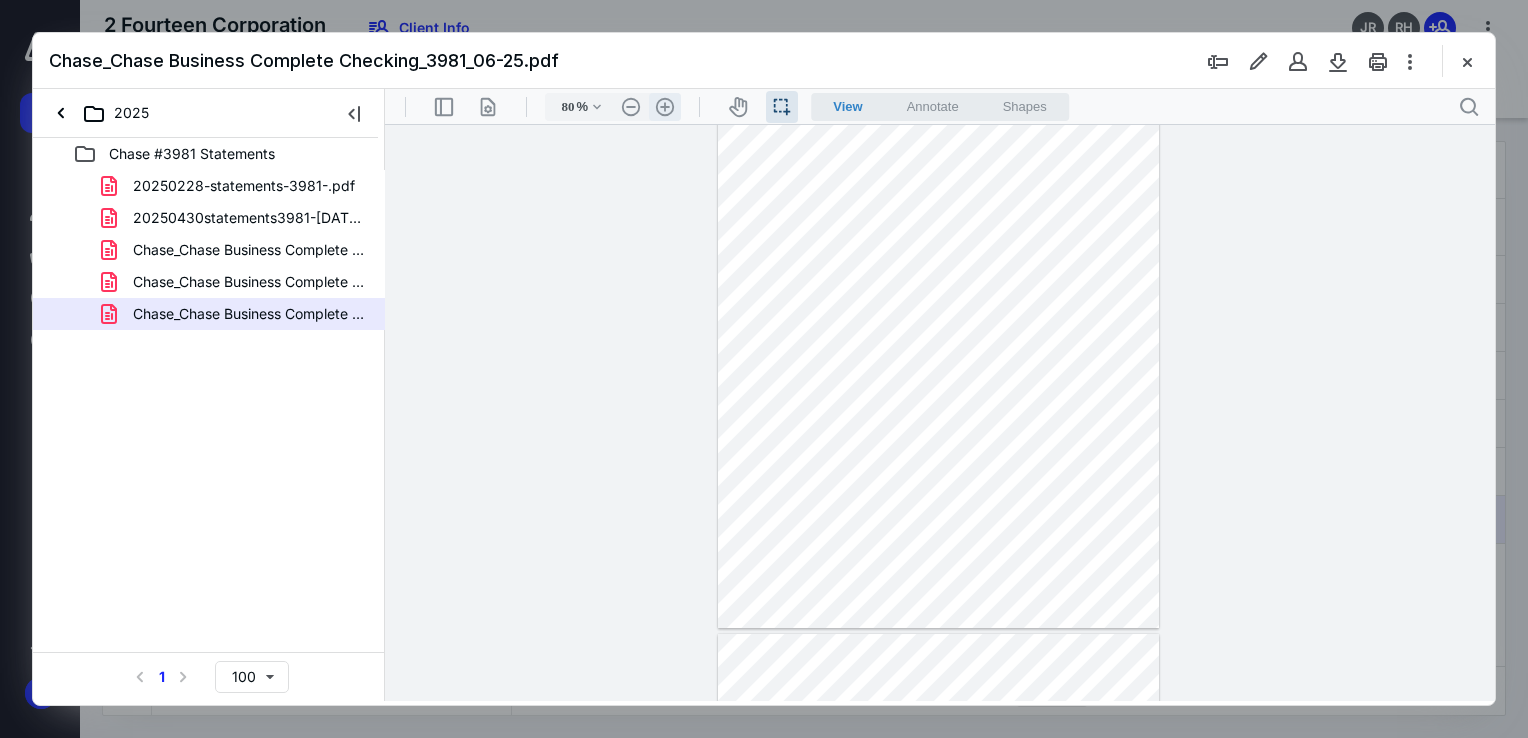 click on ".cls-1{fill:#abb0c4;} icon - header - zoom - in - line" at bounding box center [665, 107] 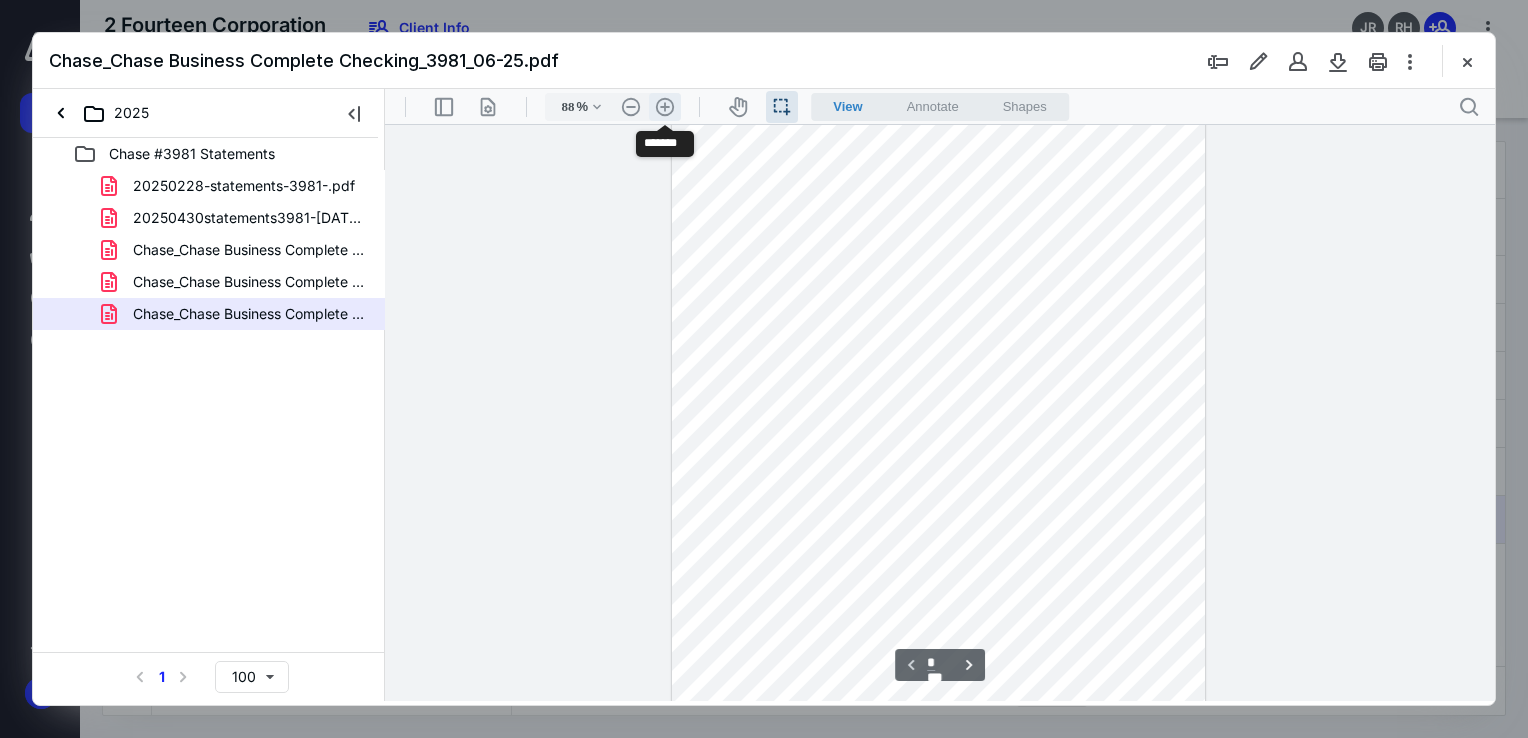 click on ".cls-1{fill:#abb0c4;} icon - header - zoom - in - line" at bounding box center [665, 107] 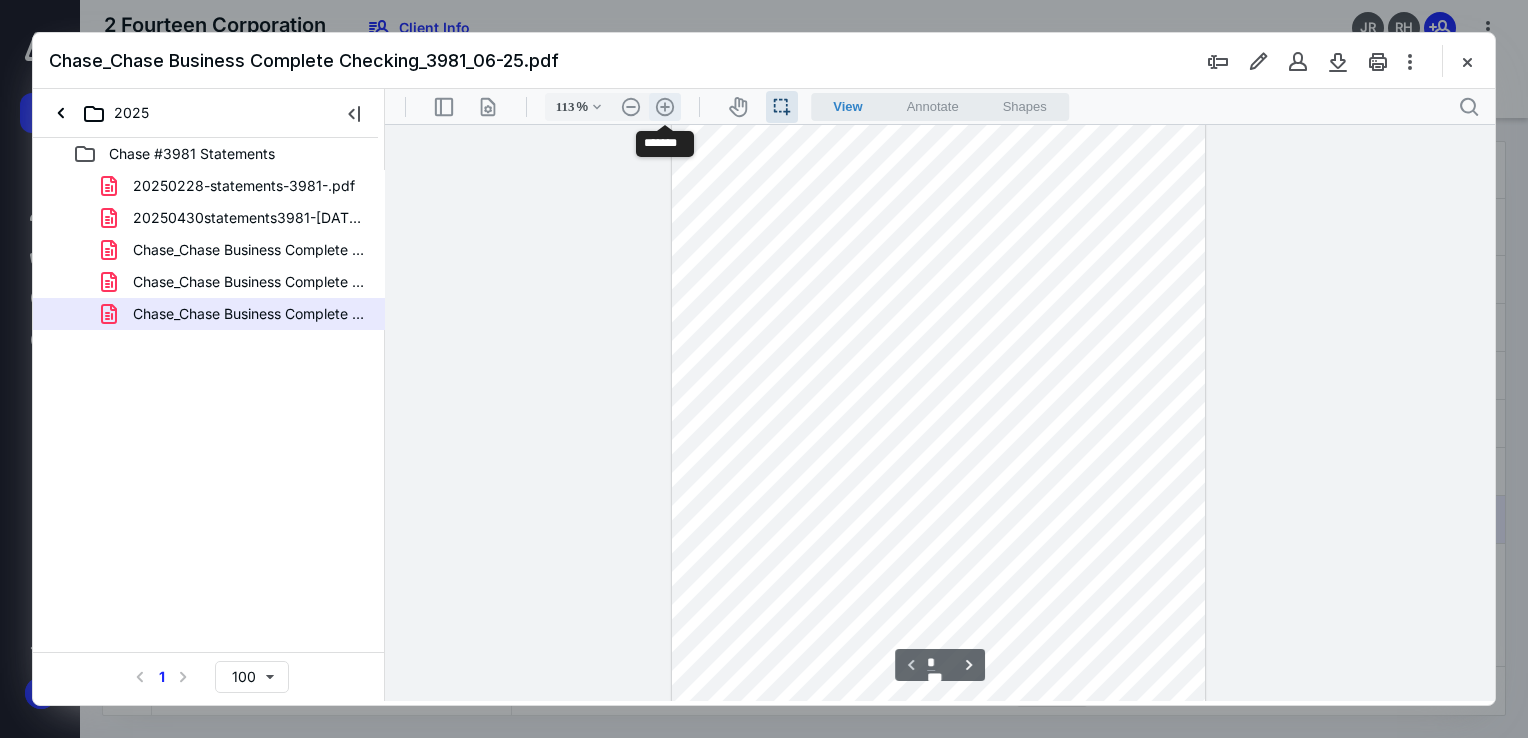 click on ".cls-1{fill:#abb0c4;} icon - header - zoom - in - line" at bounding box center (665, 107) 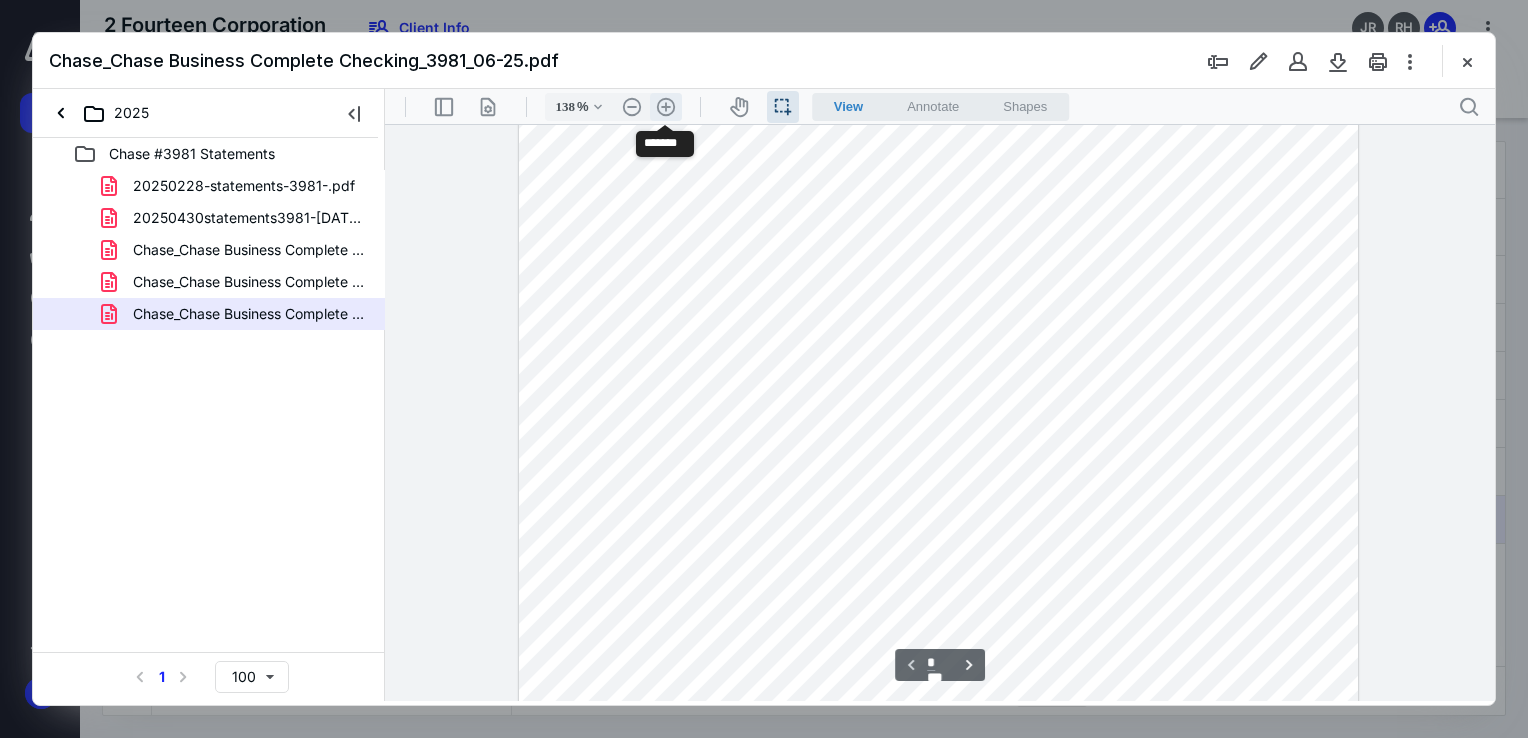 click on ".cls-1{fill:#abb0c4;} icon - header - zoom - in - line" at bounding box center [666, 107] 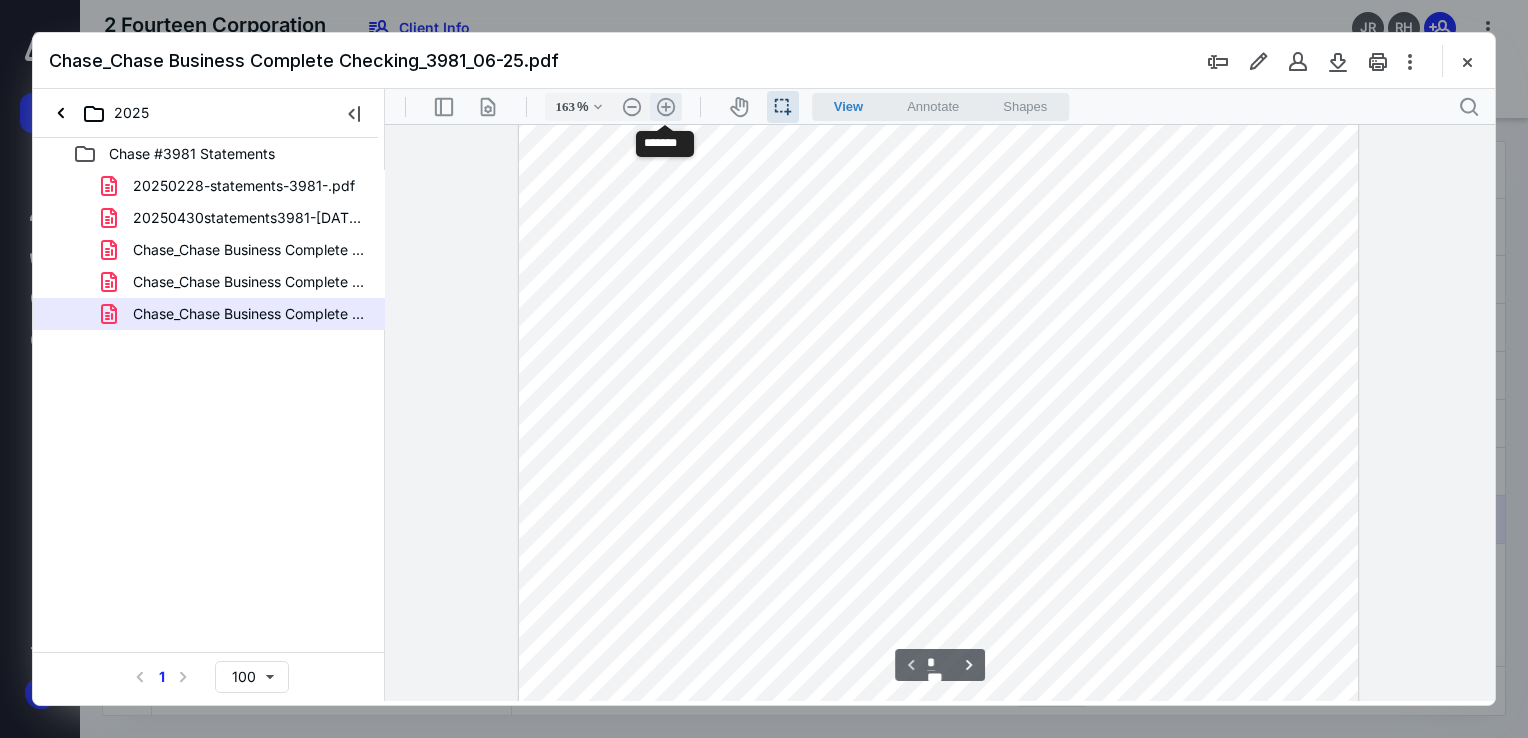 scroll, scrollTop: 424, scrollLeft: 0, axis: vertical 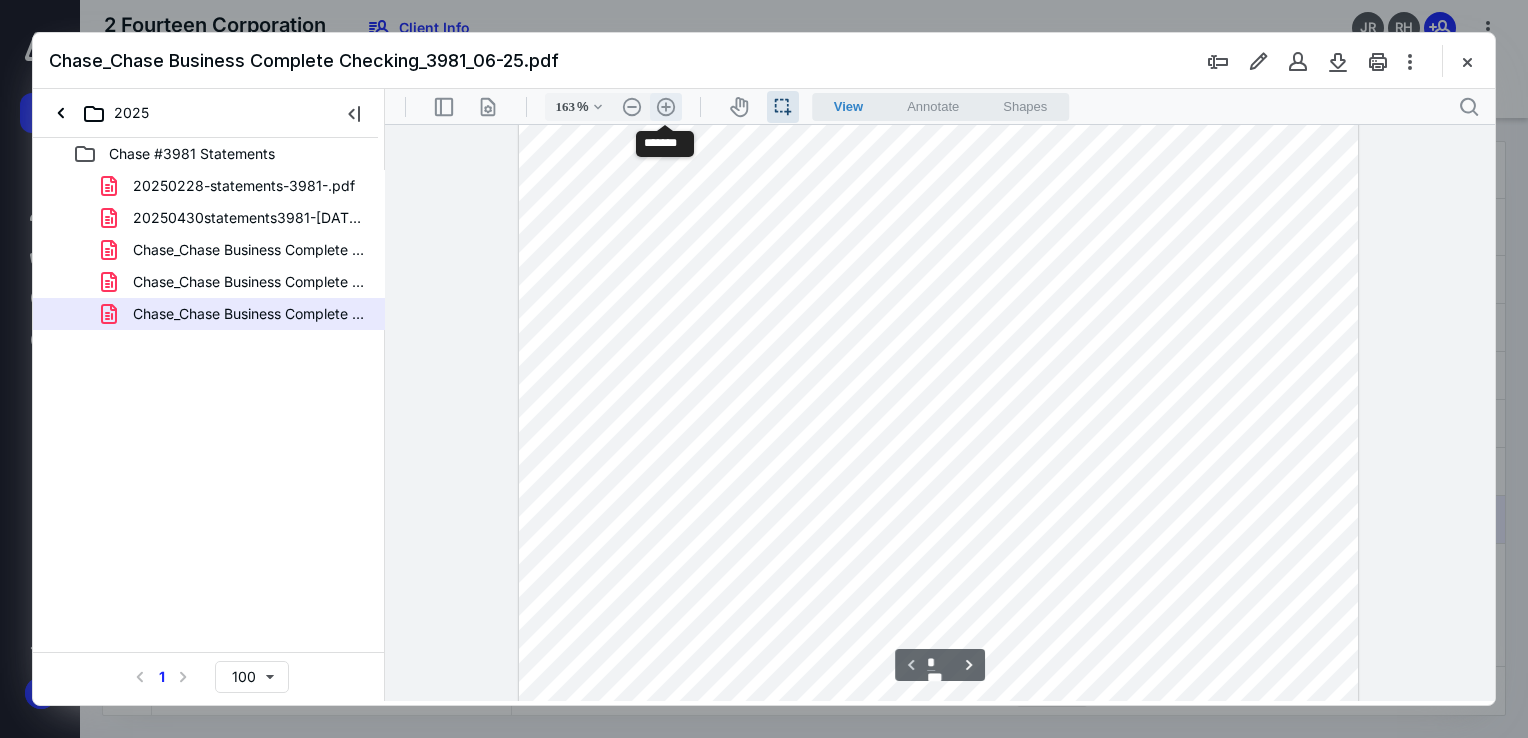 click on ".cls-1{fill:#abb0c4;} icon - header - zoom - in - line" at bounding box center [666, 107] 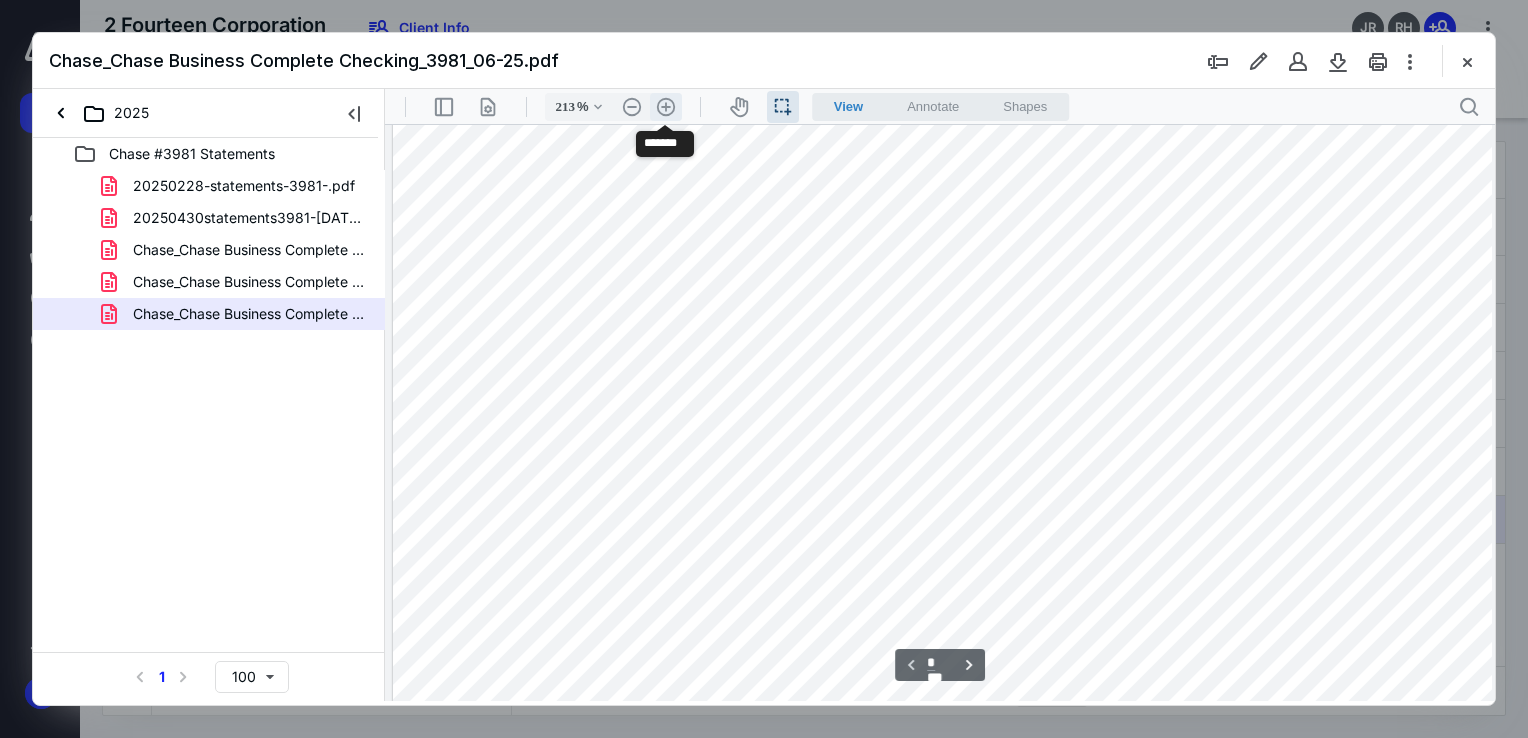 scroll, scrollTop: 639, scrollLeft: 108, axis: both 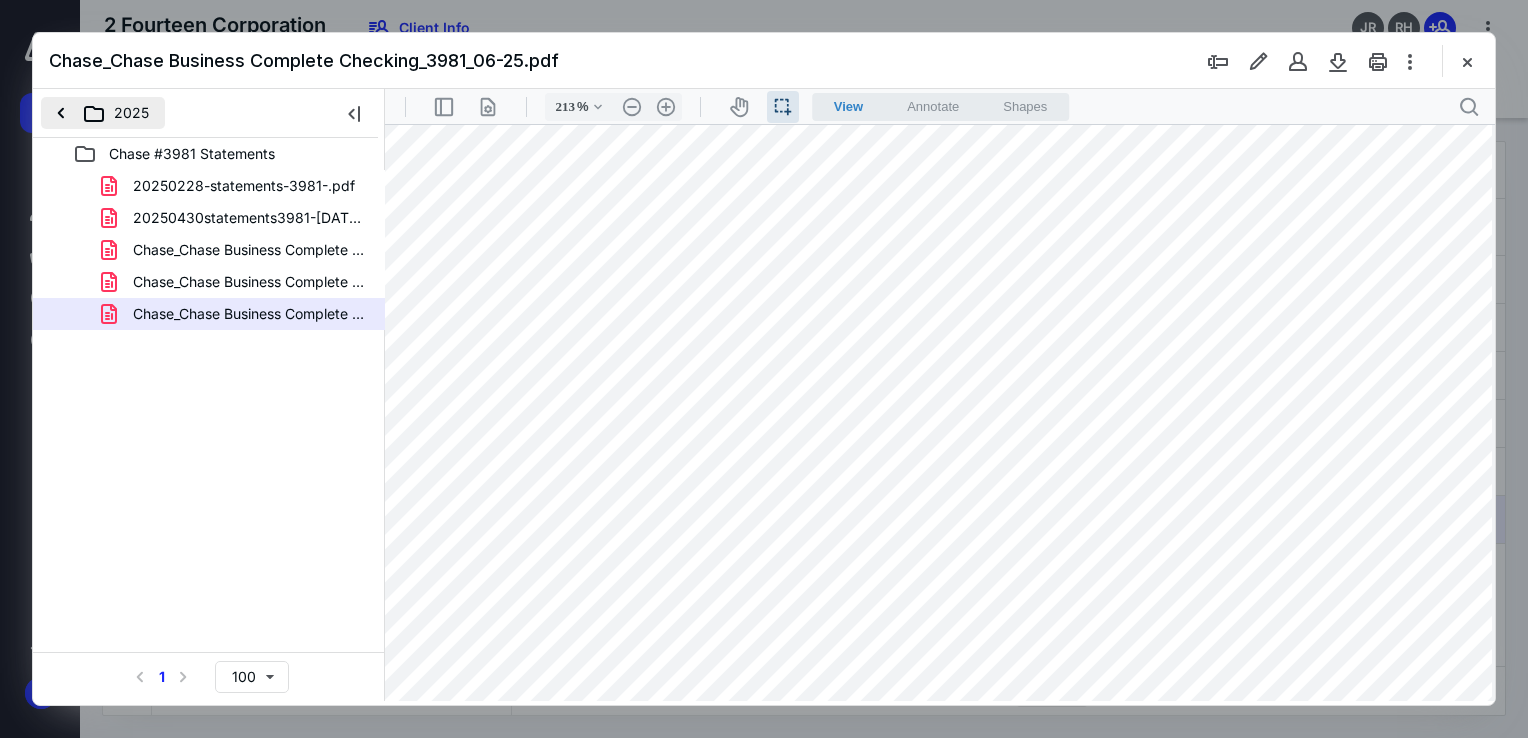 click on "2025" at bounding box center [103, 113] 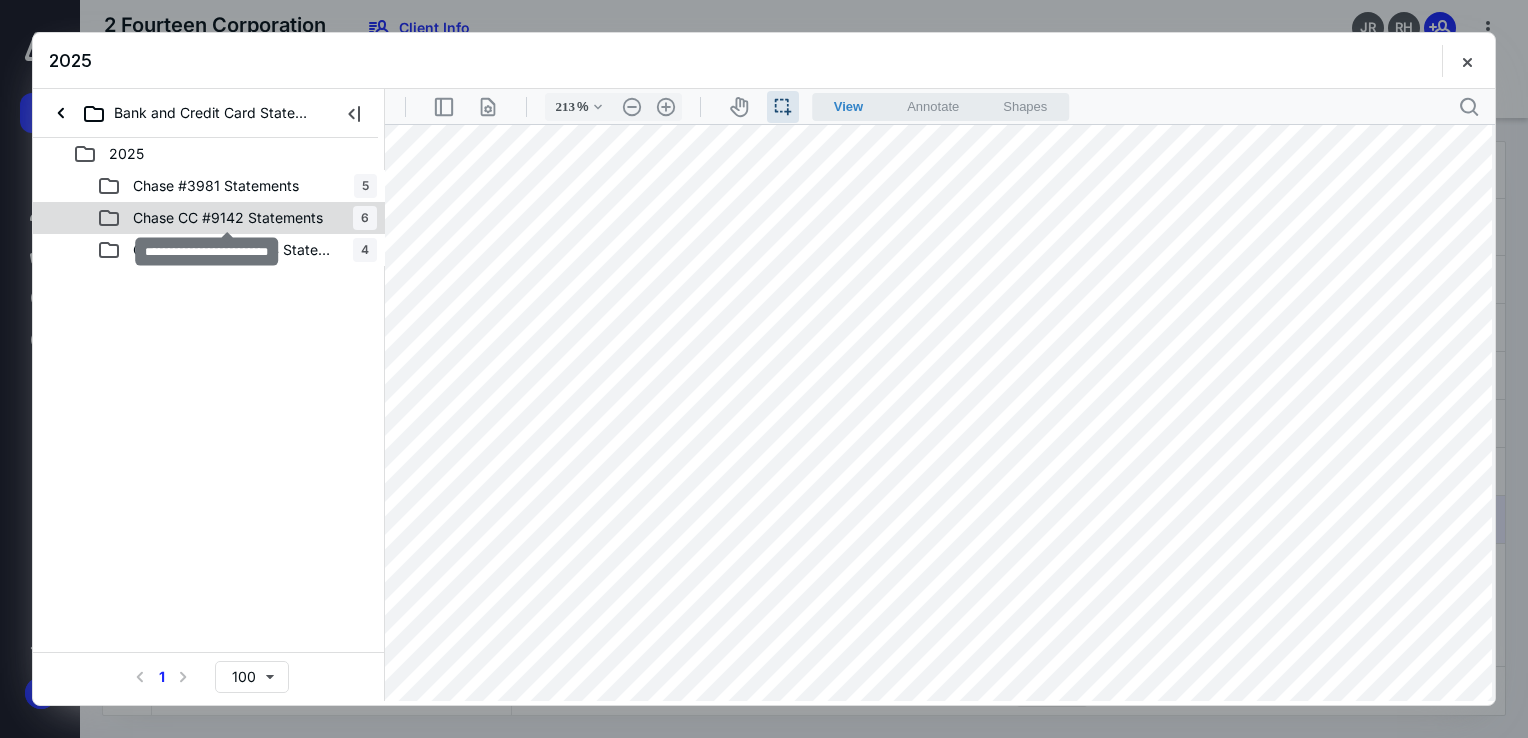 click on "Chase CC #9142 Statements" at bounding box center [228, 218] 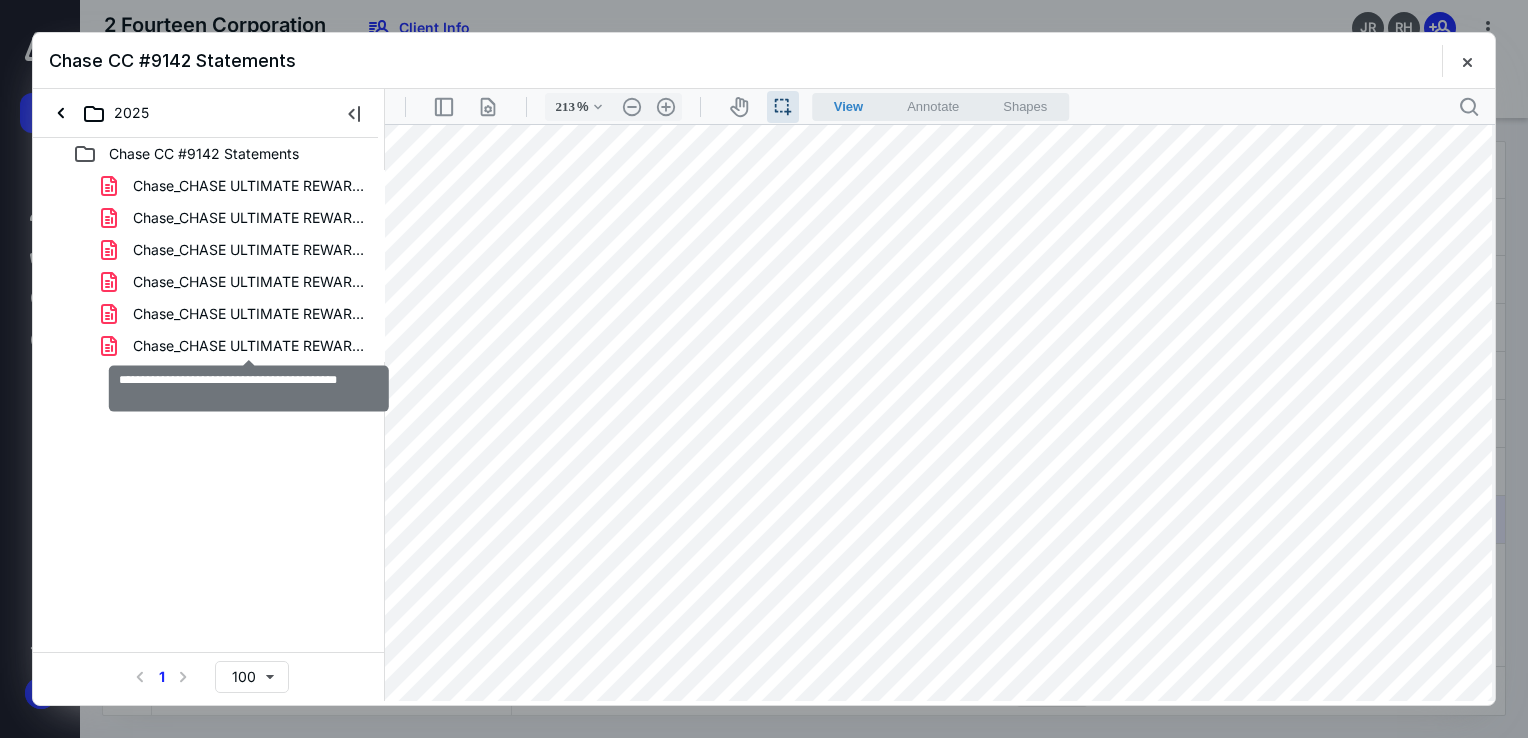 click on "Chase_CHASE ULTIMATE REWARDS®_9142_06-25.pdf" at bounding box center (249, 346) 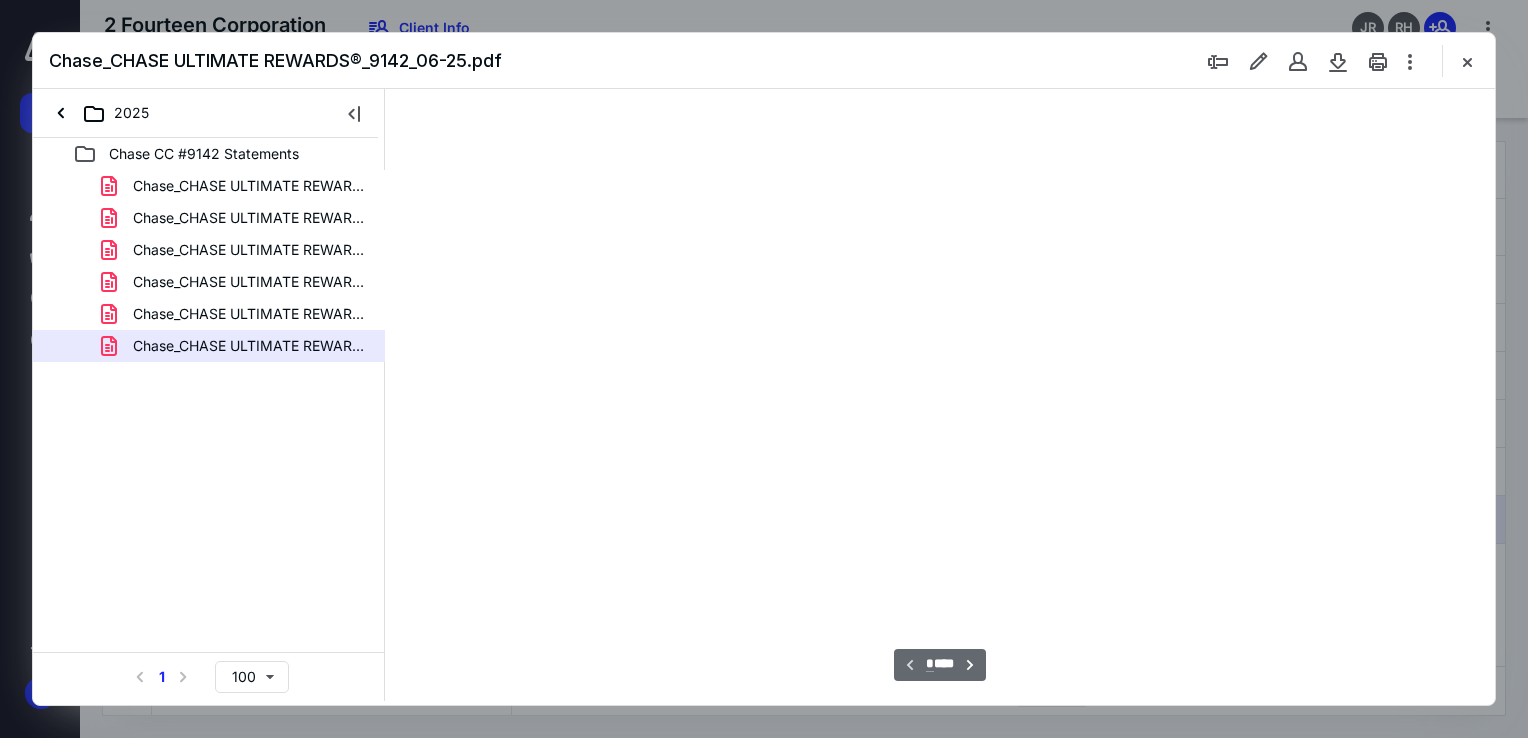 scroll, scrollTop: 38, scrollLeft: 0, axis: vertical 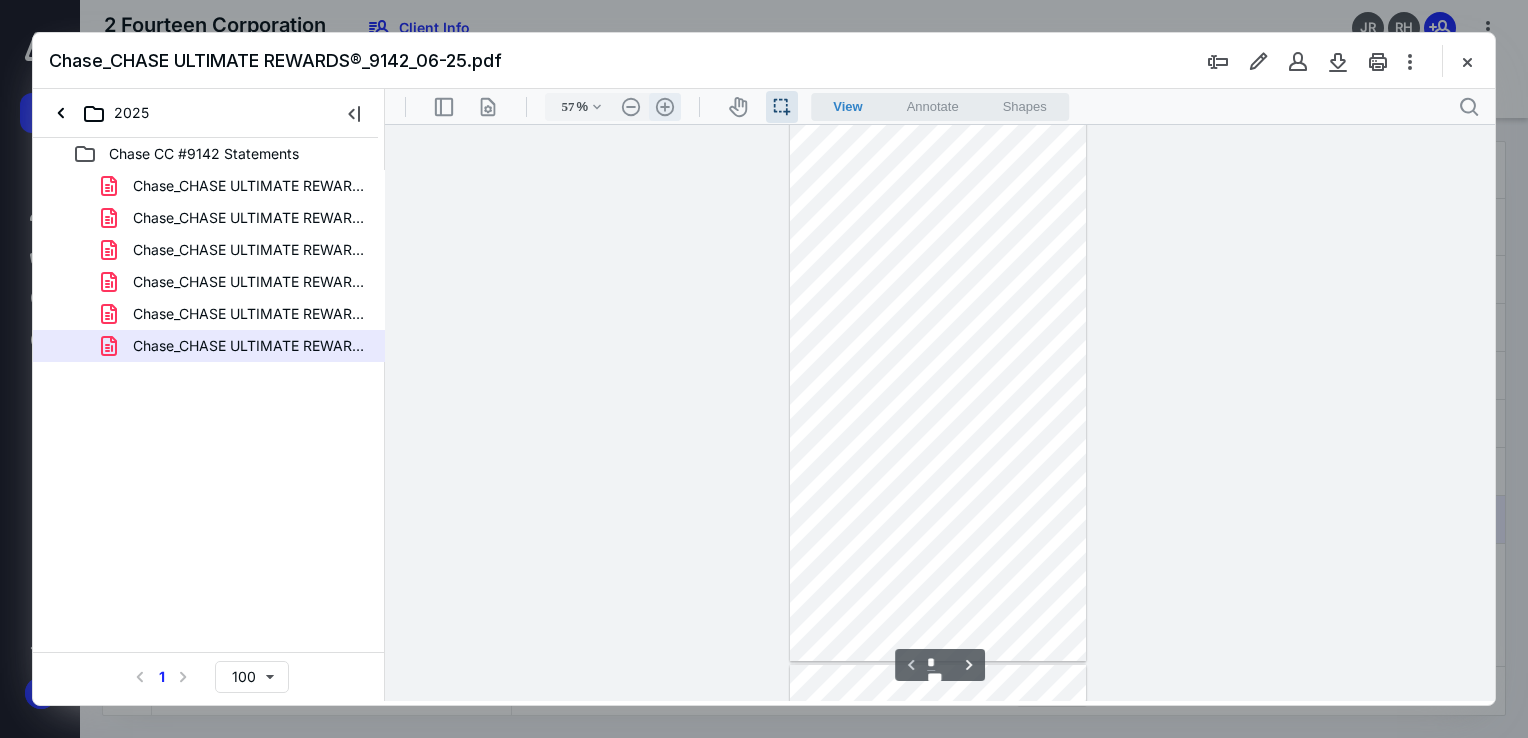 click on ".cls-1{fill:#abb0c4;} icon - header - zoom - in - line" at bounding box center (665, 107) 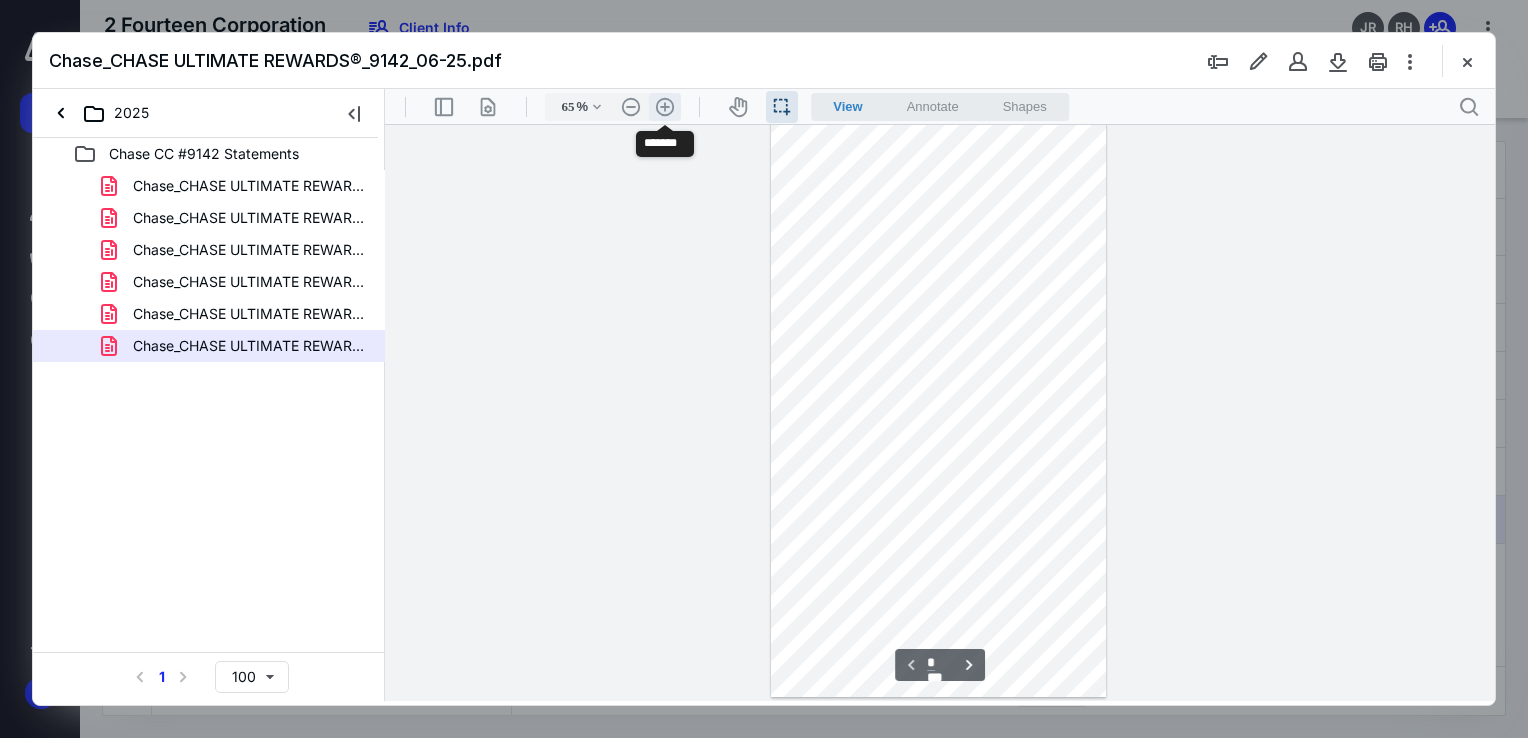 click on ".cls-1{fill:#abb0c4;} icon - header - zoom - in - line" at bounding box center (665, 107) 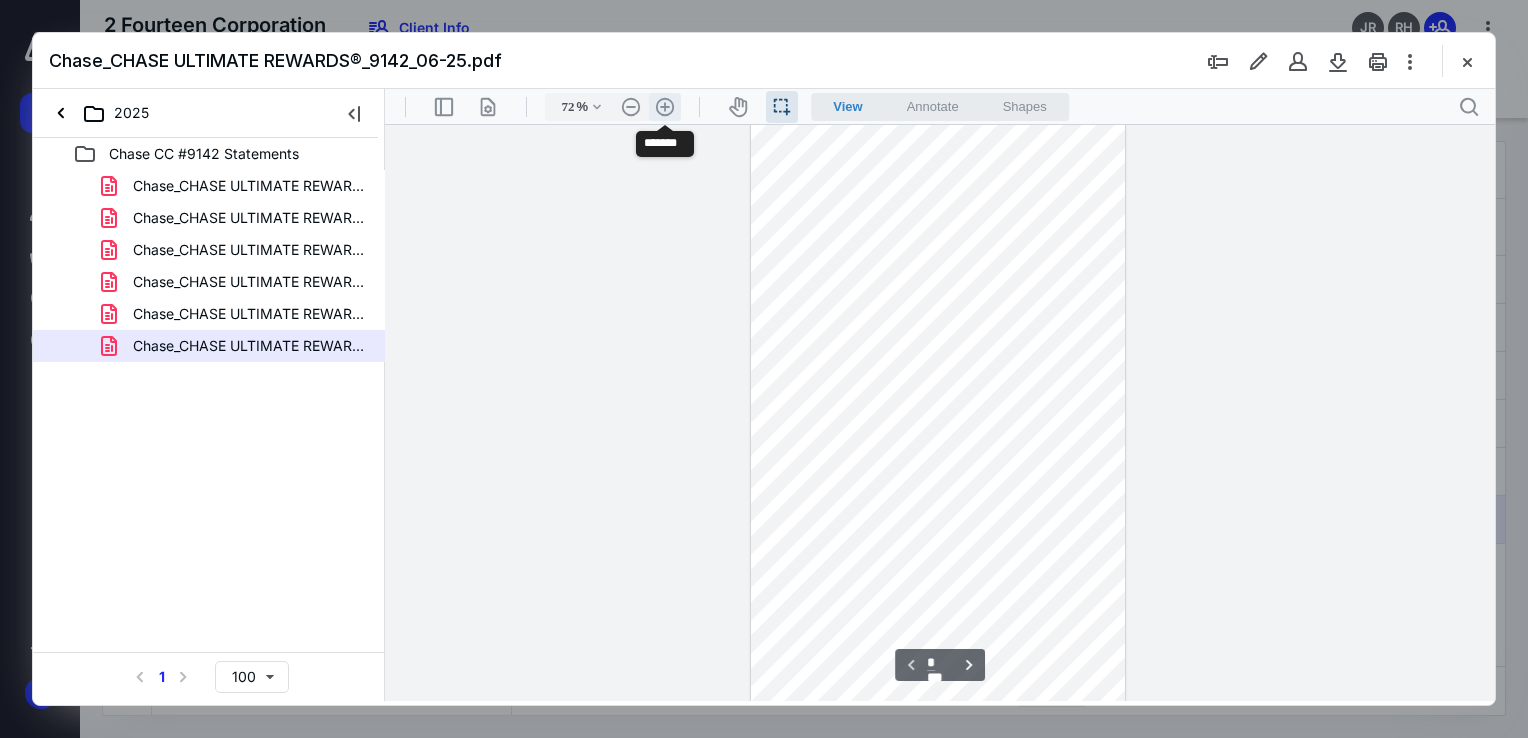 click on ".cls-1{fill:#abb0c4;} icon - header - zoom - in - line" at bounding box center (665, 107) 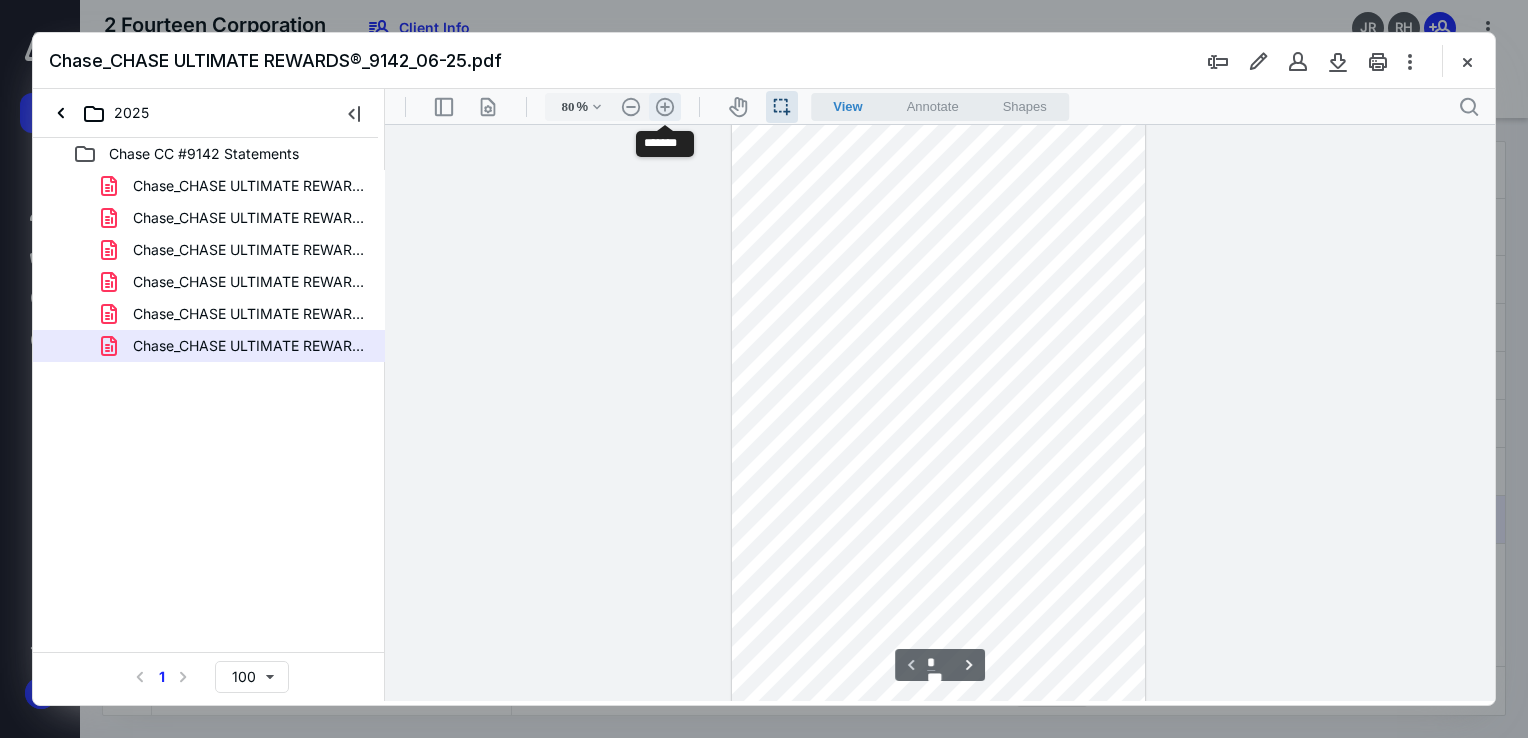 click on ".cls-1{fill:#abb0c4;} icon - header - zoom - in - line" at bounding box center [665, 107] 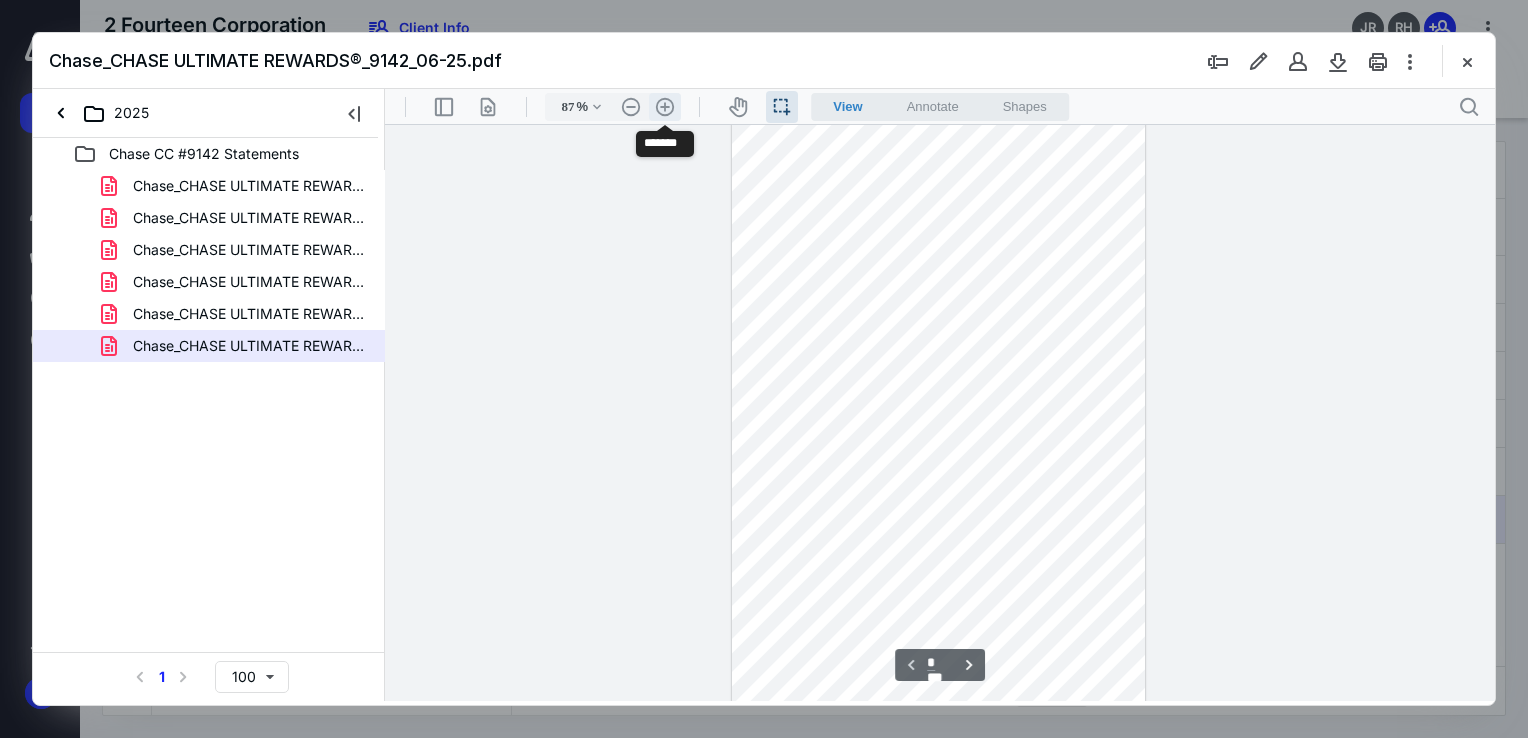 click on ".cls-1{fill:#abb0c4;} icon - header - zoom - in - line" at bounding box center [665, 107] 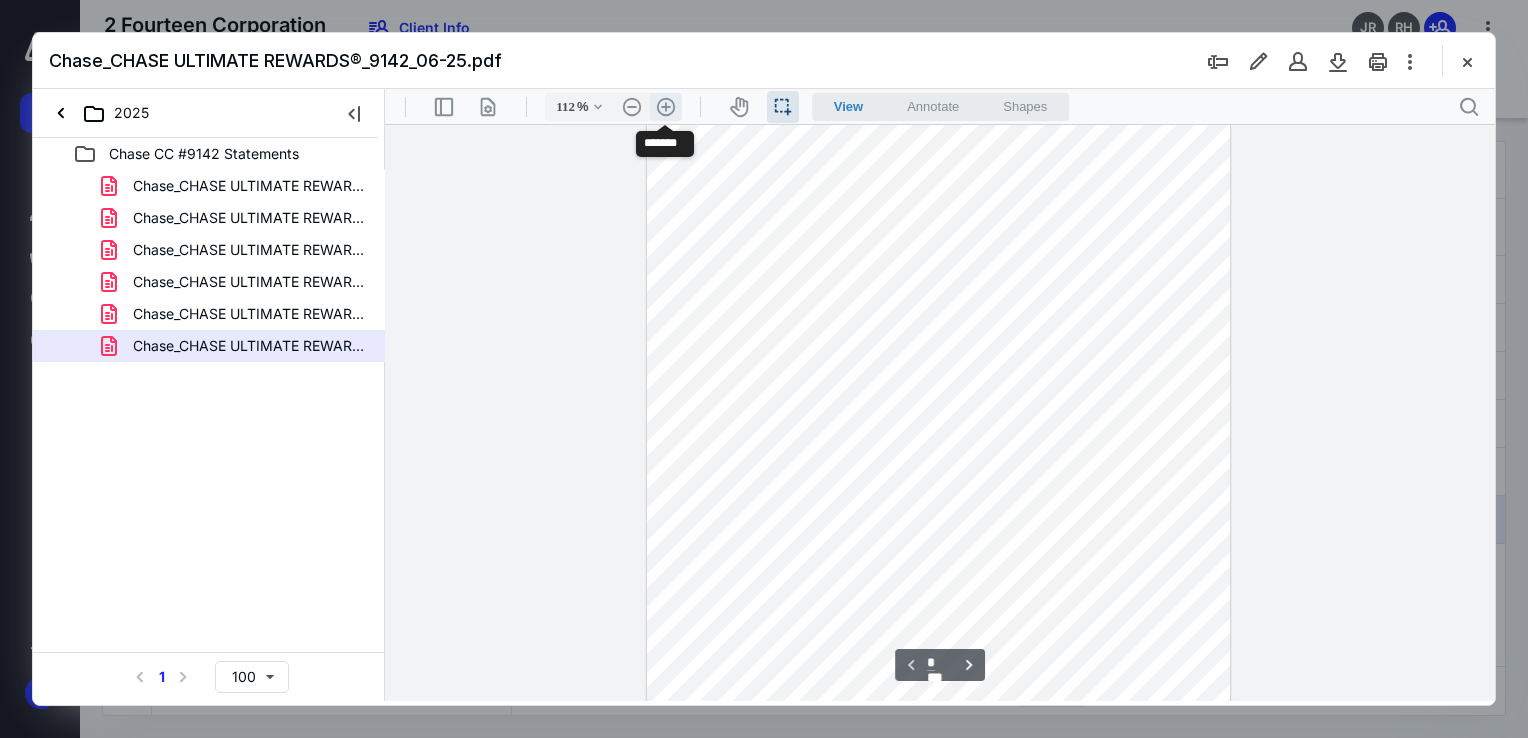 click on ".cls-1{fill:#abb0c4;} icon - header - zoom - in - line" at bounding box center (666, 107) 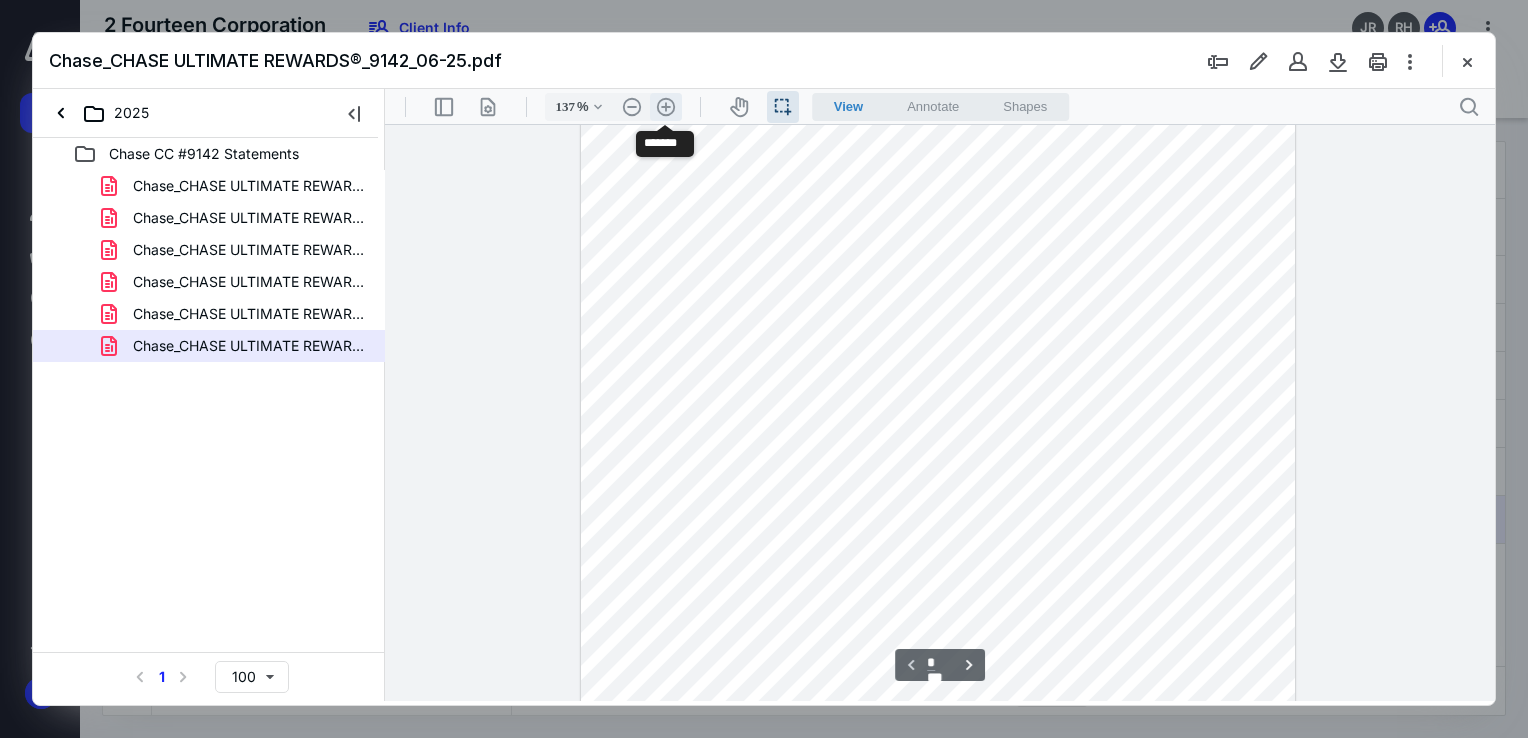 click on ".cls-1{fill:#abb0c4;} icon - header - zoom - in - line" at bounding box center (666, 107) 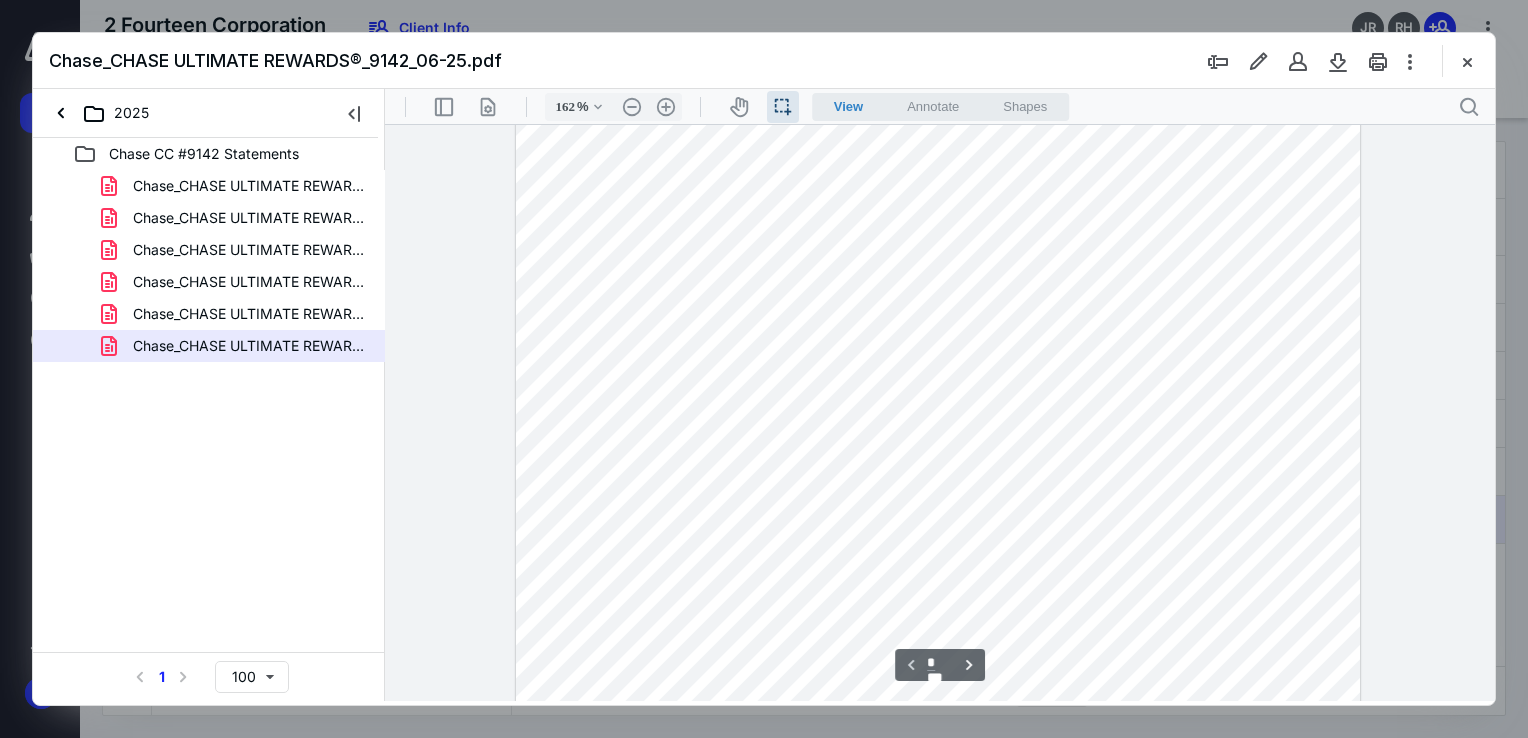 scroll, scrollTop: 409, scrollLeft: 0, axis: vertical 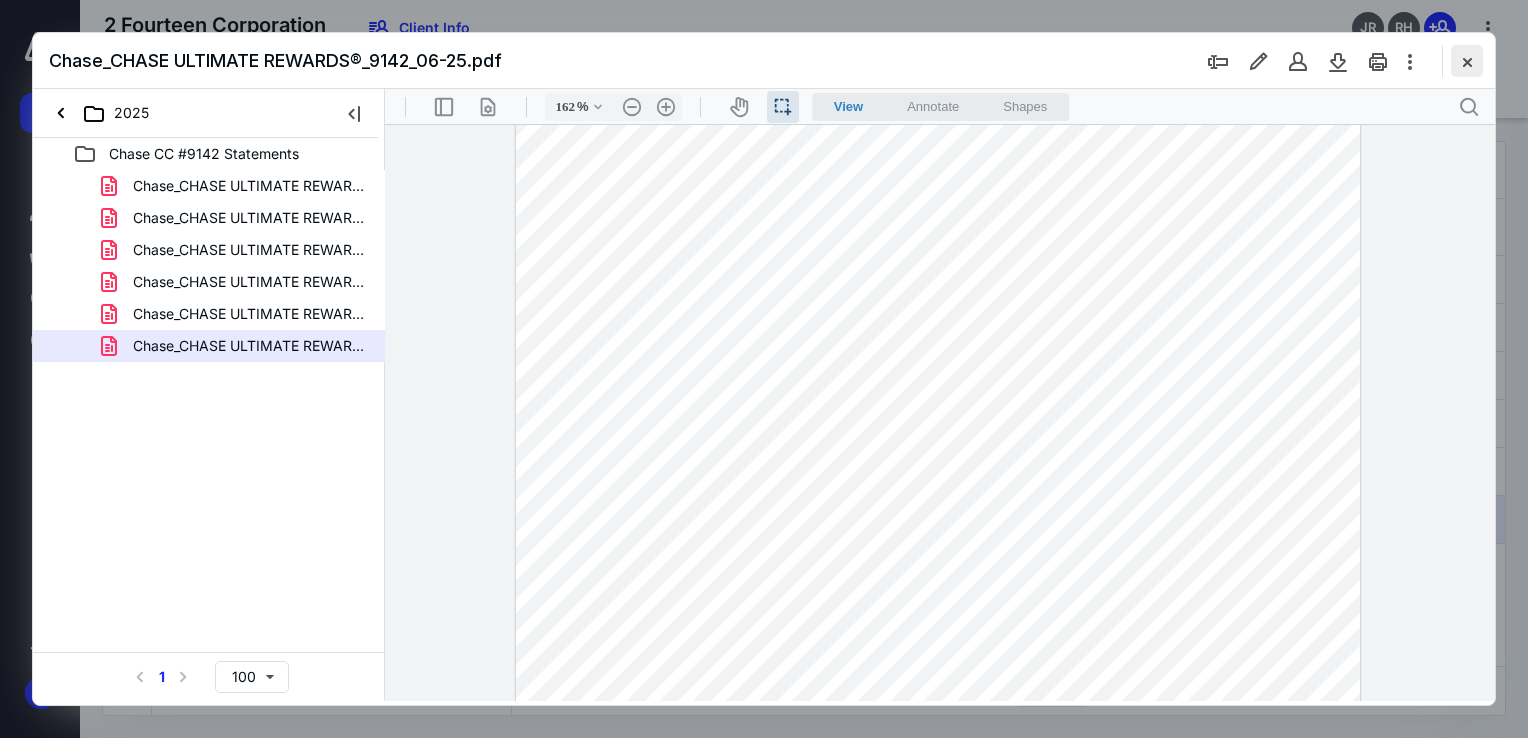 click at bounding box center (1467, 61) 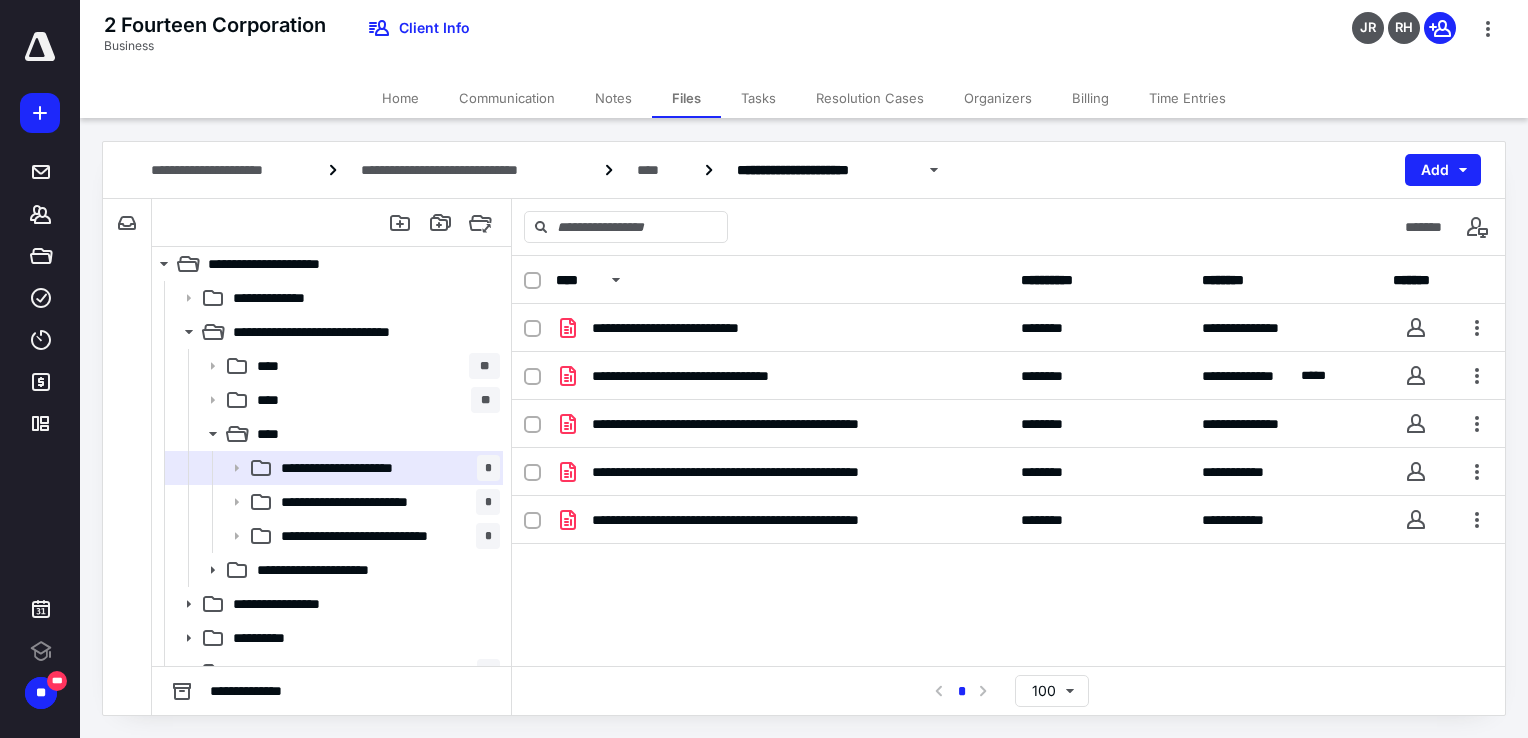 scroll, scrollTop: 0, scrollLeft: 0, axis: both 